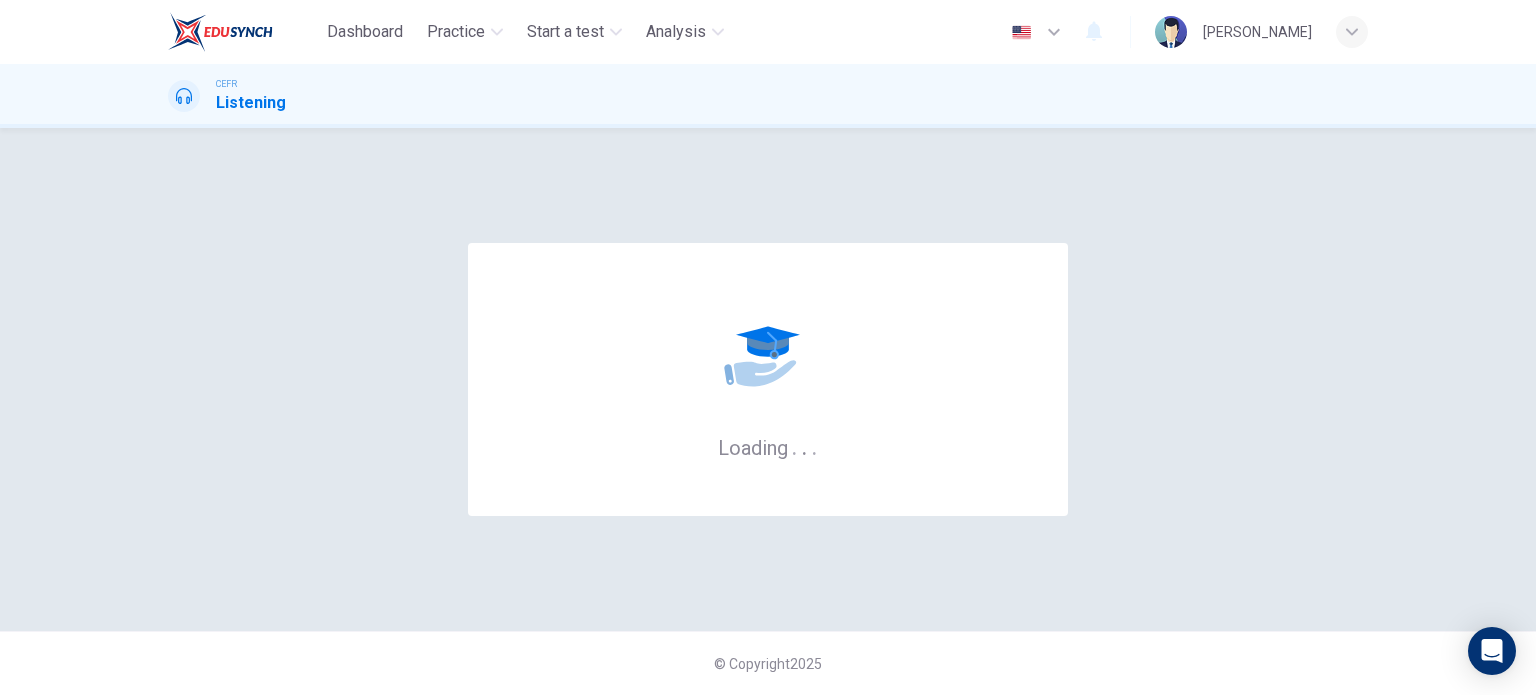 scroll, scrollTop: 0, scrollLeft: 0, axis: both 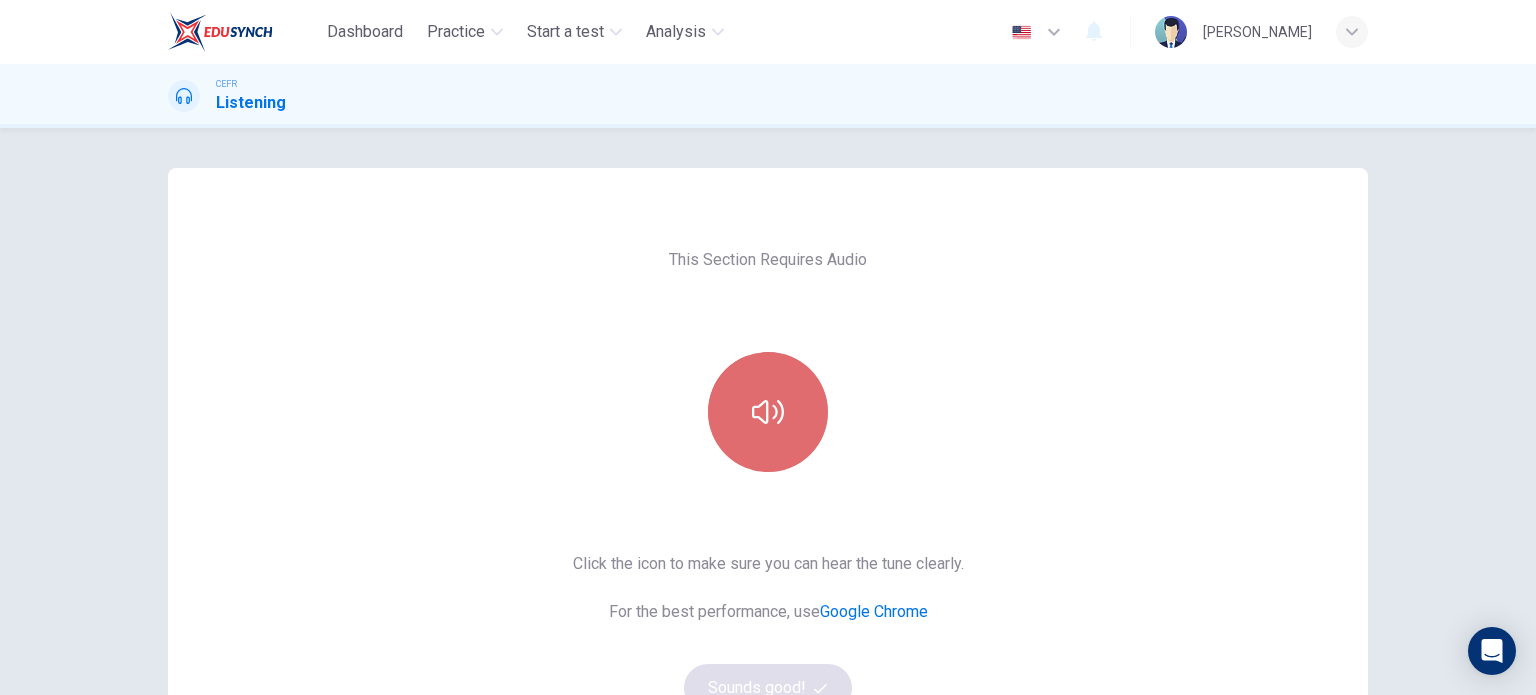 click at bounding box center [768, 412] 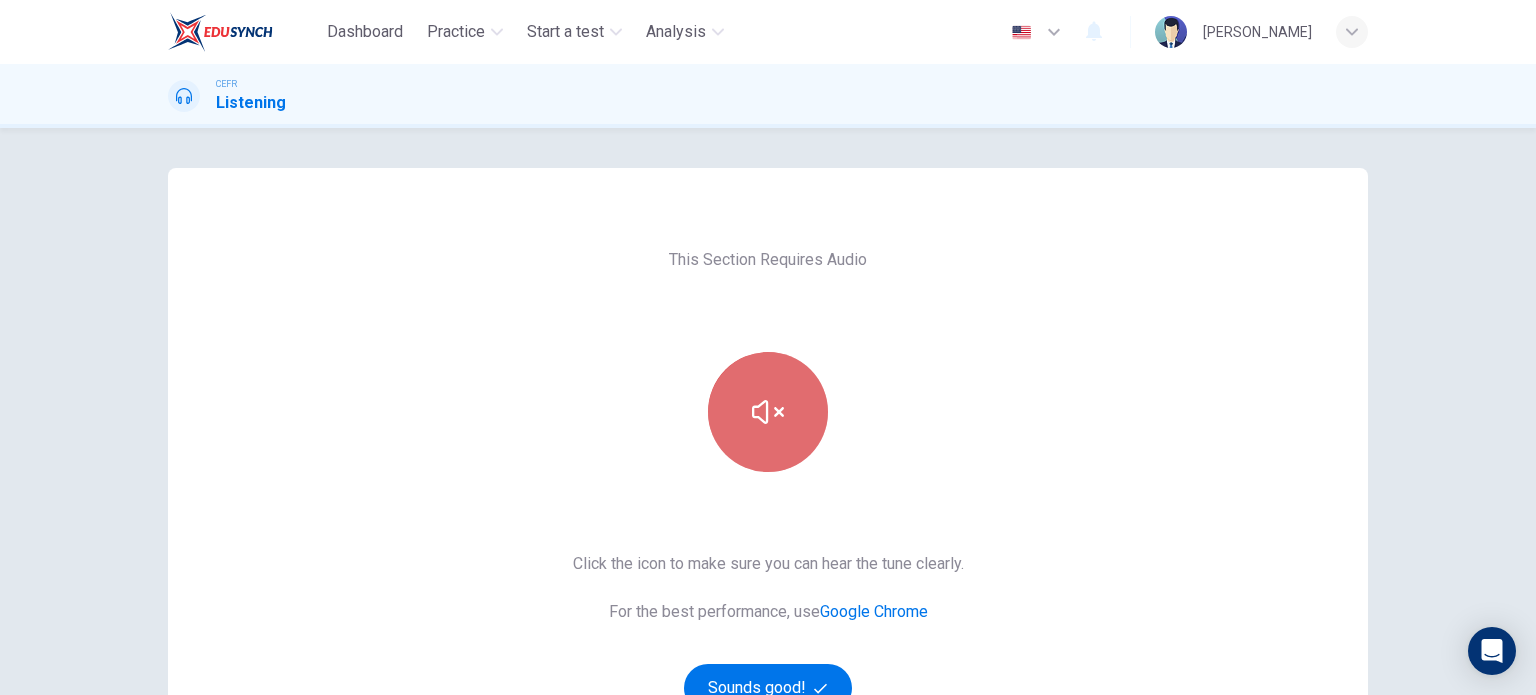 click at bounding box center [768, 412] 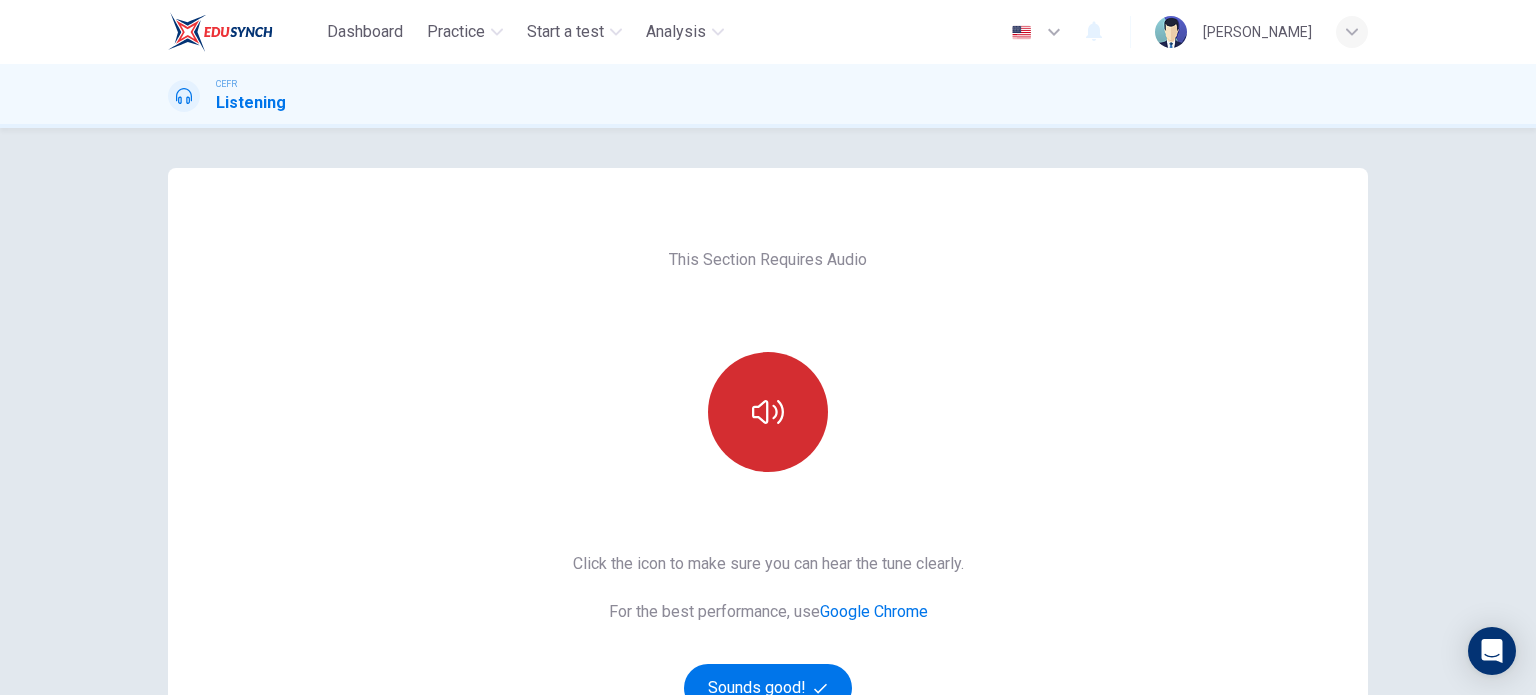 click at bounding box center [768, 412] 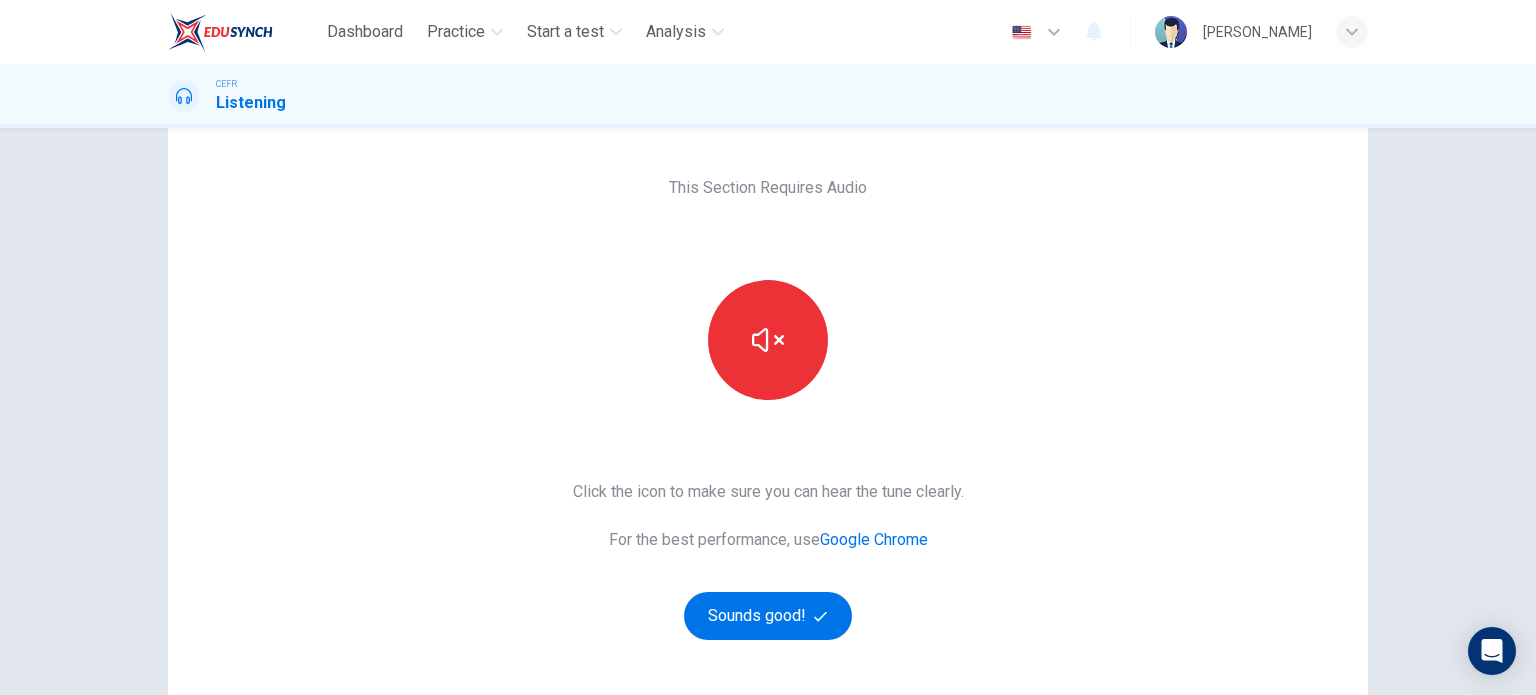 scroll, scrollTop: 100, scrollLeft: 0, axis: vertical 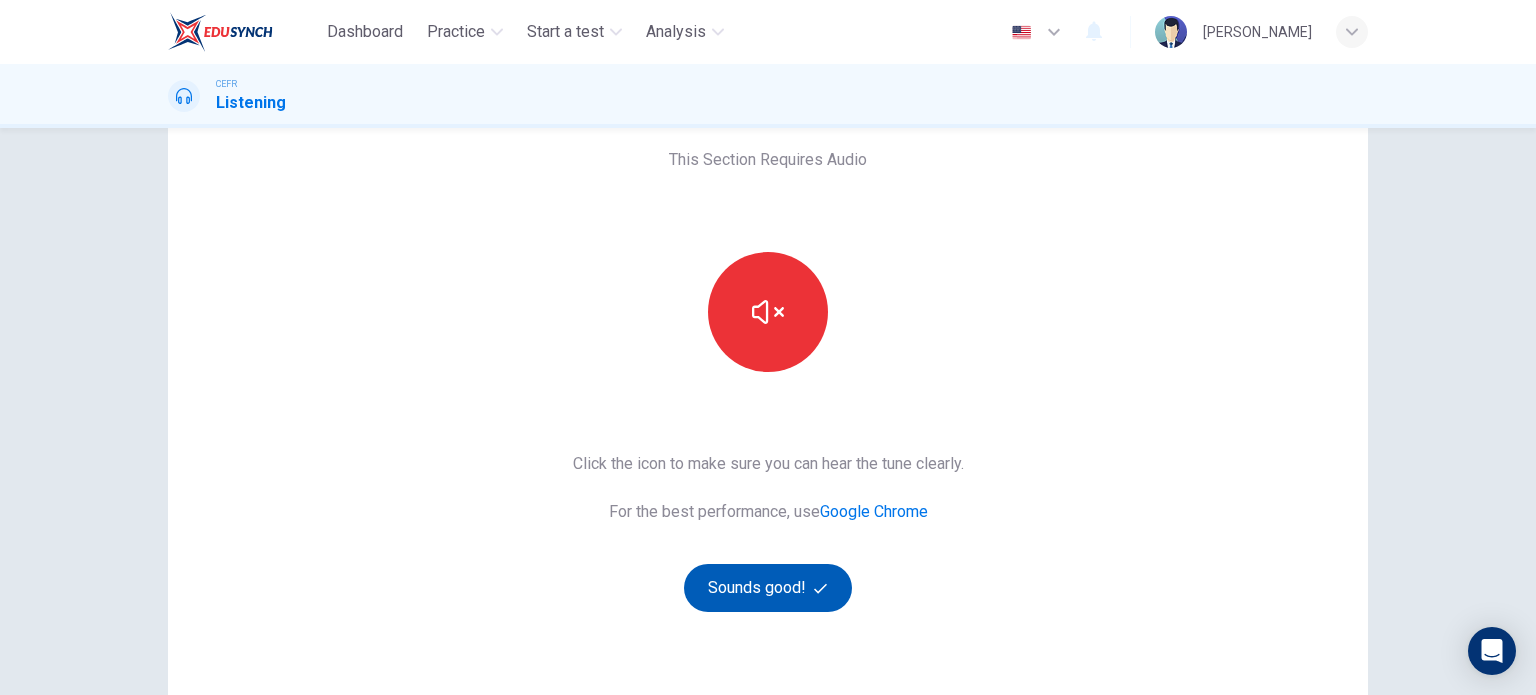 click on "Click the icon to make sure you can hear the tune clearly. For the best performance, use  Google Chrome Sounds good!" at bounding box center [768, 532] 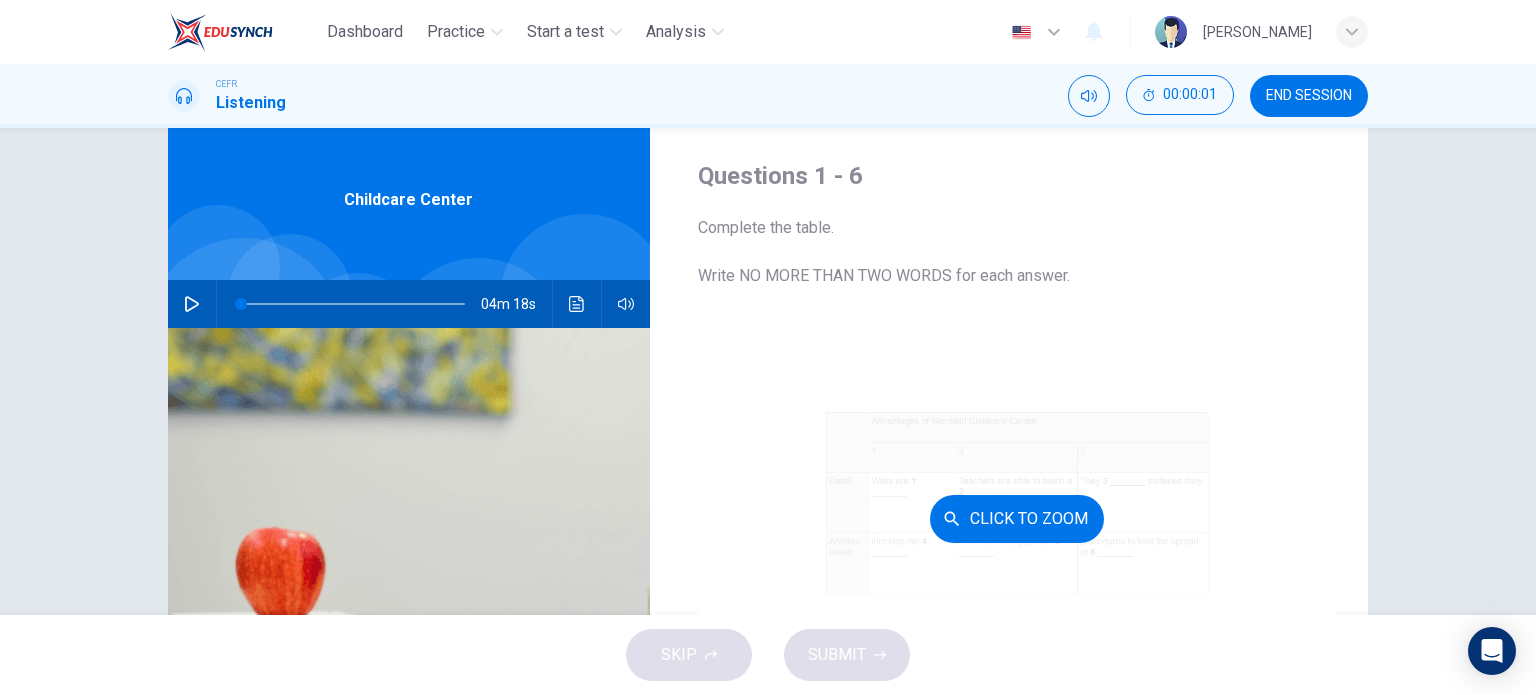 scroll, scrollTop: 0, scrollLeft: 0, axis: both 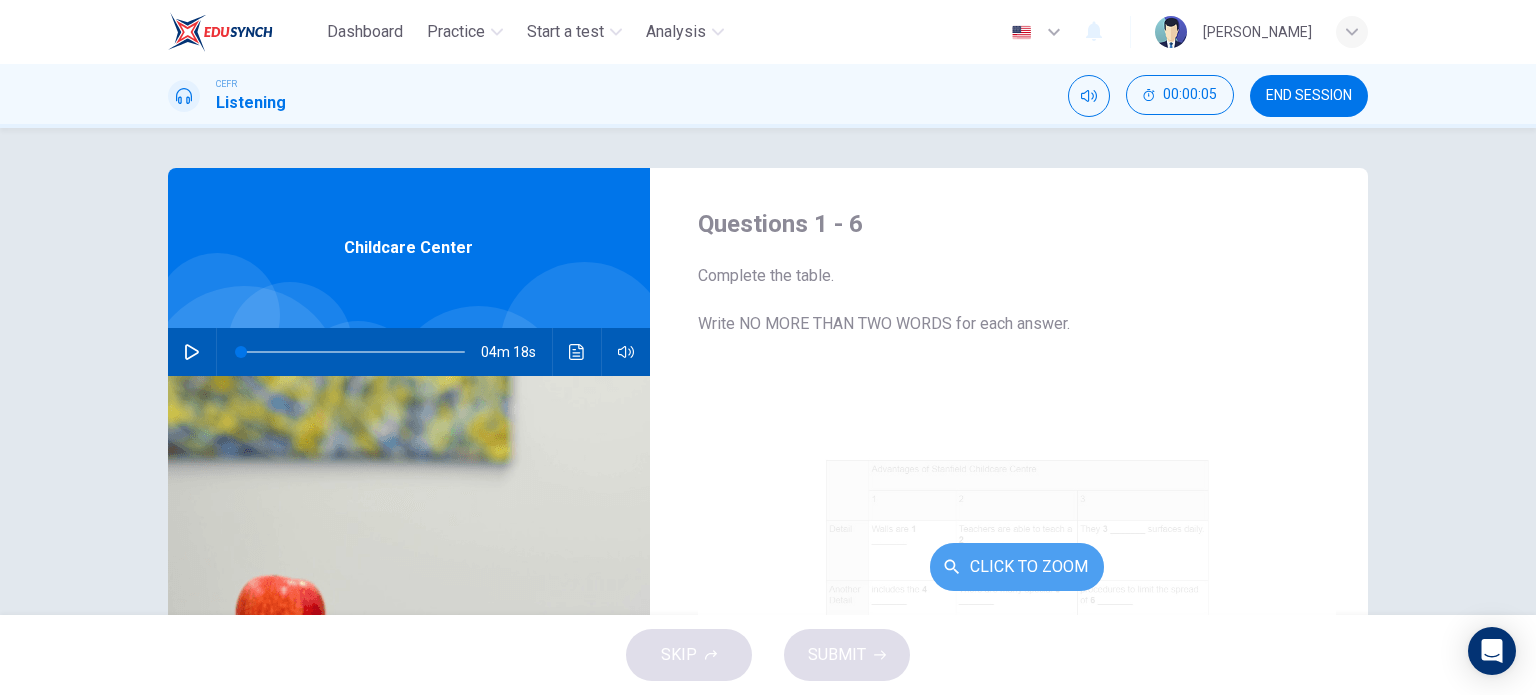 click on "Click to Zoom" at bounding box center [1017, 567] 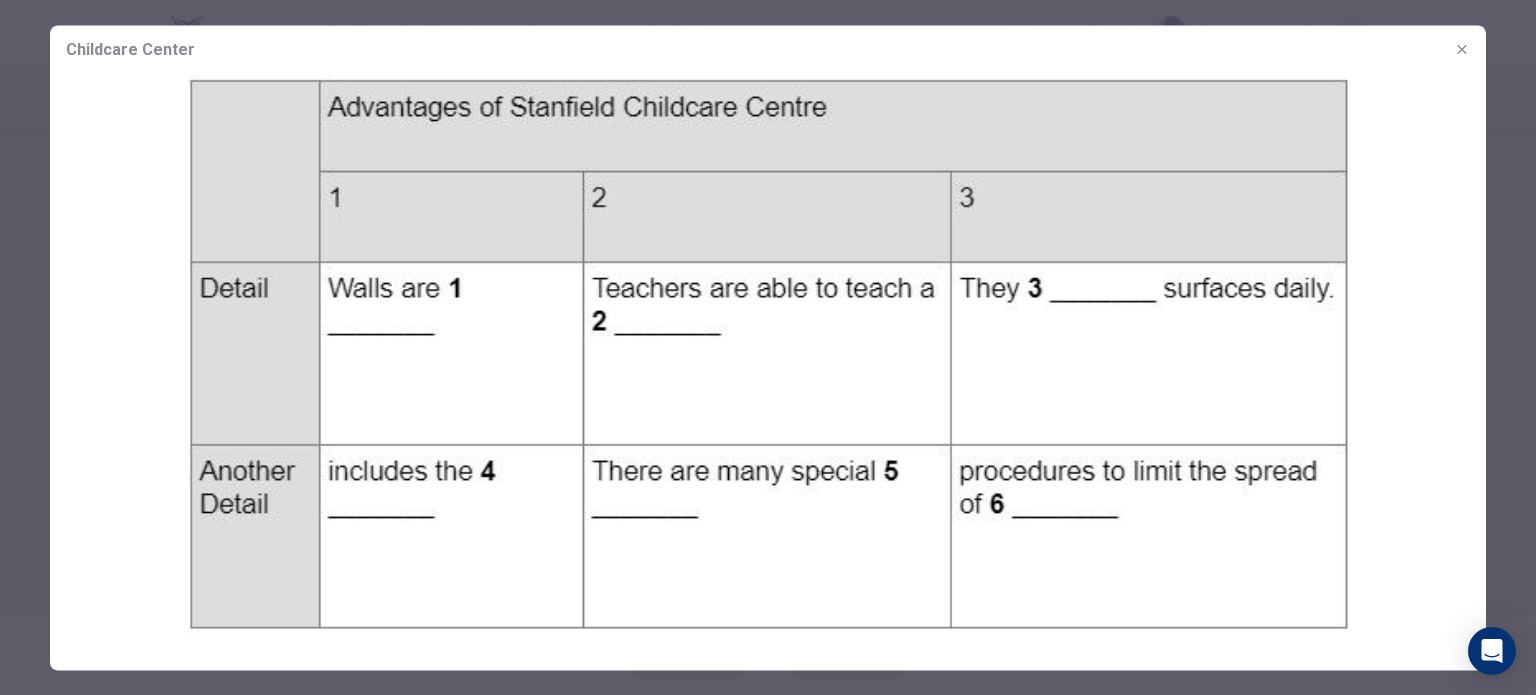 click 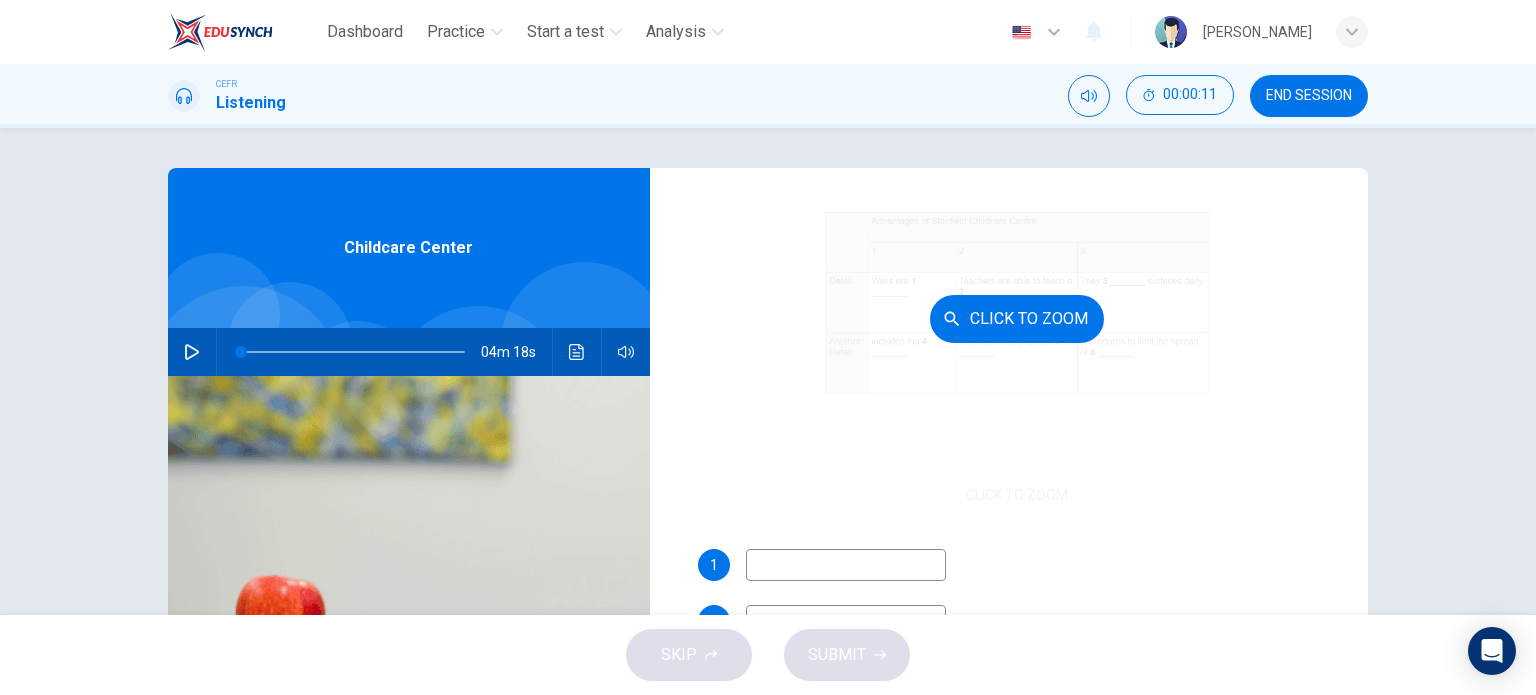 scroll, scrollTop: 285, scrollLeft: 0, axis: vertical 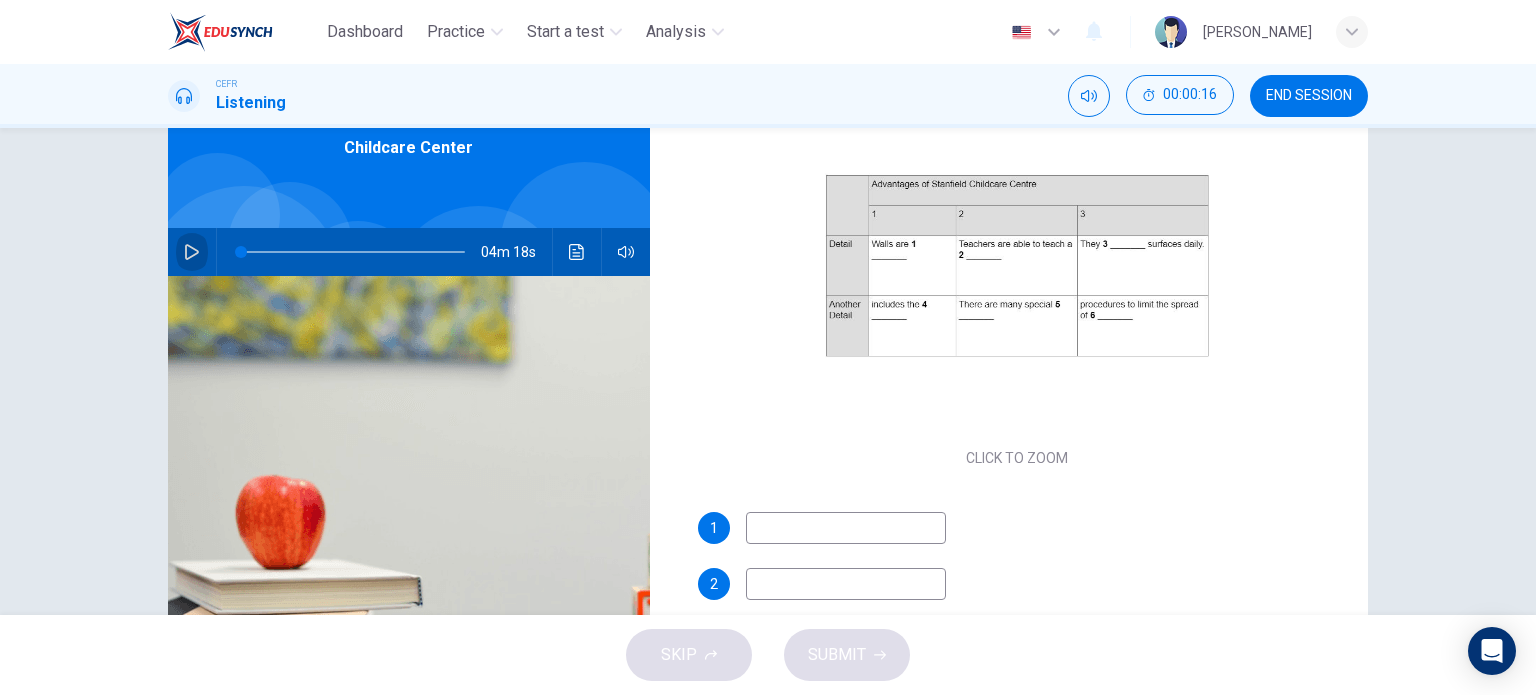 click 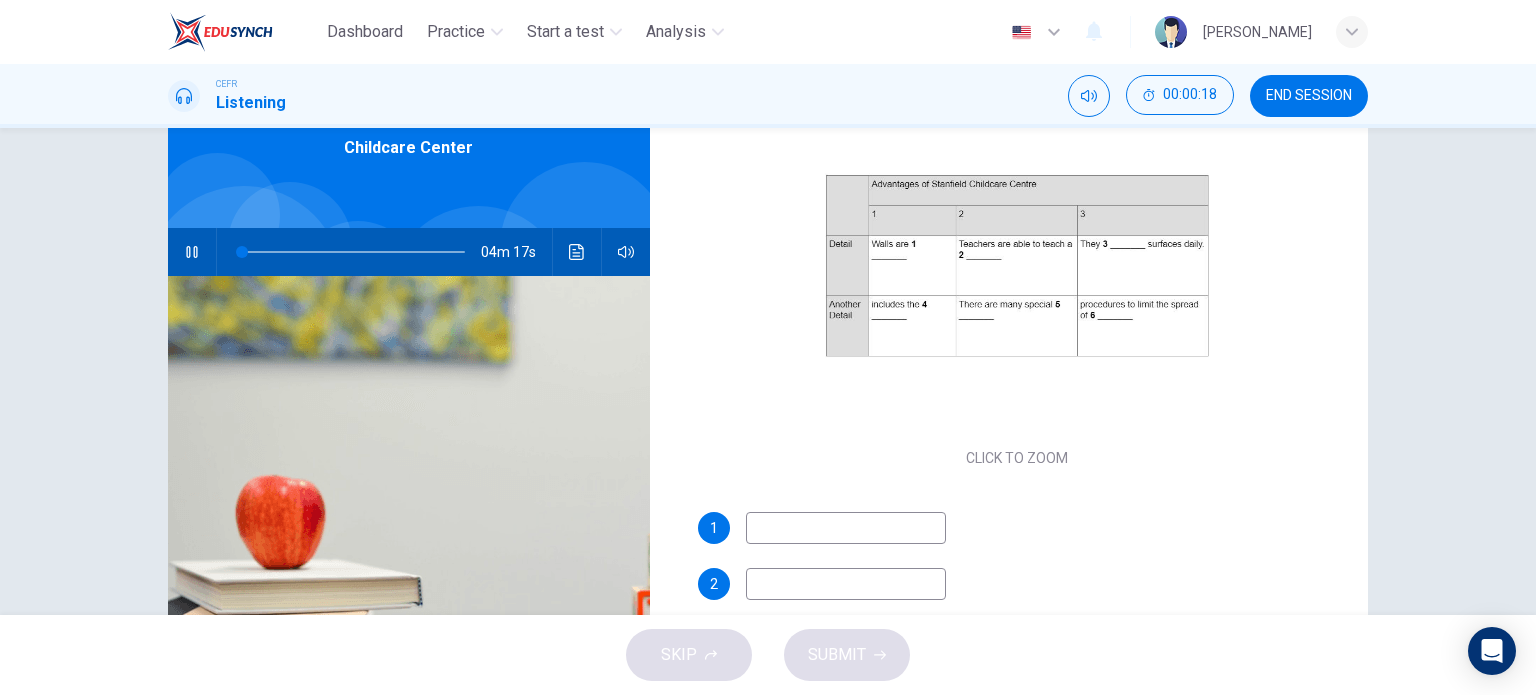 type on "1" 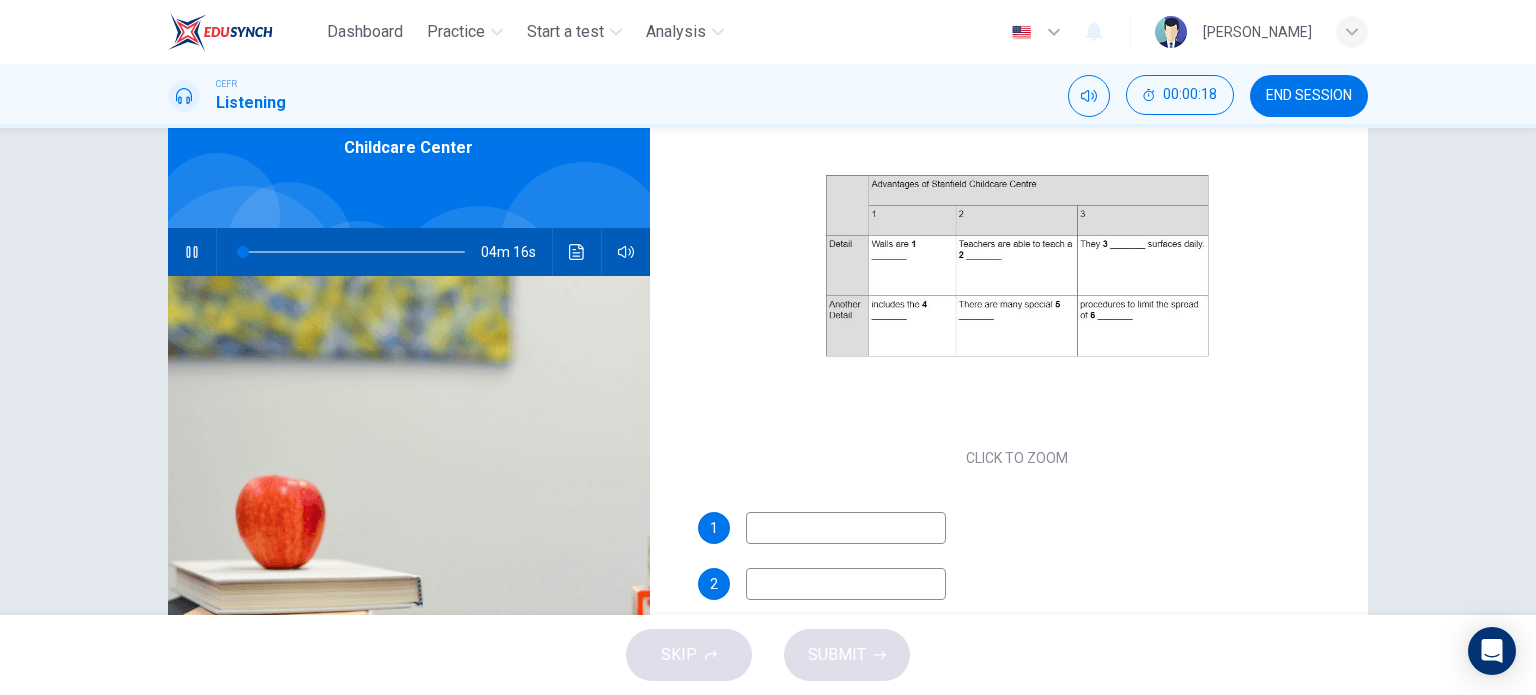 type 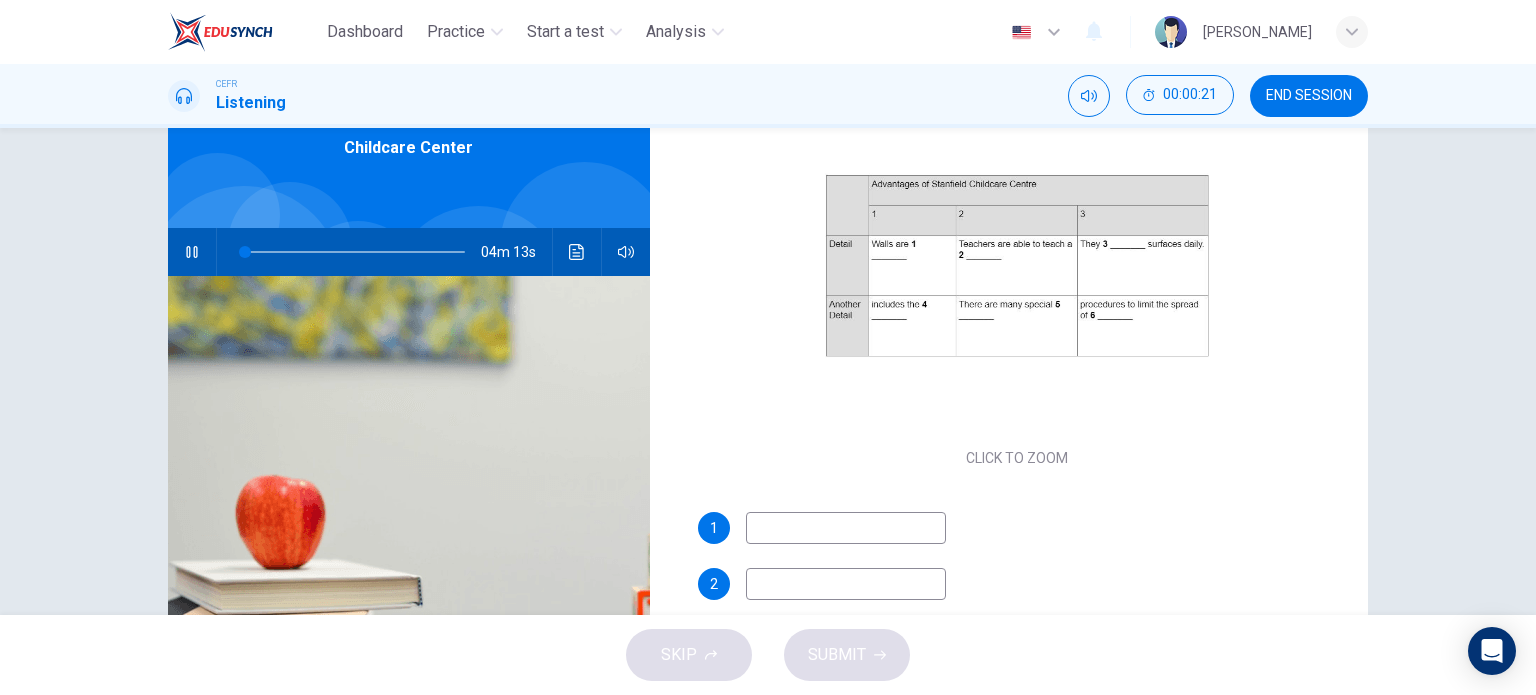 click at bounding box center [846, 528] 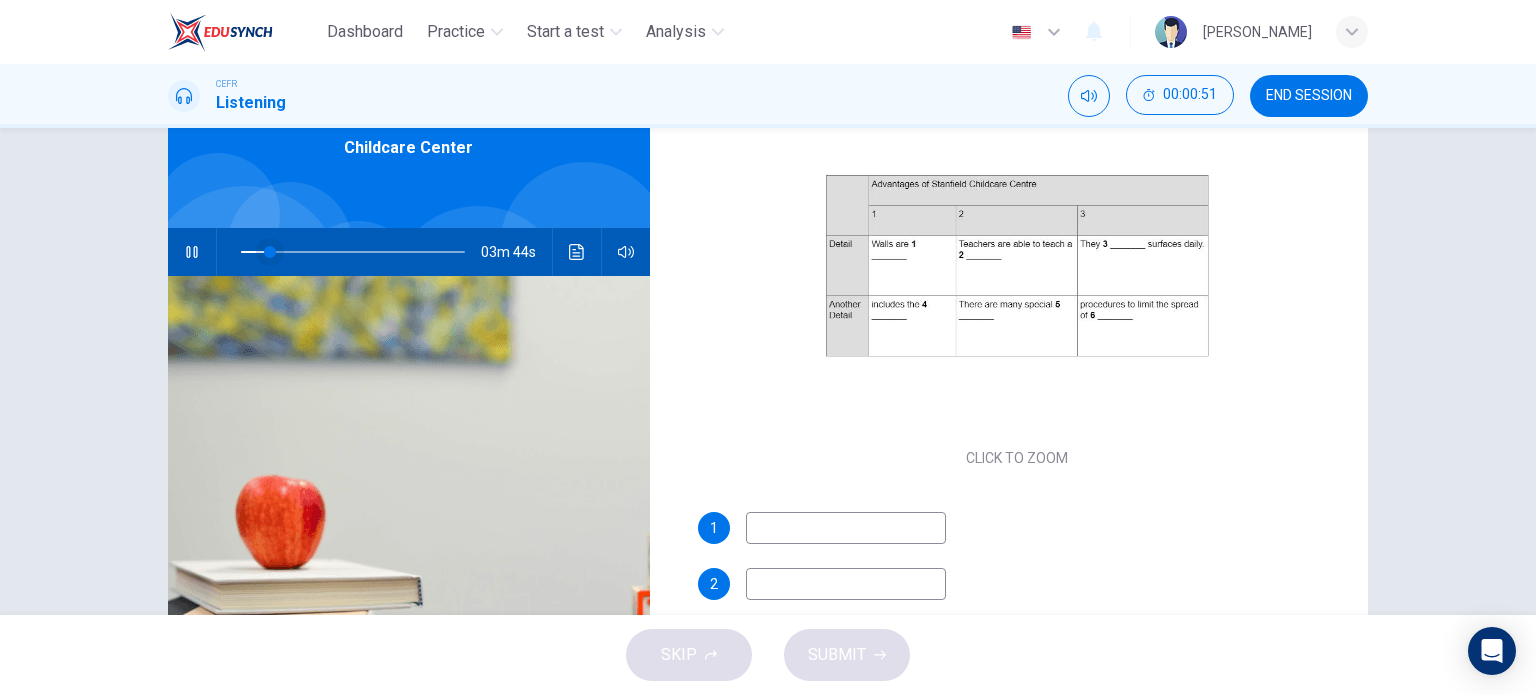 click at bounding box center [270, 252] 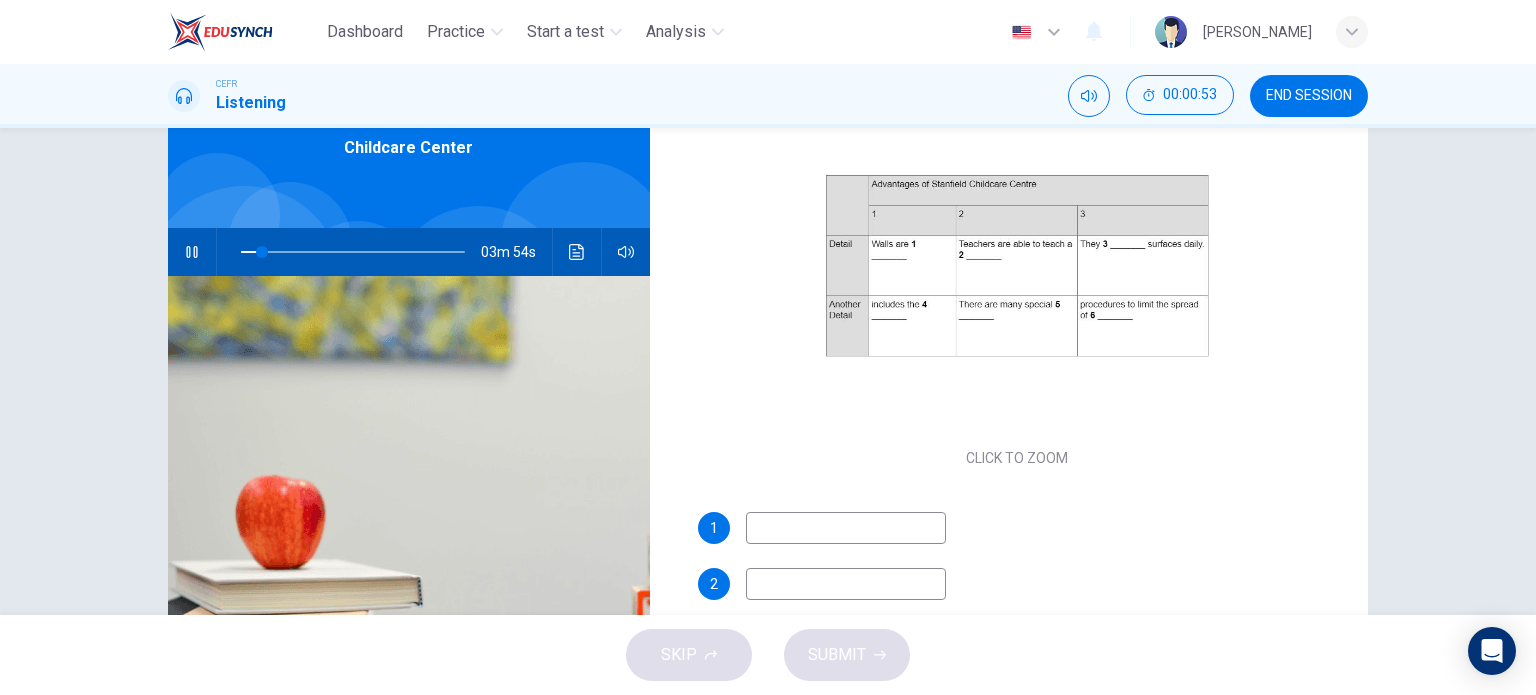 click at bounding box center [846, 528] 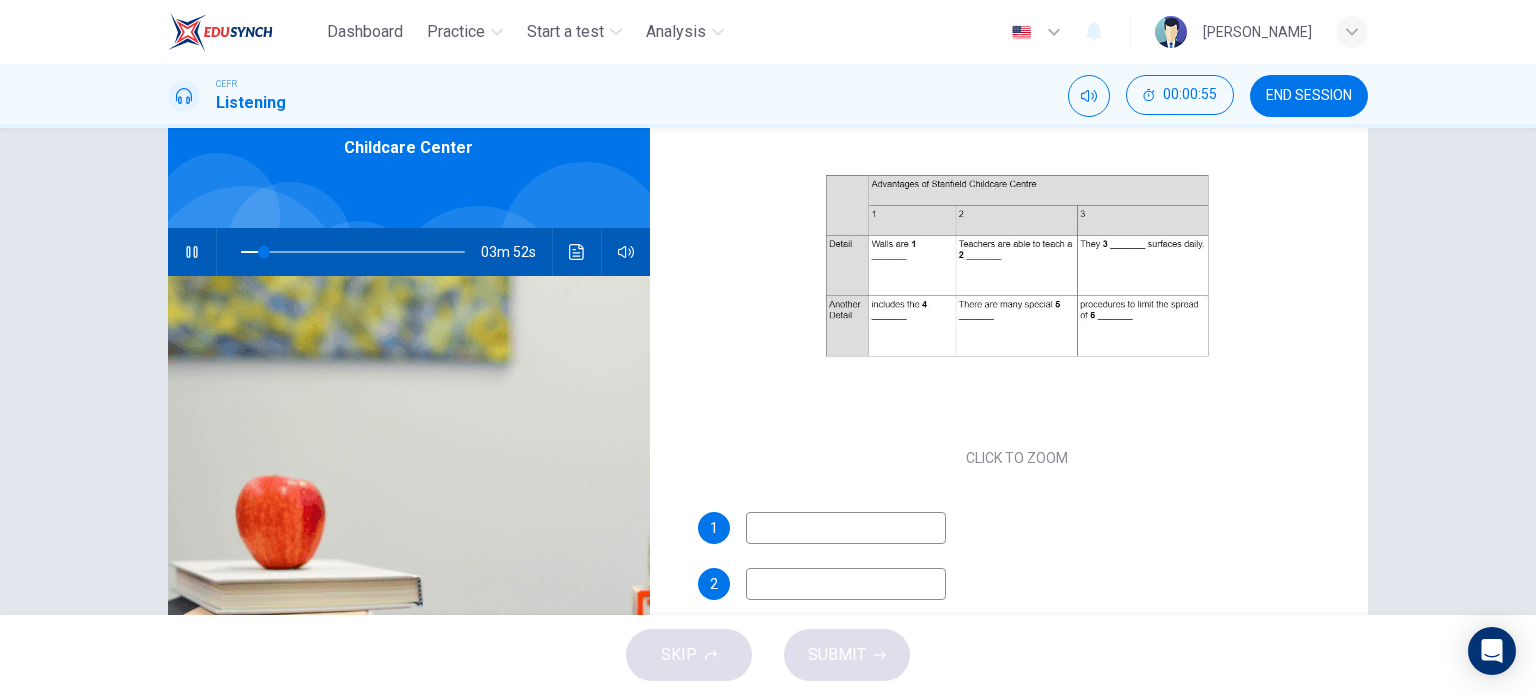 type on "11" 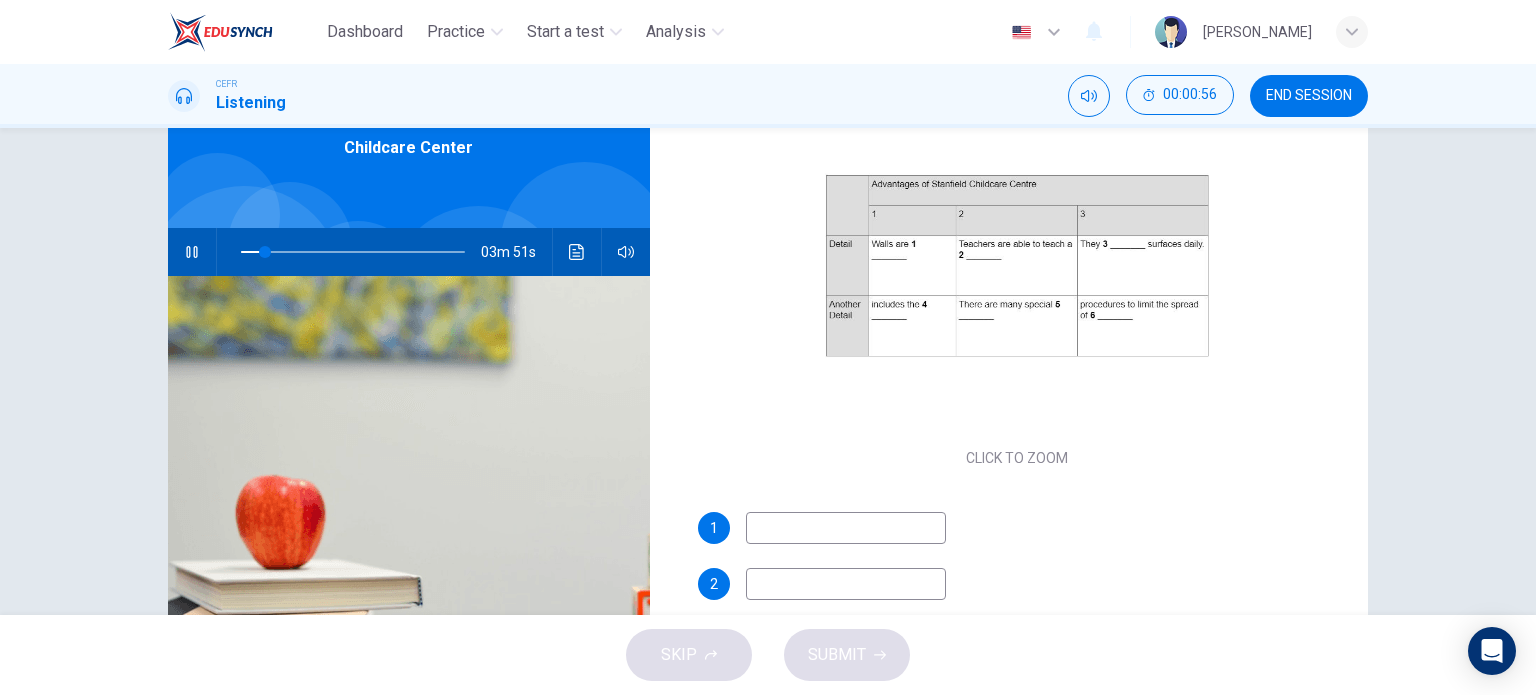 type on "p" 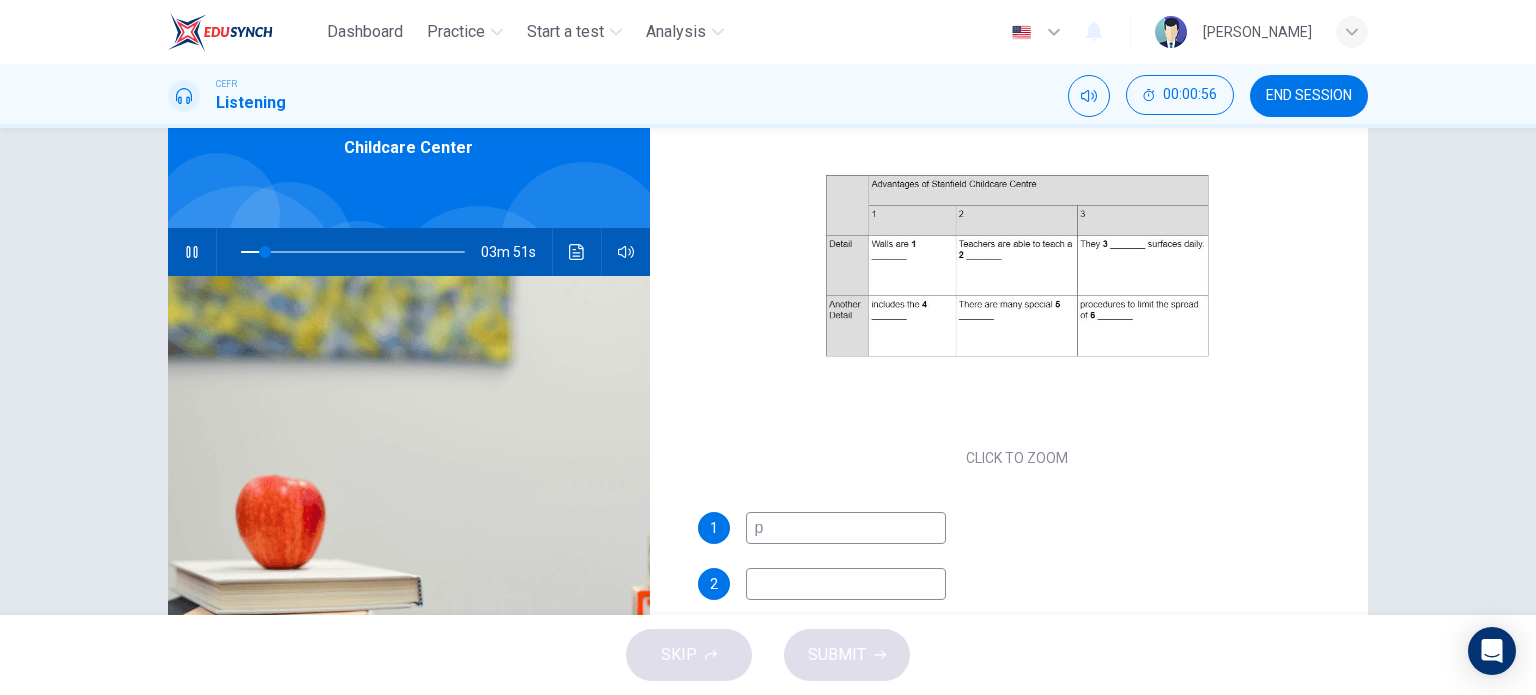 type on "11" 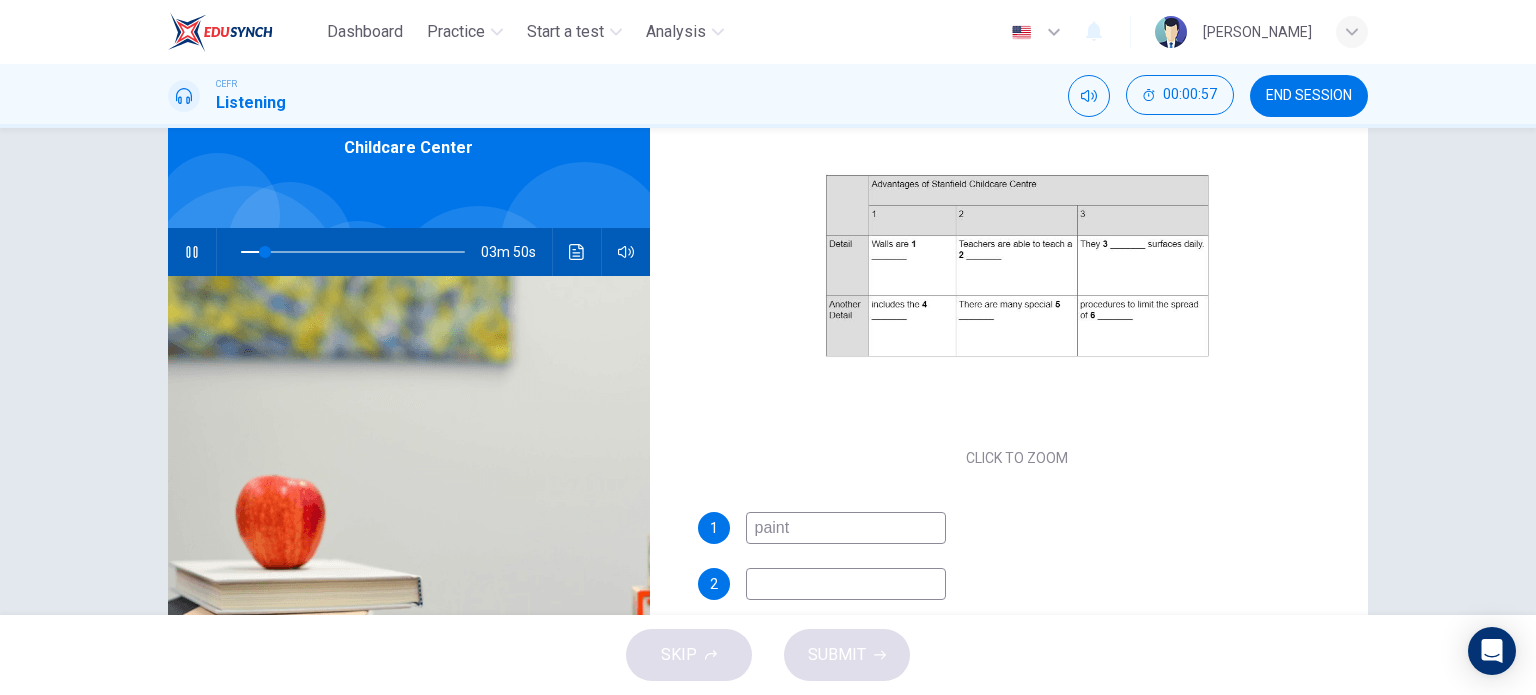type on "painte" 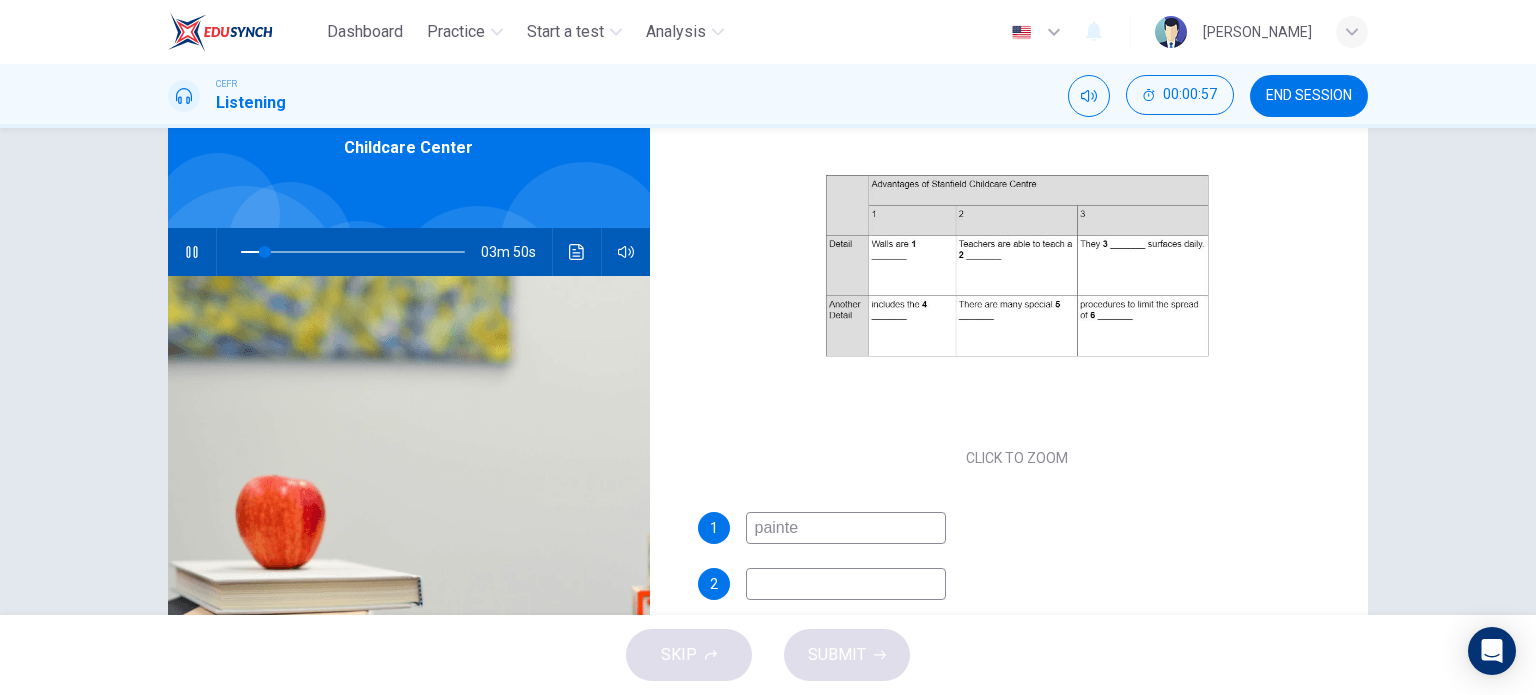 type on "11" 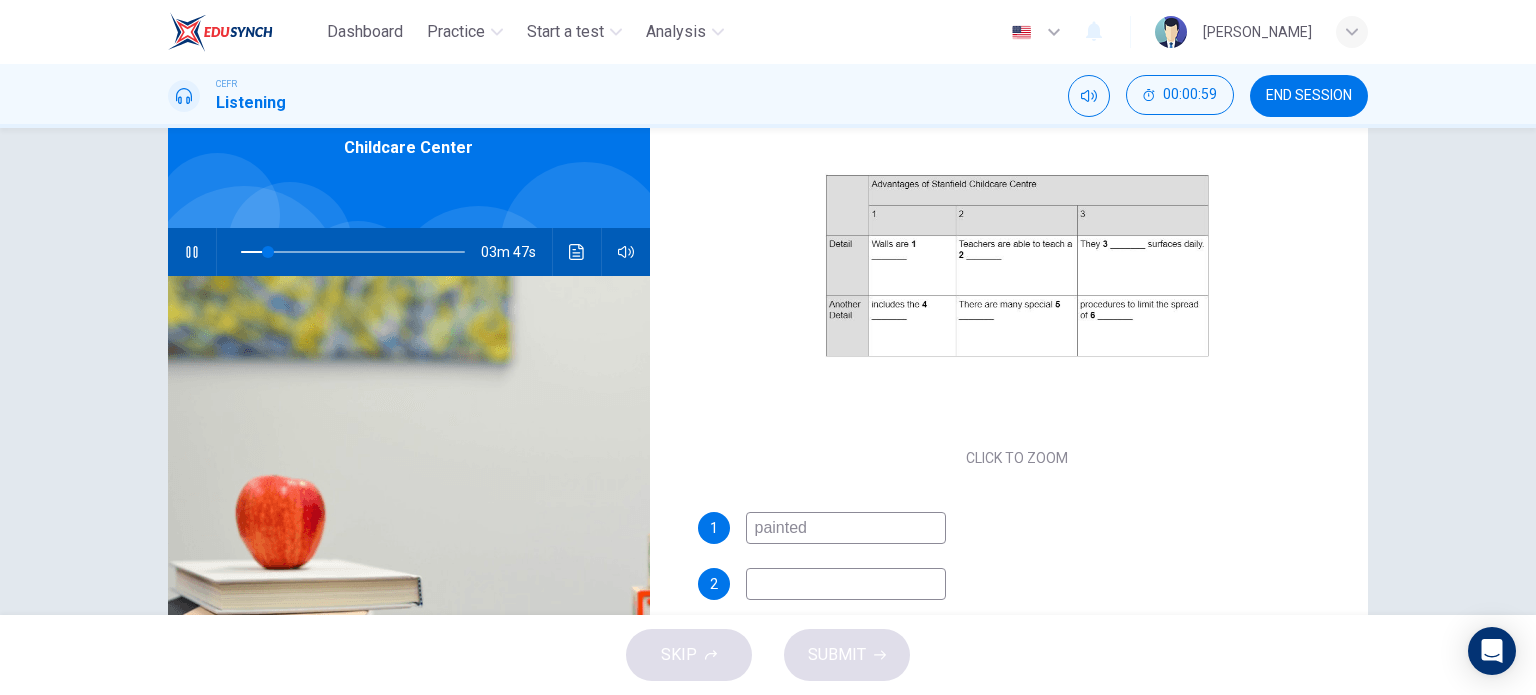 type on "12" 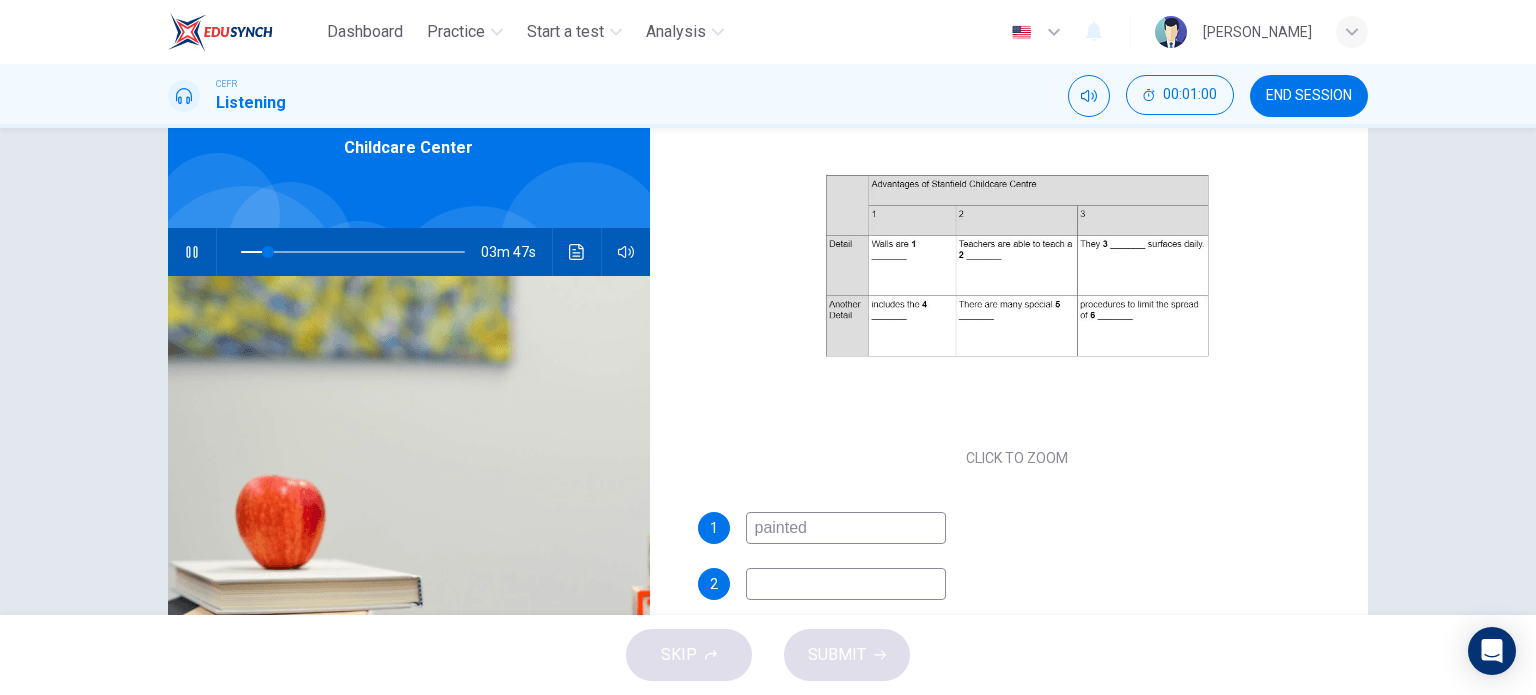 type on "painted" 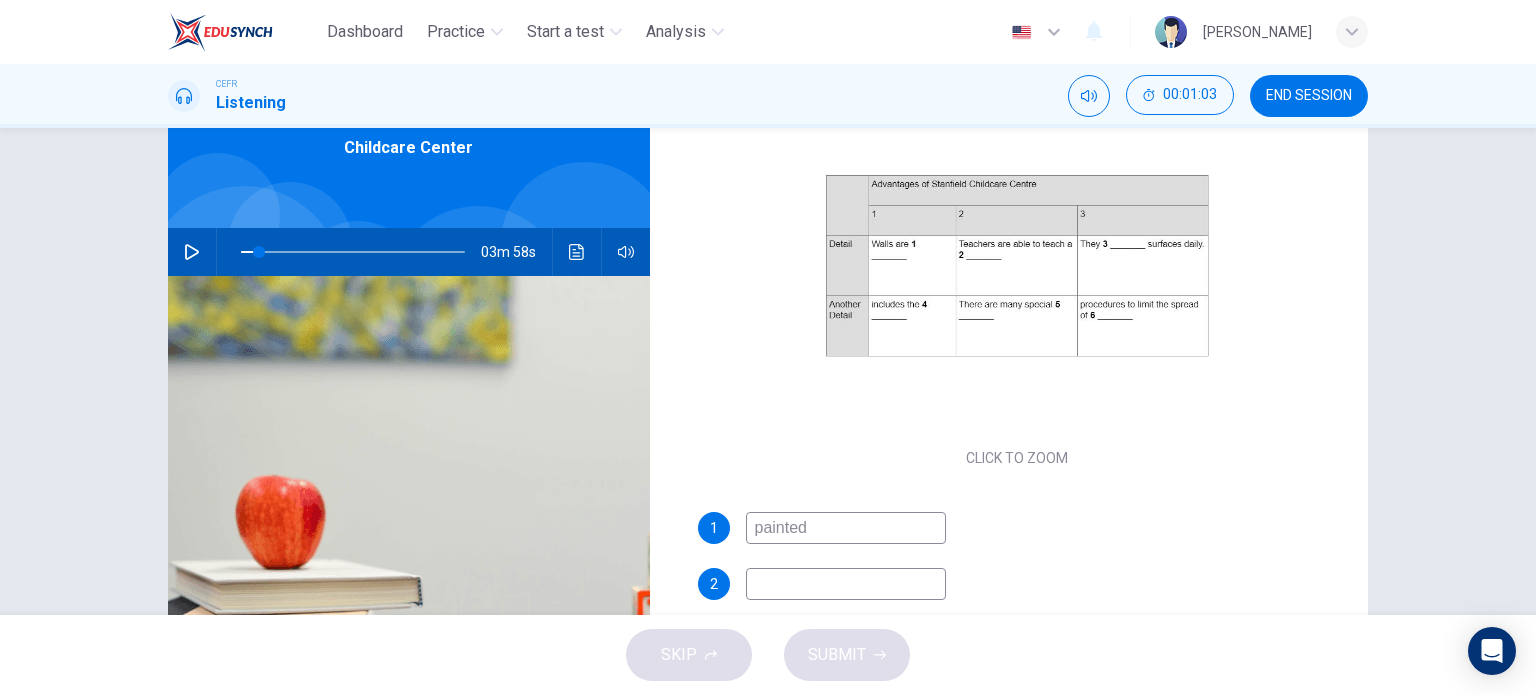 click 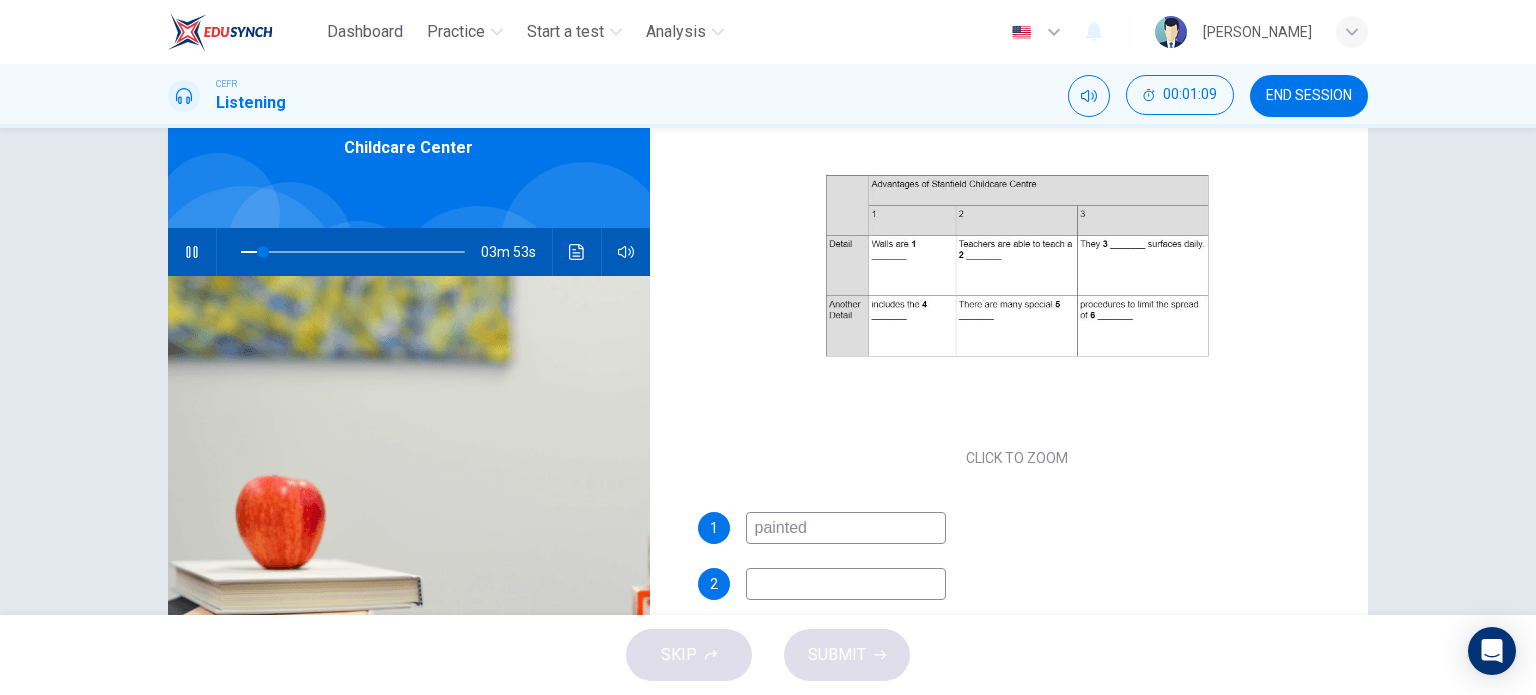 click 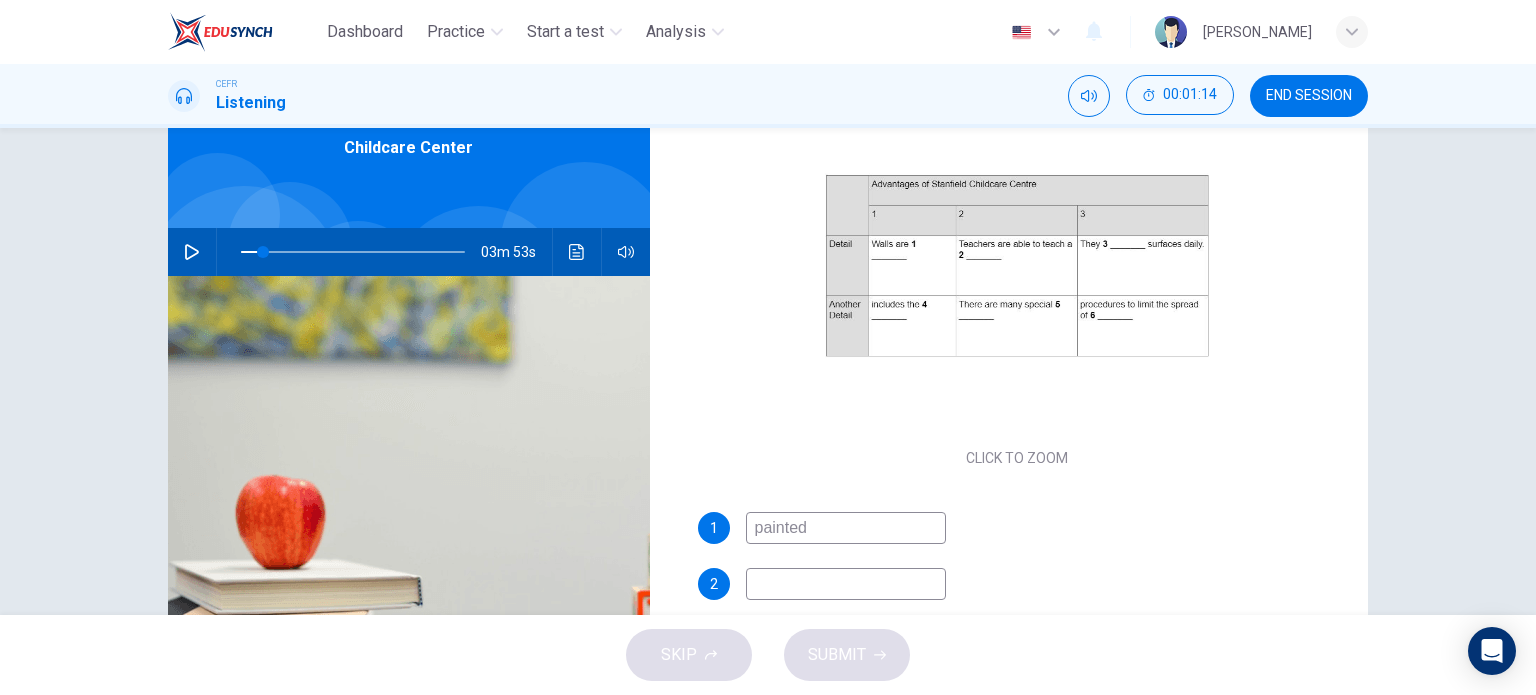 click 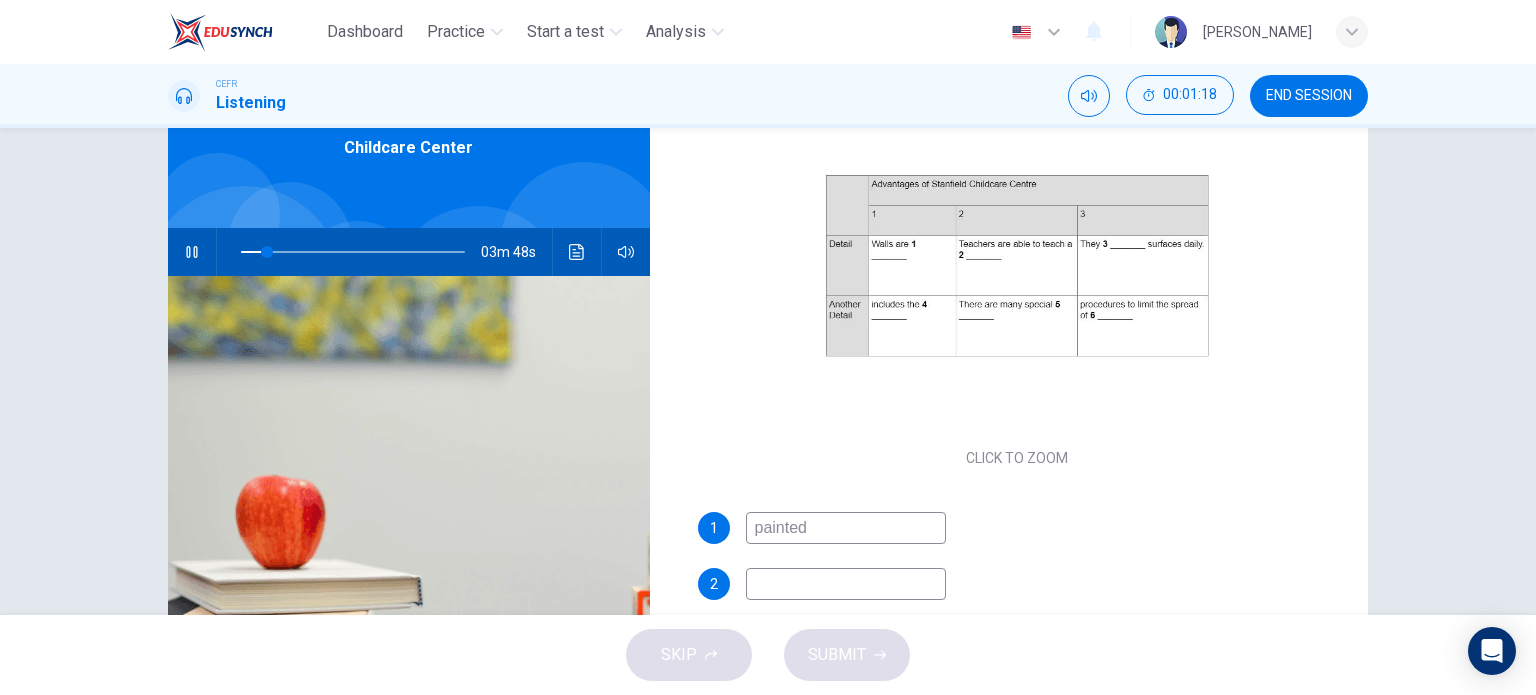 click on "painted" at bounding box center (846, 528) 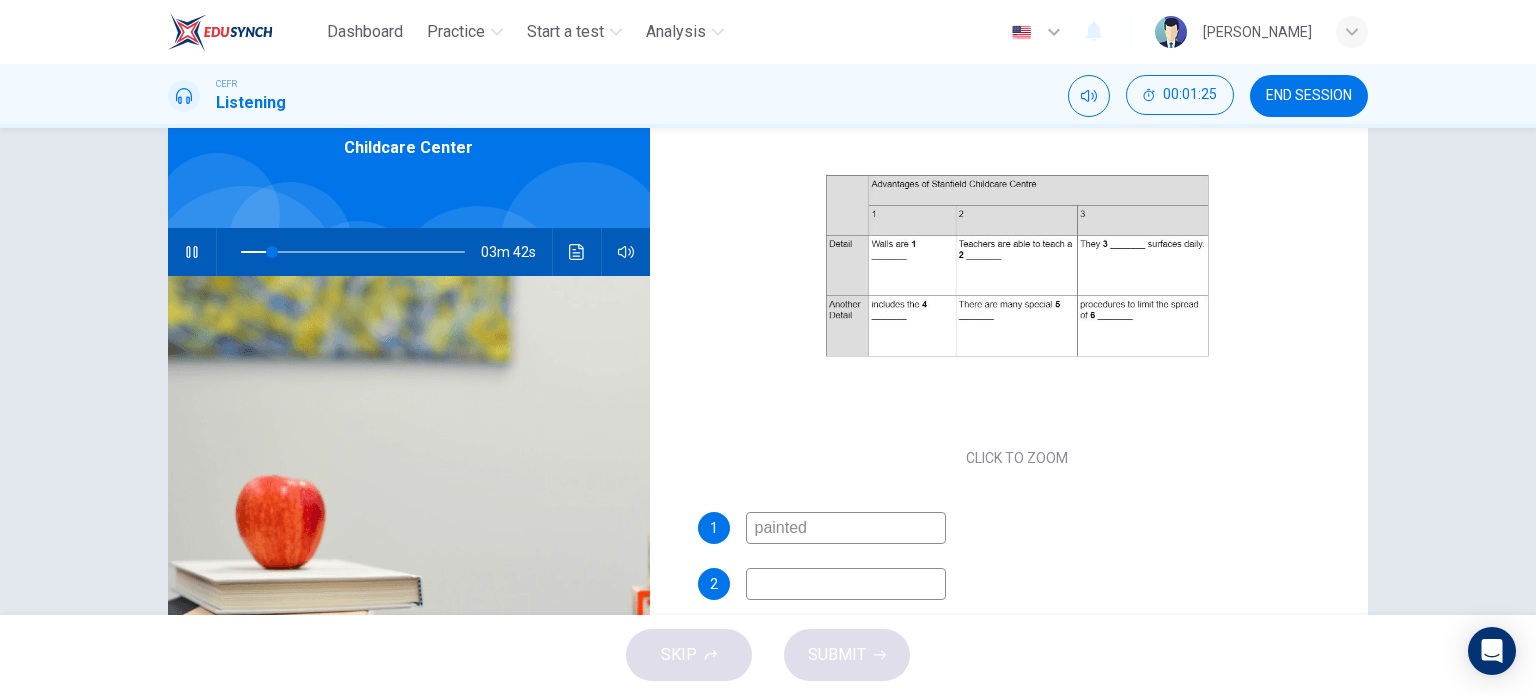 type on "14" 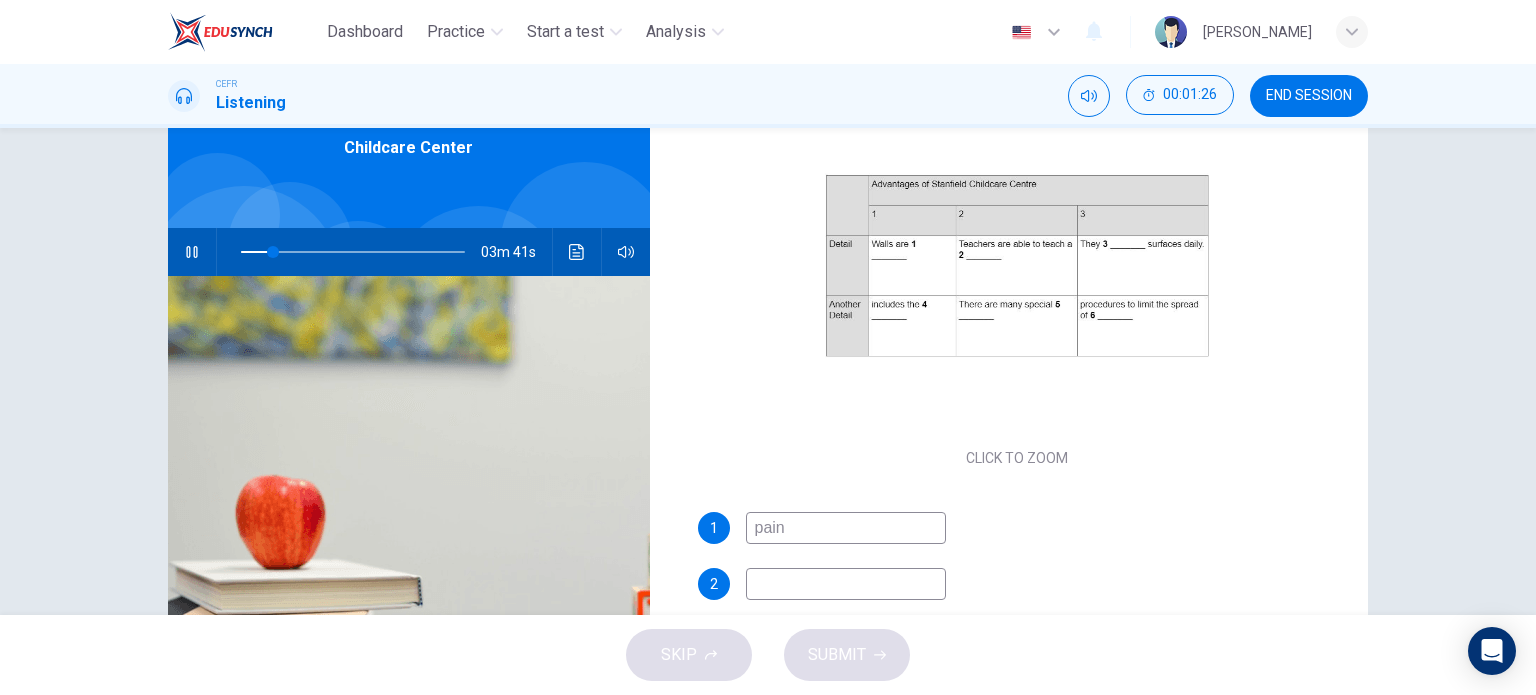 type on "pai" 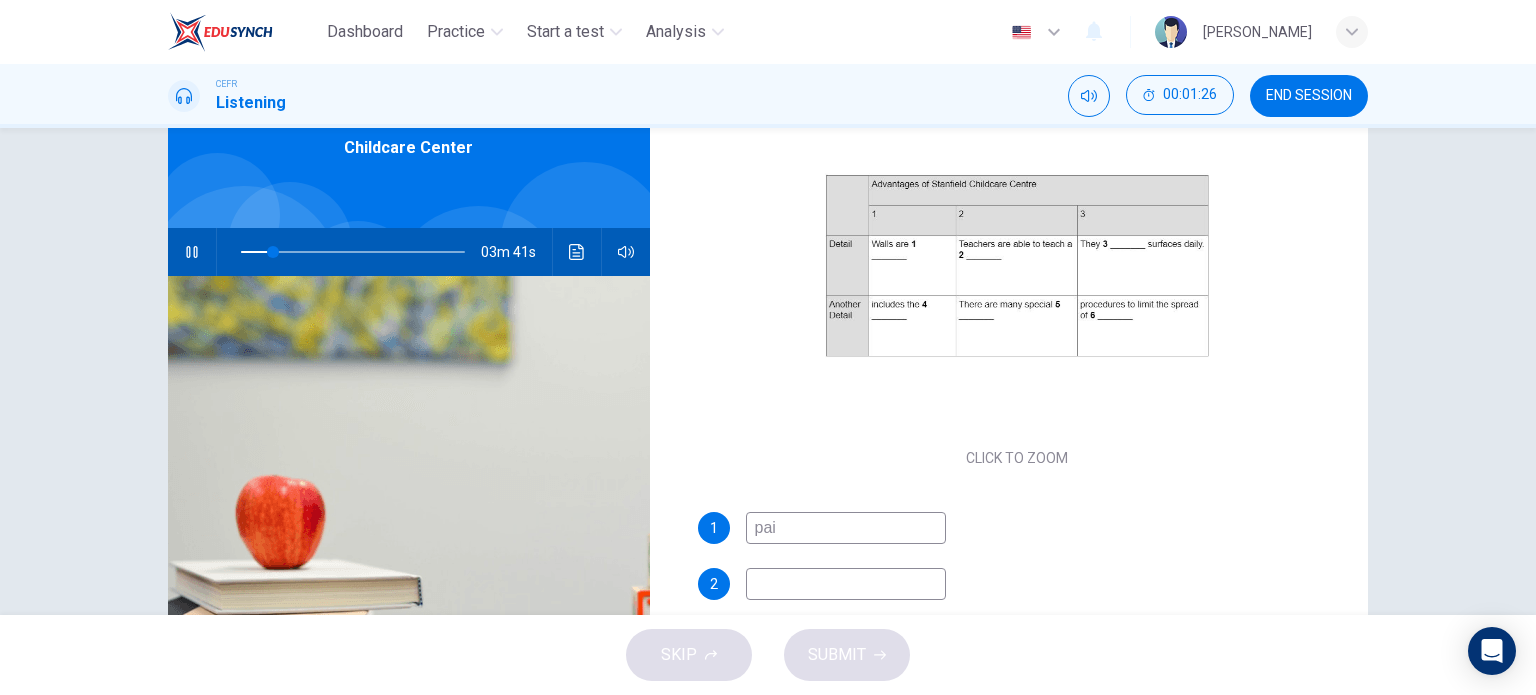 type on "14" 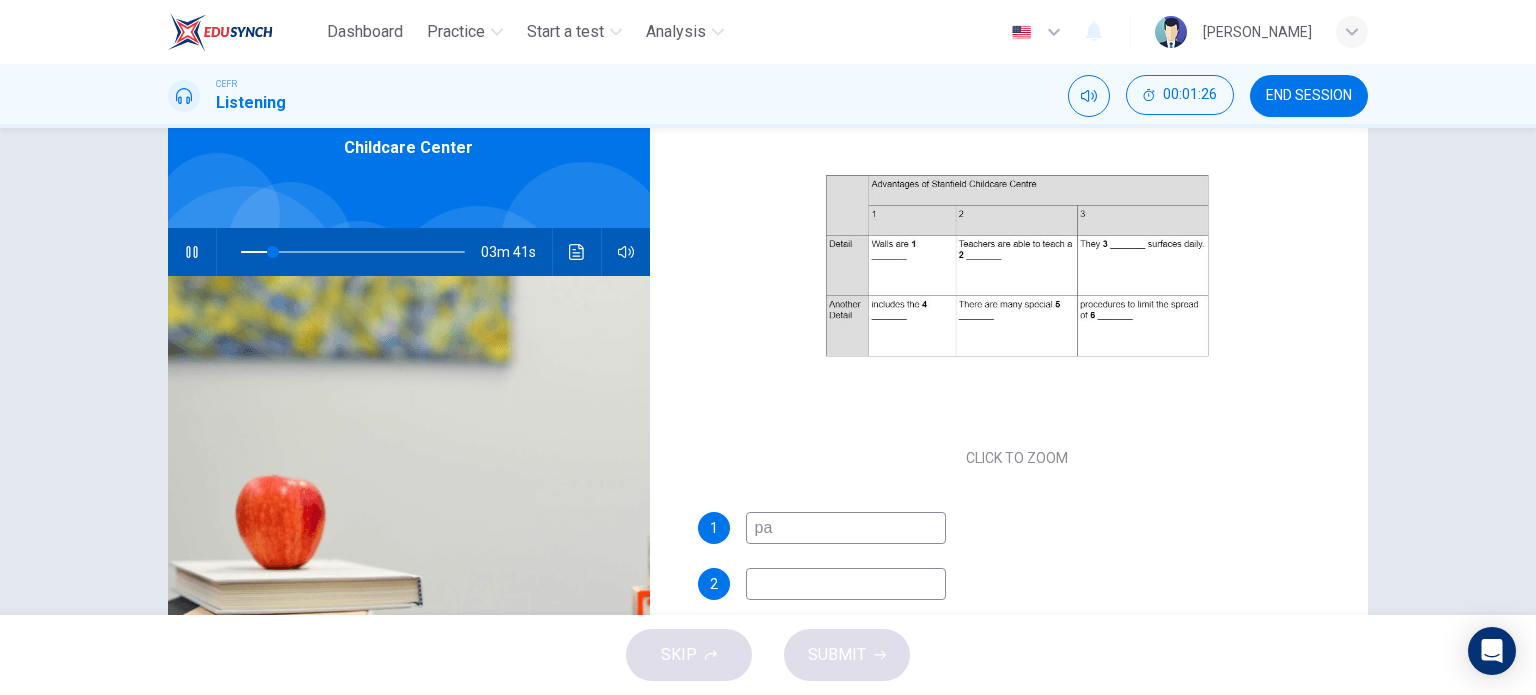 type on "p" 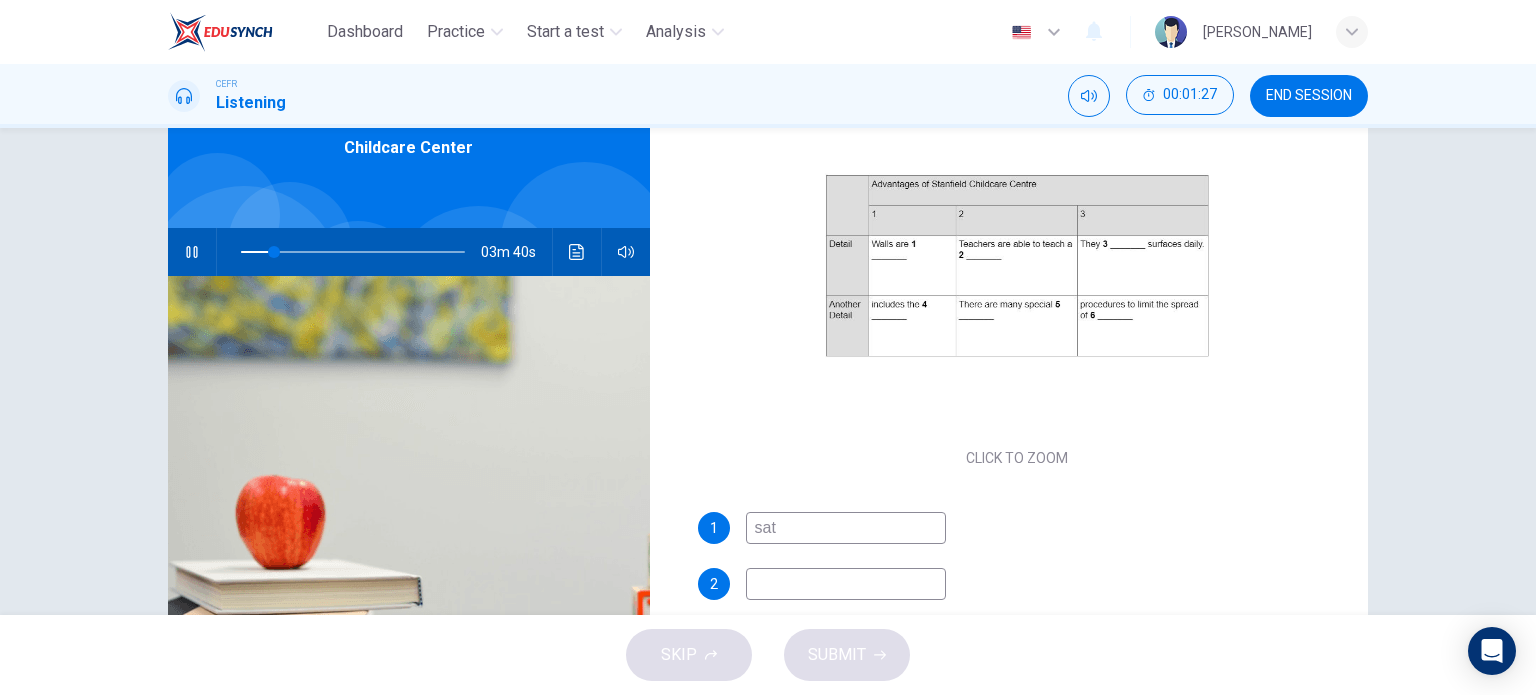 type on "satn" 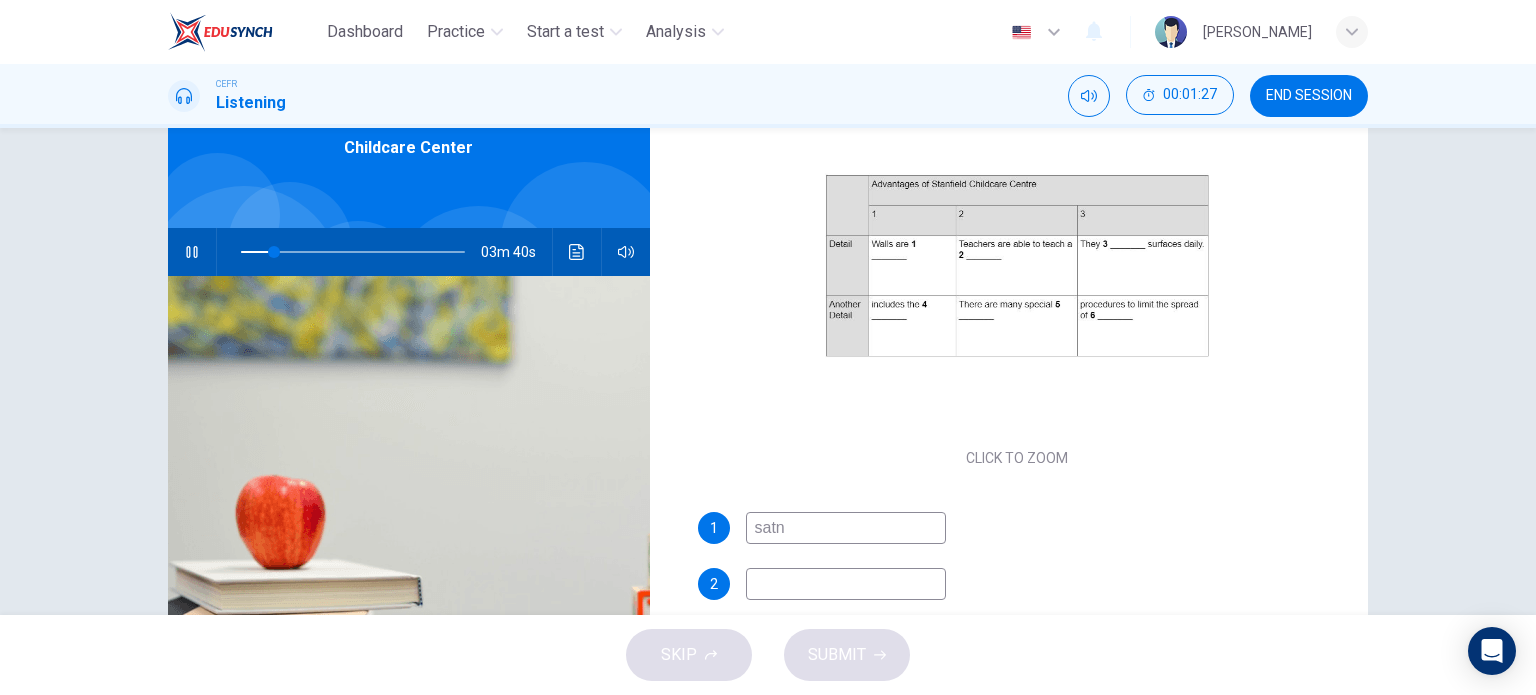 type on "15" 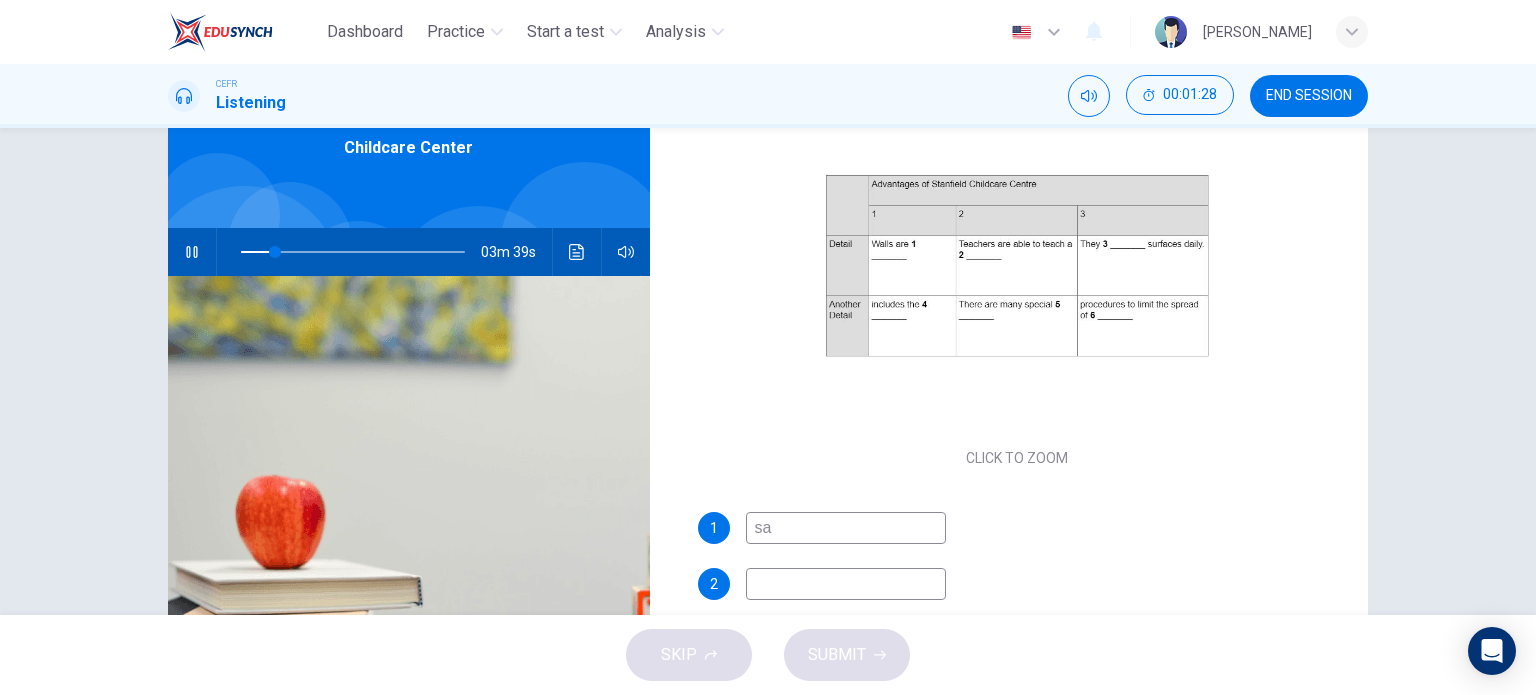 type on "s" 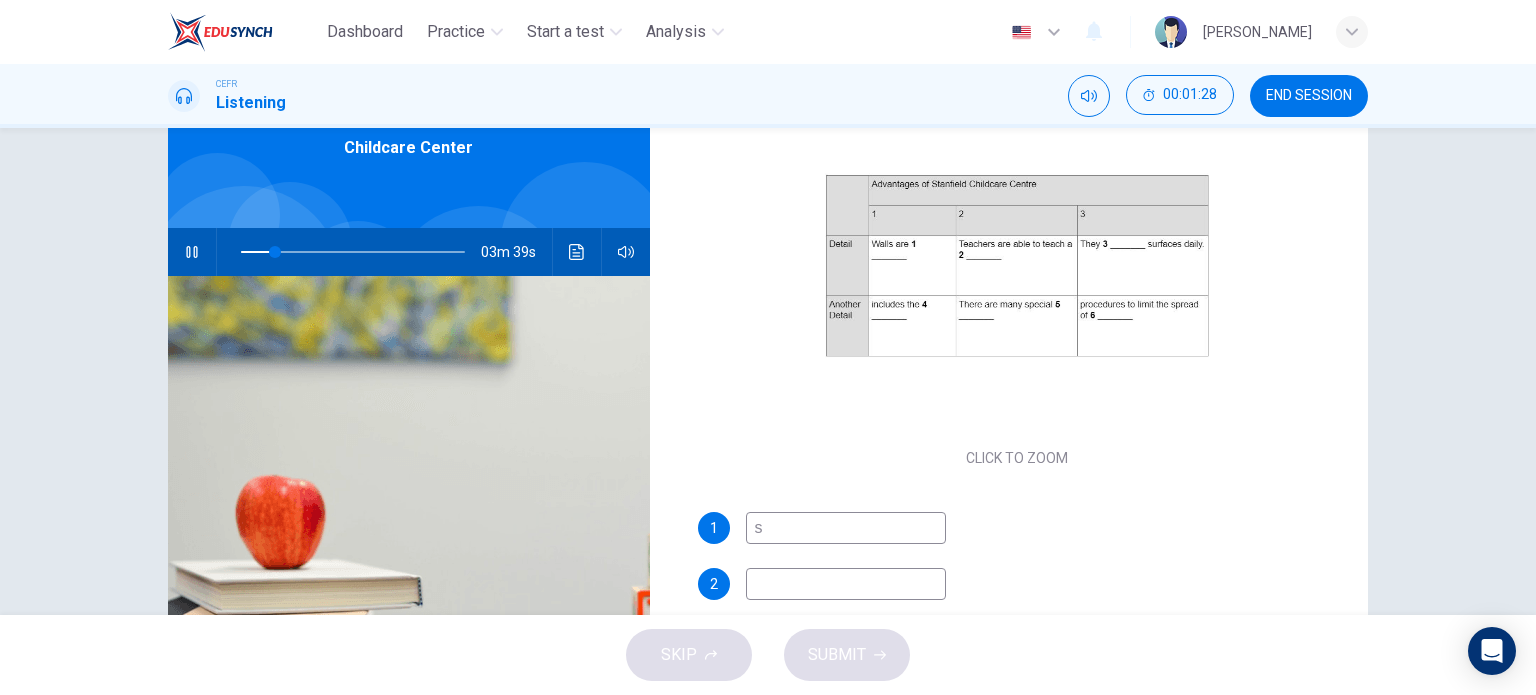 type on "15" 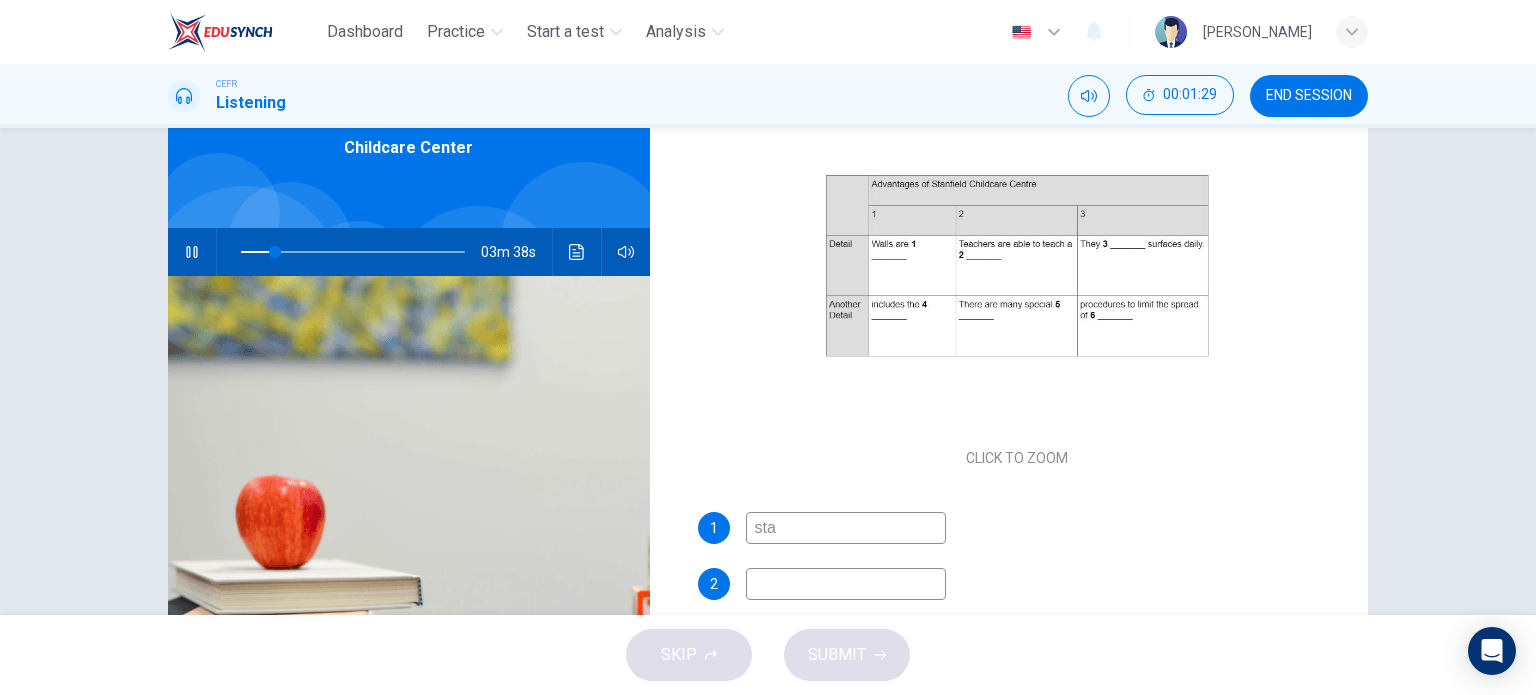 type on "[PERSON_NAME]" 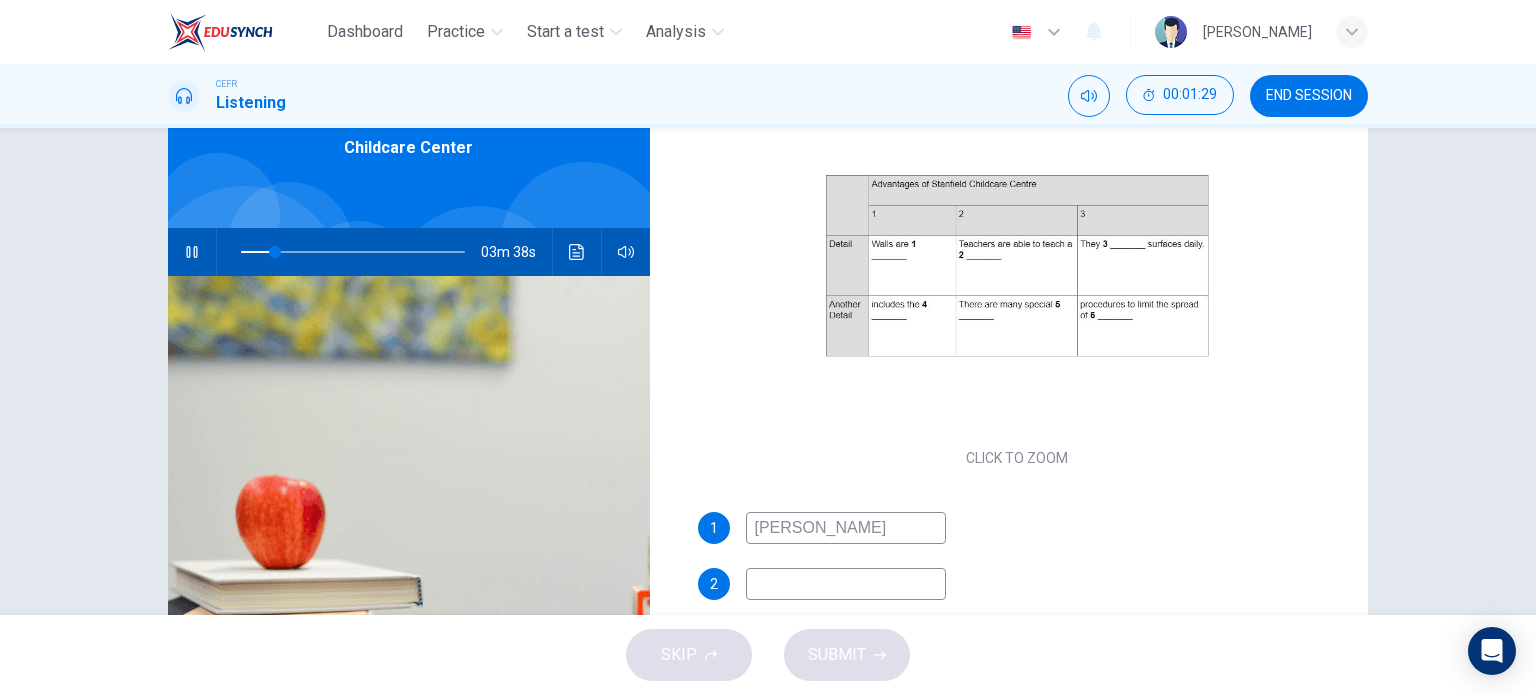type on "16" 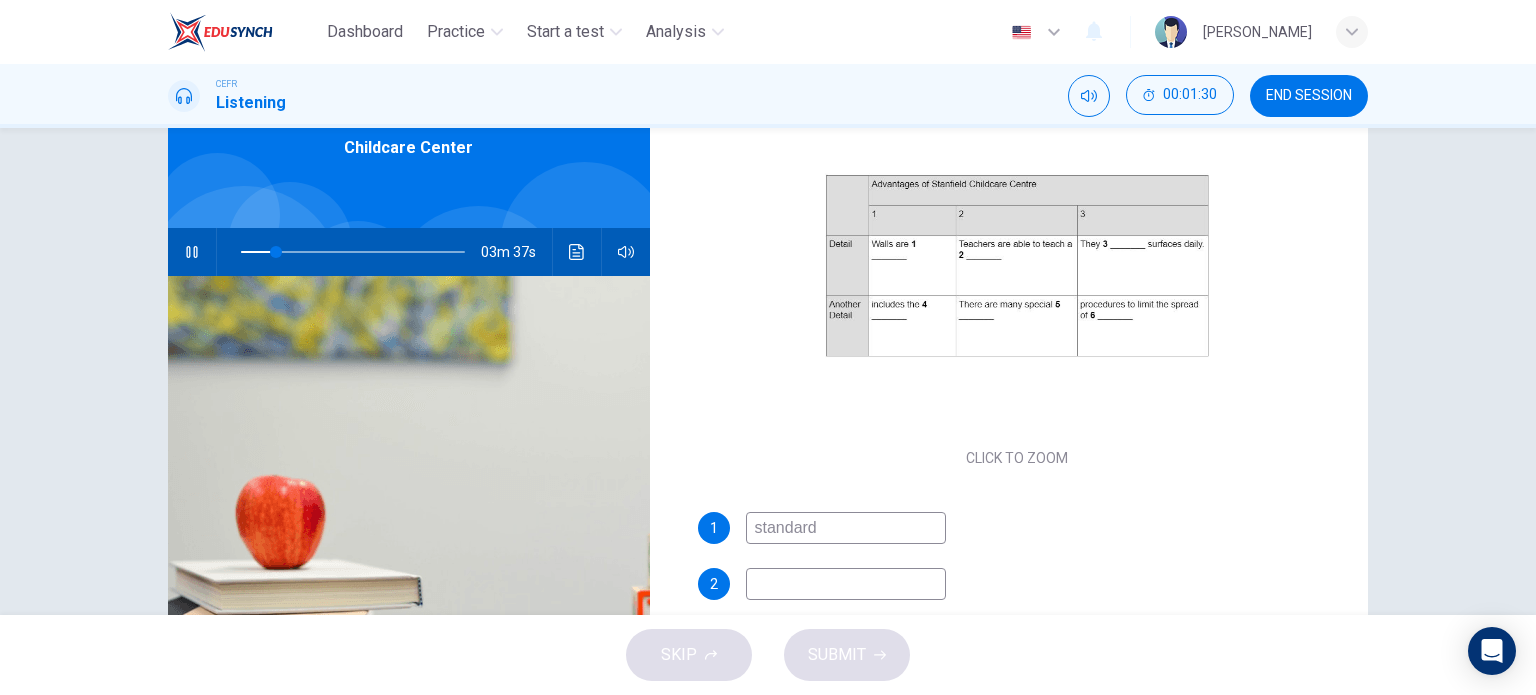 type on "standard" 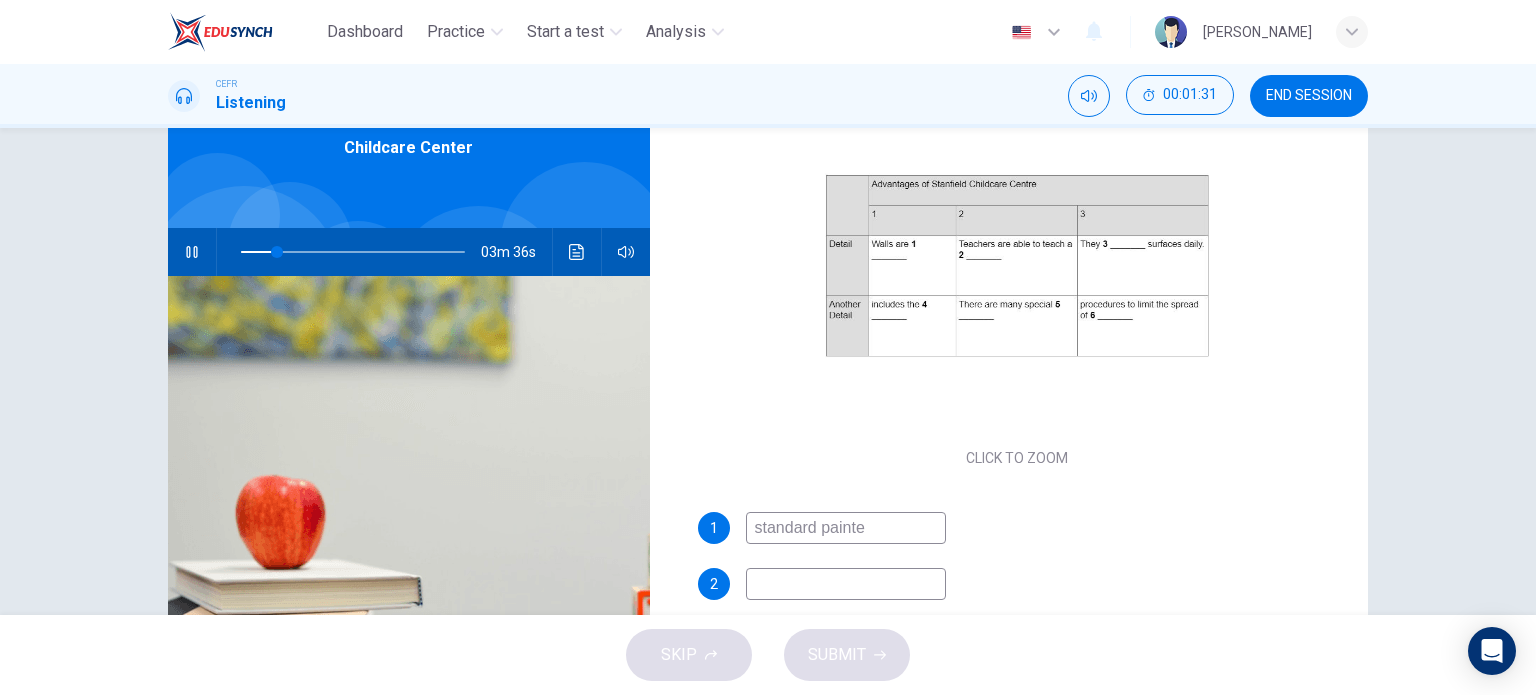 type on "standard painted" 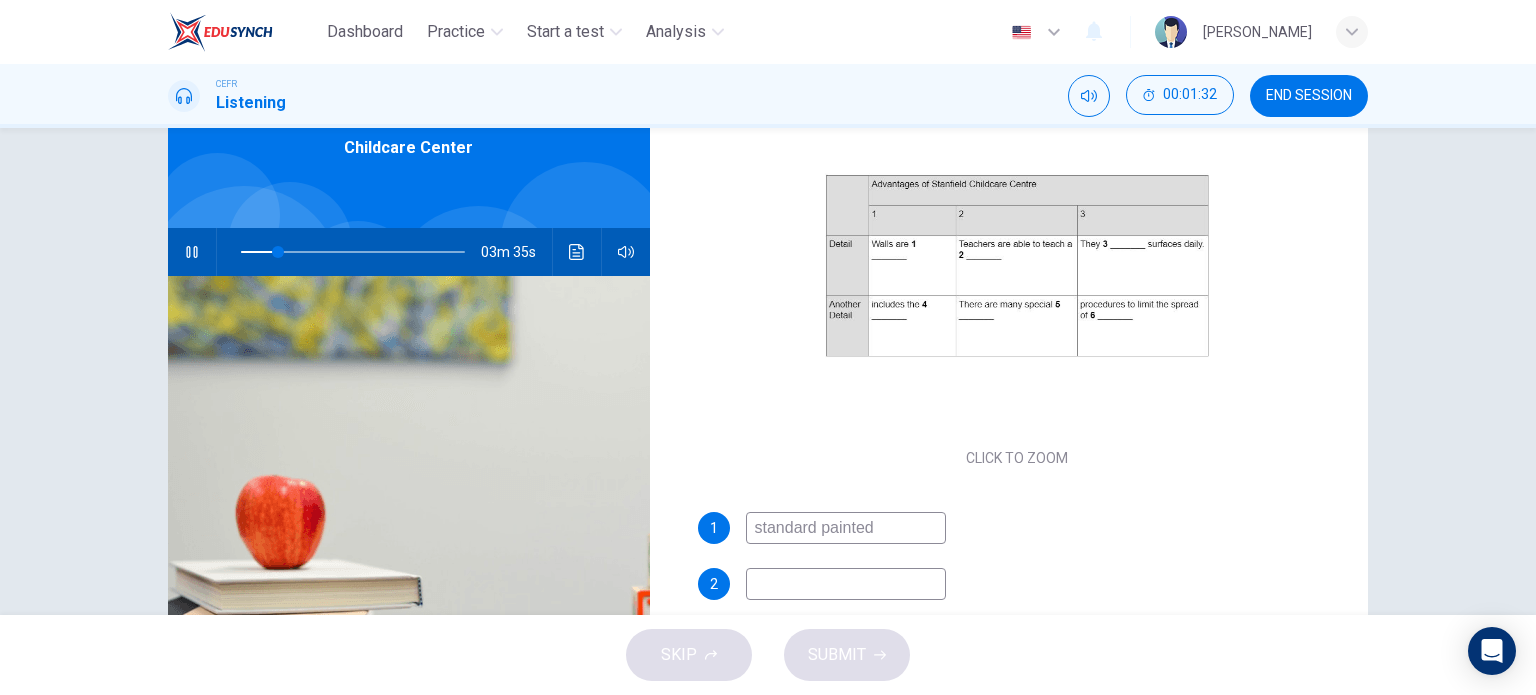 type on "17" 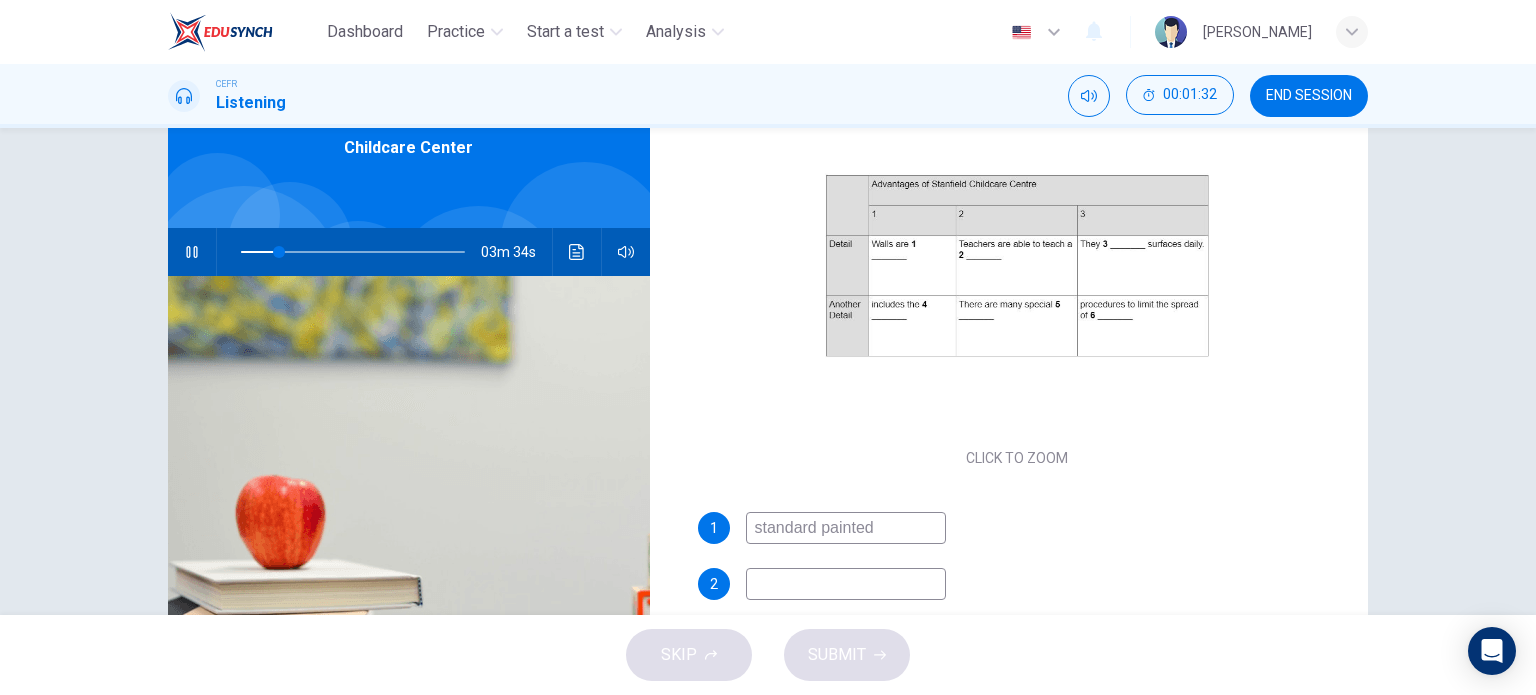 type on "standard painted" 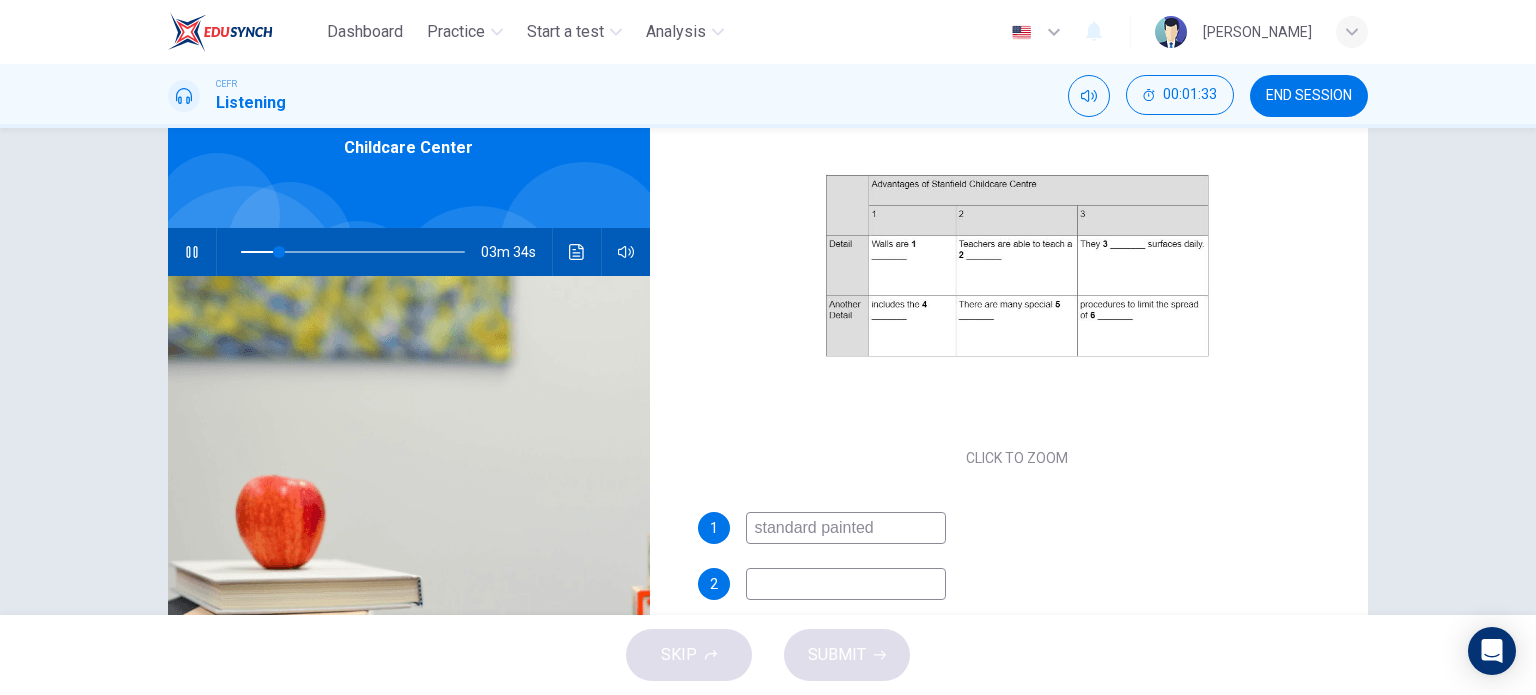 click at bounding box center (846, 584) 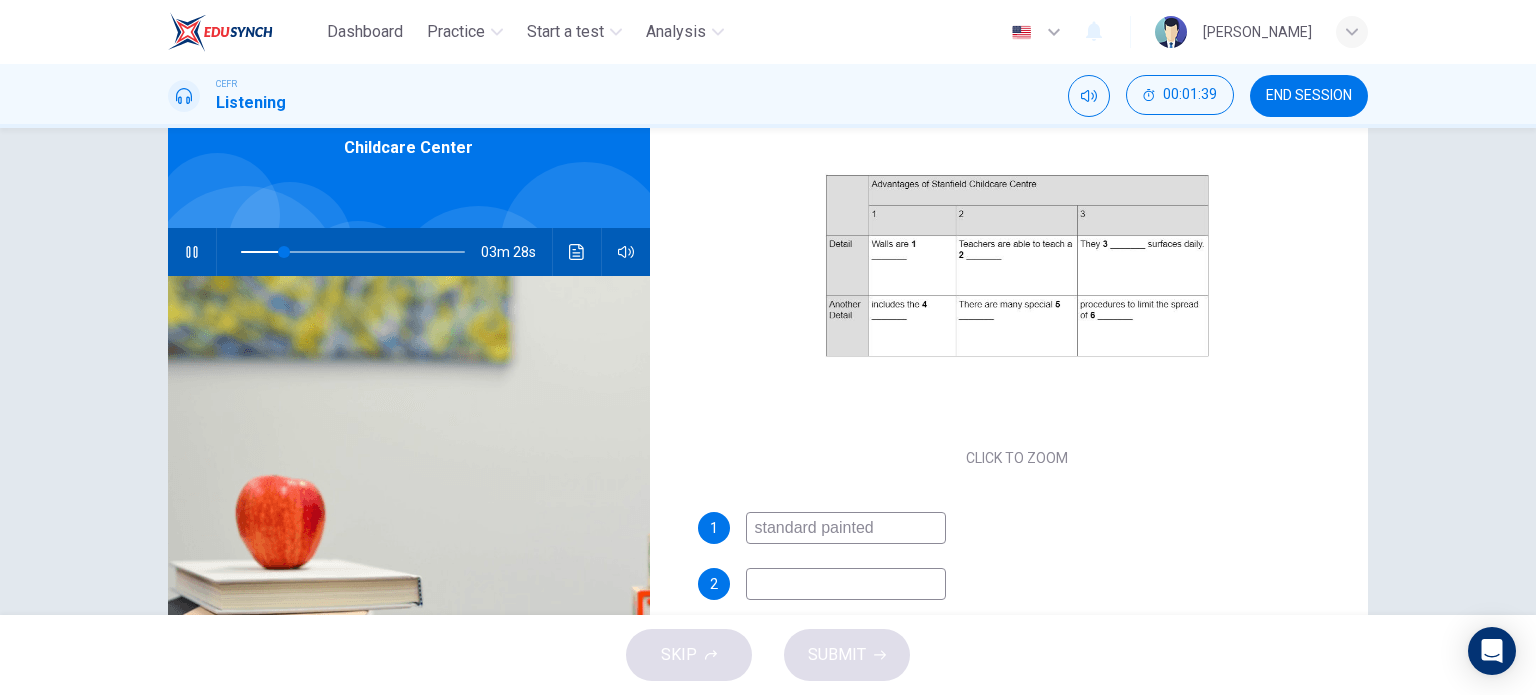 scroll, scrollTop: 285, scrollLeft: 0, axis: vertical 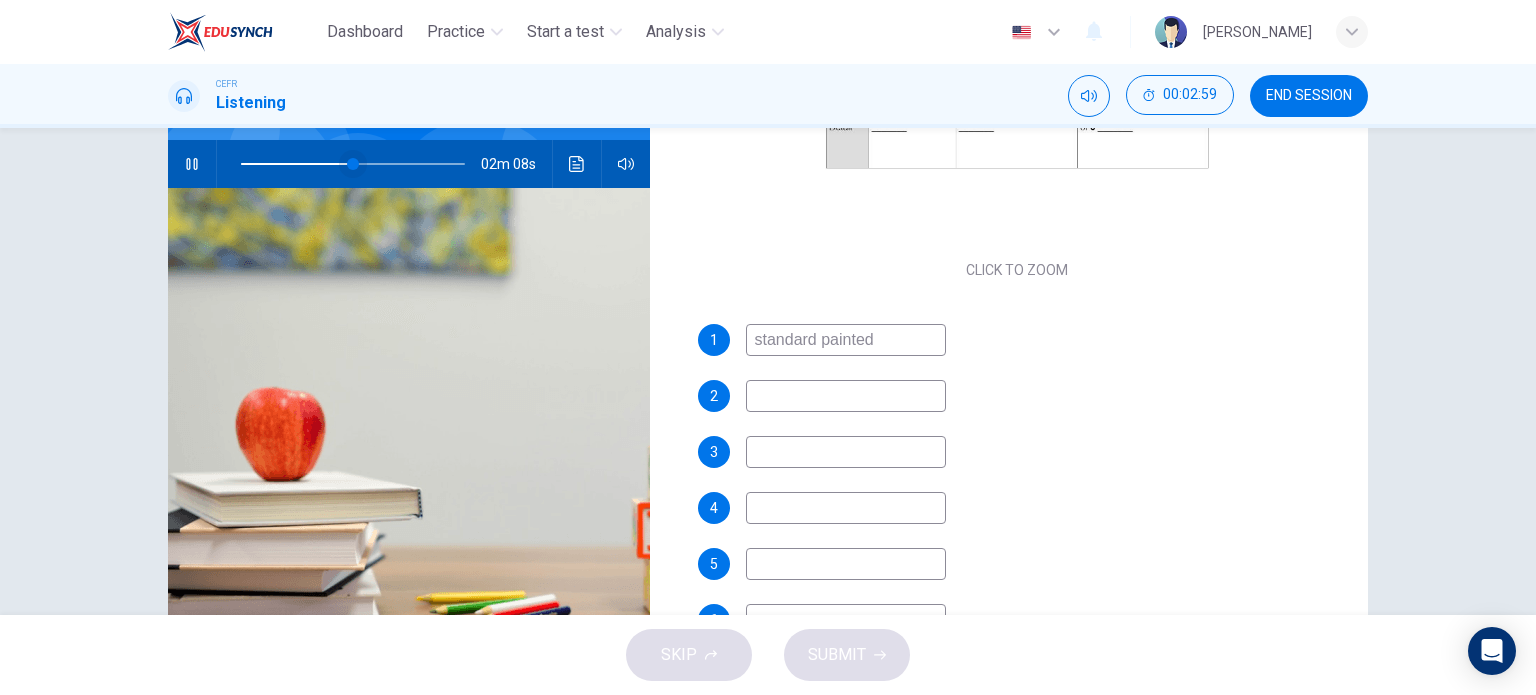 click at bounding box center [353, 164] 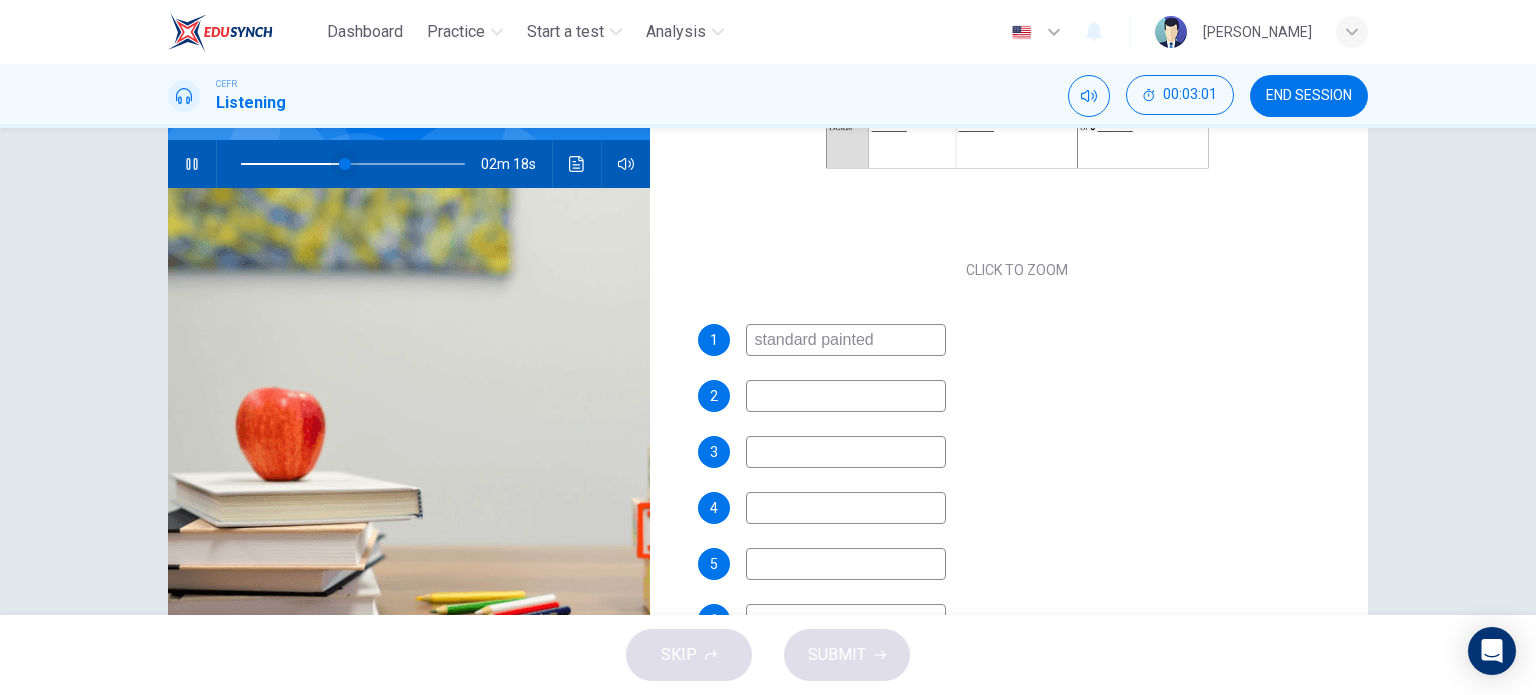 click at bounding box center (345, 164) 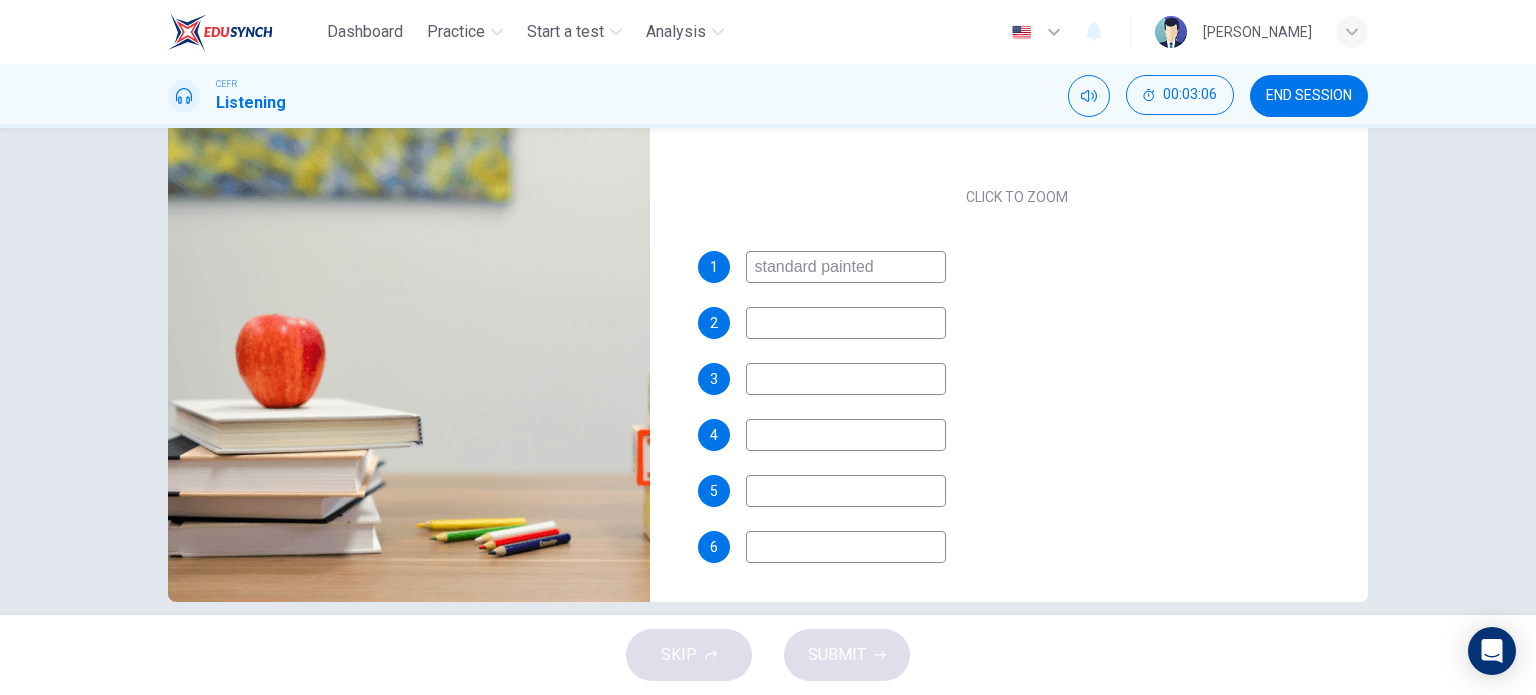 scroll, scrollTop: 188, scrollLeft: 0, axis: vertical 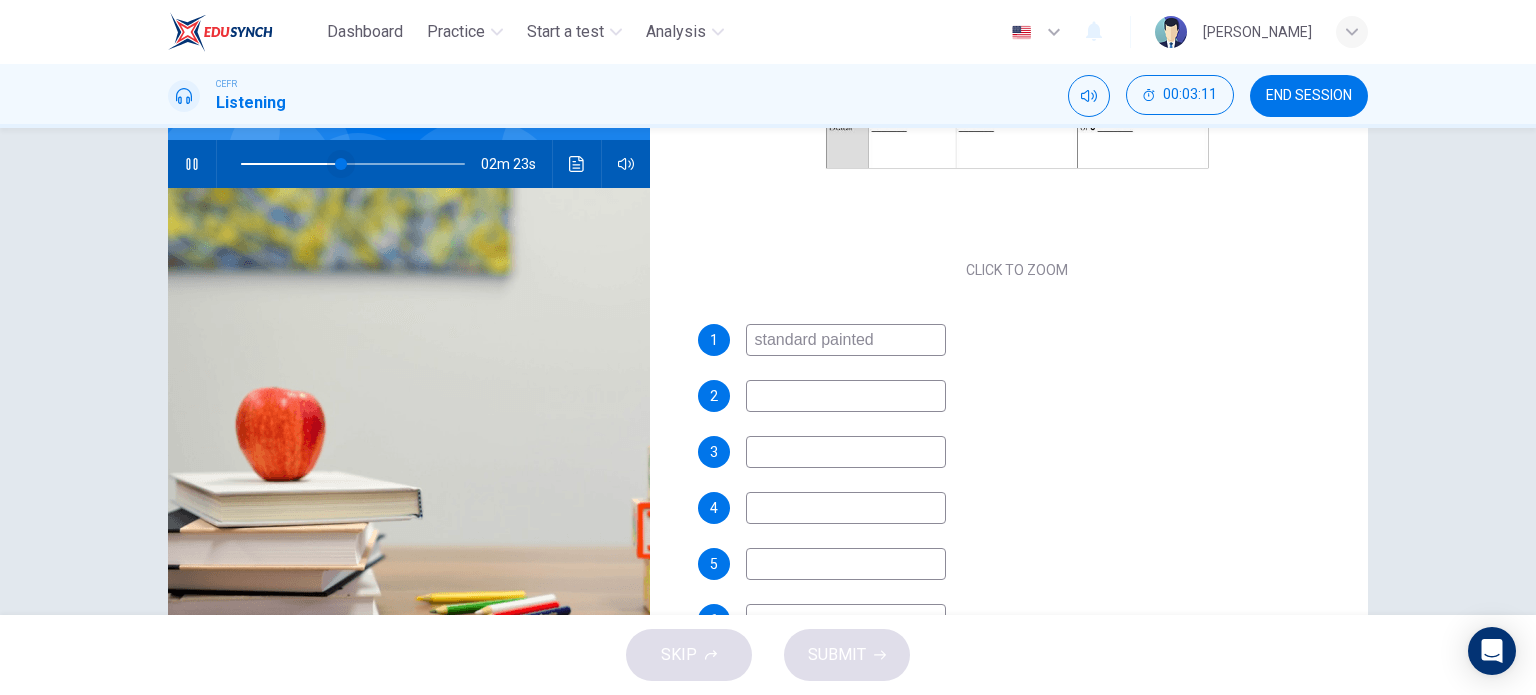 click at bounding box center (341, 164) 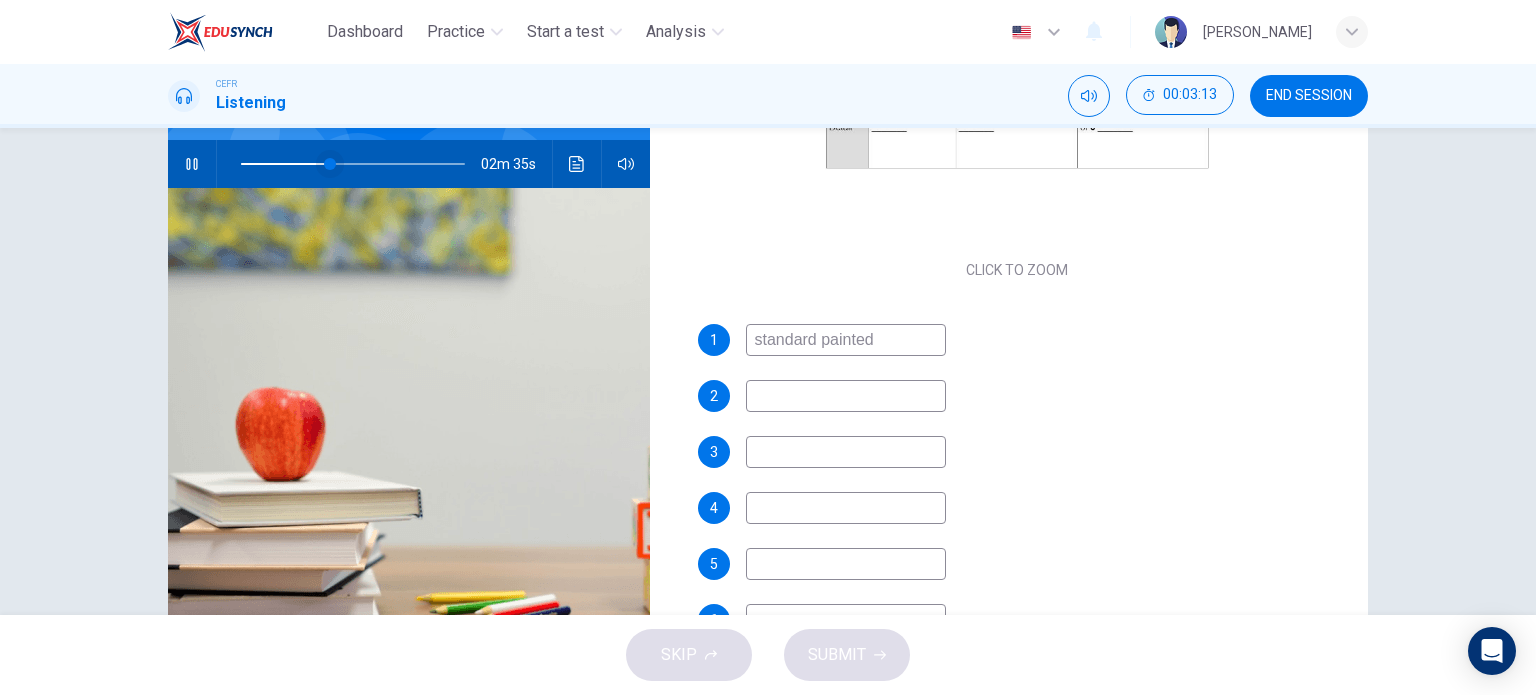 click at bounding box center (330, 164) 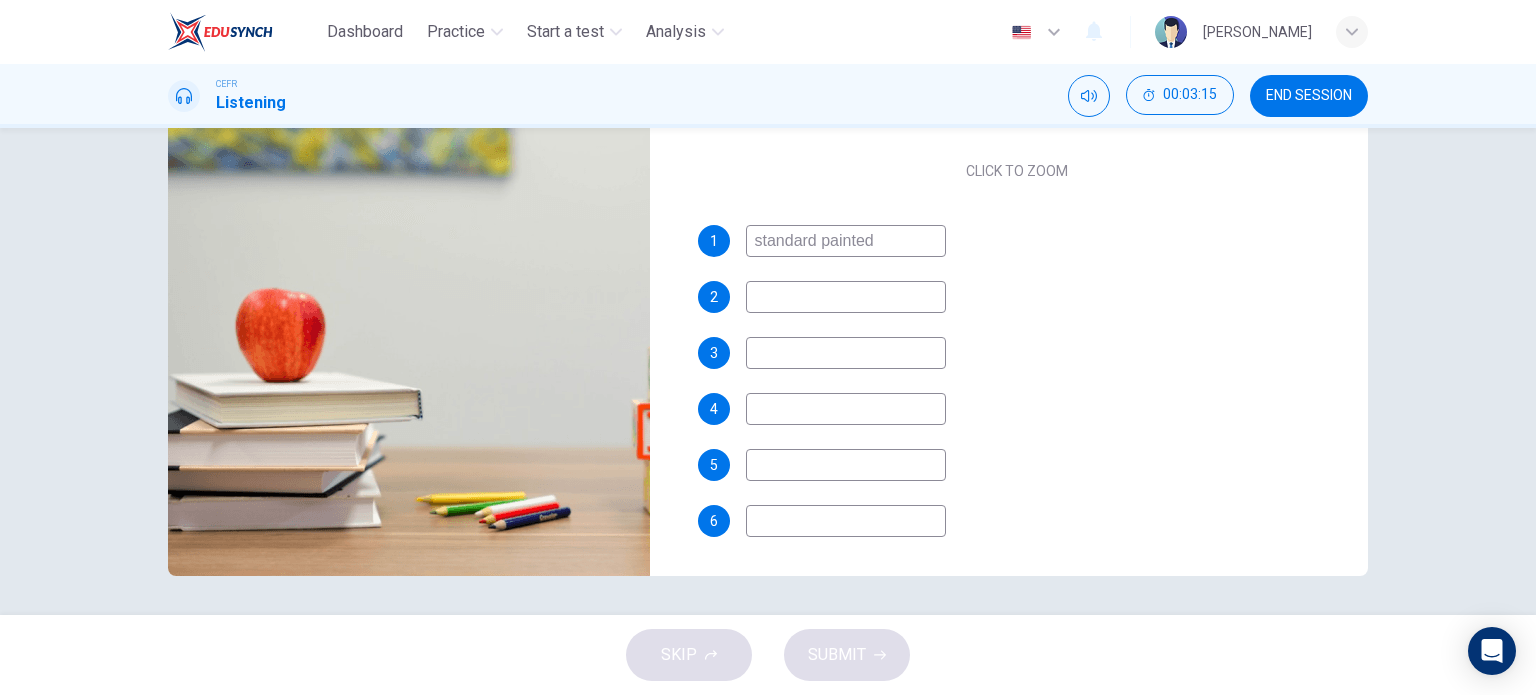 scroll, scrollTop: 288, scrollLeft: 0, axis: vertical 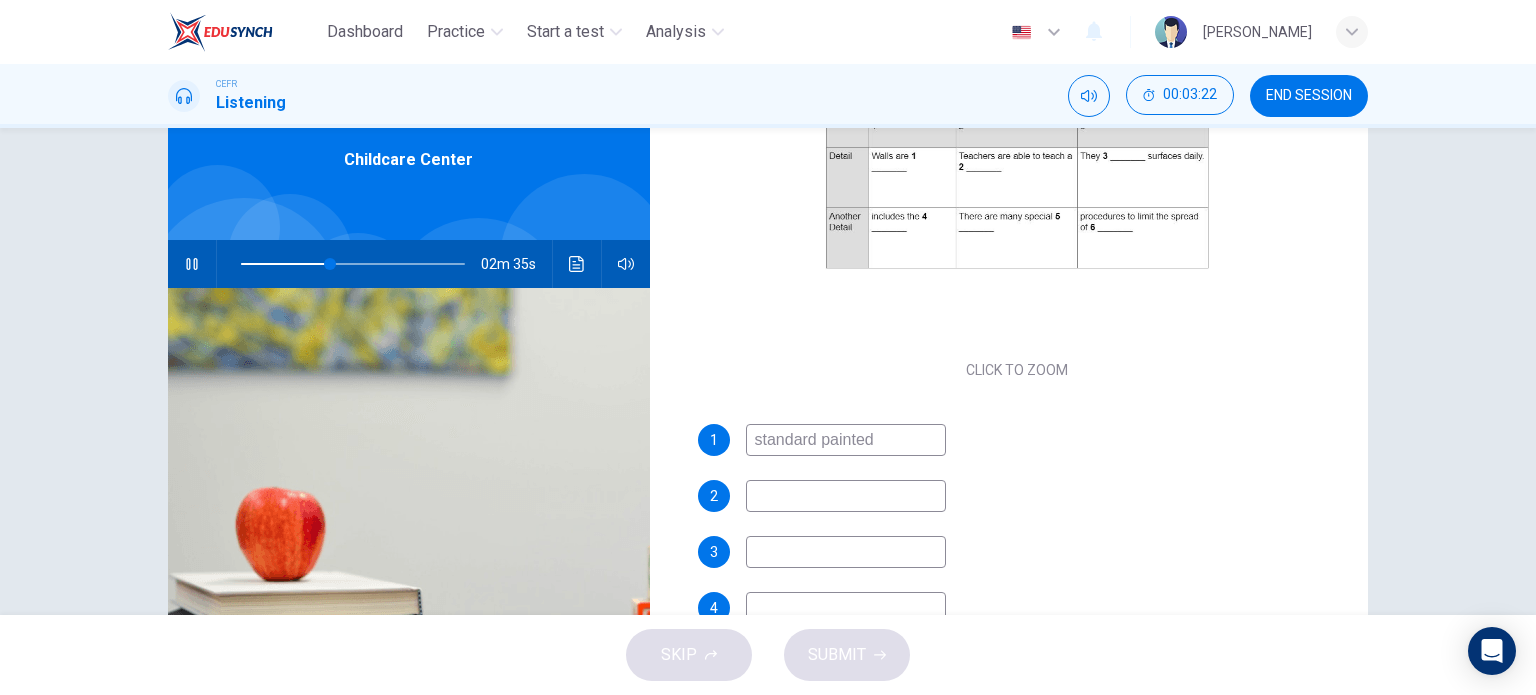 click at bounding box center [353, 264] 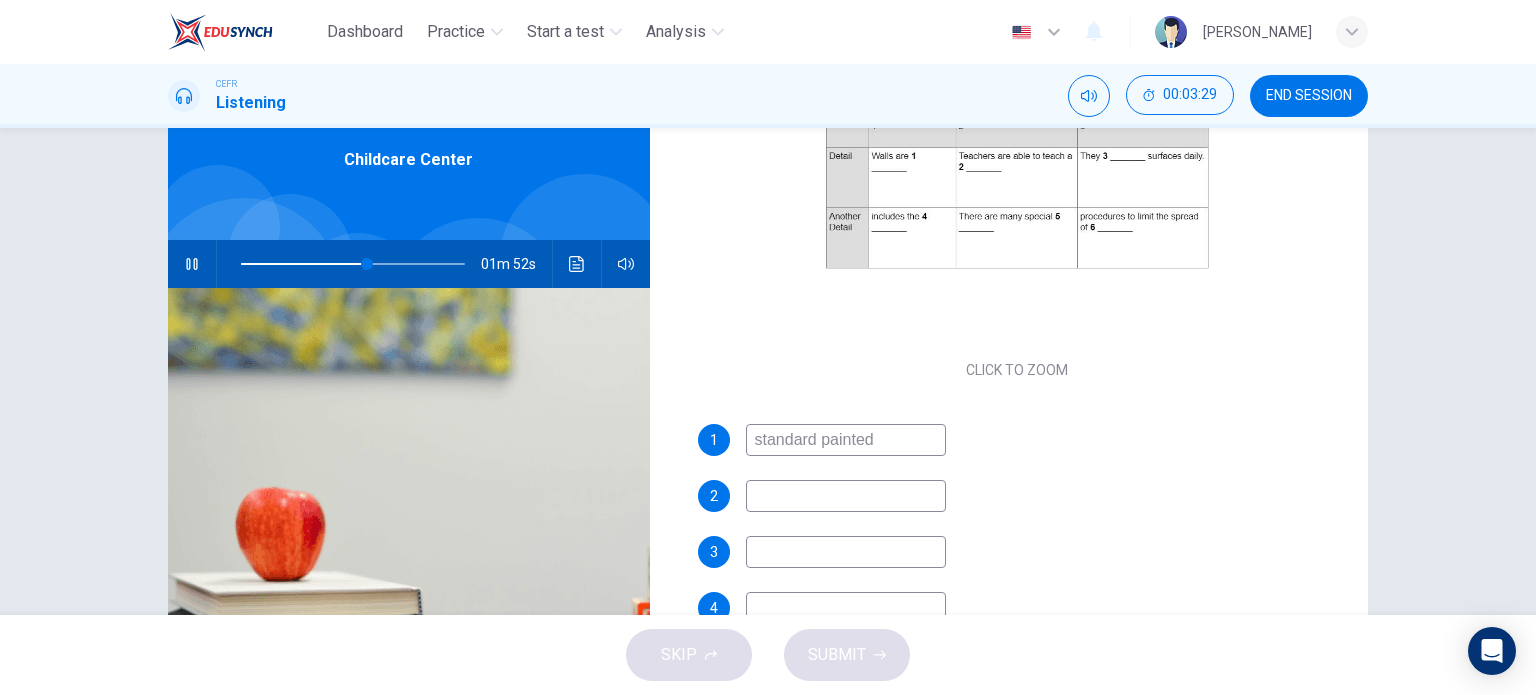 click at bounding box center [846, 496] 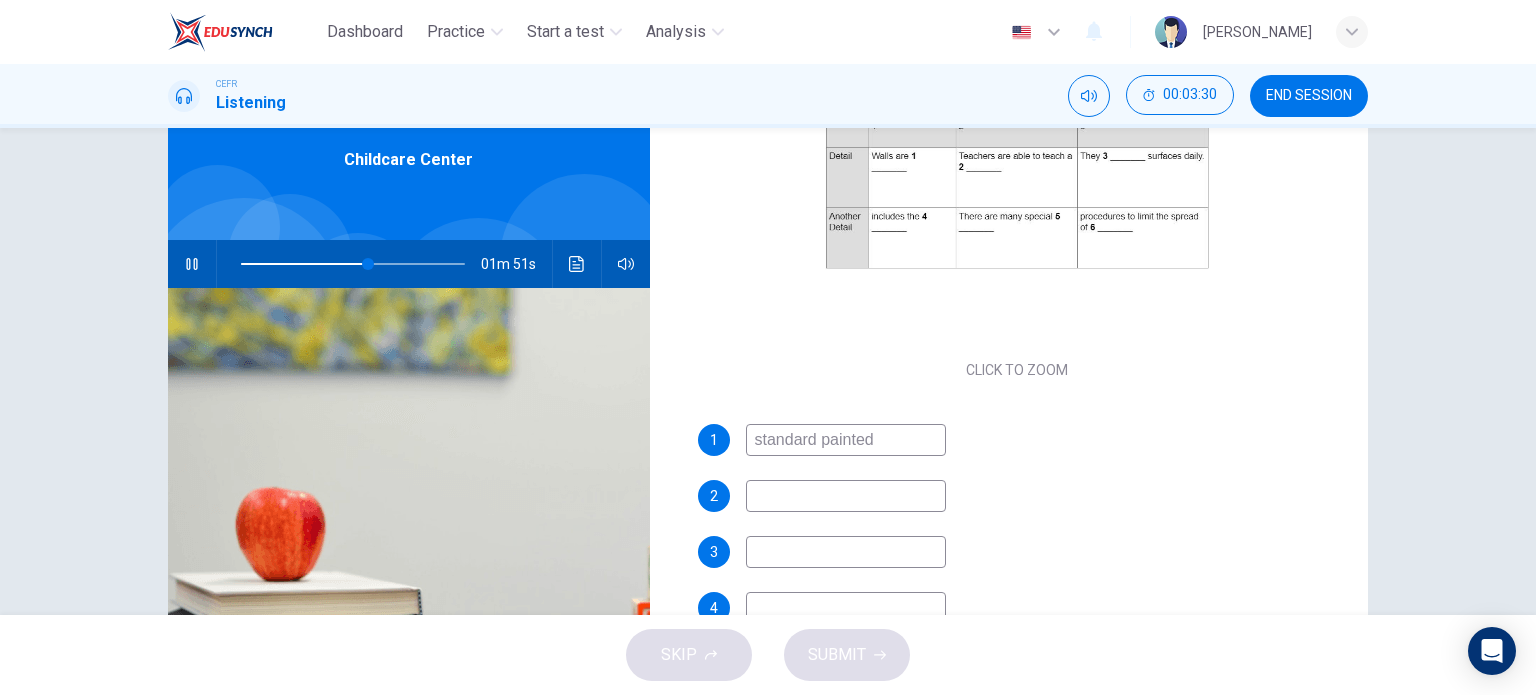 type on "d" 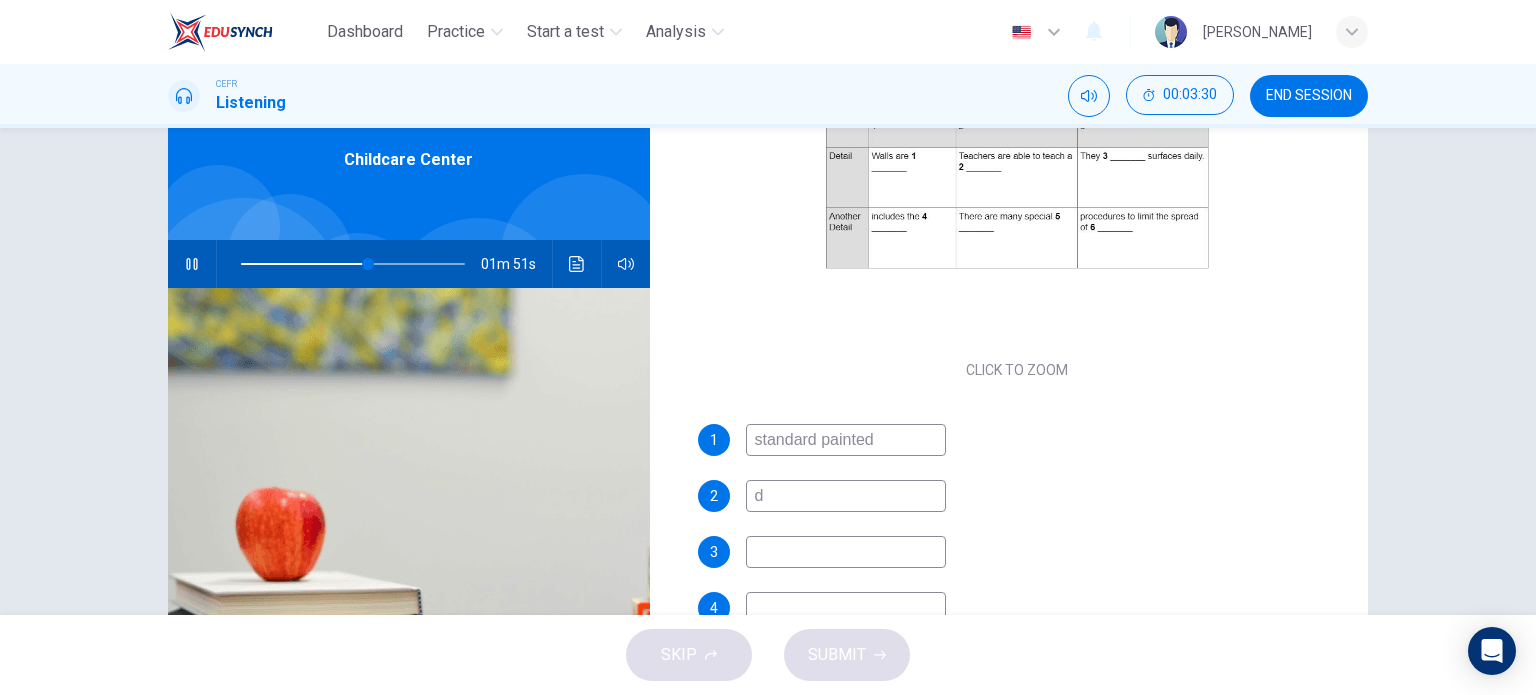type on "57" 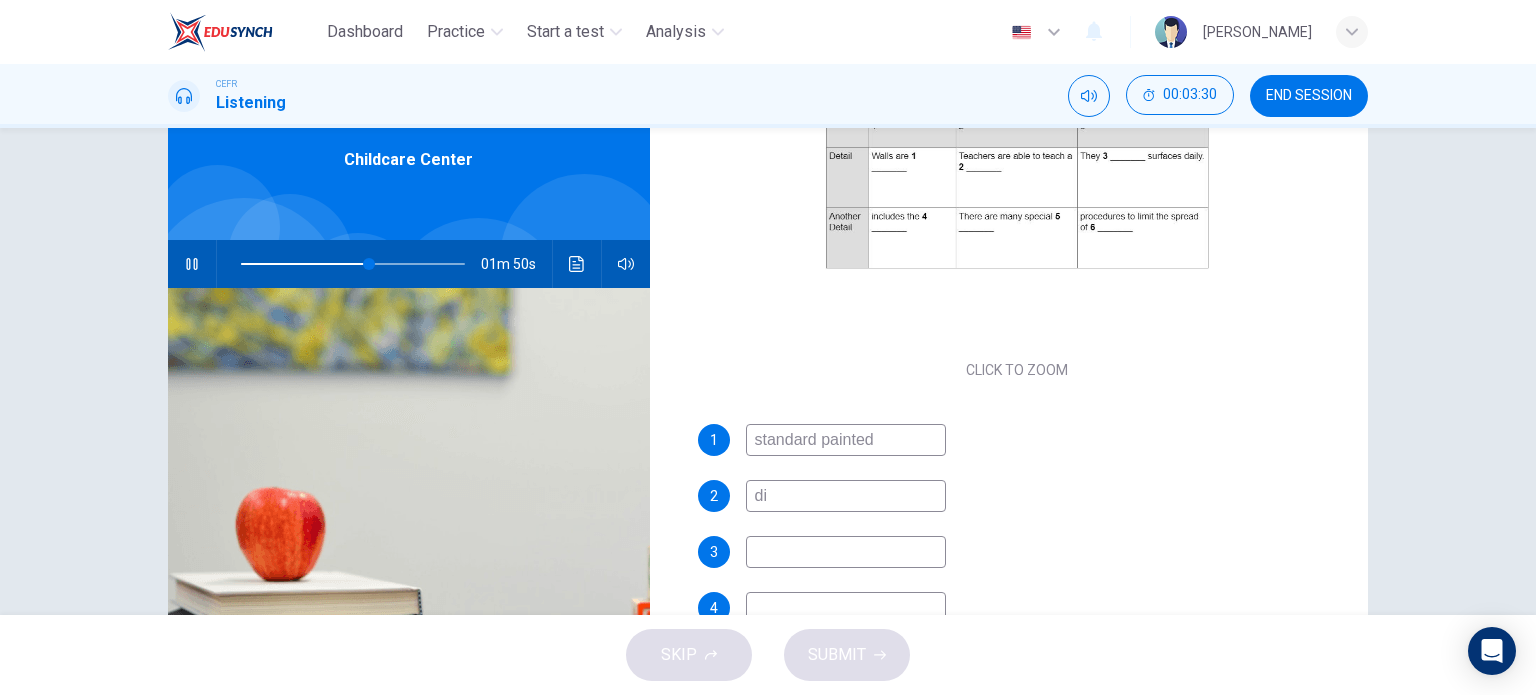type on "dis" 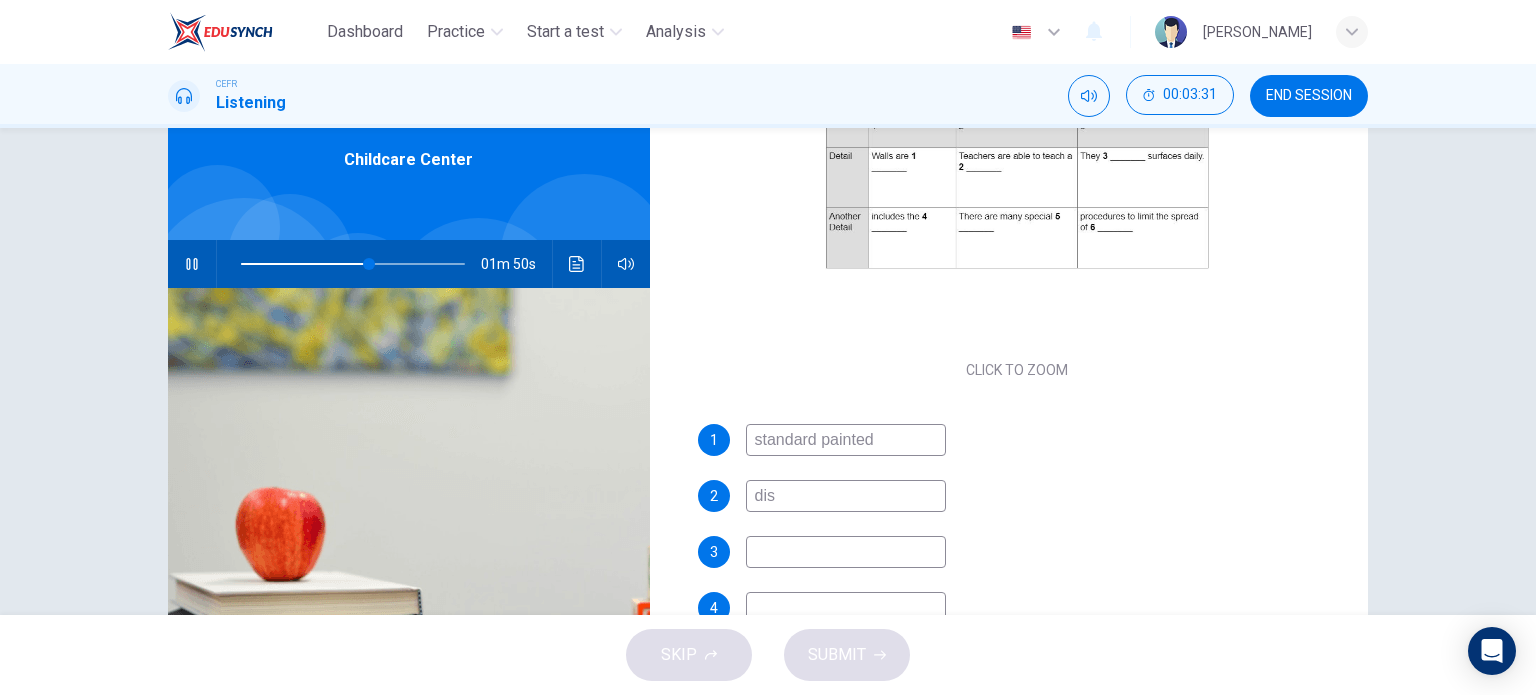 type on "58" 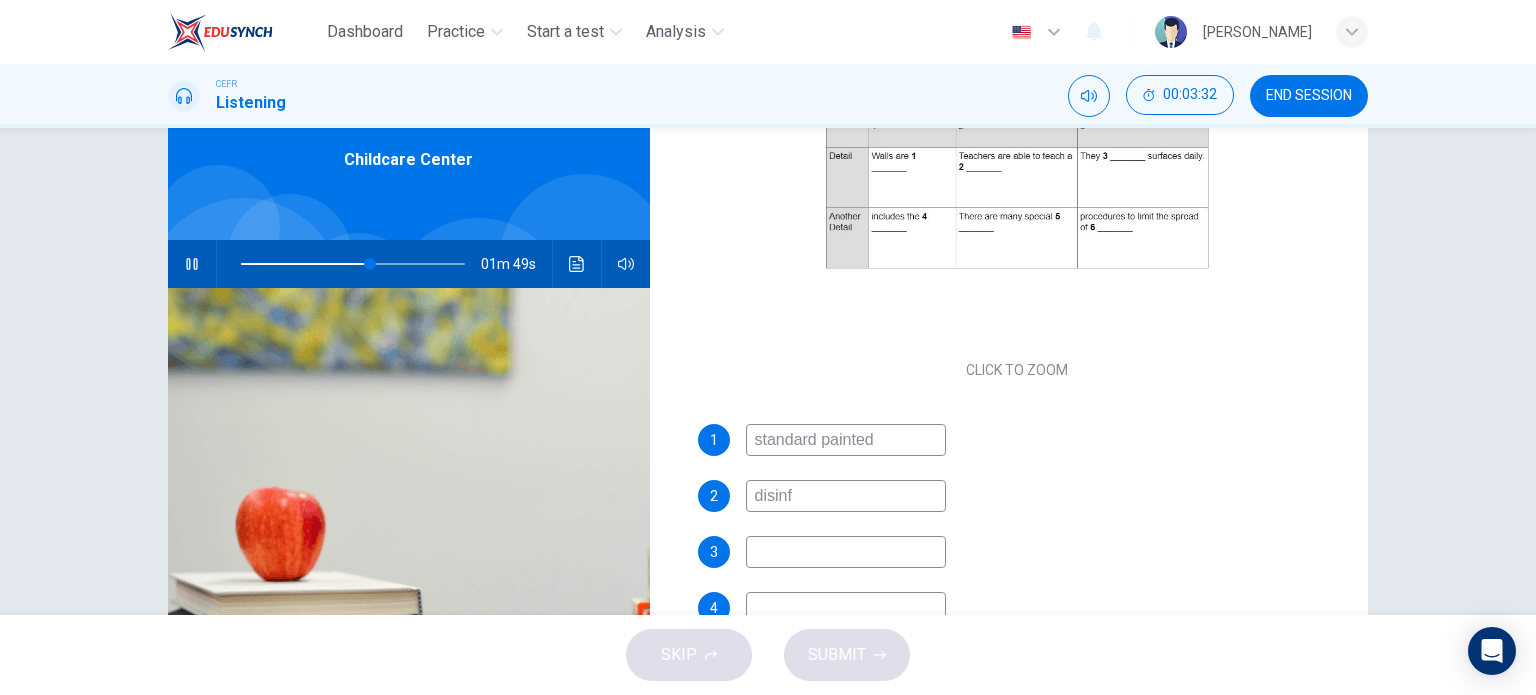 type on "disinfe" 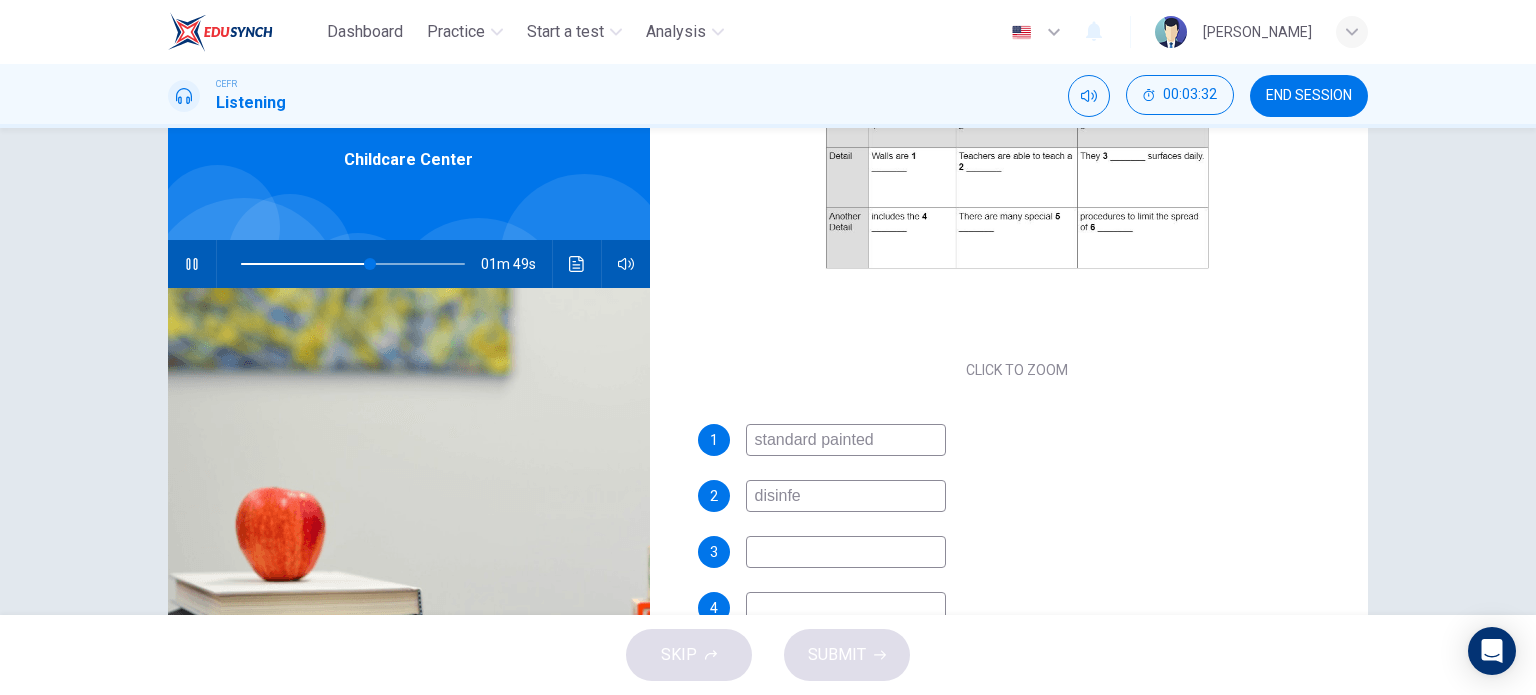 type on "58" 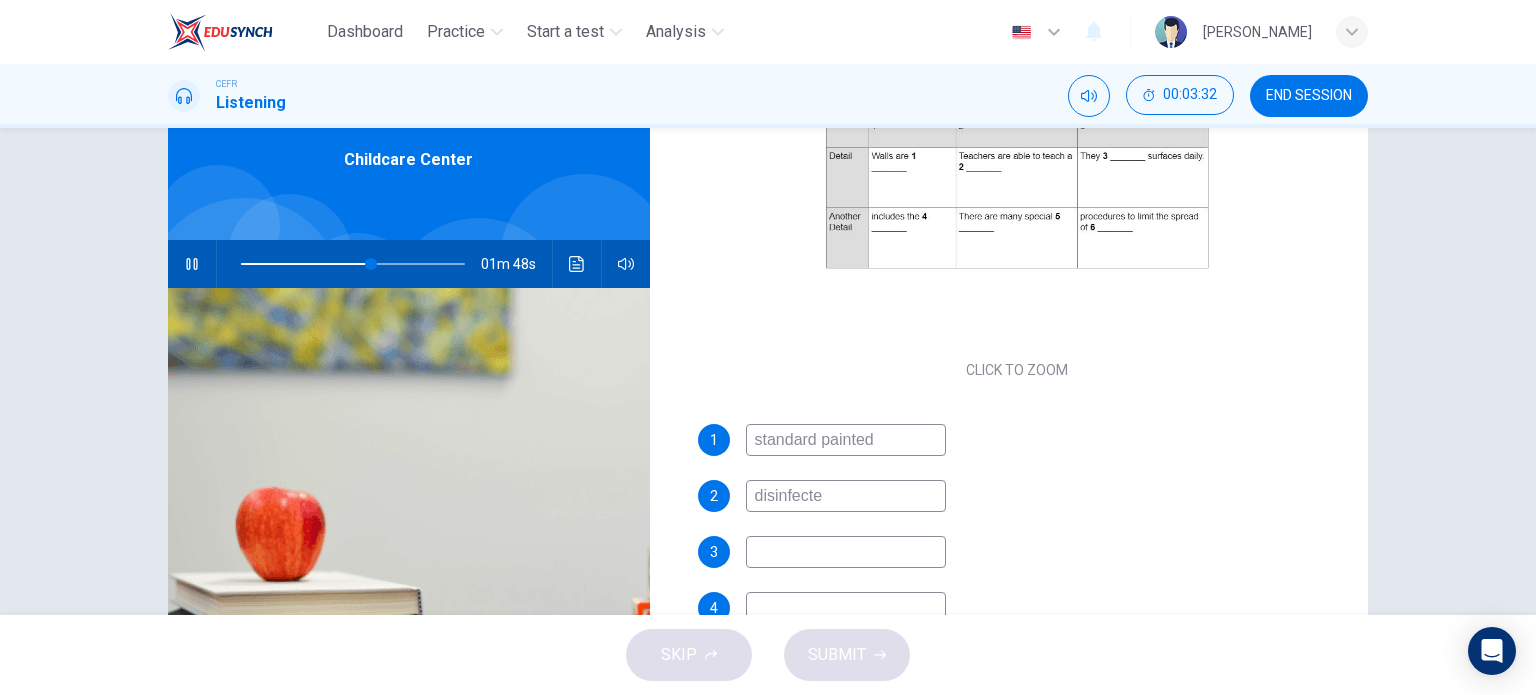type on "disinfected" 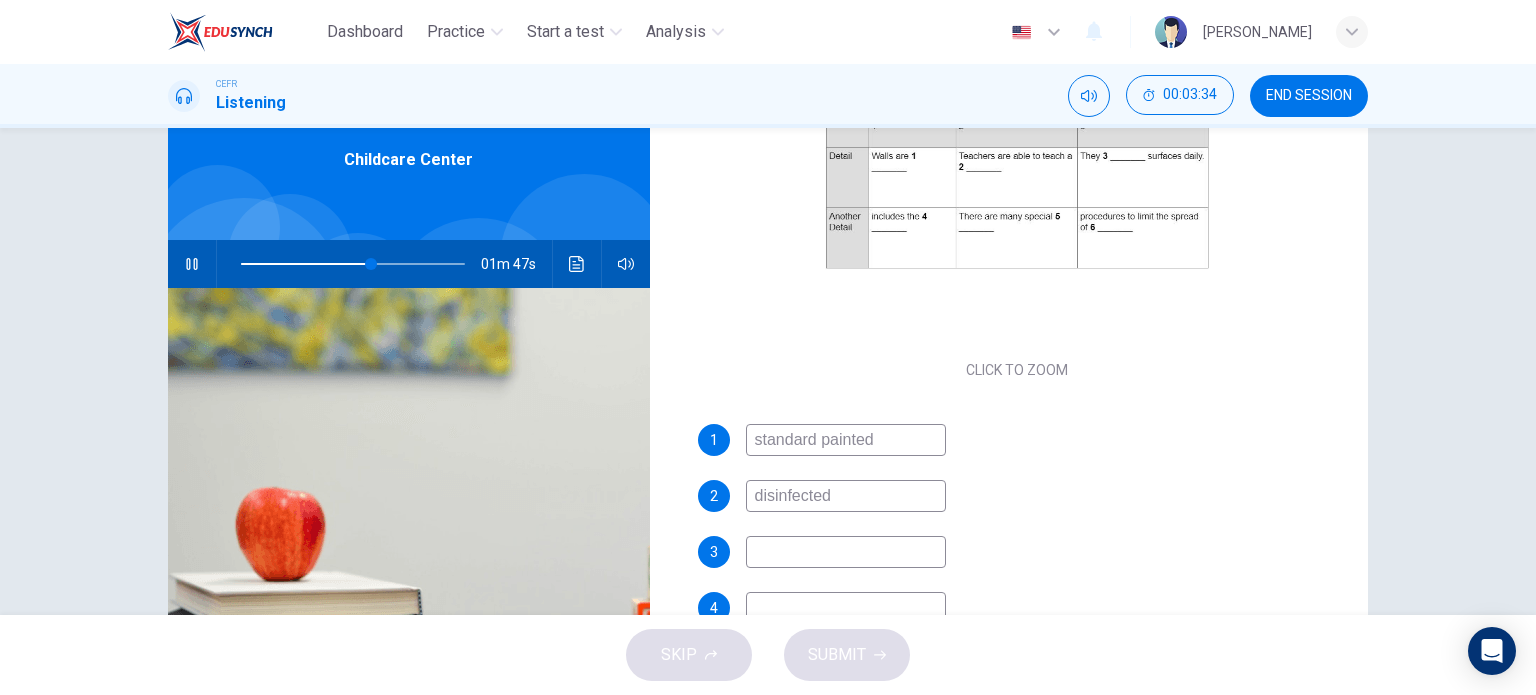 type on "59" 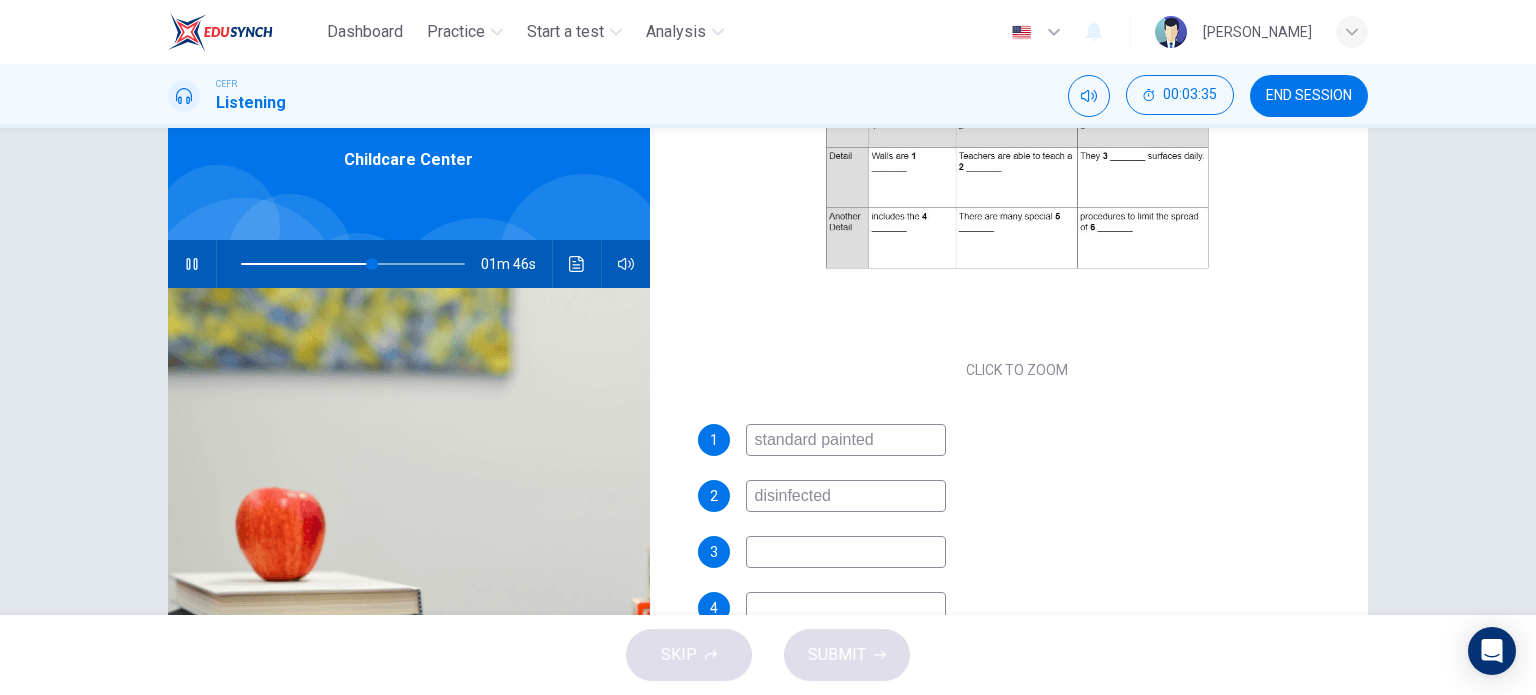 type on "disinfected" 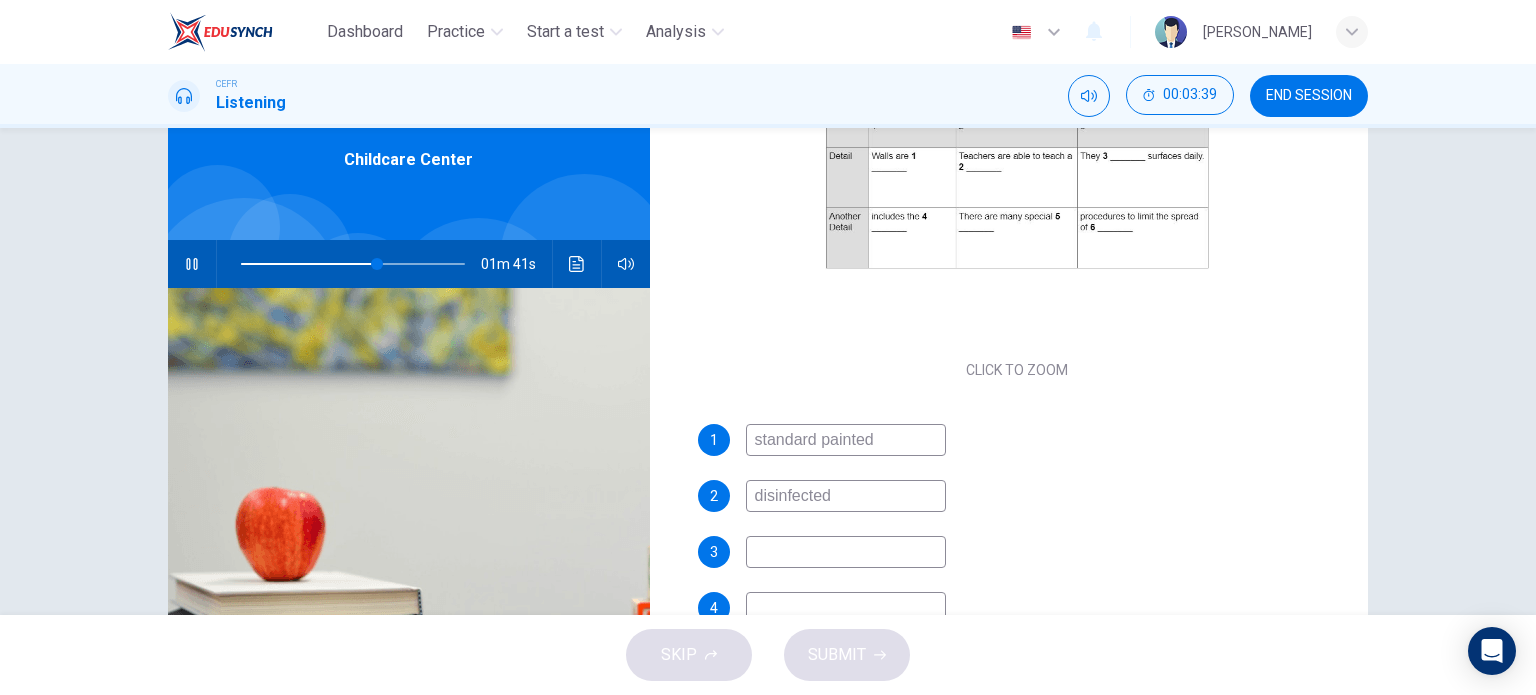 drag, startPoint x: 844, startPoint y: 495, endPoint x: 701, endPoint y: 494, distance: 143.0035 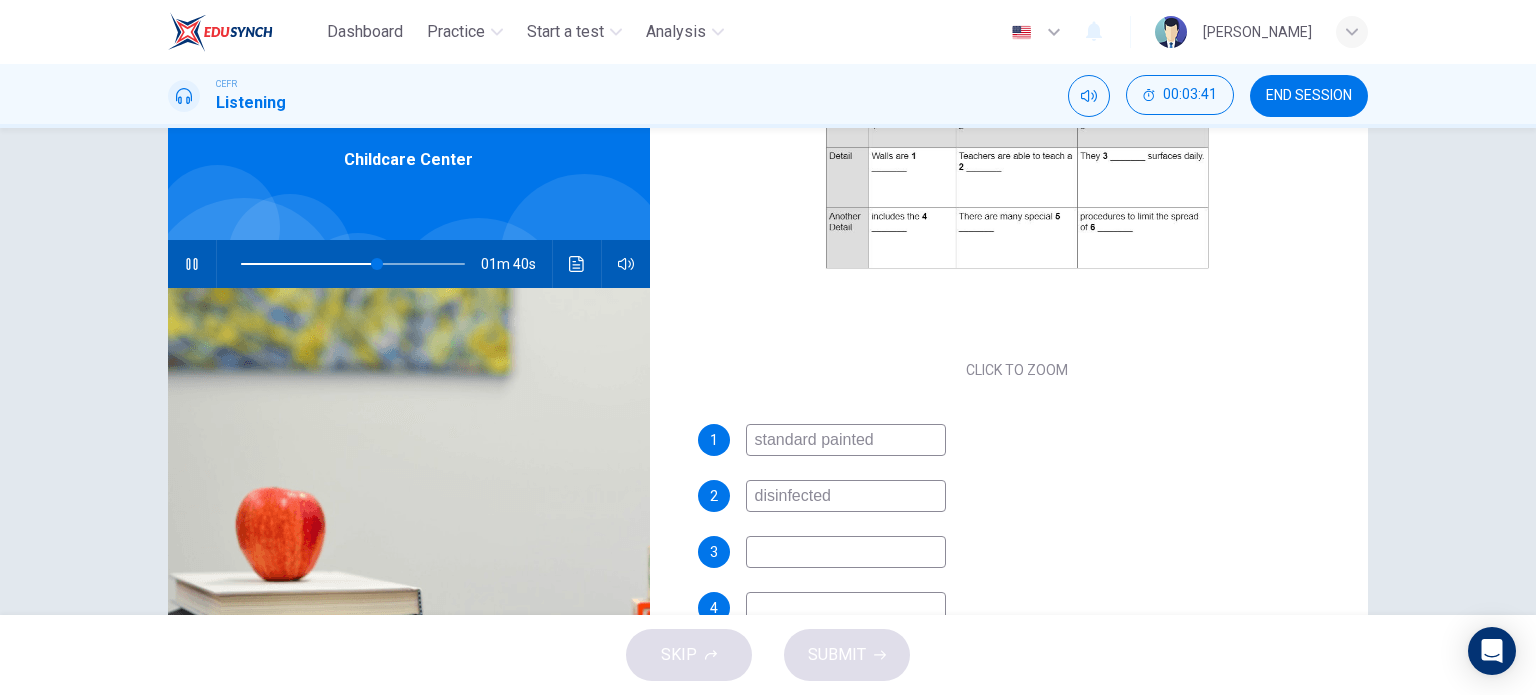 type on "61" 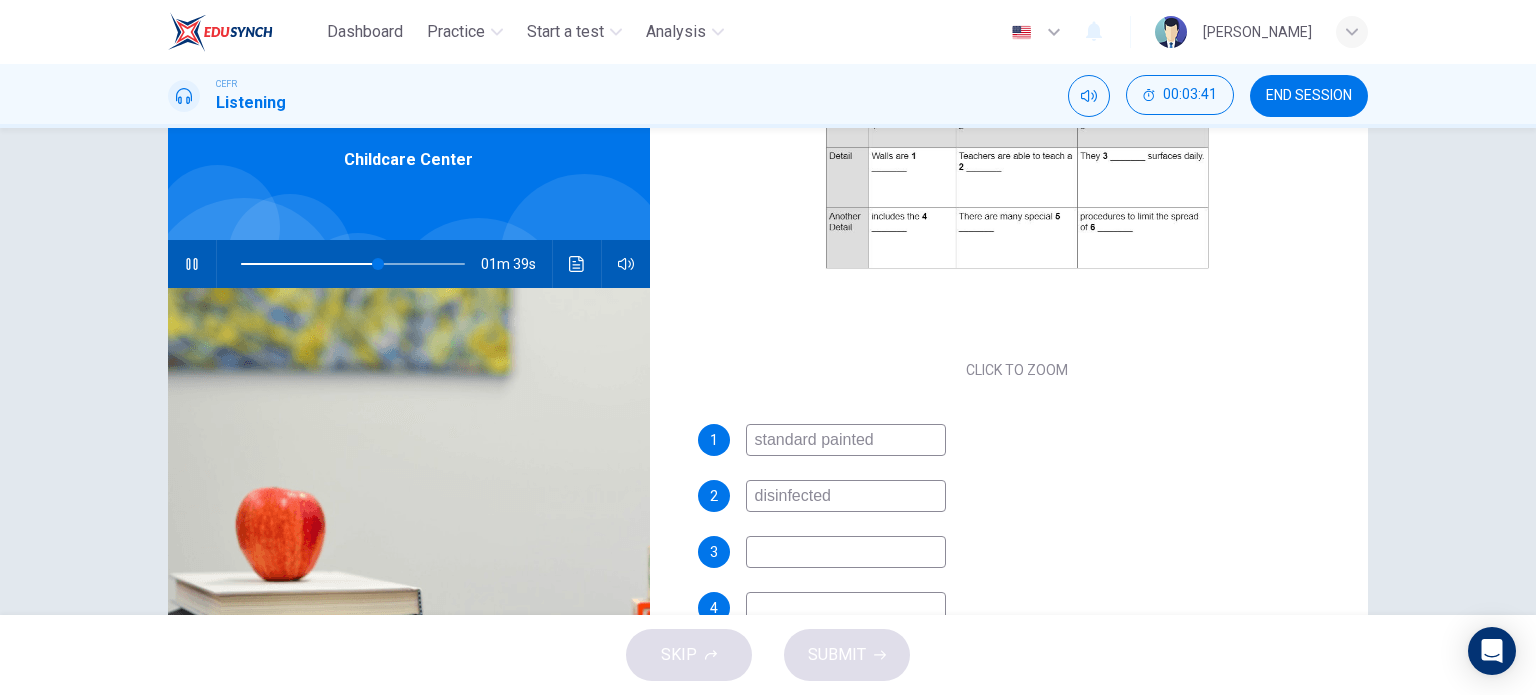 type 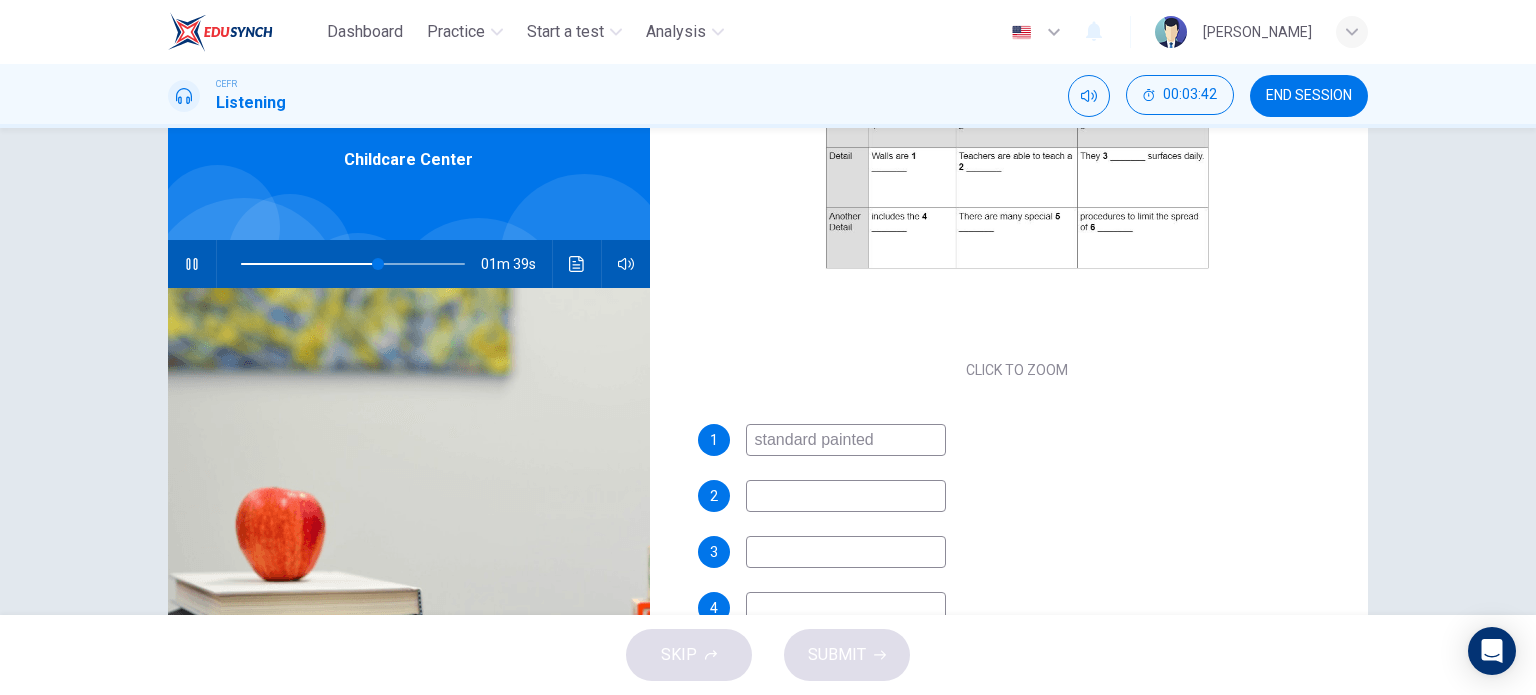 type on "62" 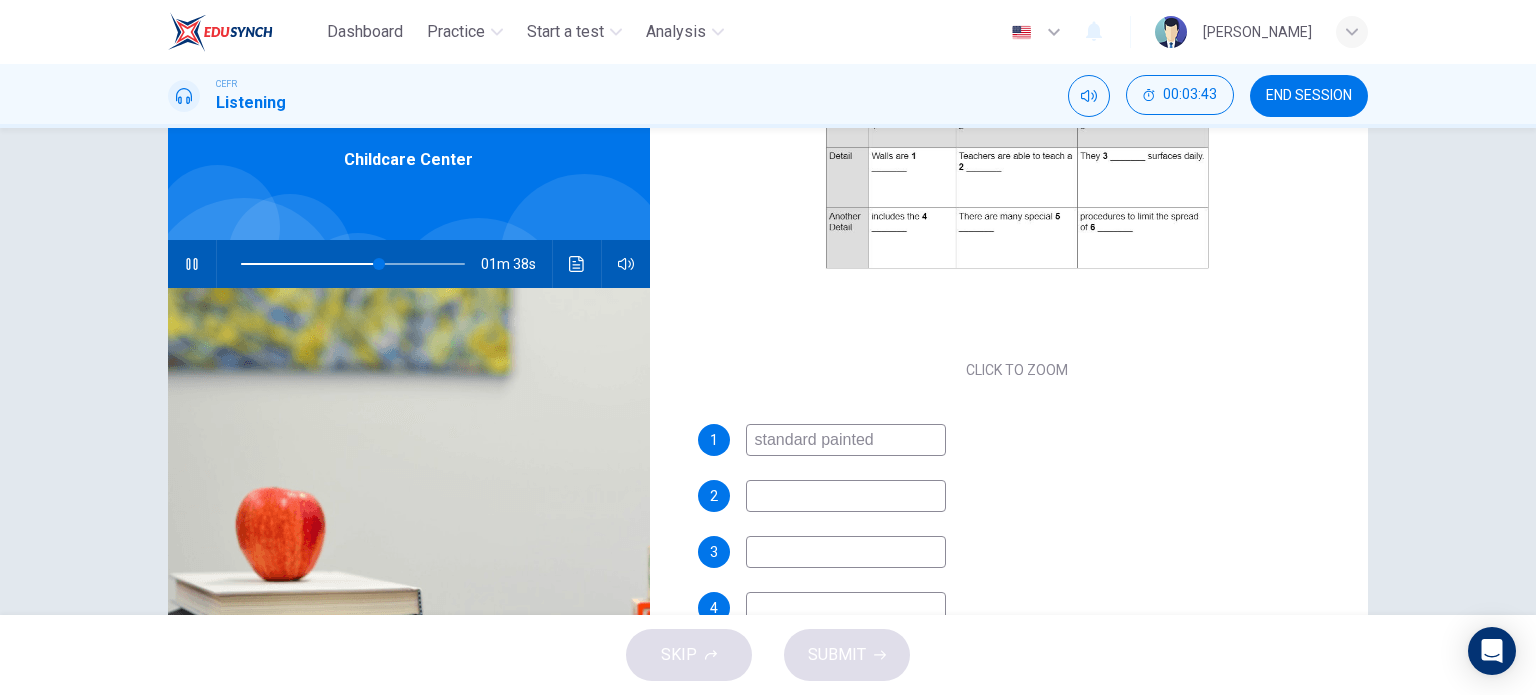 type 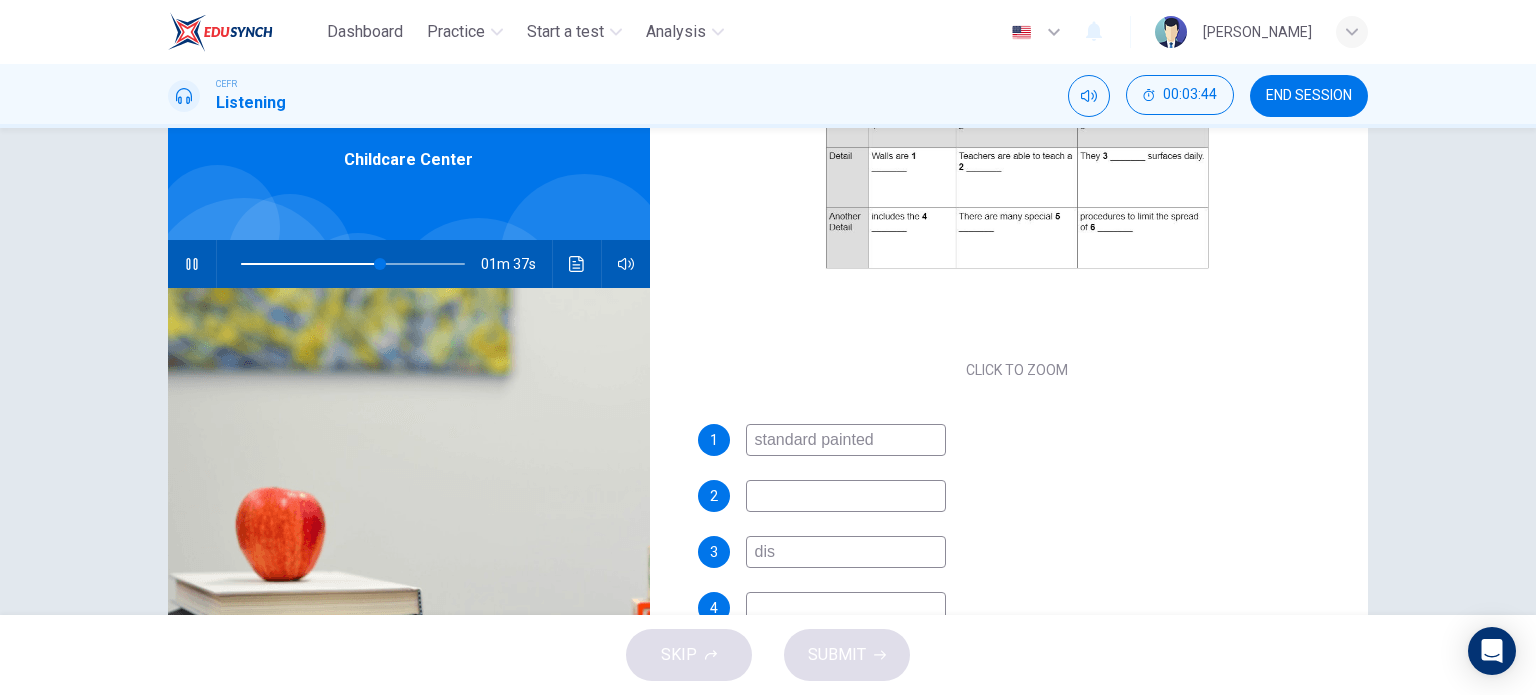 type on "disi" 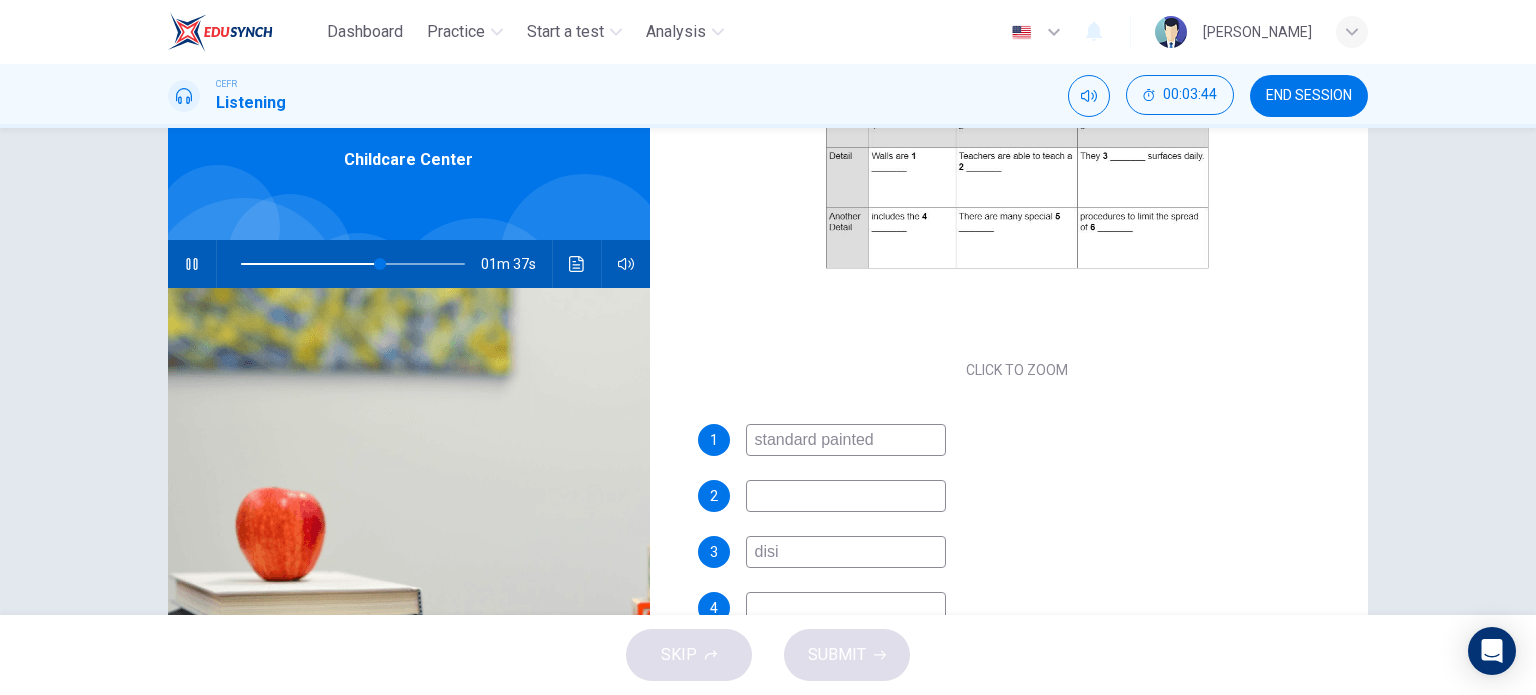 type on "63" 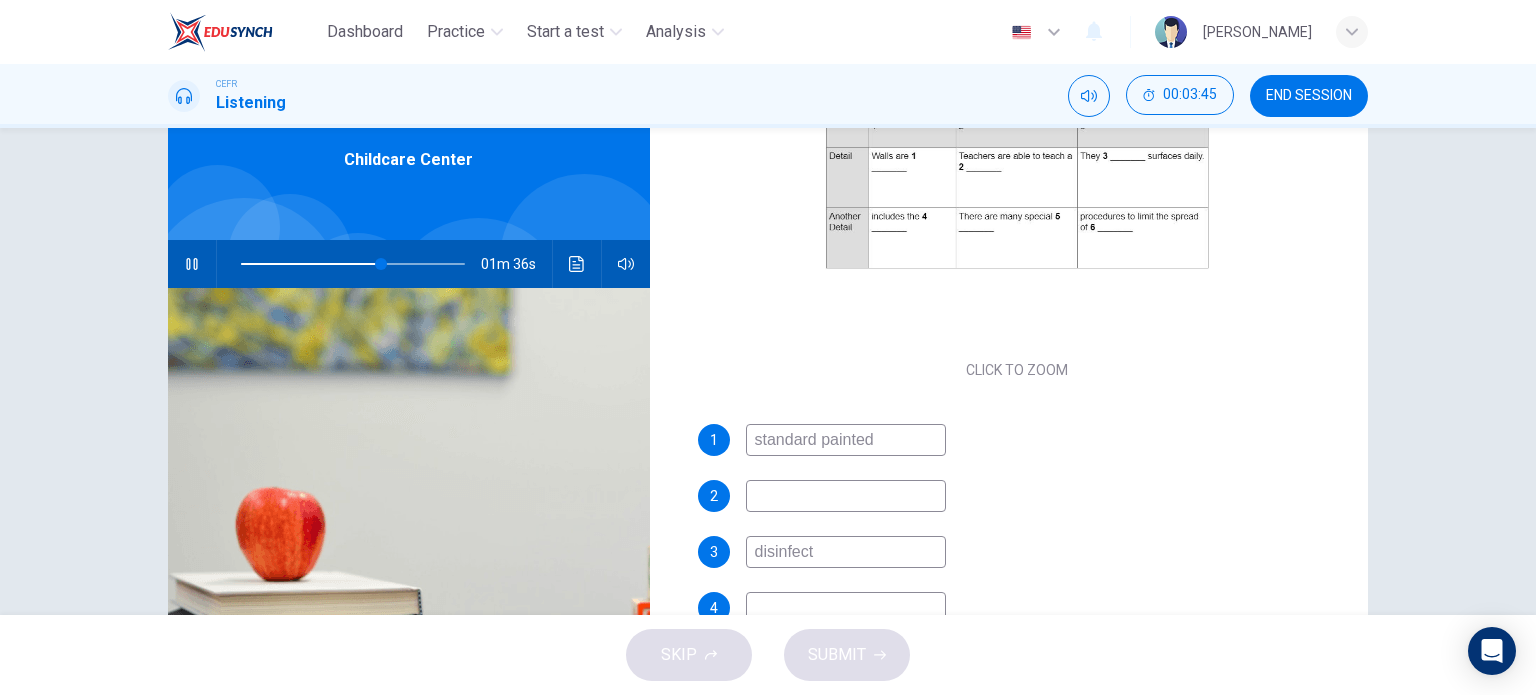 type on "disinfecte" 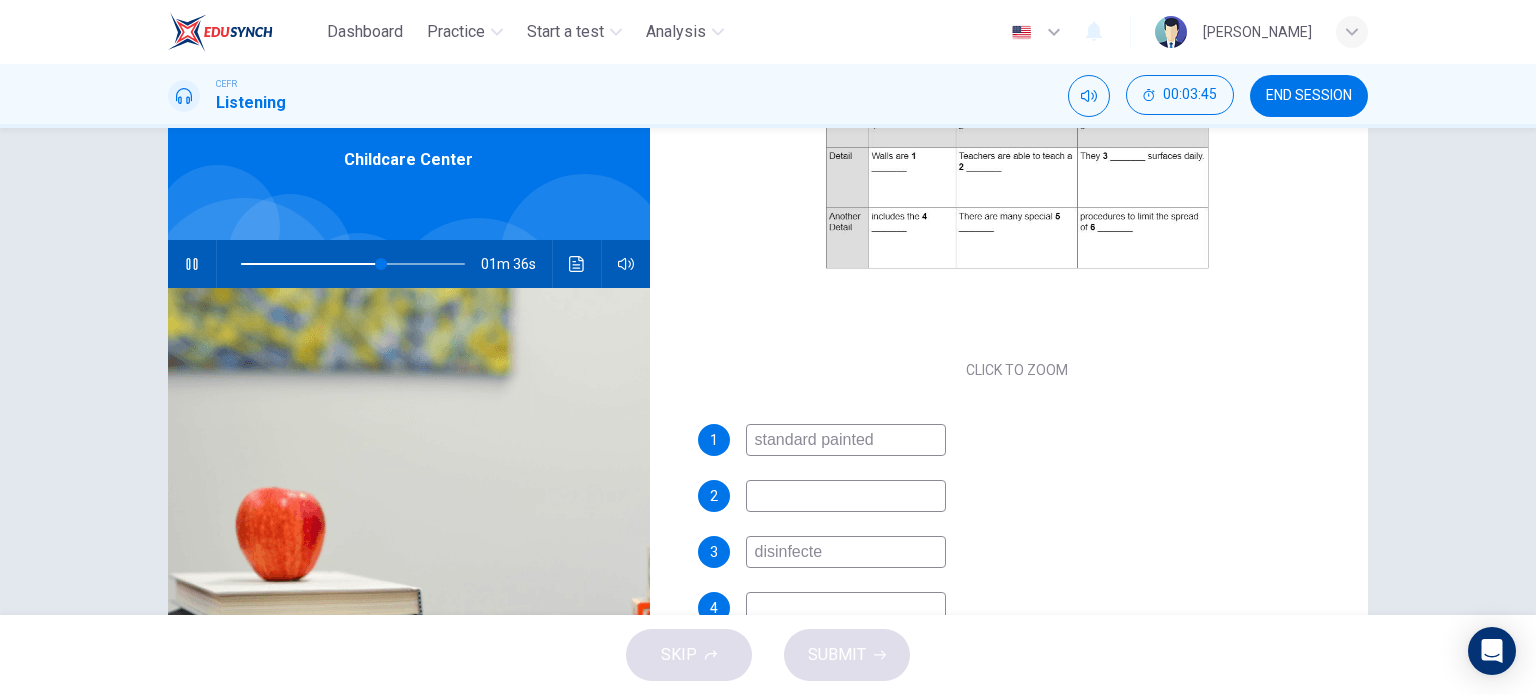 type on "63" 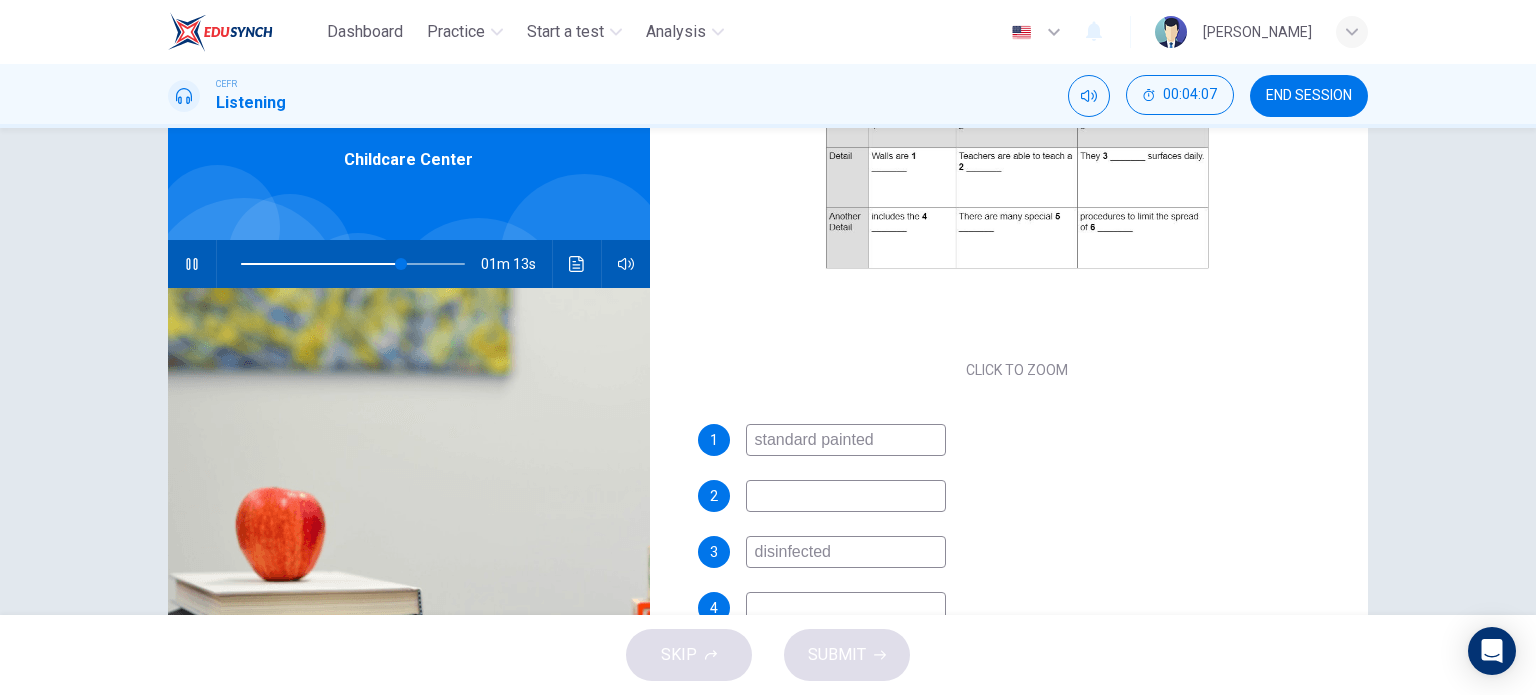 scroll, scrollTop: 188, scrollLeft: 0, axis: vertical 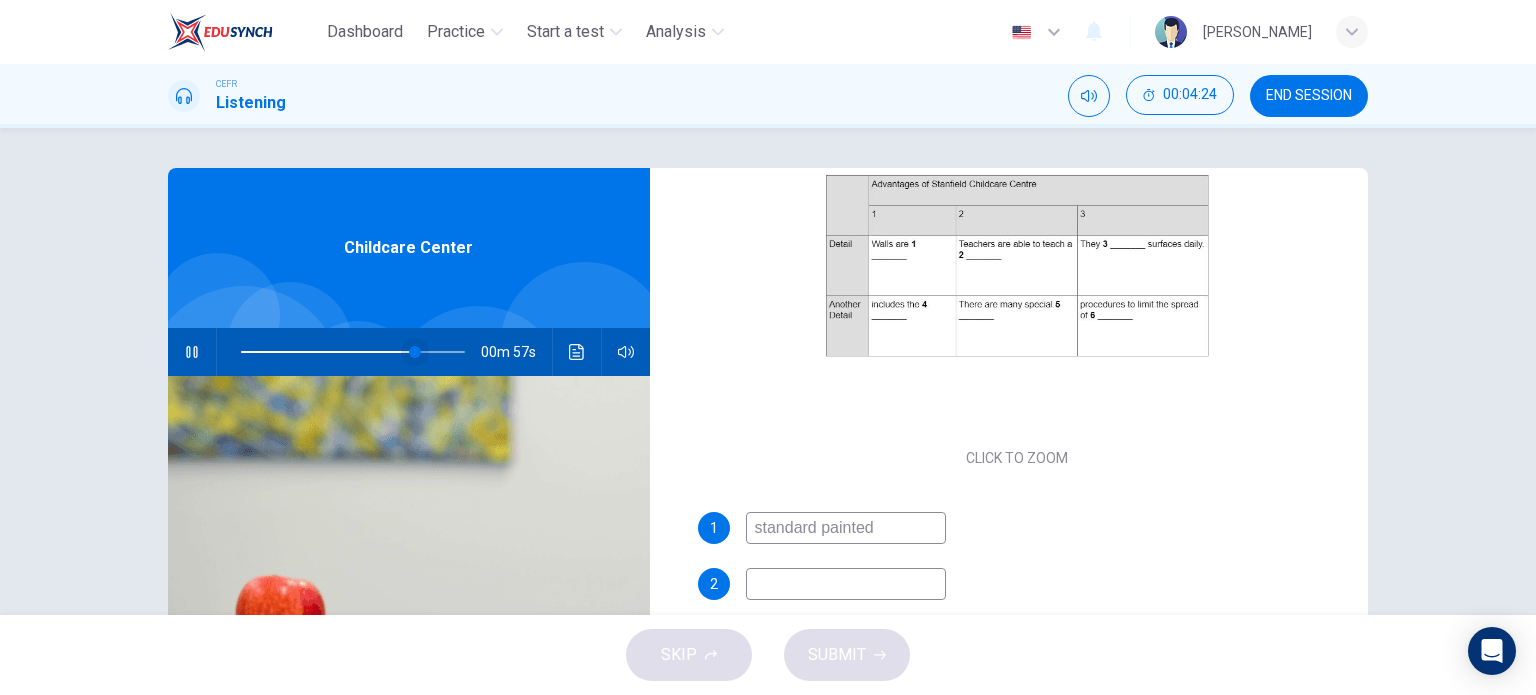 type on "78" 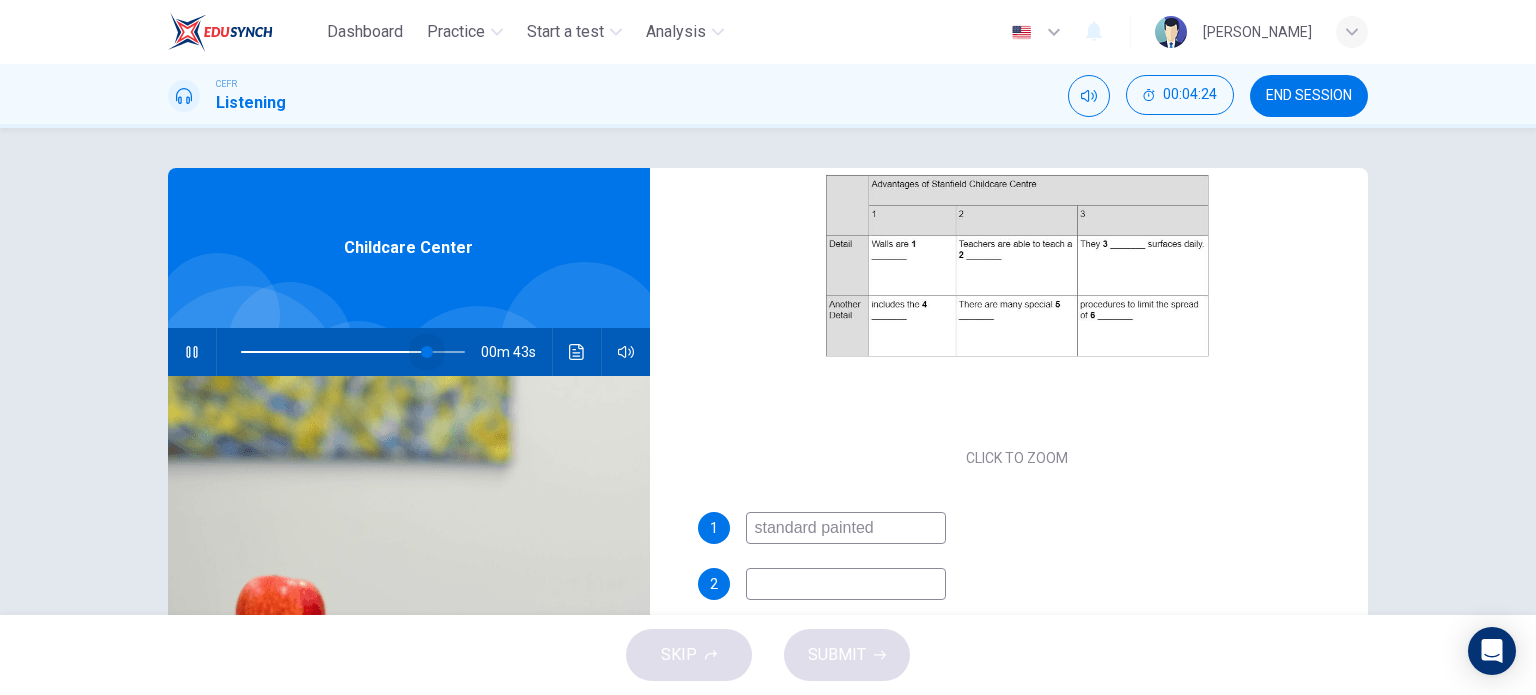 click at bounding box center (427, 352) 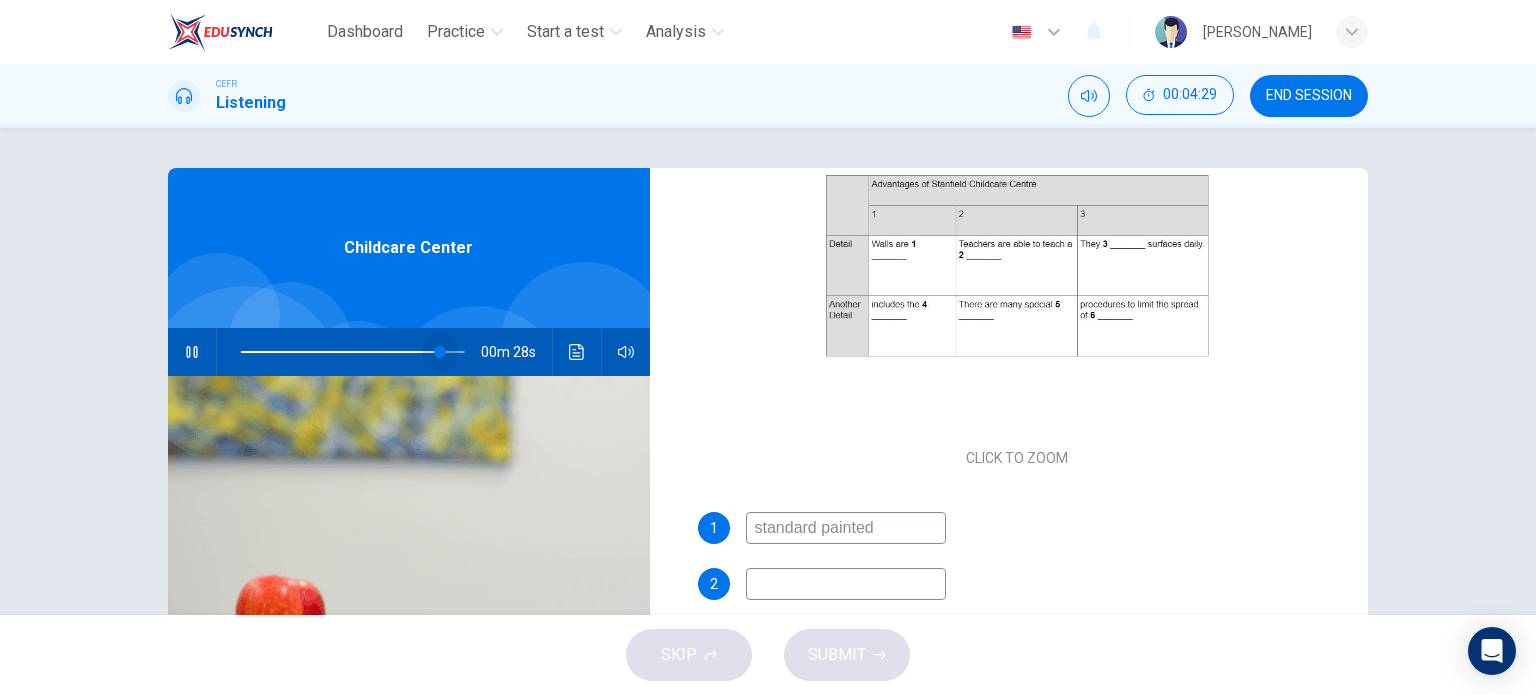 click at bounding box center [440, 352] 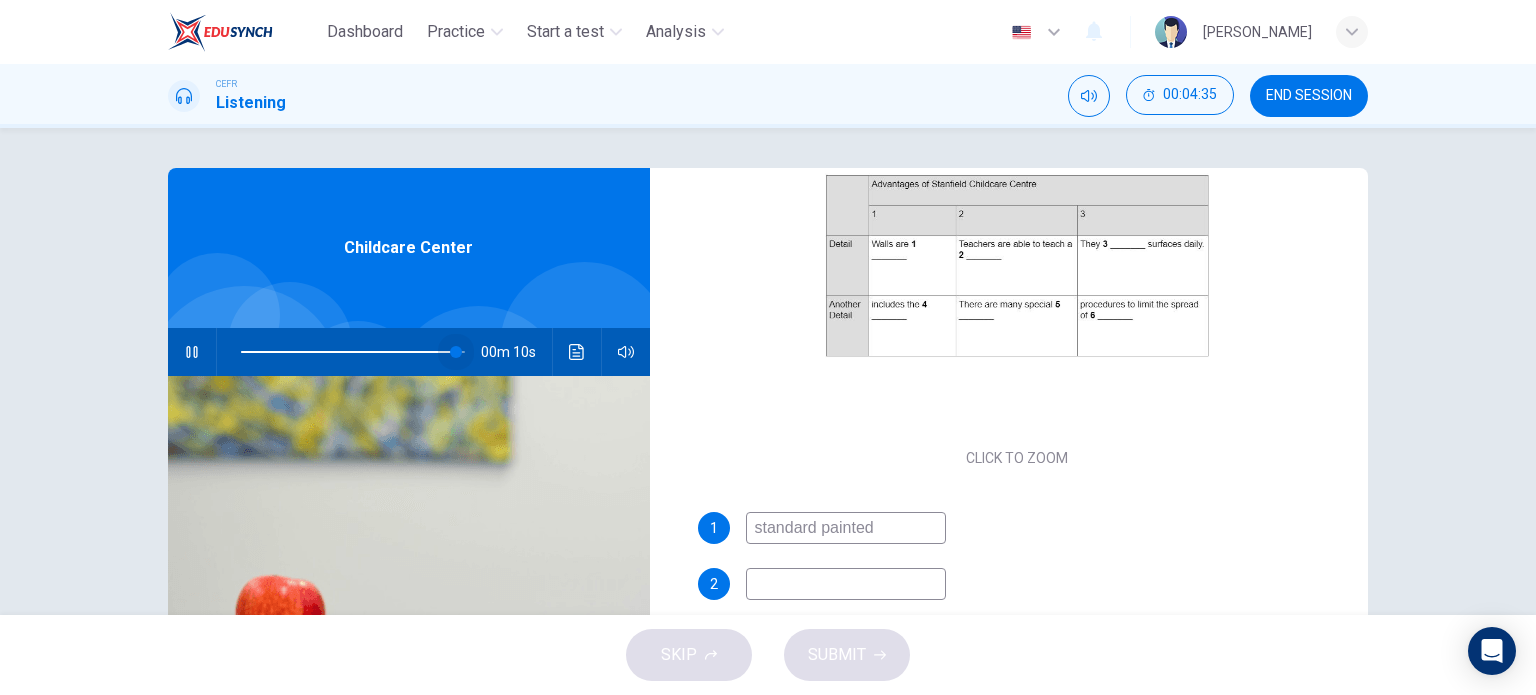 click at bounding box center [456, 352] 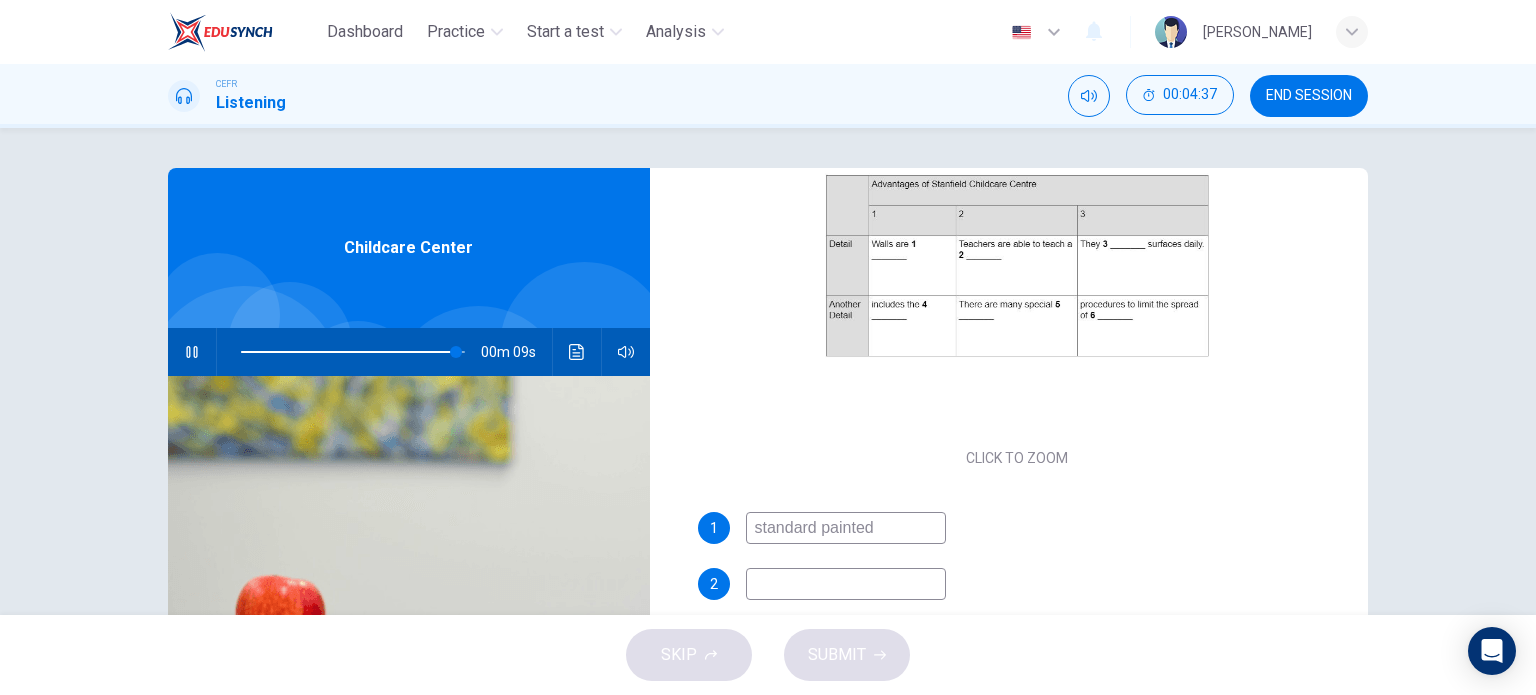 click at bounding box center (348, 352) 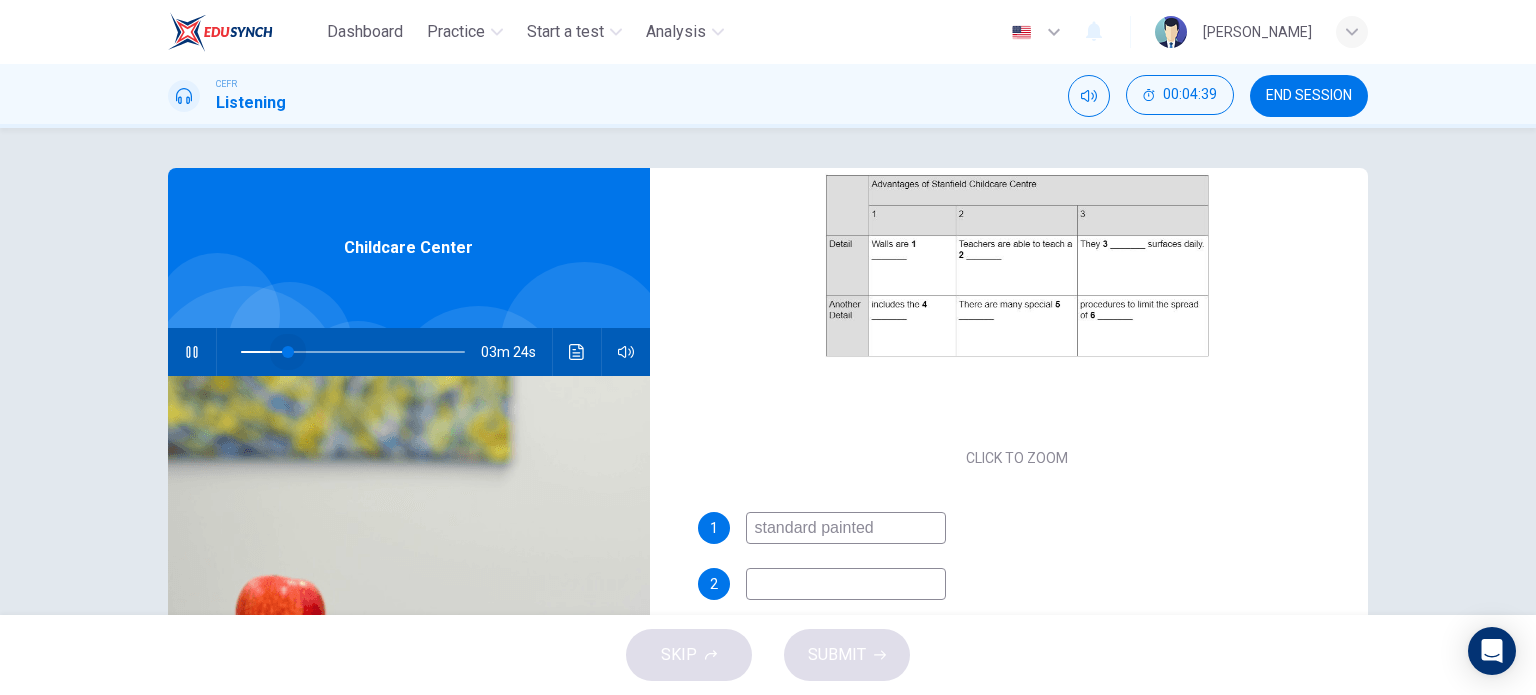 click at bounding box center [353, 352] 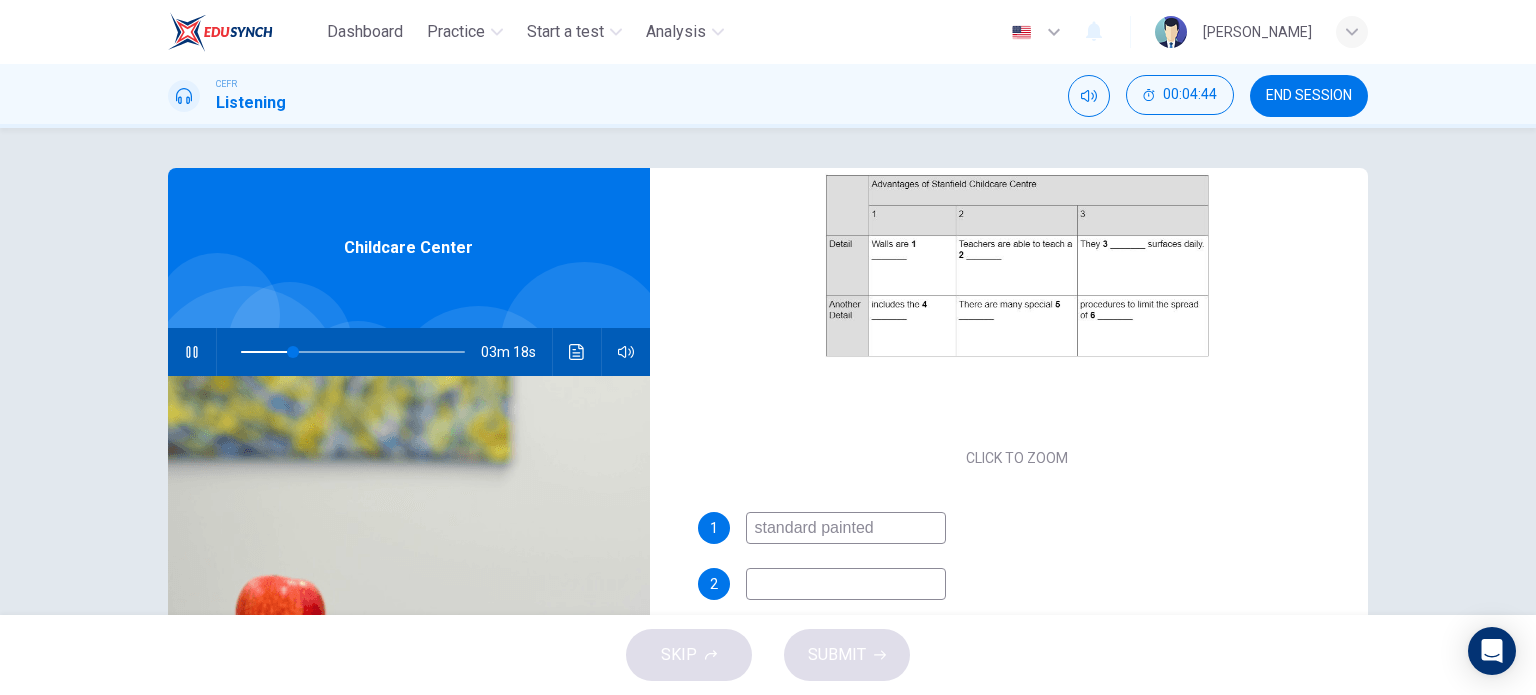 click at bounding box center (846, 584) 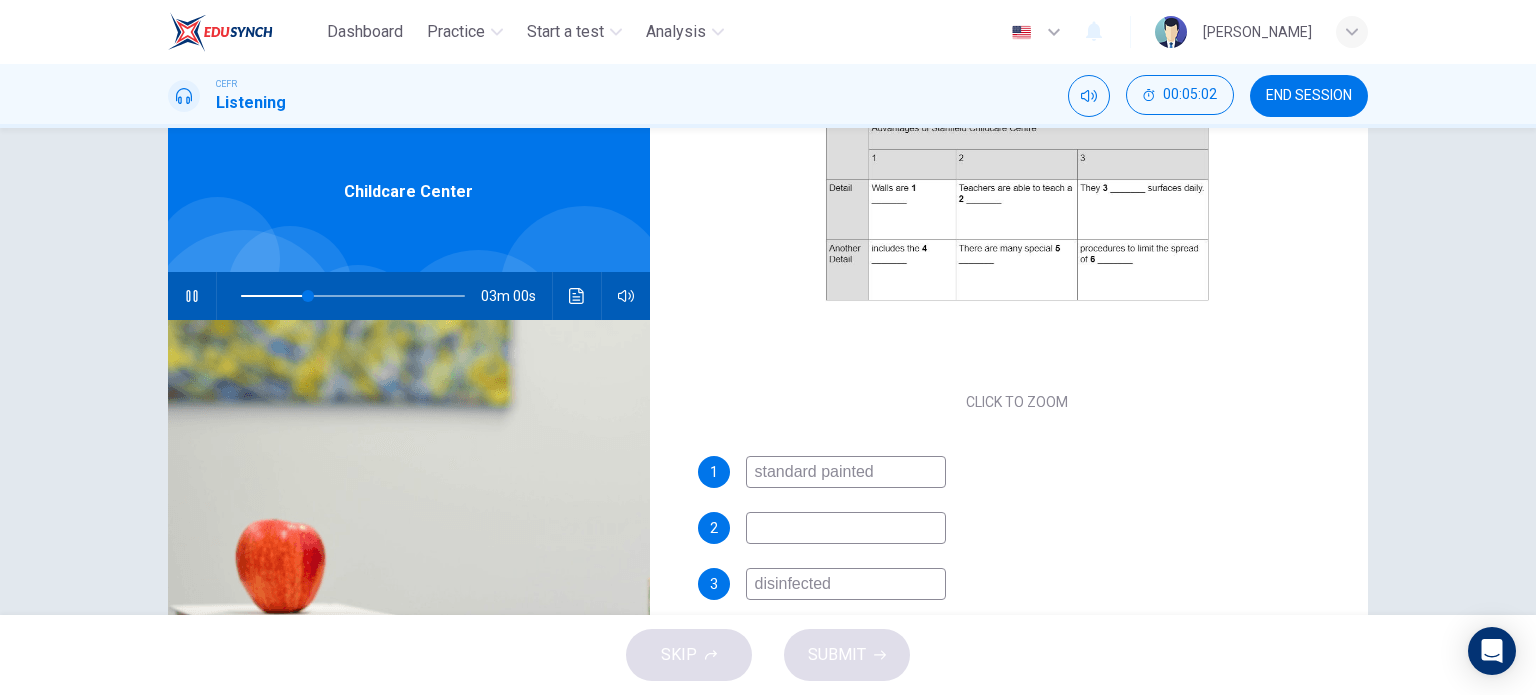 scroll, scrollTop: 100, scrollLeft: 0, axis: vertical 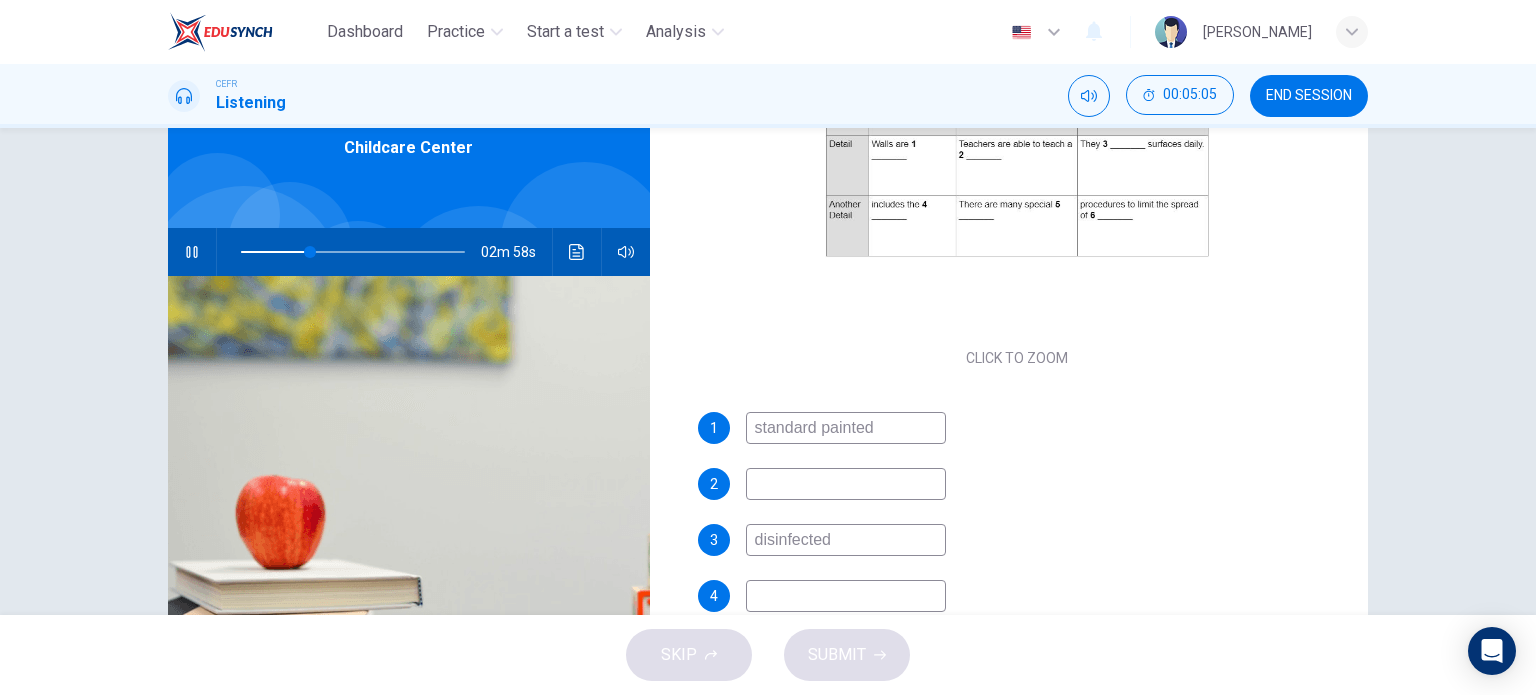 type on "31" 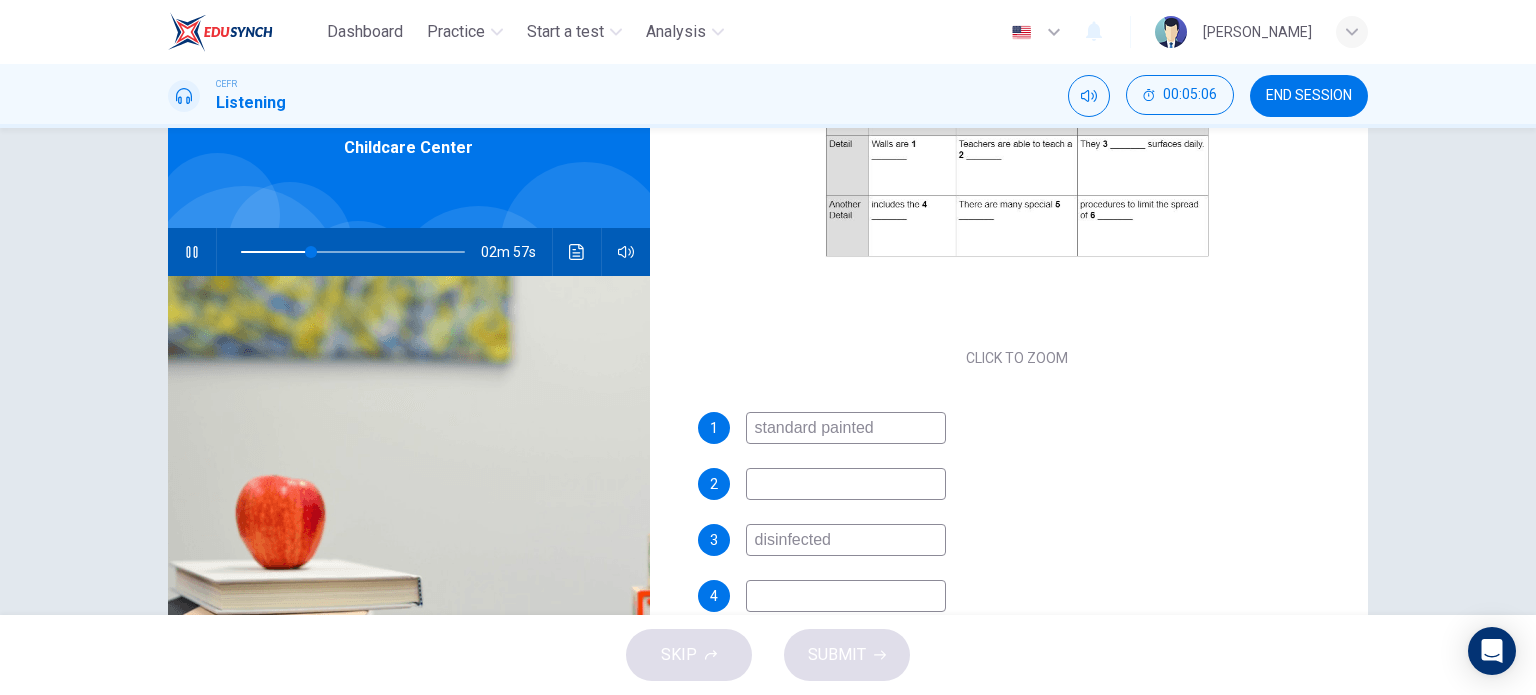 type on "b" 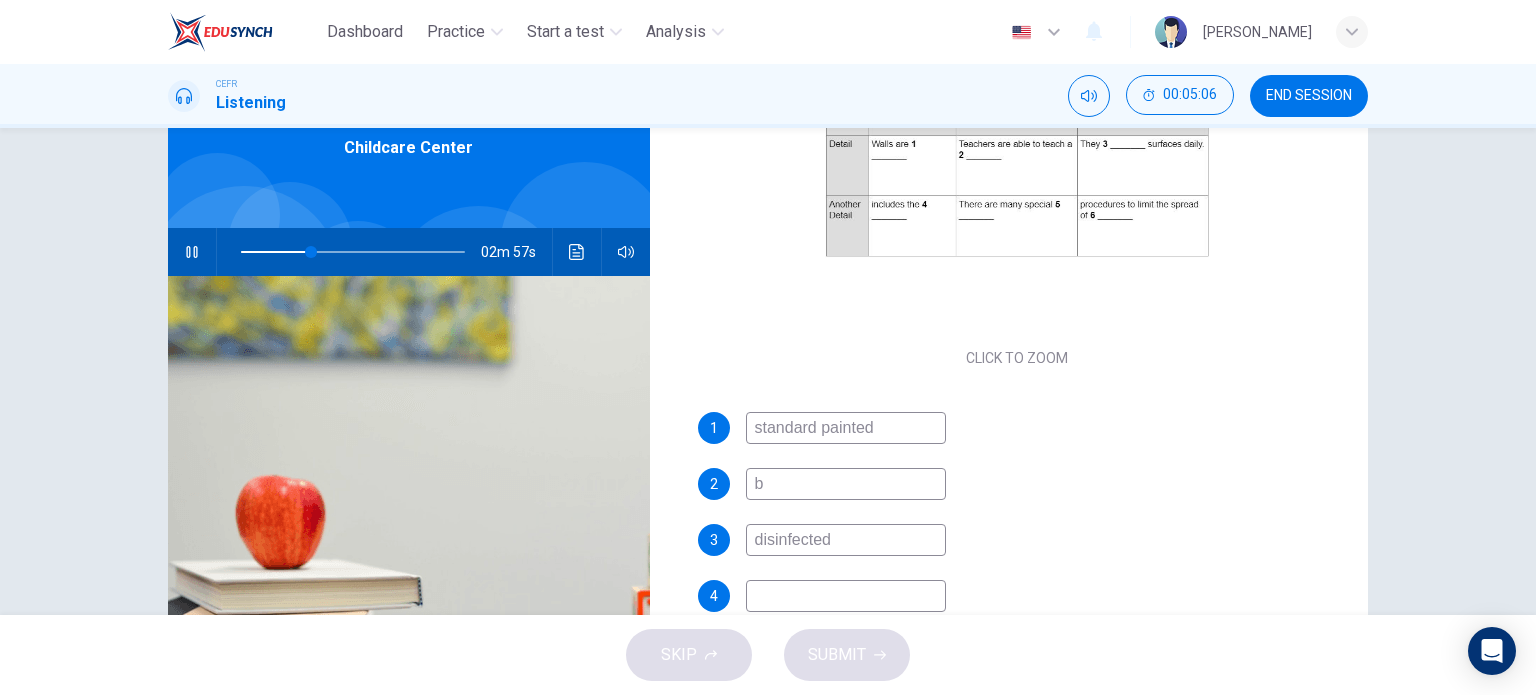 type on "32" 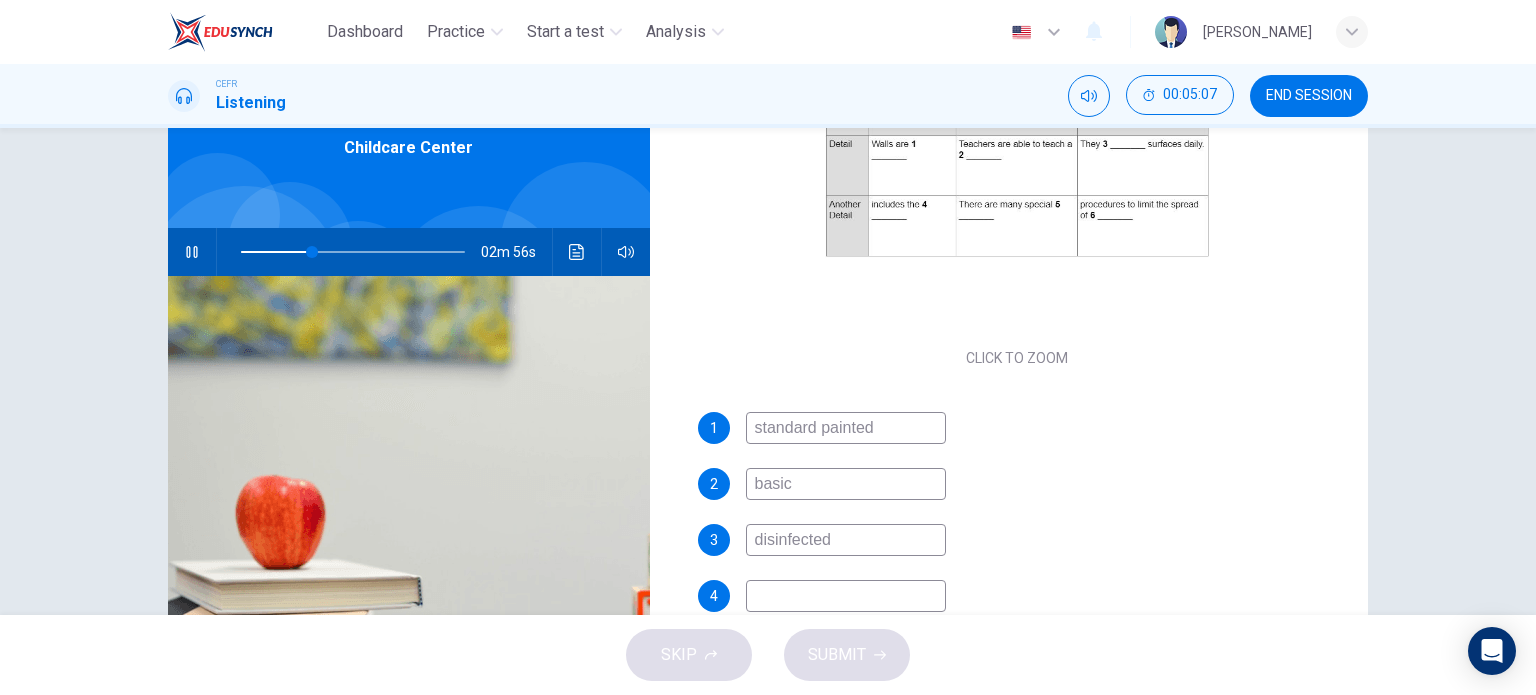 type on "basic" 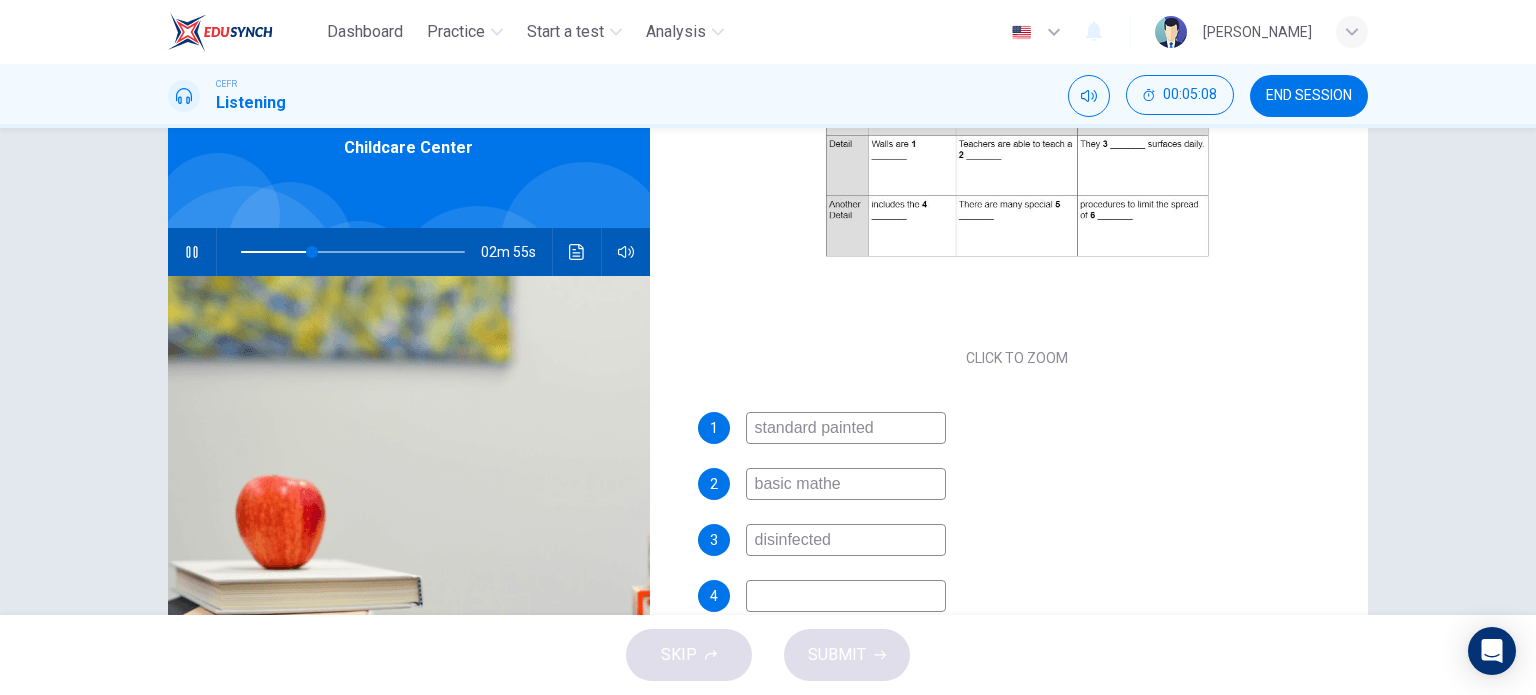 type on "basic mathea" 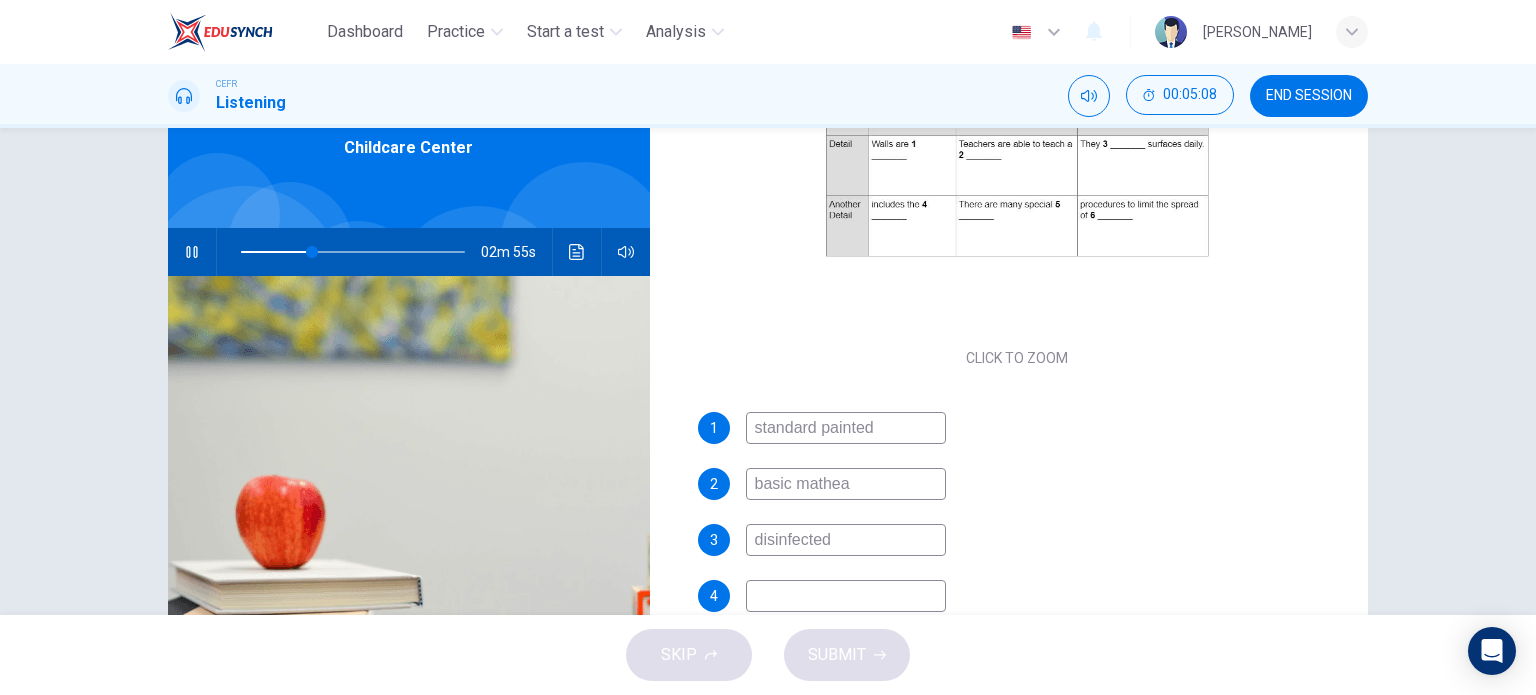 type on "32" 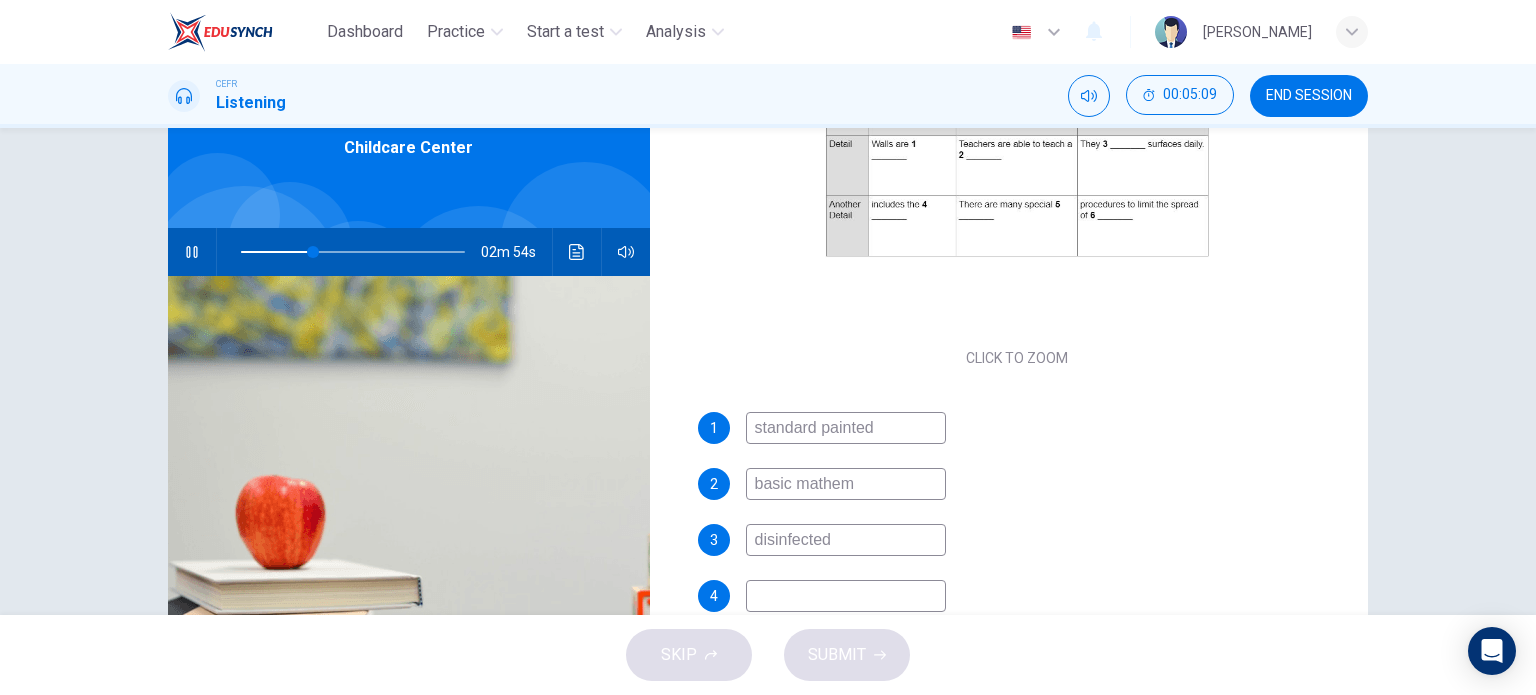 type on "basic mathema" 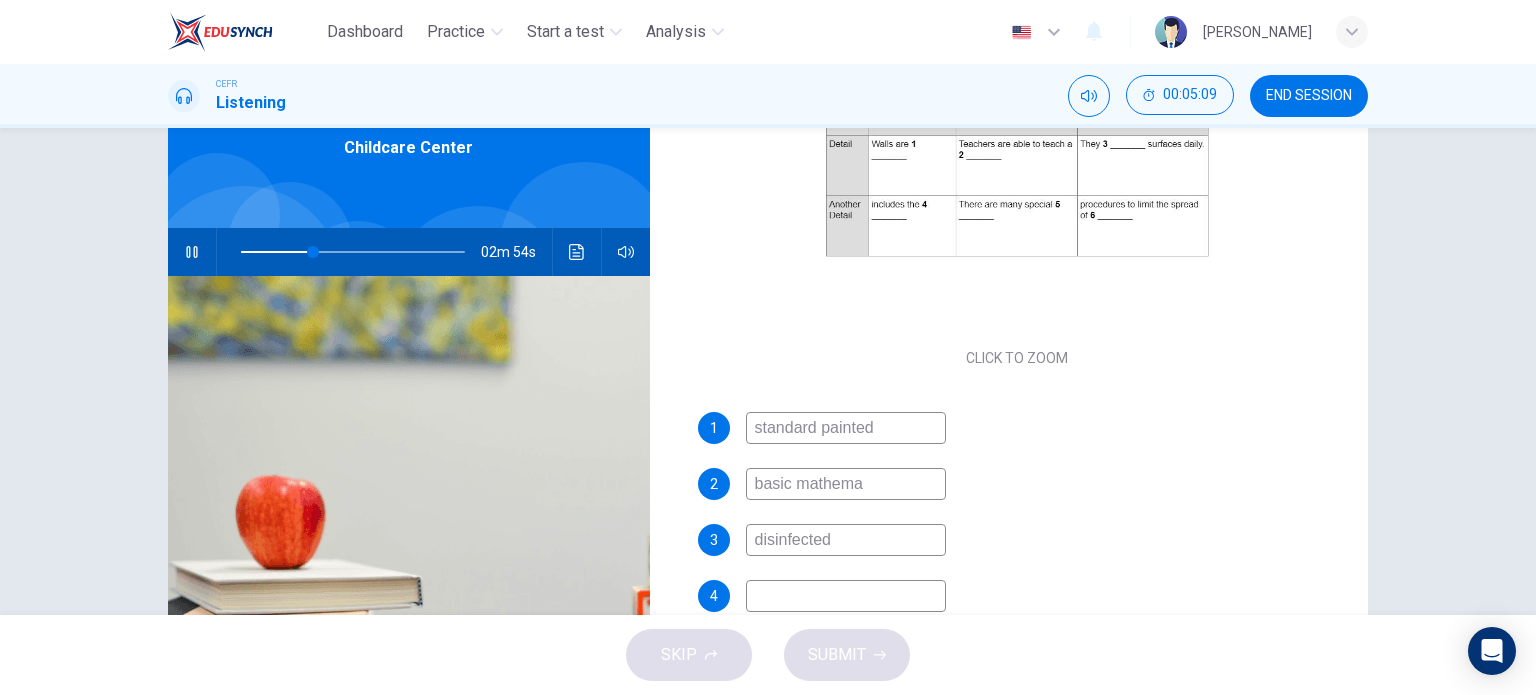 type on "33" 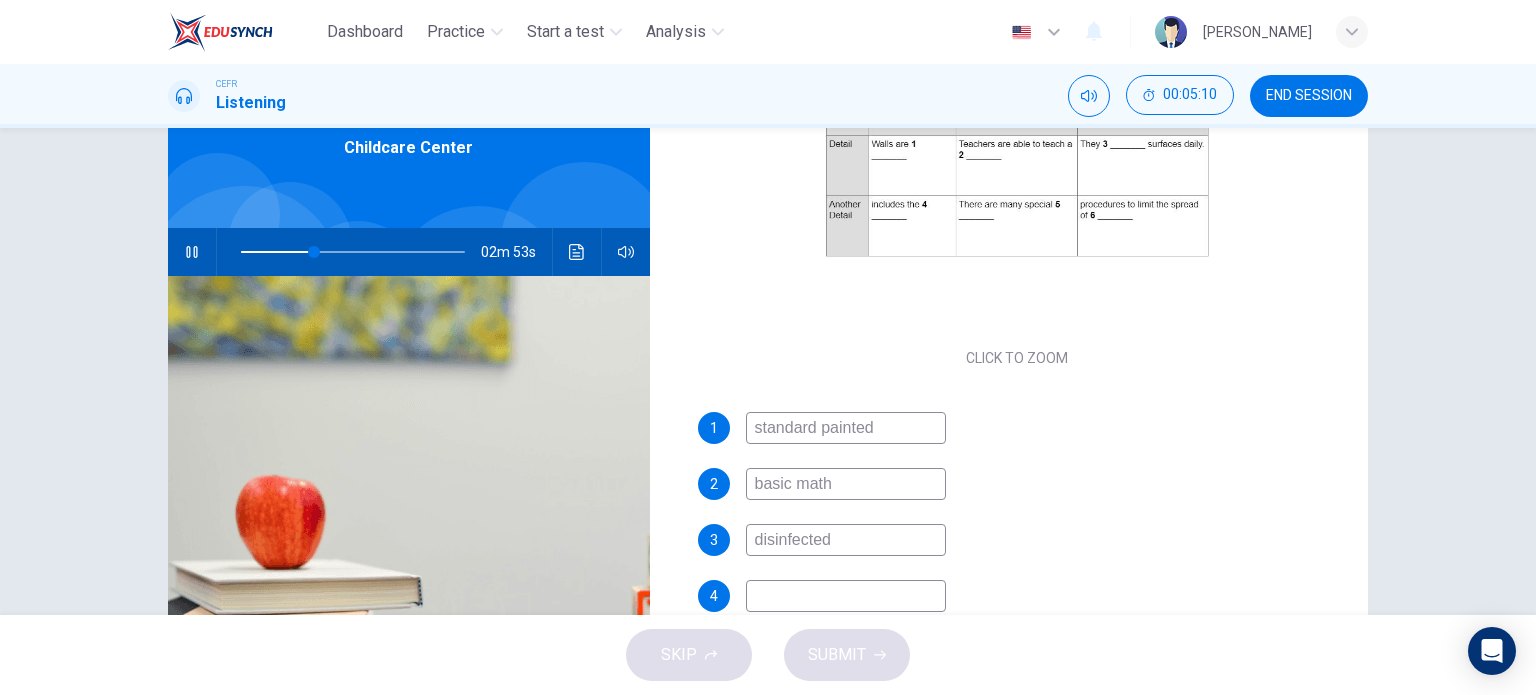type on "basic mat" 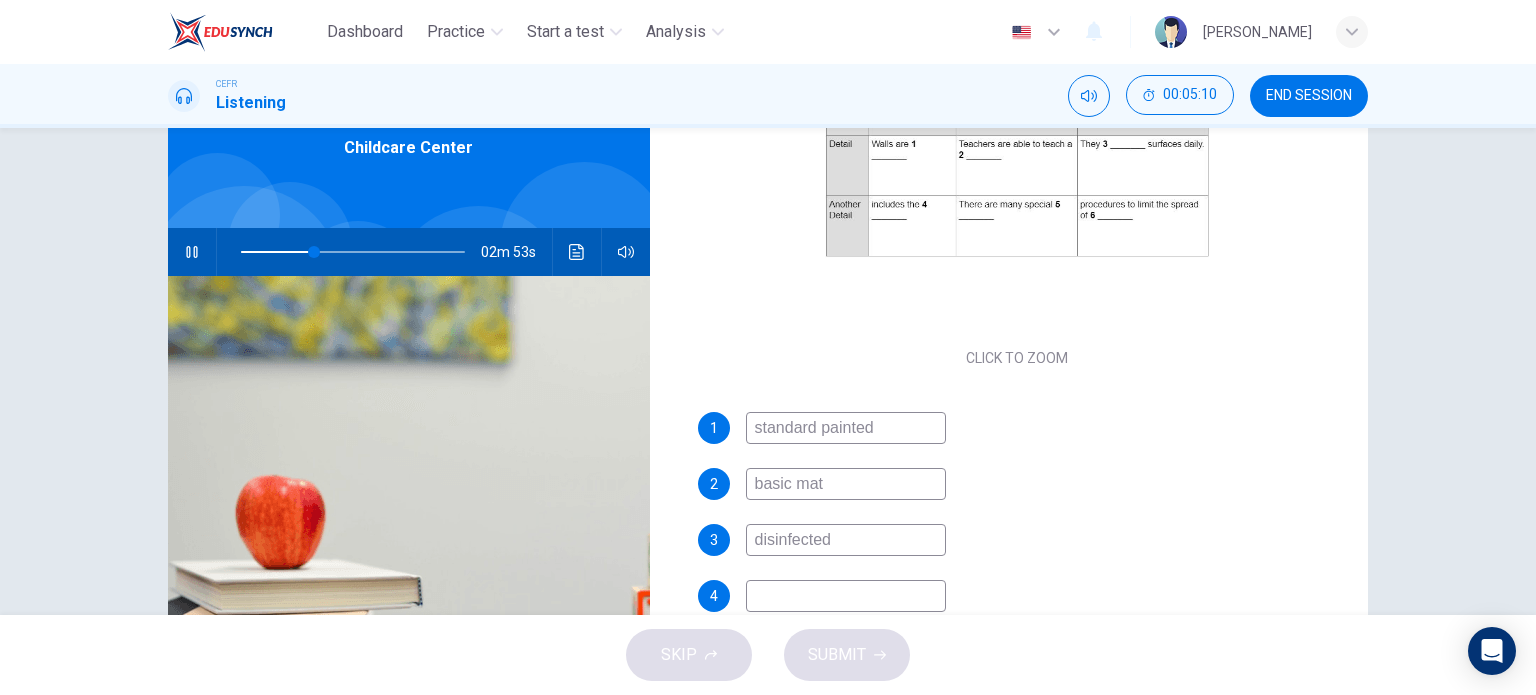 type on "33" 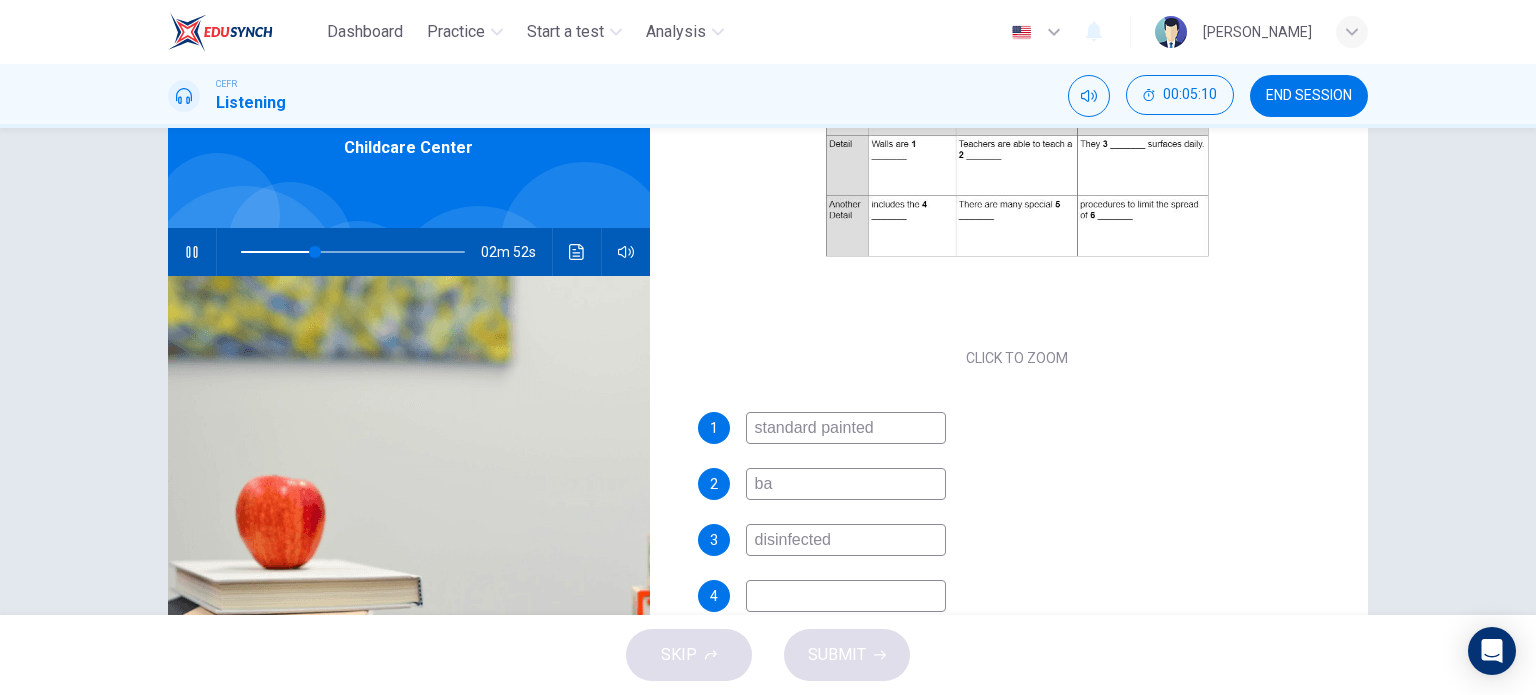 type on "b" 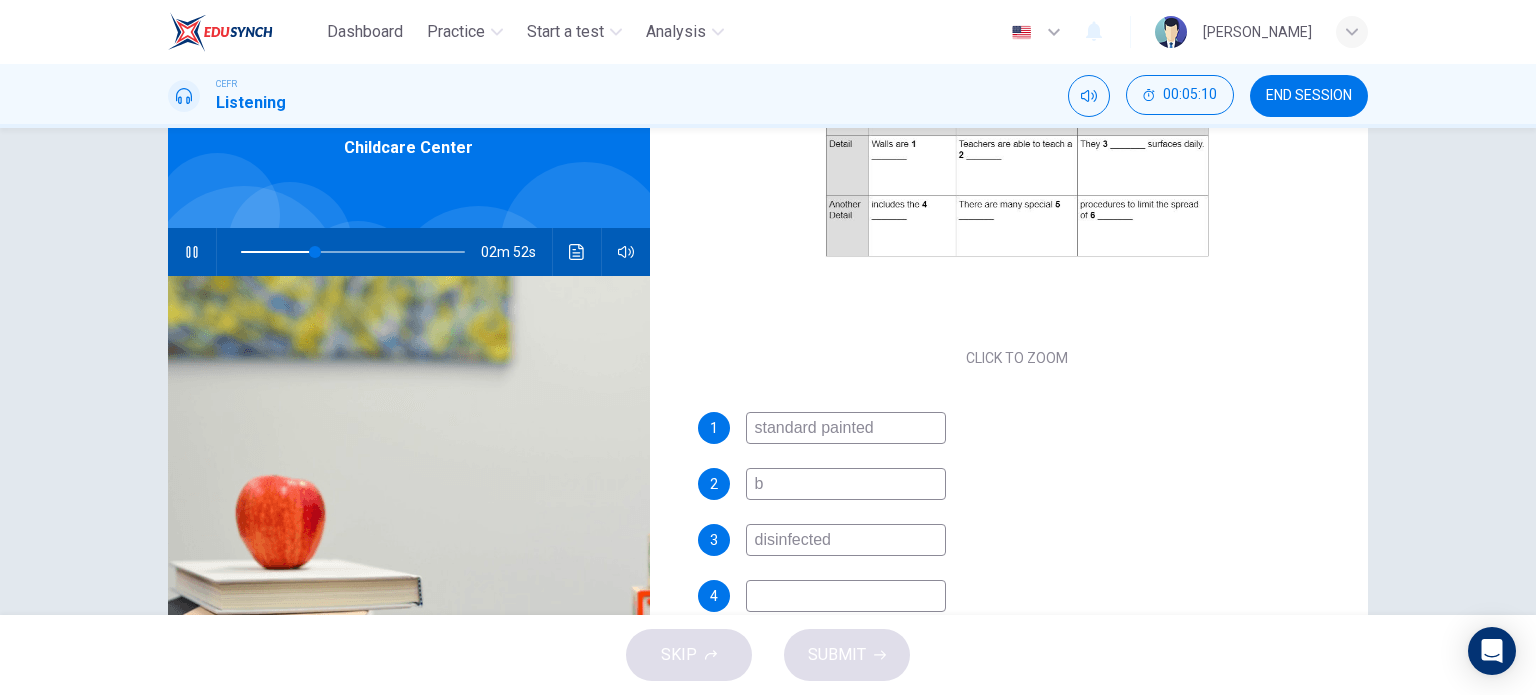 type 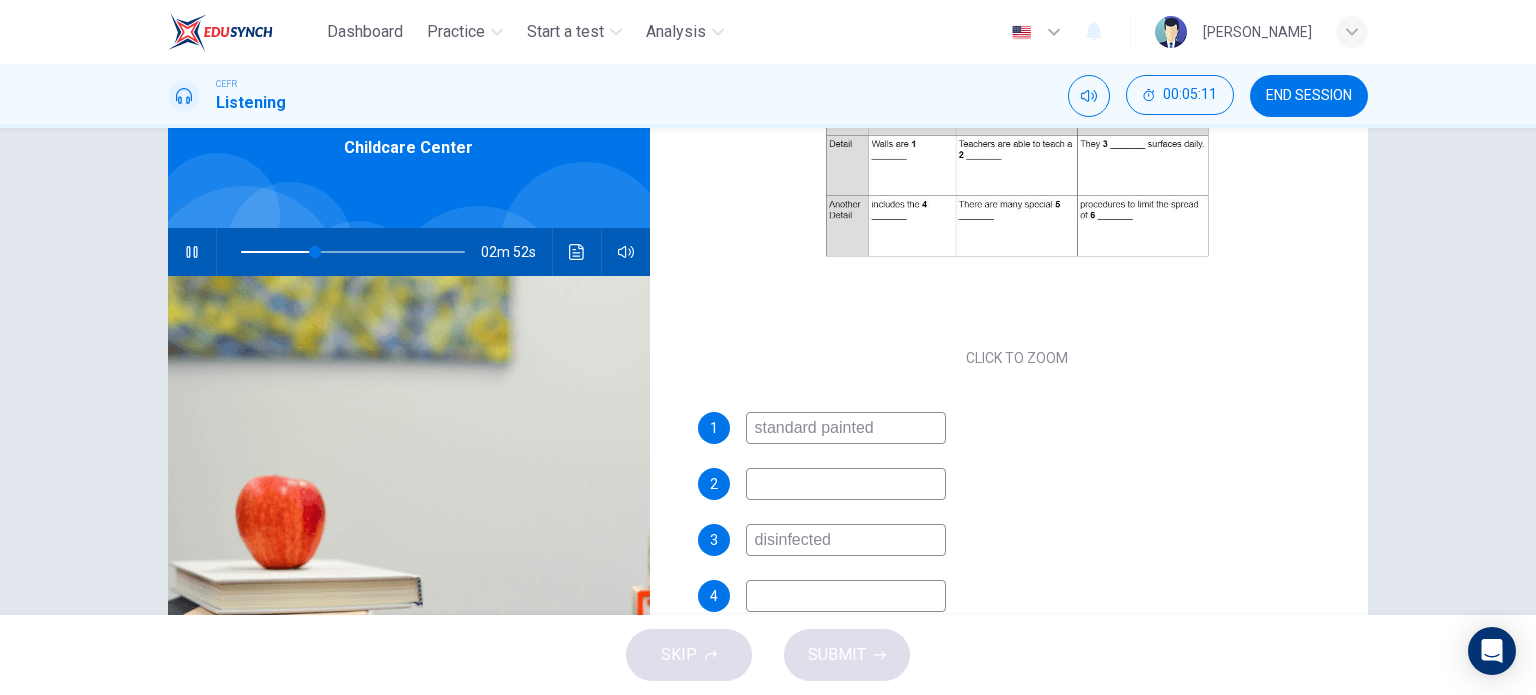 type on "34" 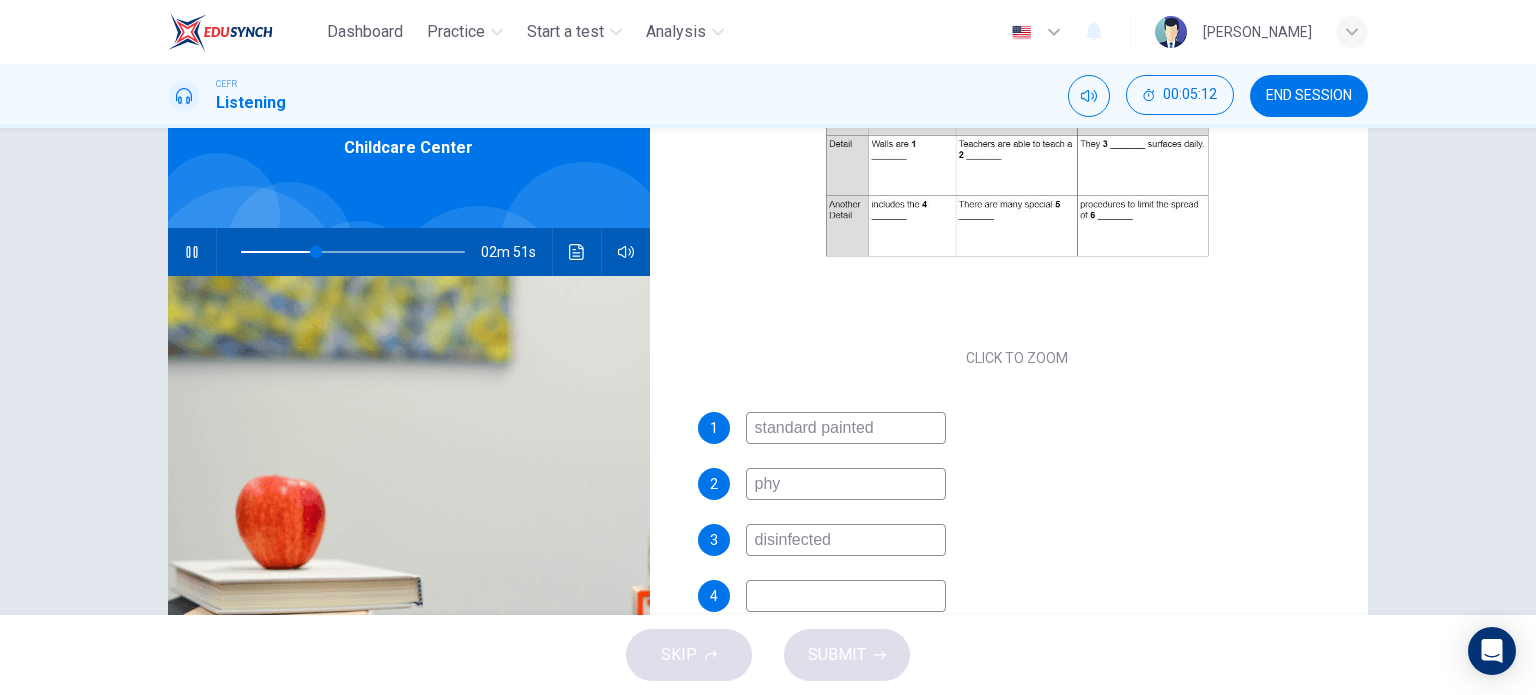 type on "phys" 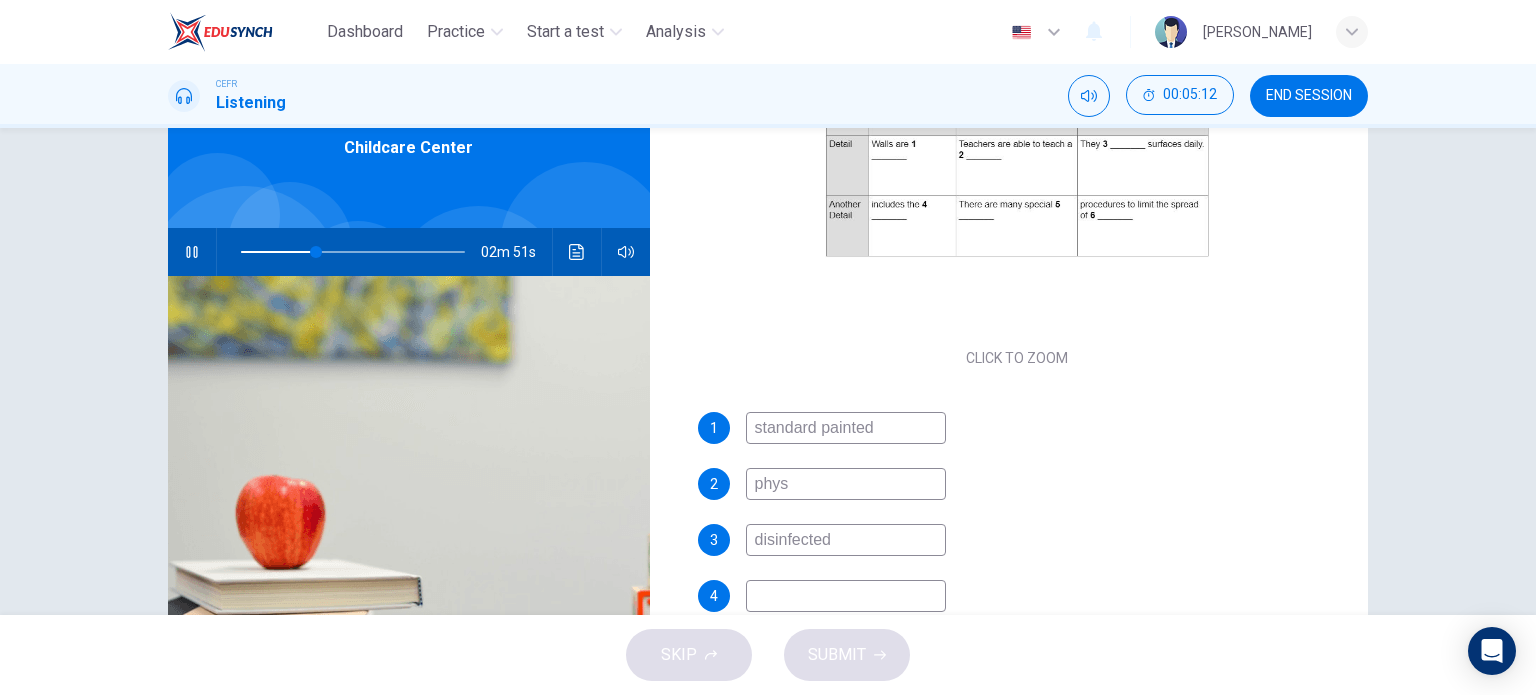 type on "34" 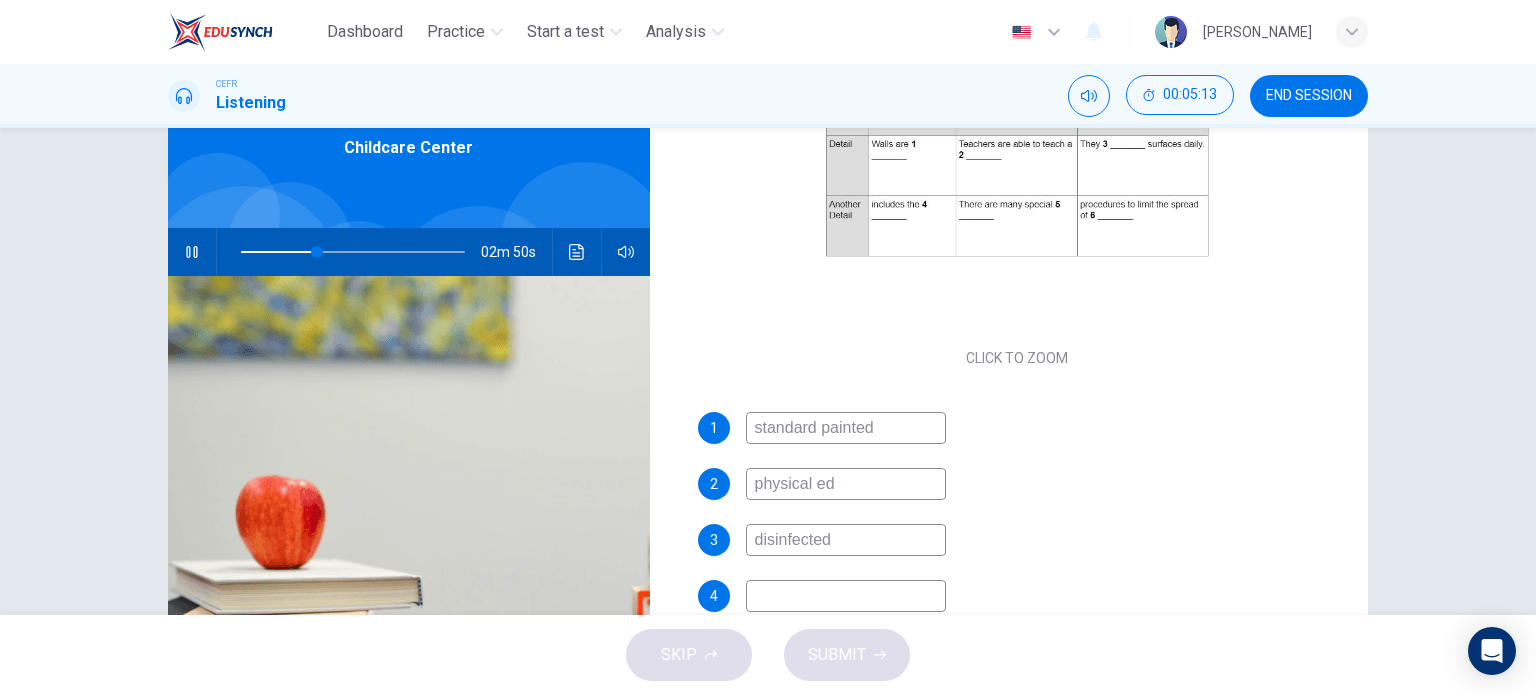 type on "physical edu" 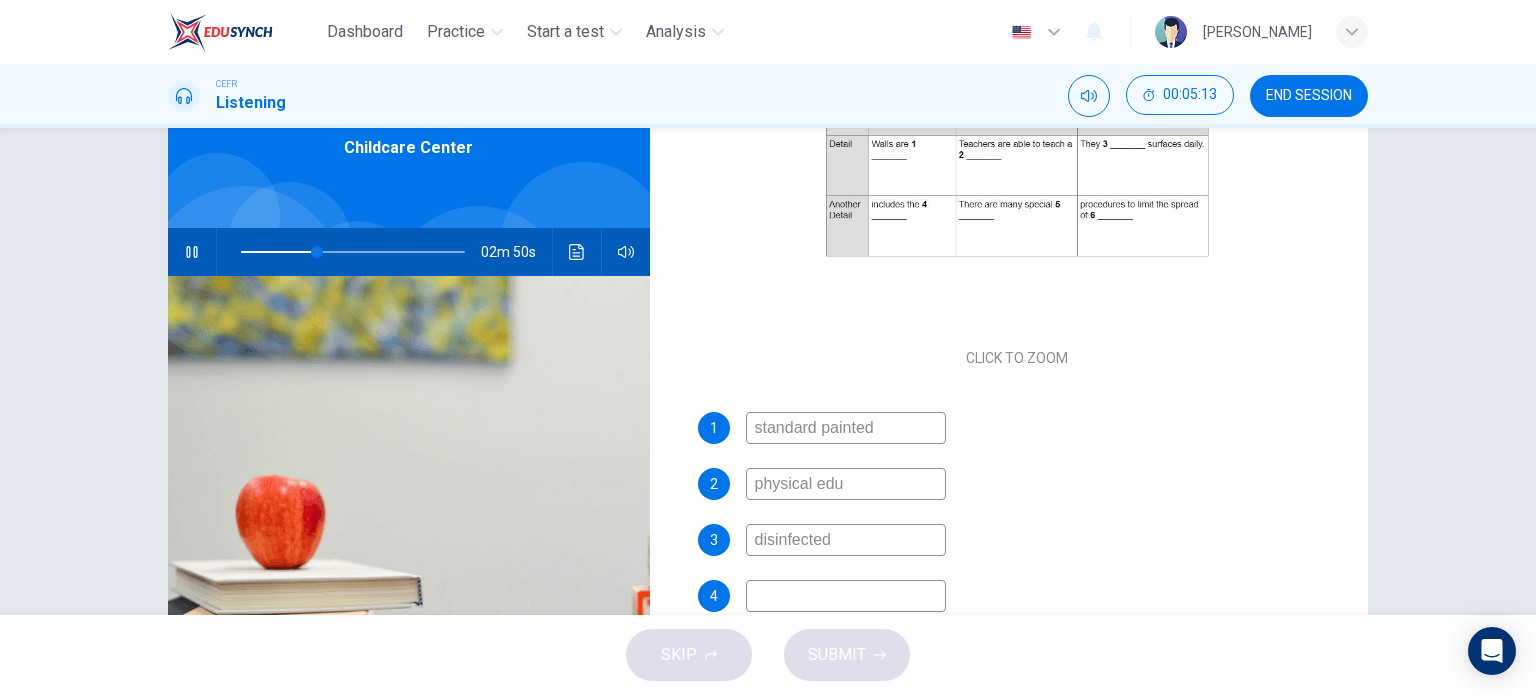 type on "34" 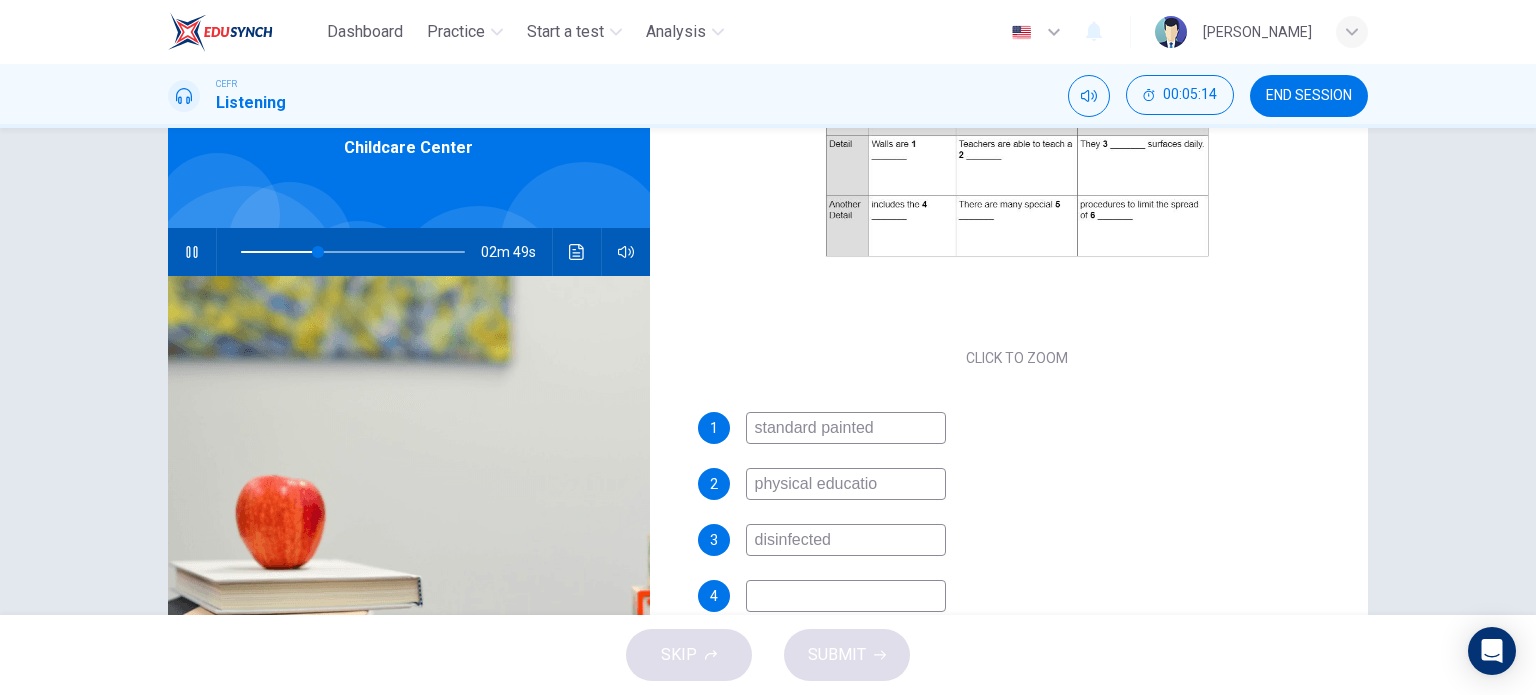 type on "physical education" 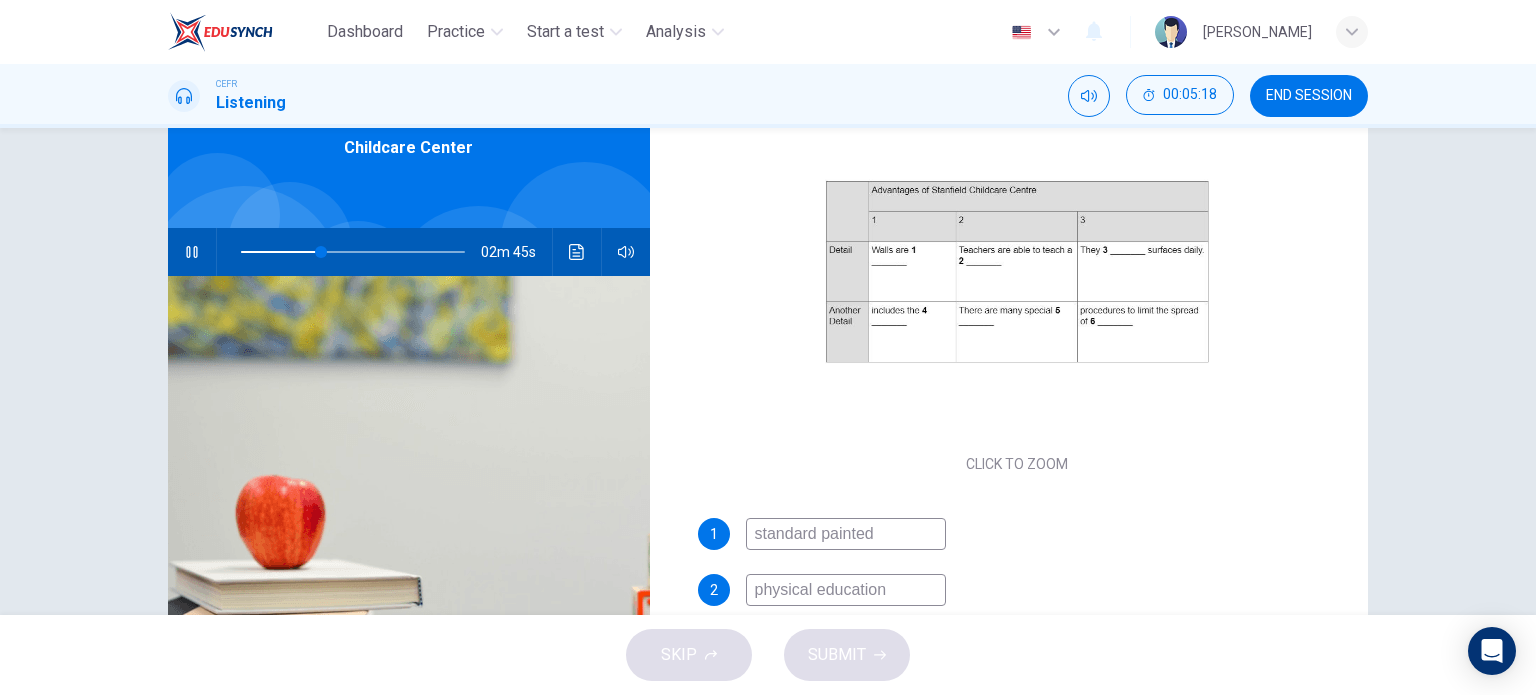 scroll, scrollTop: 285, scrollLeft: 0, axis: vertical 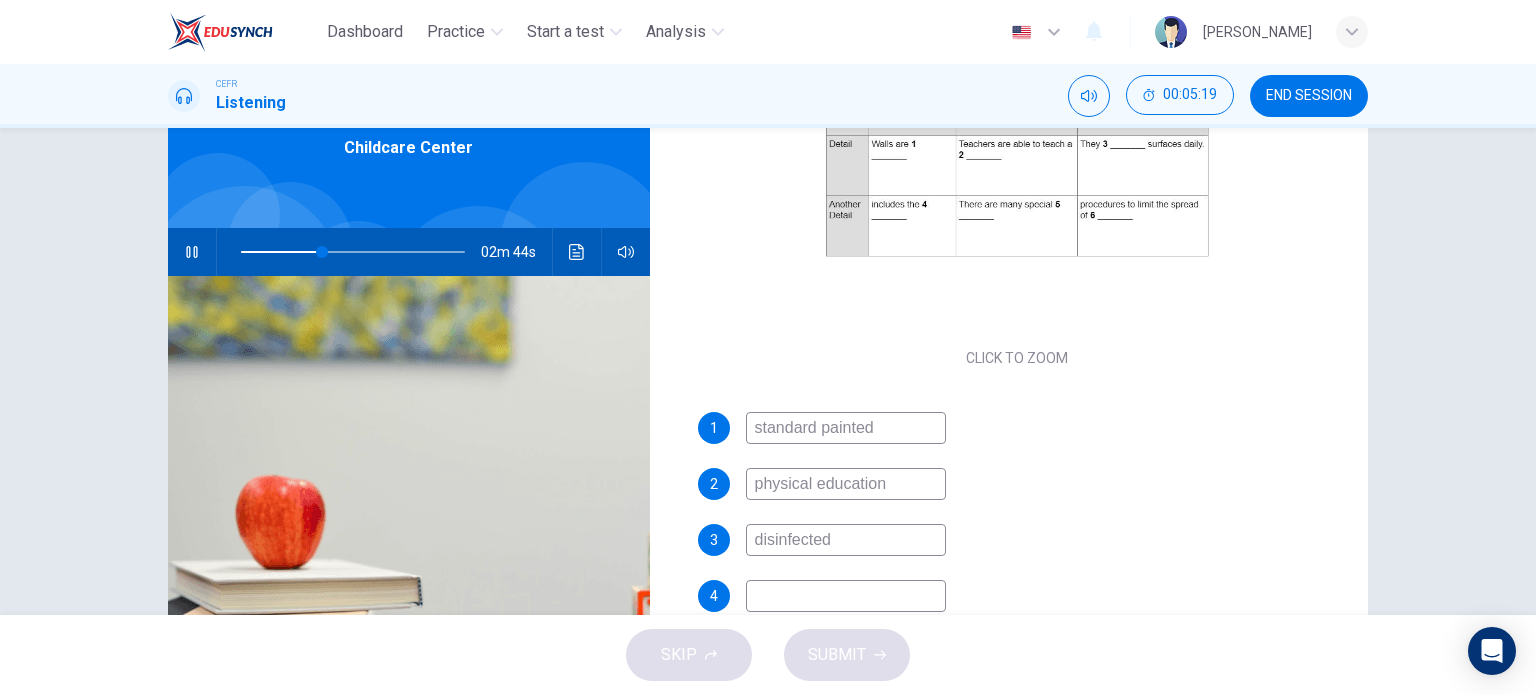 type on "37" 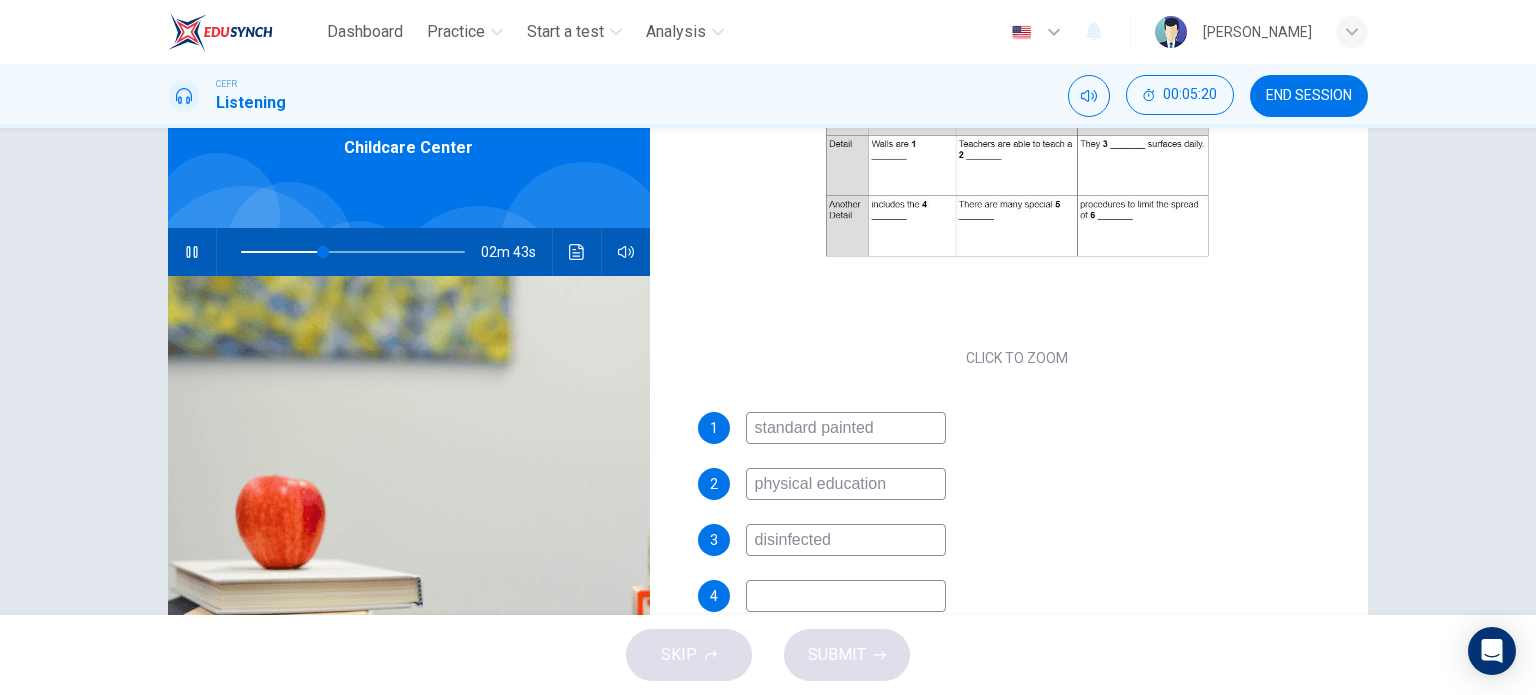 type 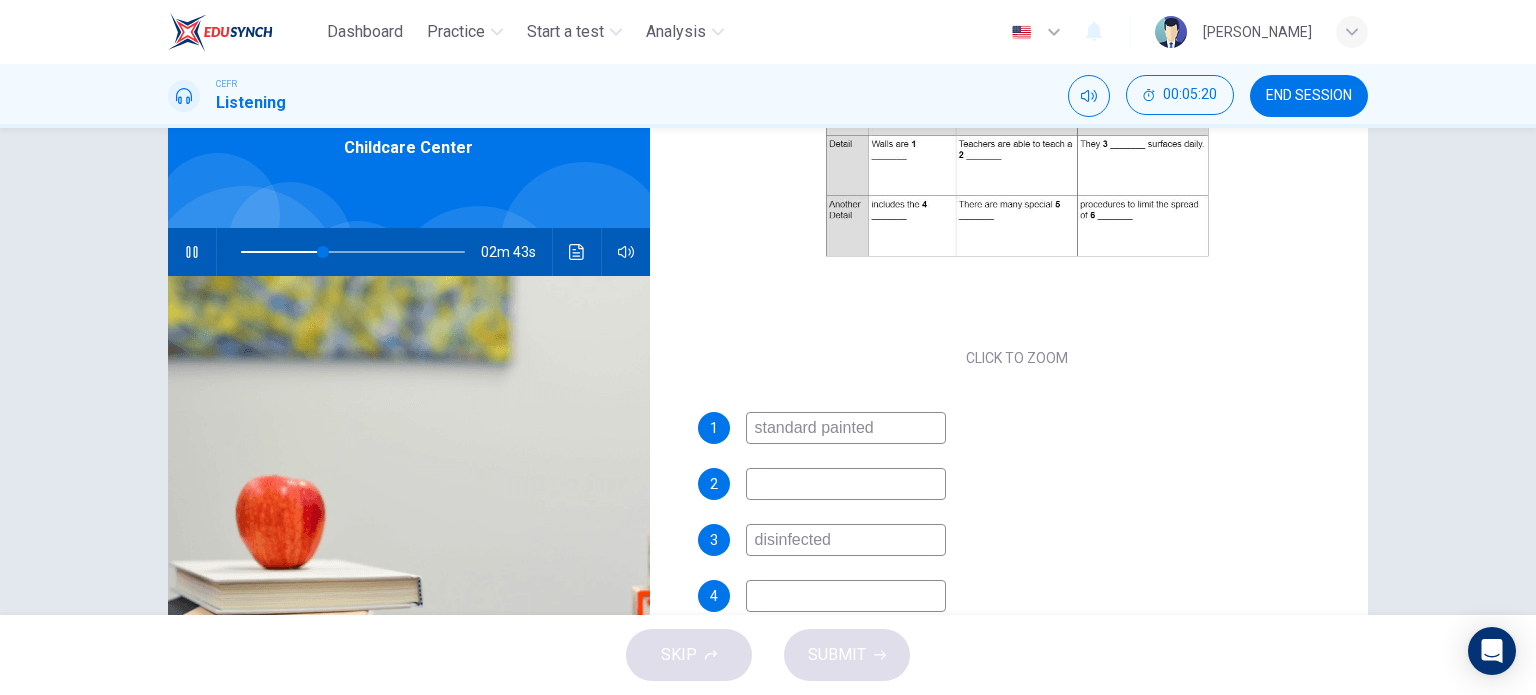 type on "37" 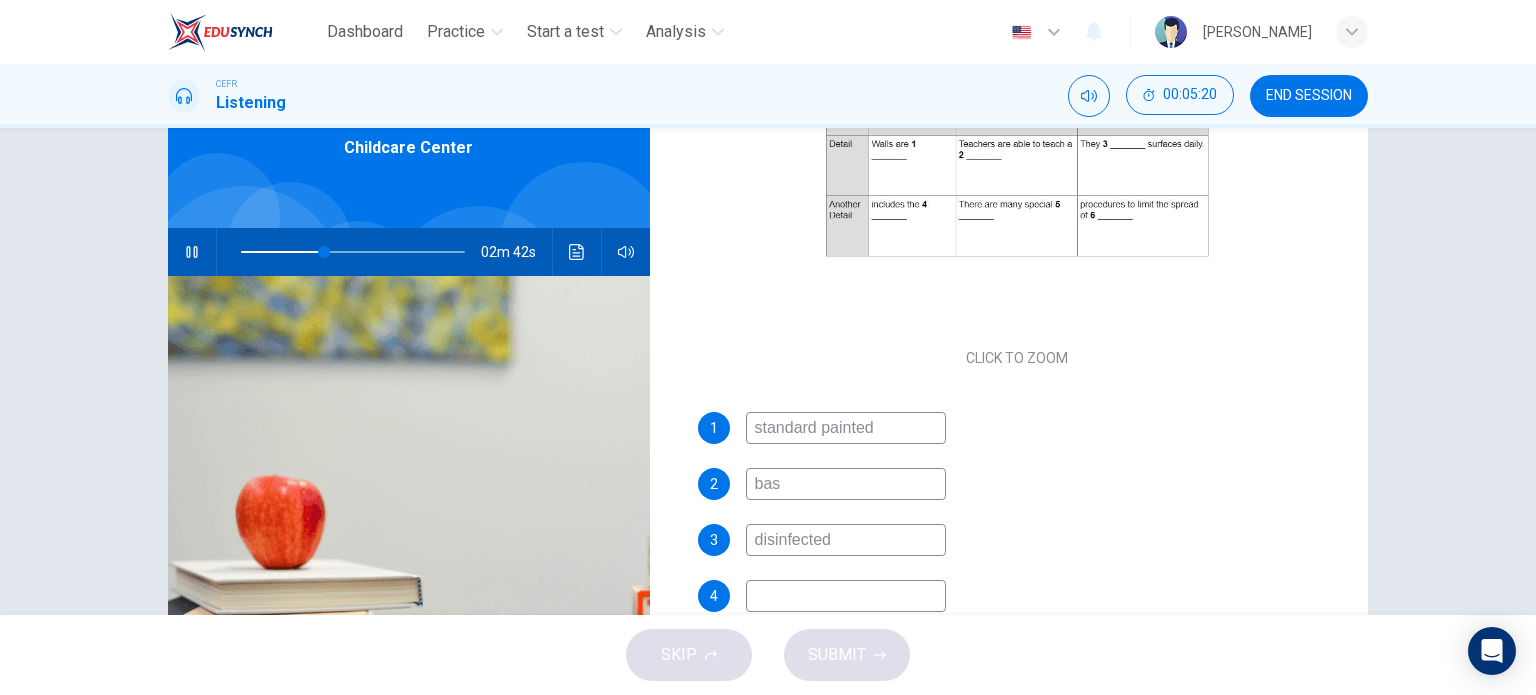 type on "basi" 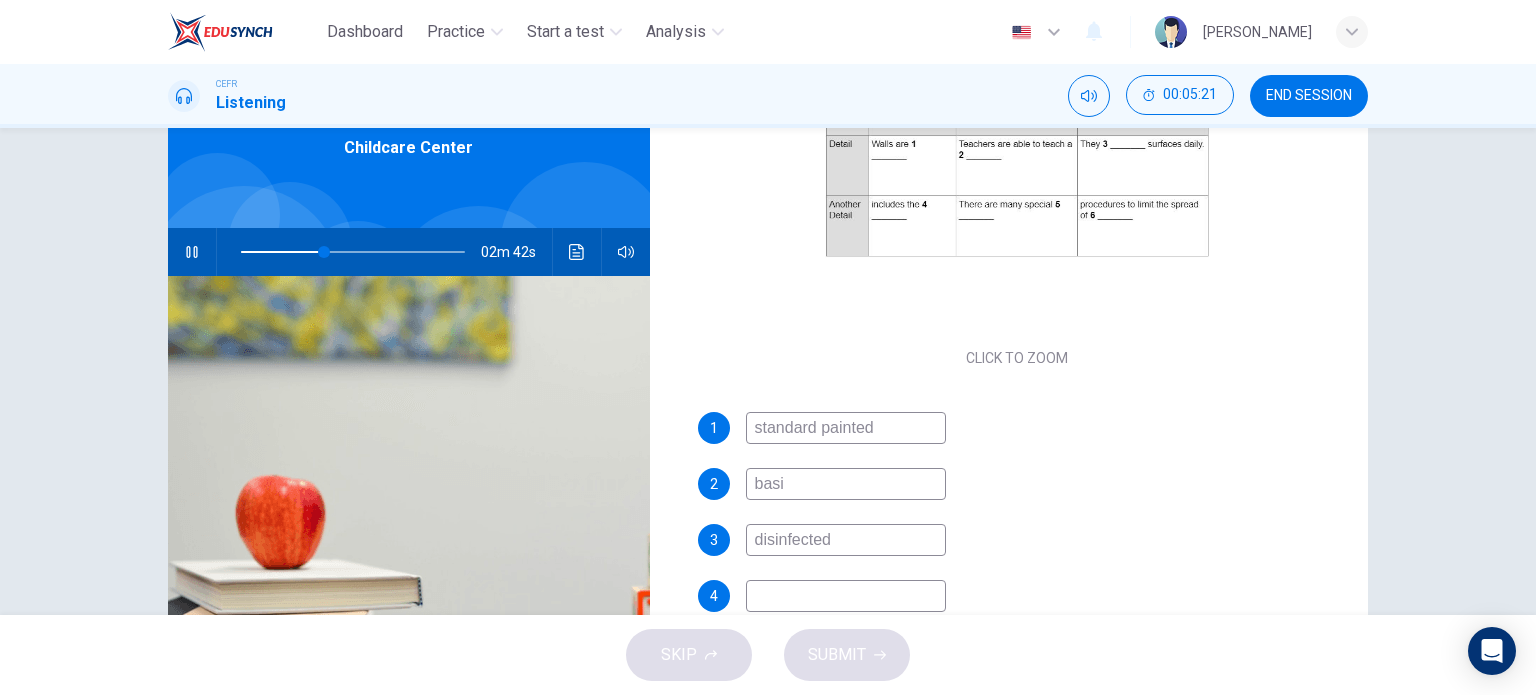 type on "37" 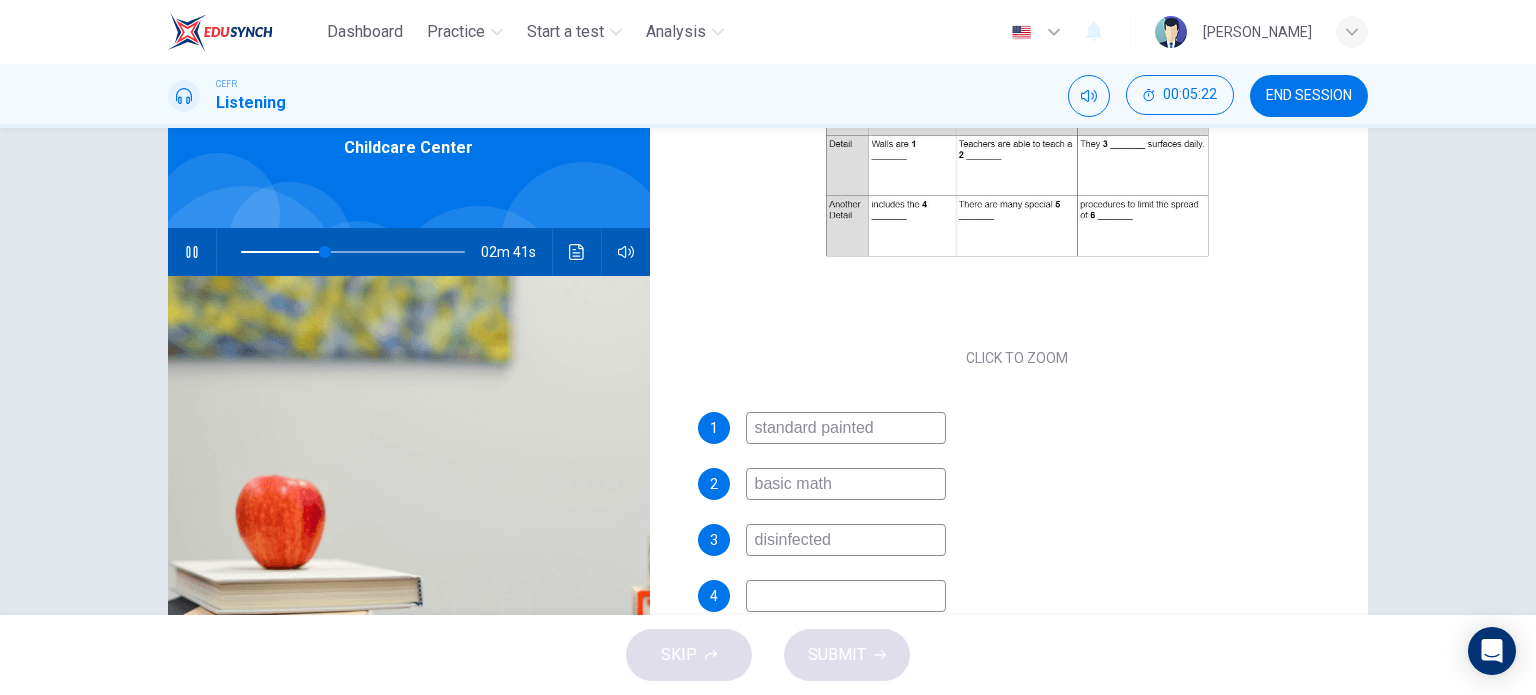 type on "basic mathe" 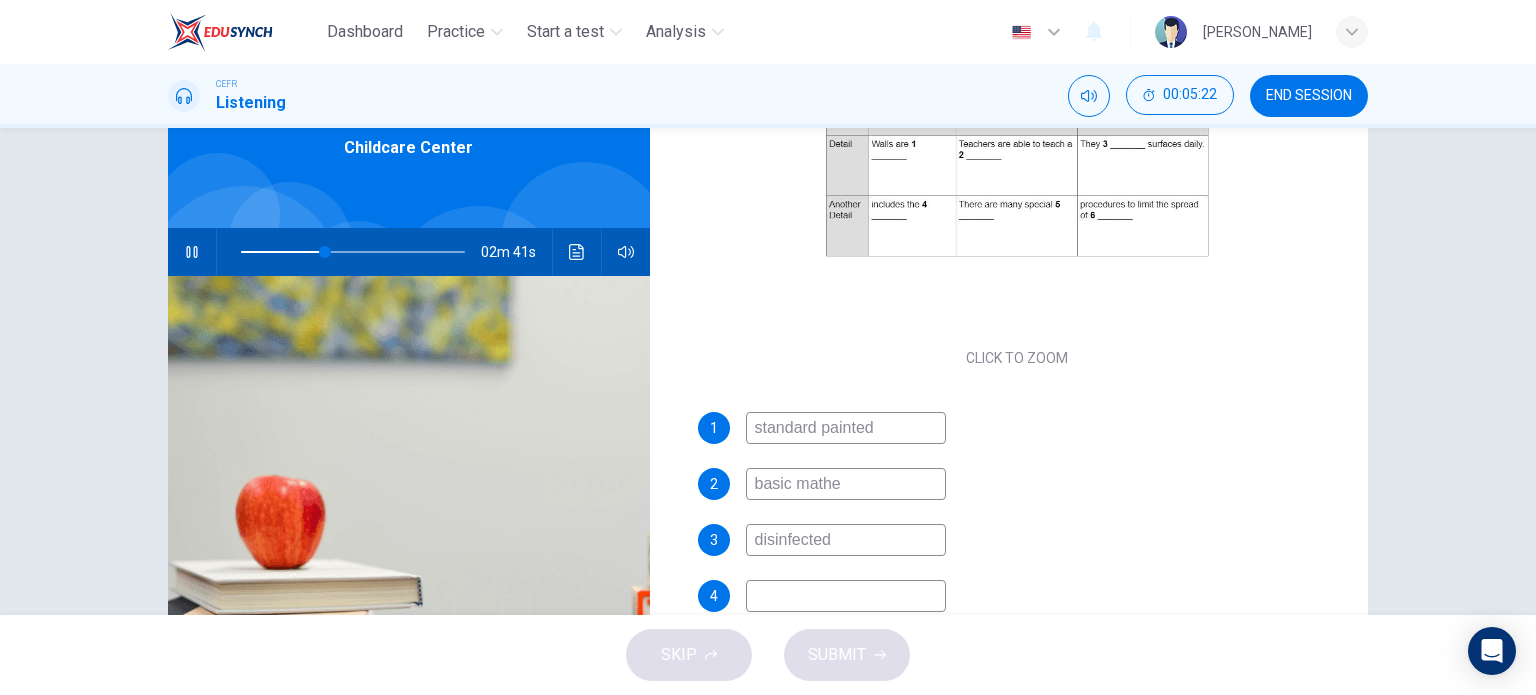 type on "38" 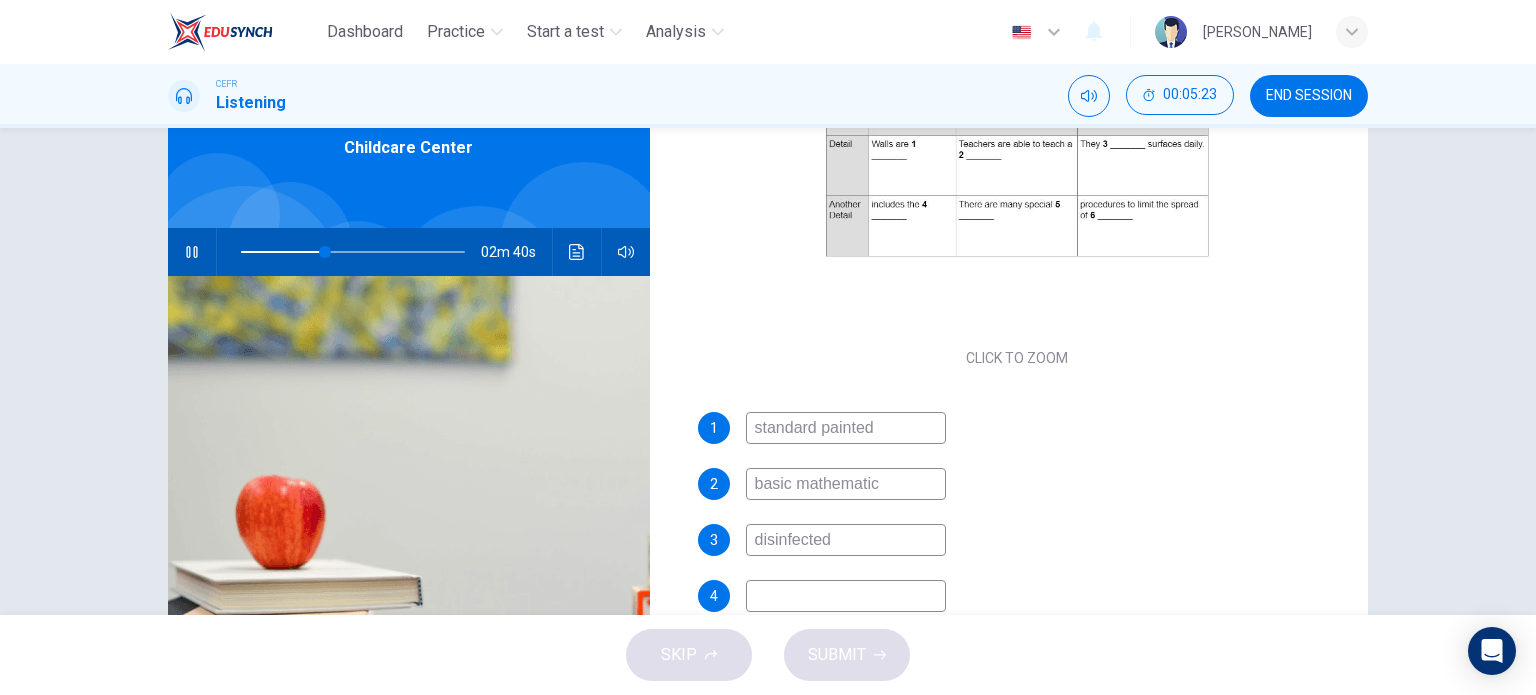 type on "basic mathematics" 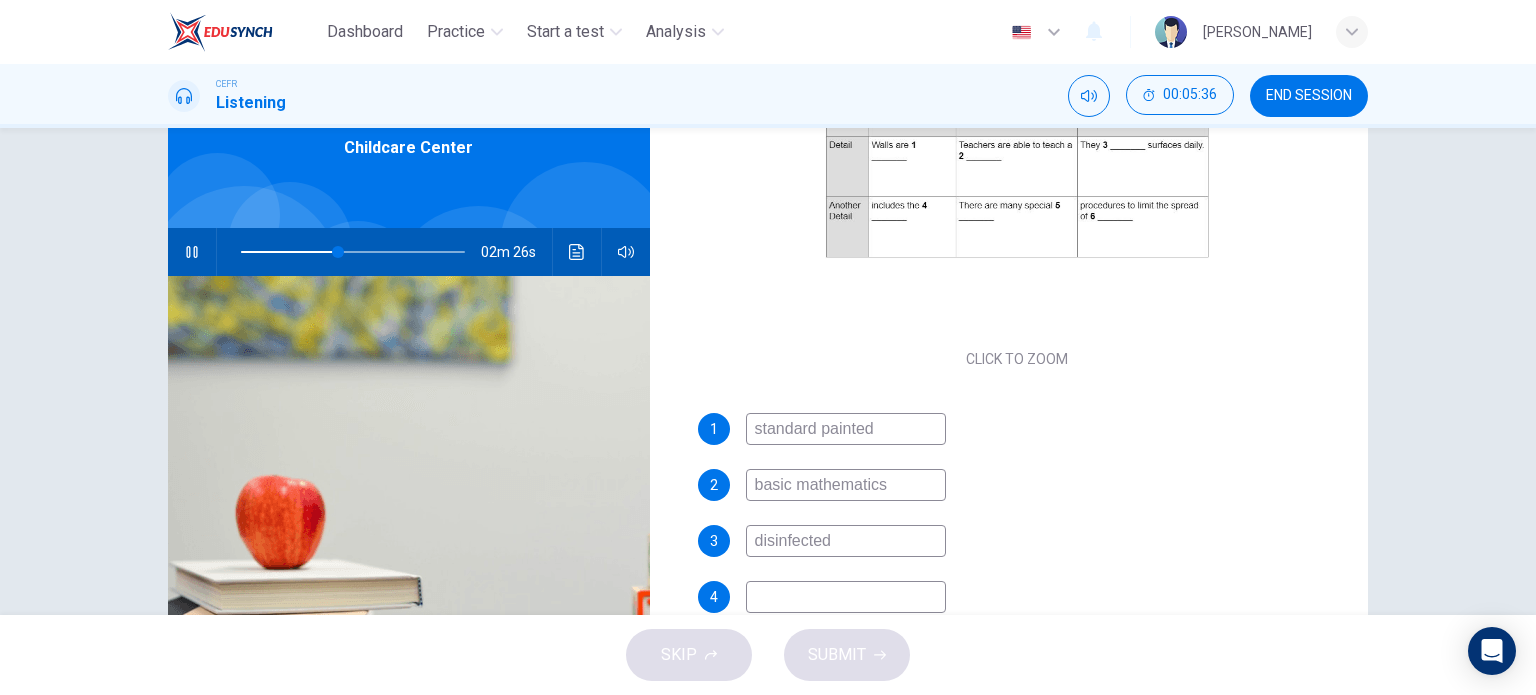 scroll, scrollTop: 285, scrollLeft: 0, axis: vertical 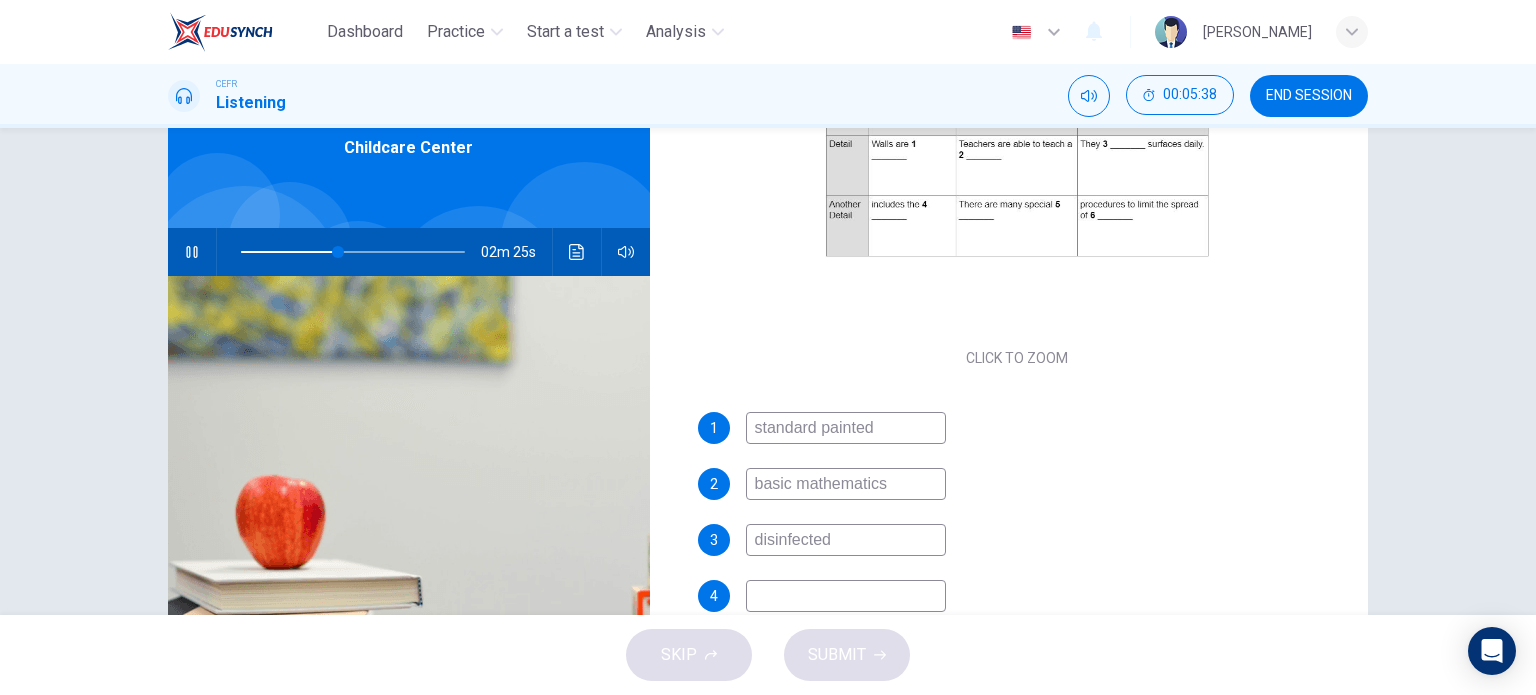 type on "44" 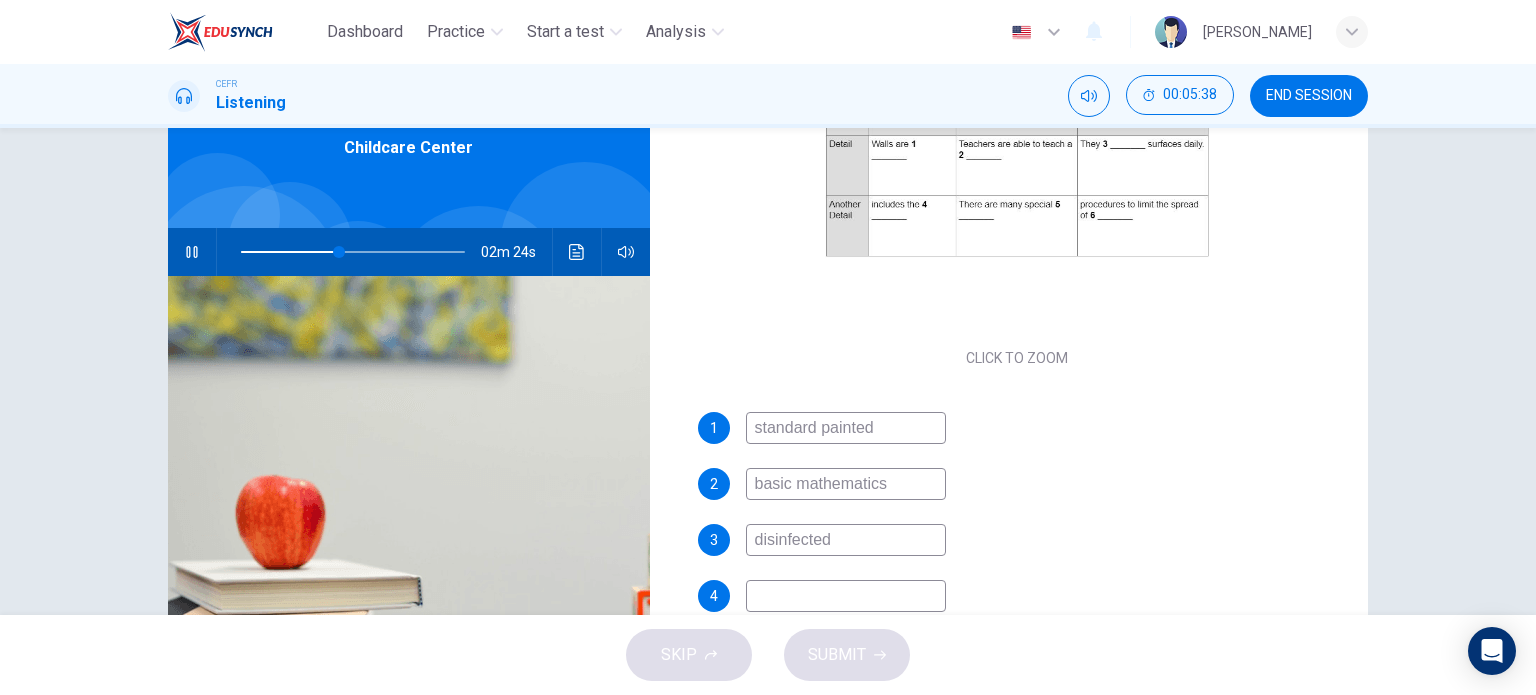 type on "basic mathematics" 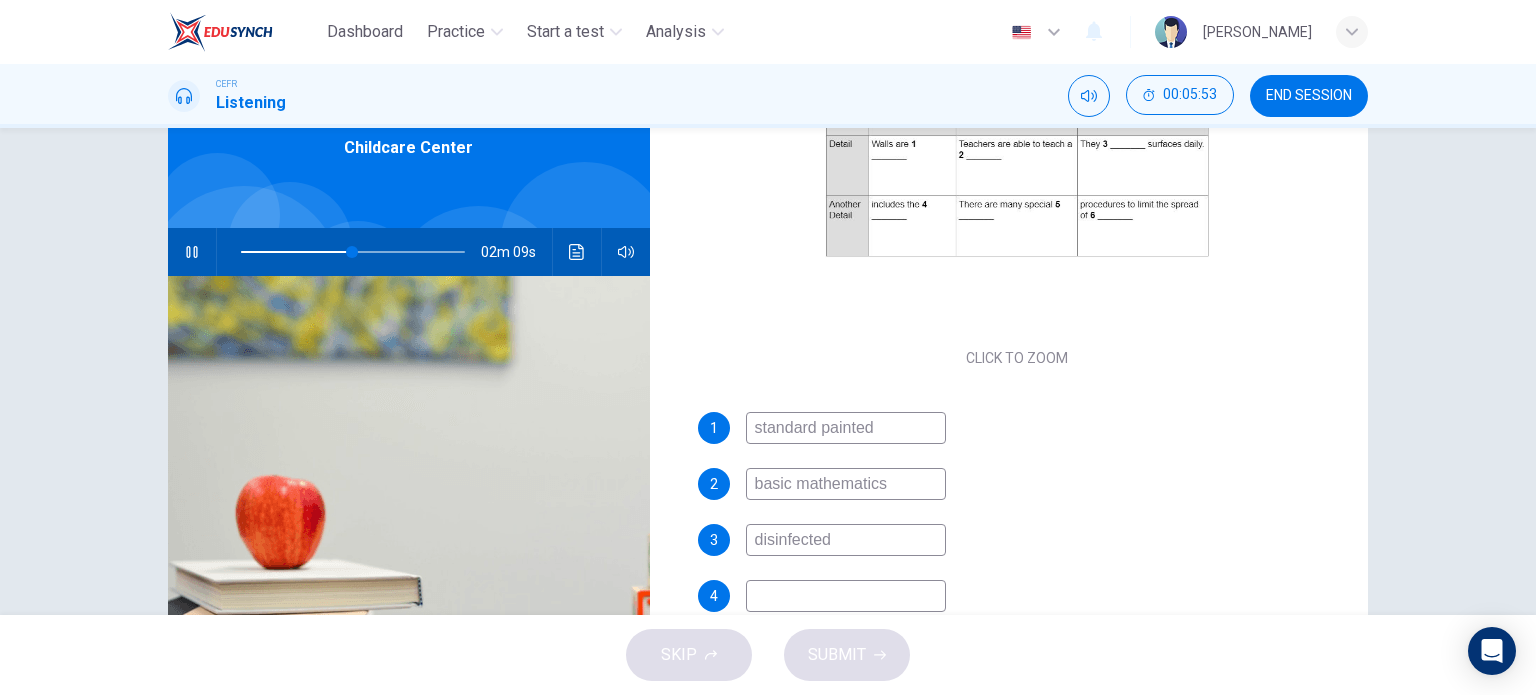click on "disinfected" at bounding box center [846, 540] 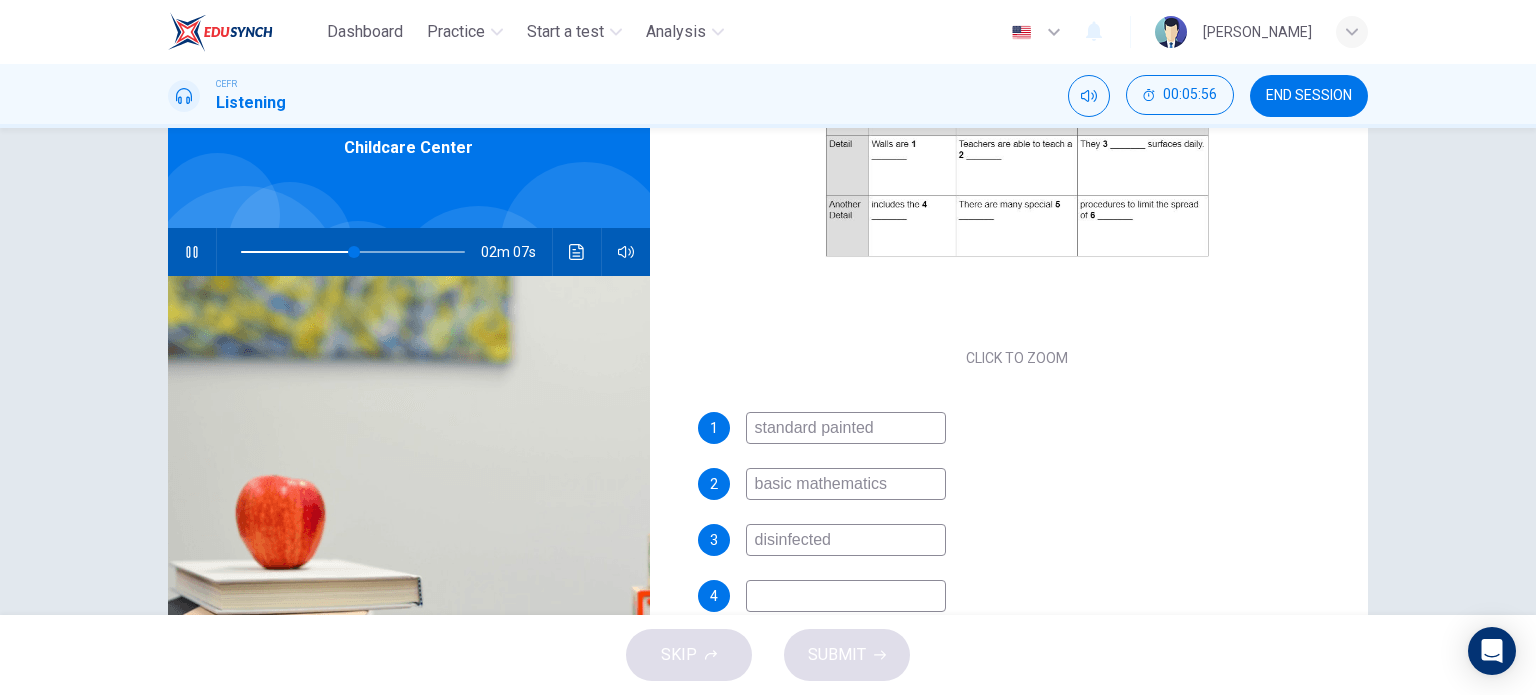 click at bounding box center (846, 596) 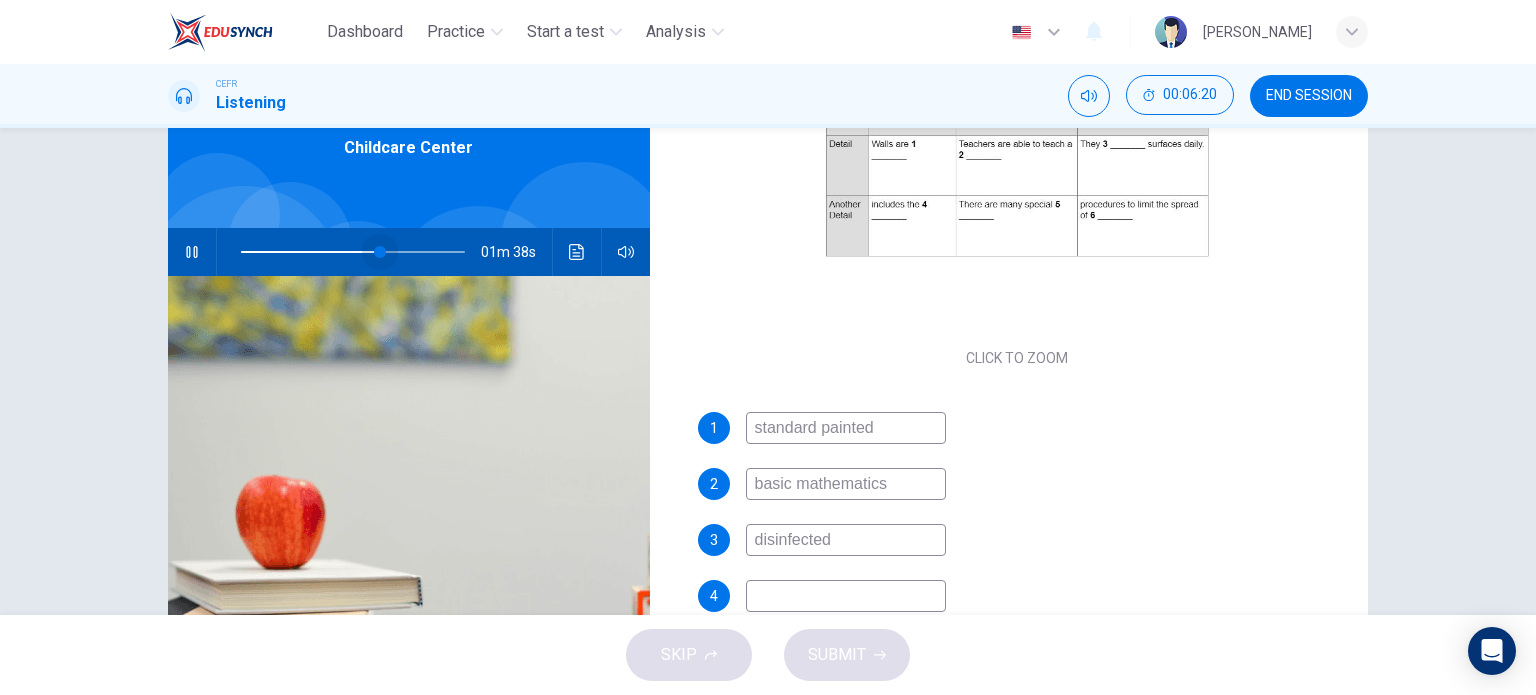 click at bounding box center [380, 252] 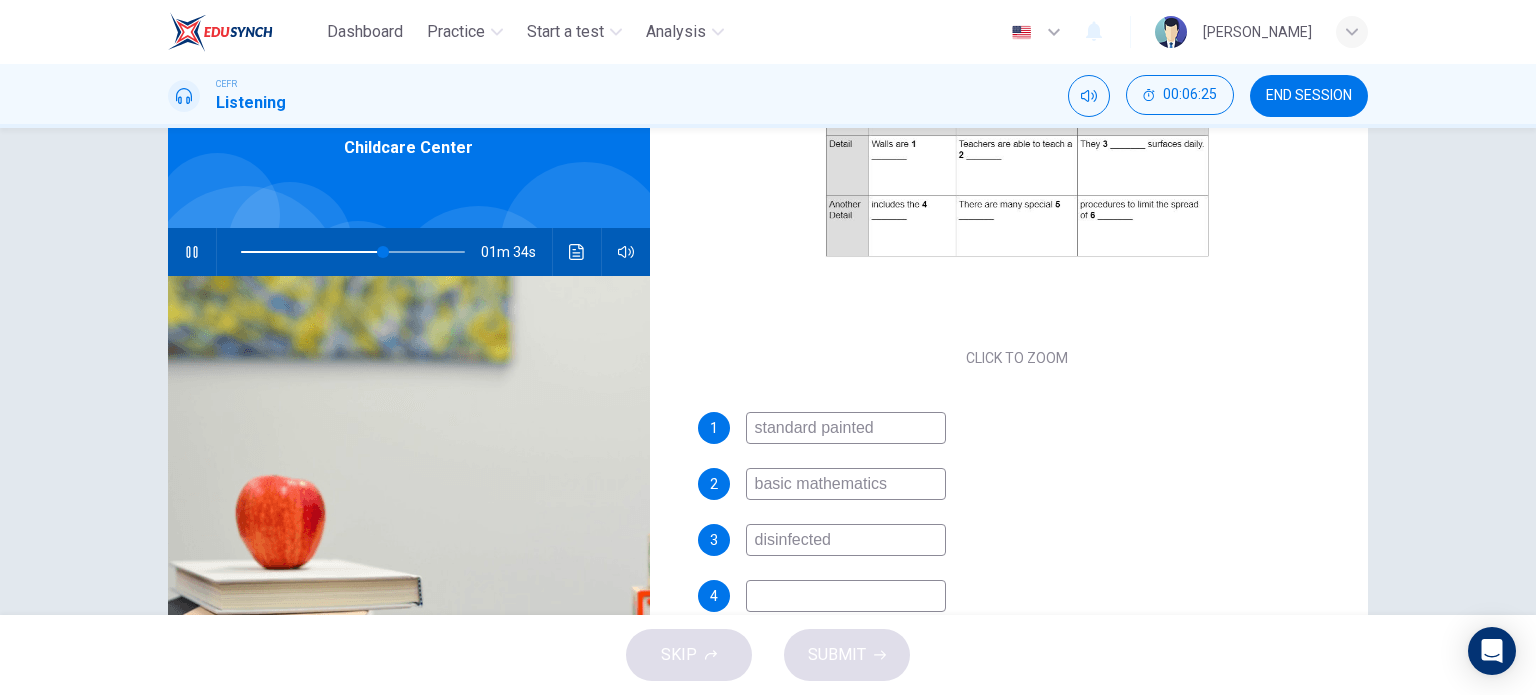 click on "01m 34s" at bounding box center [409, 252] 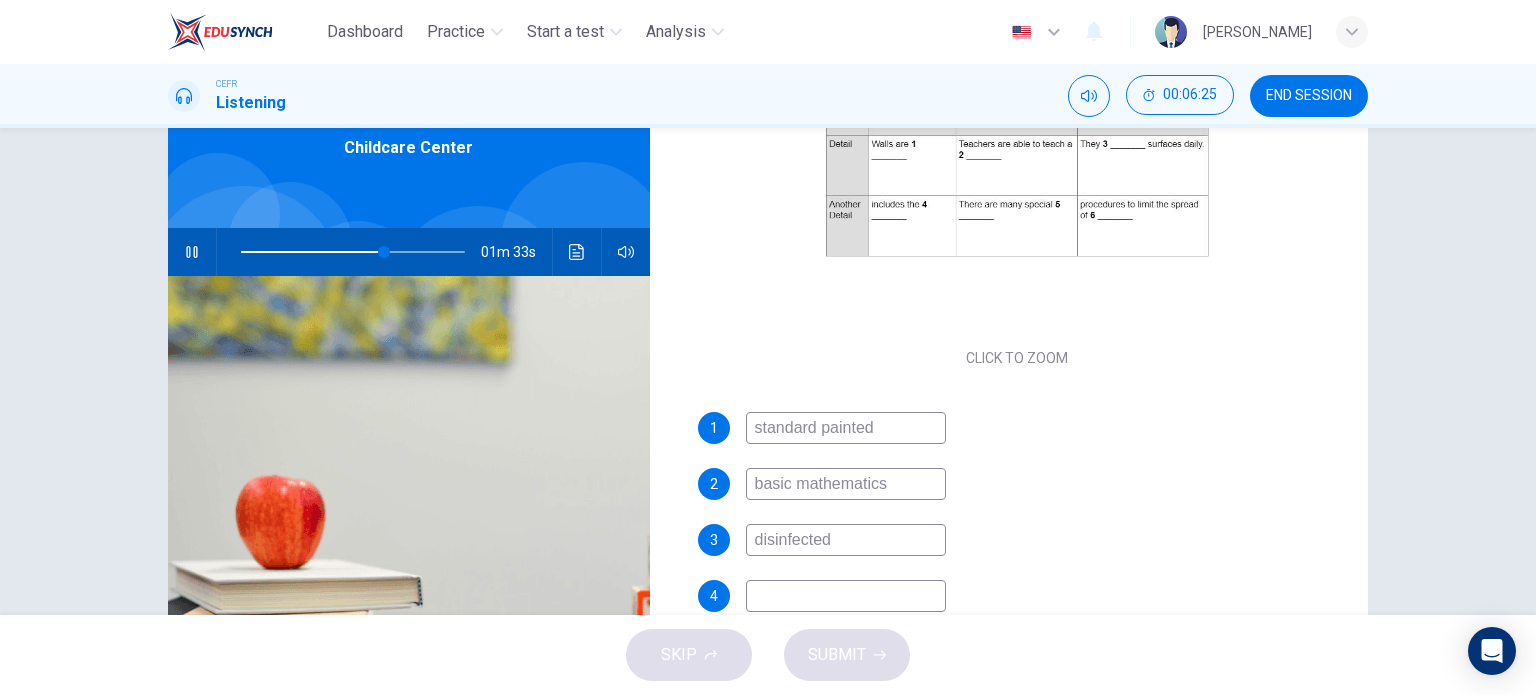 click 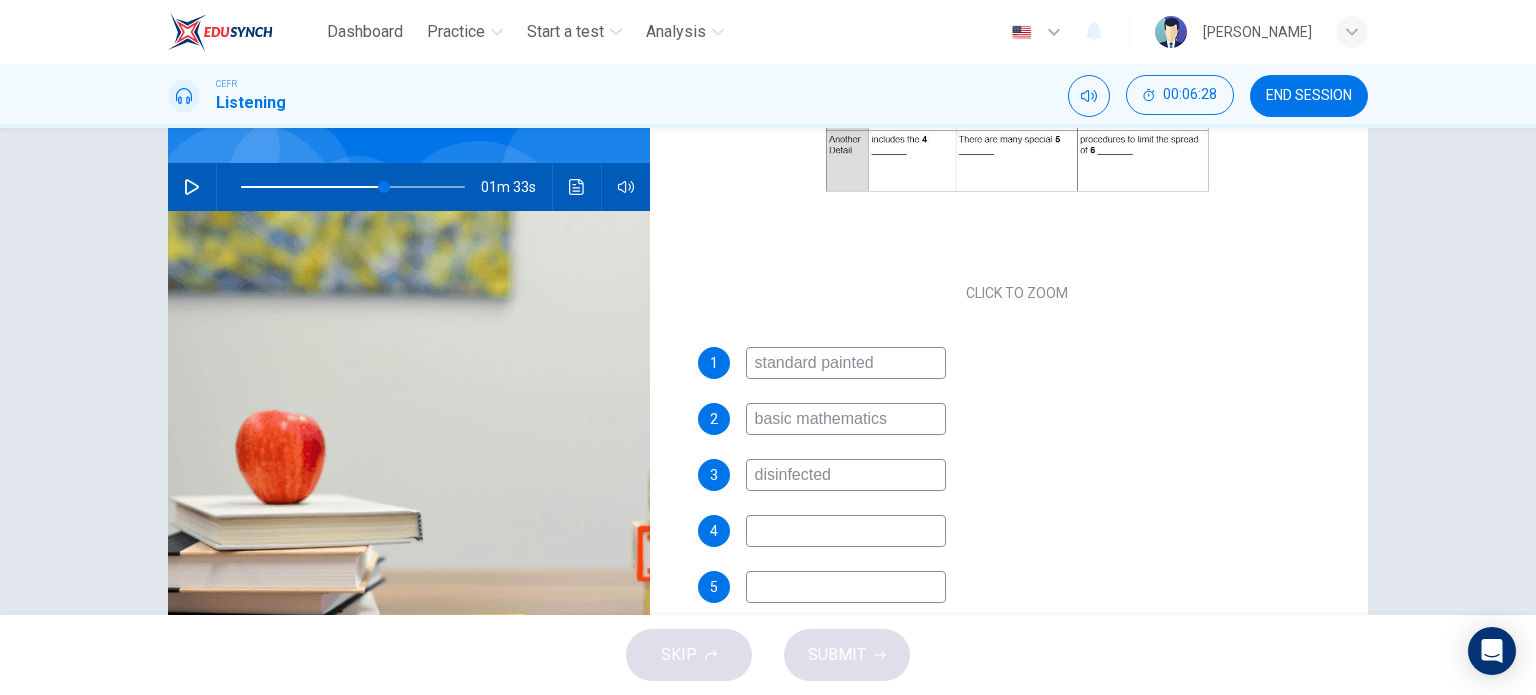 scroll, scrollTop: 200, scrollLeft: 0, axis: vertical 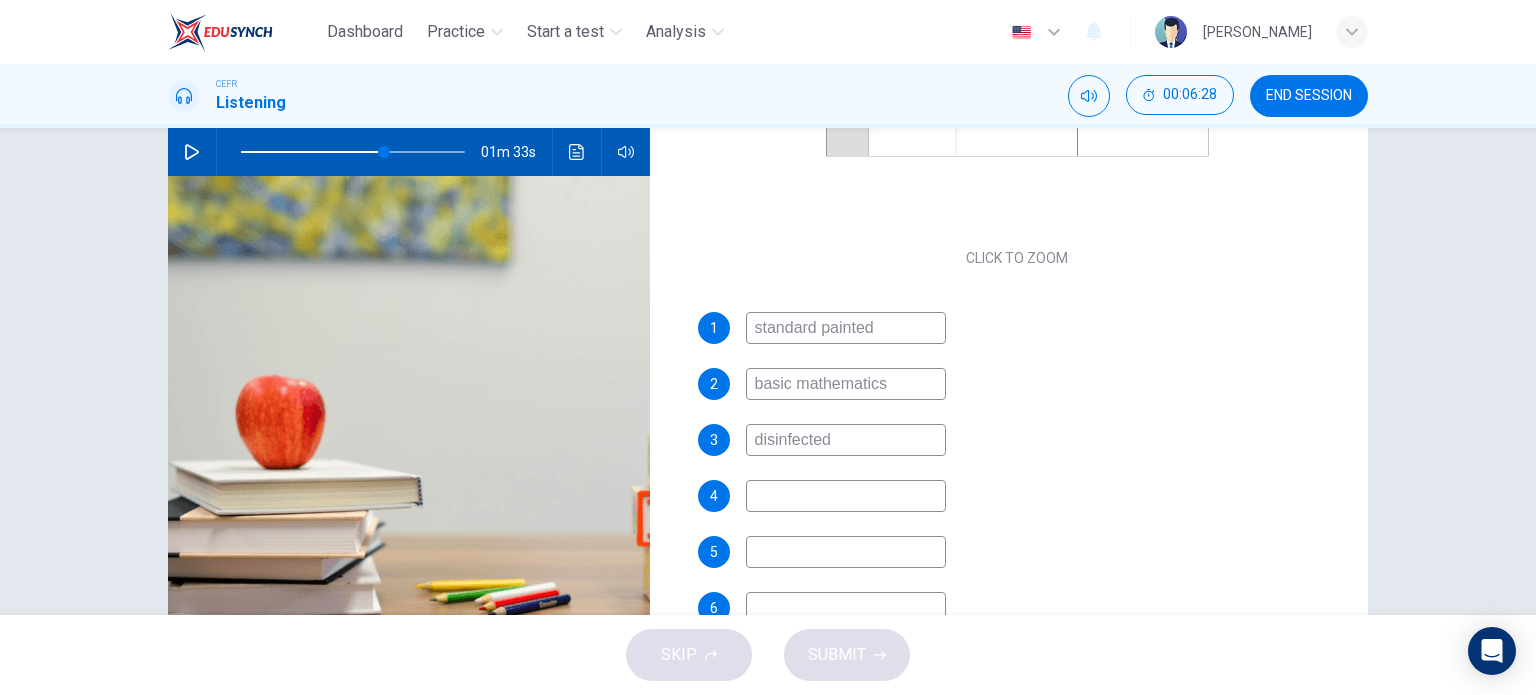 click at bounding box center [846, 552] 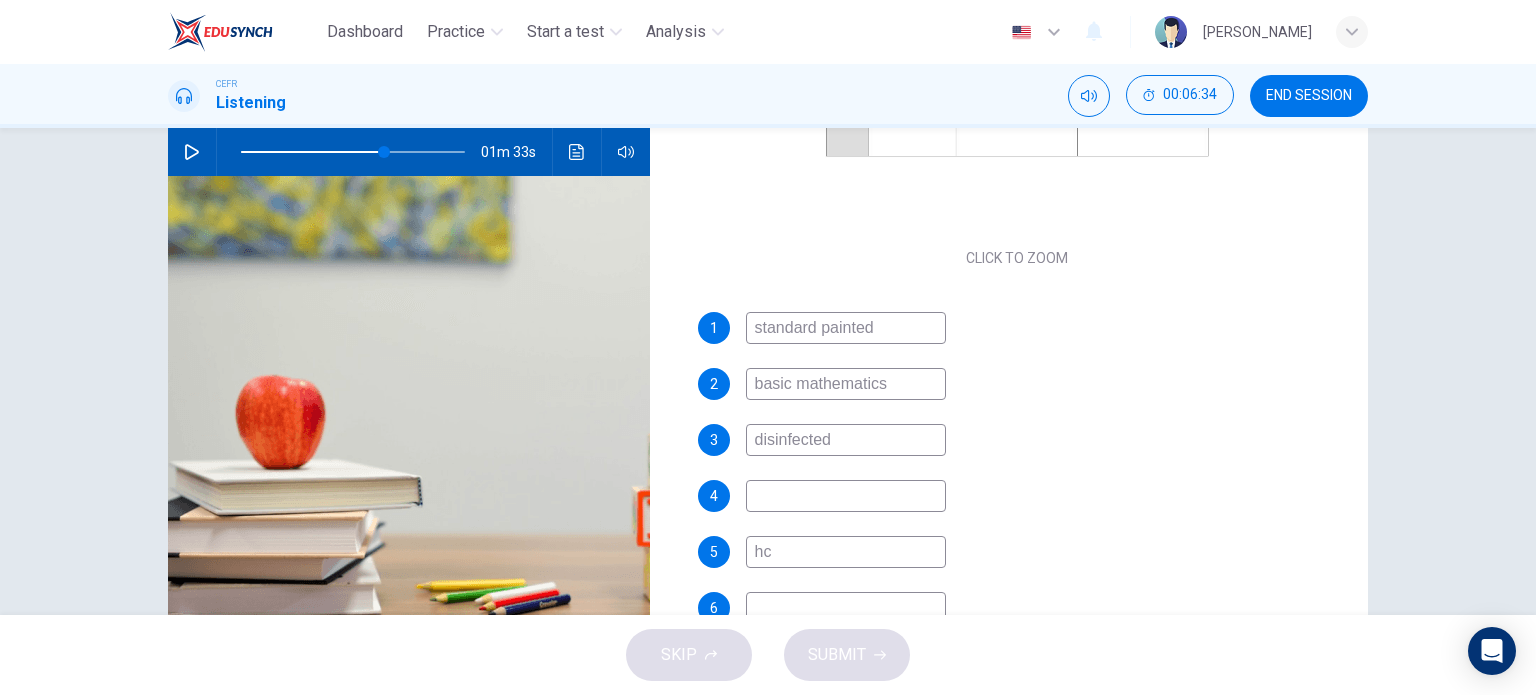 type on "h" 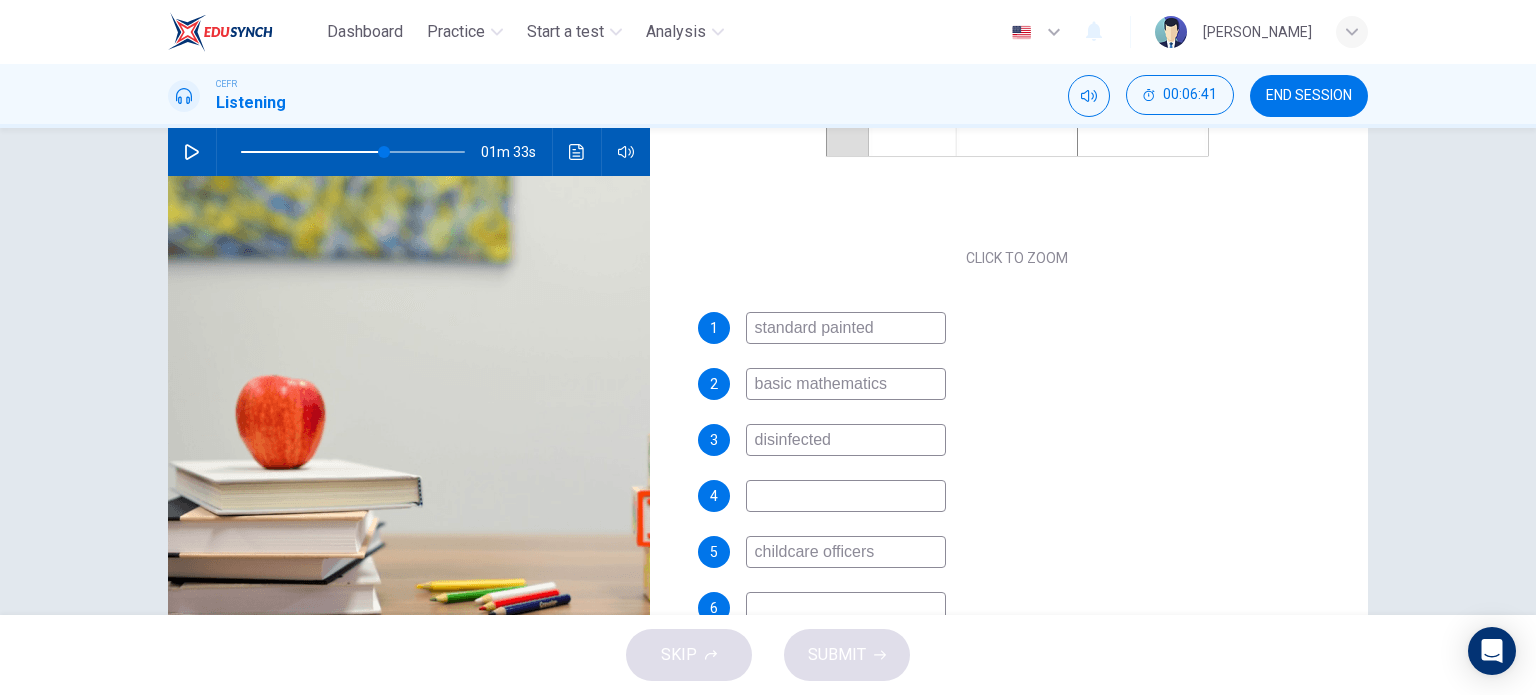 type on "childcare officers" 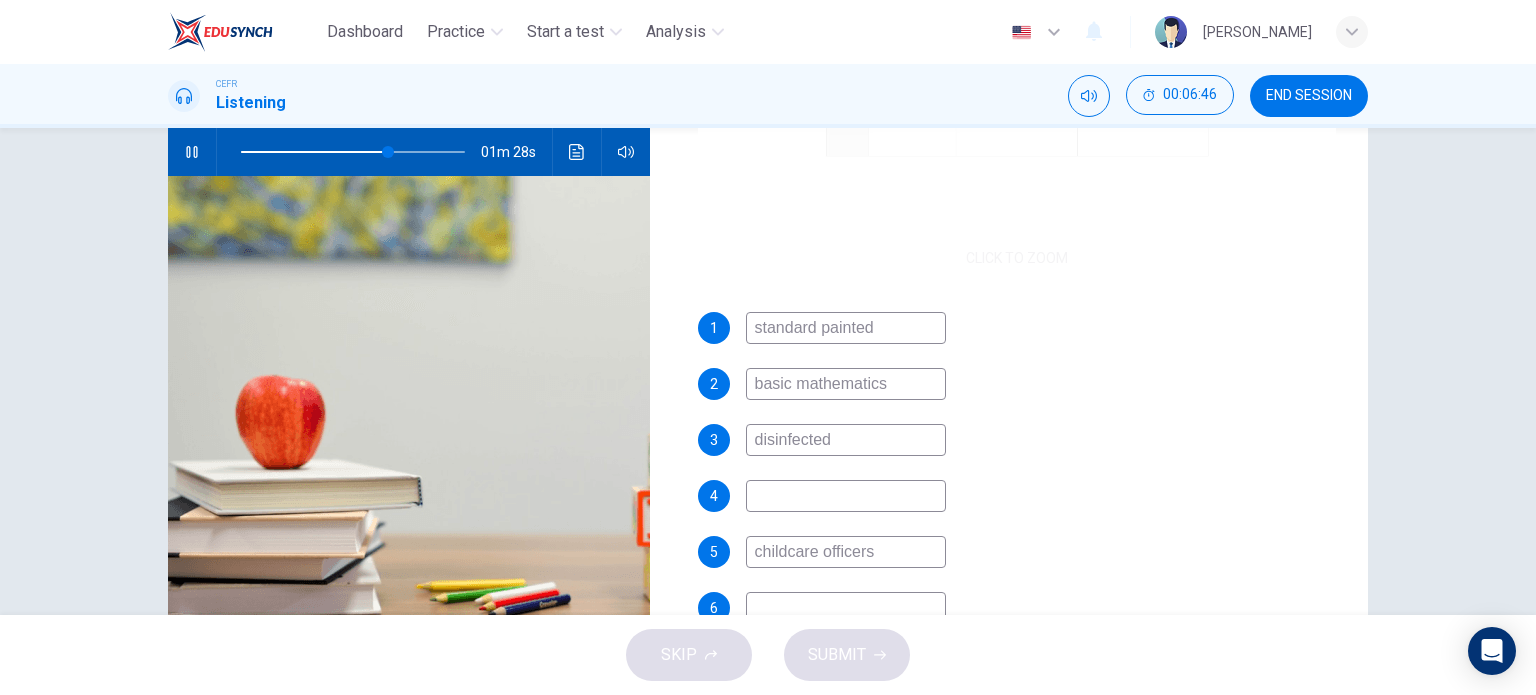 scroll, scrollTop: 85, scrollLeft: 0, axis: vertical 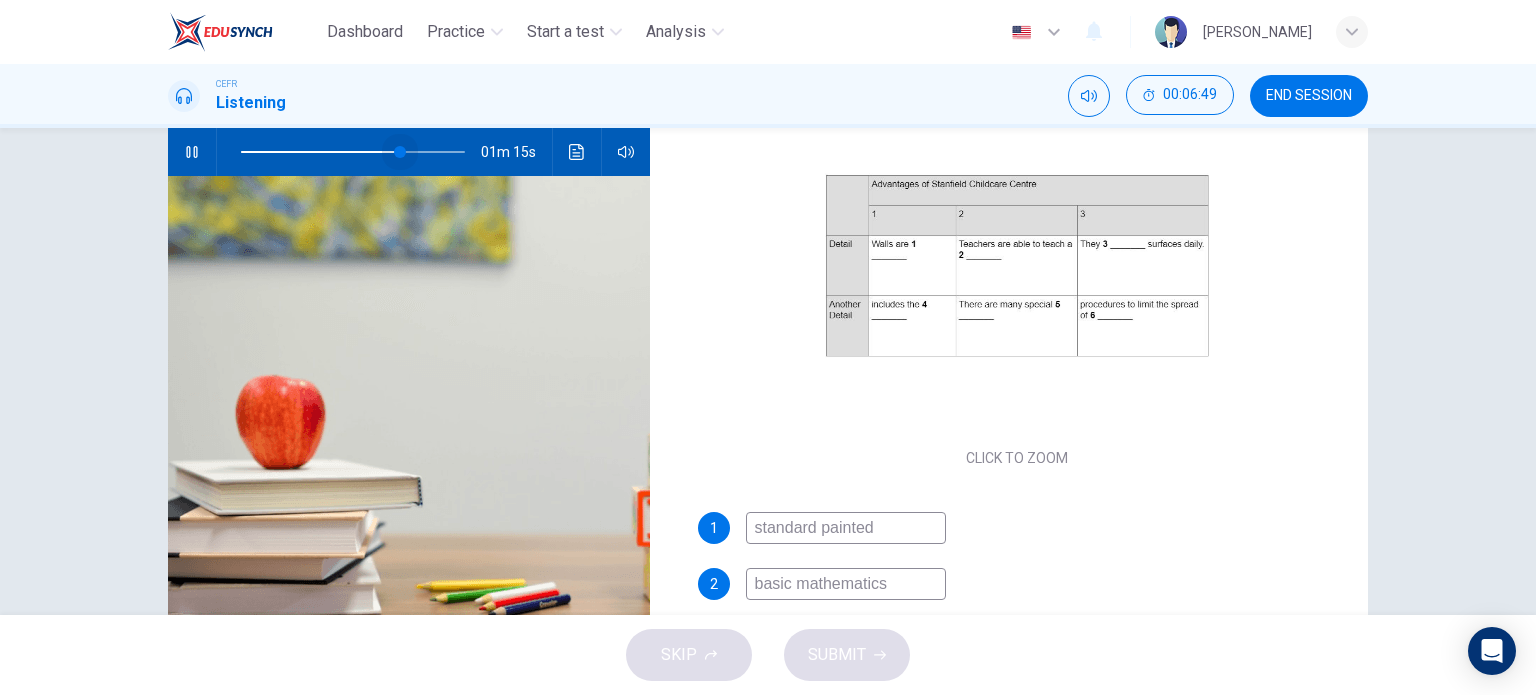 click at bounding box center [400, 152] 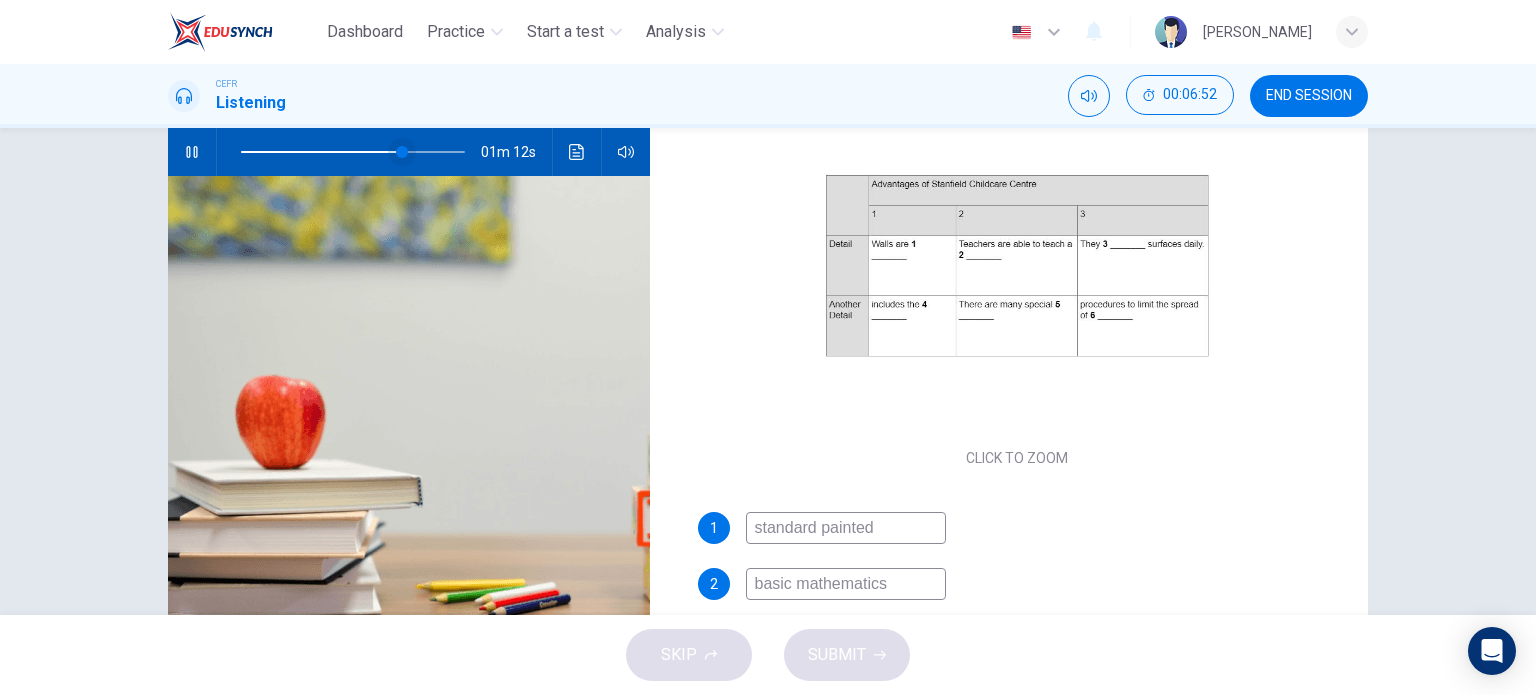 click at bounding box center [402, 152] 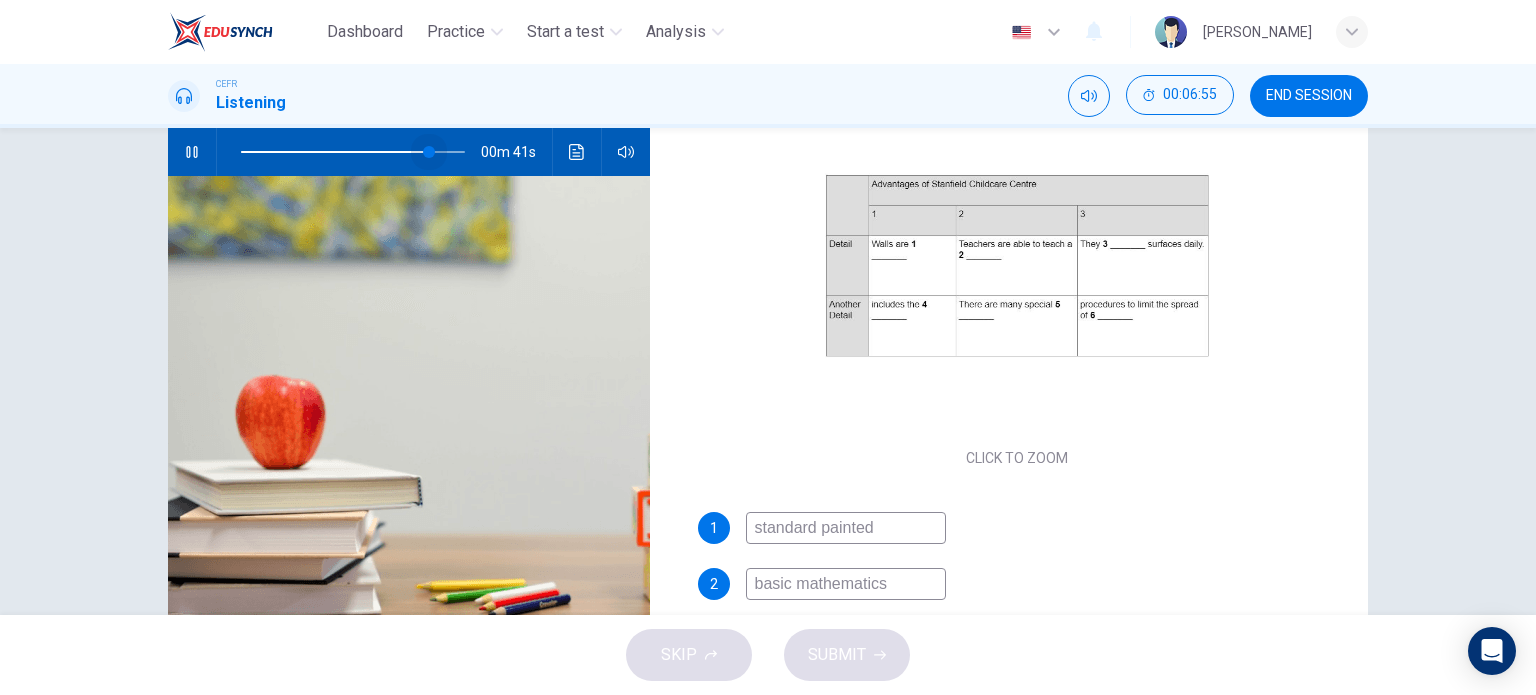 click at bounding box center (429, 152) 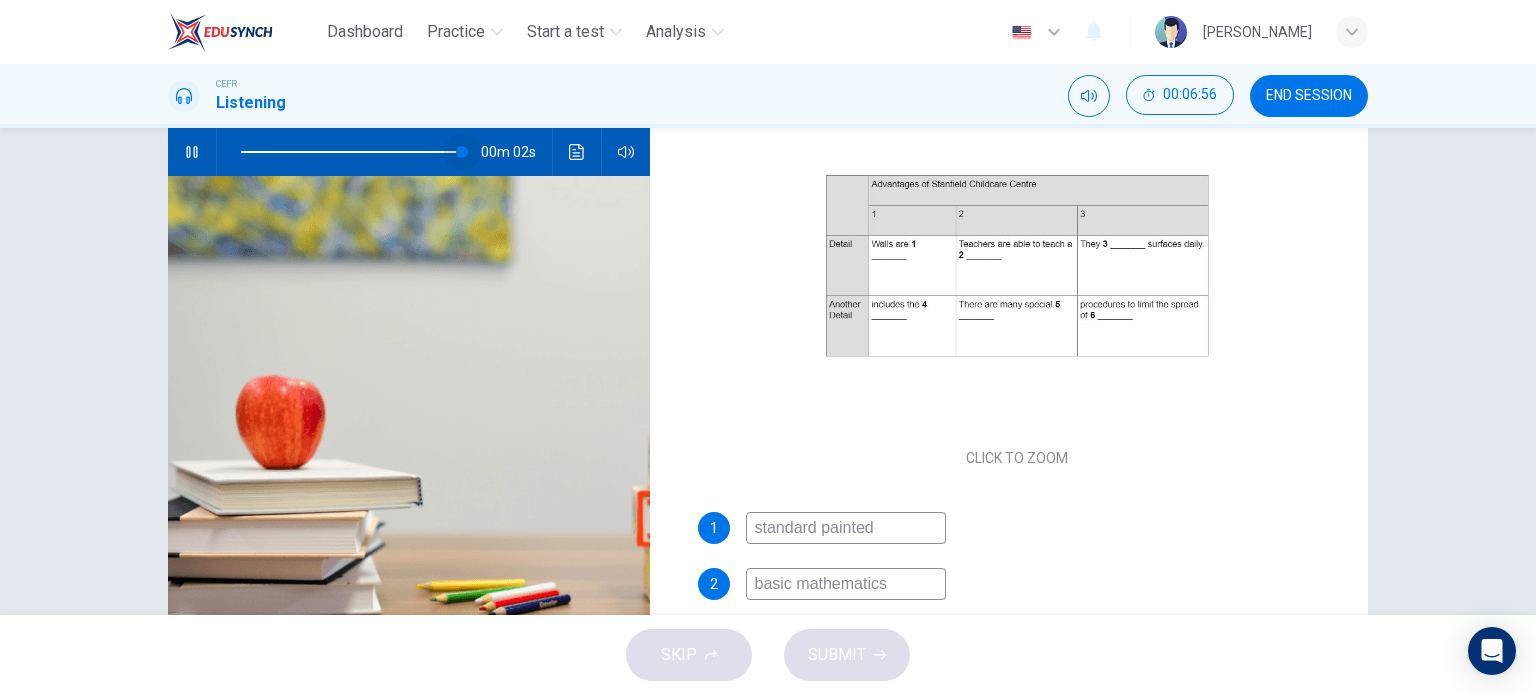 click at bounding box center [353, 152] 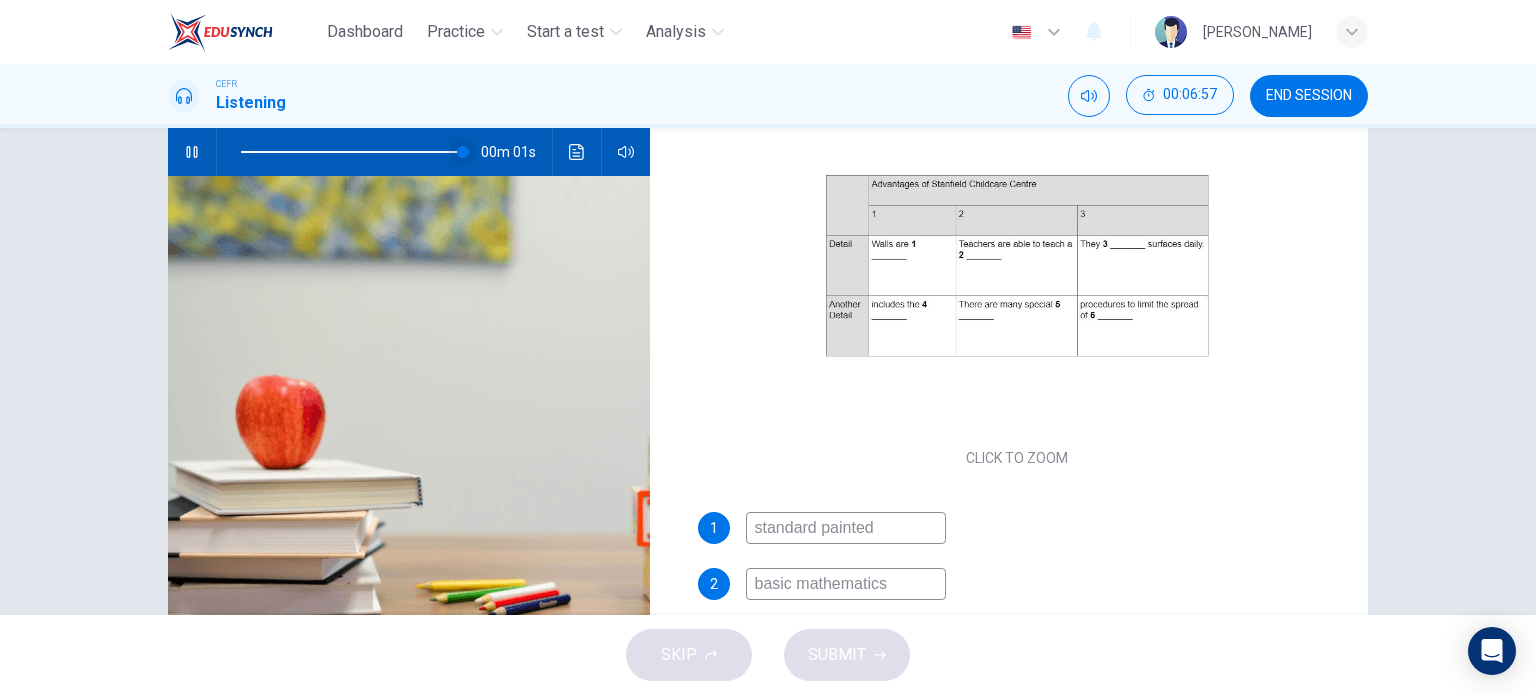 click at bounding box center [463, 152] 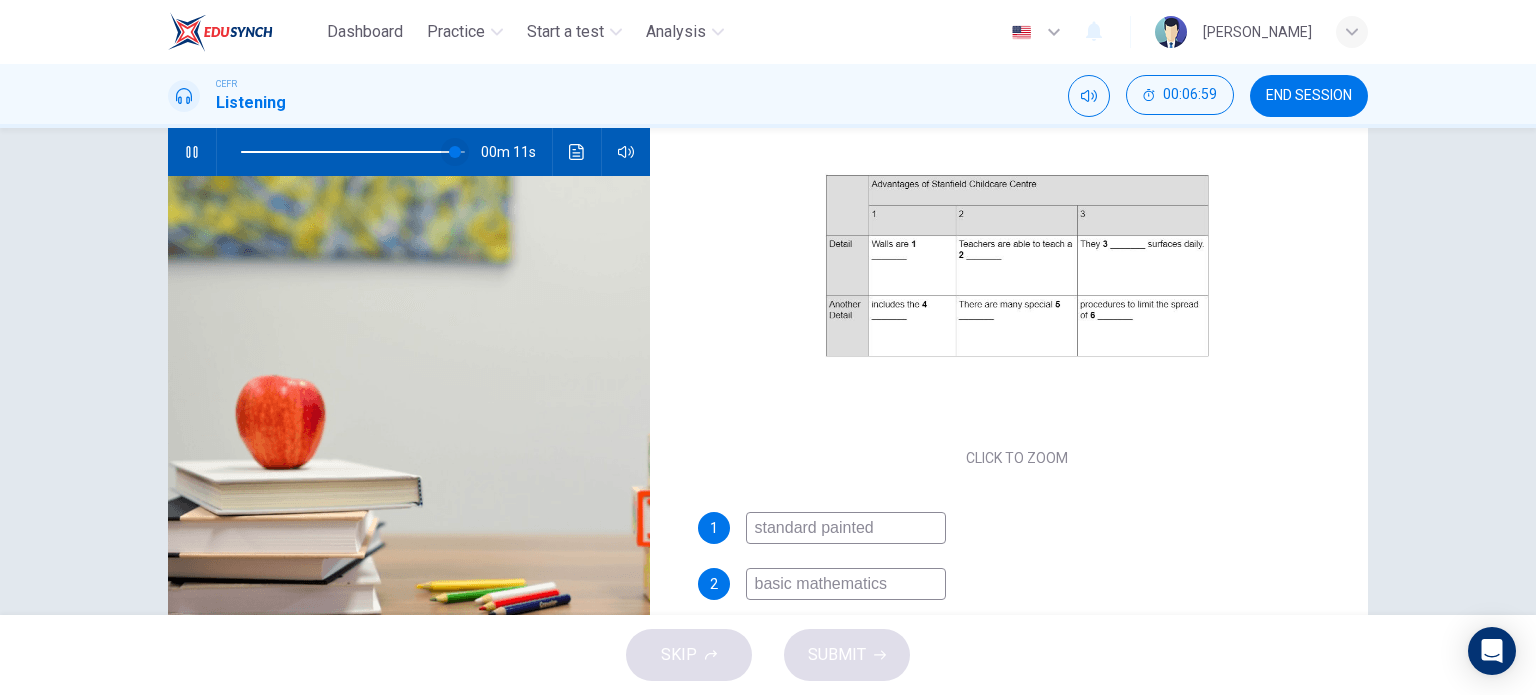 click at bounding box center [455, 152] 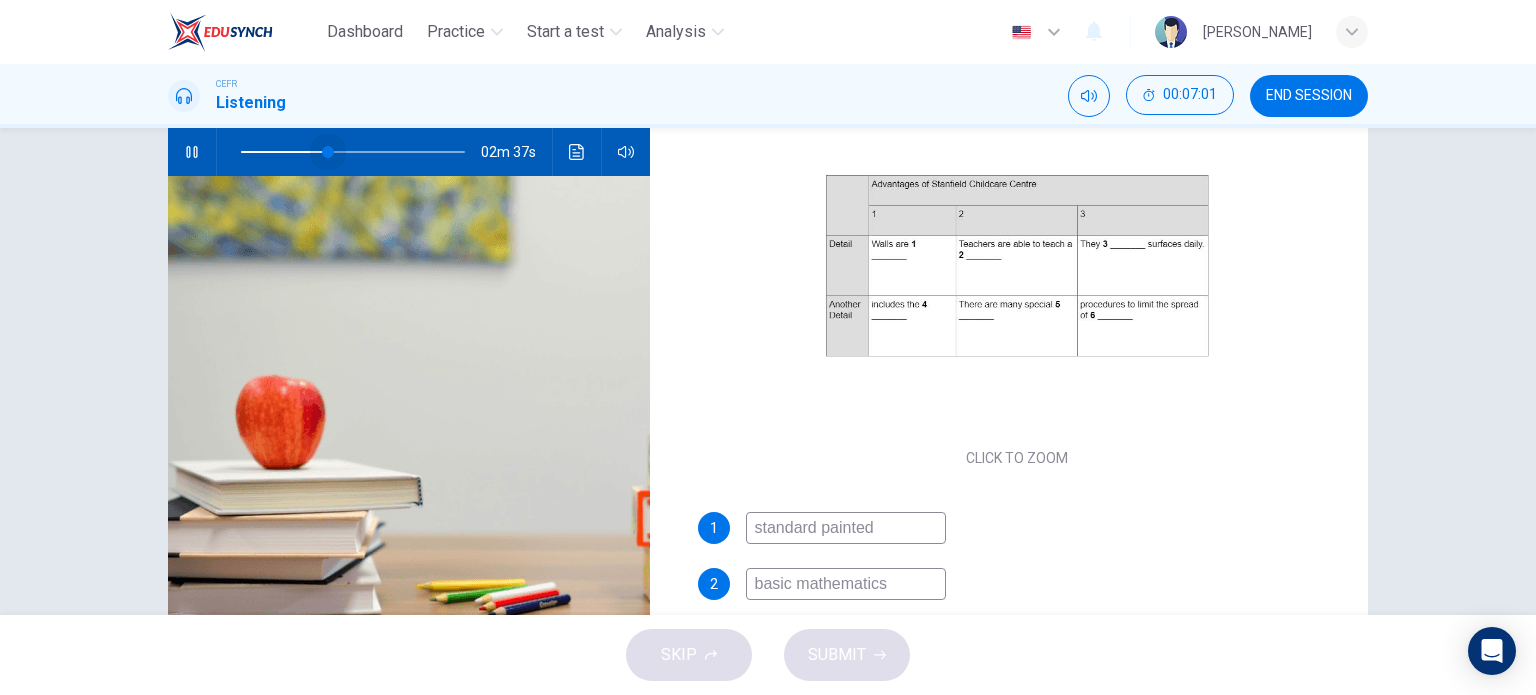 click at bounding box center [353, 152] 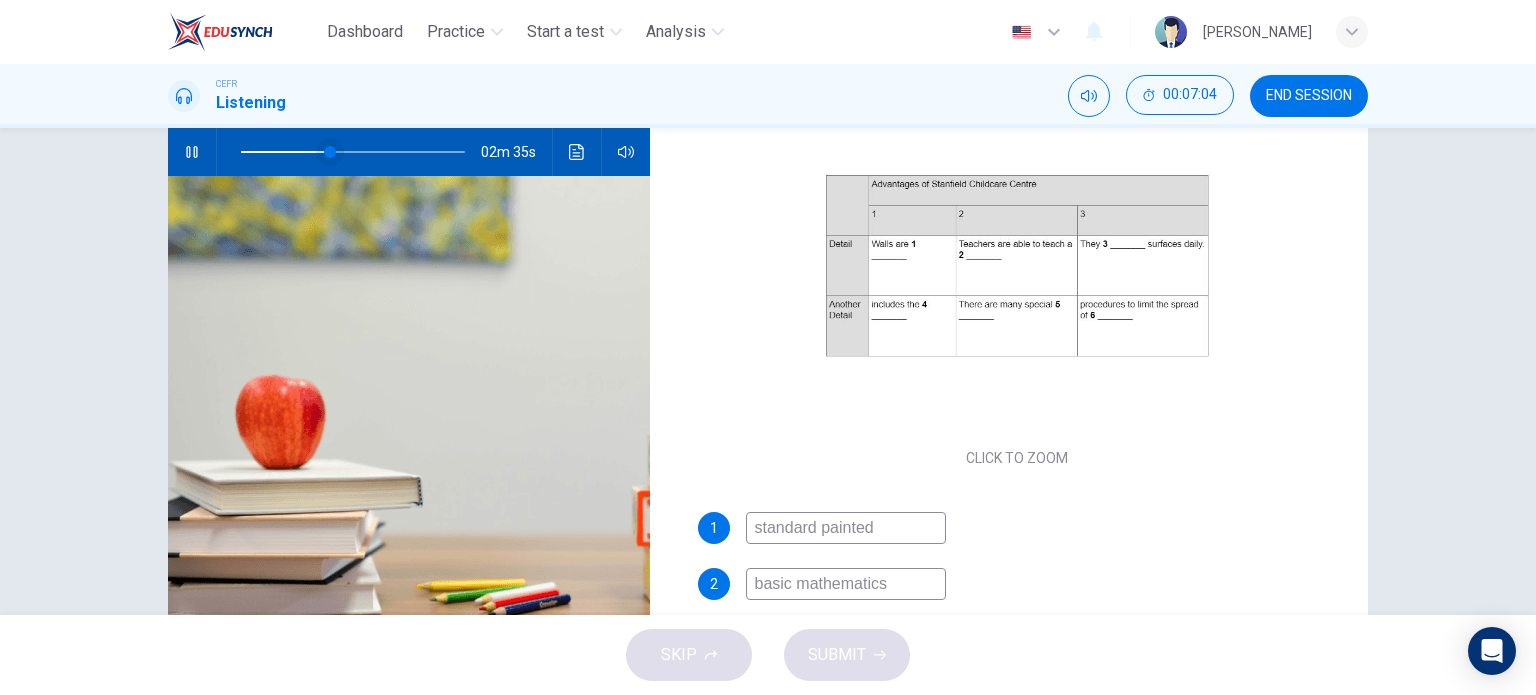 click at bounding box center [330, 152] 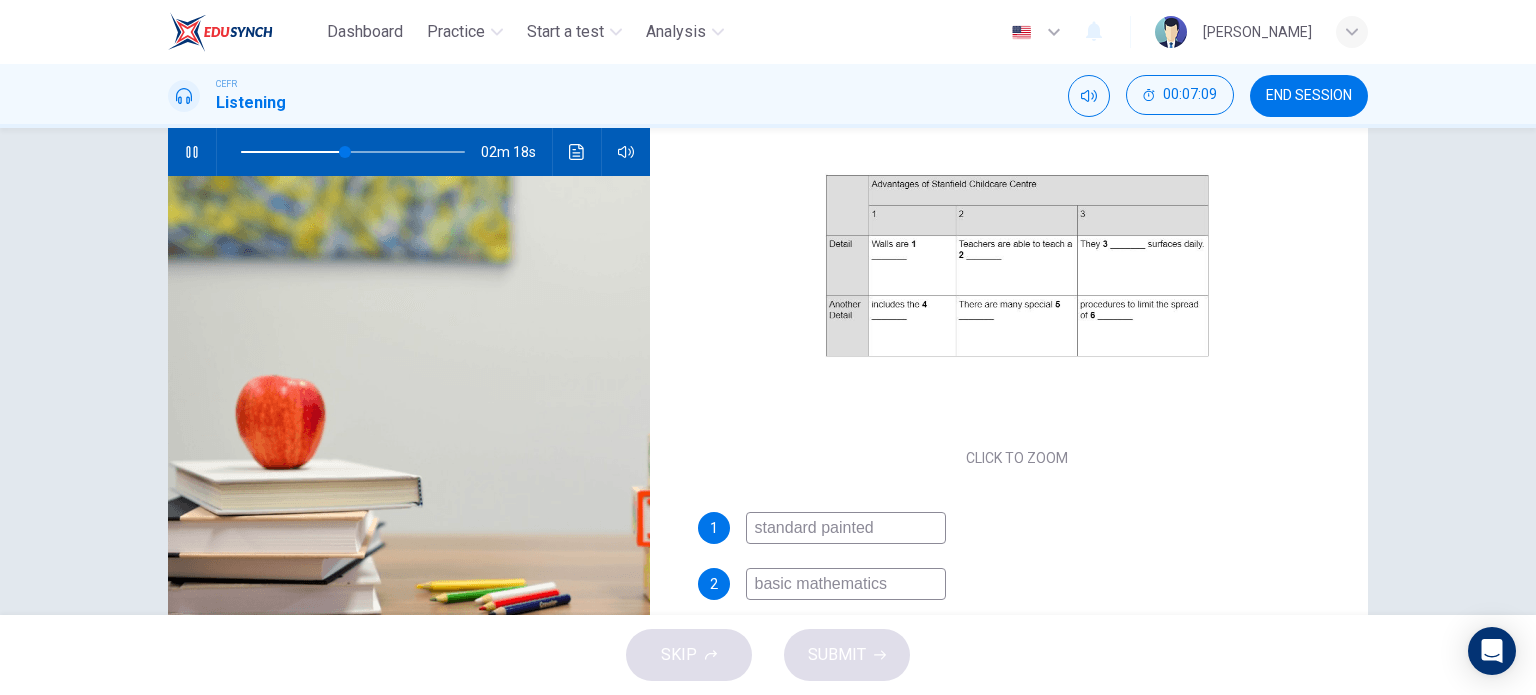 scroll, scrollTop: 185, scrollLeft: 0, axis: vertical 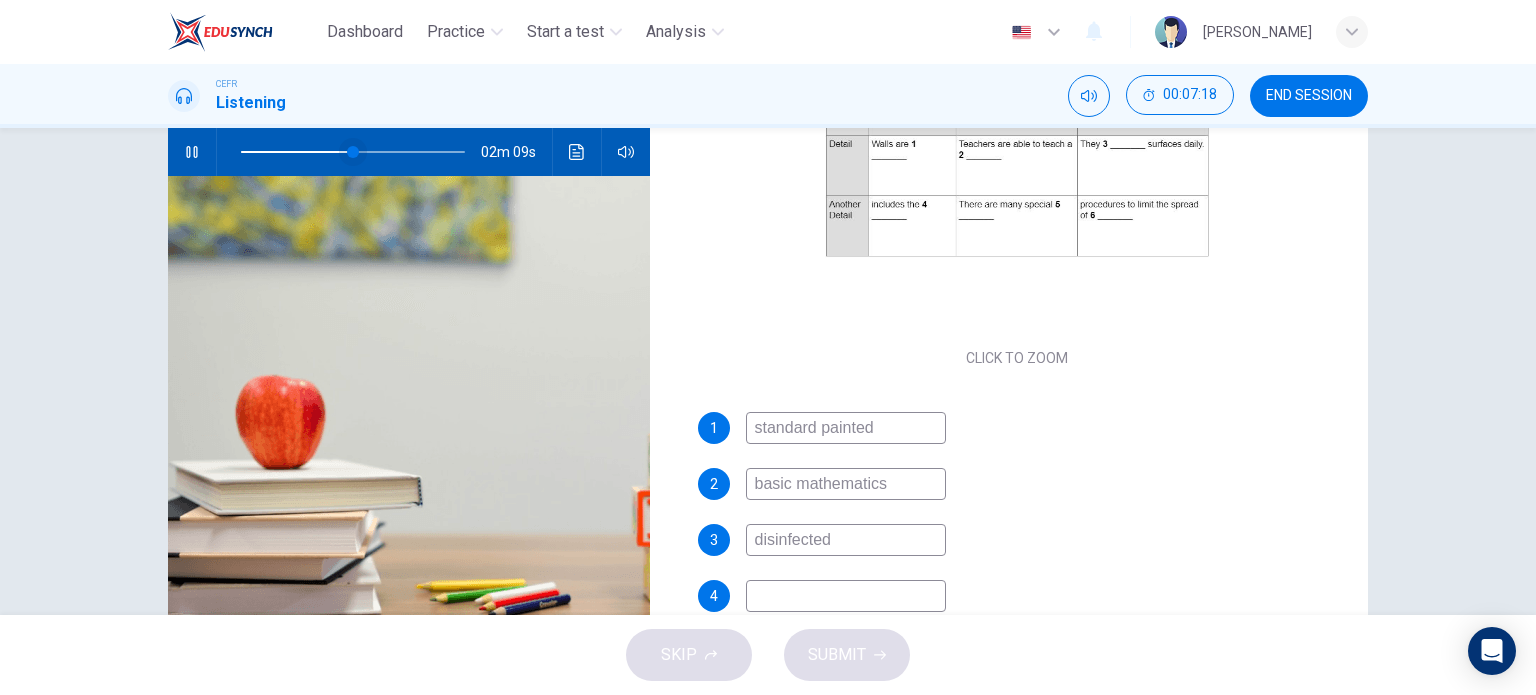 click at bounding box center (353, 152) 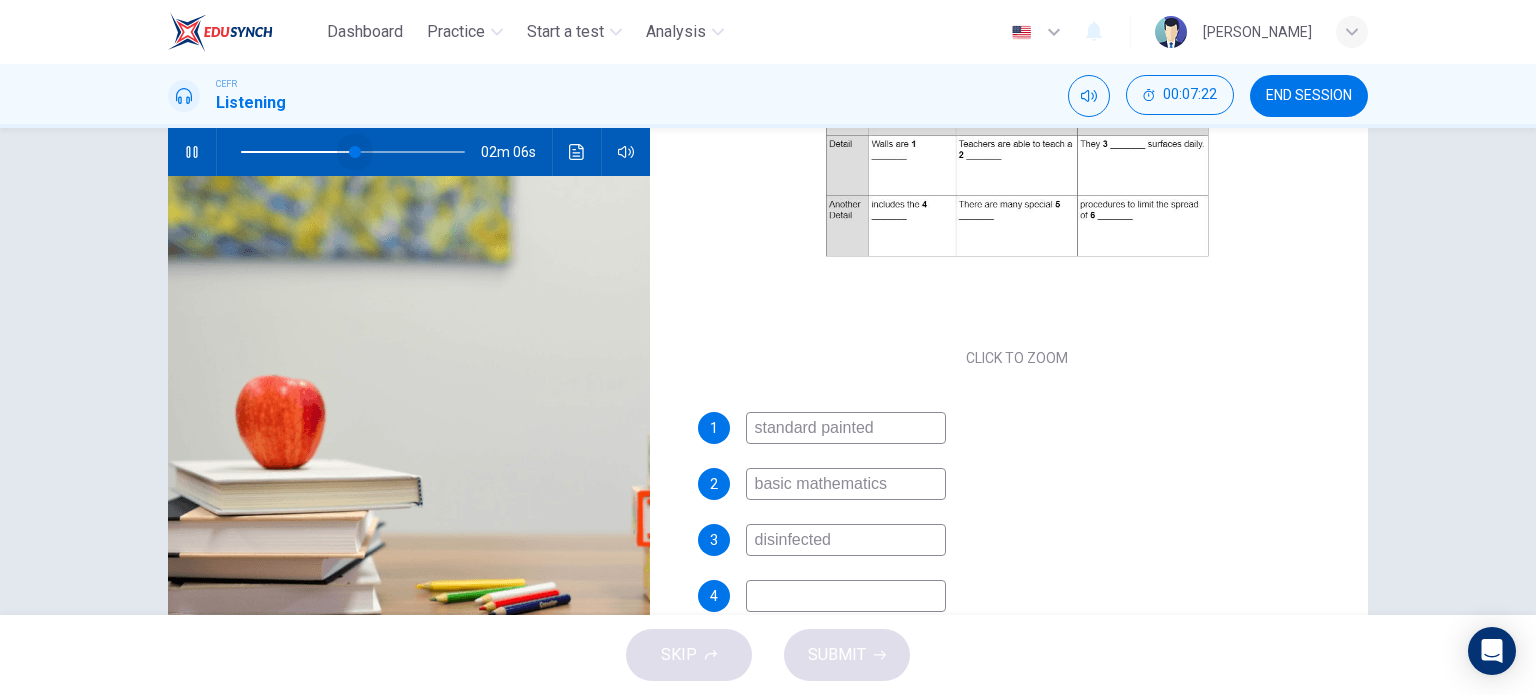 click at bounding box center [355, 152] 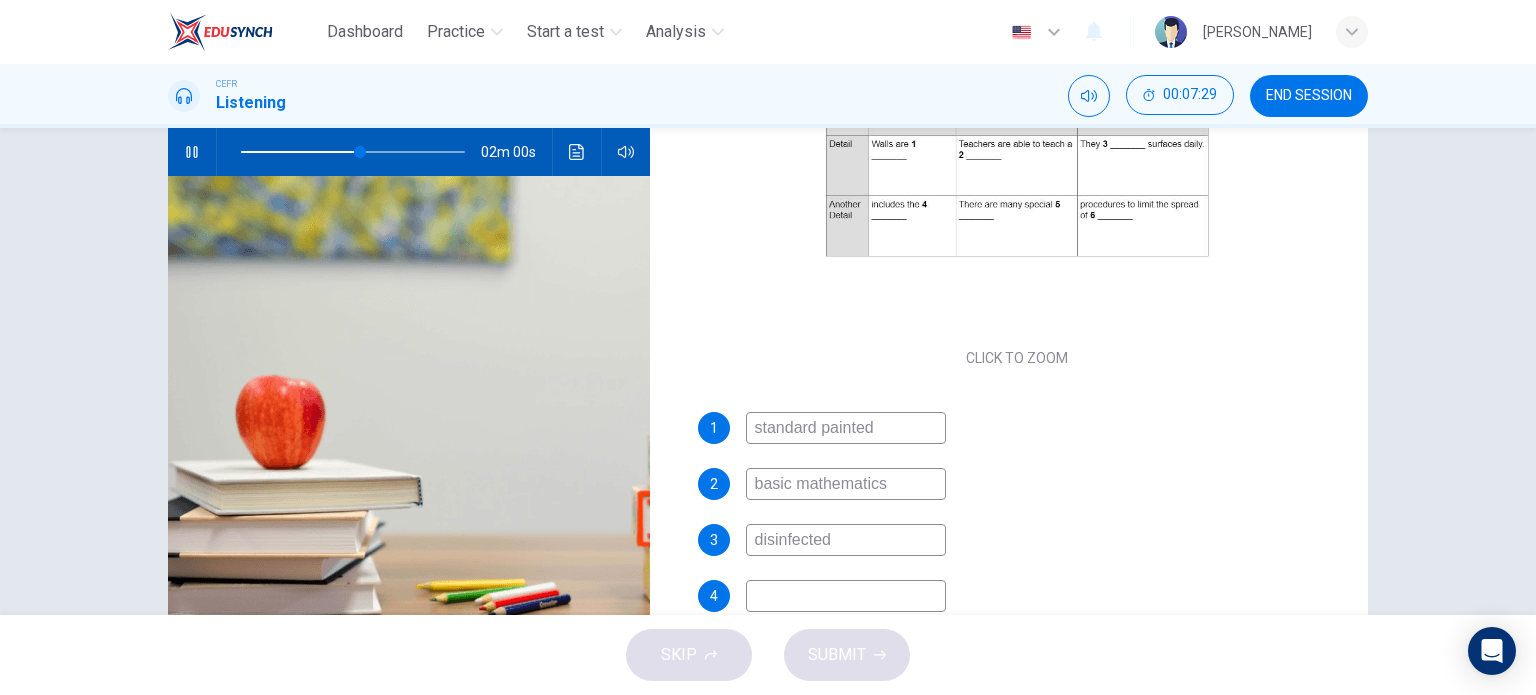 type on "54" 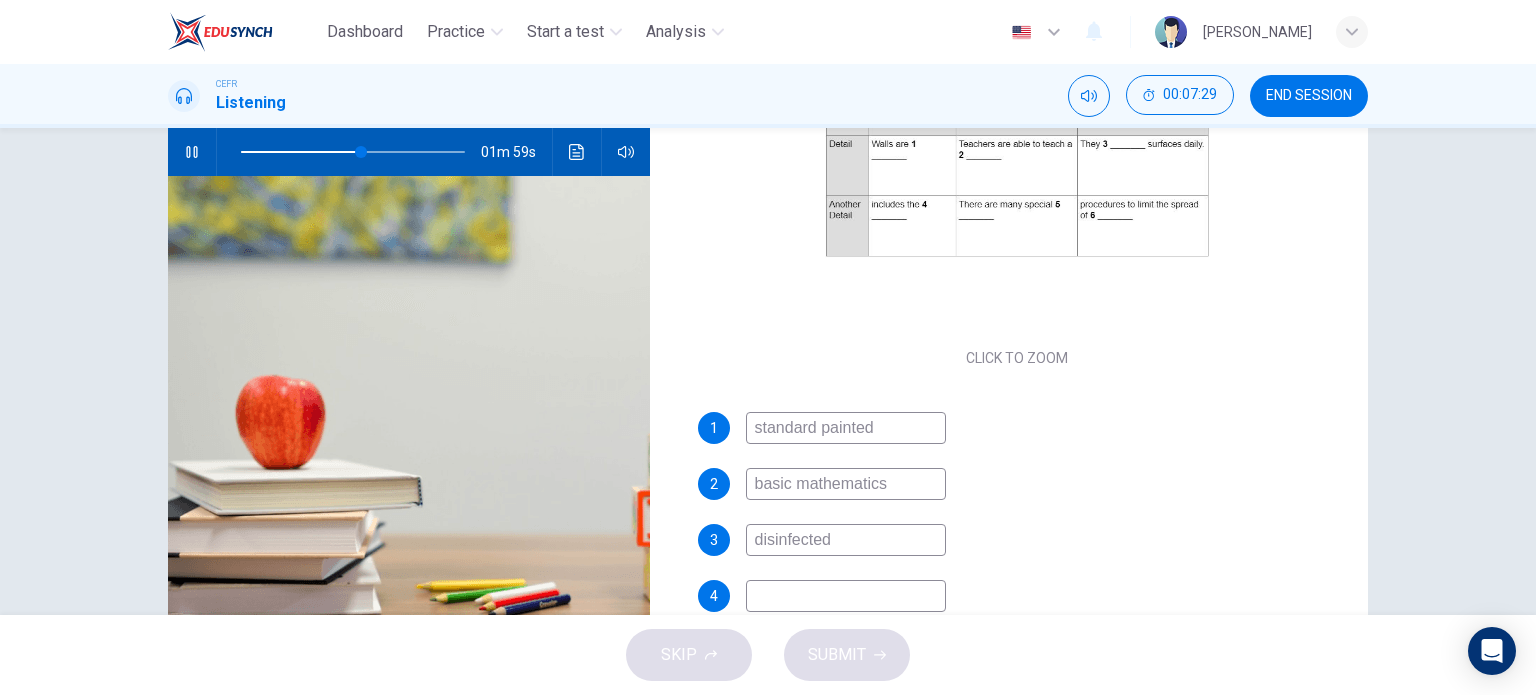 click at bounding box center (846, 596) 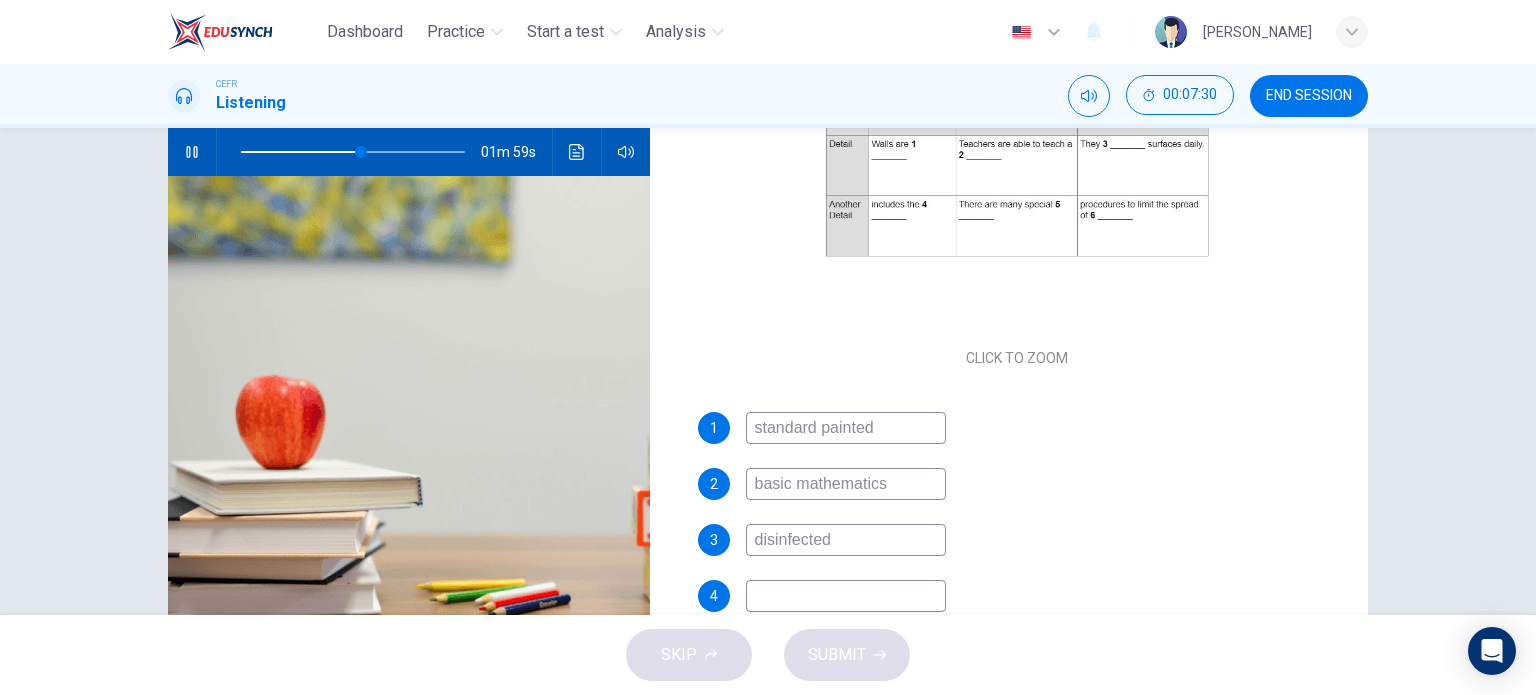 type on "p" 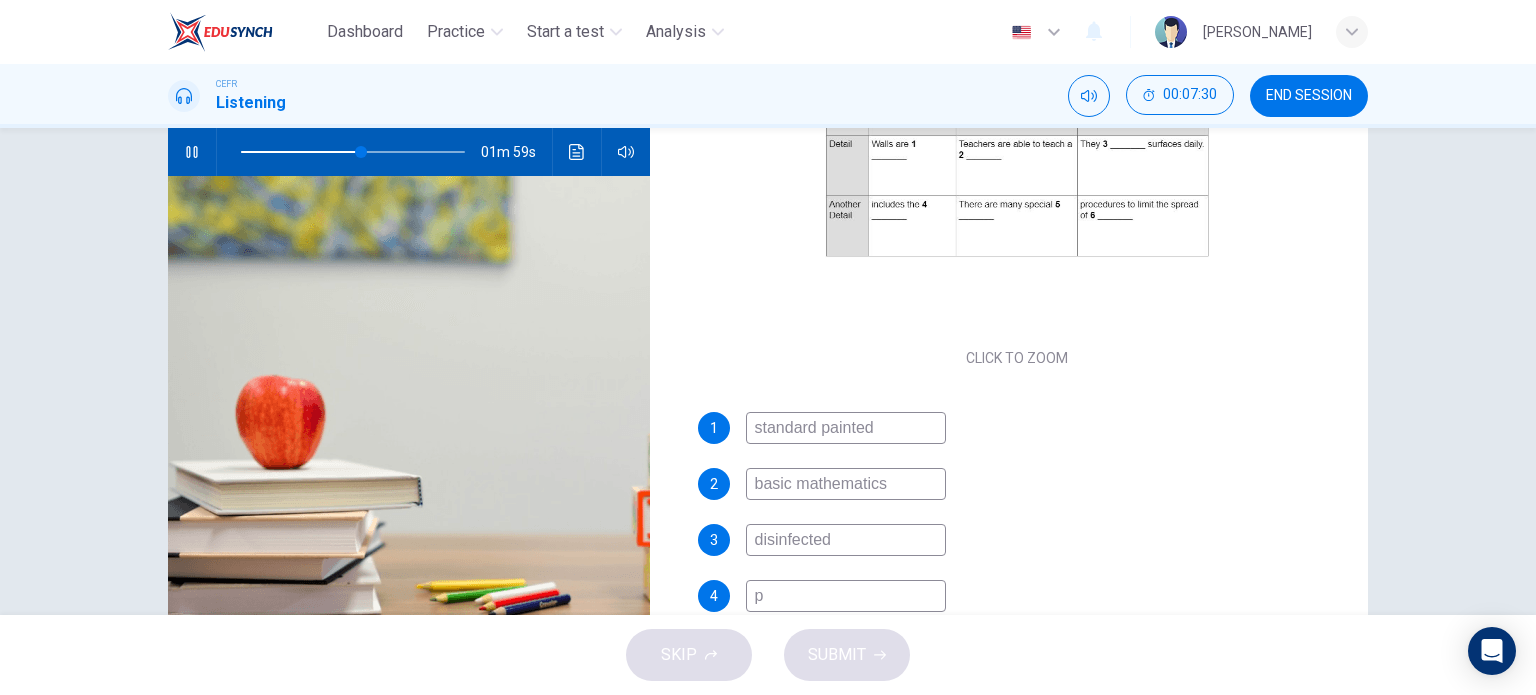 type on "54" 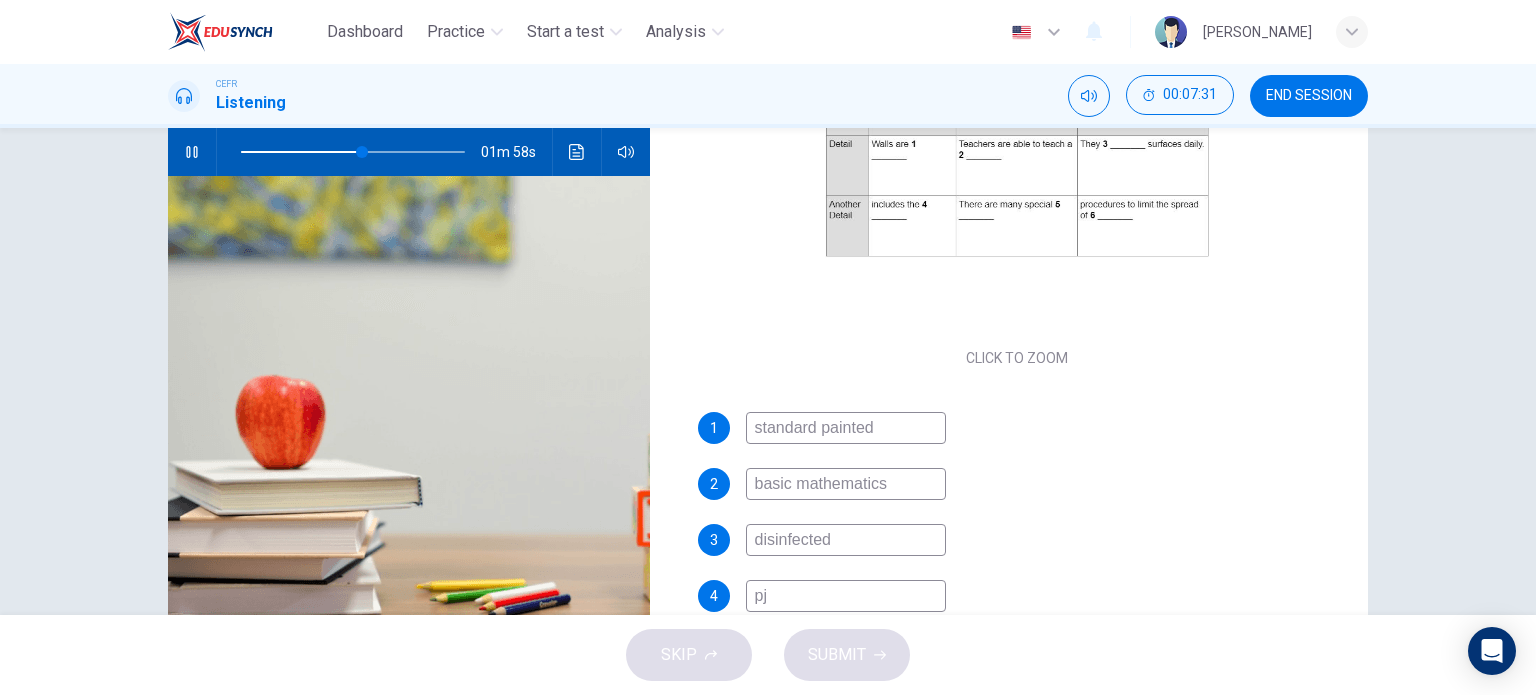 type on "p" 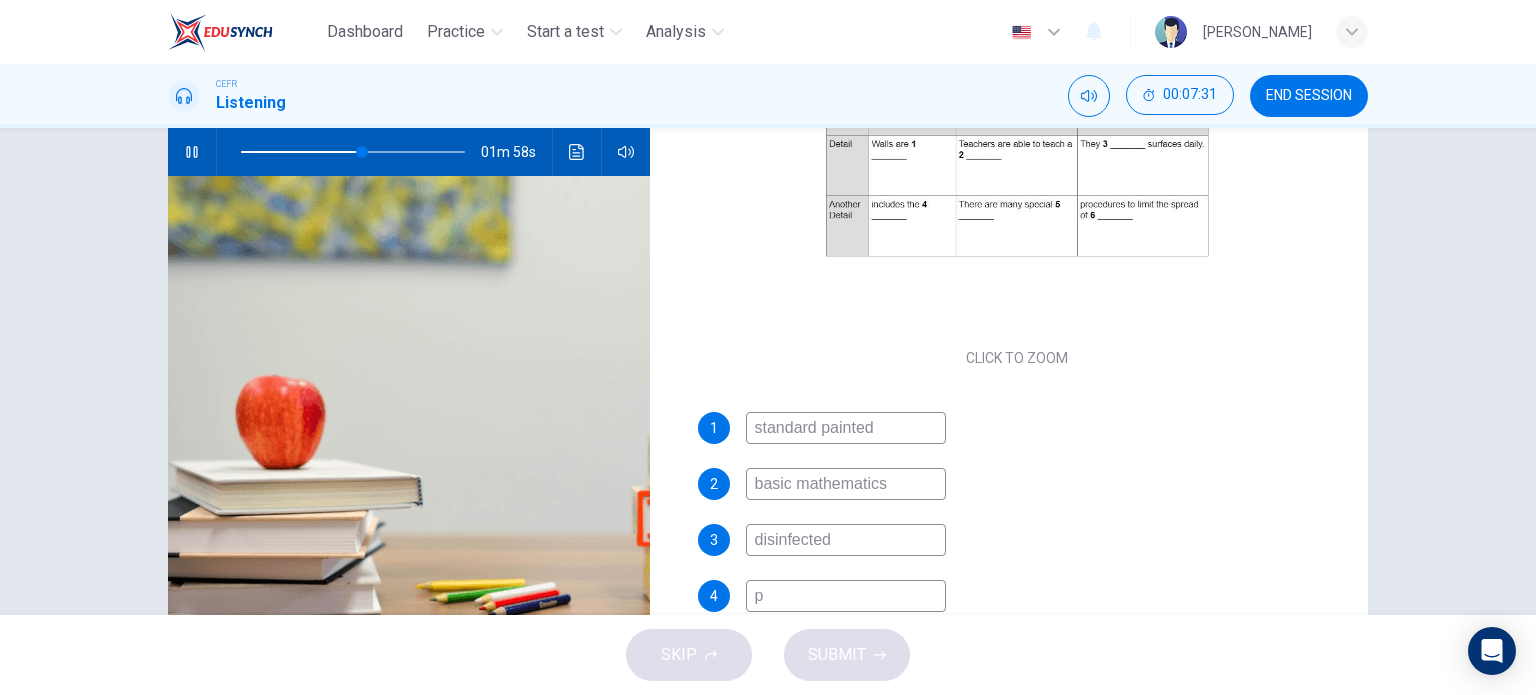 type on "54" 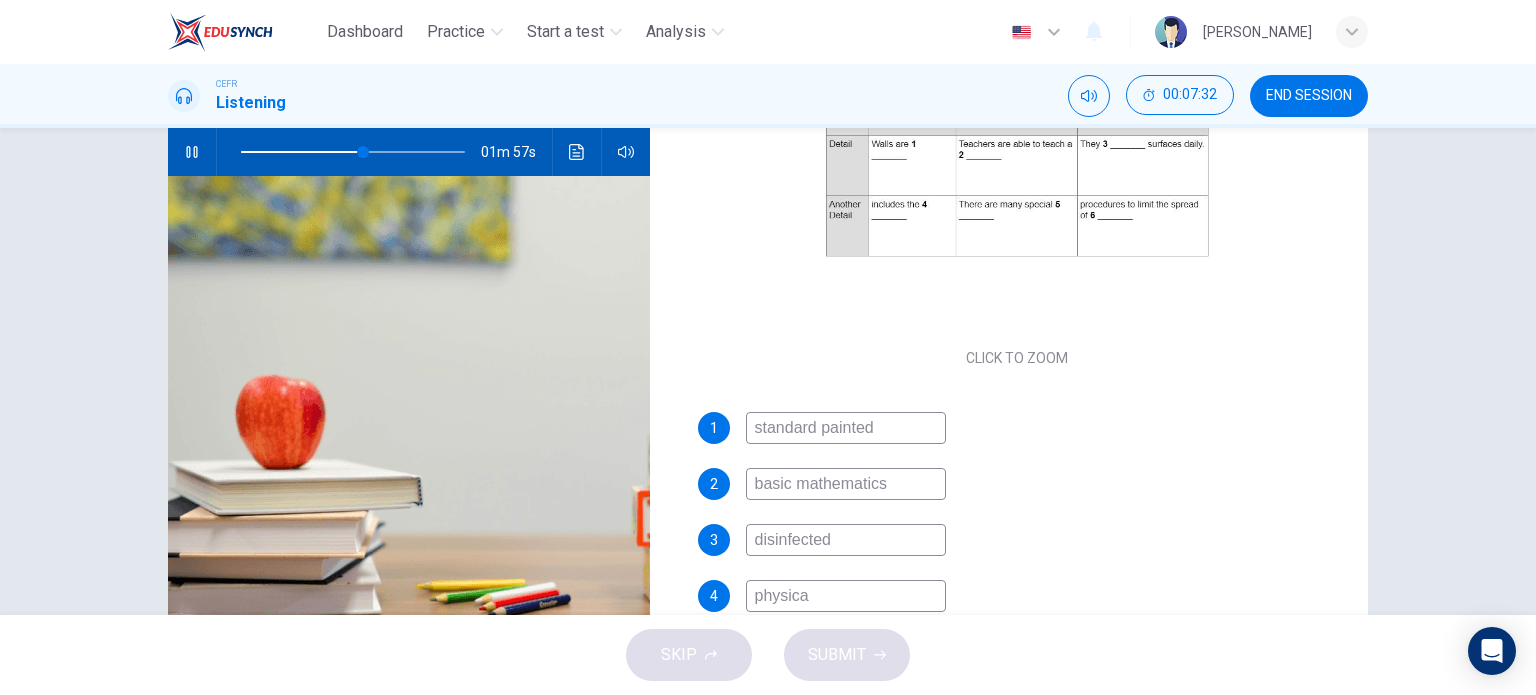 type on "physical" 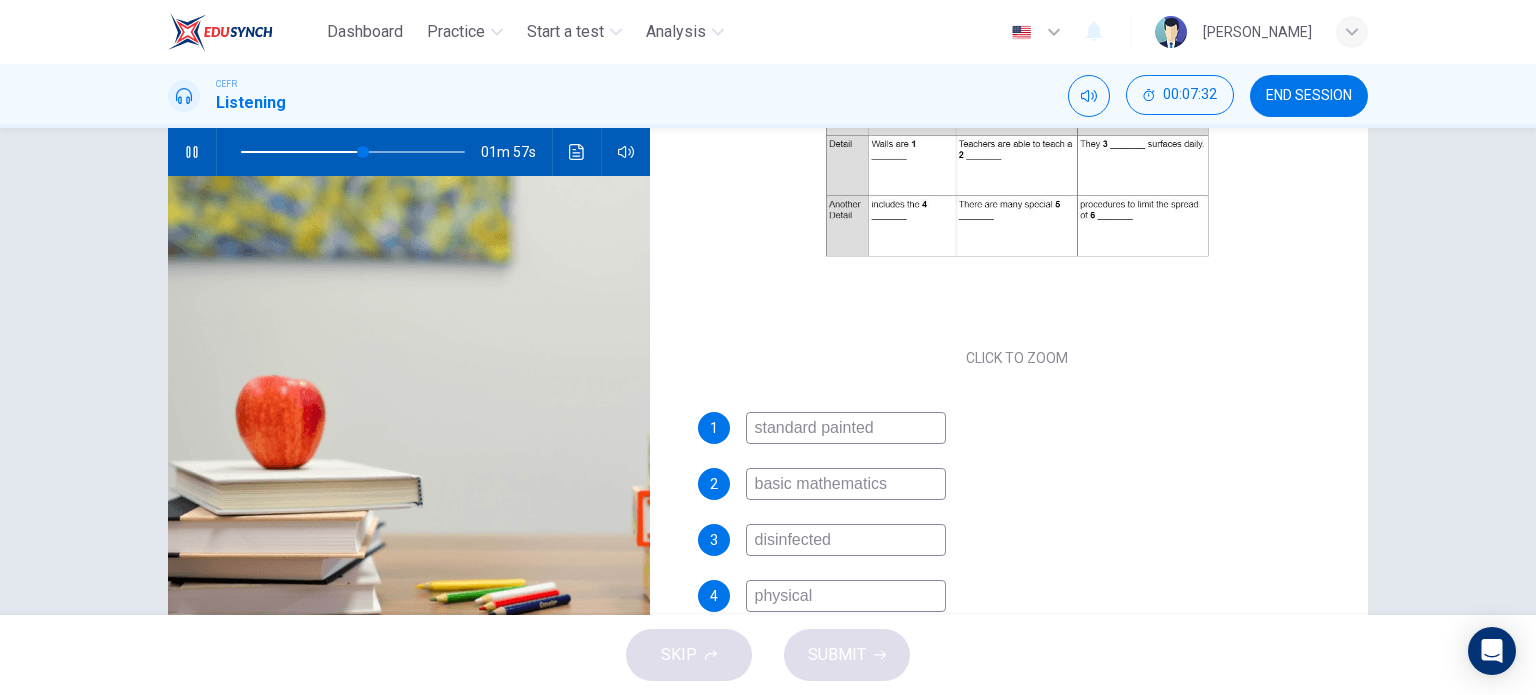type on "55" 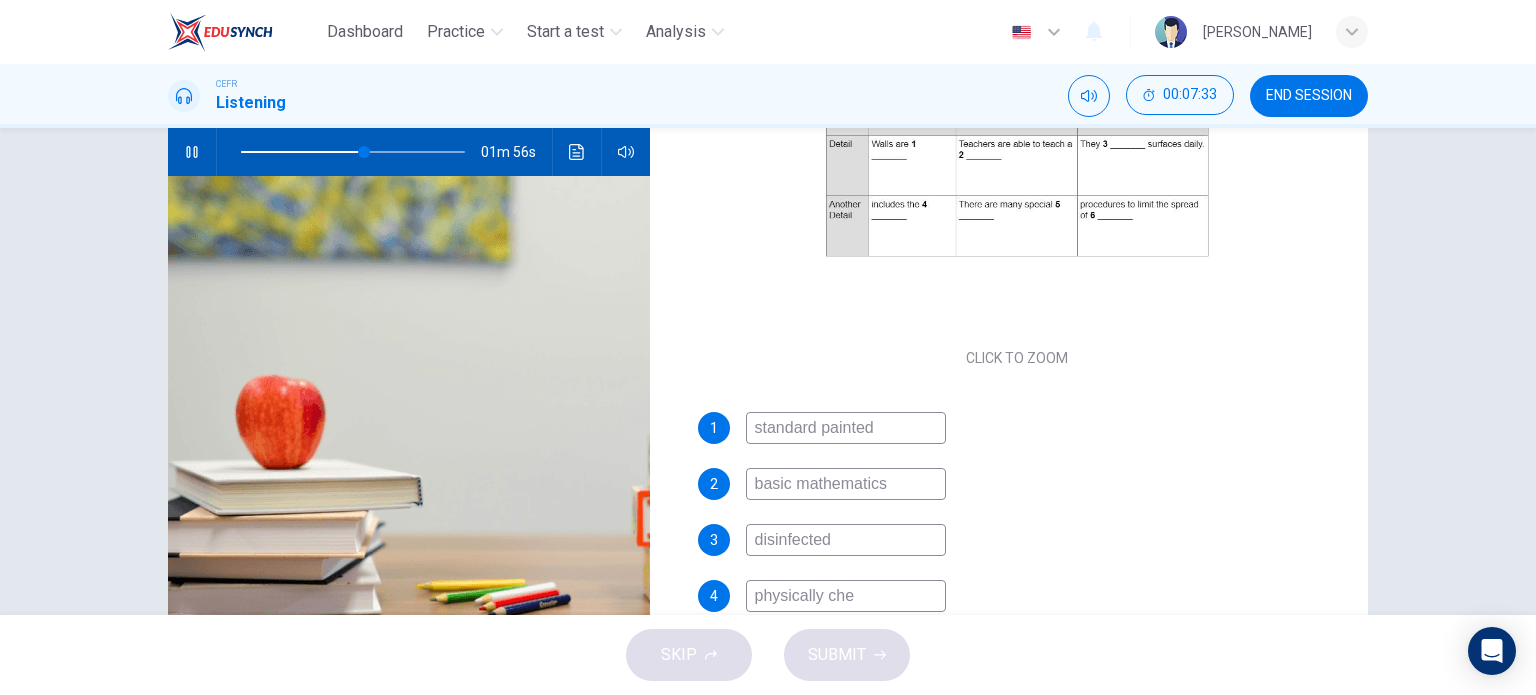 type on "physically chec" 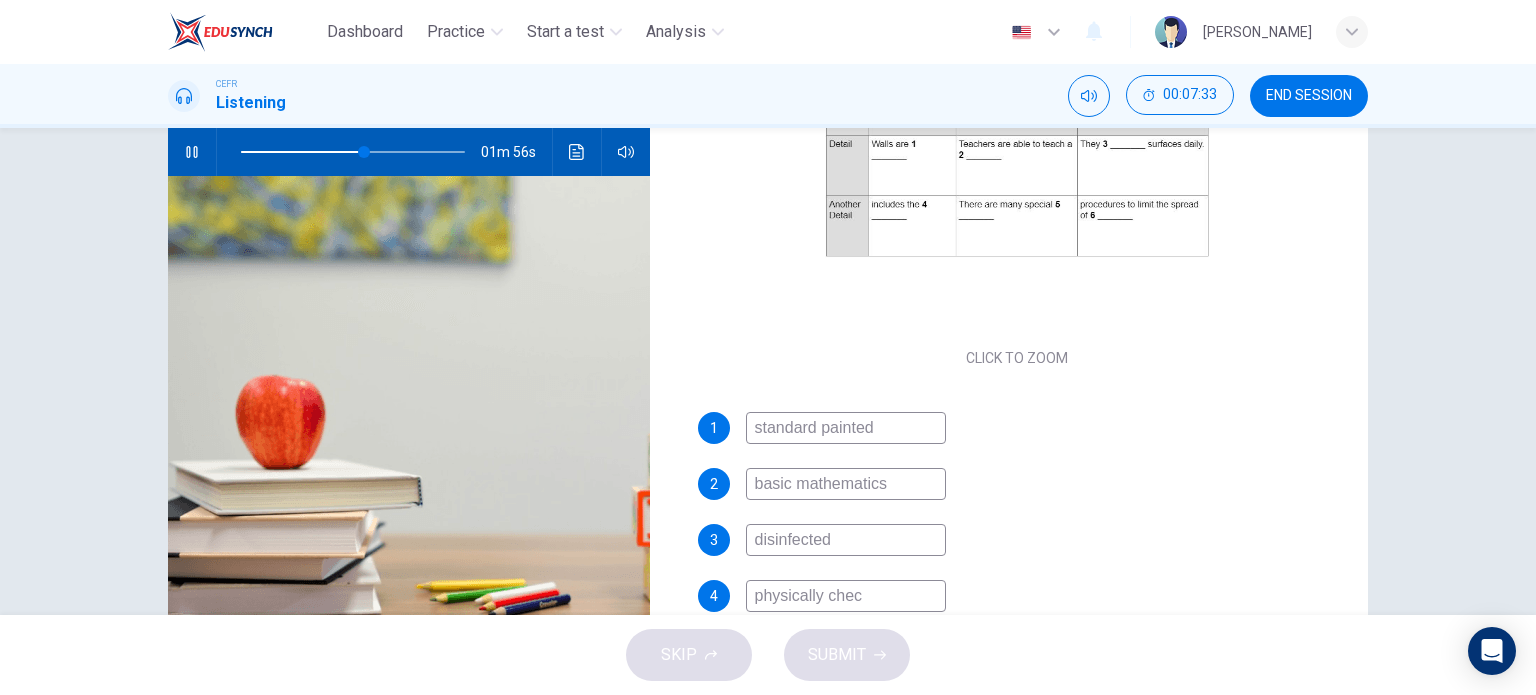 type on "55" 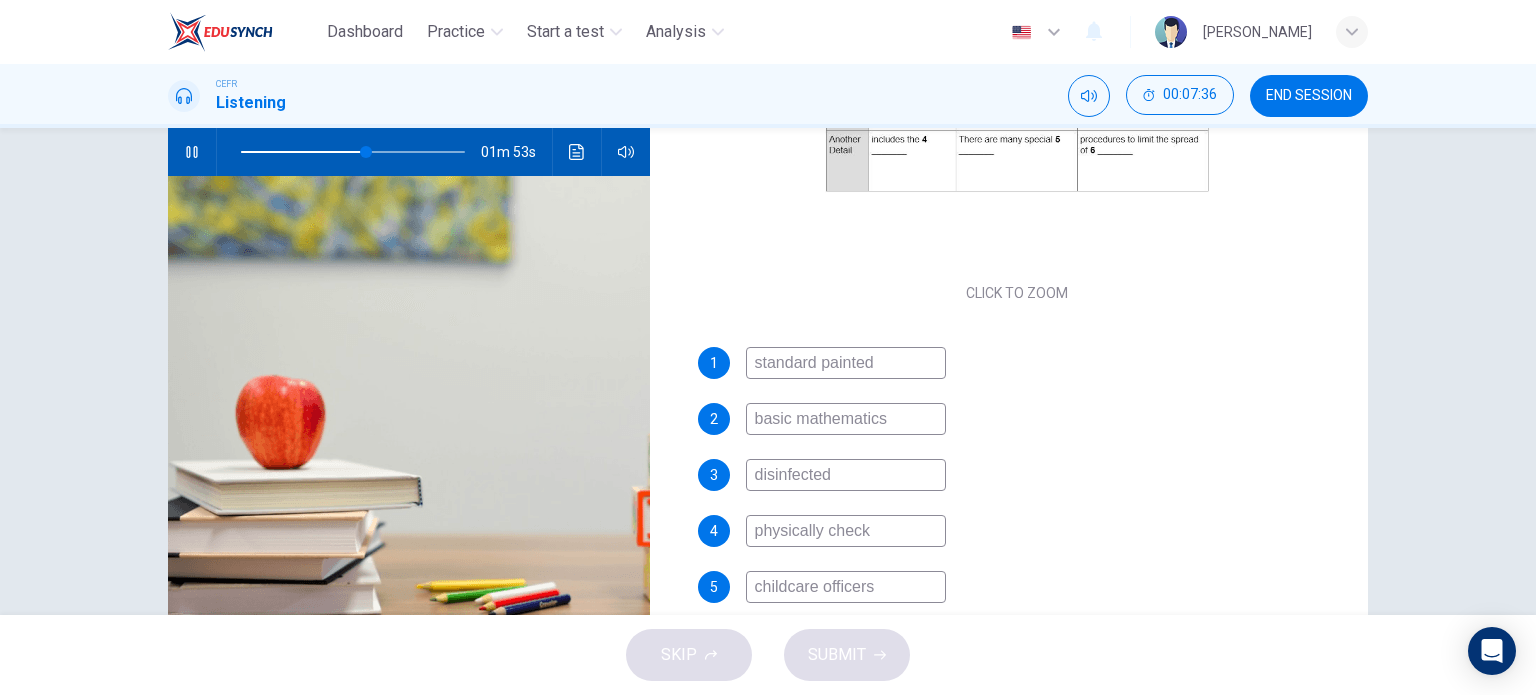 scroll, scrollTop: 285, scrollLeft: 0, axis: vertical 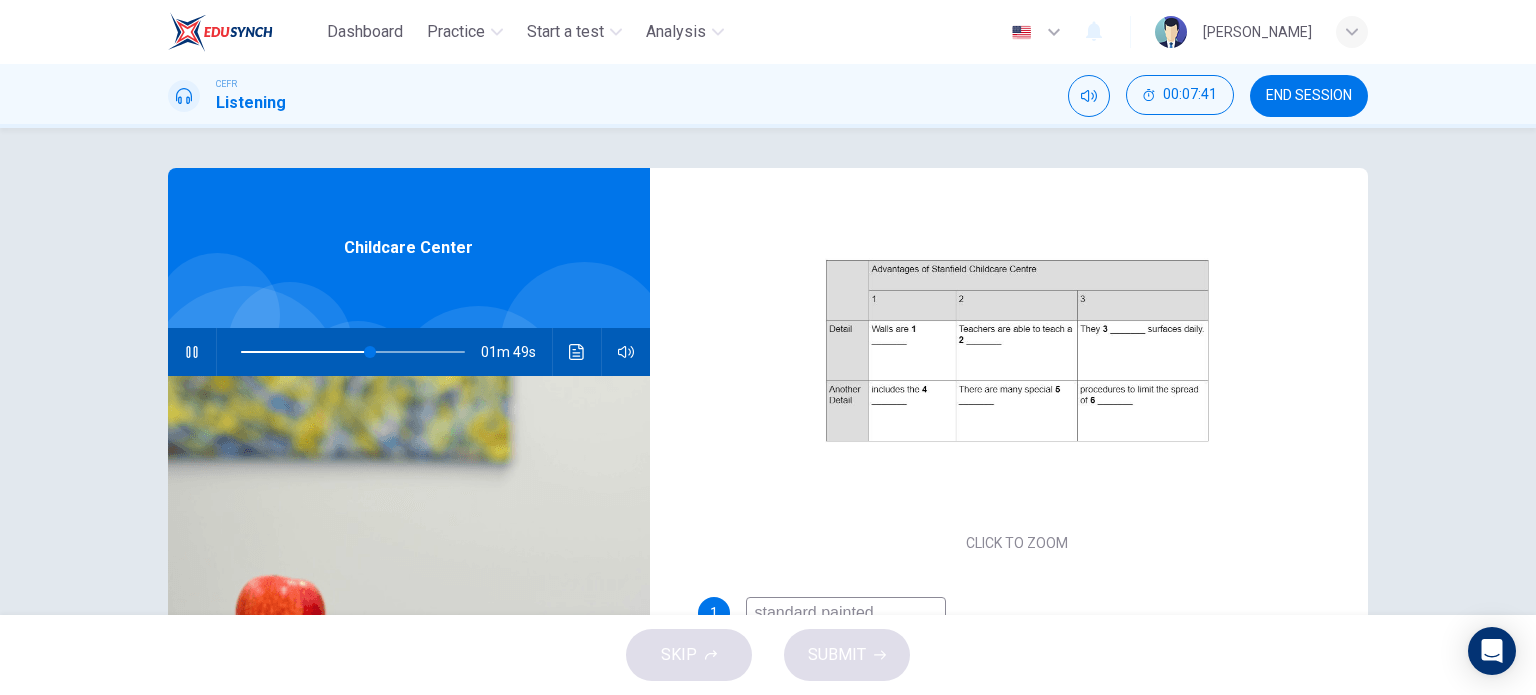 type on "58" 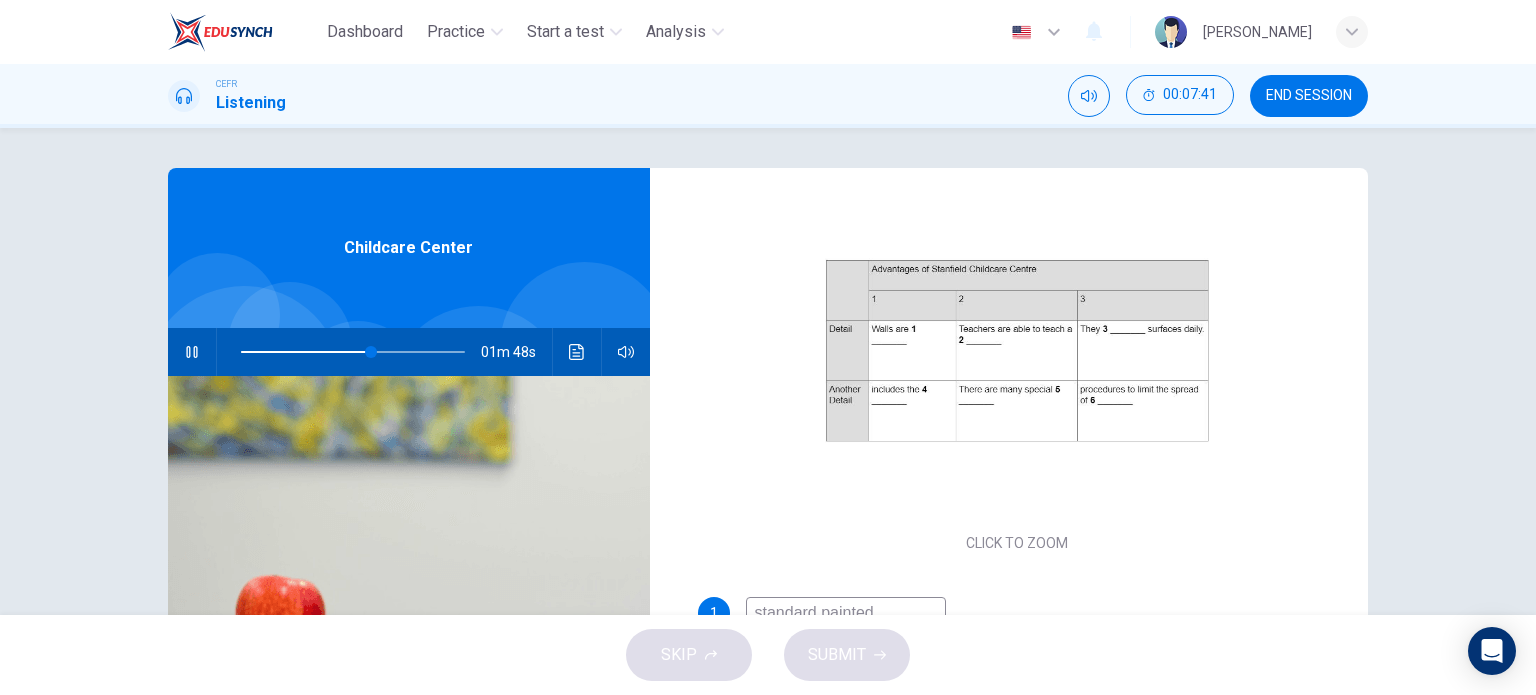 type on "physically check" 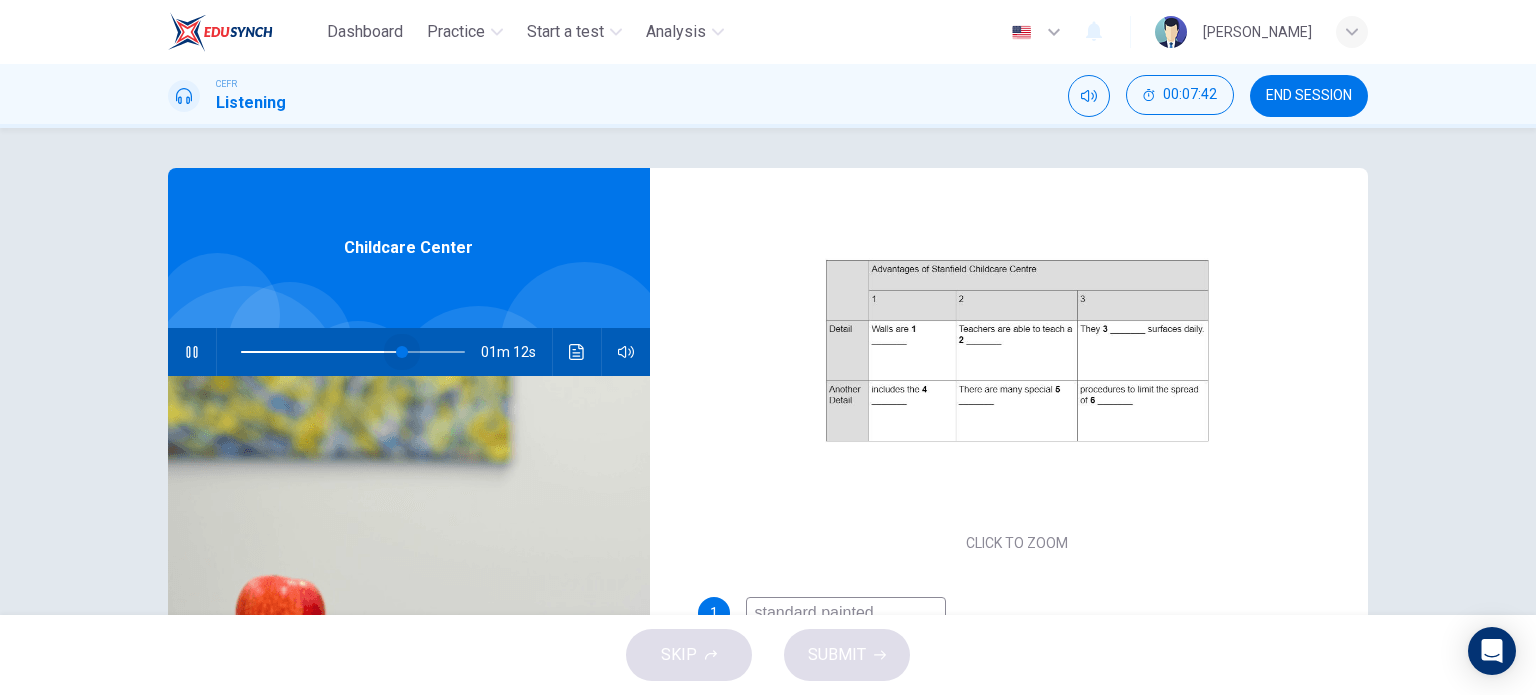 click at bounding box center (353, 352) 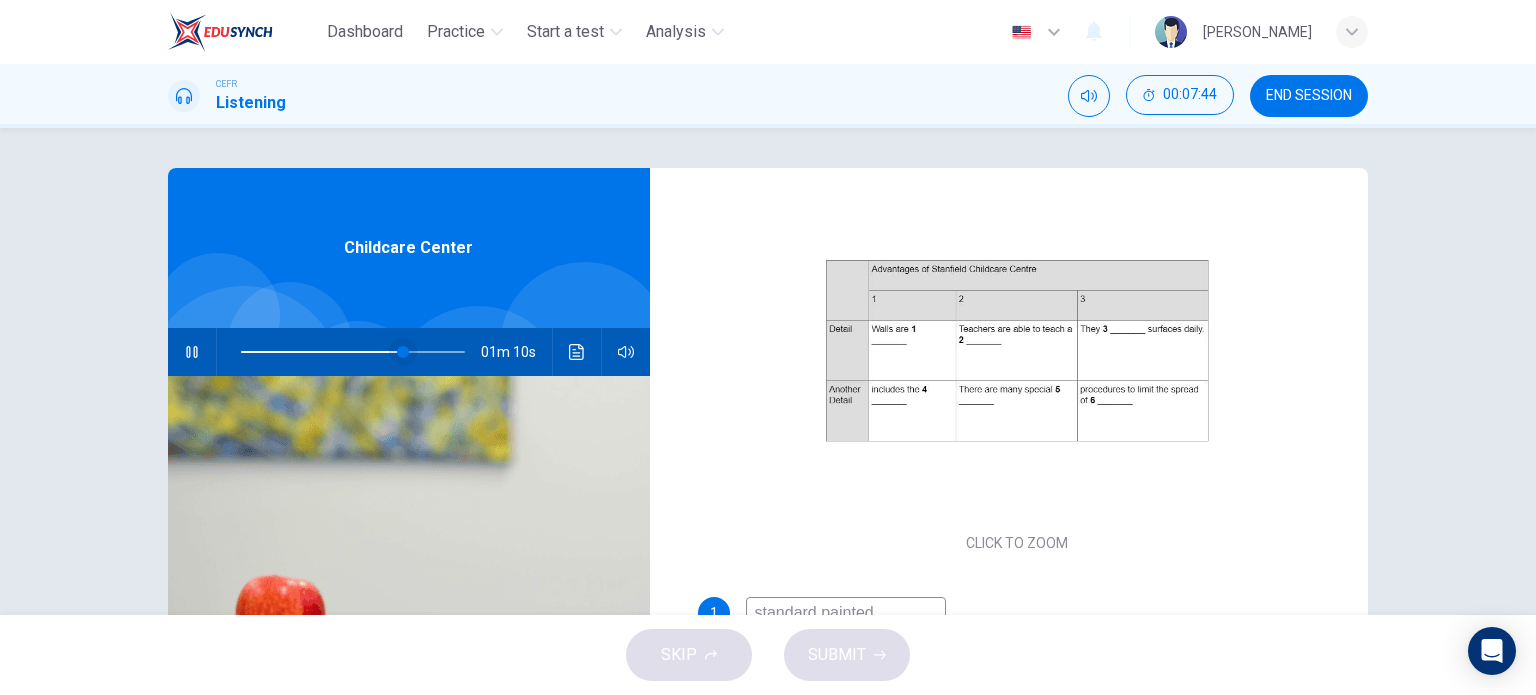 click at bounding box center (403, 352) 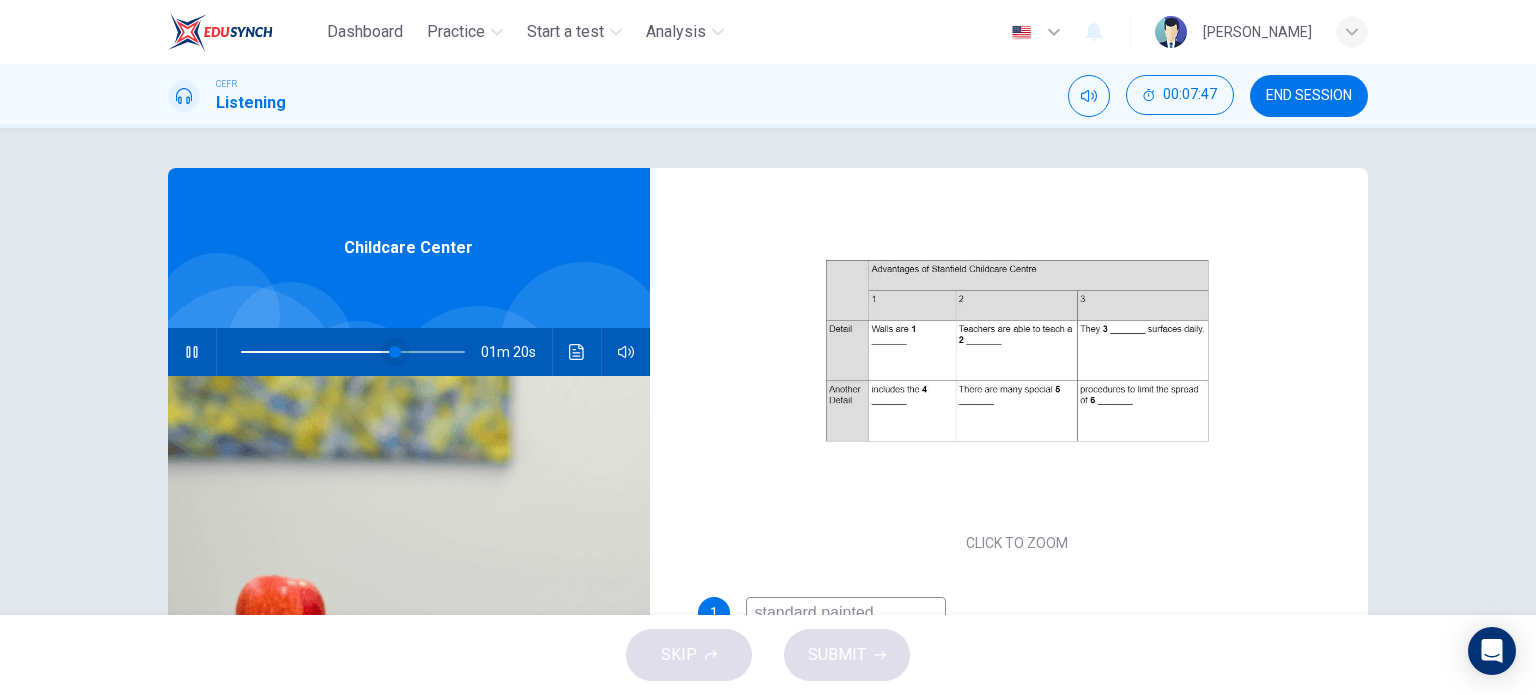 click at bounding box center (395, 352) 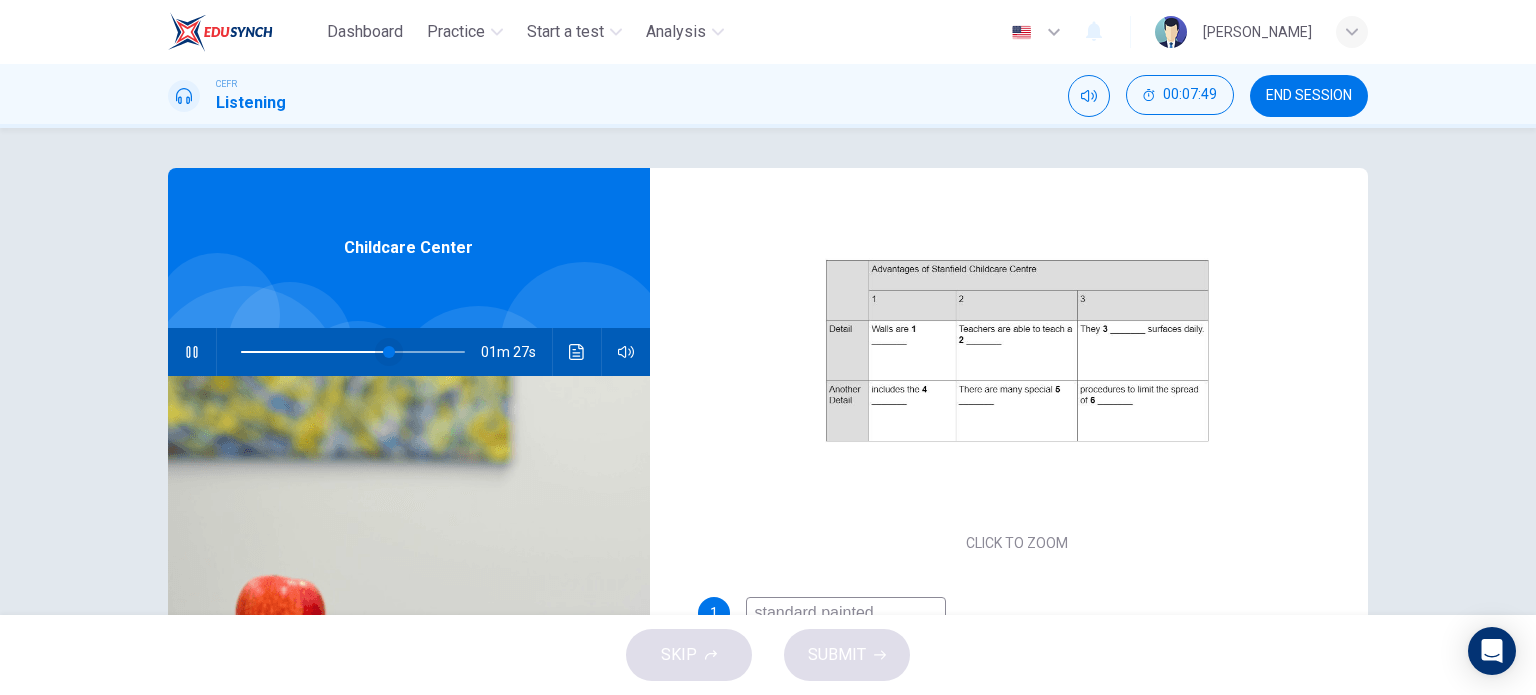 click at bounding box center [389, 352] 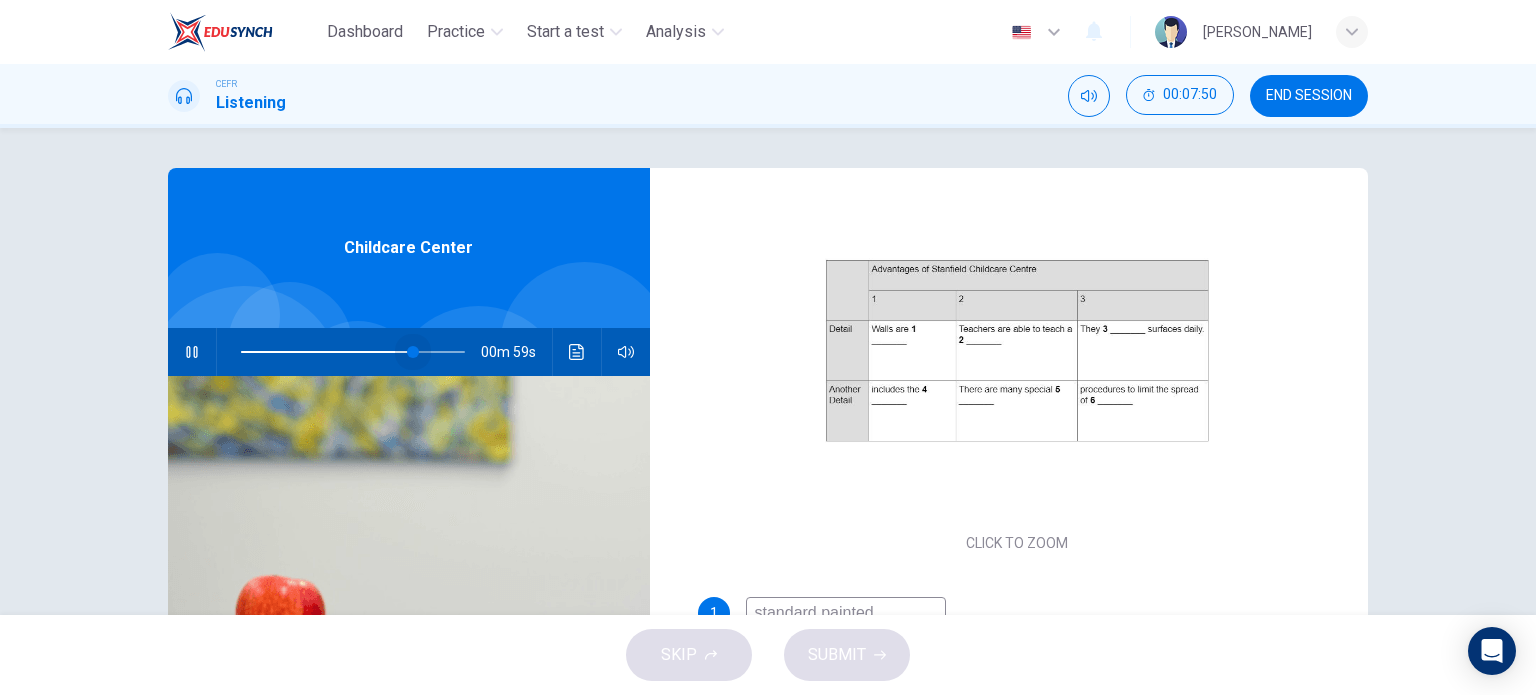 click at bounding box center [413, 352] 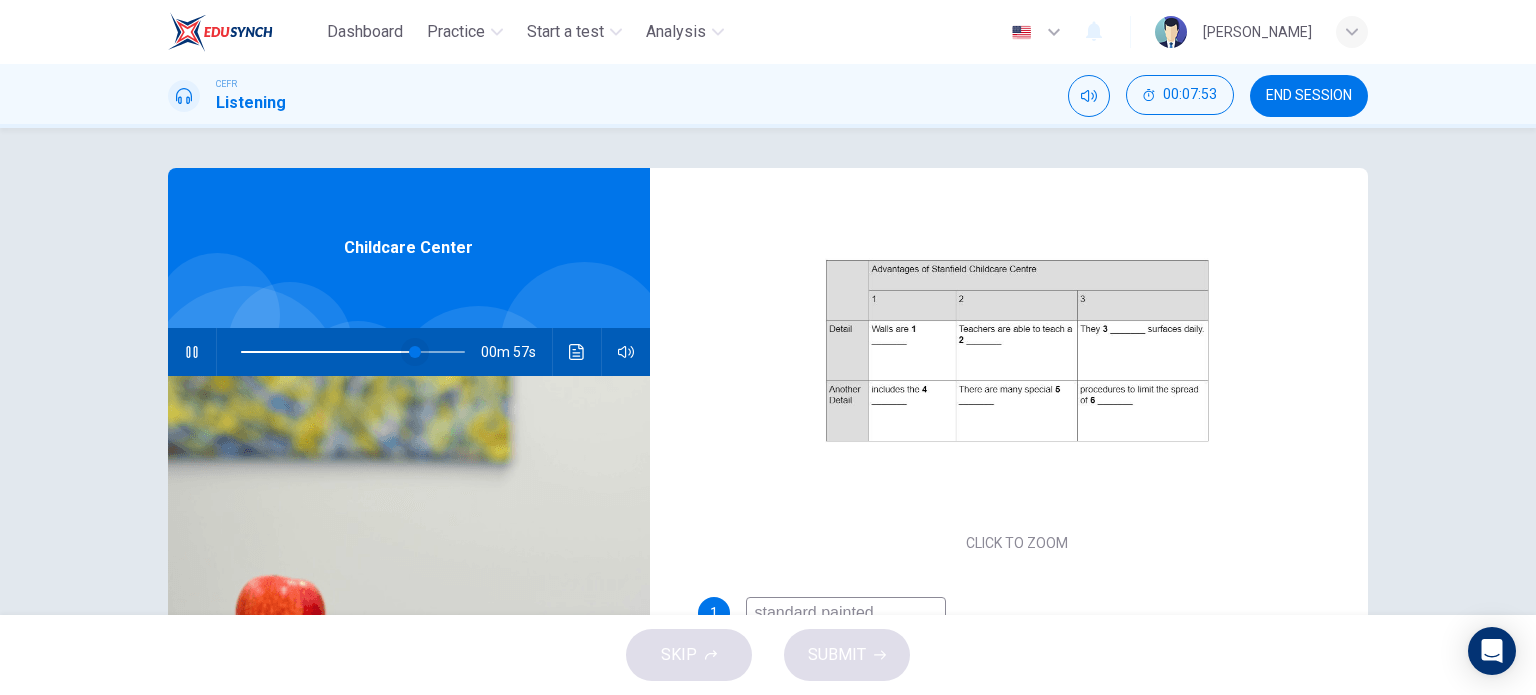 click at bounding box center [415, 352] 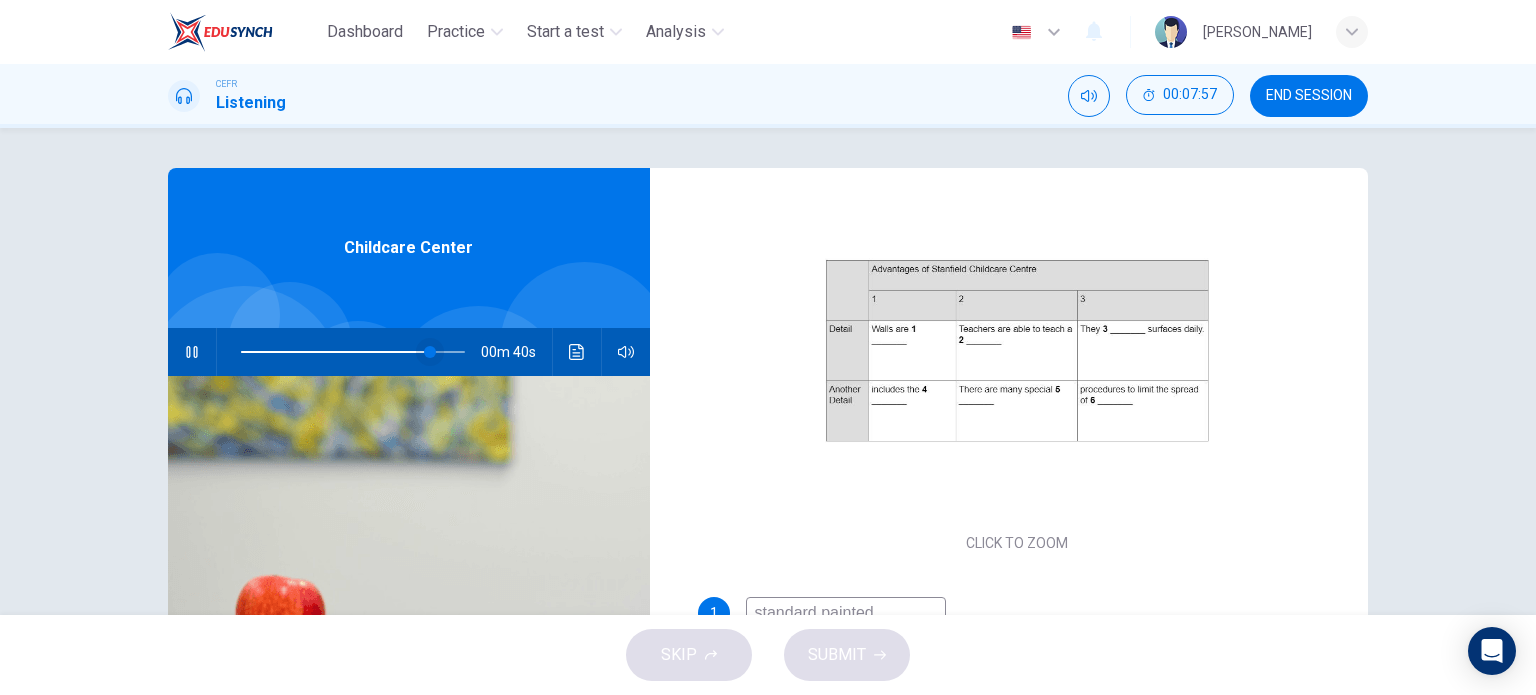 click at bounding box center [430, 352] 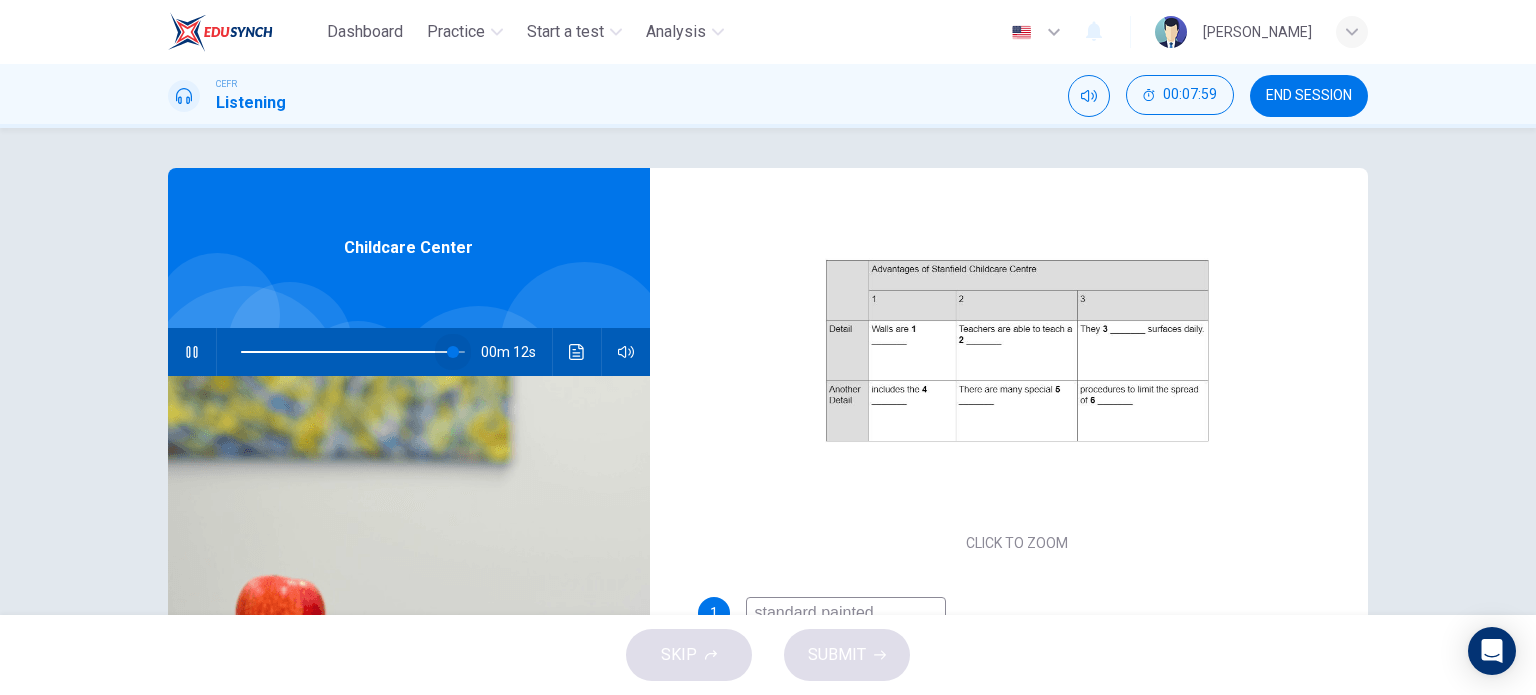click at bounding box center (453, 352) 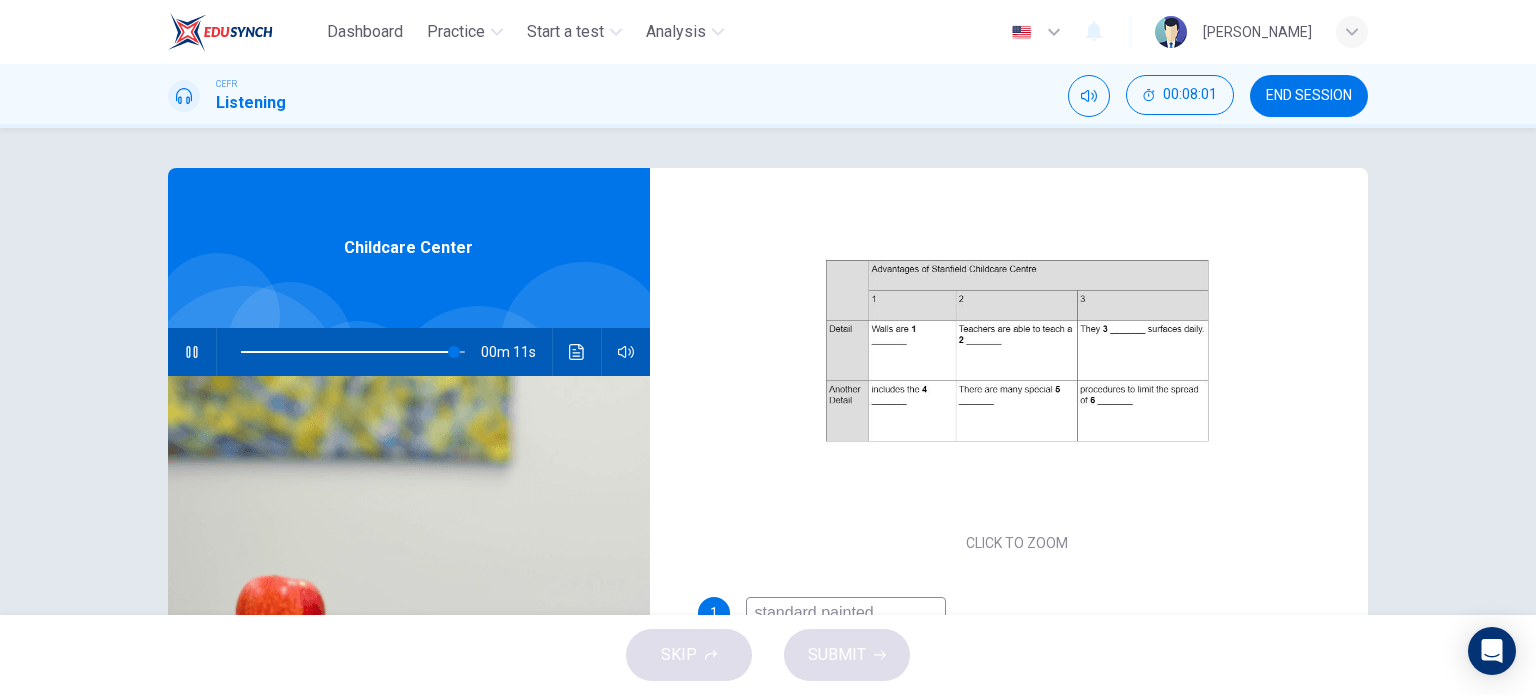 click at bounding box center (347, 352) 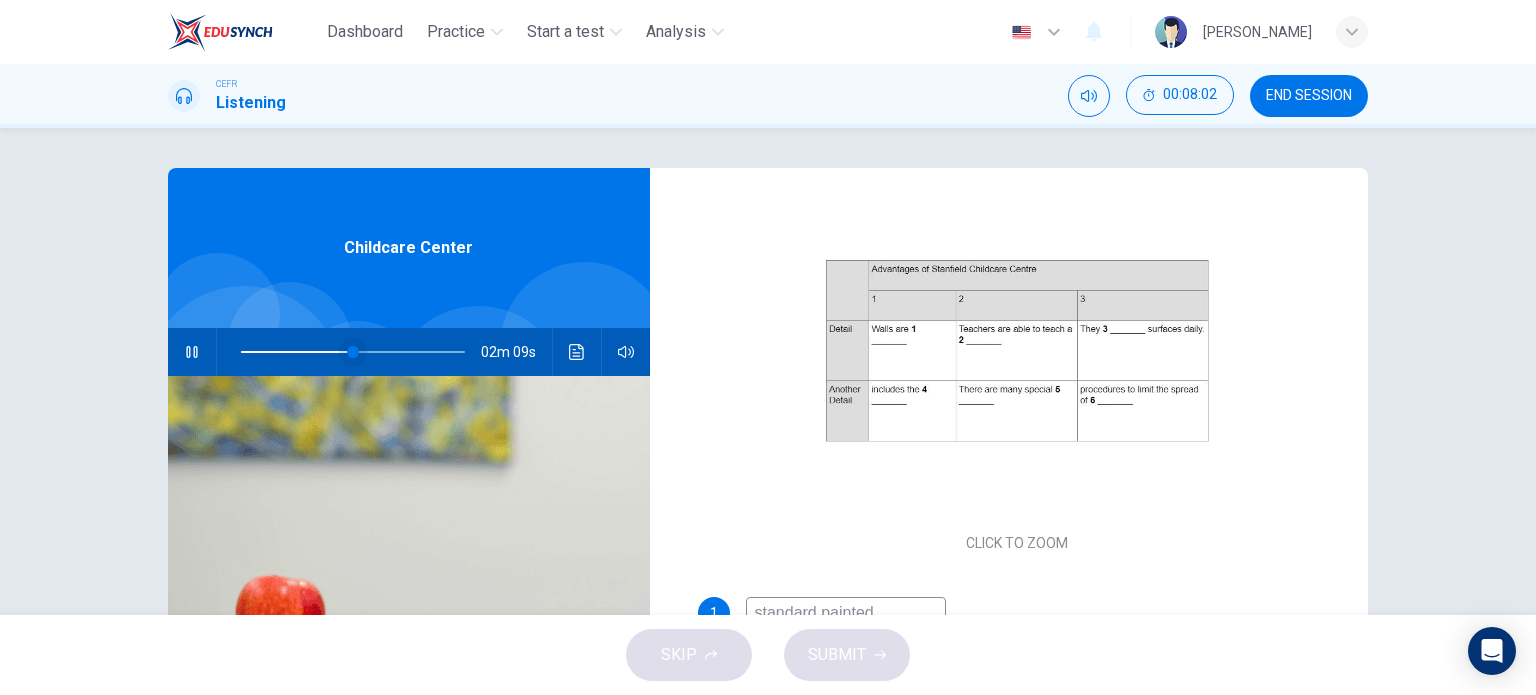 click at bounding box center (353, 352) 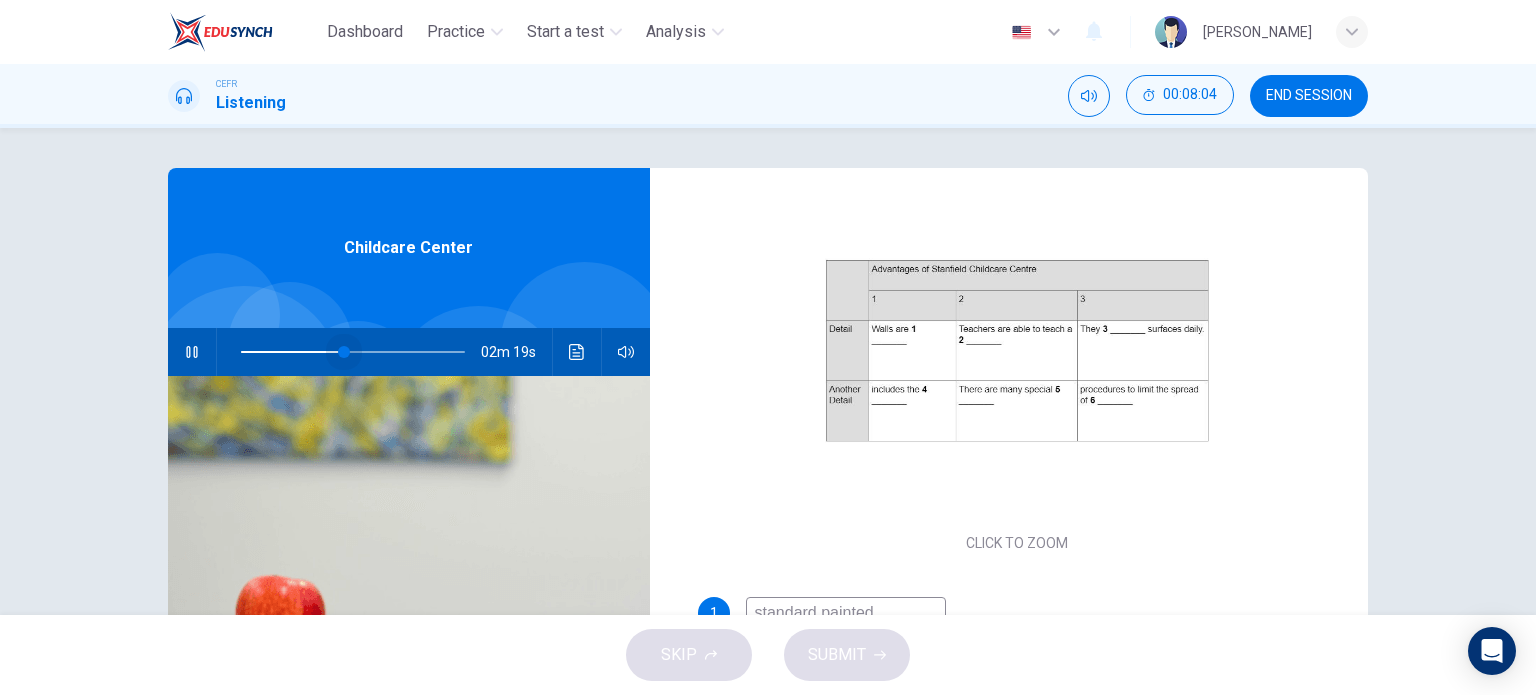 click at bounding box center [344, 352] 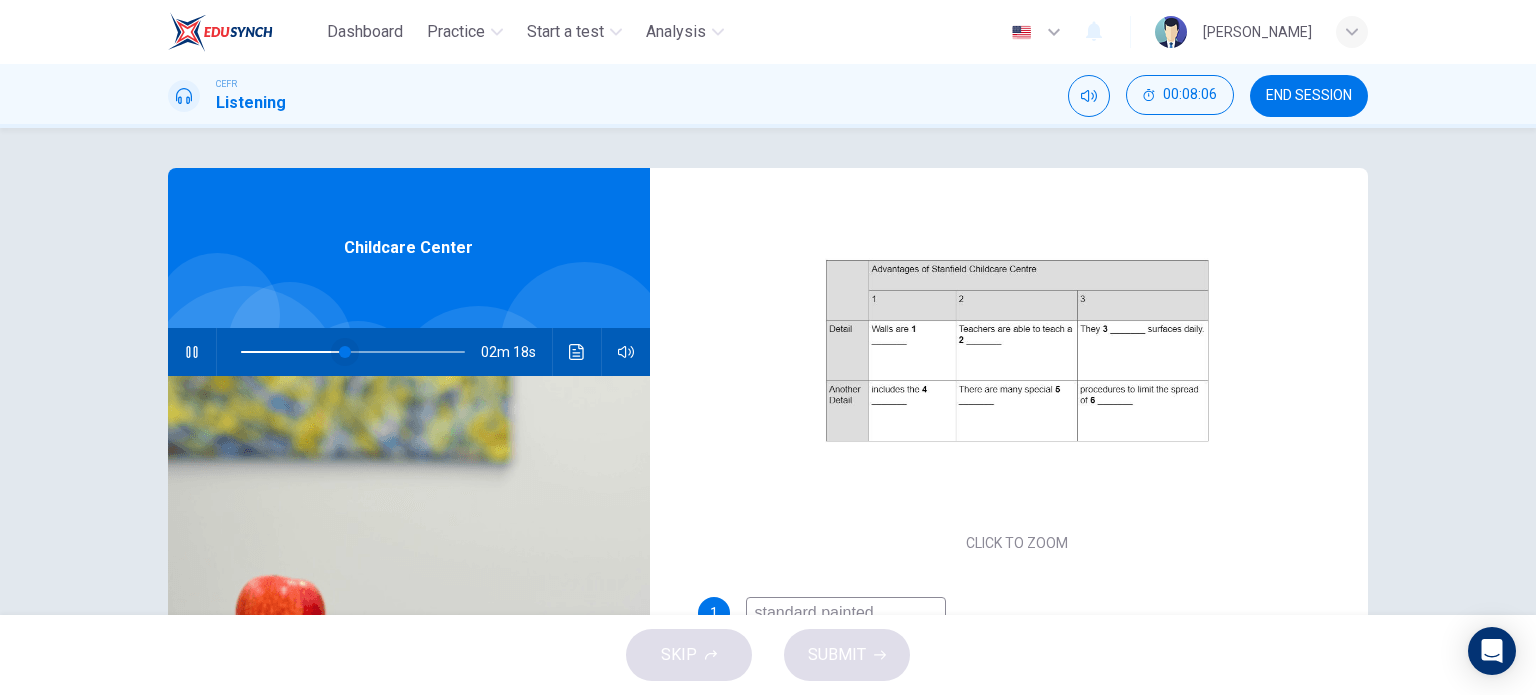 click at bounding box center [345, 352] 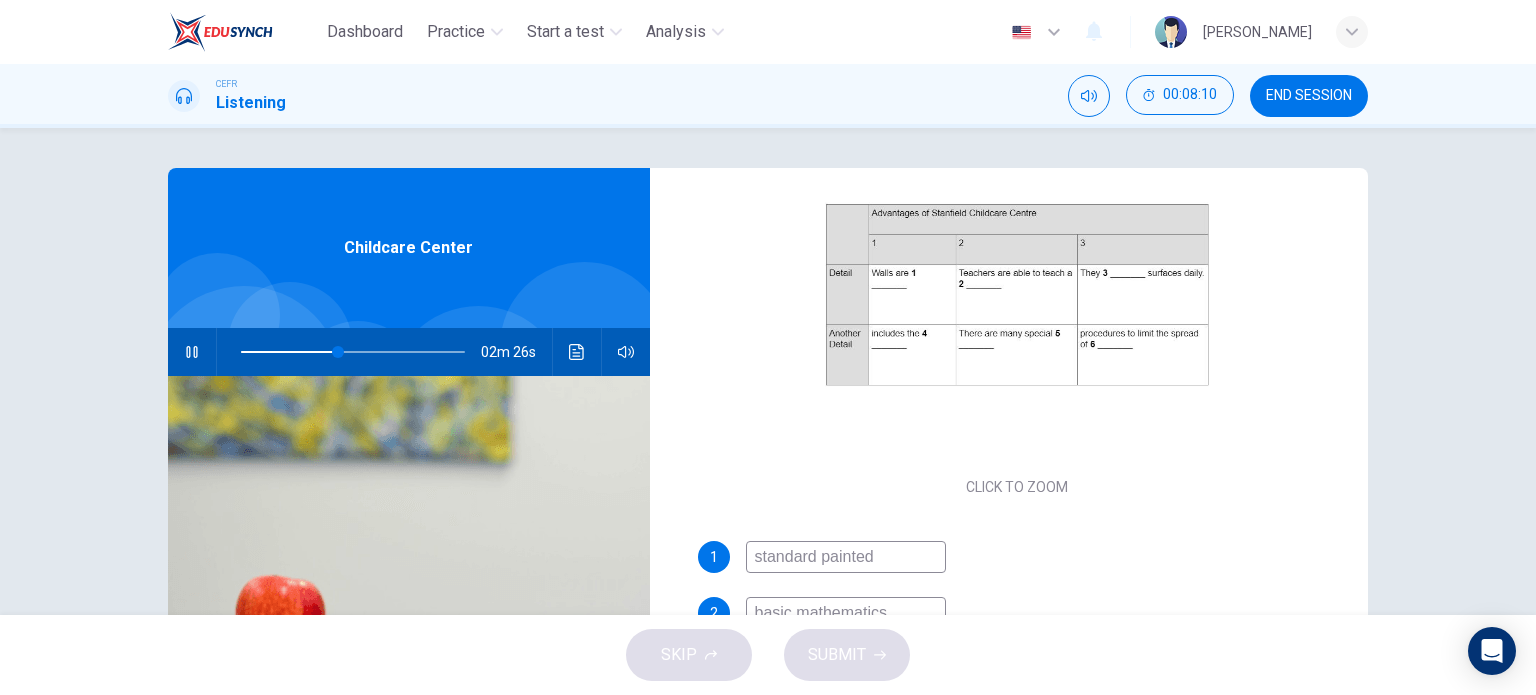 scroll, scrollTop: 285, scrollLeft: 0, axis: vertical 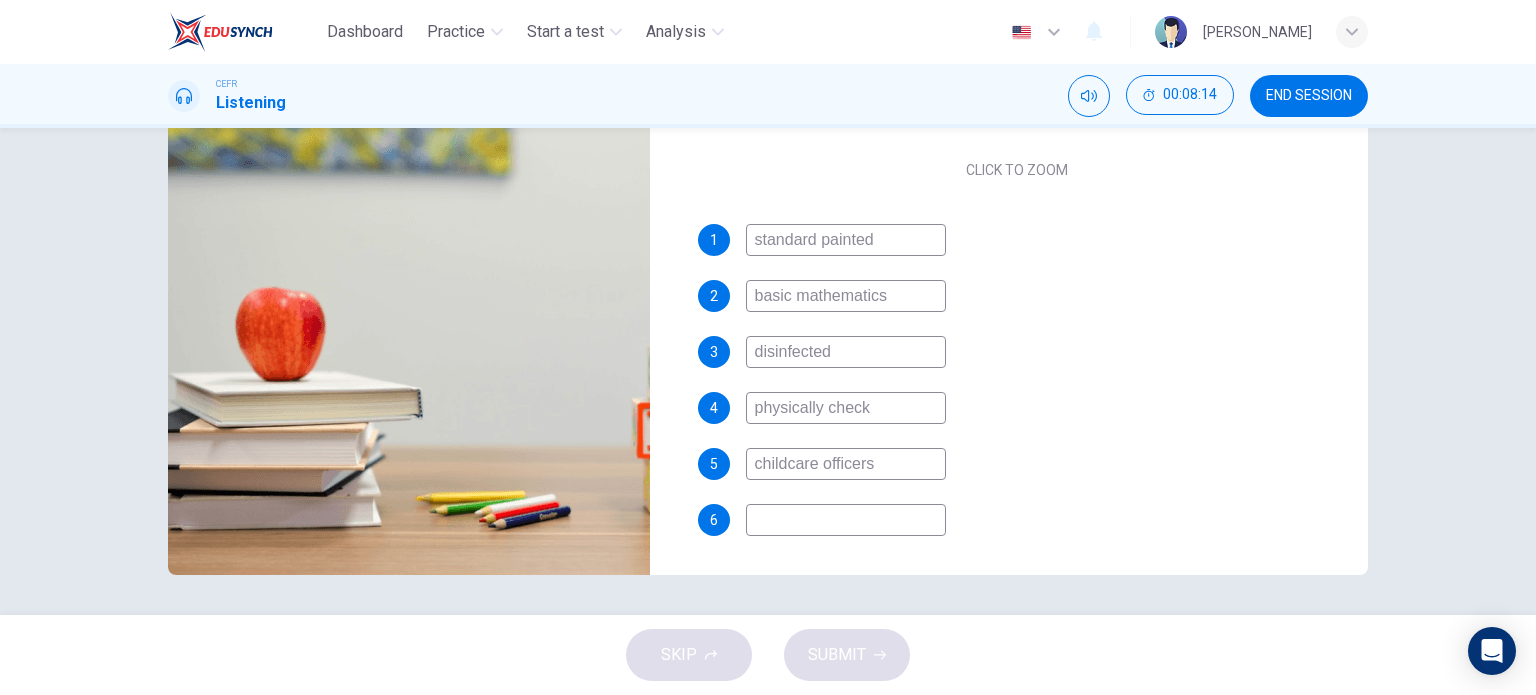 click at bounding box center [846, 520] 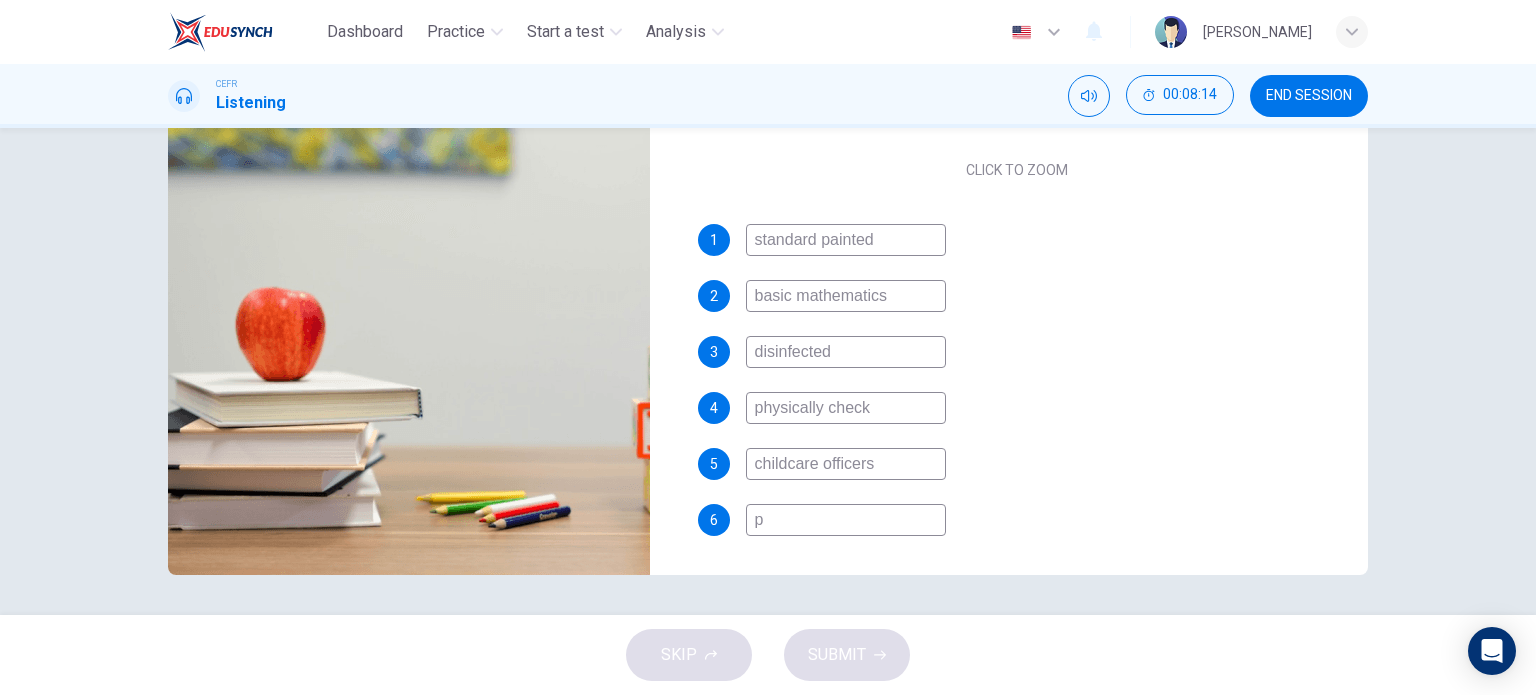 type on "pr" 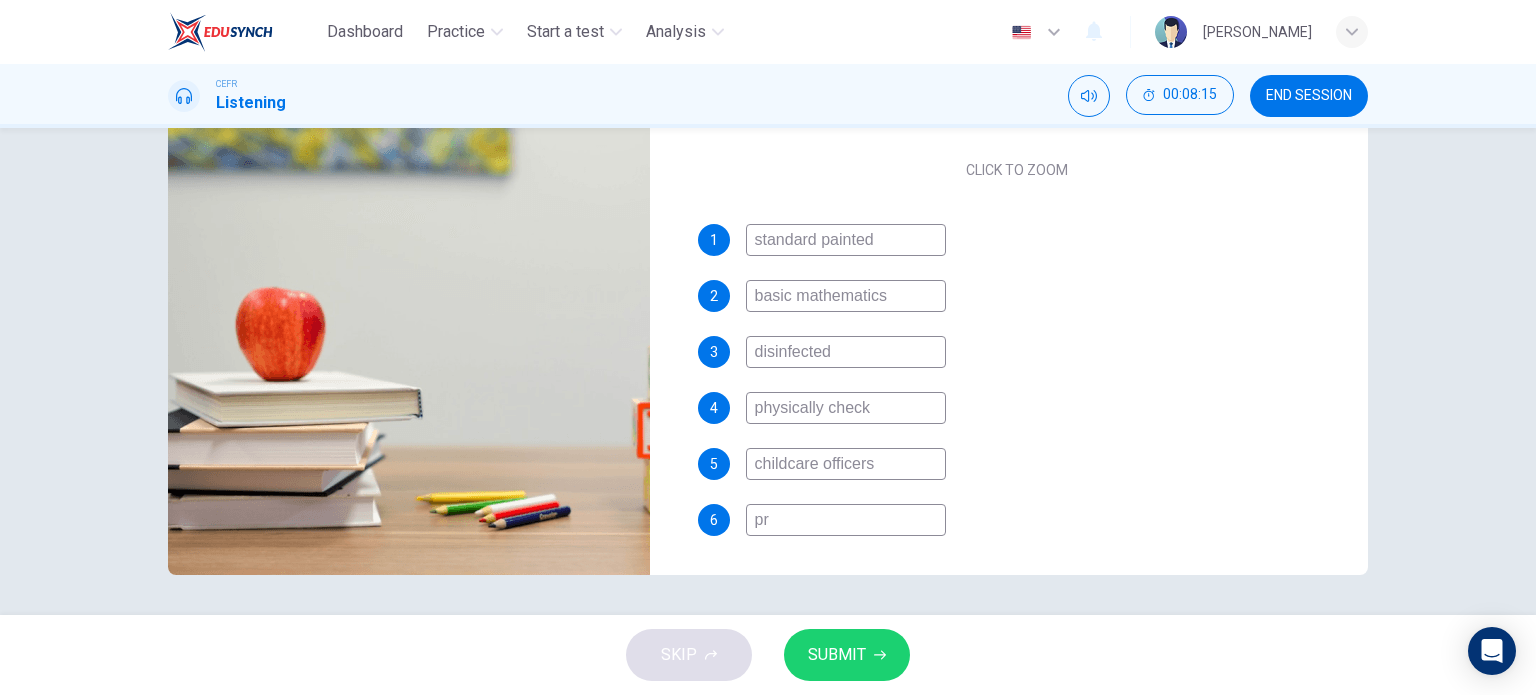 type on "45" 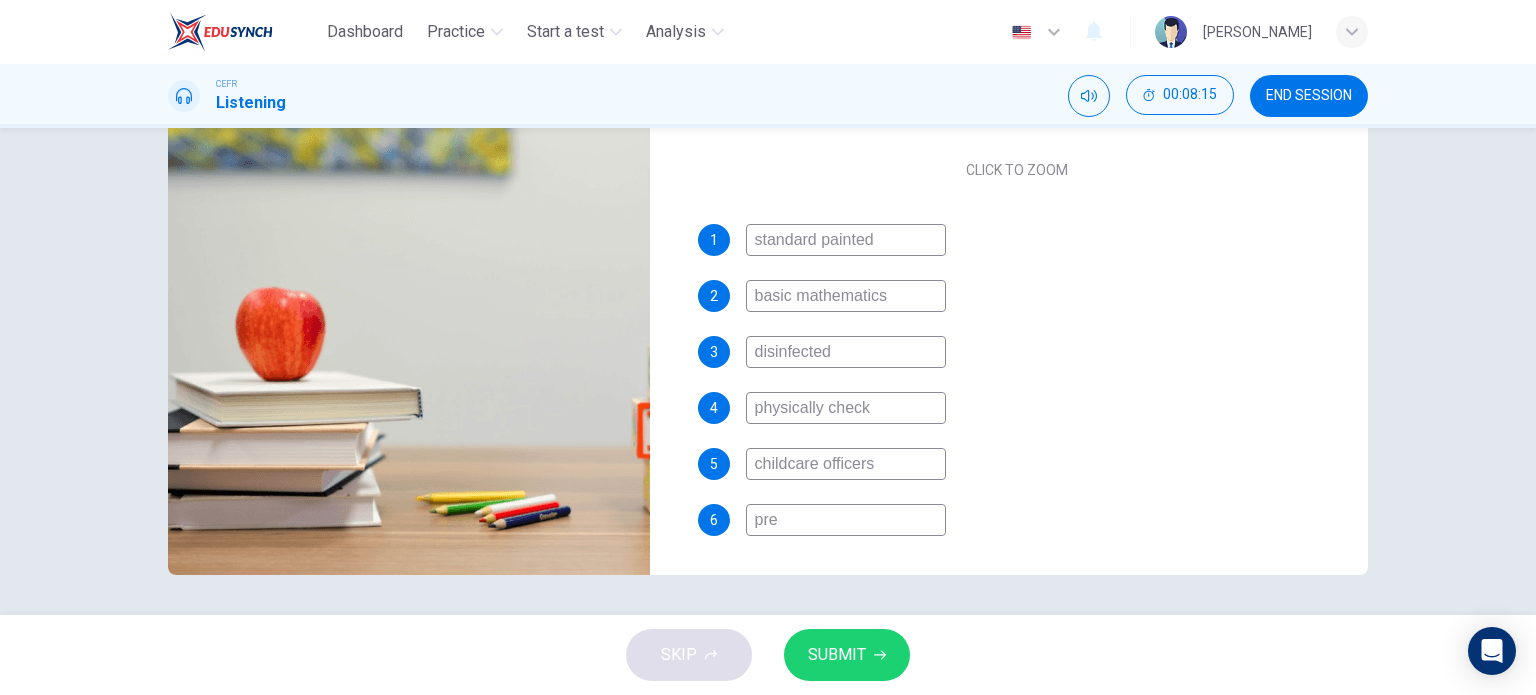 type on "45" 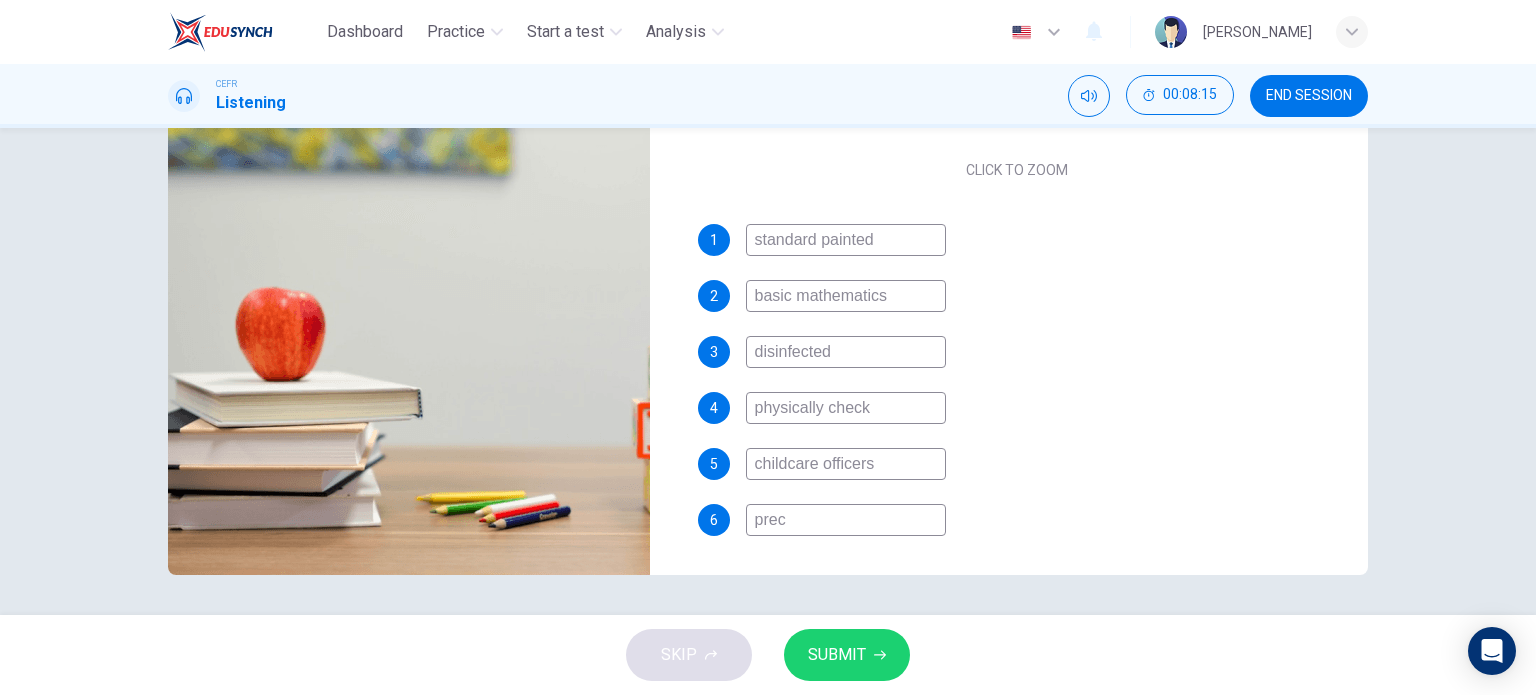 type on "45" 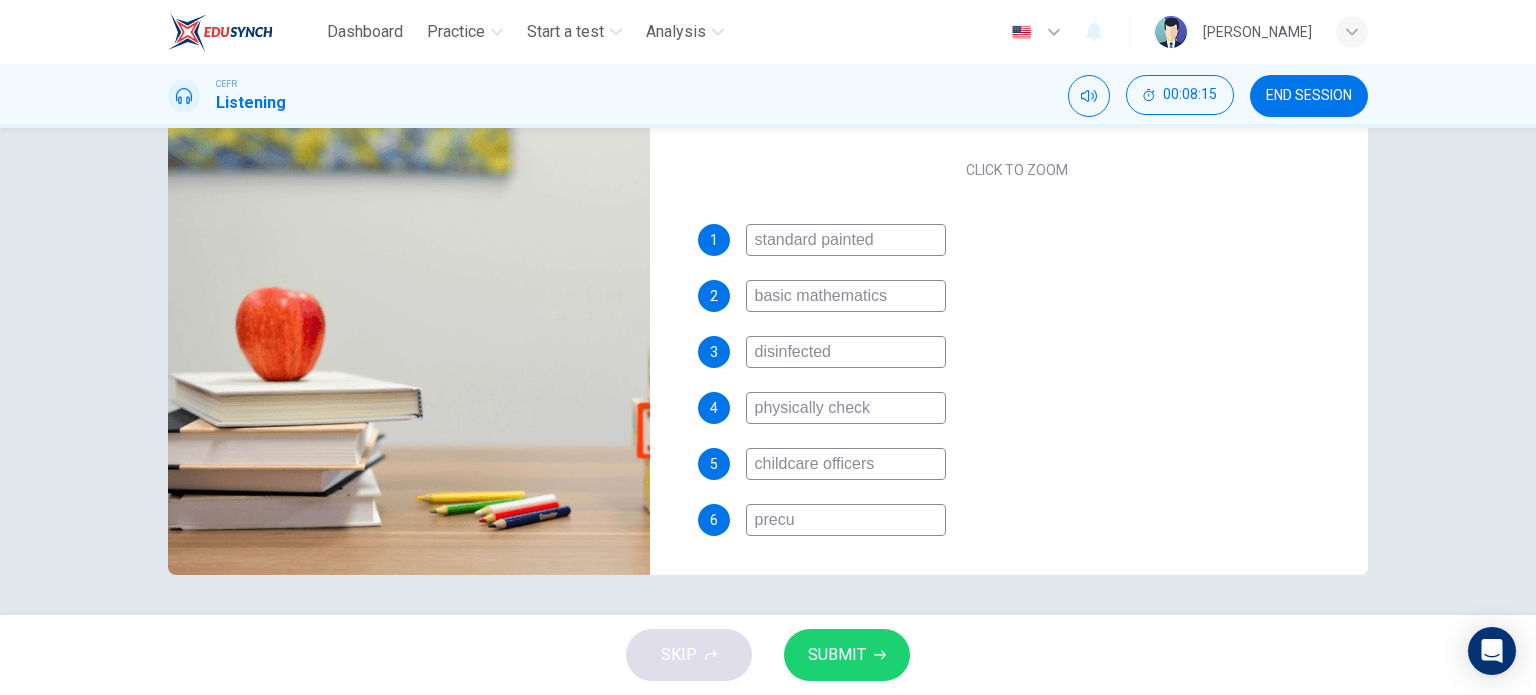 type on "45" 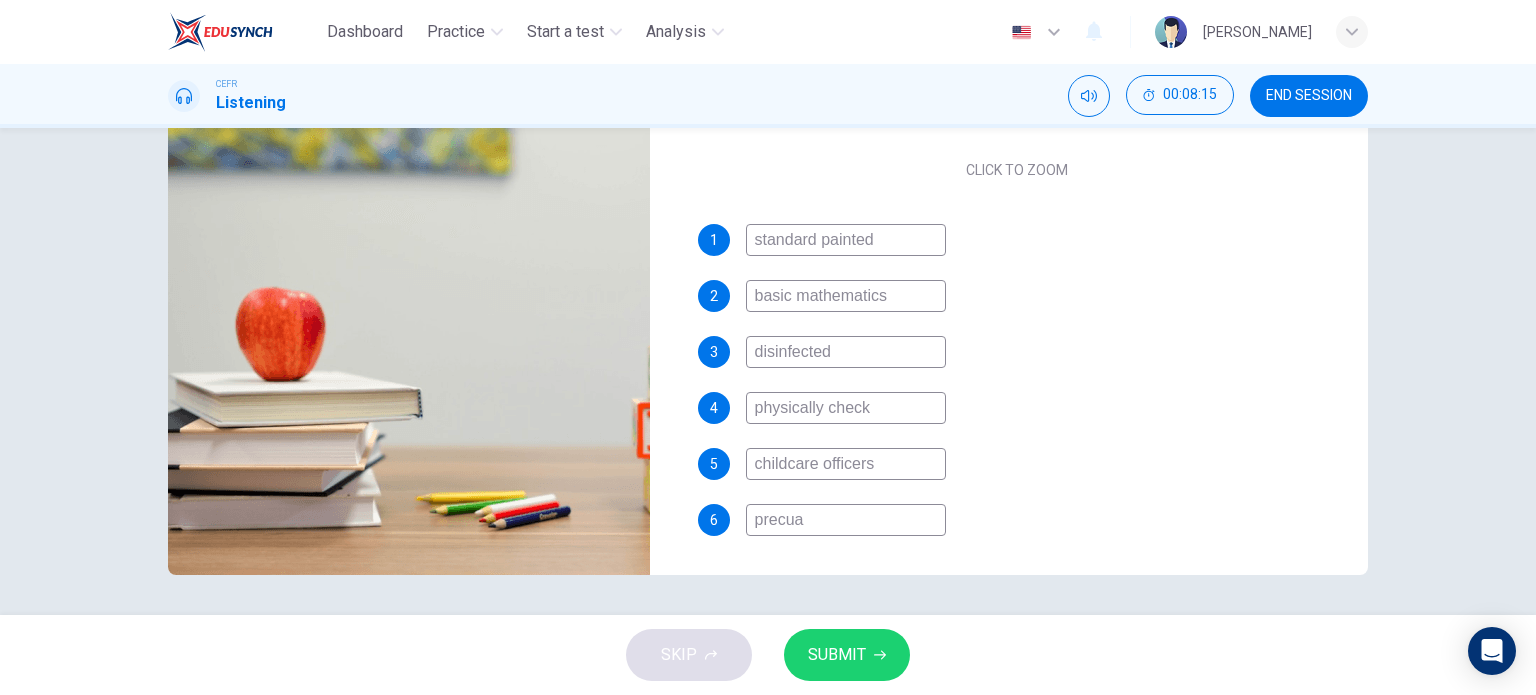type on "46" 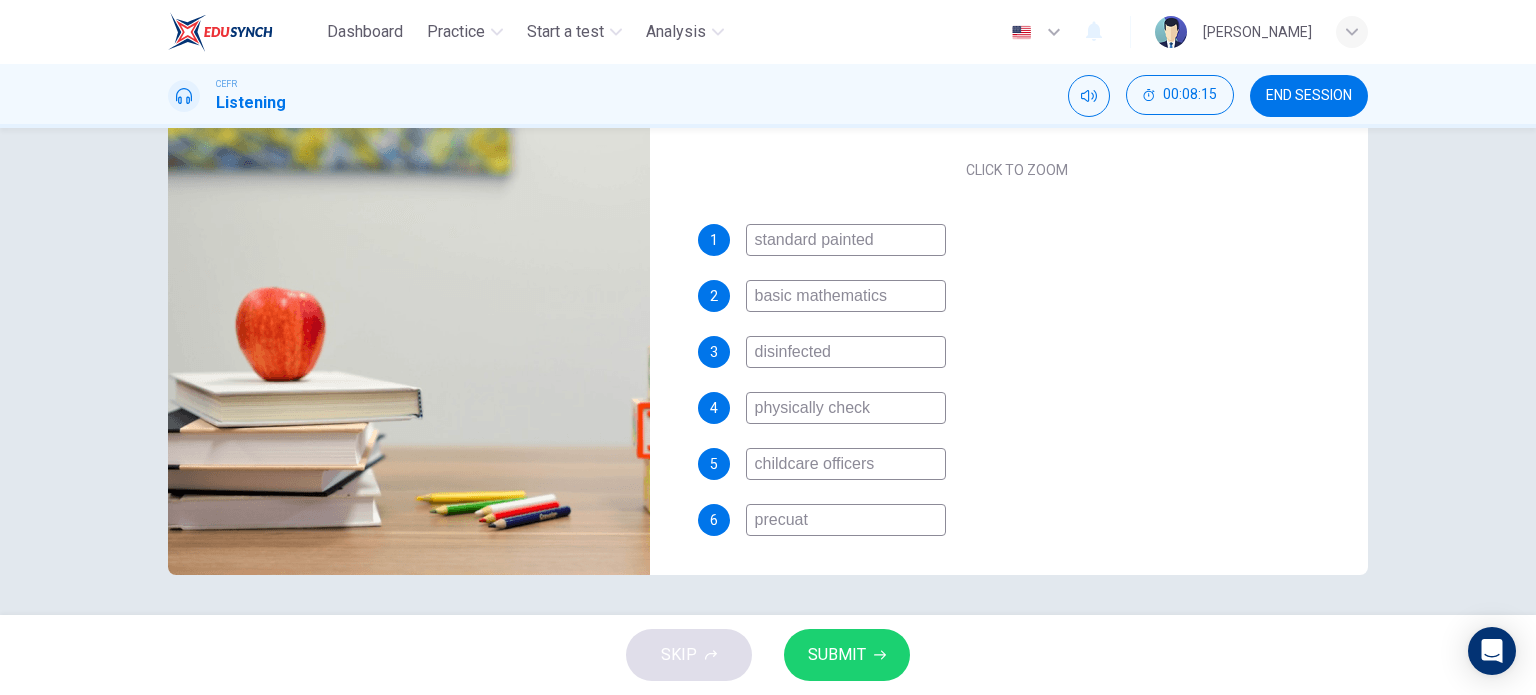 type on "precuati" 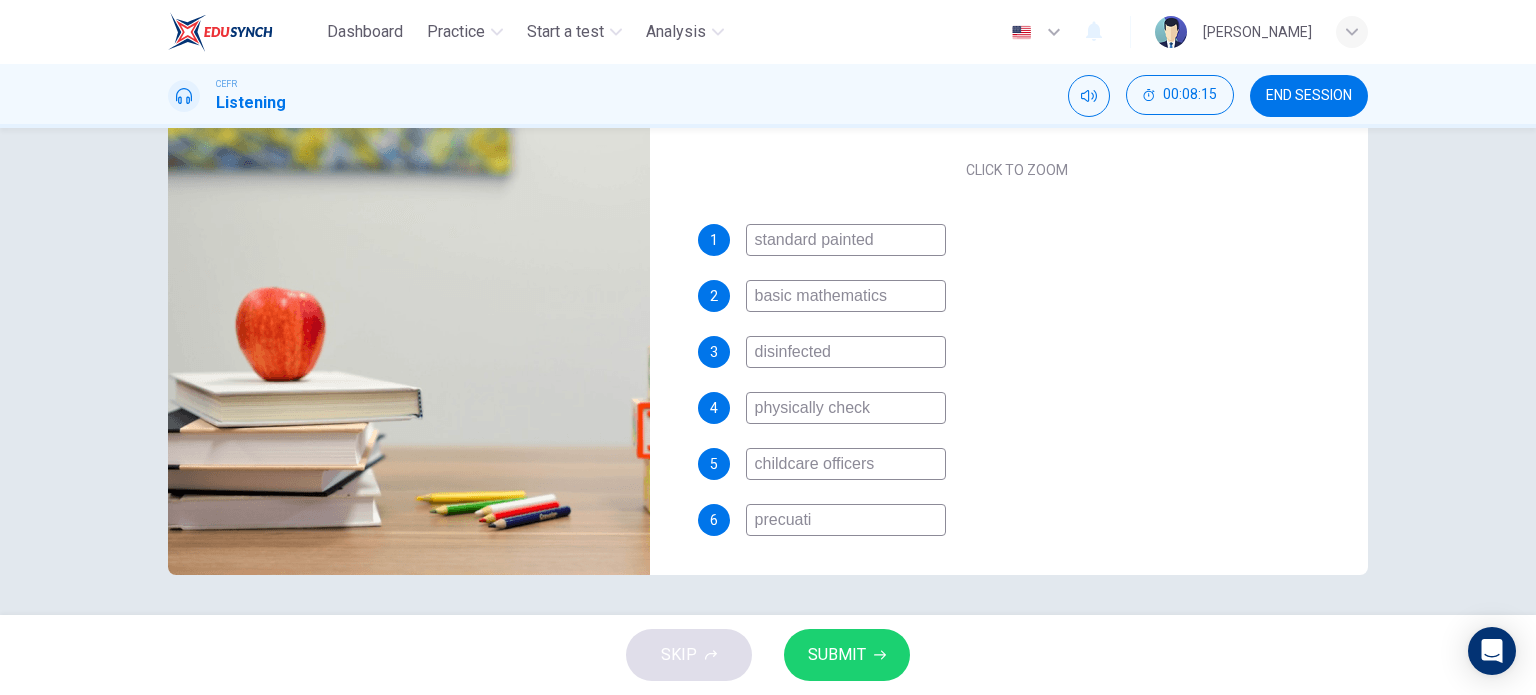 type on "46" 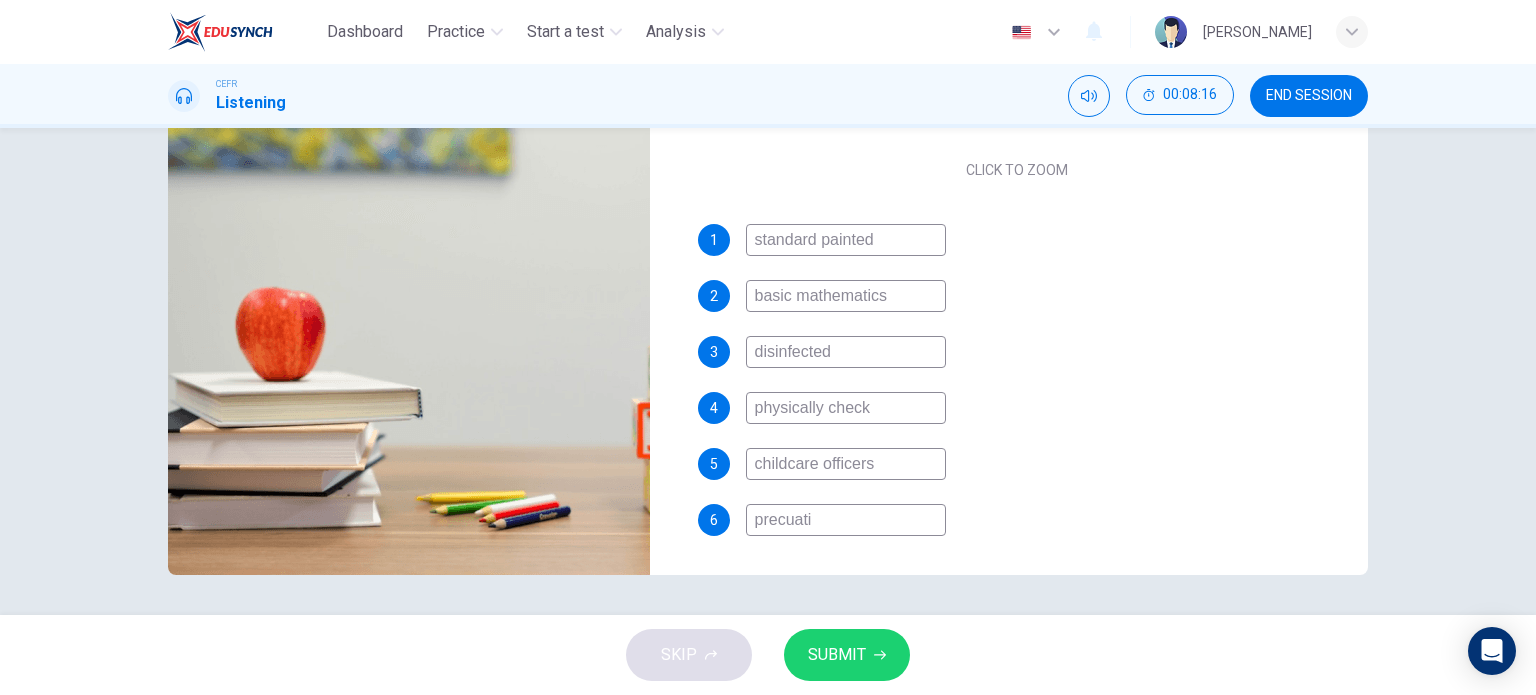 type on "precuatio" 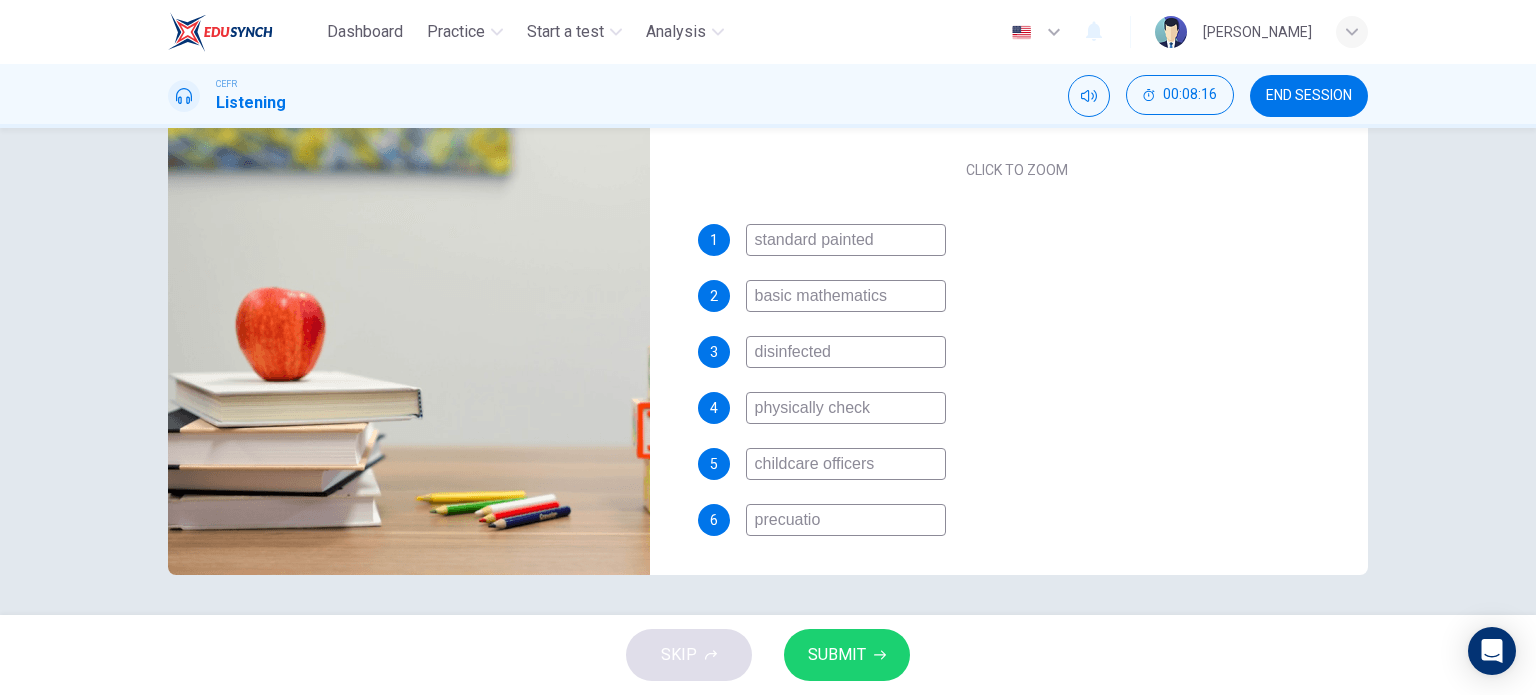 type on "46" 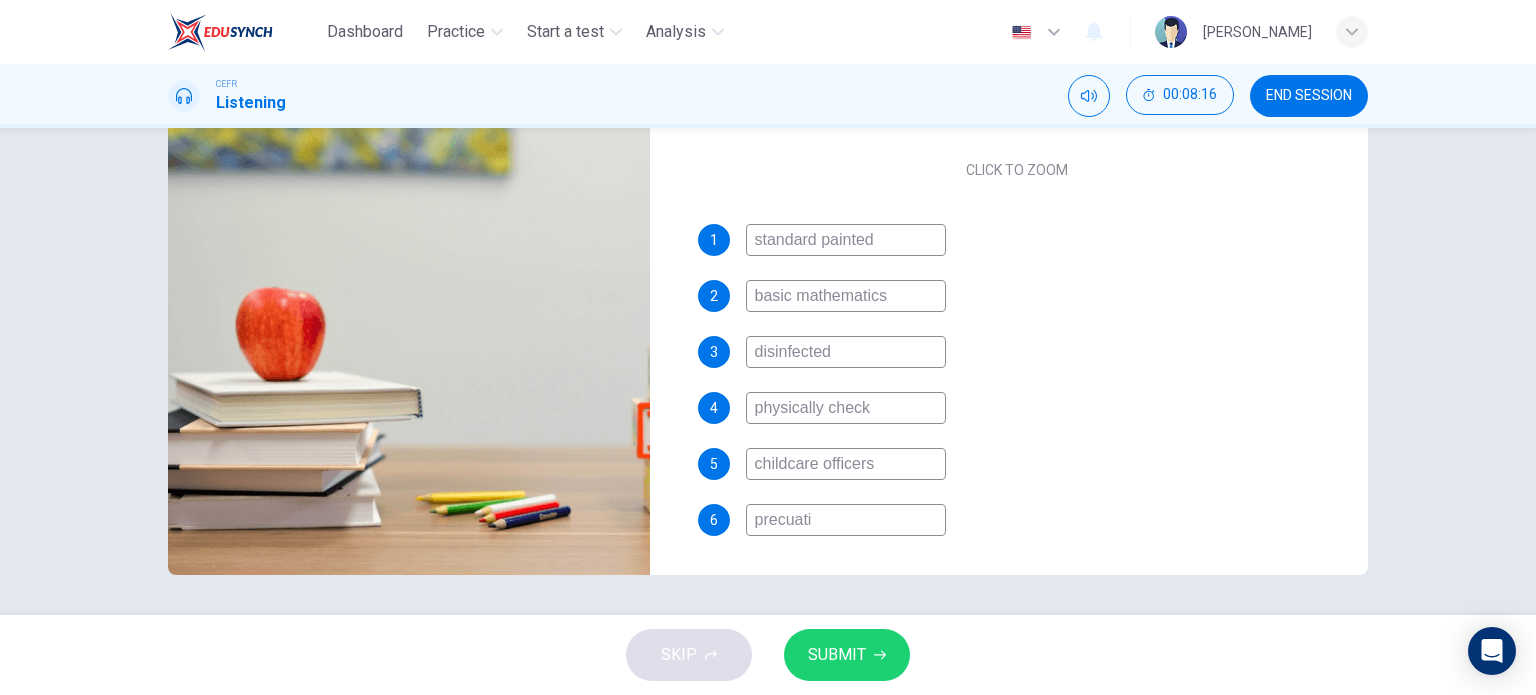 type on "46" 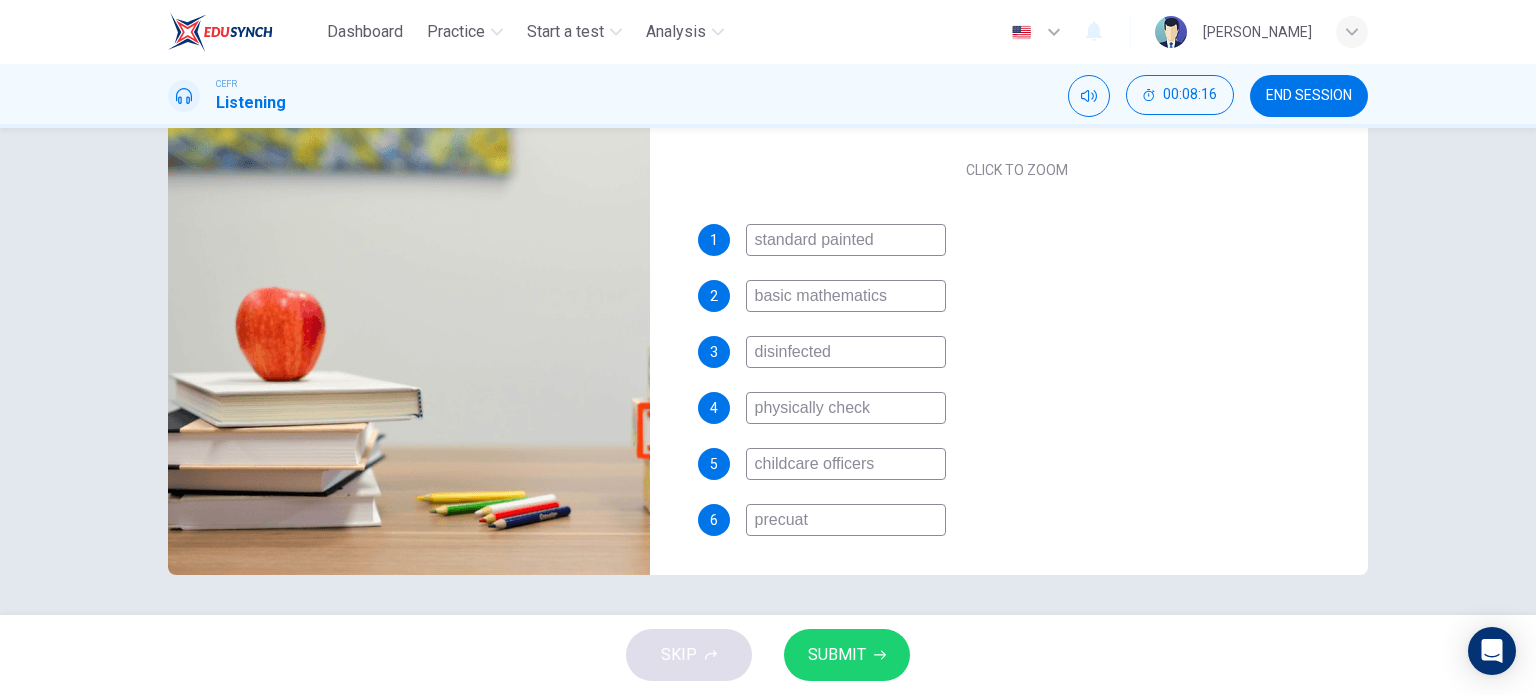 type on "46" 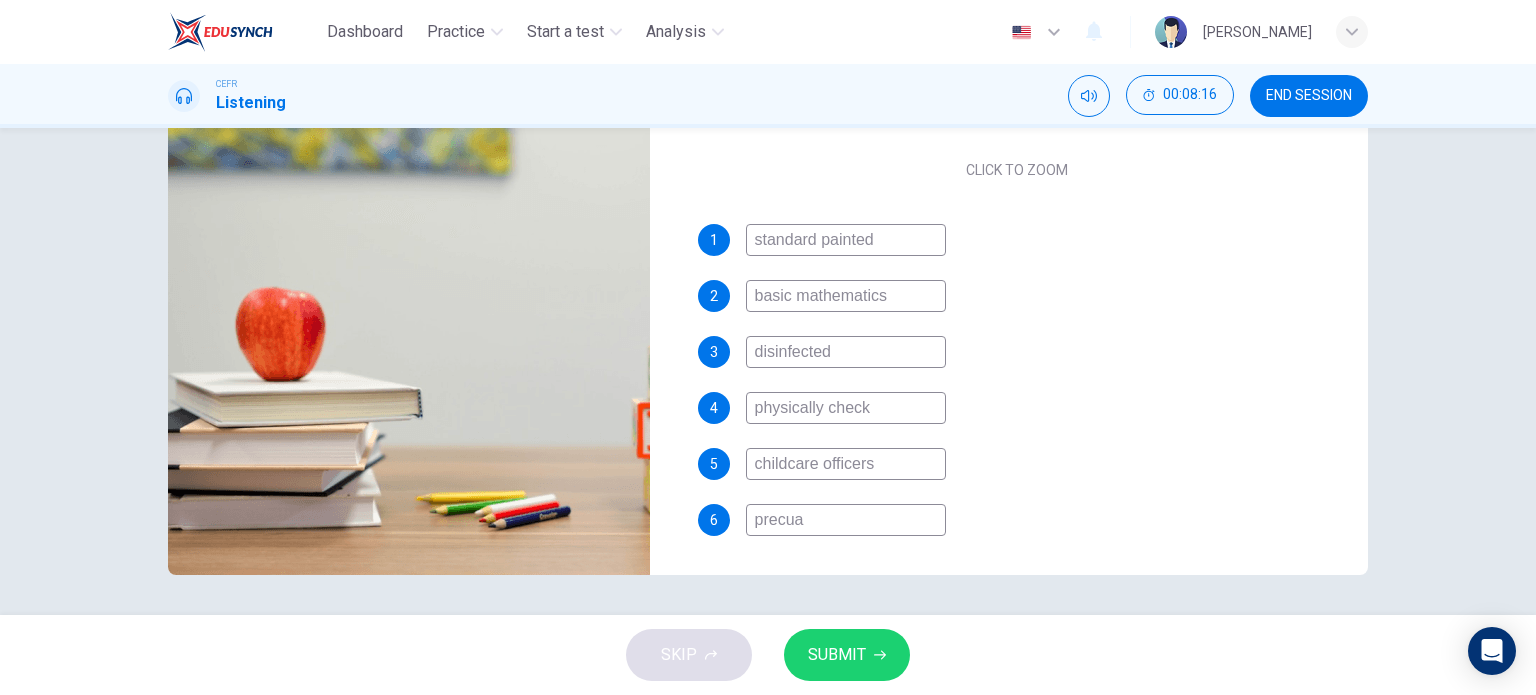 type on "precu" 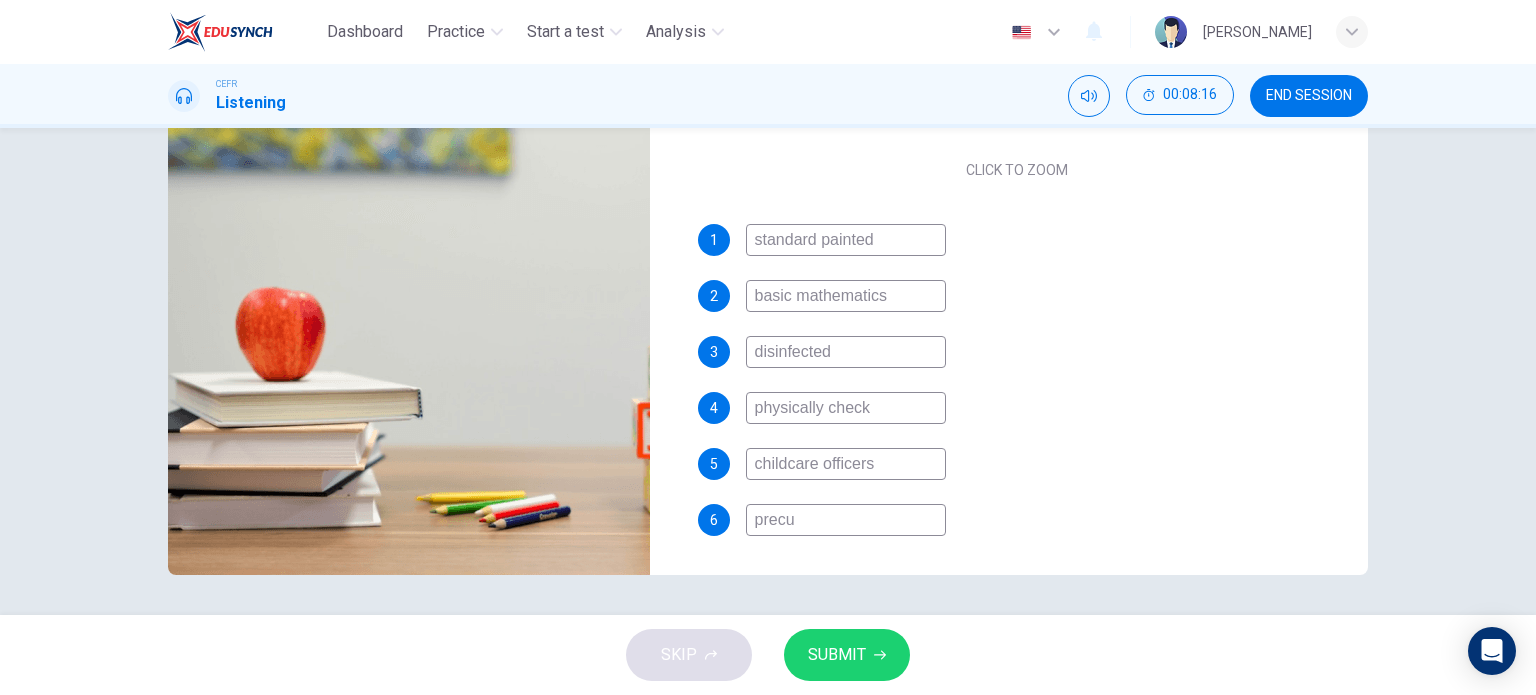 type on "46" 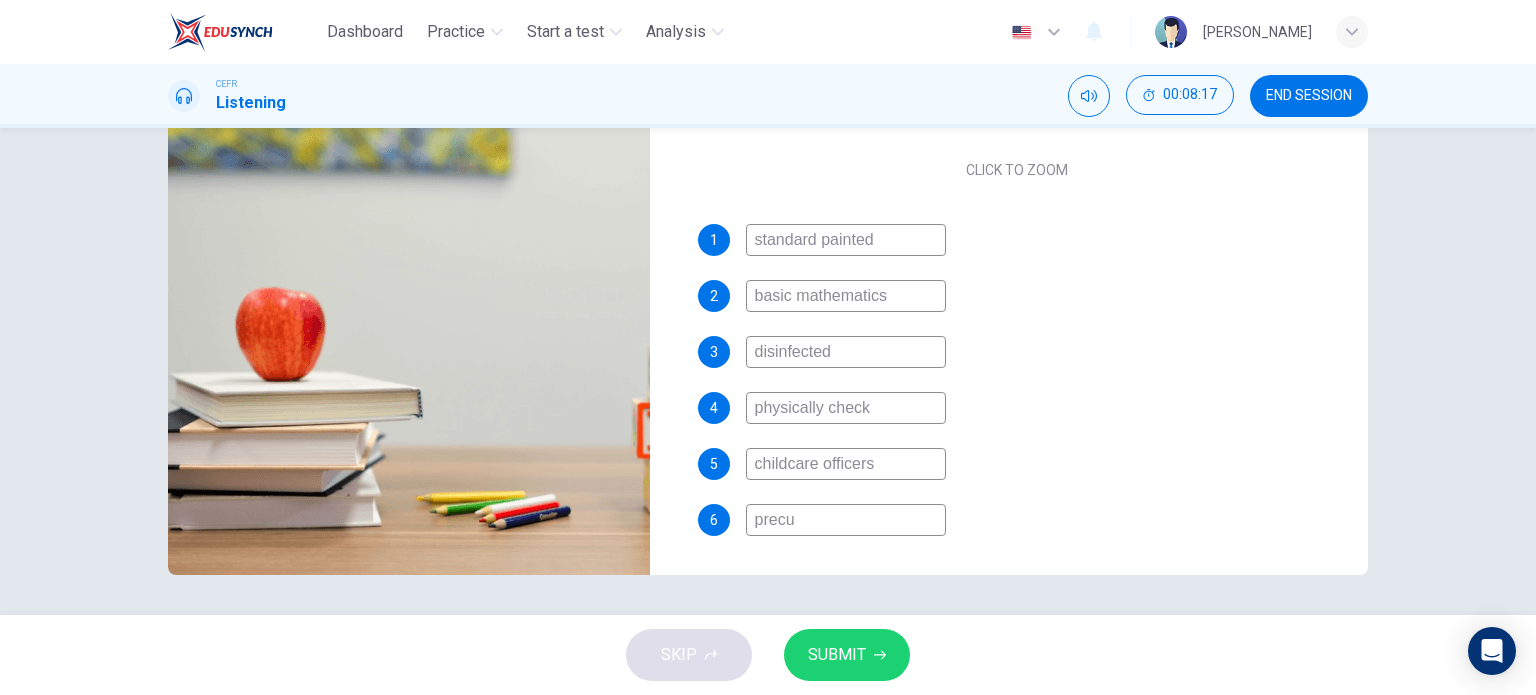 type on "prec" 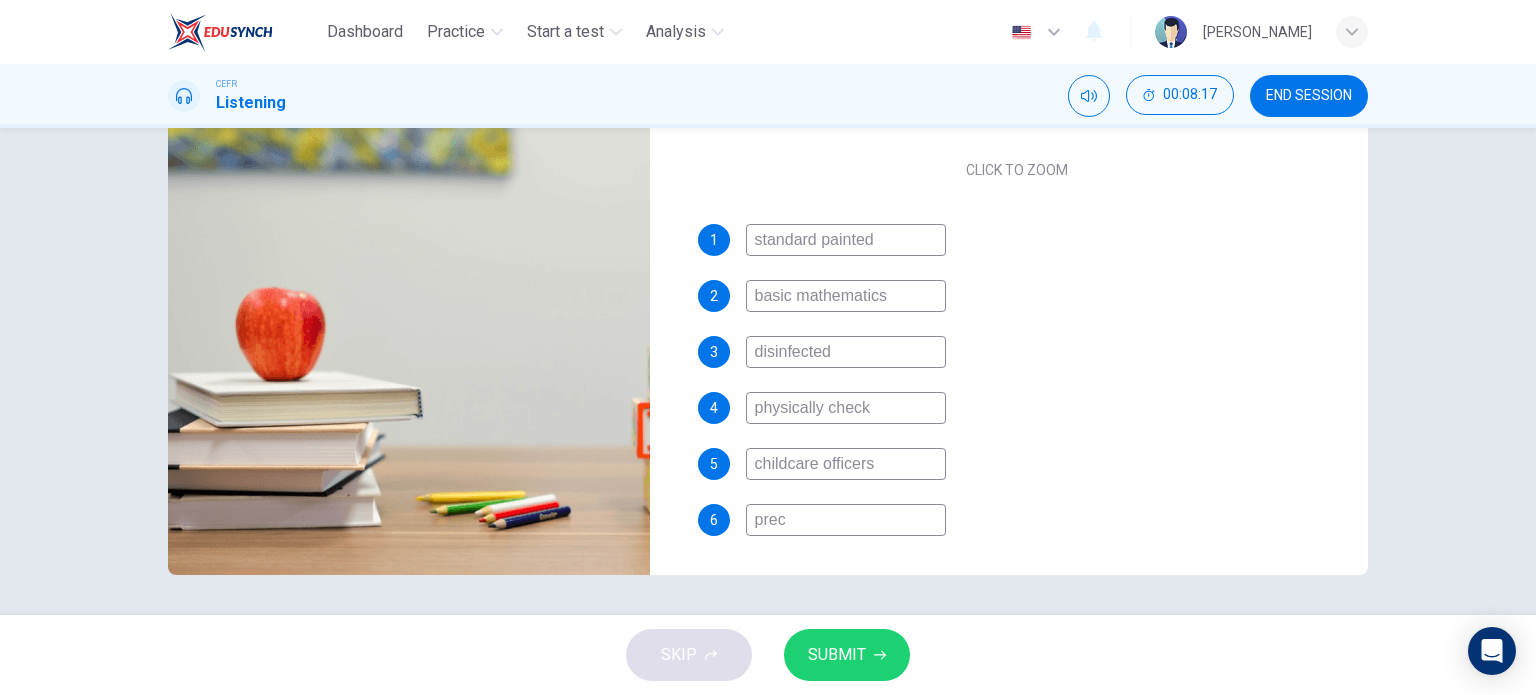 type on "46" 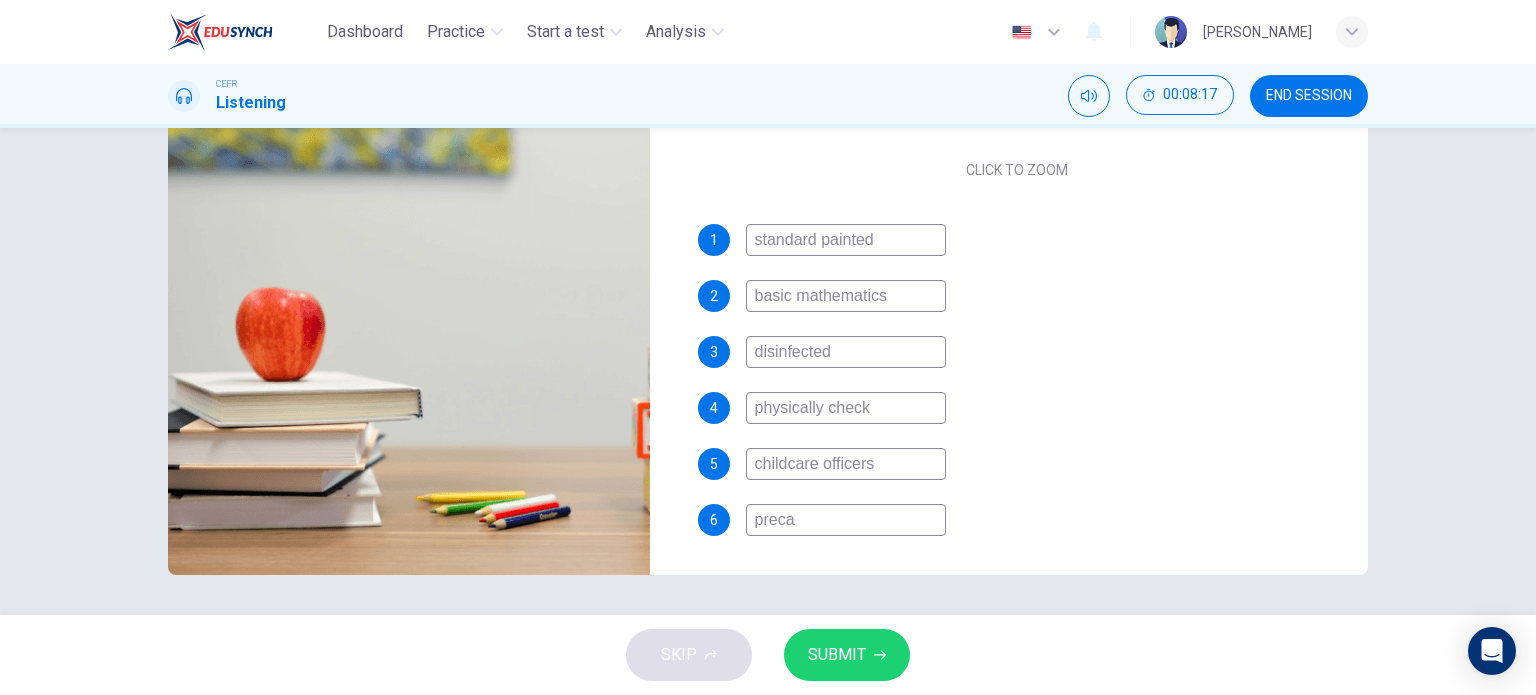 type on "46" 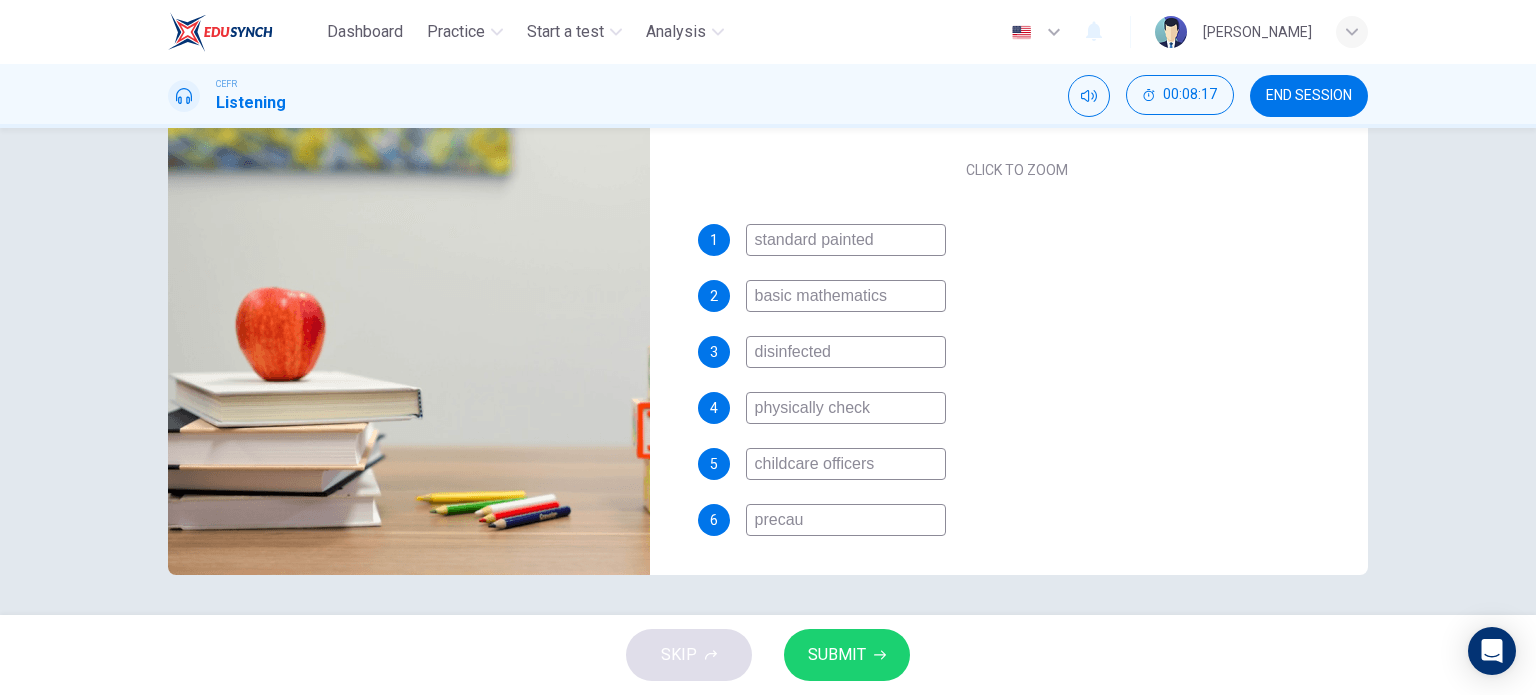 type on "46" 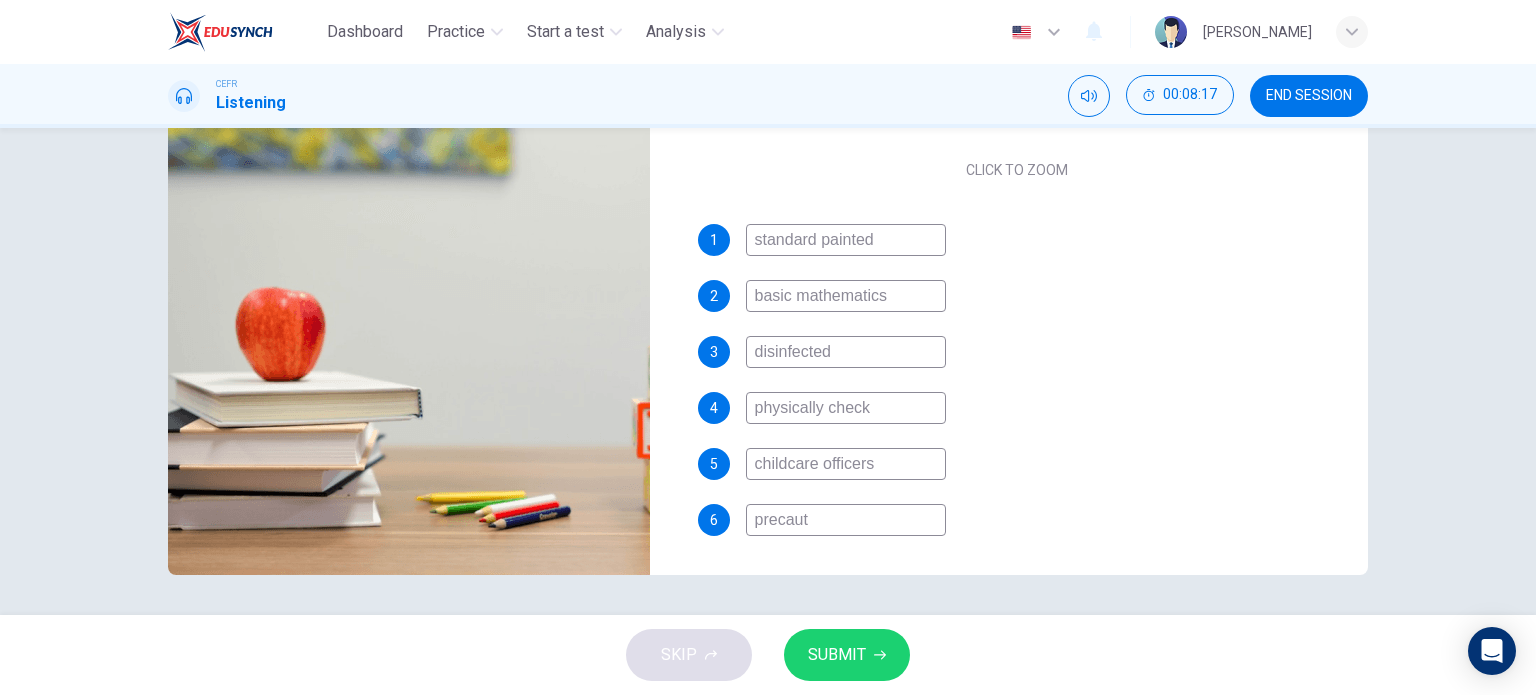 type on "46" 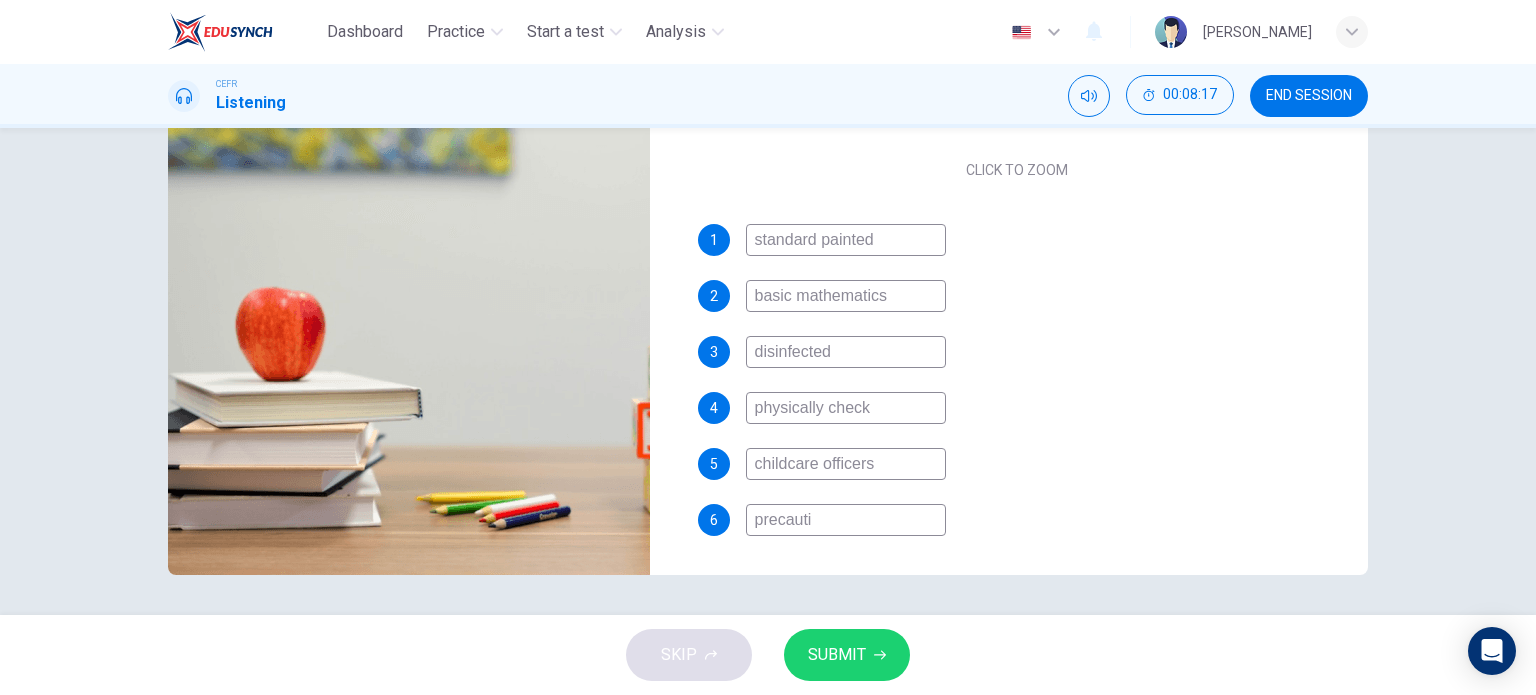 type on "46" 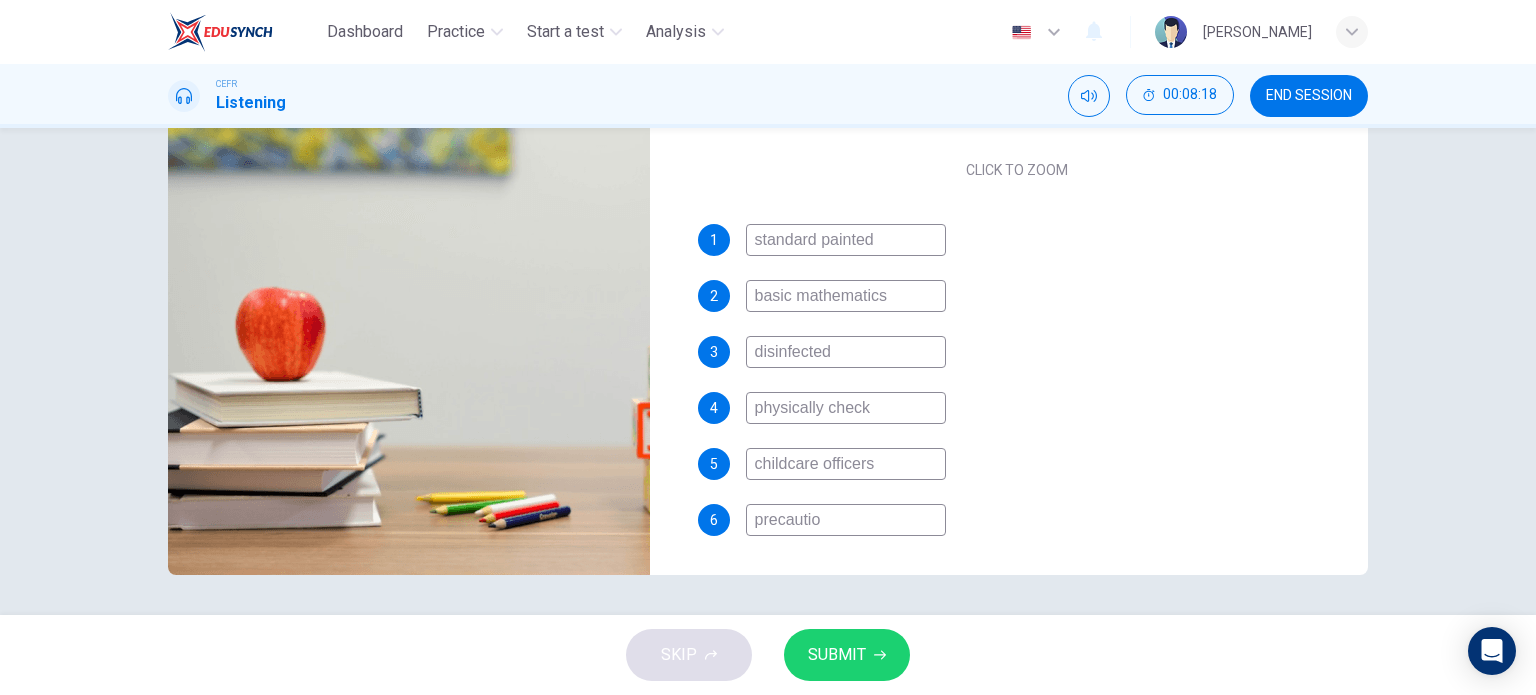 type on "precaution" 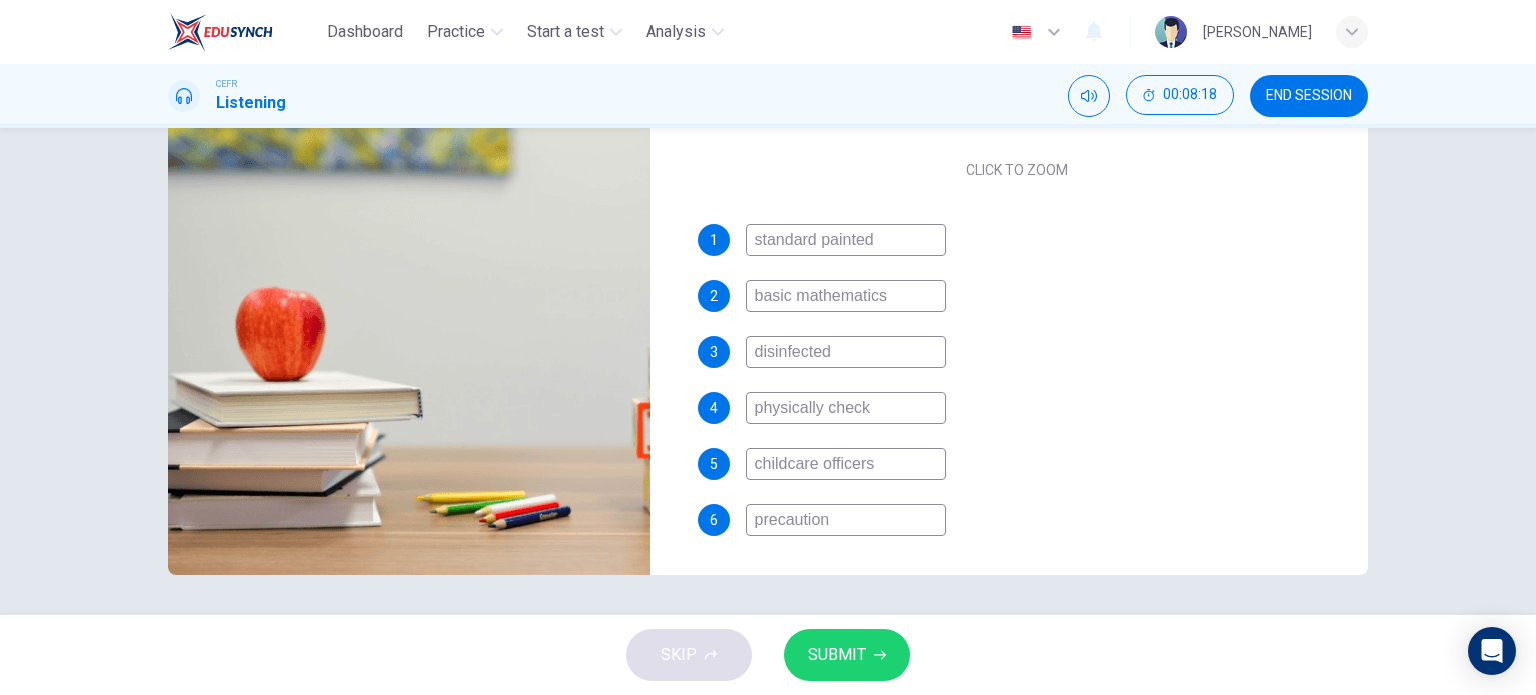 type on "47" 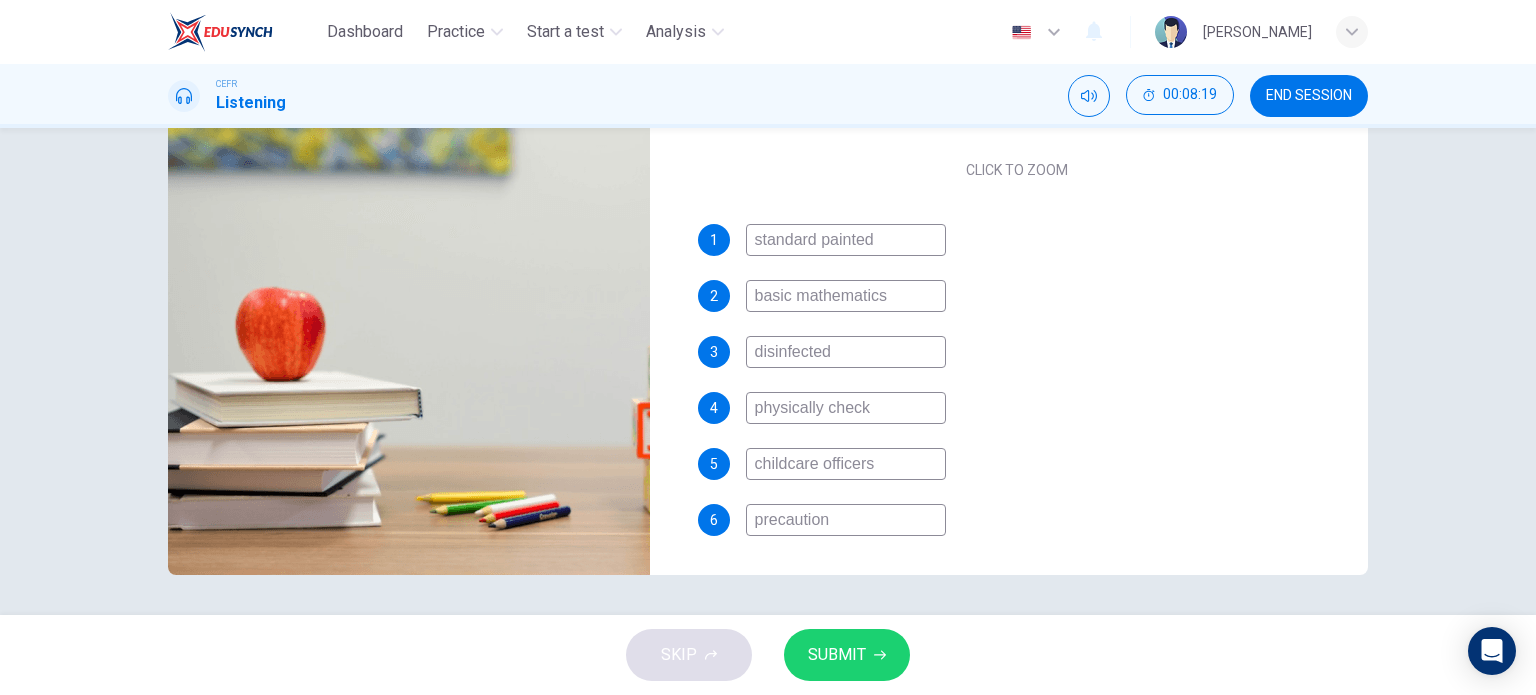 type on "precaution" 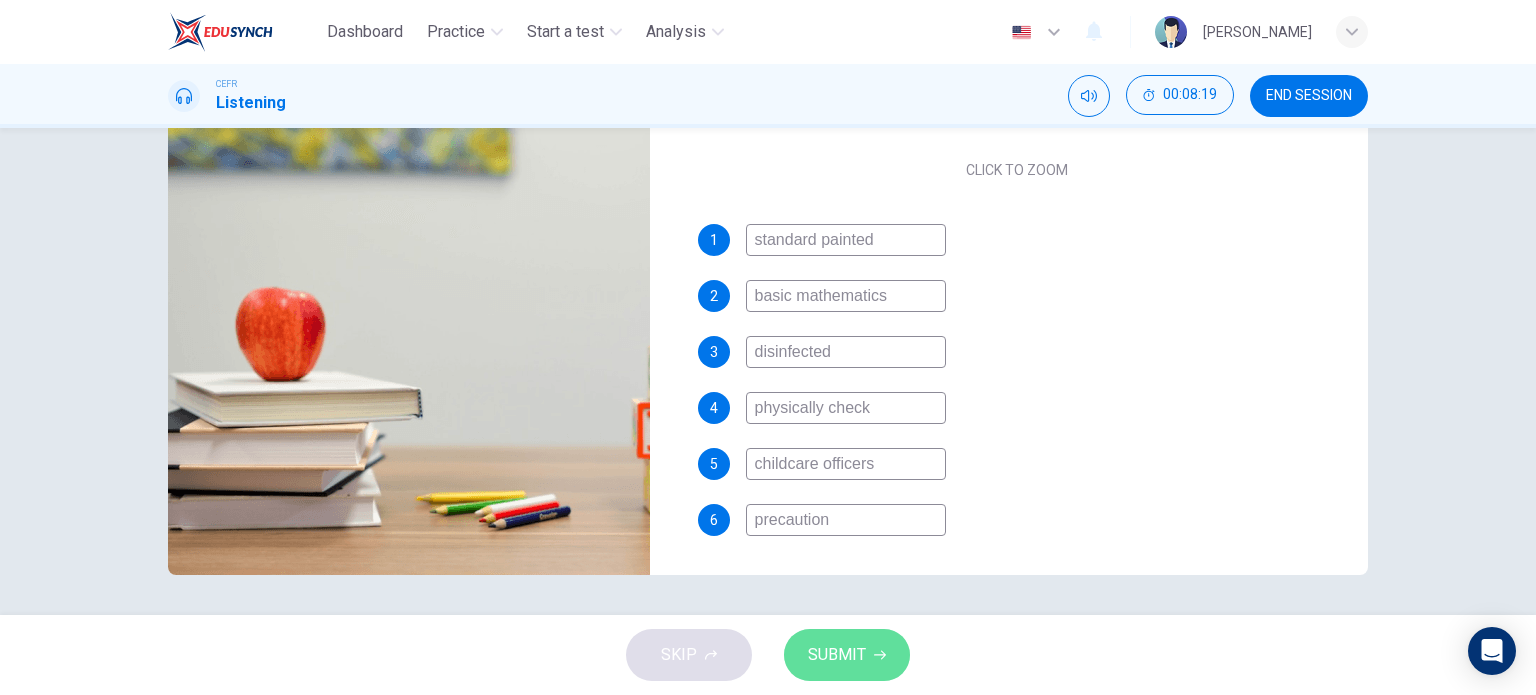 click on "SUBMIT" at bounding box center [847, 655] 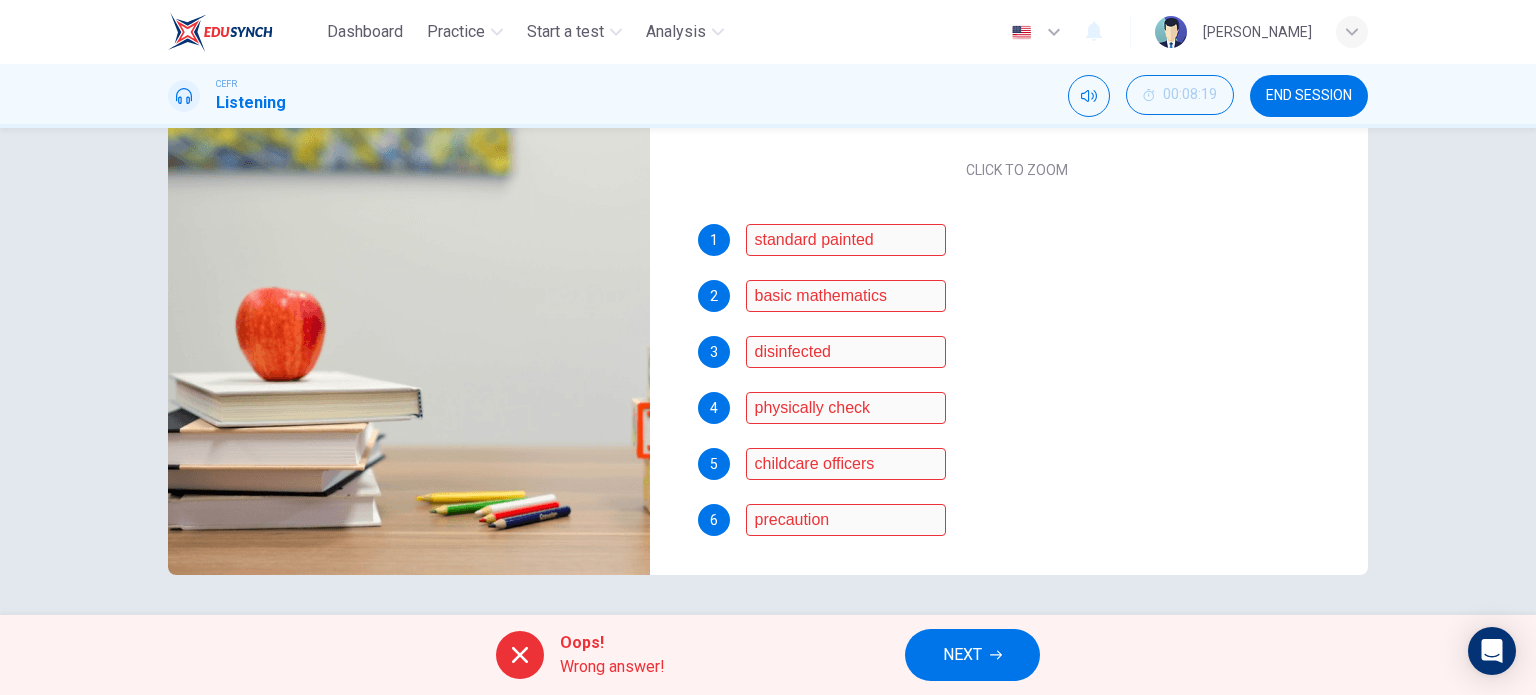 scroll, scrollTop: 0, scrollLeft: 0, axis: both 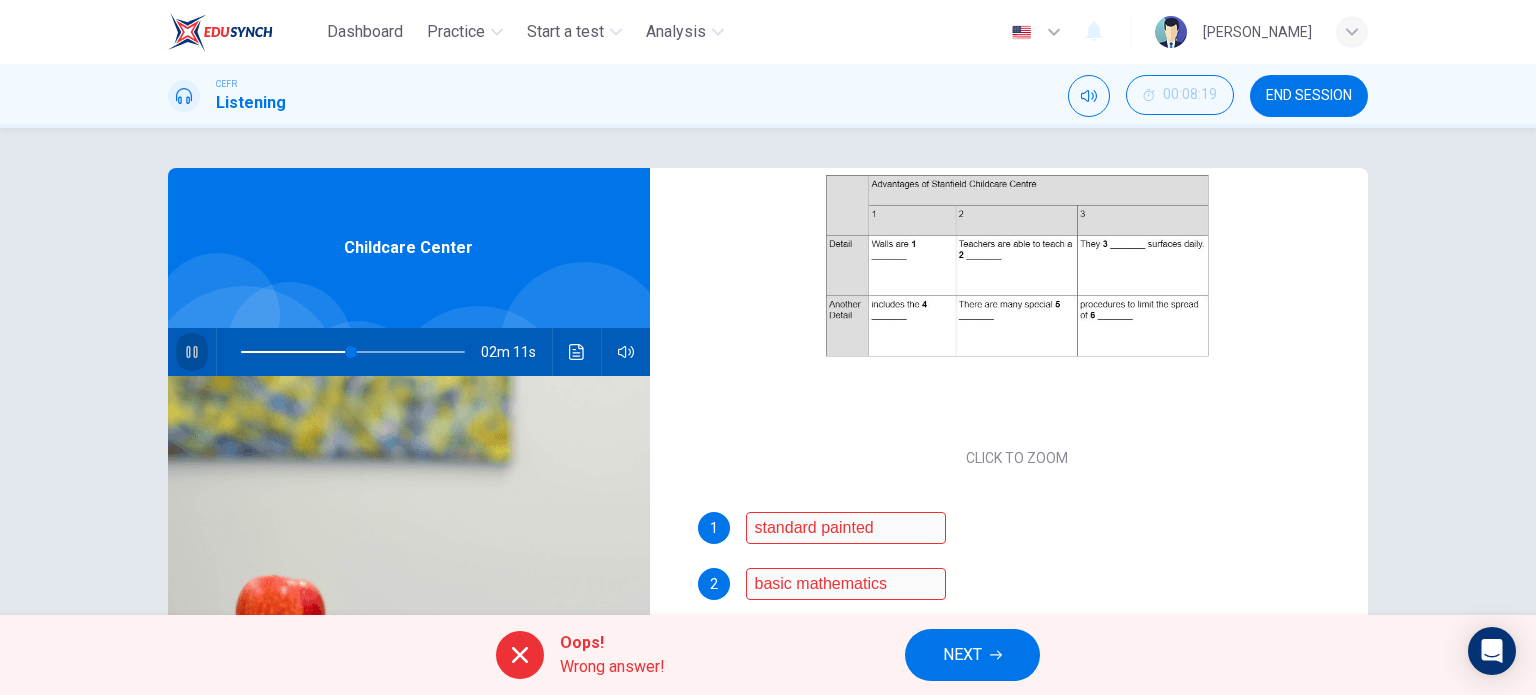 click at bounding box center (192, 352) 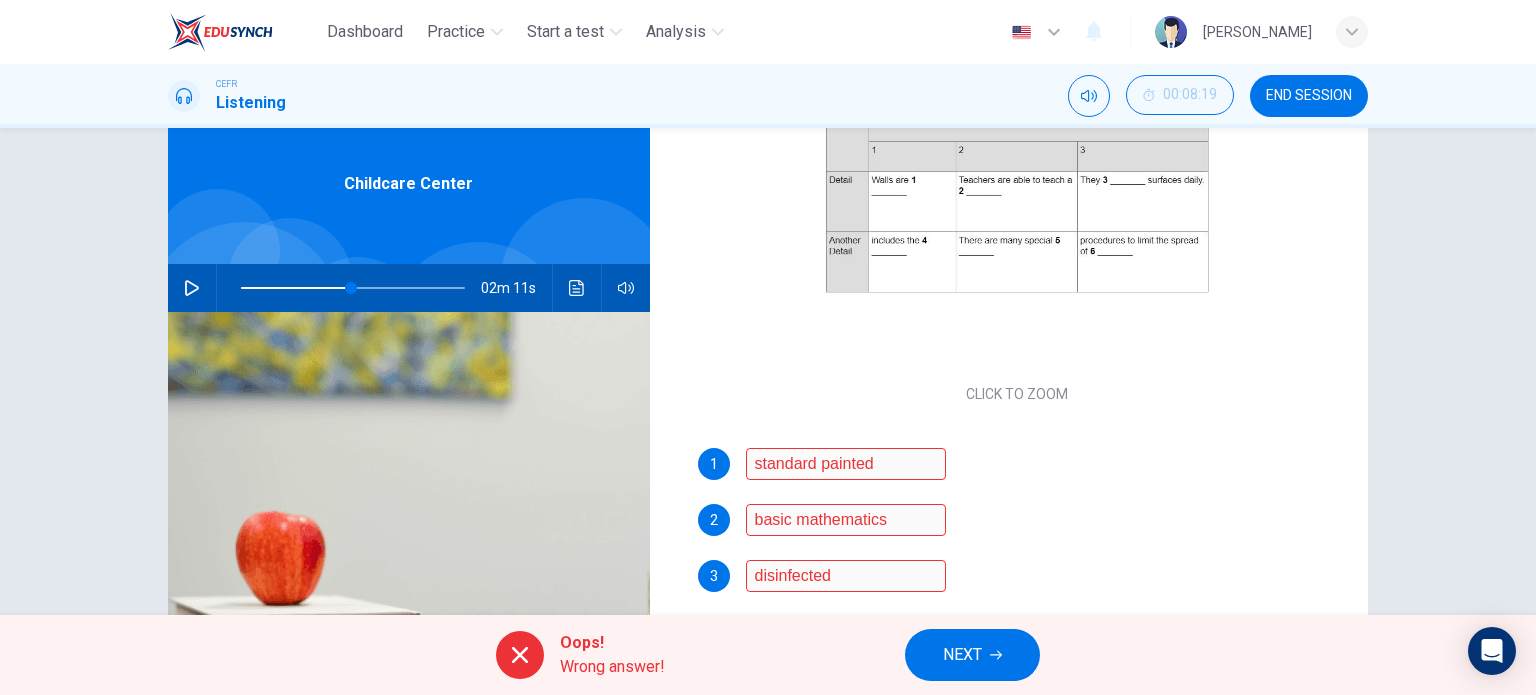 scroll, scrollTop: 200, scrollLeft: 0, axis: vertical 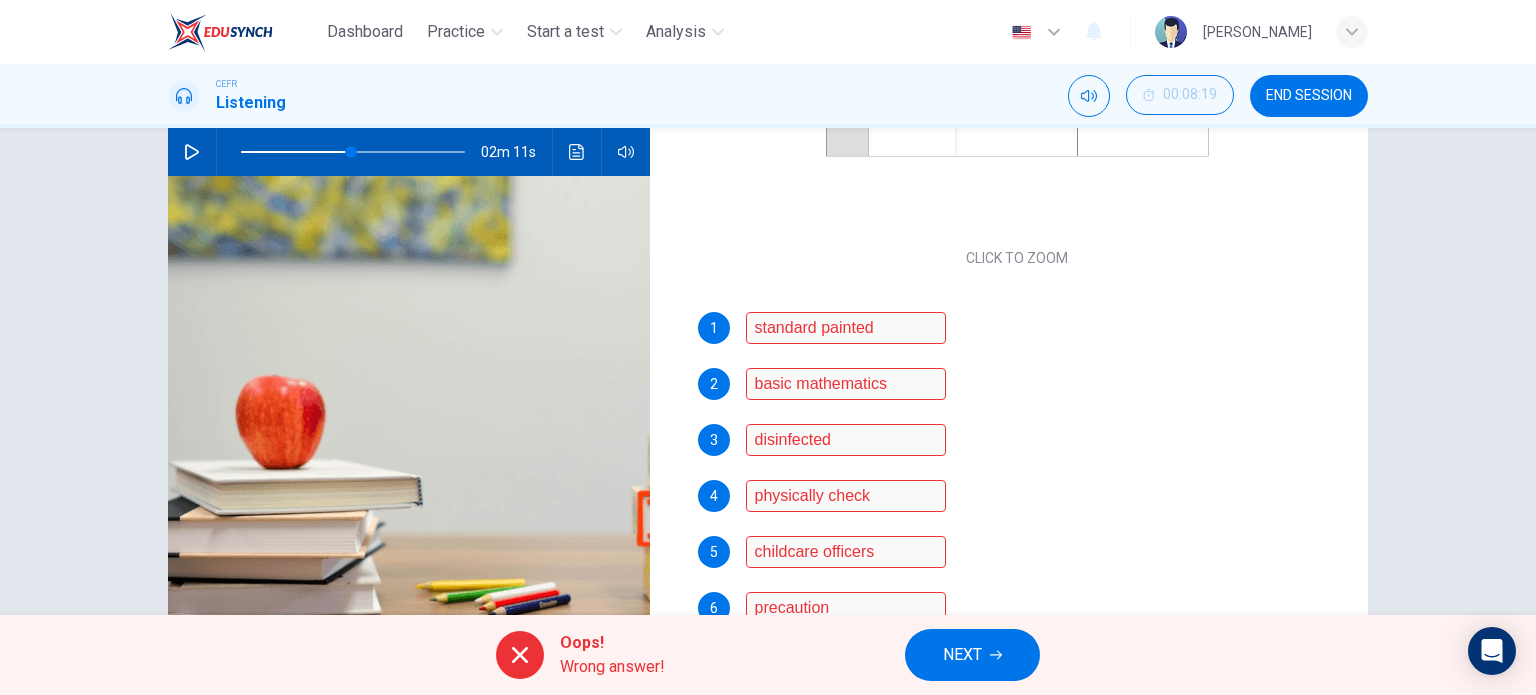 click on "Oops!" at bounding box center [612, 643] 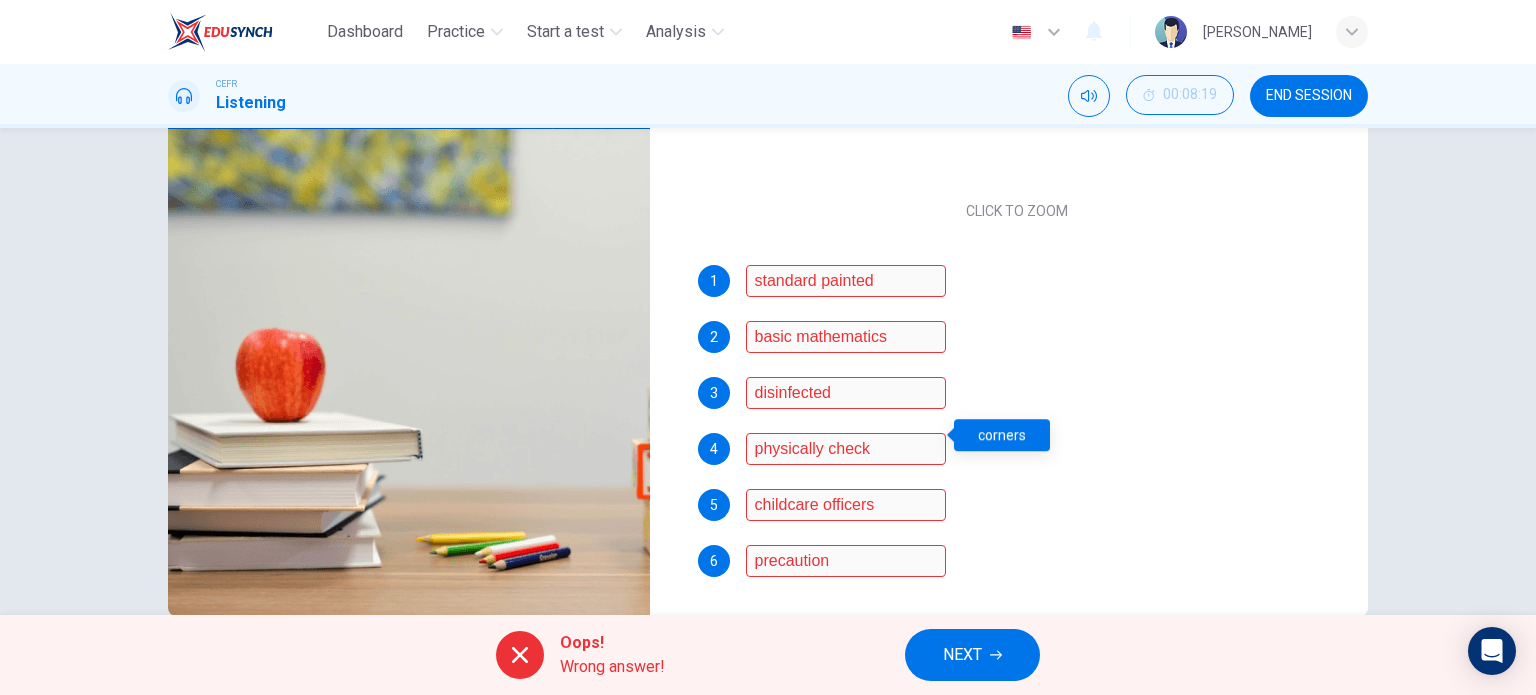 scroll, scrollTop: 288, scrollLeft: 0, axis: vertical 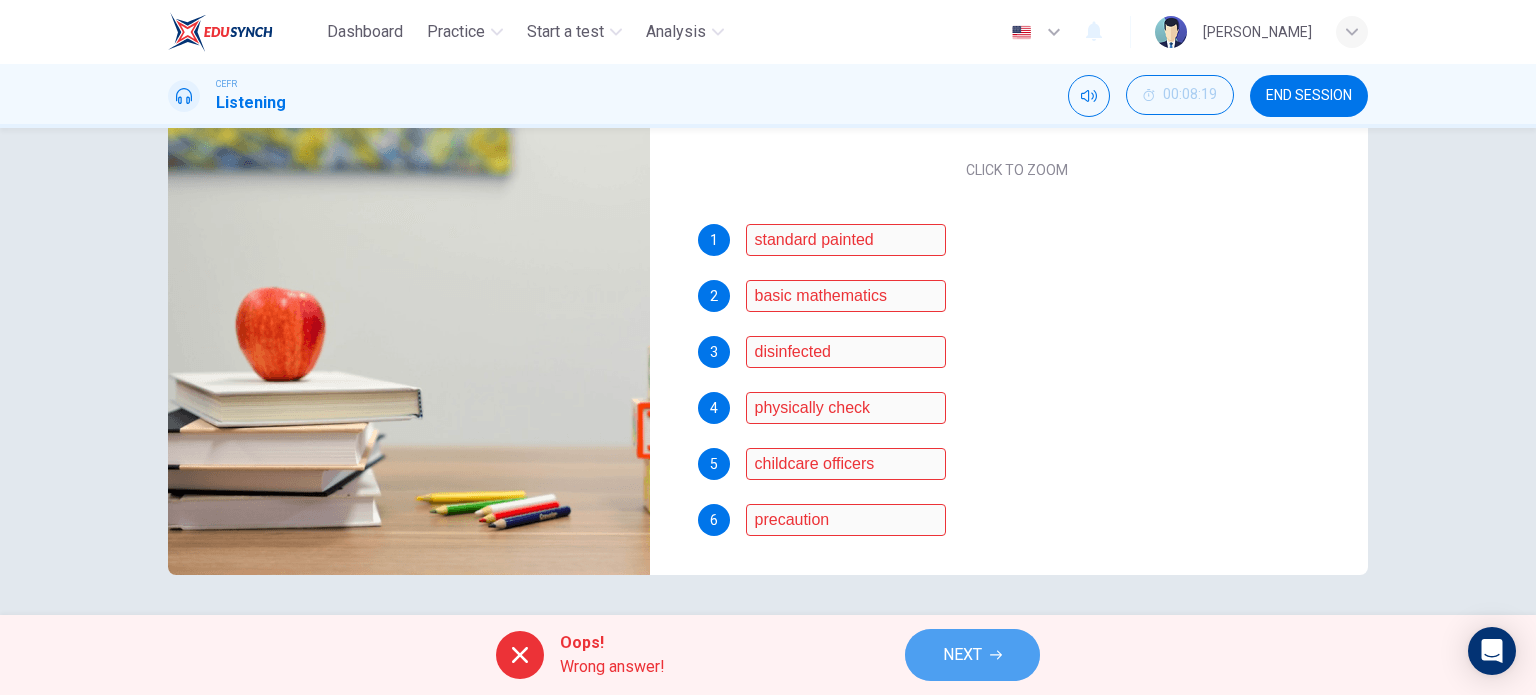 click 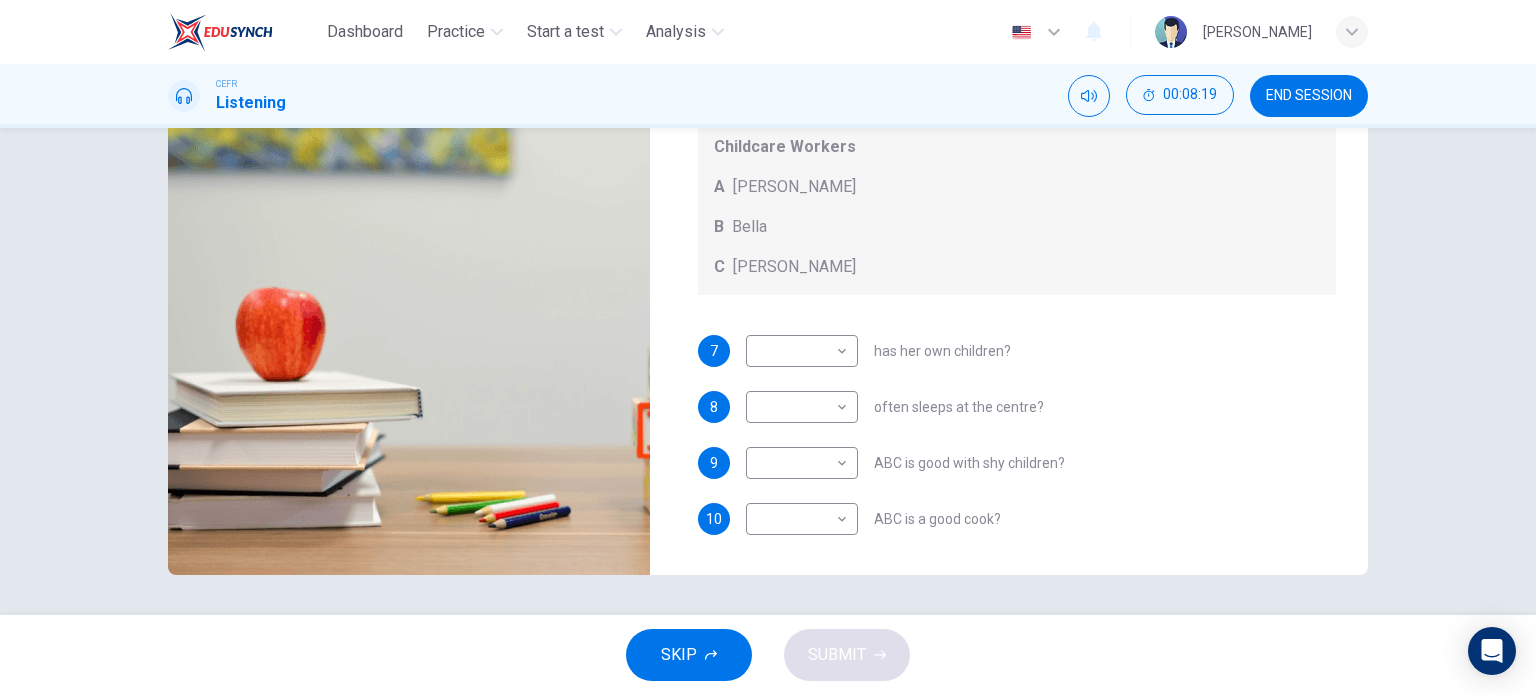 scroll, scrollTop: 0, scrollLeft: 0, axis: both 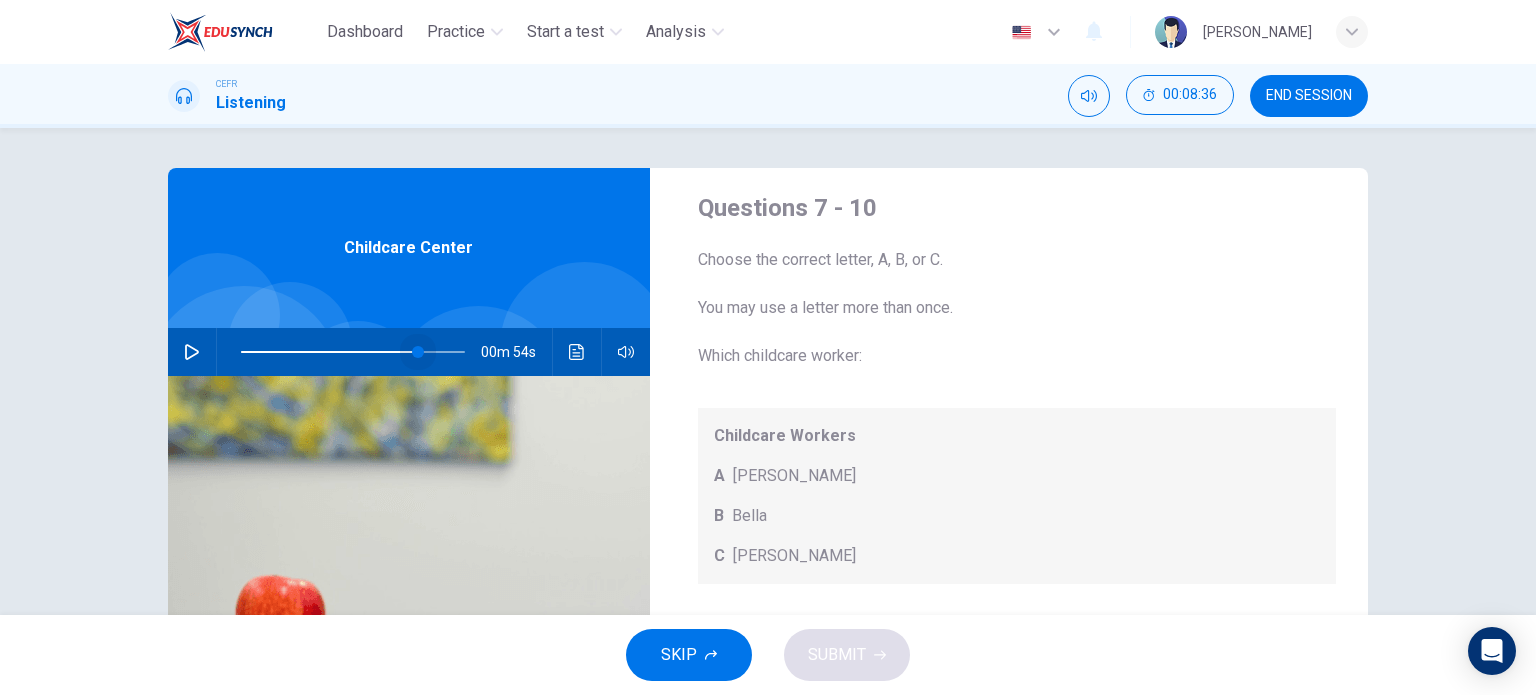 click at bounding box center (353, 352) 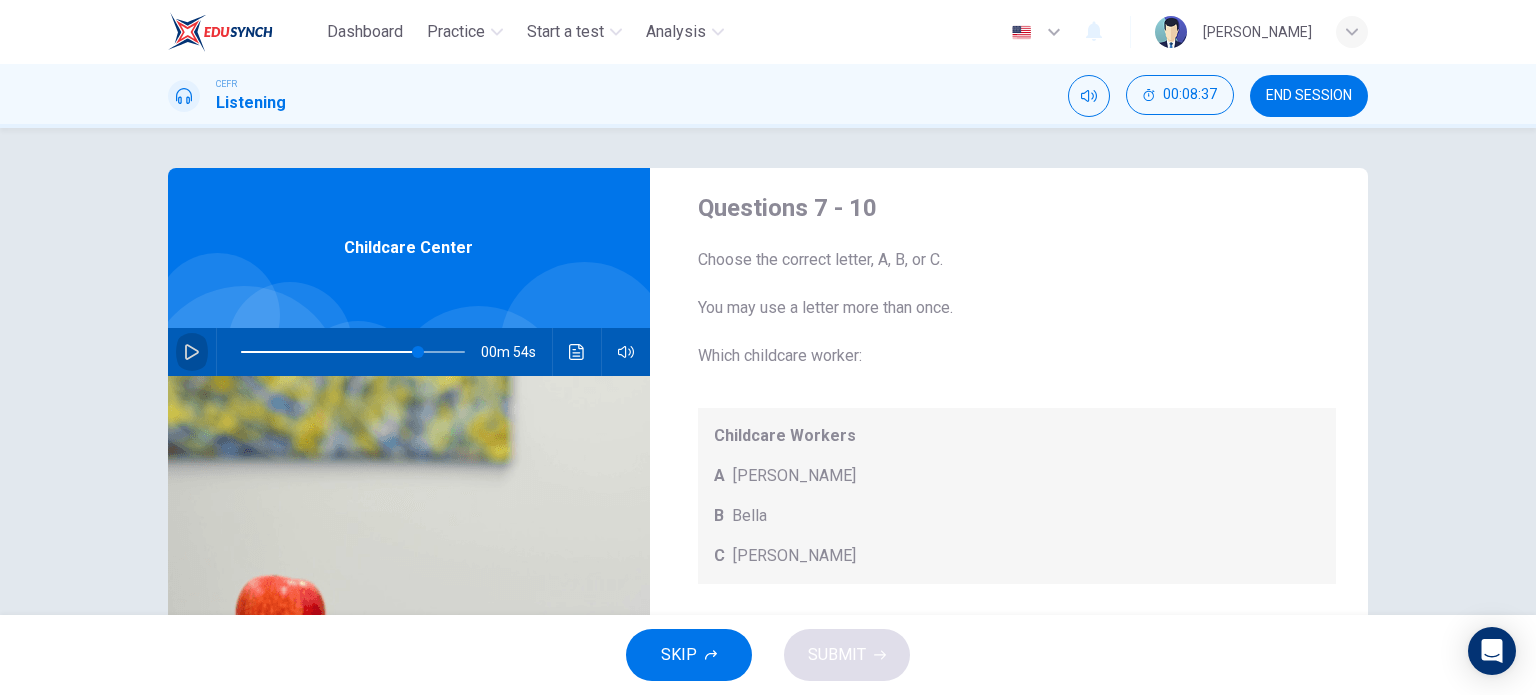 click 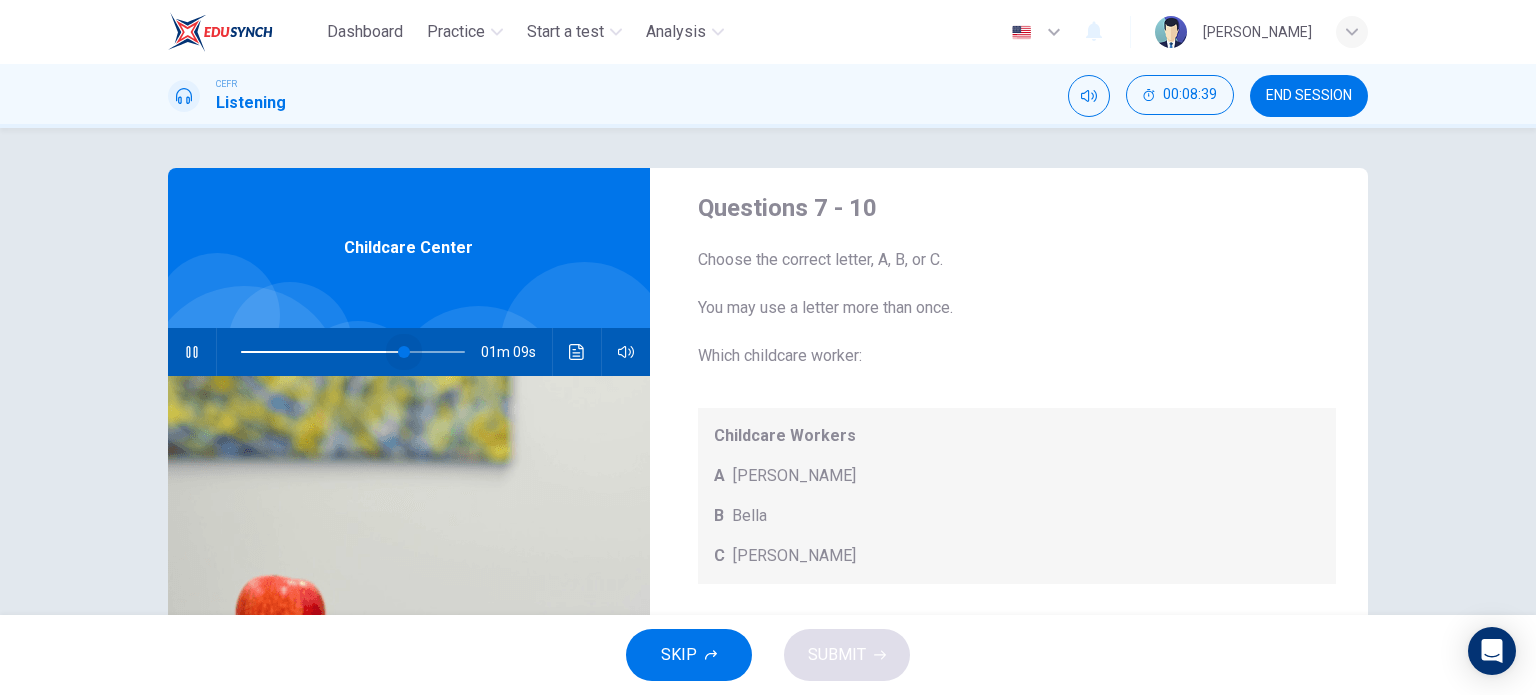 click at bounding box center [404, 352] 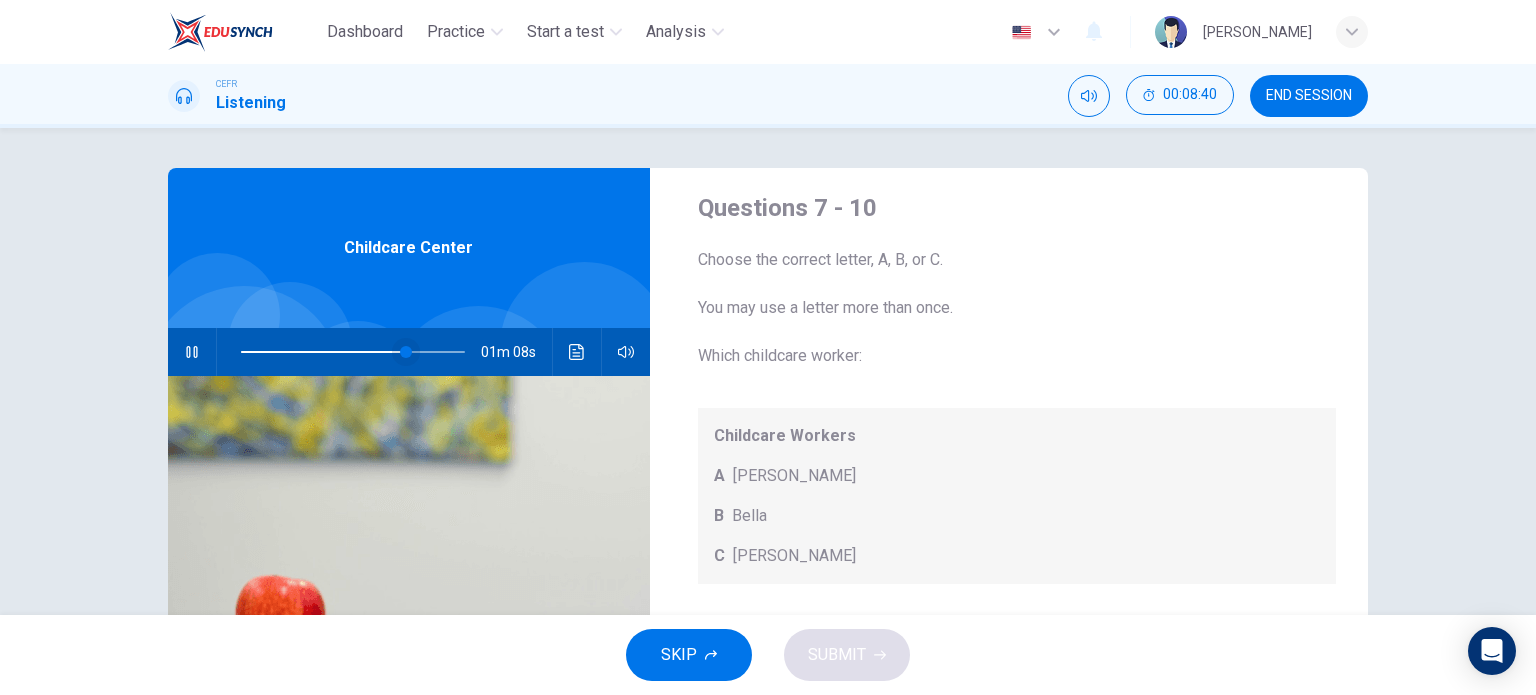 click at bounding box center [406, 352] 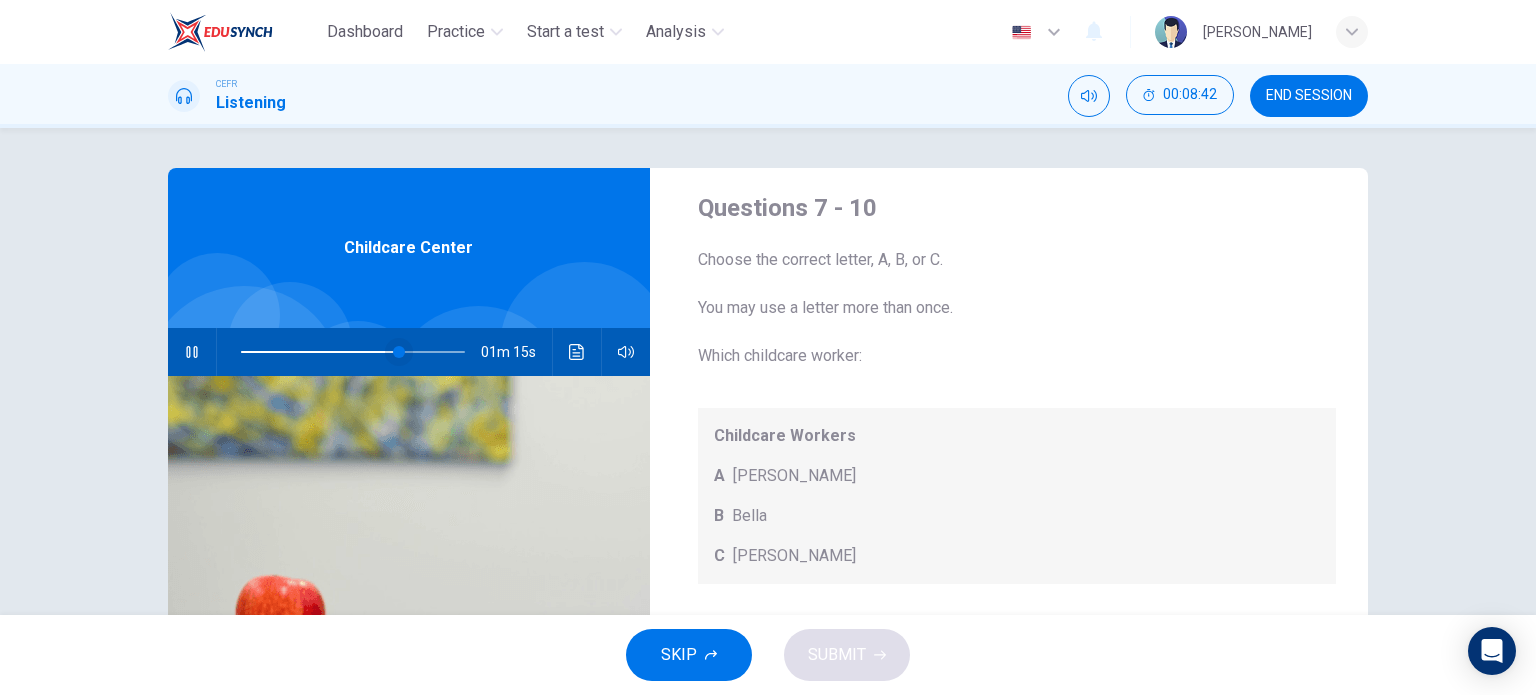 click at bounding box center (399, 352) 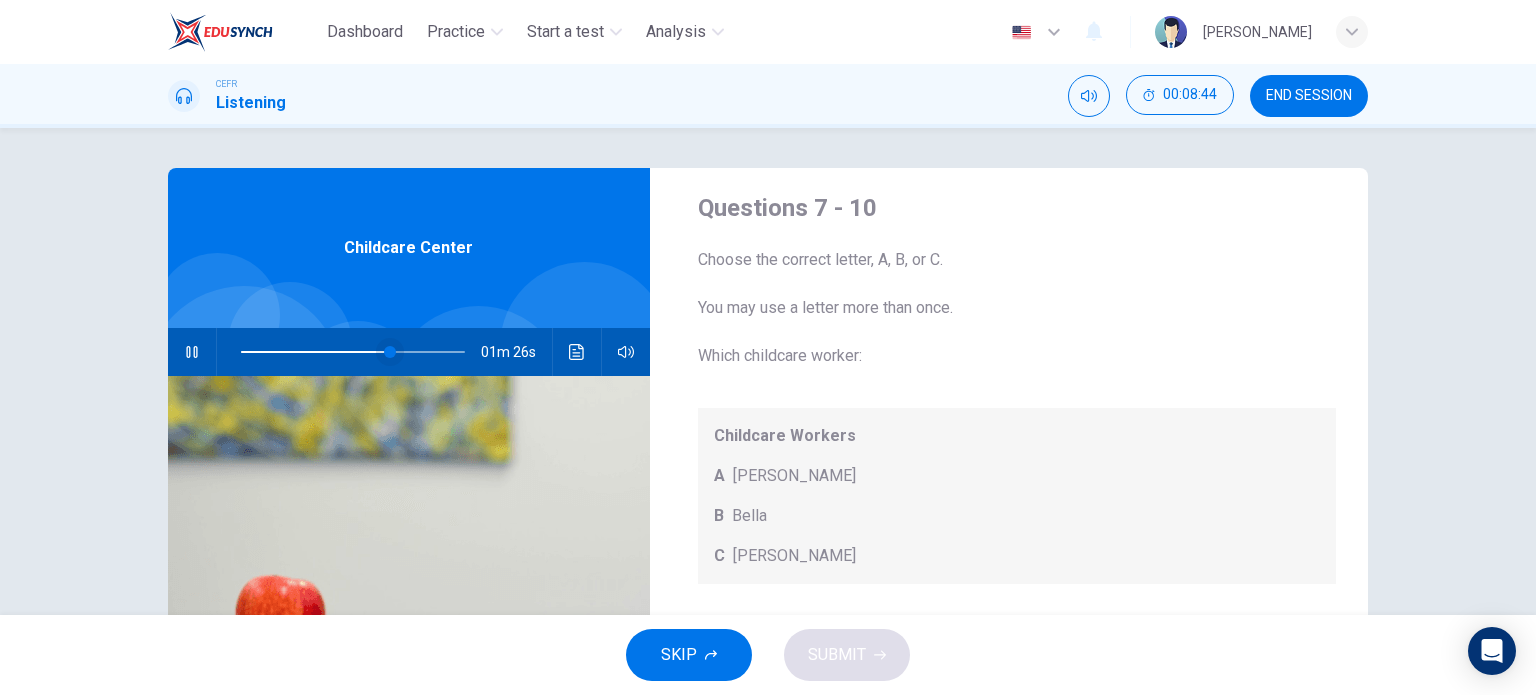 click at bounding box center (390, 352) 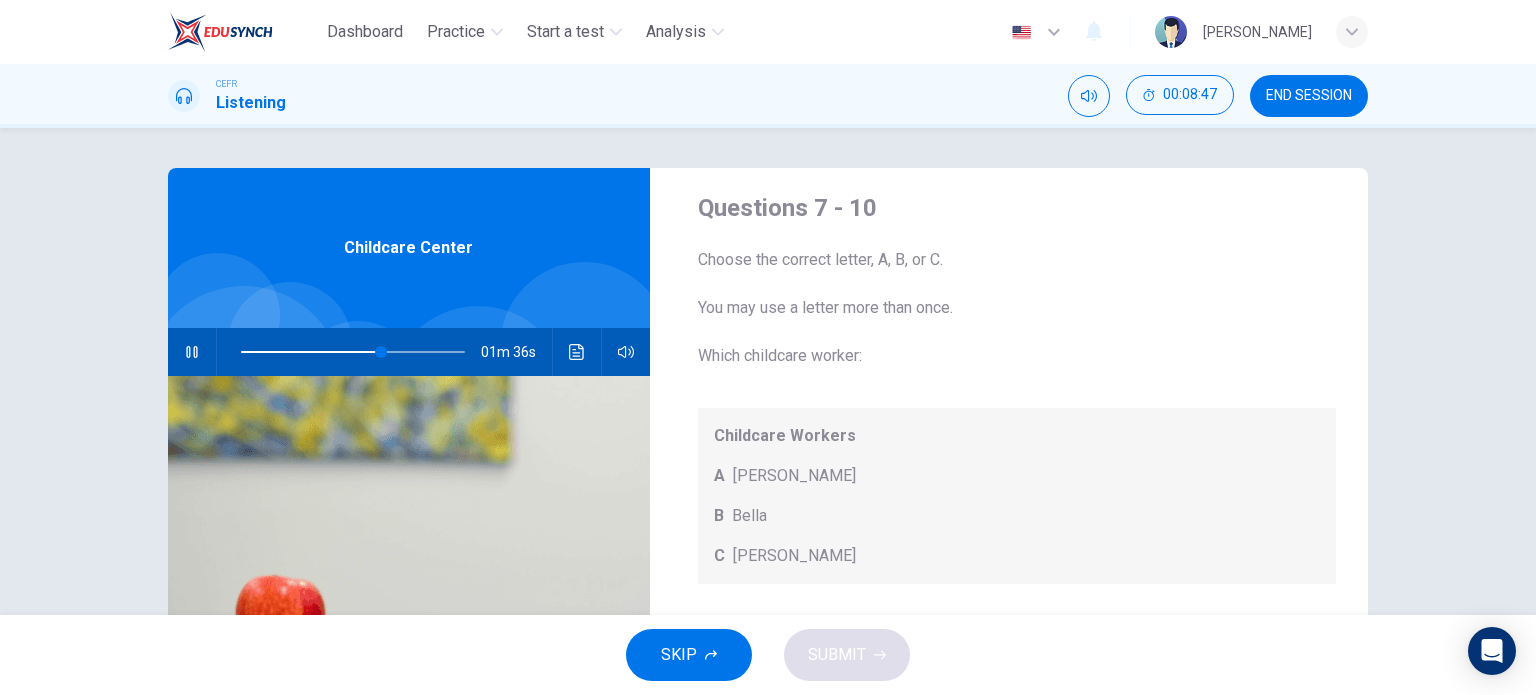 scroll, scrollTop: 100, scrollLeft: 0, axis: vertical 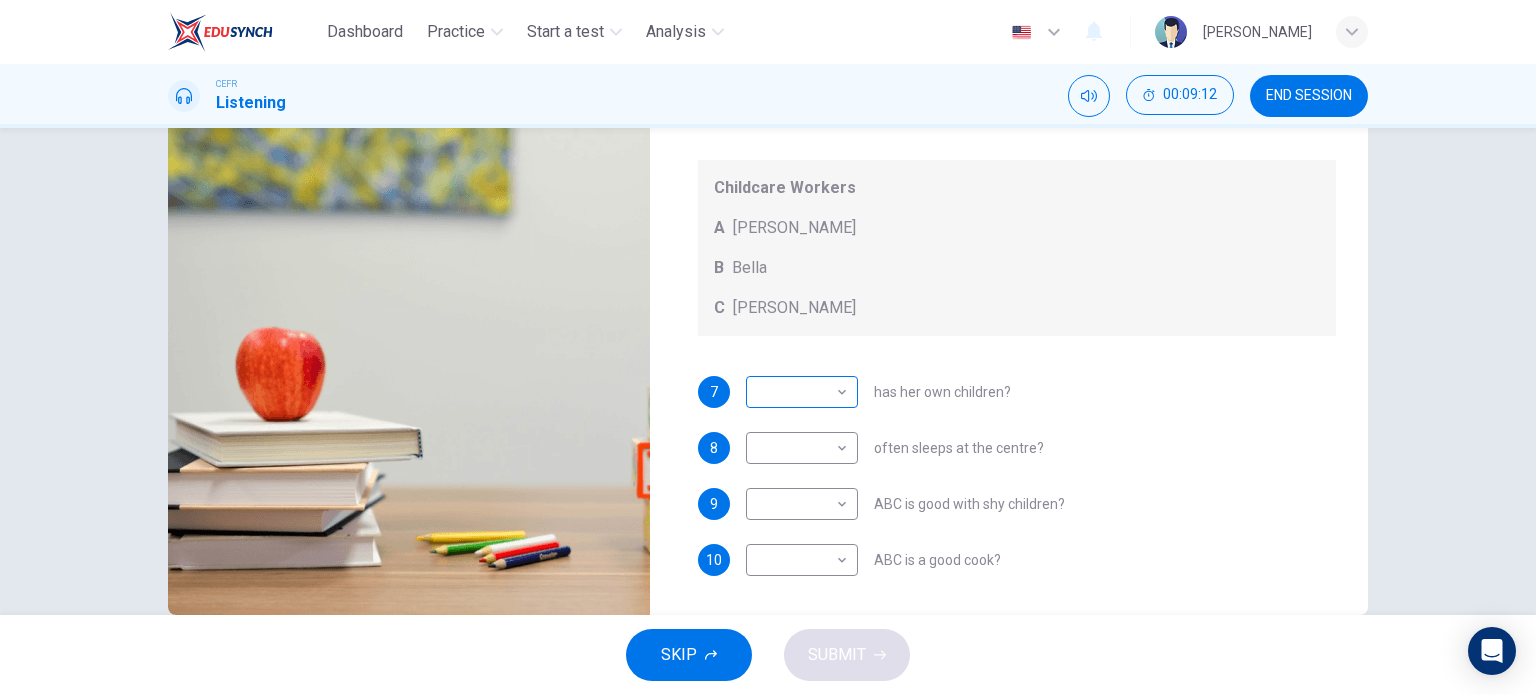 click on "Dashboard Practice Start a test Analysis English en ​ [PERSON_NAME] CEFR Listening 00:09:12 END SESSION Questions 7 - 10 Choose the correct letter, A, B, or C. You may use a letter more than once. Which childcare worker:
Childcare Workers A [PERSON_NAME] B Bella C [PERSON_NAME] 7 ​ ​ has her own children? 8 ​ ​ often sleeps at the centre? 9 ​ ​ ABC is good with shy children? 10 ​ ​ ABC is a good cook?
Childcare Center 01m 11s SKIP SUBMIT EduSynch - Online Language Proficiency Testing
Dashboard Practice Start a test Analysis Notifications © Copyright  2025" at bounding box center (768, 347) 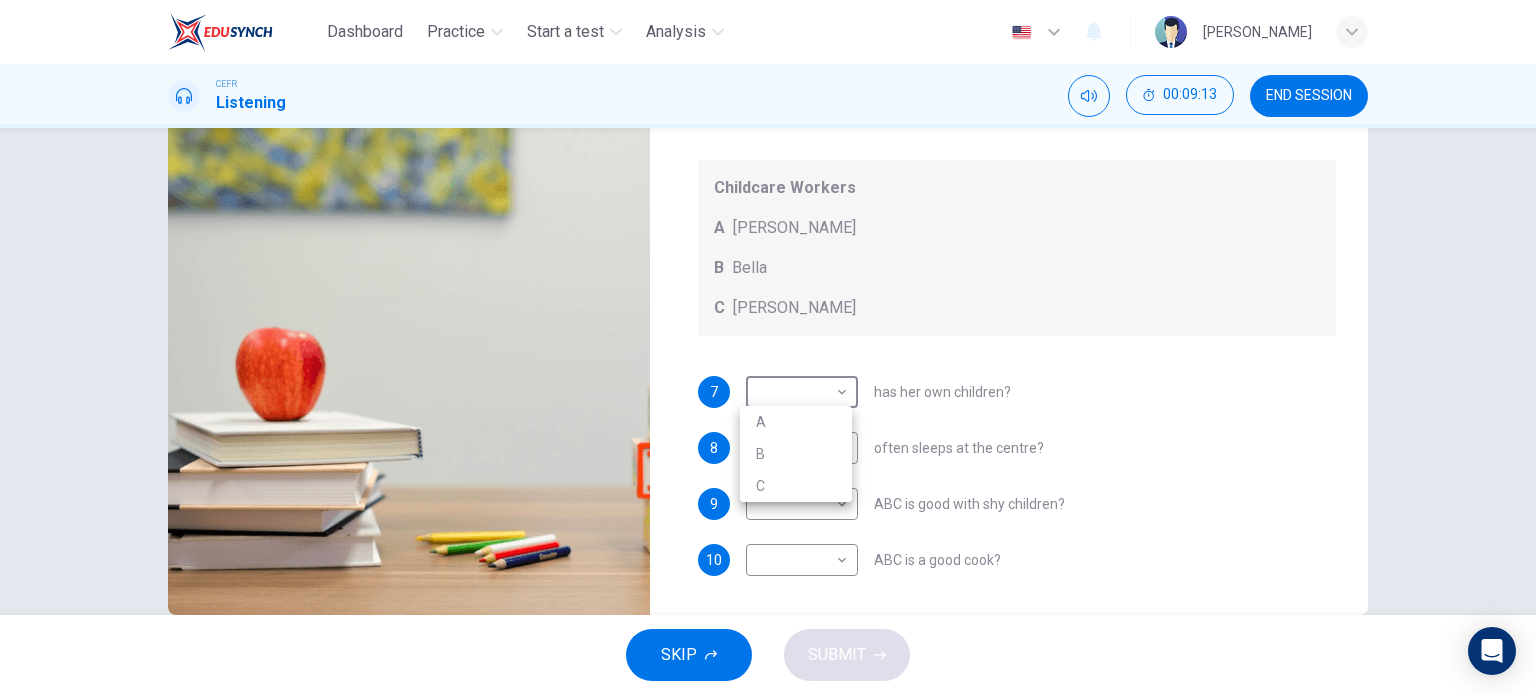 click on "C" at bounding box center [796, 486] 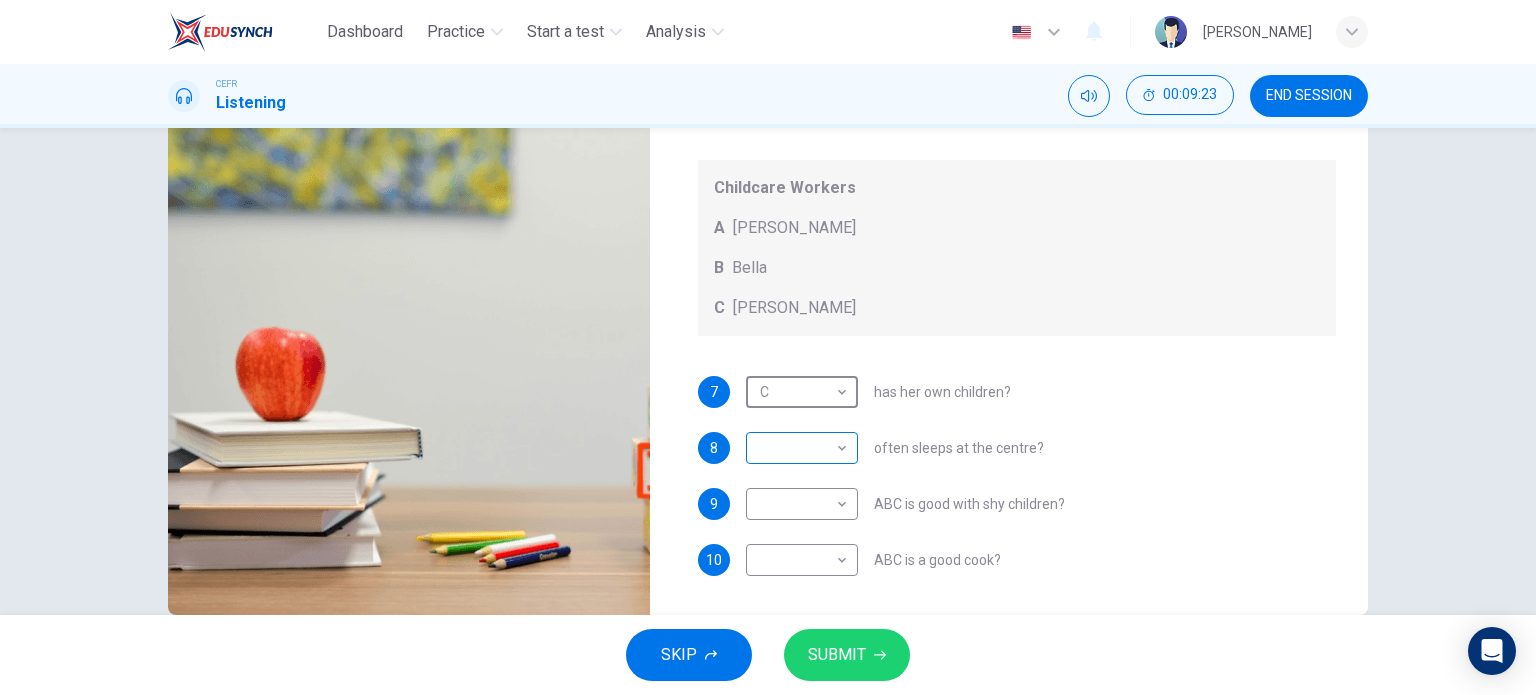 click on "Dashboard Practice Start a test Analysis English en ​ [PERSON_NAME] CEFR Listening 00:09:23 END SESSION Questions 7 - 10 Choose the correct letter, A, B, or C. You may use a letter more than once. Which childcare worker:
Childcare Workers A [PERSON_NAME] C [PERSON_NAME] 7 C C ​ has her own children? 8 ​ ​ often sleeps at the centre? 9 ​ ​ ABC is good with shy children? 10 ​ ​ ABC is a good cook?
Childcare Center 00m 59s SKIP SUBMIT EduSynch - Online Language Proficiency Testing
Dashboard Practice Start a test Analysis Notifications © Copyright  2025" at bounding box center [768, 347] 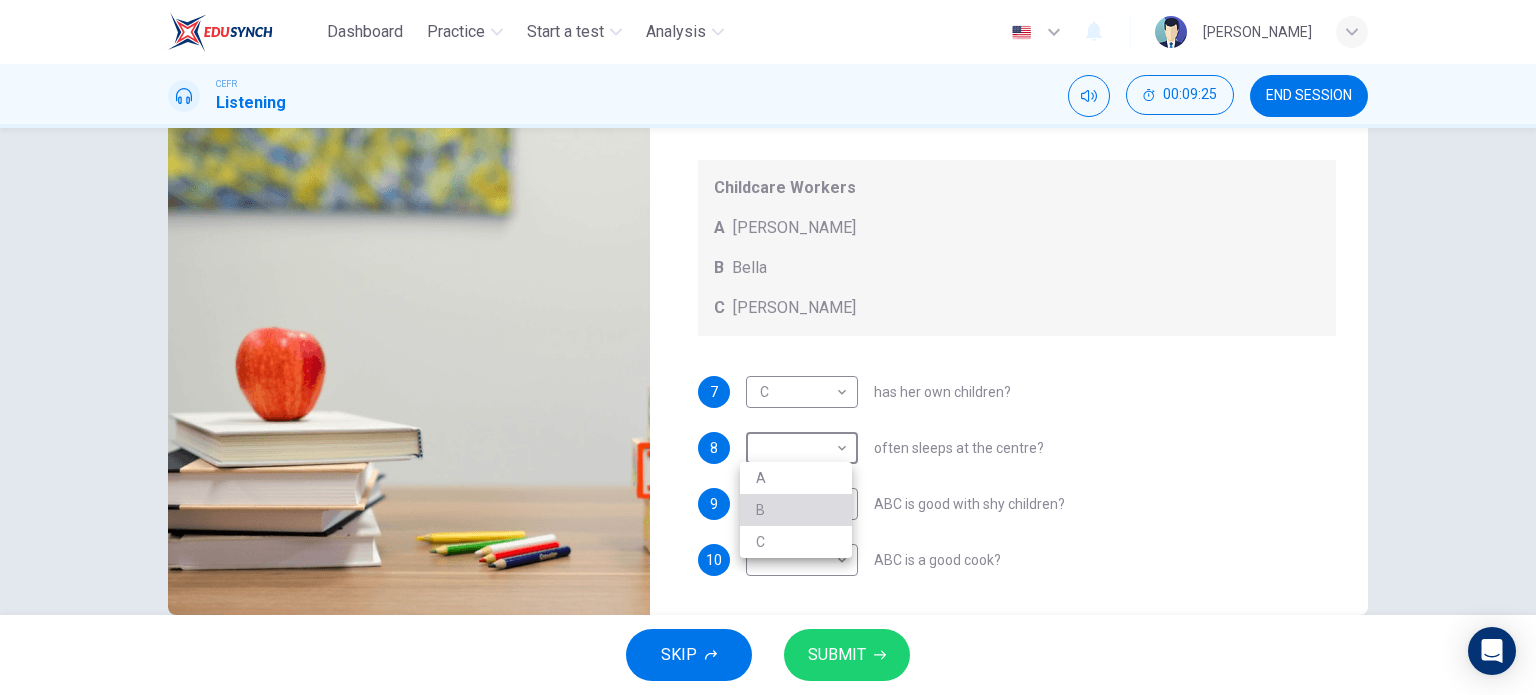 click on "B" at bounding box center (796, 510) 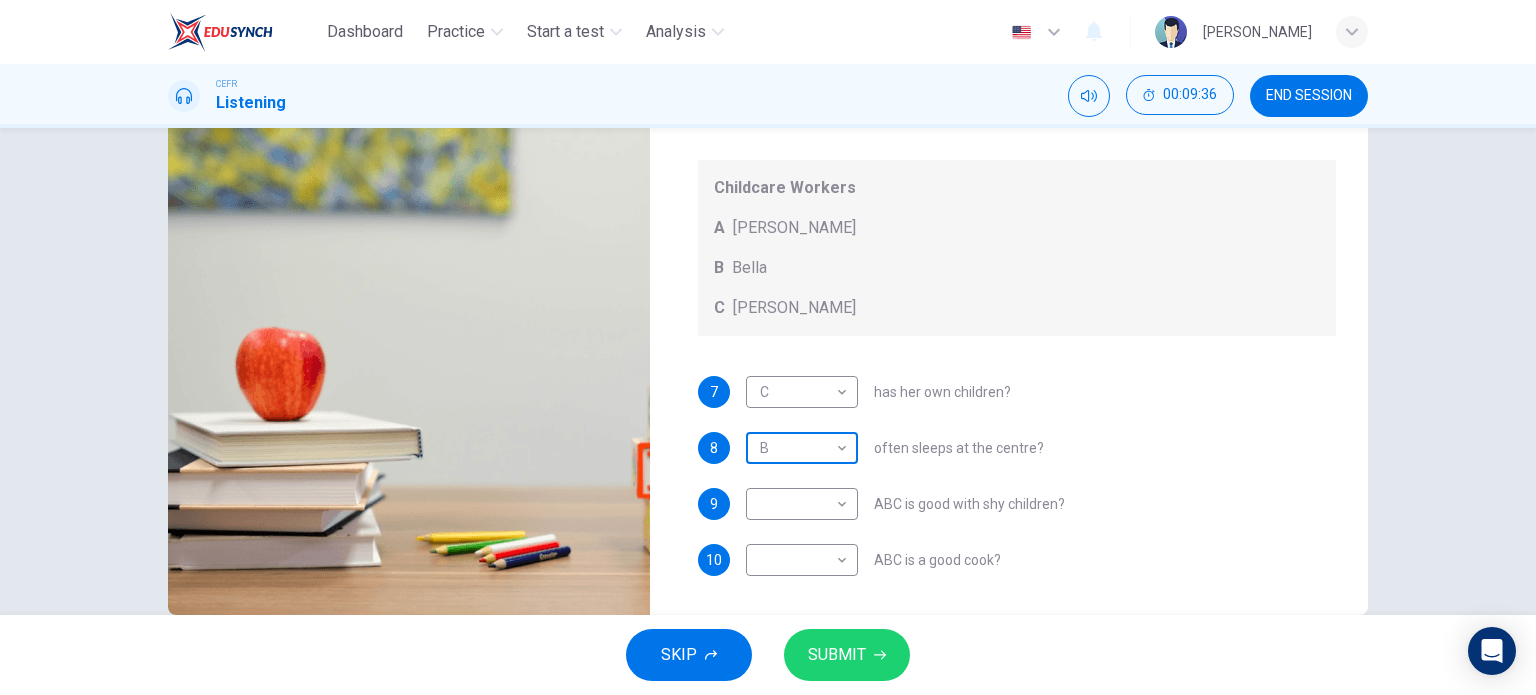 click on "Dashboard Practice Start a test Analysis English en ​ [PERSON_NAME] CEFR Listening 00:09:36 END SESSION Questions 7 - 10 Choose the correct letter, A, B, or C. You may use a letter more than once. Which childcare worker:
Childcare Workers A [PERSON_NAME] C [PERSON_NAME] 7 C C ​ has her own children? 8 B B ​ often sleeps at the centre? 9 ​ ​ ABC is good with shy children? 10 ​ ​ ABC is a good cook?
Childcare Center 00m 47s SKIP SUBMIT EduSynch - Online Language Proficiency Testing
Dashboard Practice Start a test Analysis Notifications © Copyright  2025" at bounding box center (768, 347) 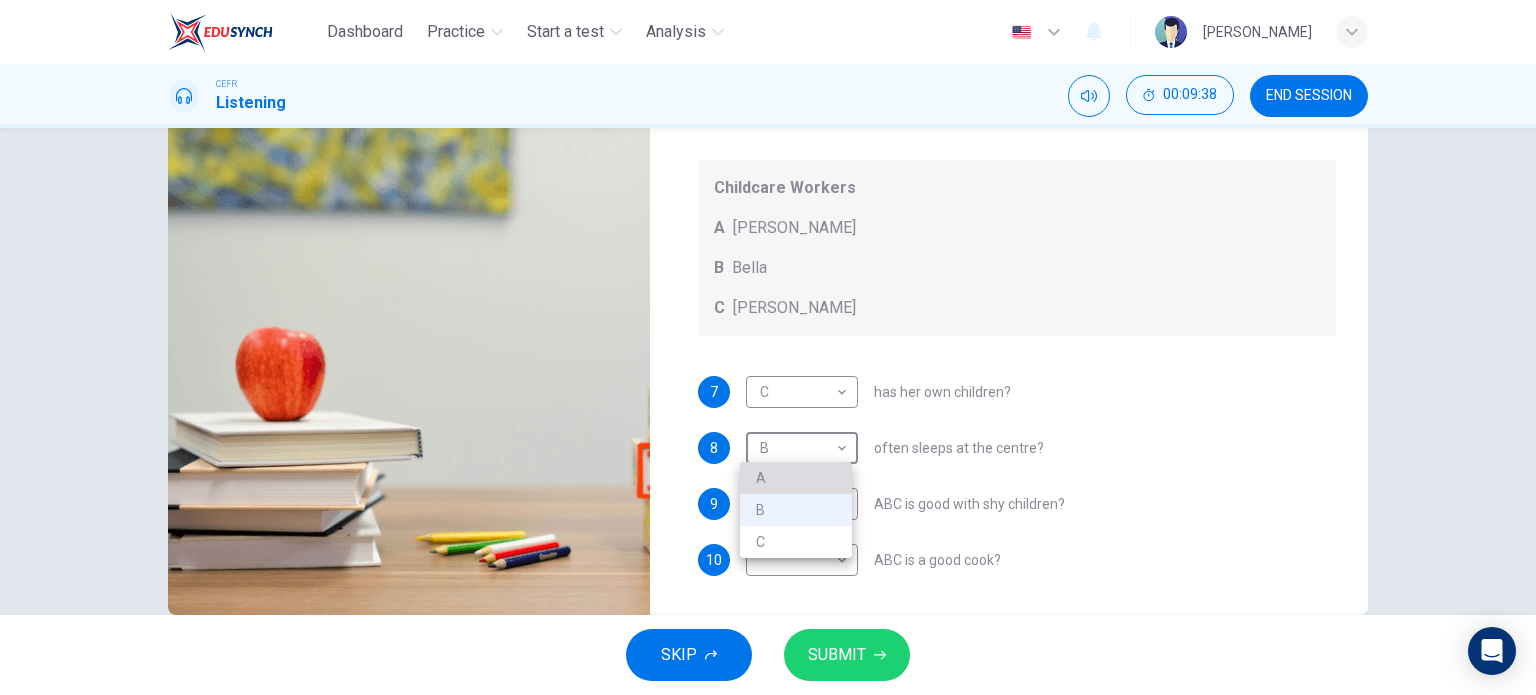 click on "A" at bounding box center (796, 478) 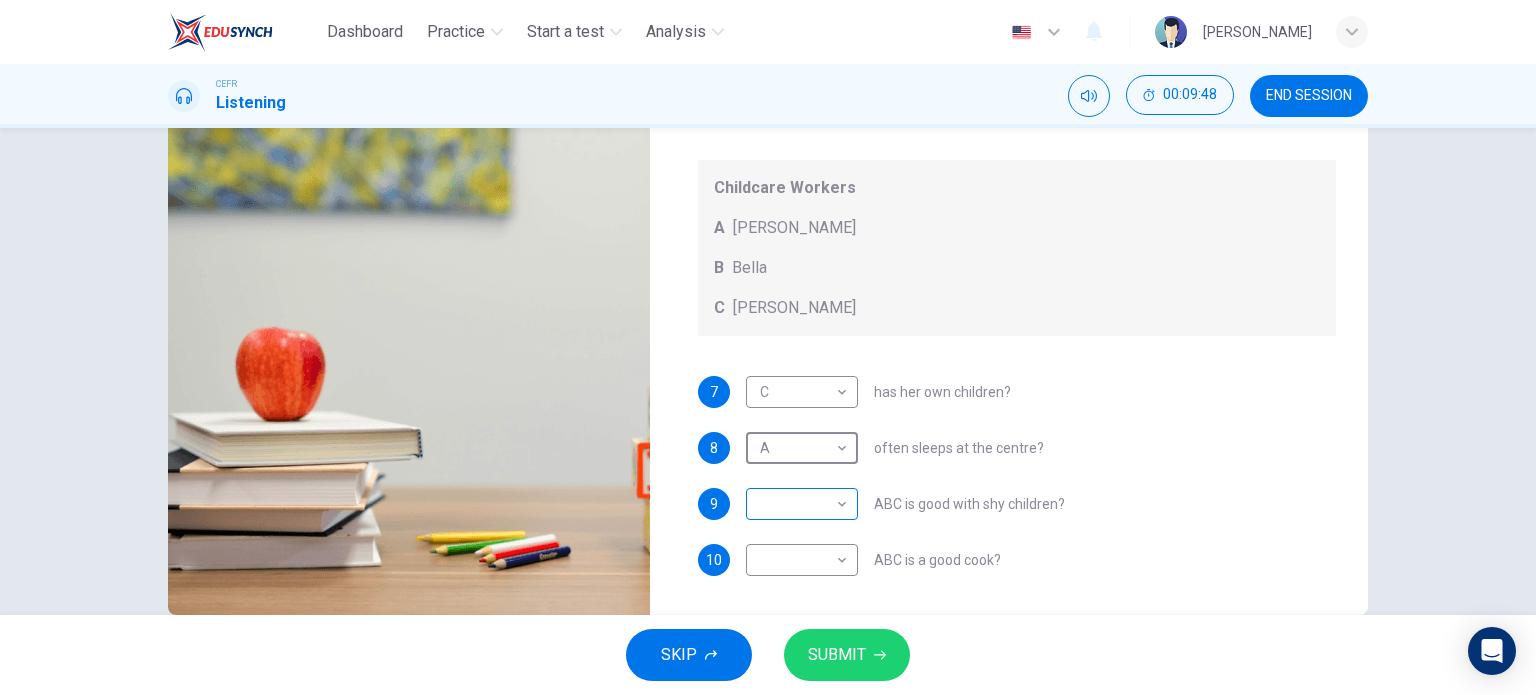 click on "Dashboard Practice Start a test Analysis English en ​ [PERSON_NAME] CEFR Listening 00:09:48 END SESSION Questions 7 - 10 Choose the correct letter, A, B, or C. You may use a letter more than once. Which childcare worker:
Childcare Workers A [PERSON_NAME] C [PERSON_NAME] 7 C C ​ has her own children? 8 A A ​ often sleeps at the centre? 9 ​ ​ ABC is good with shy children? 10 ​ ​ ABC is a good cook?
Childcare Center 00m 34s SKIP SUBMIT EduSynch - Online Language Proficiency Testing
Dashboard Practice Start a test Analysis Notifications © Copyright  2025" at bounding box center (768, 347) 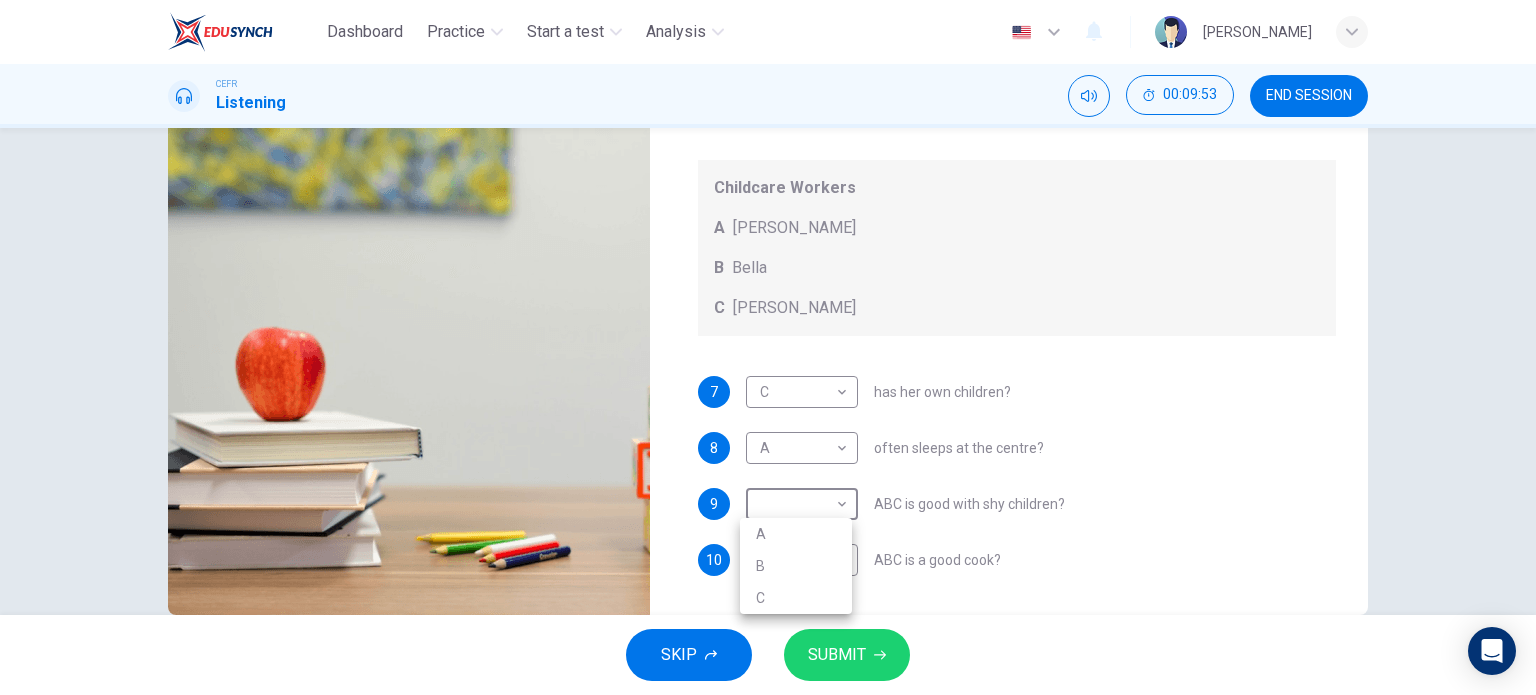 click at bounding box center [768, 347] 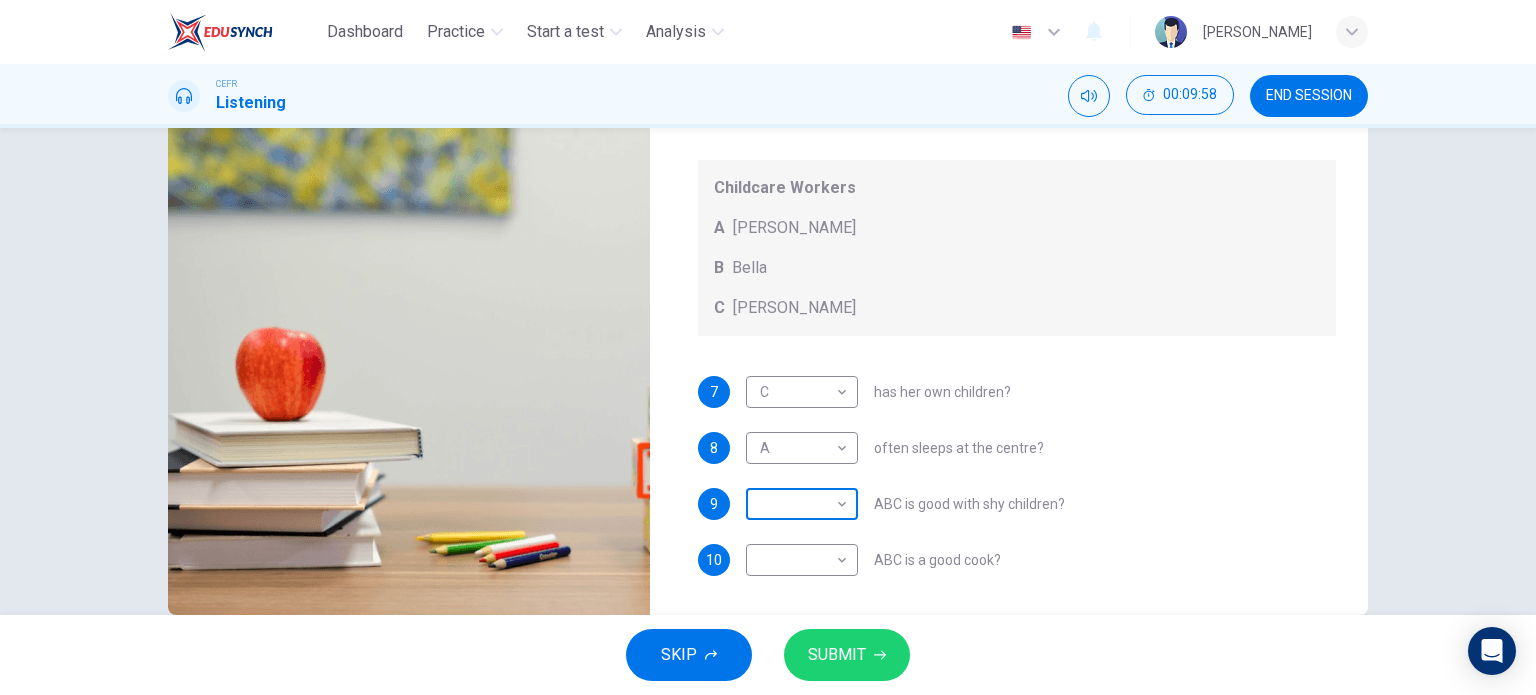 click on "Dashboard Practice Start a test Analysis English en ​ [PERSON_NAME] CEFR Listening 00:09:58 END SESSION Questions 7 - 10 Choose the correct letter, A, B, or C. You may use a letter more than once. Which childcare worker:
Childcare Workers A [PERSON_NAME] C [PERSON_NAME] 7 C C ​ has her own children? 8 A A ​ often sleeps at the centre? 9 ​ ​ ABC is good with shy children? 10 ​ ​ ABC is a good cook?
Childcare Center 00m 25s SKIP SUBMIT EduSynch - Online Language Proficiency Testing
Dashboard Practice Start a test Analysis Notifications © Copyright  2025" at bounding box center (768, 347) 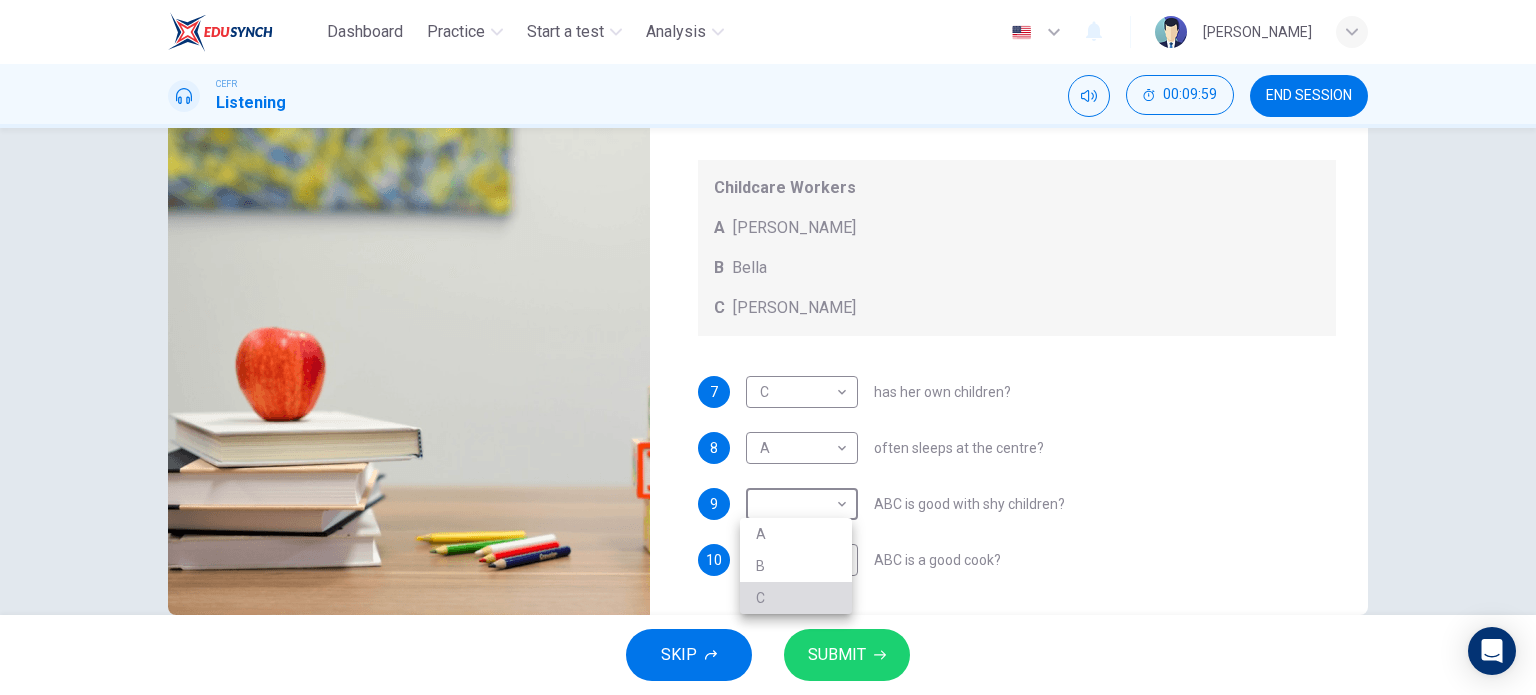 click on "C" at bounding box center [796, 598] 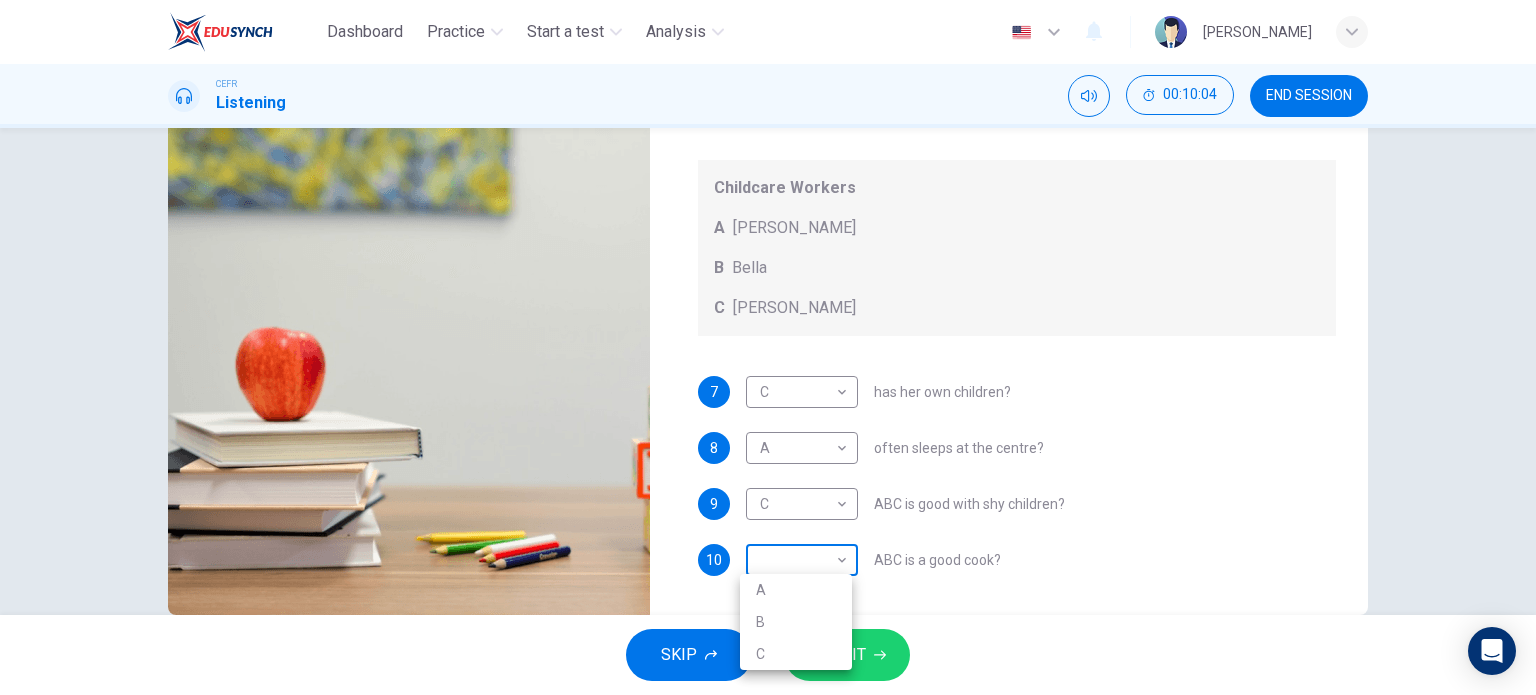 click on "Dashboard Practice Start a test Analysis English en ​ [PERSON_NAME] CEFR Listening 00:10:04 END SESSION Questions 7 - 10 Choose the correct letter, A, B, or C. You may use a letter more than once. Which childcare worker:
Childcare Workers A [PERSON_NAME] C [PERSON_NAME] 7 C C ​ has her own children? 8 A A ​ often sleeps at the centre? 9 C C ​ ABC is good with shy children? 10 ​ ​ ABC is a good cook?
Childcare Center 00m 18s SKIP SUBMIT EduSynch - Online Language Proficiency Testing
Dashboard Practice Start a test Analysis Notifications © Copyright  2025 A B C" at bounding box center (768, 347) 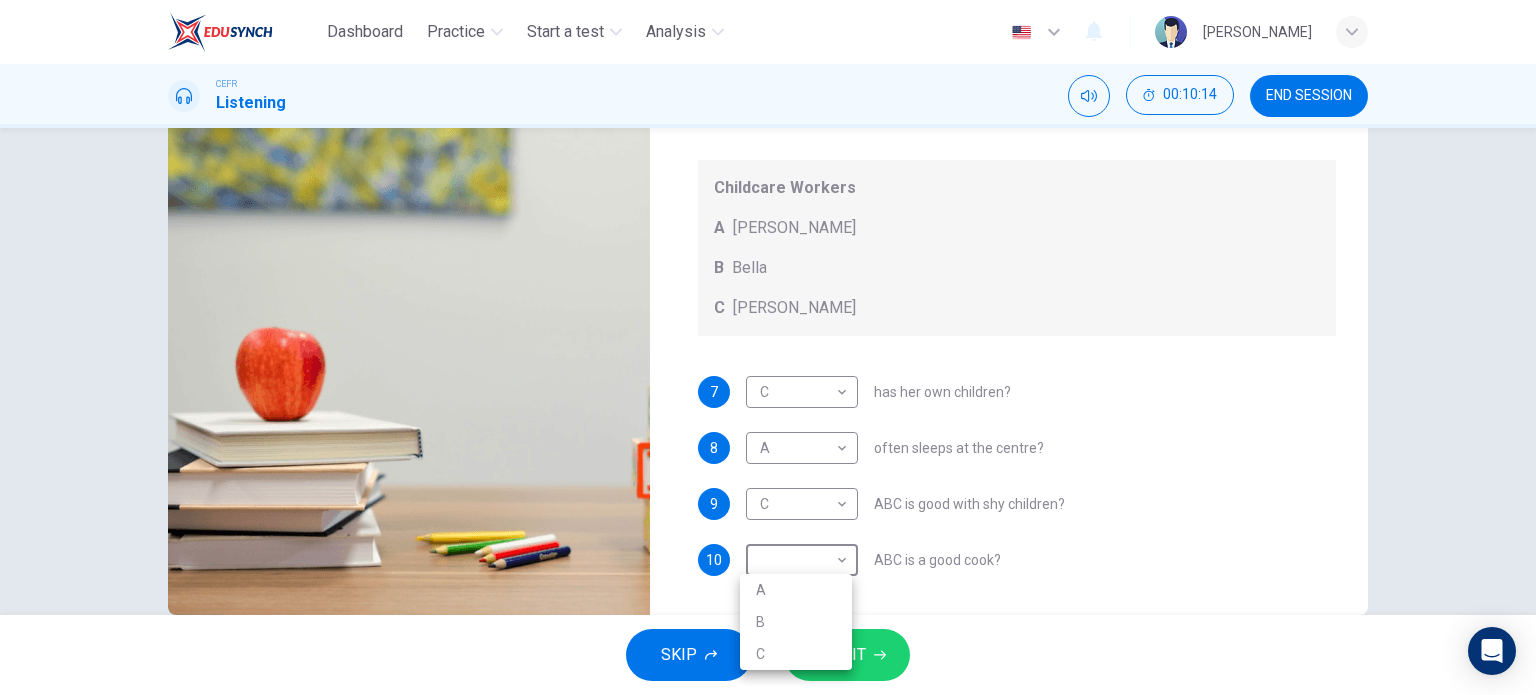 click on "B" at bounding box center (796, 622) 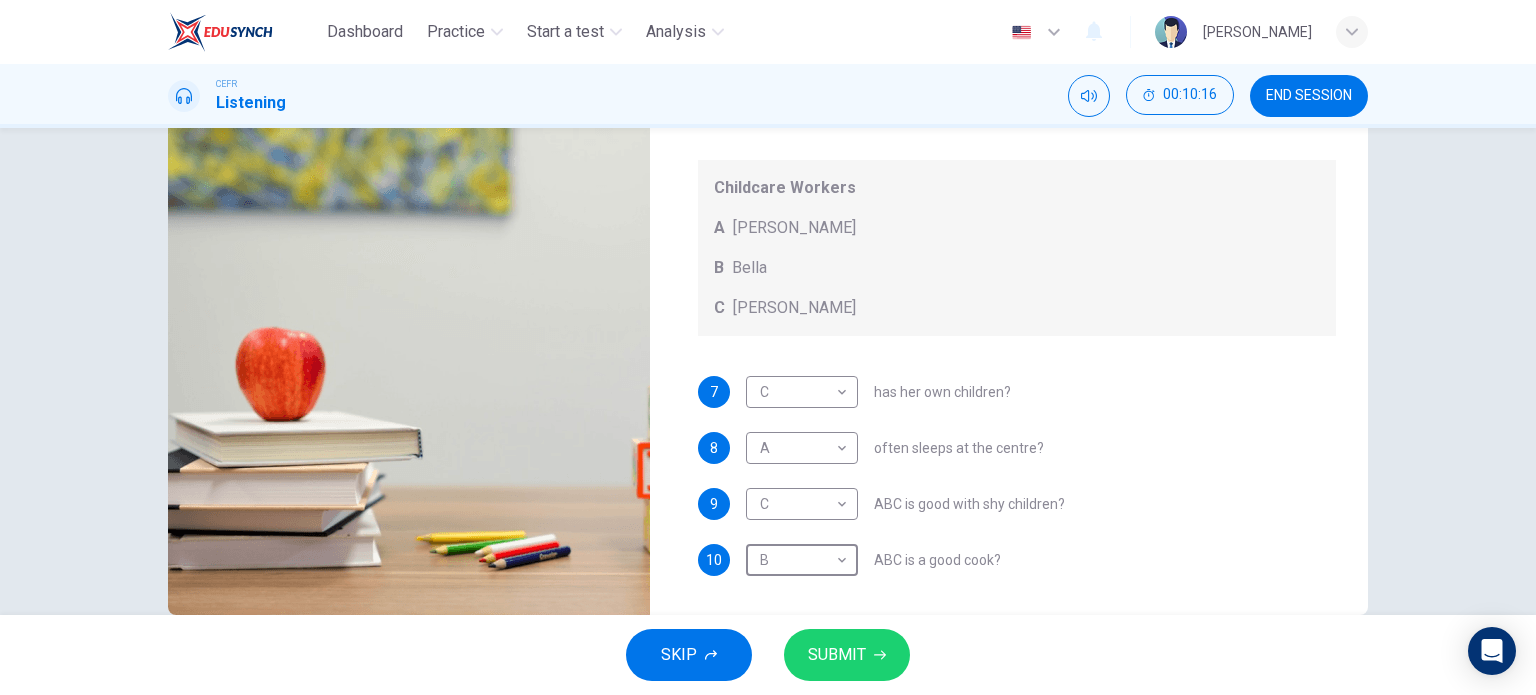 click on "SUBMIT" at bounding box center [847, 655] 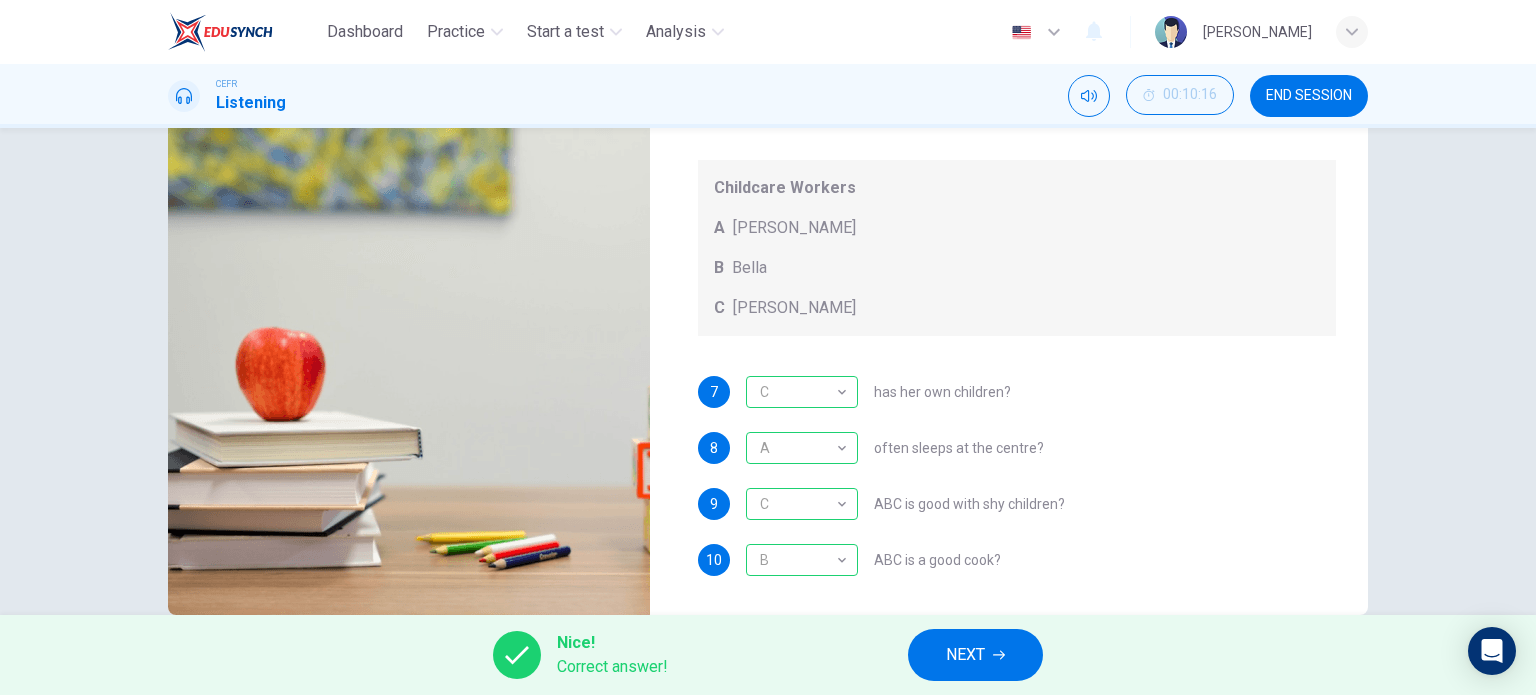 type on "99" 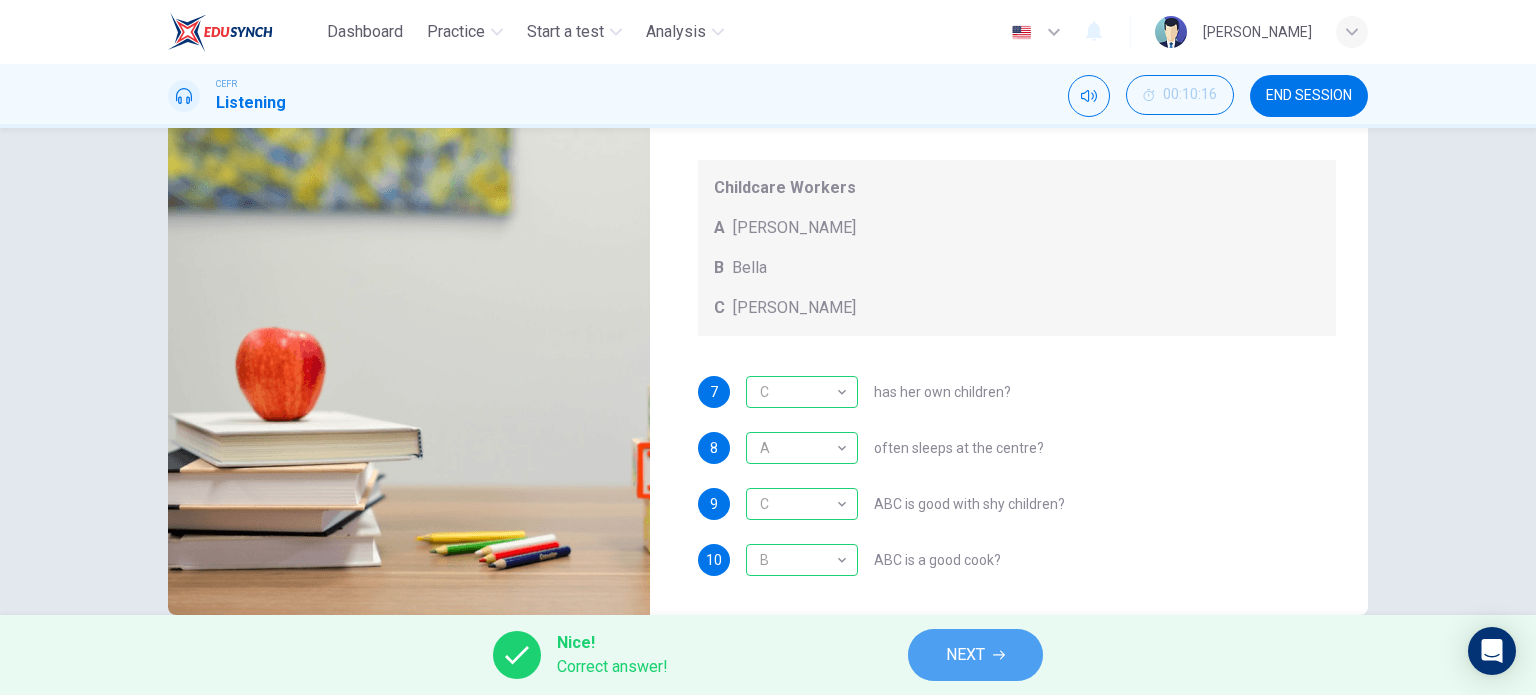 click on "NEXT" at bounding box center [975, 655] 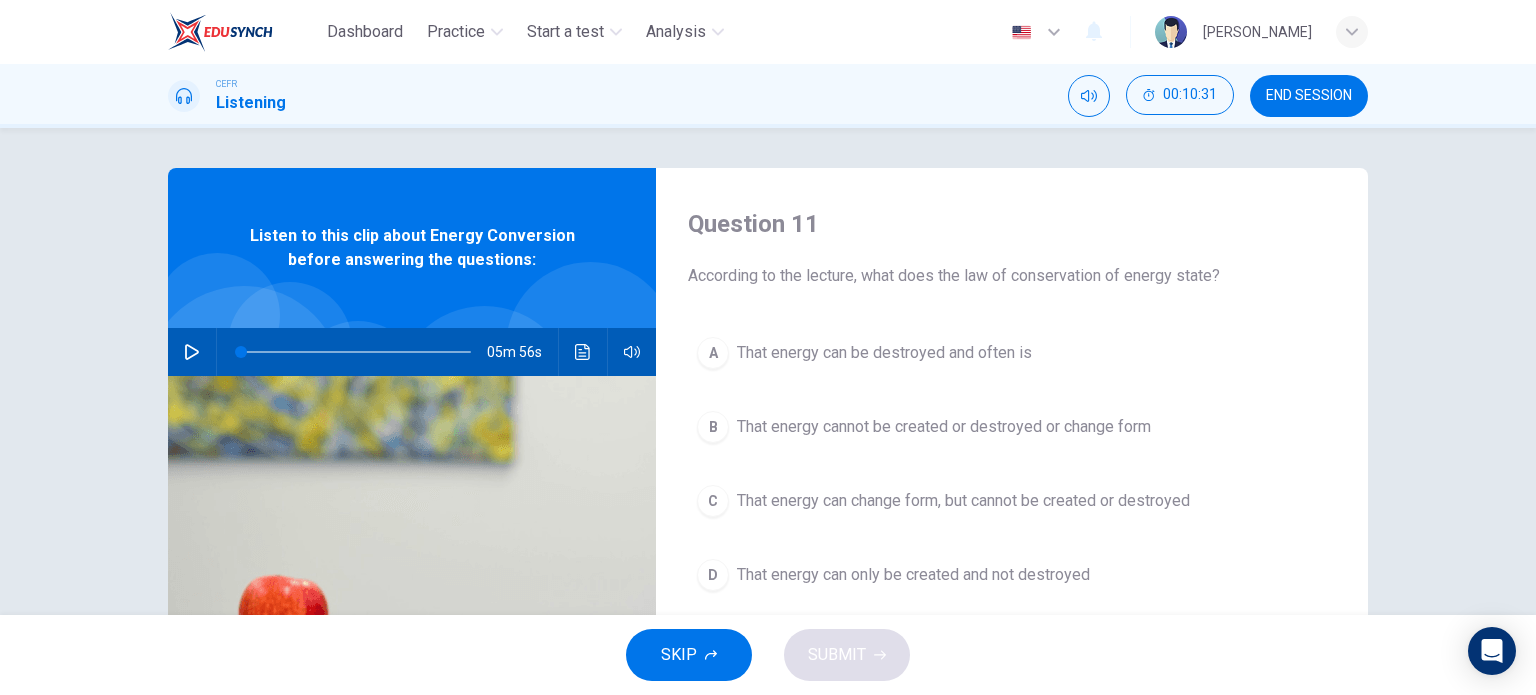 click at bounding box center [192, 352] 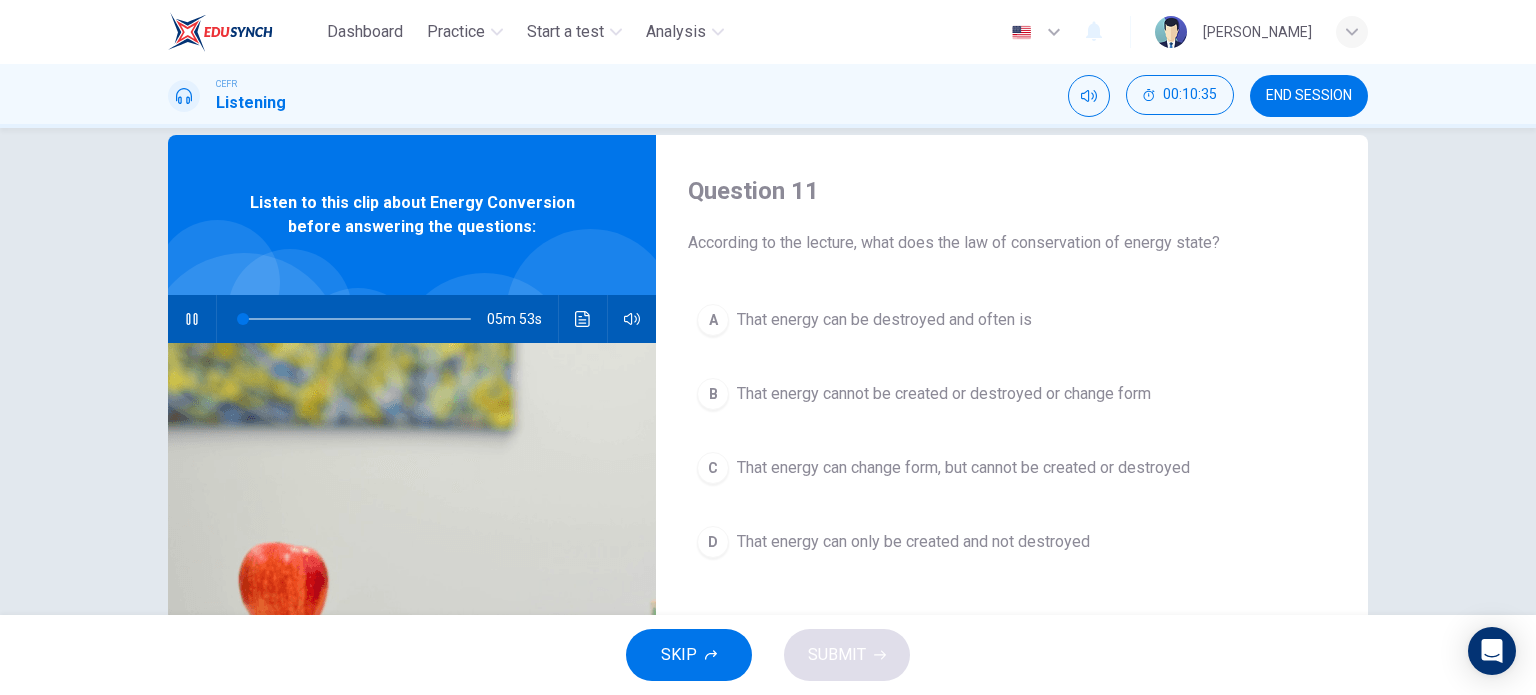scroll, scrollTop: 0, scrollLeft: 0, axis: both 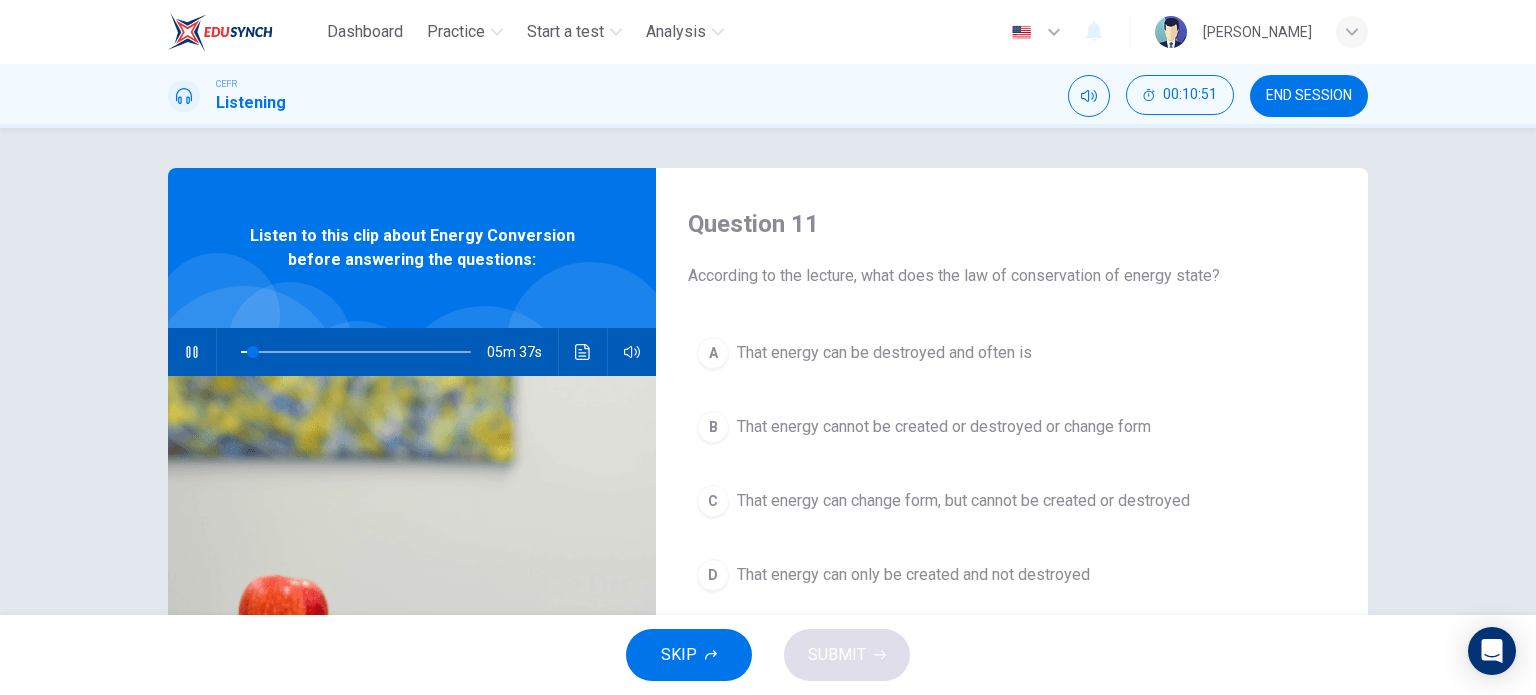 type on "6" 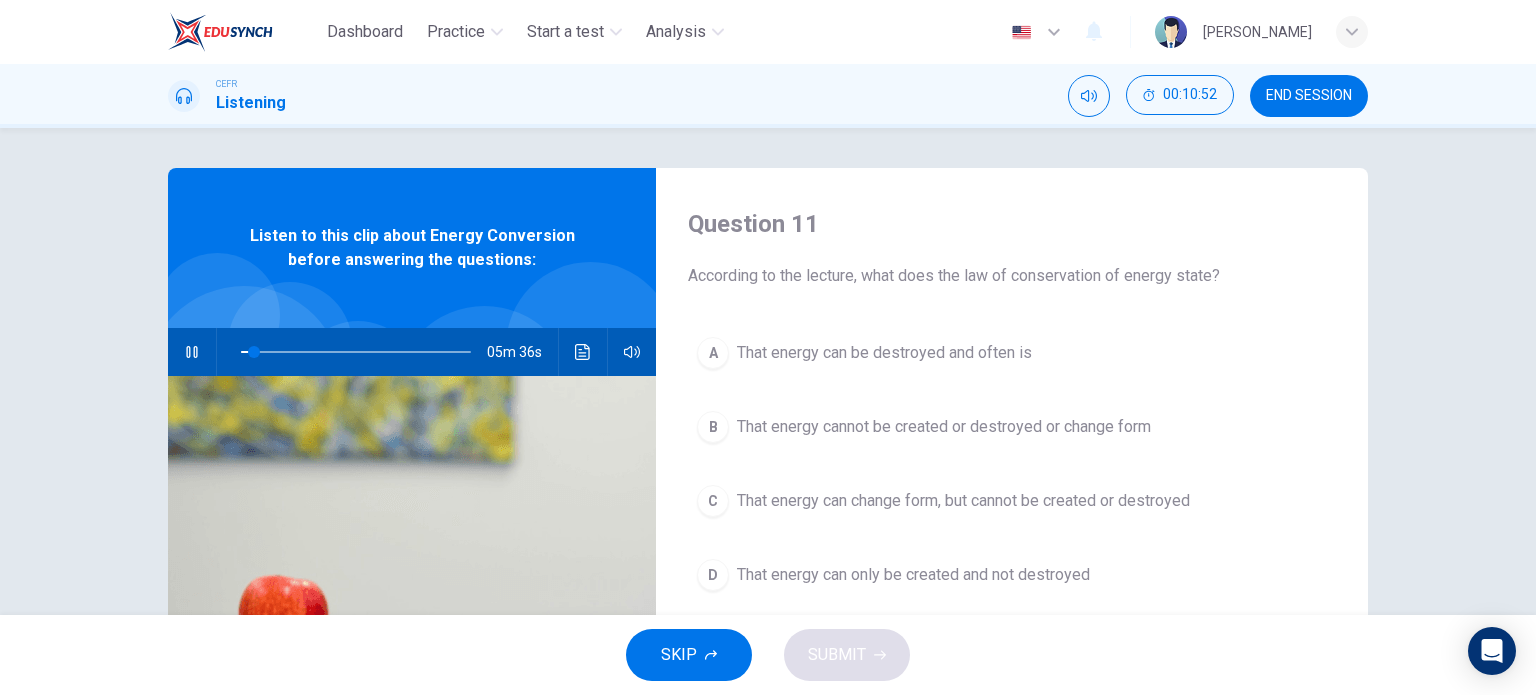 type 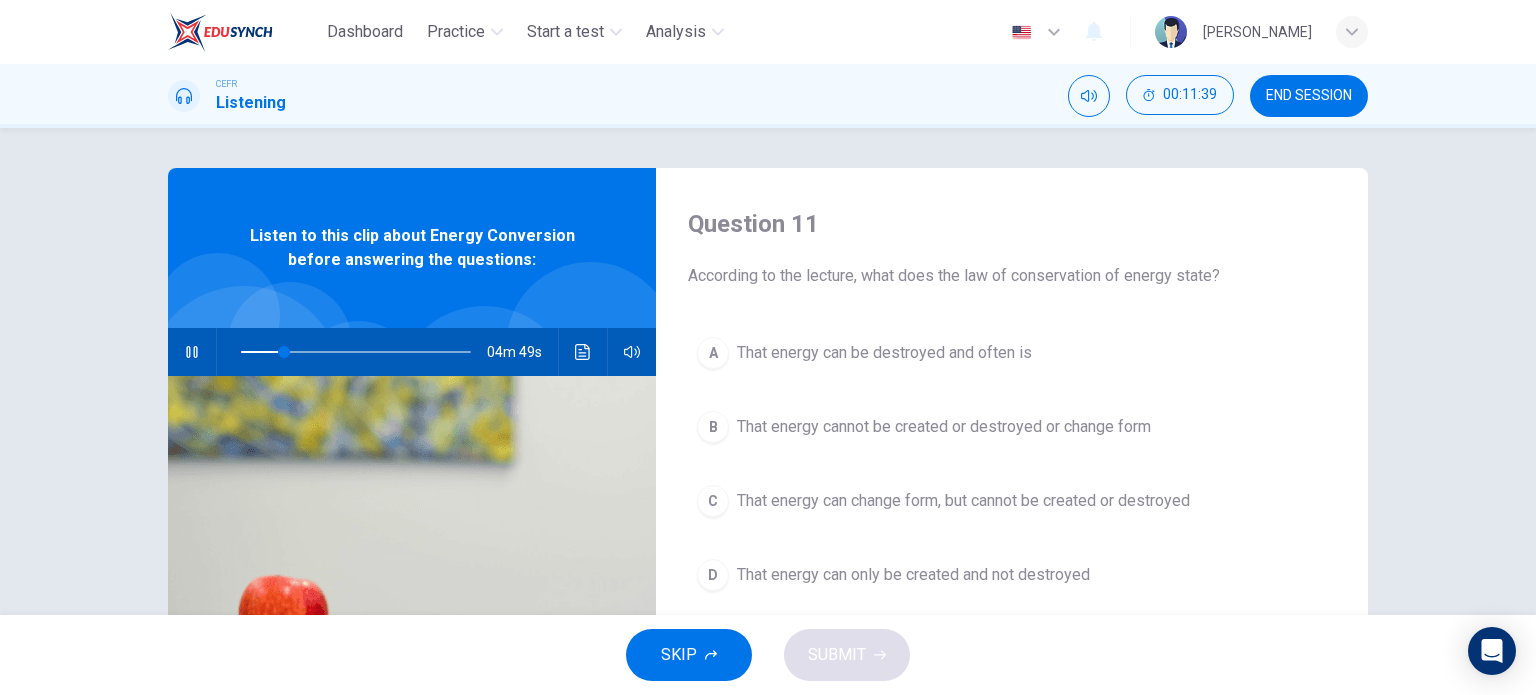 click on "C That energy can change form, but cannot be created or destroyed" at bounding box center (1012, 501) 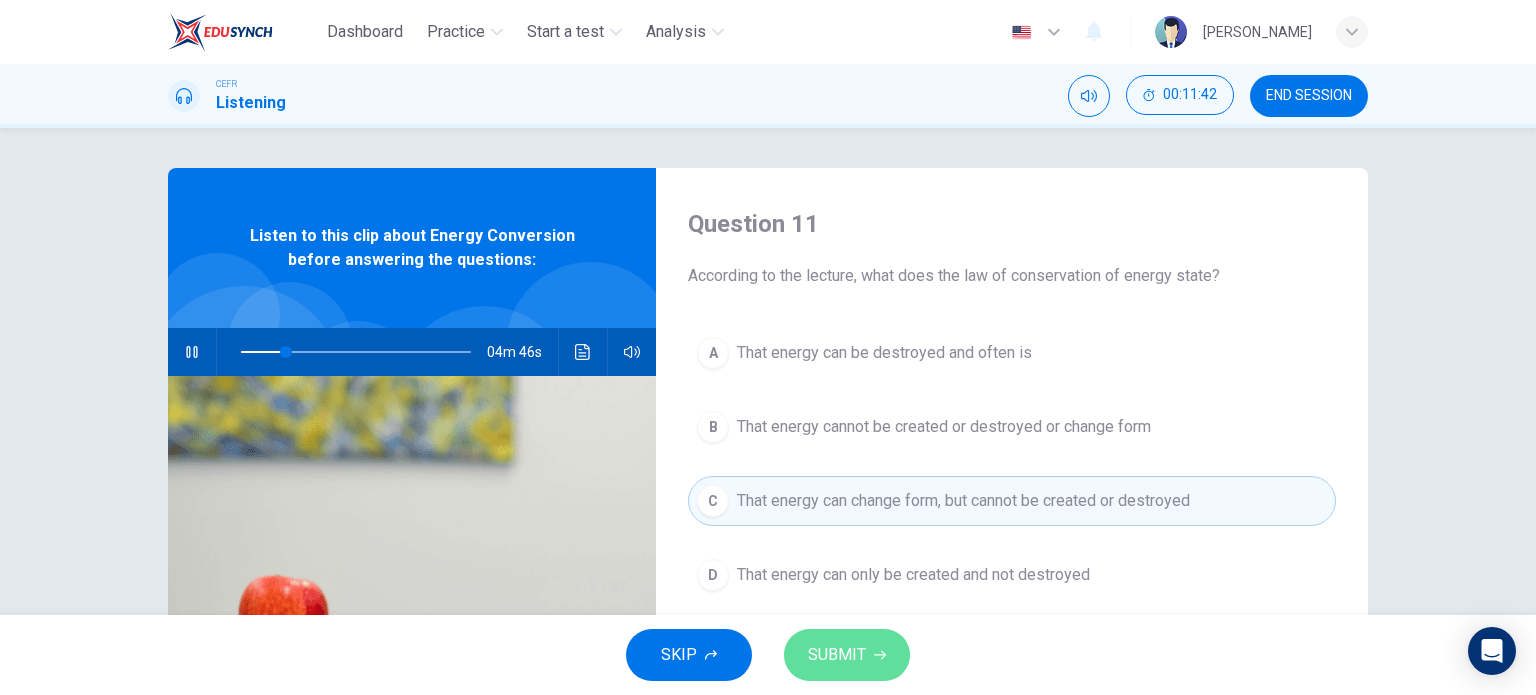 click on "SUBMIT" at bounding box center [837, 655] 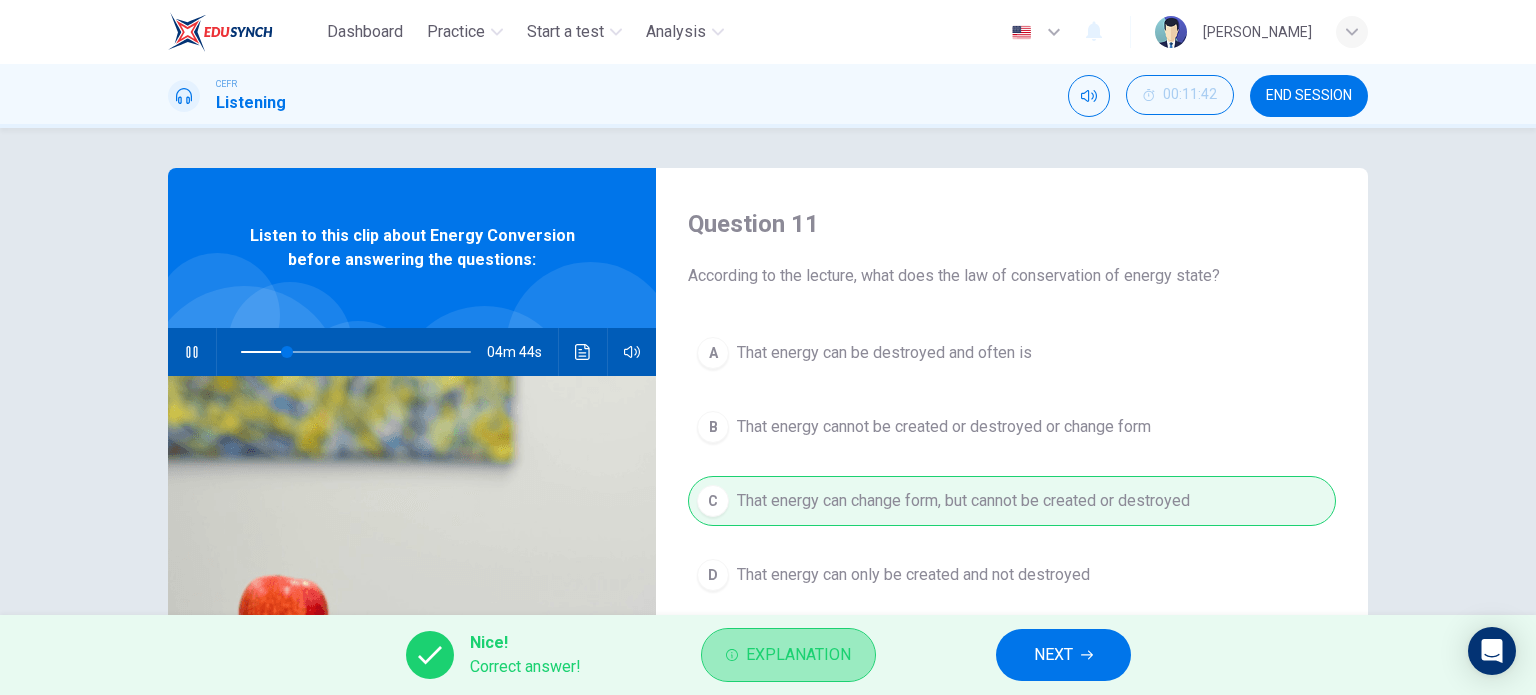 click on "Explanation" at bounding box center (798, 655) 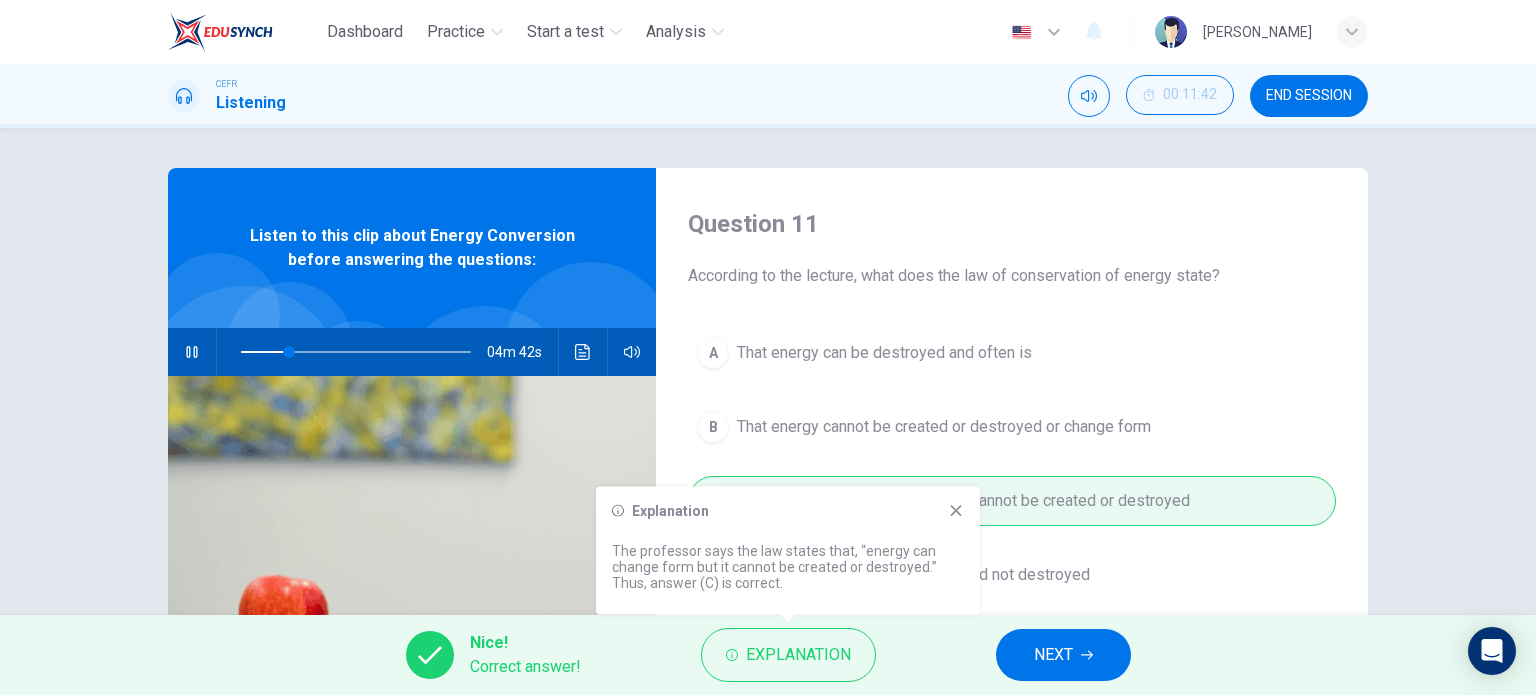 click 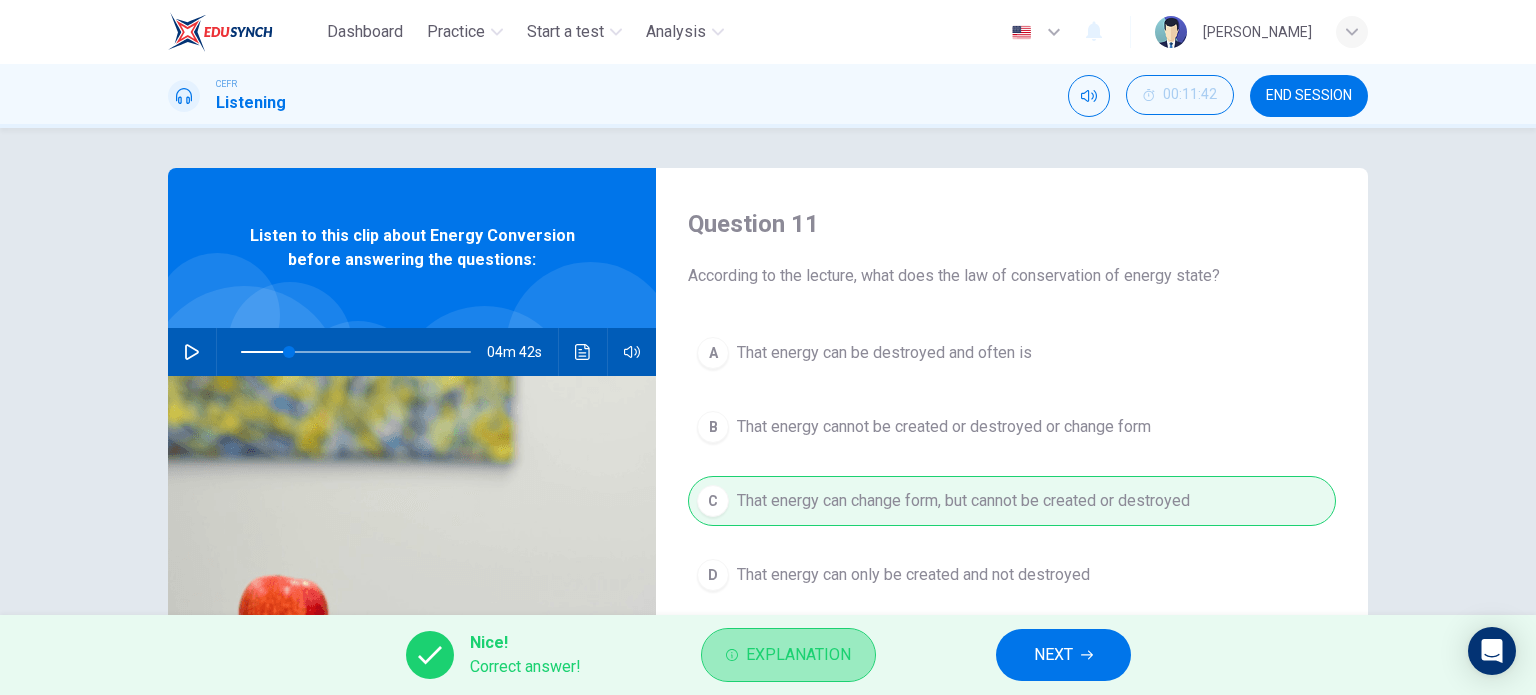 click on "Explanation" at bounding box center [788, 655] 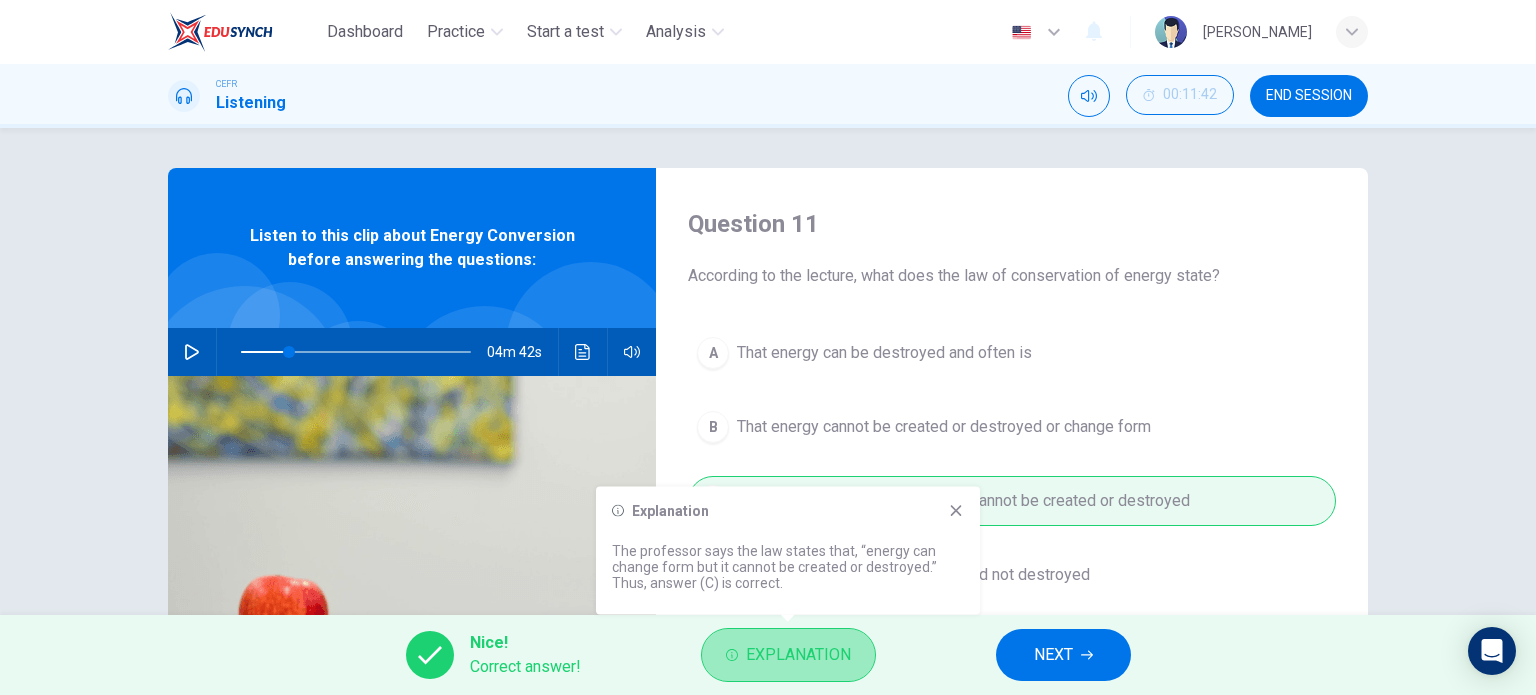 click on "Explanation" at bounding box center (788, 655) 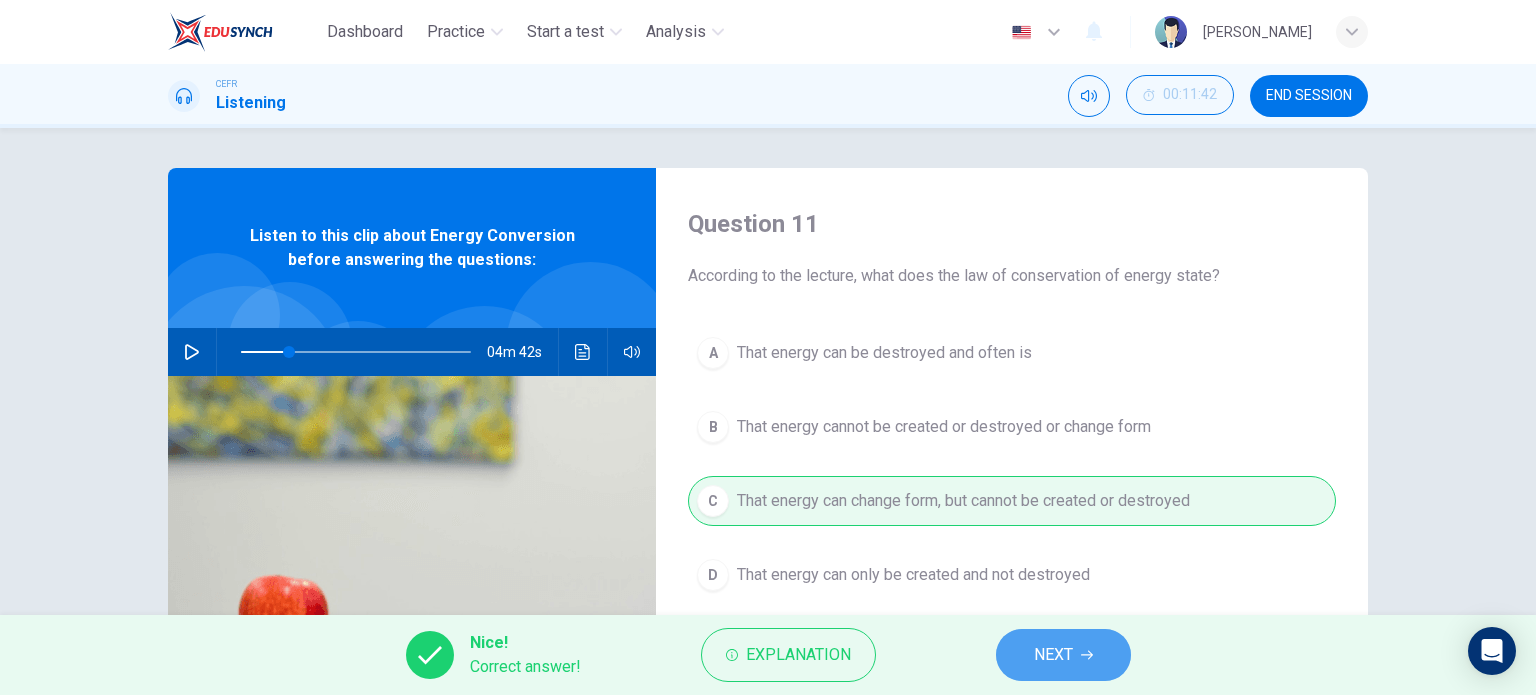 click on "NEXT" at bounding box center [1063, 655] 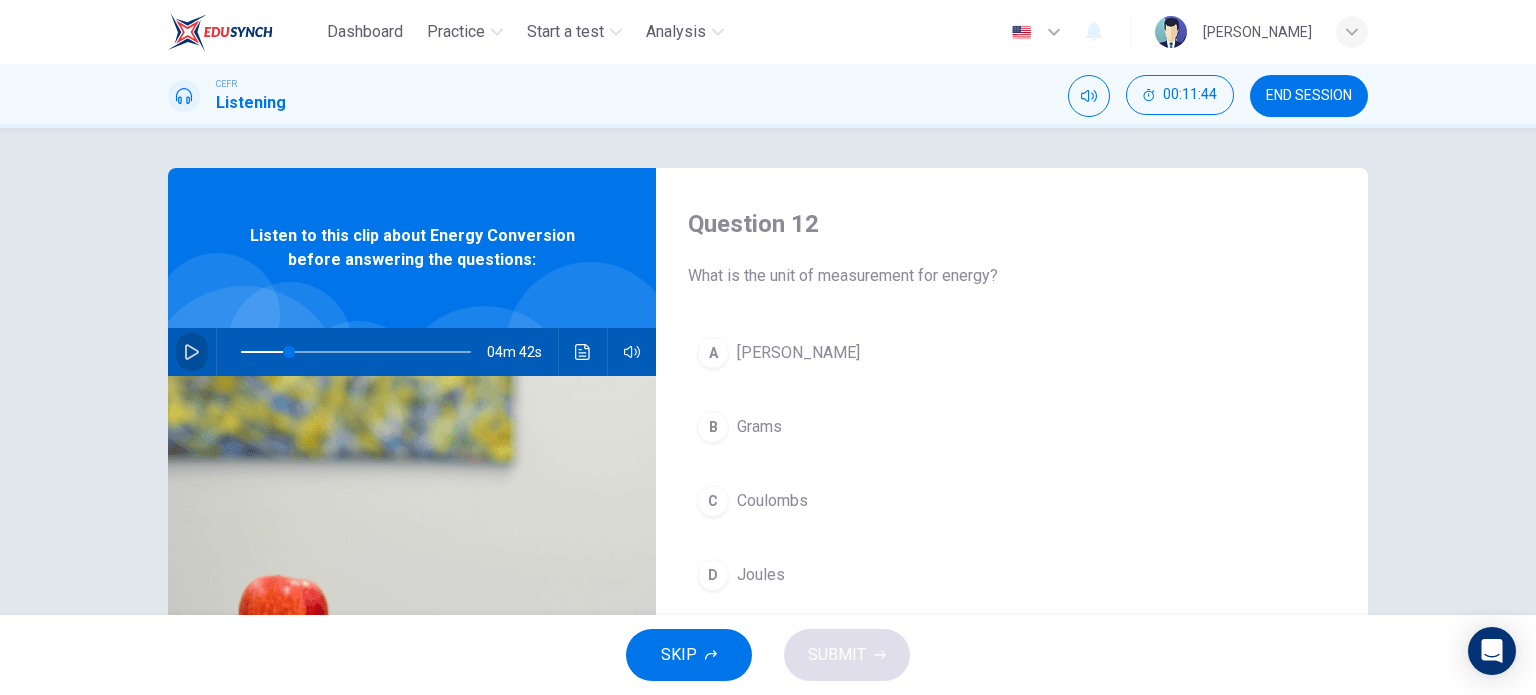 click 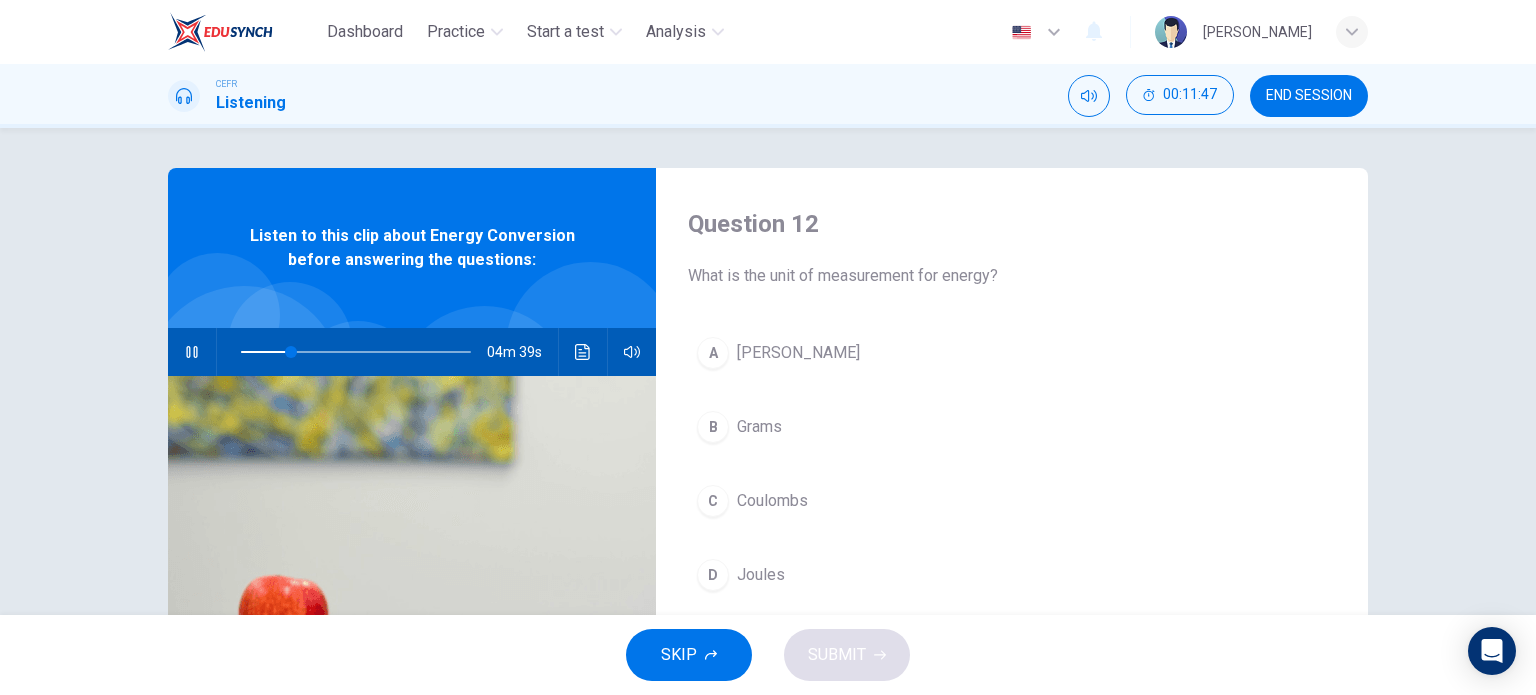click on "A [PERSON_NAME]" at bounding box center (1012, 353) 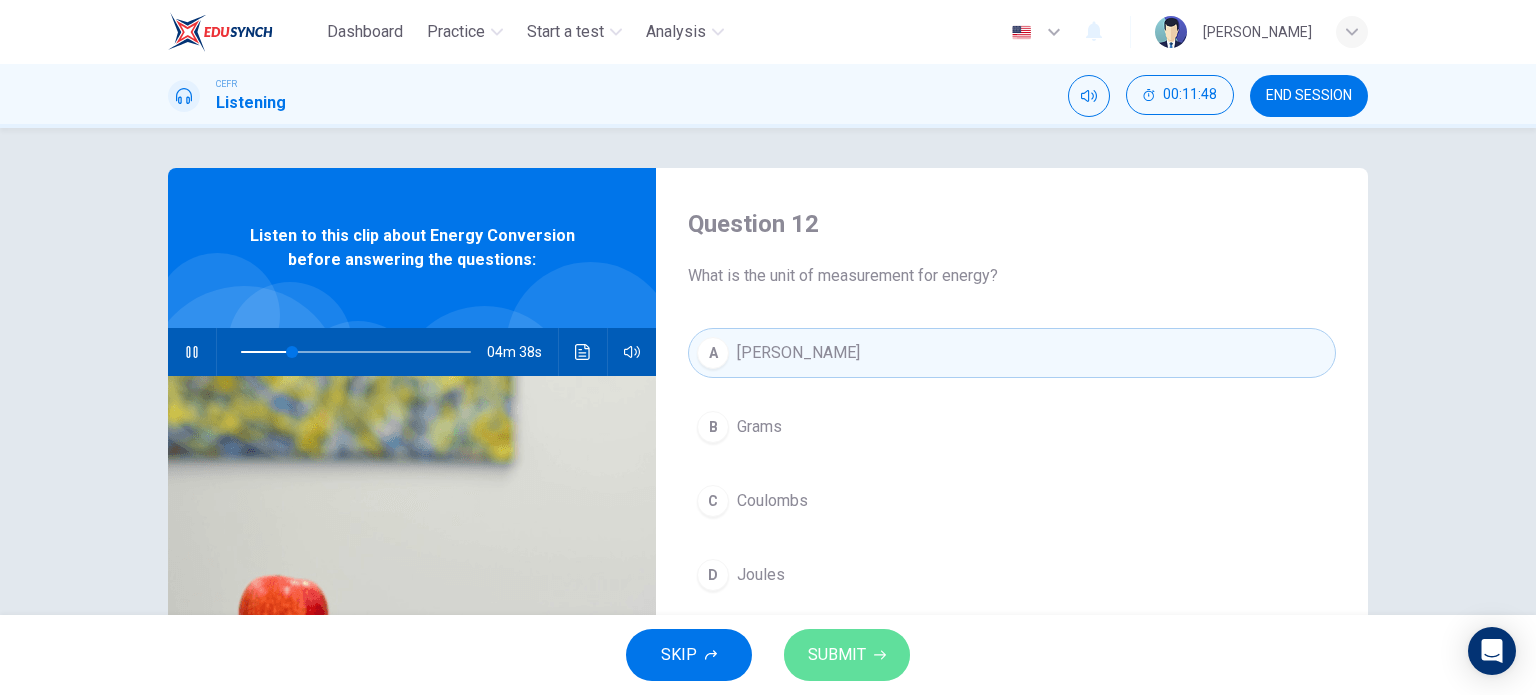 click on "SUBMIT" at bounding box center [847, 655] 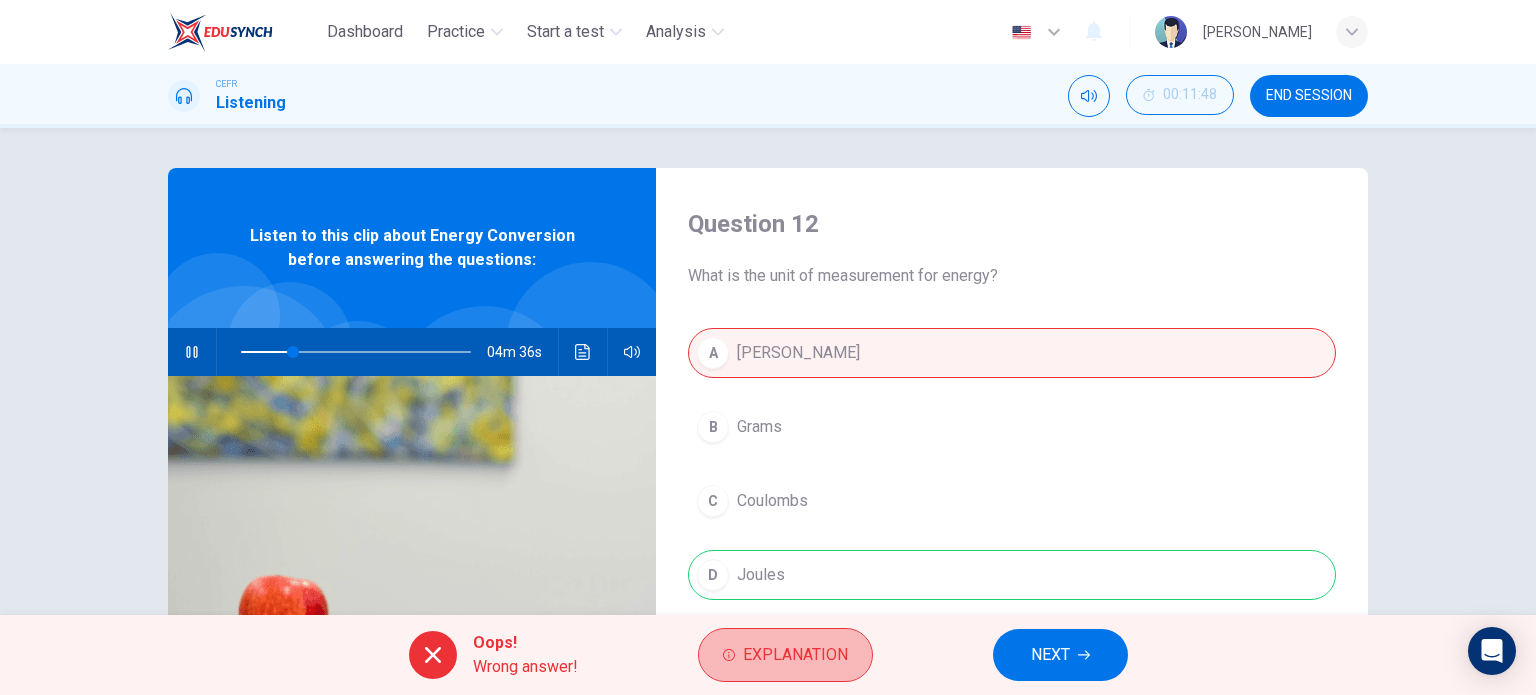 click on "Explanation" at bounding box center (795, 655) 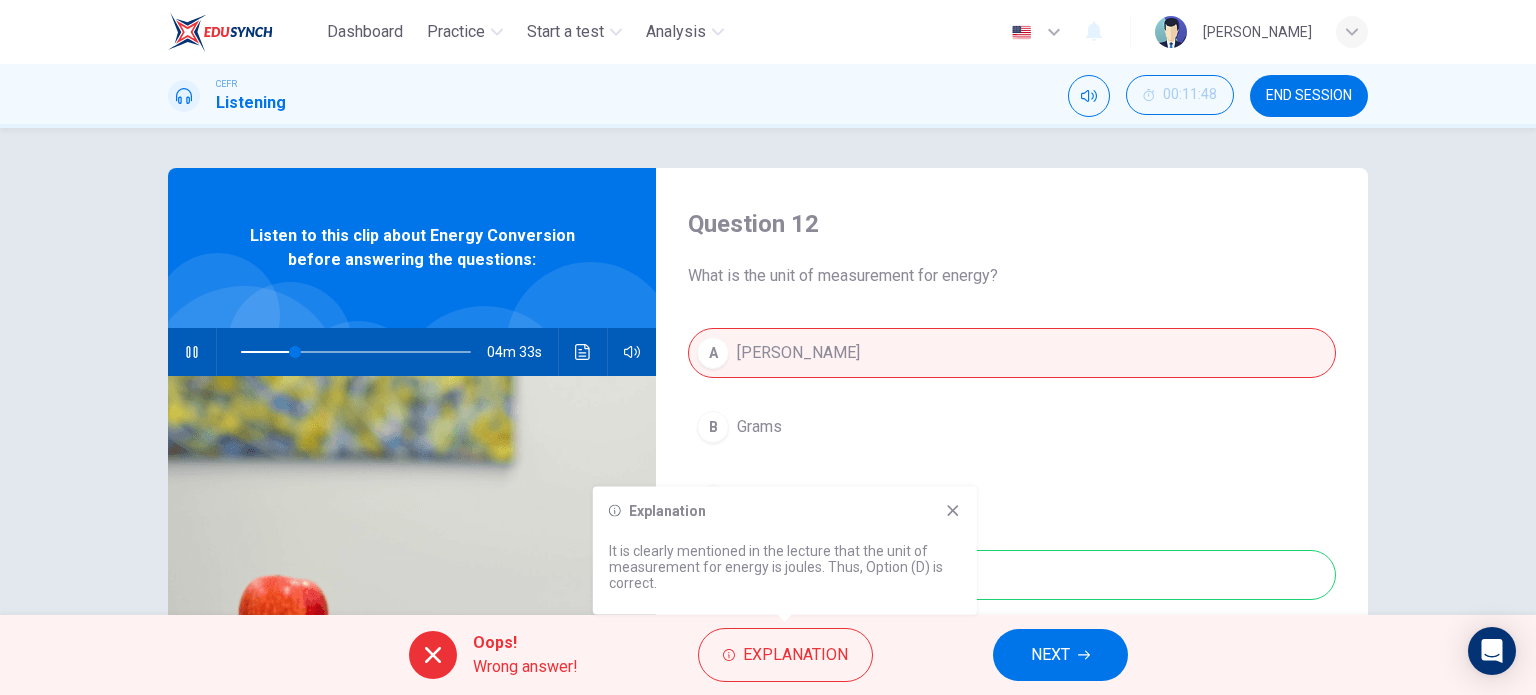 click 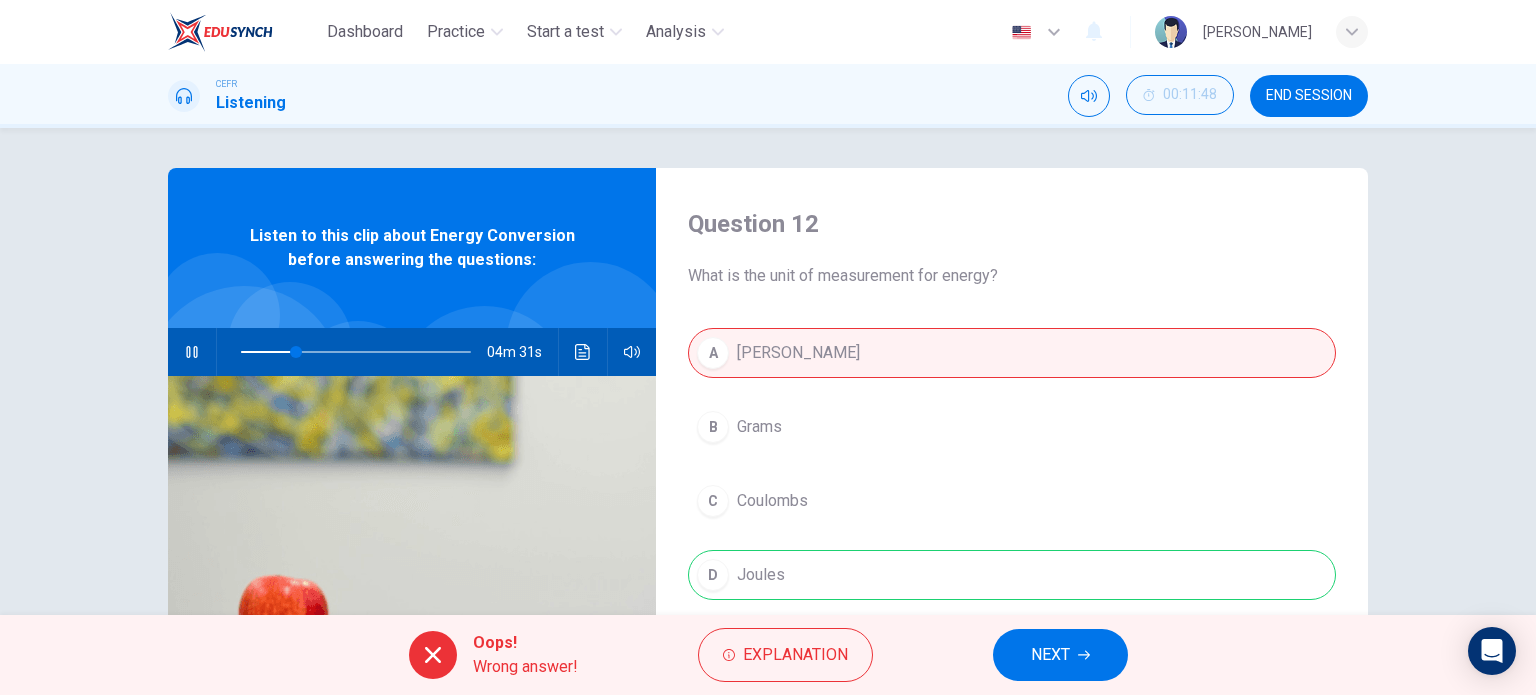 click 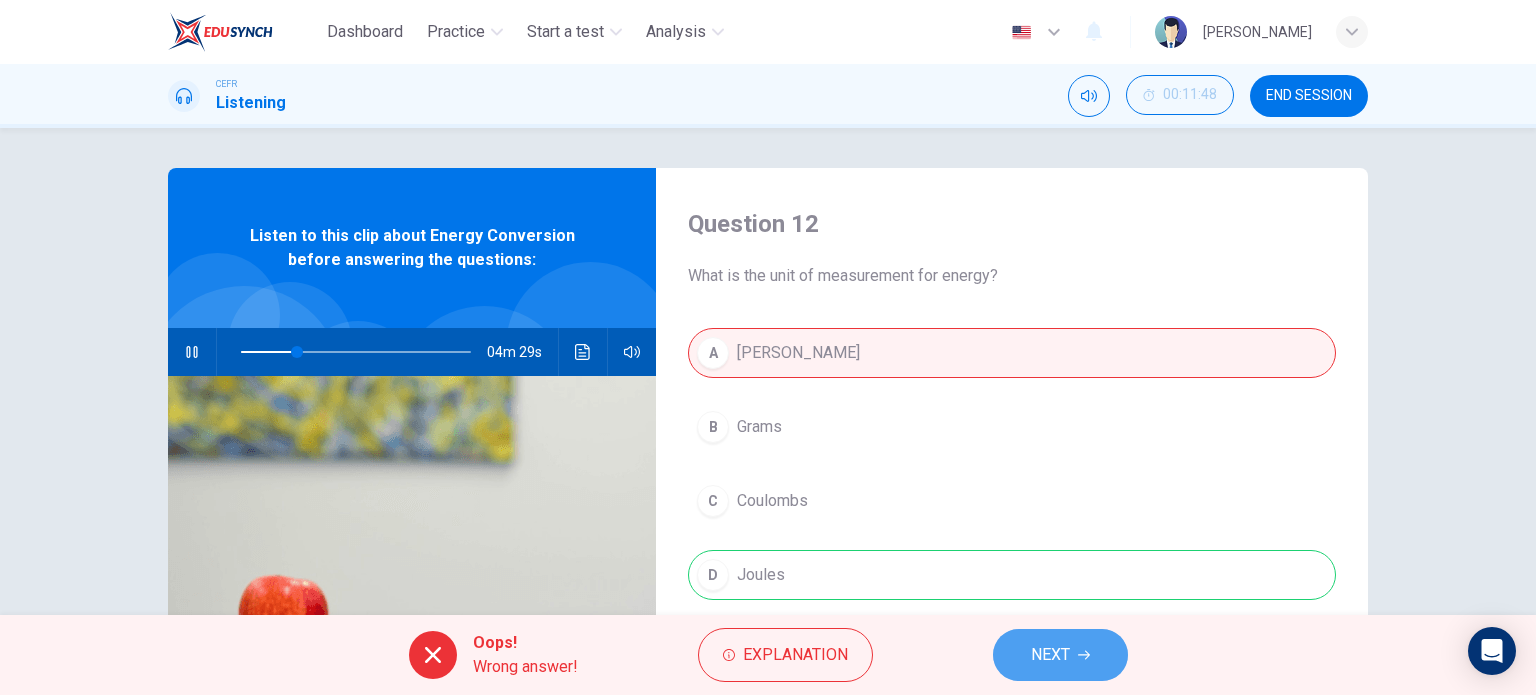 click on "NEXT" at bounding box center (1060, 655) 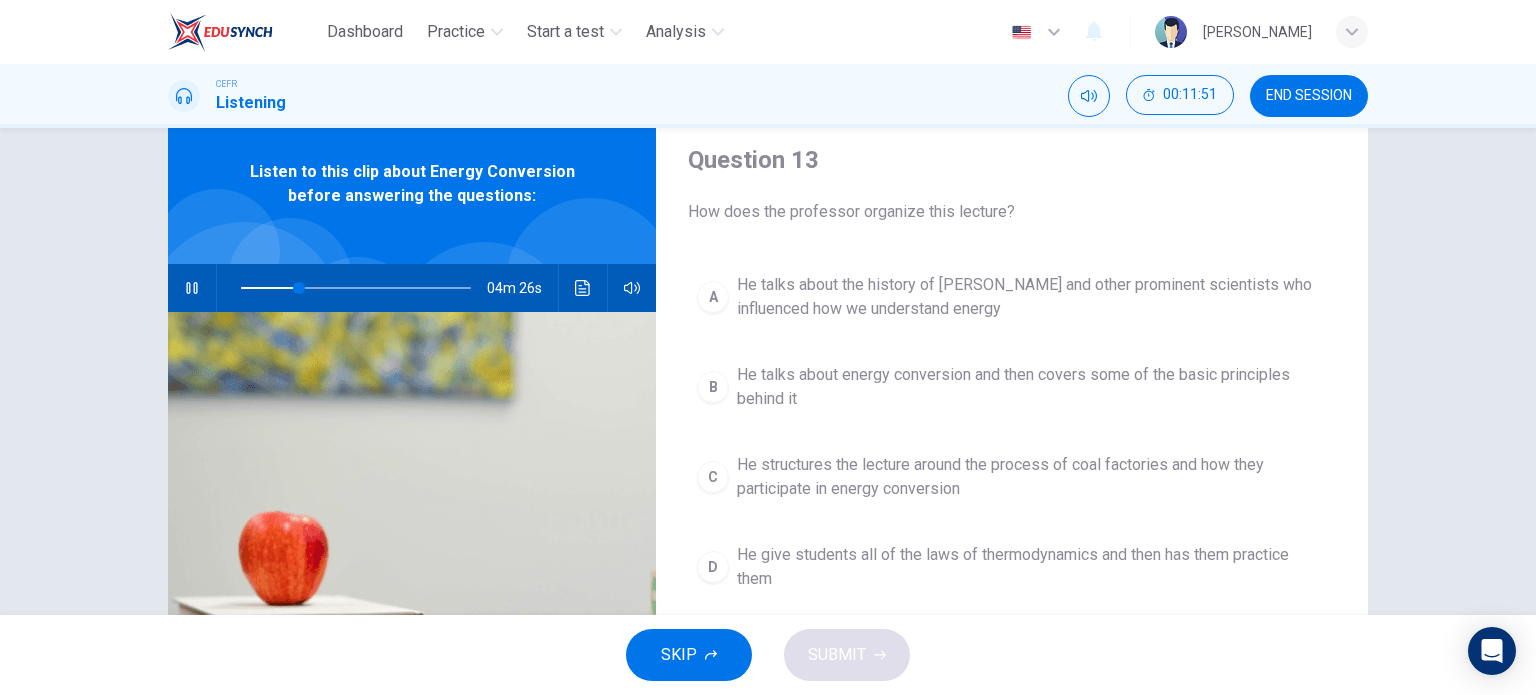 scroll, scrollTop: 72, scrollLeft: 0, axis: vertical 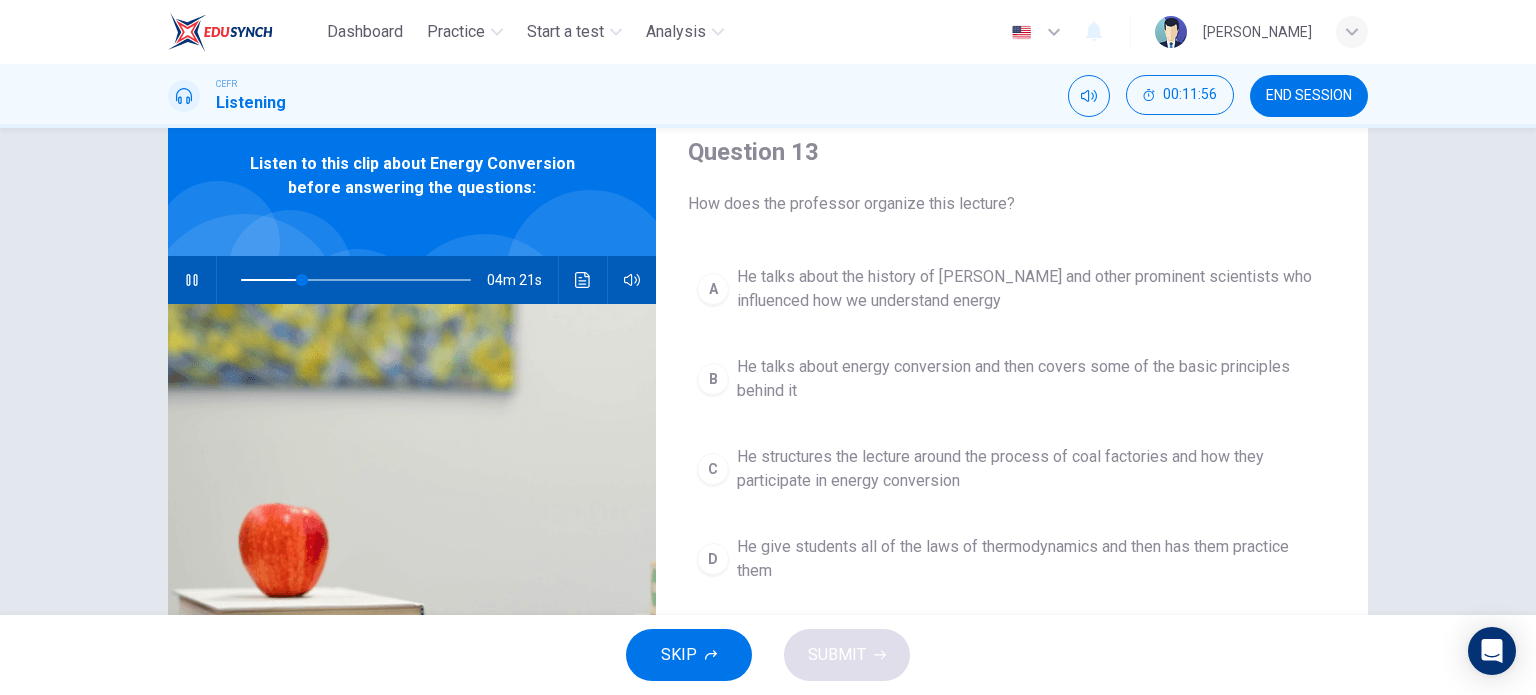 click at bounding box center [192, 280] 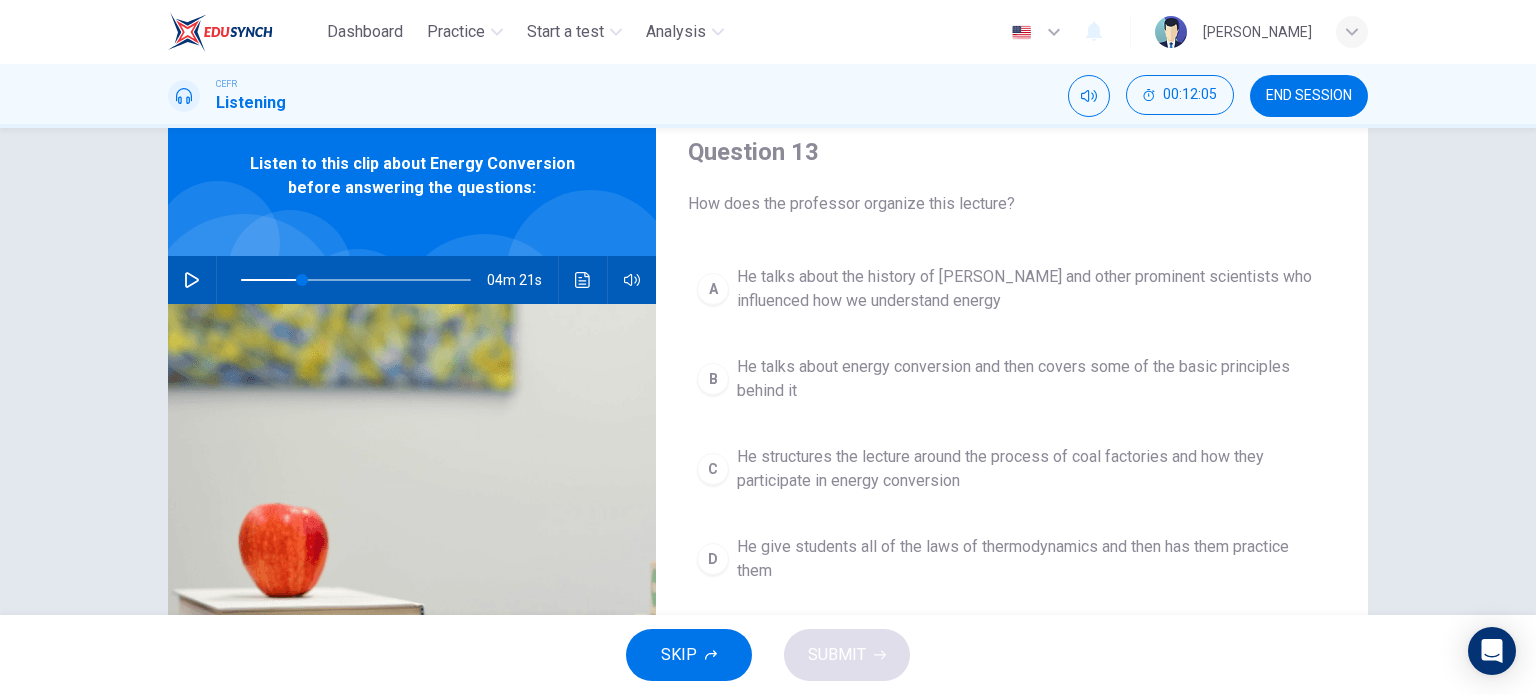 click on "Question 13 How does the professor organize this lecture? A He talks about the history of [PERSON_NAME] and other prominent scientists who influenced how we understand energy B He talks about energy conversion and then covers some of the basic principles behind it C He structures the lecture around the process of coal factories and how they participate in energy conversion D He give students all of the laws of thermodynamics and then has them practice them" at bounding box center (1012, 443) 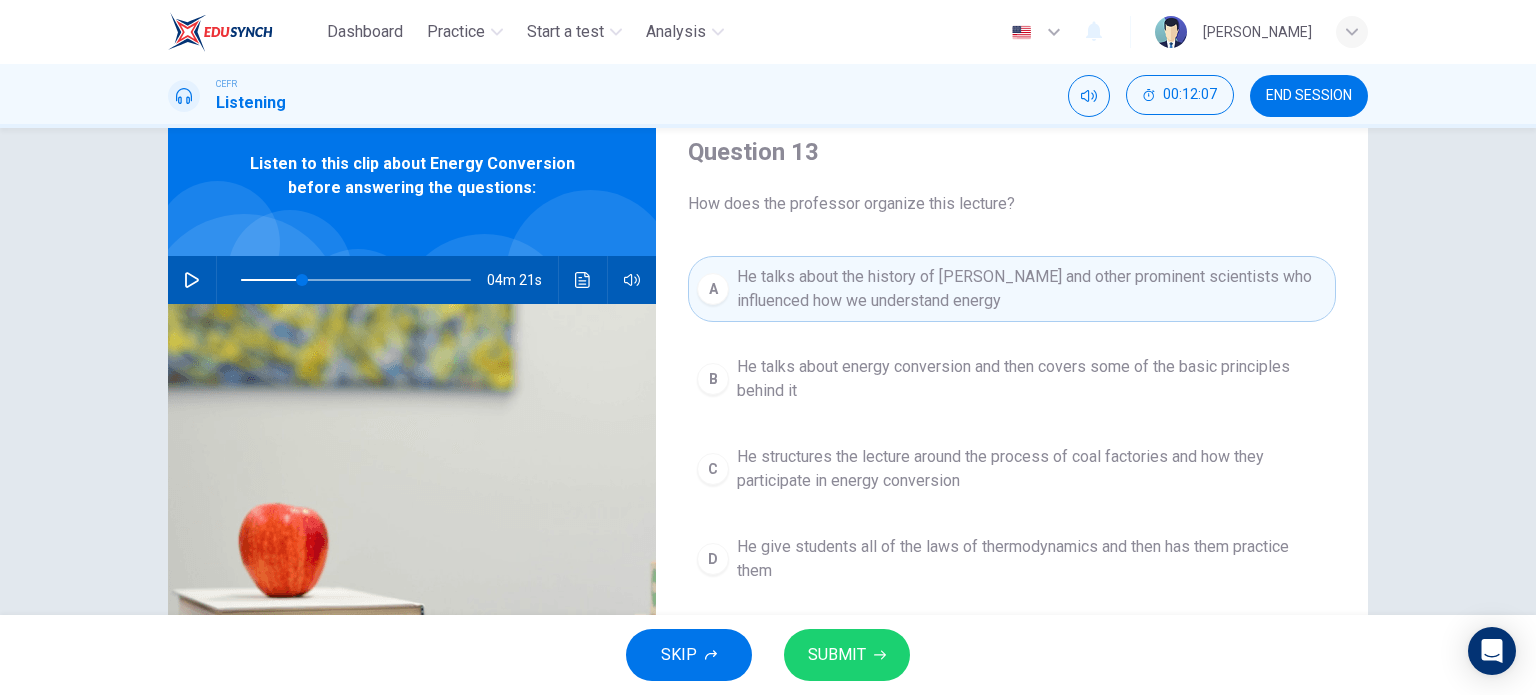 click on "SUBMIT" at bounding box center [837, 655] 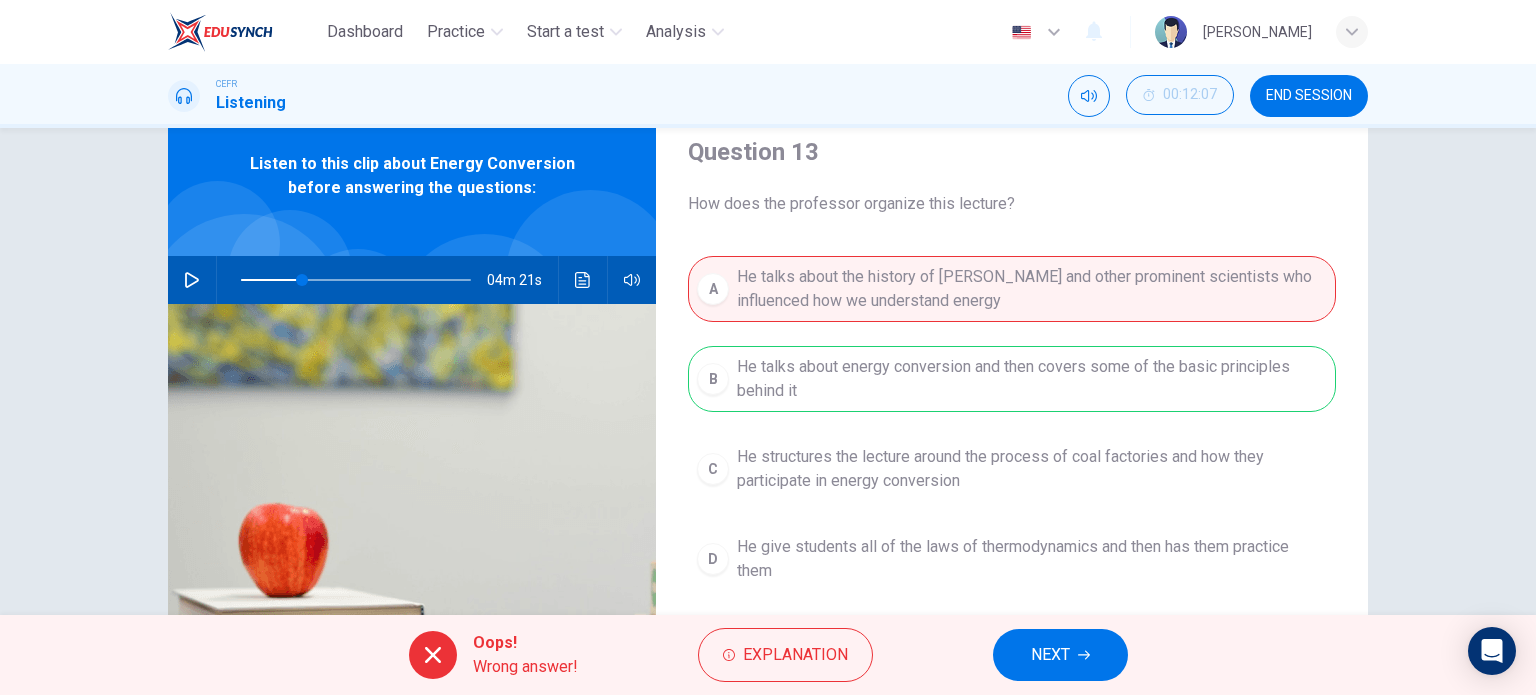 click on "Explanation" at bounding box center [785, 655] 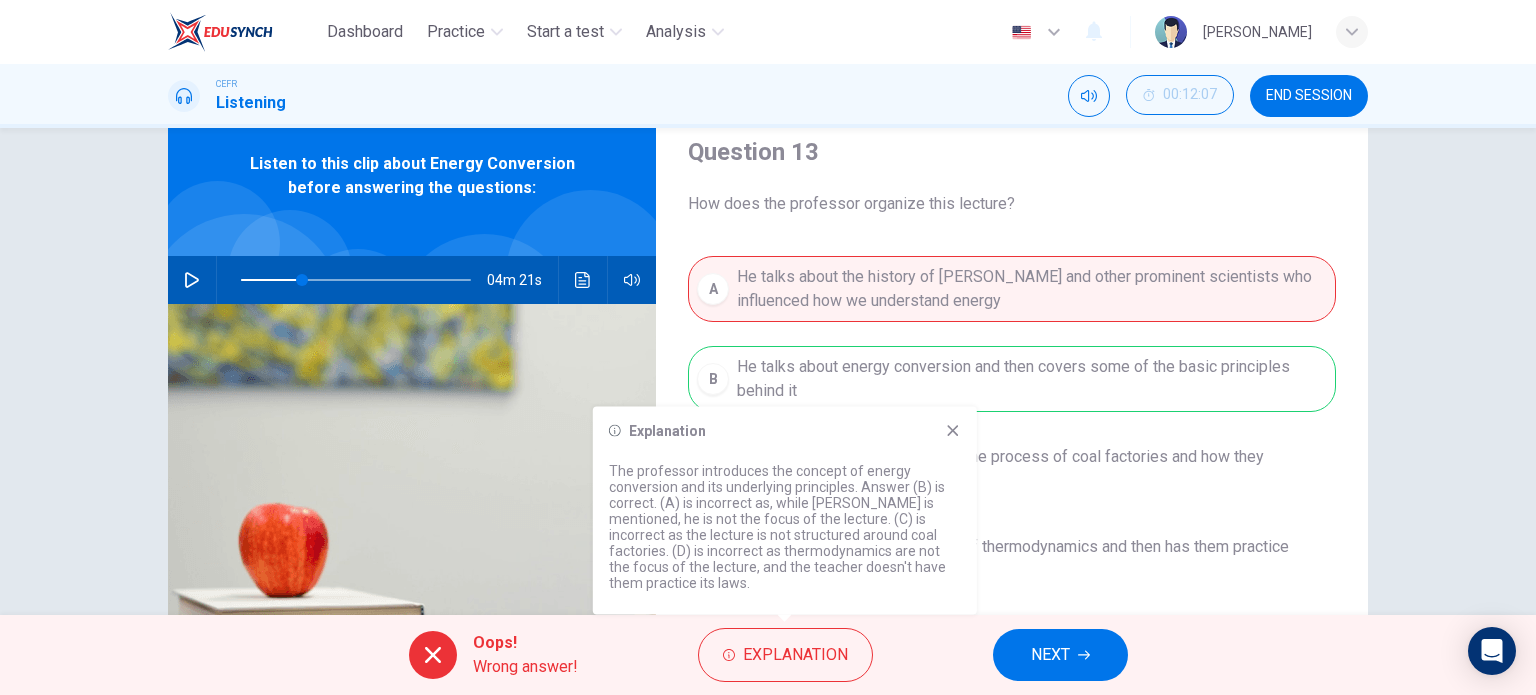 click 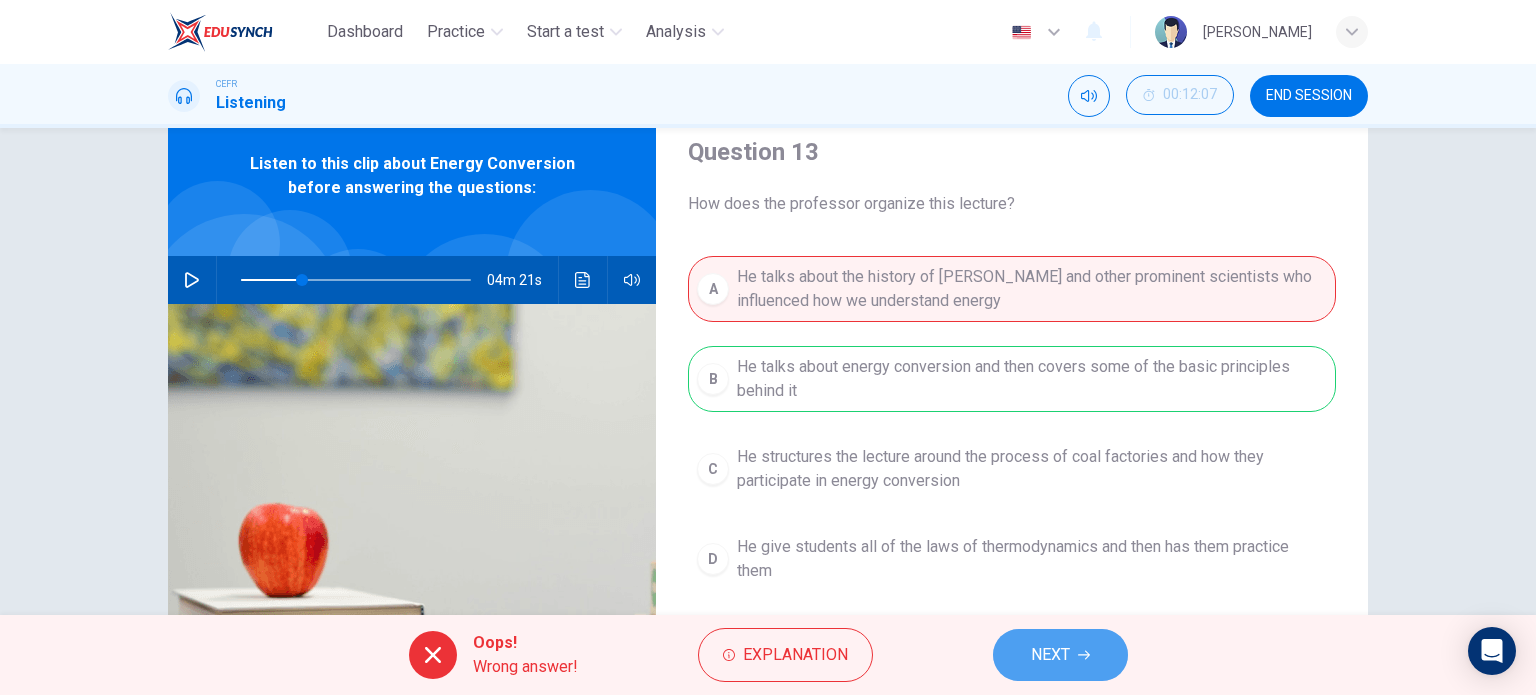 click on "NEXT" at bounding box center (1050, 655) 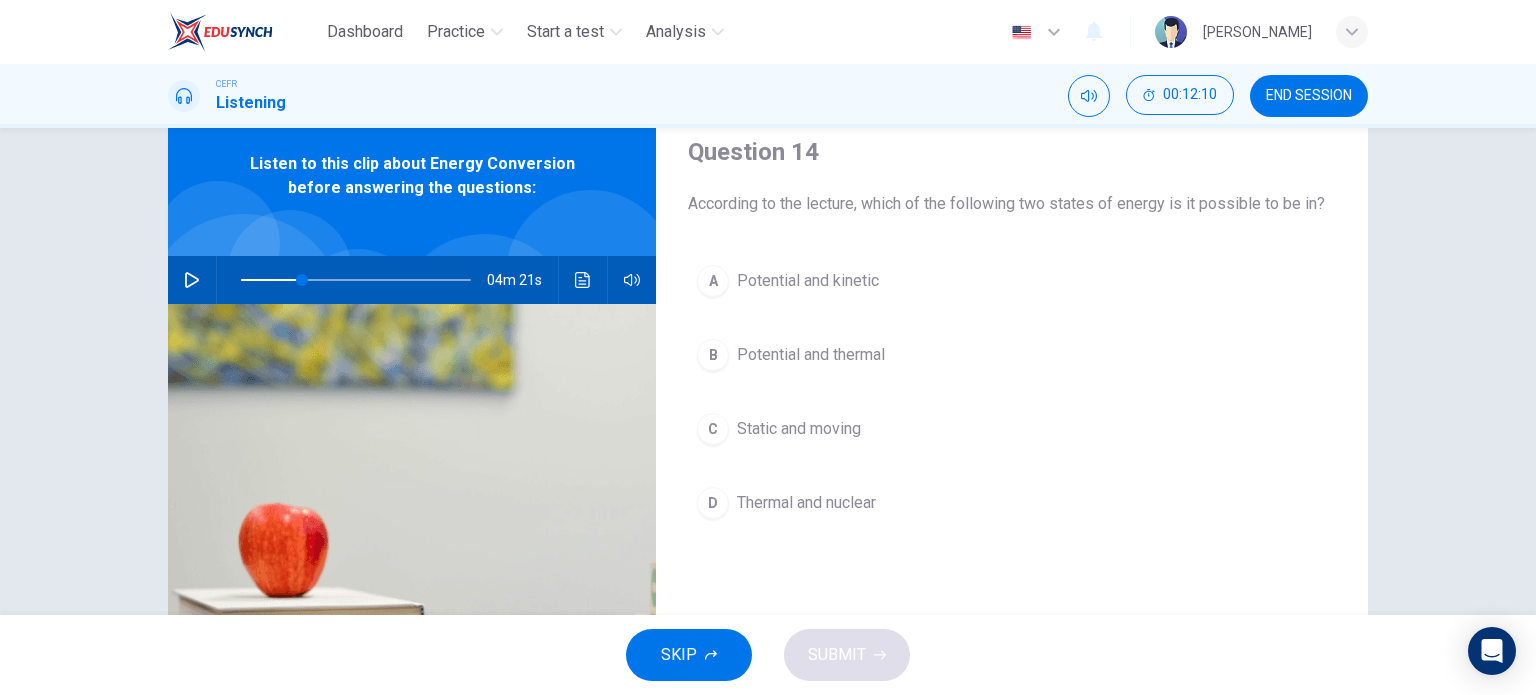click at bounding box center [192, 280] 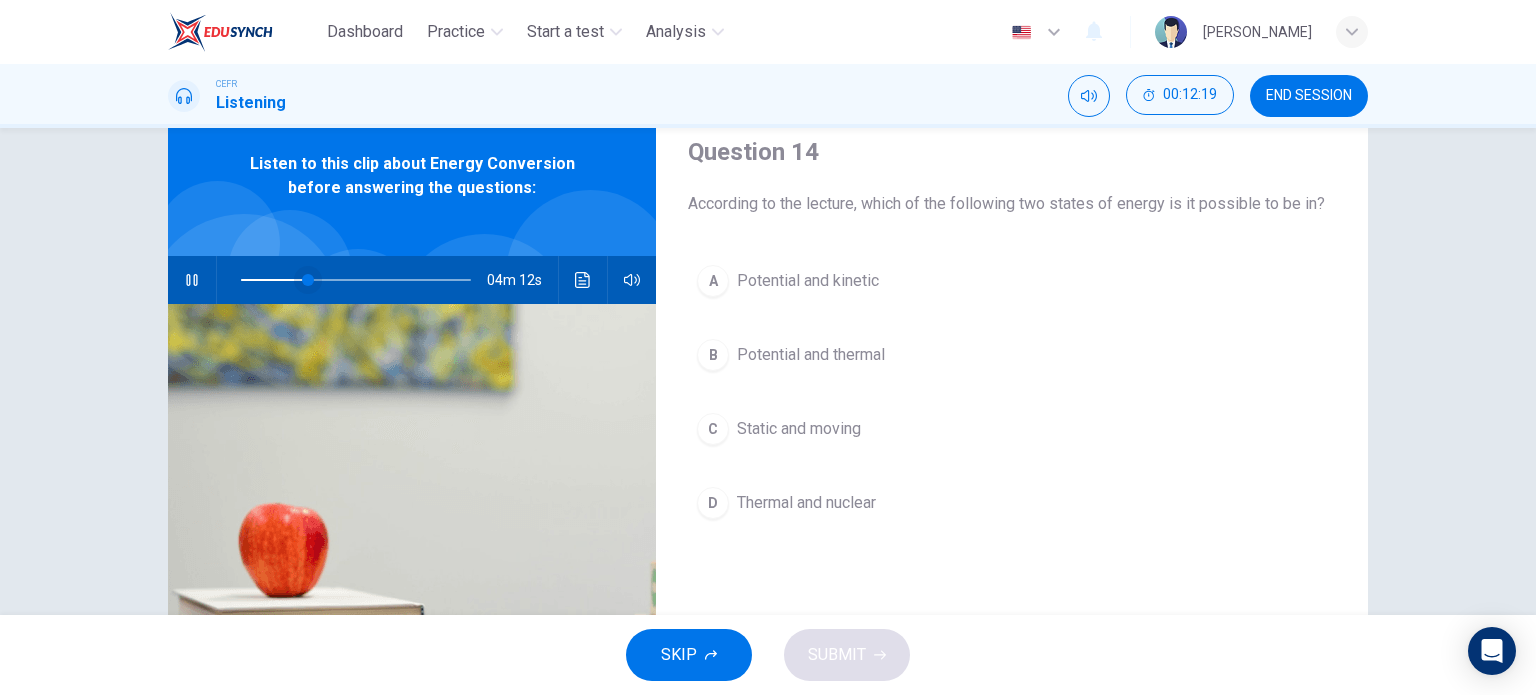 click at bounding box center (308, 280) 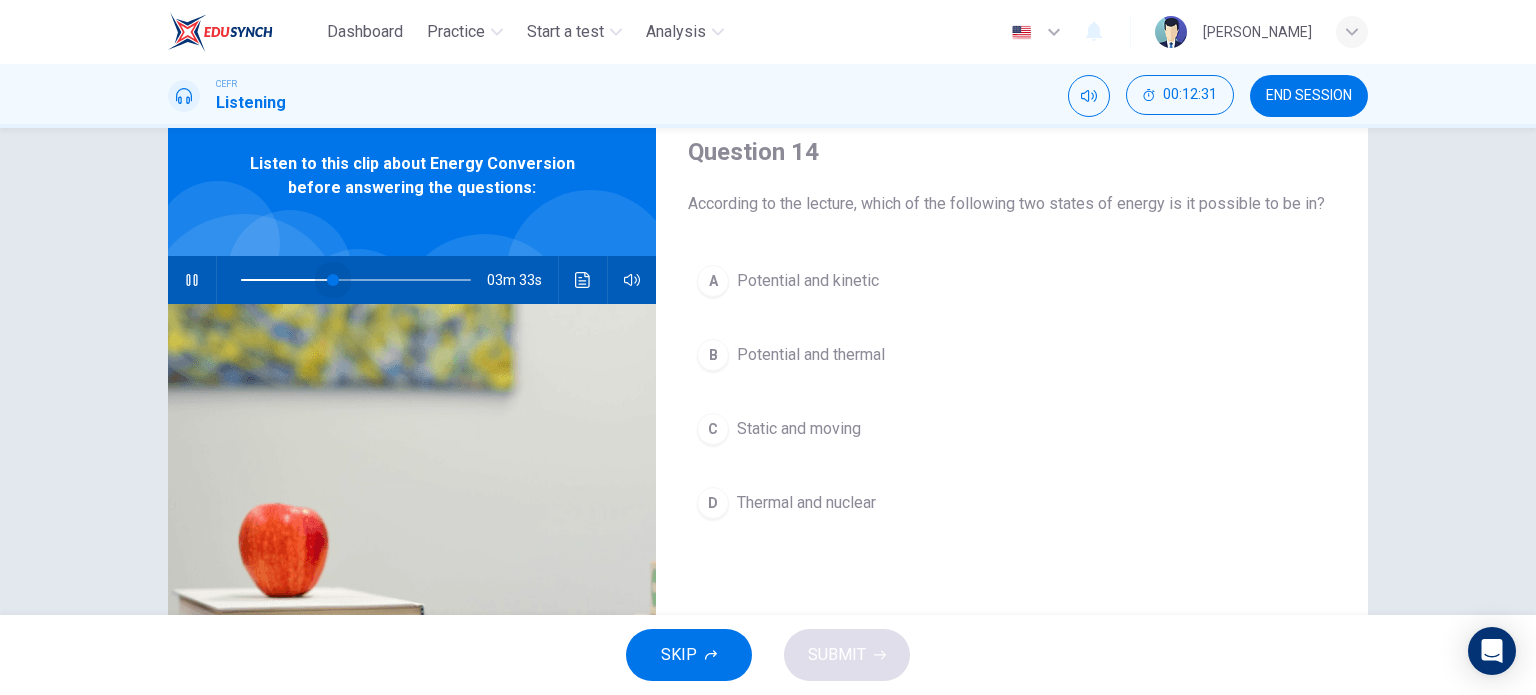 click at bounding box center (333, 280) 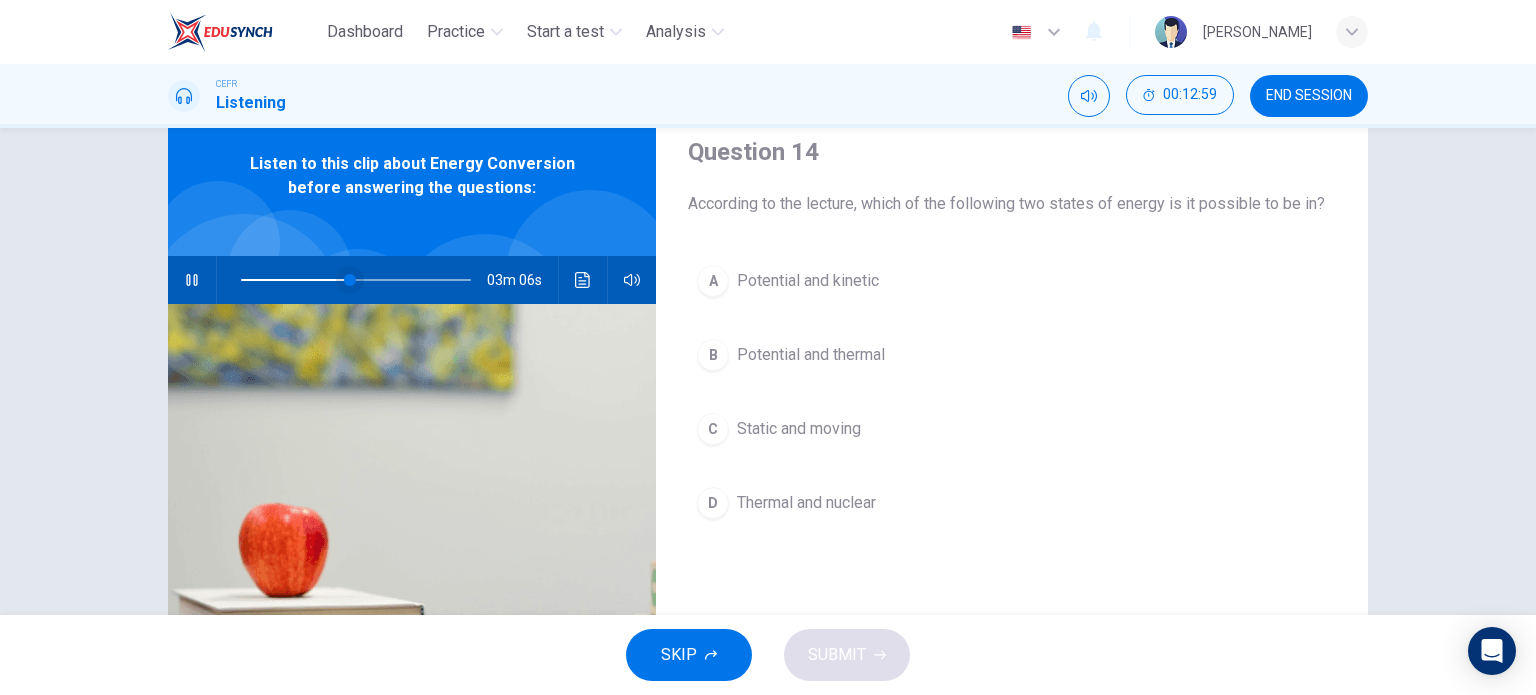 click at bounding box center [350, 280] 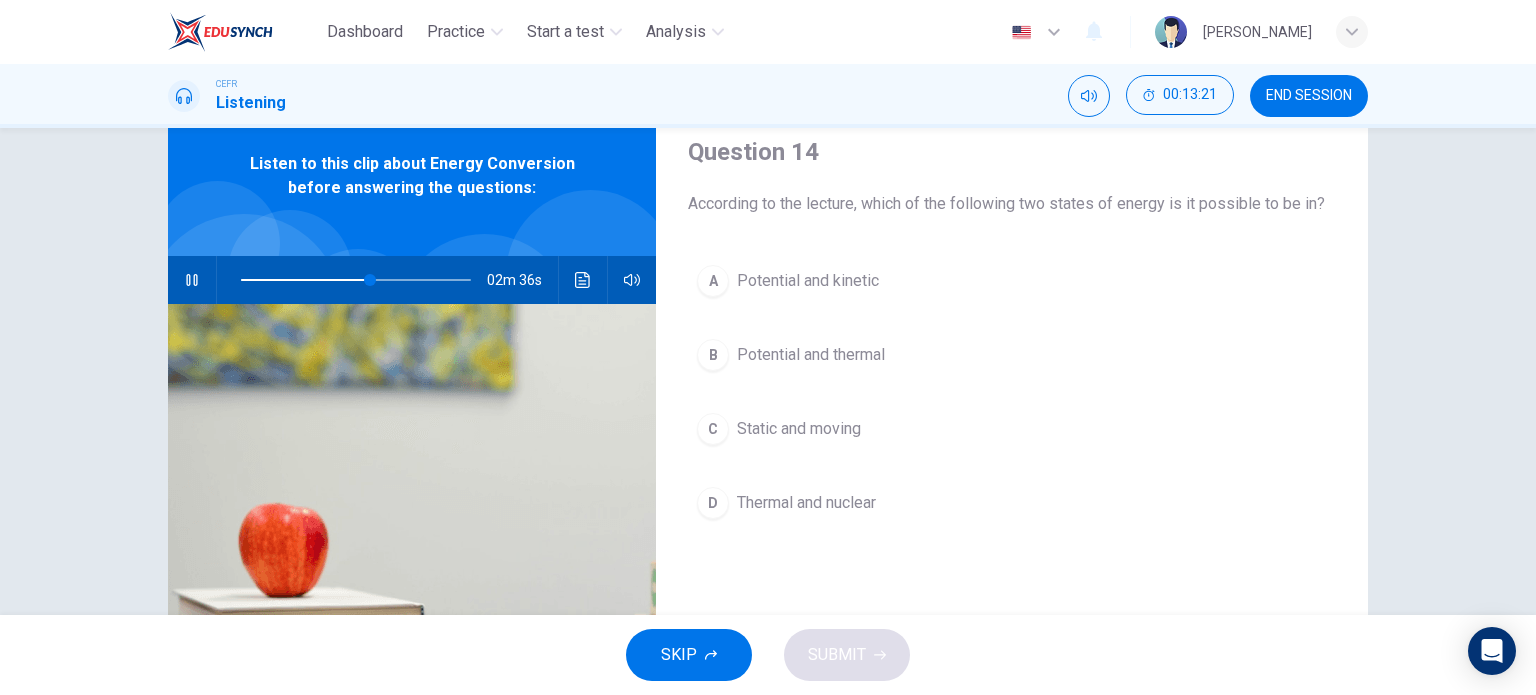 click on "Potential and kinetic" at bounding box center [808, 281] 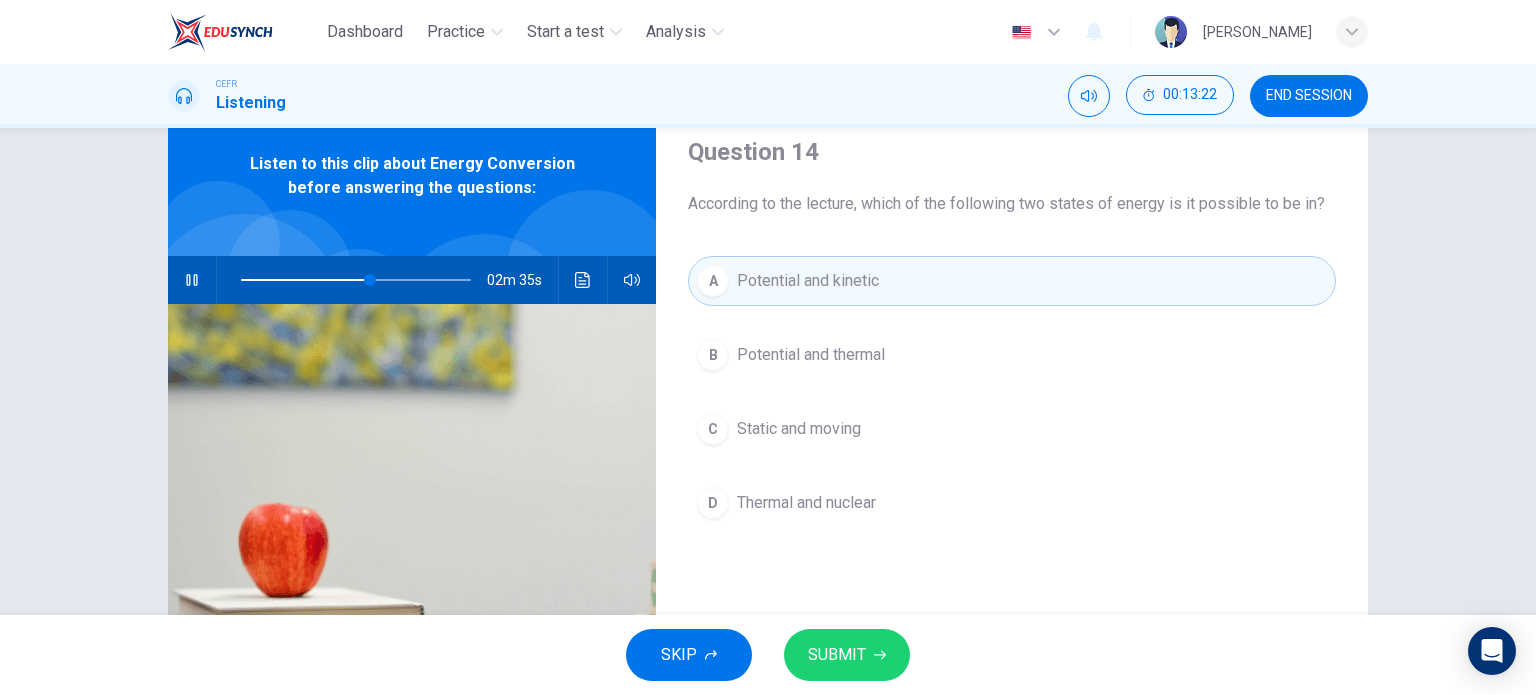 click on "SUBMIT" at bounding box center (837, 655) 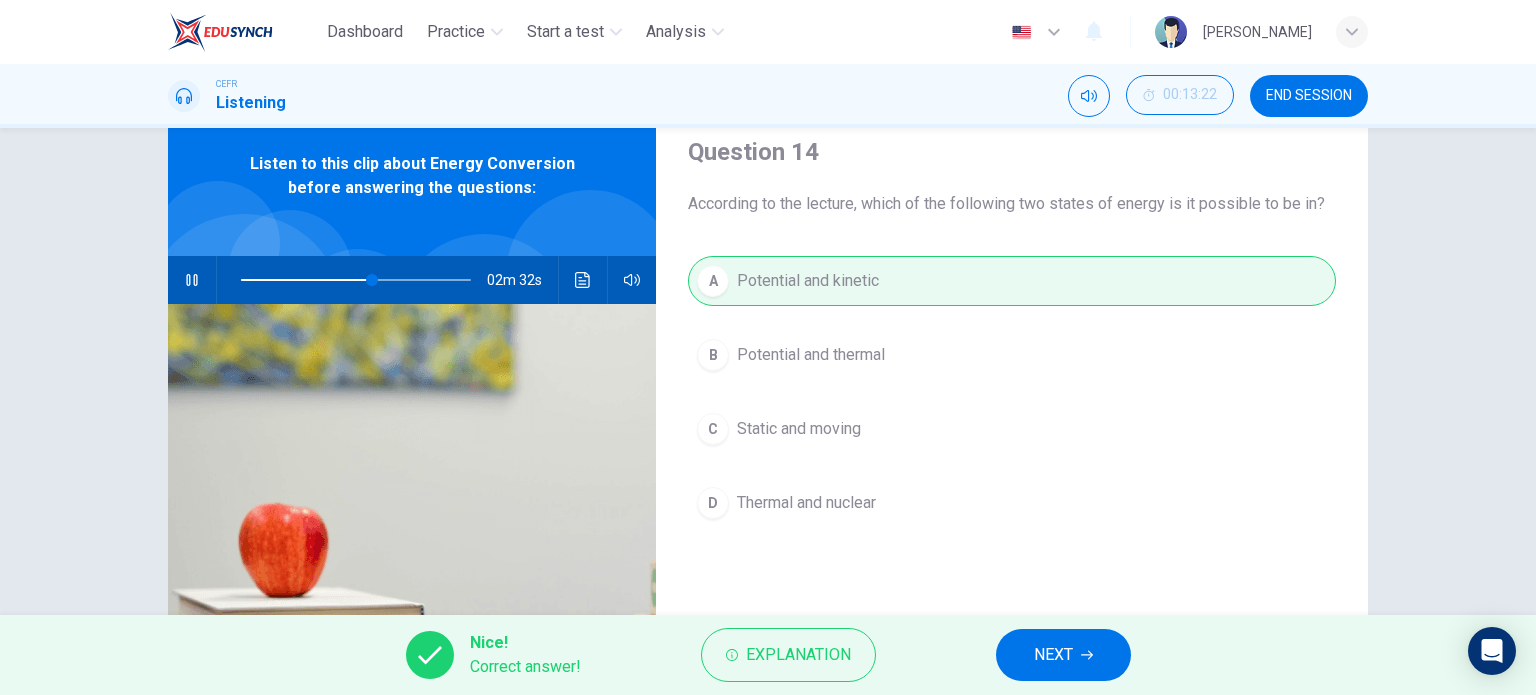 click on "NEXT" at bounding box center [1063, 655] 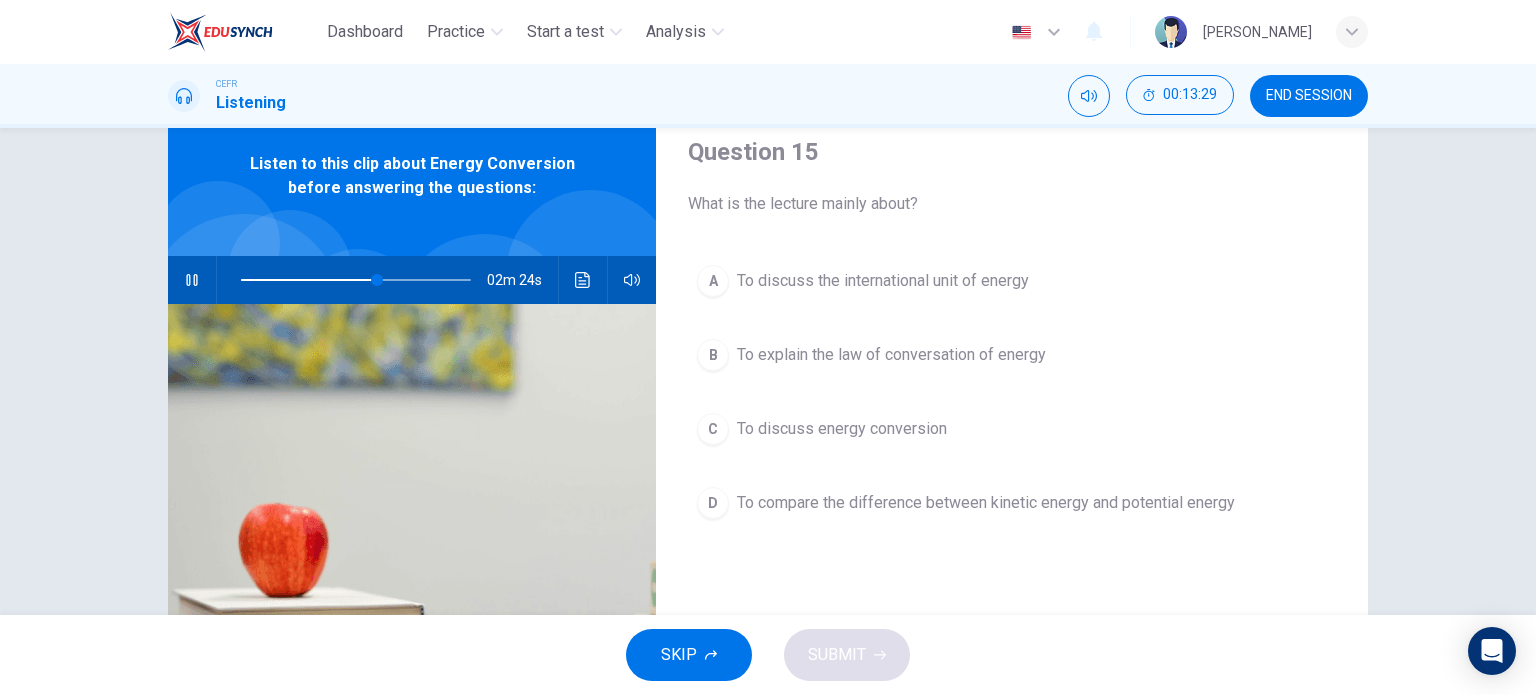 click on "To compare the difference between kinetic energy and potential energy" at bounding box center [986, 503] 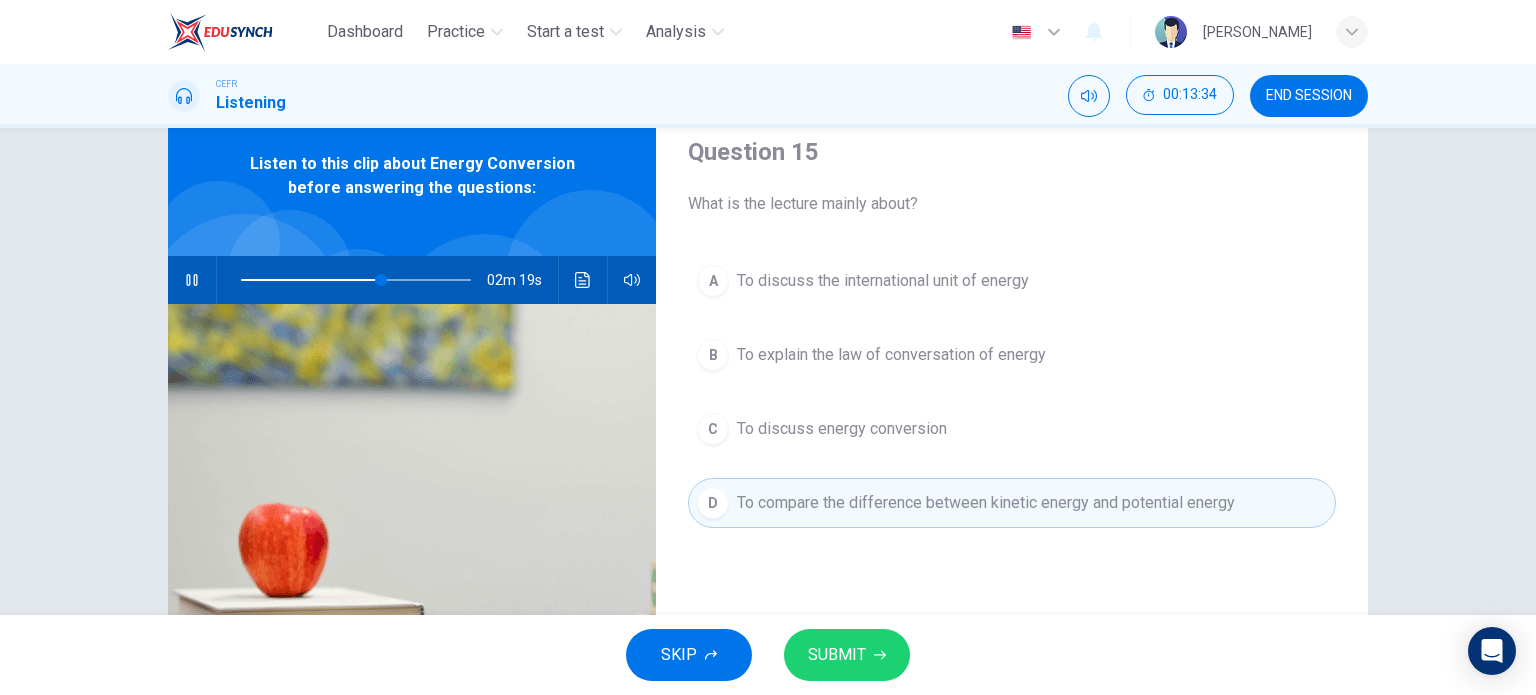 click on "B To explain the law of conversation of energy" at bounding box center [1012, 355] 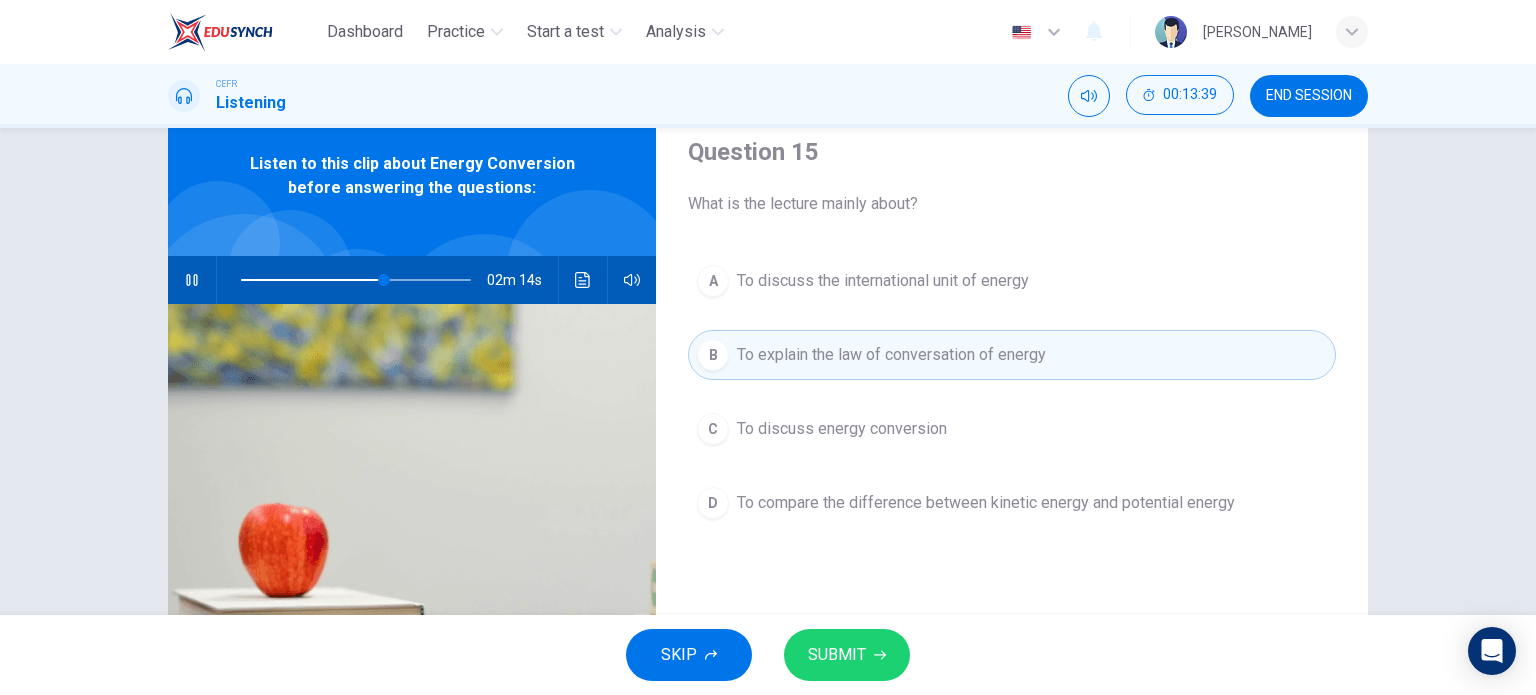 click on "D To compare the difference between kinetic energy and potential energy" at bounding box center (1012, 503) 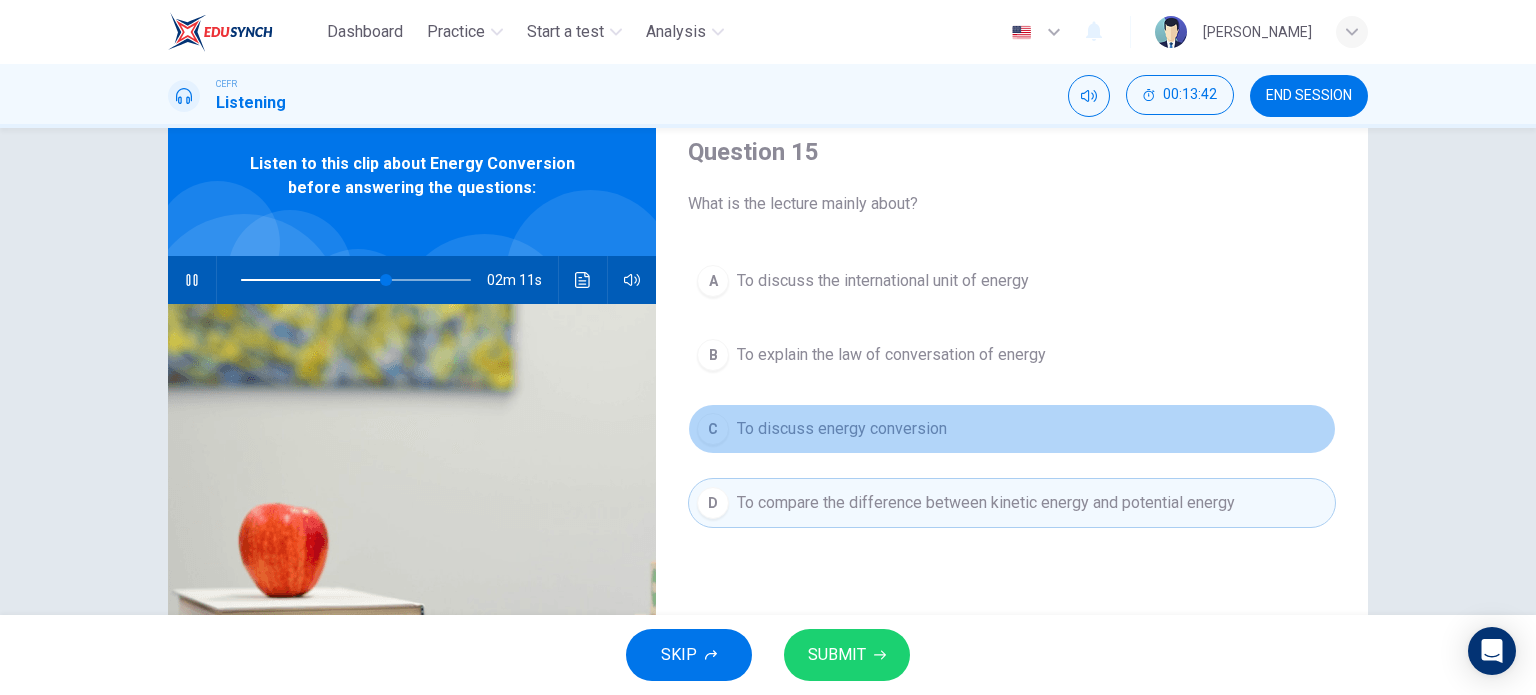 click on "C To discuss energy conversion" at bounding box center [1012, 429] 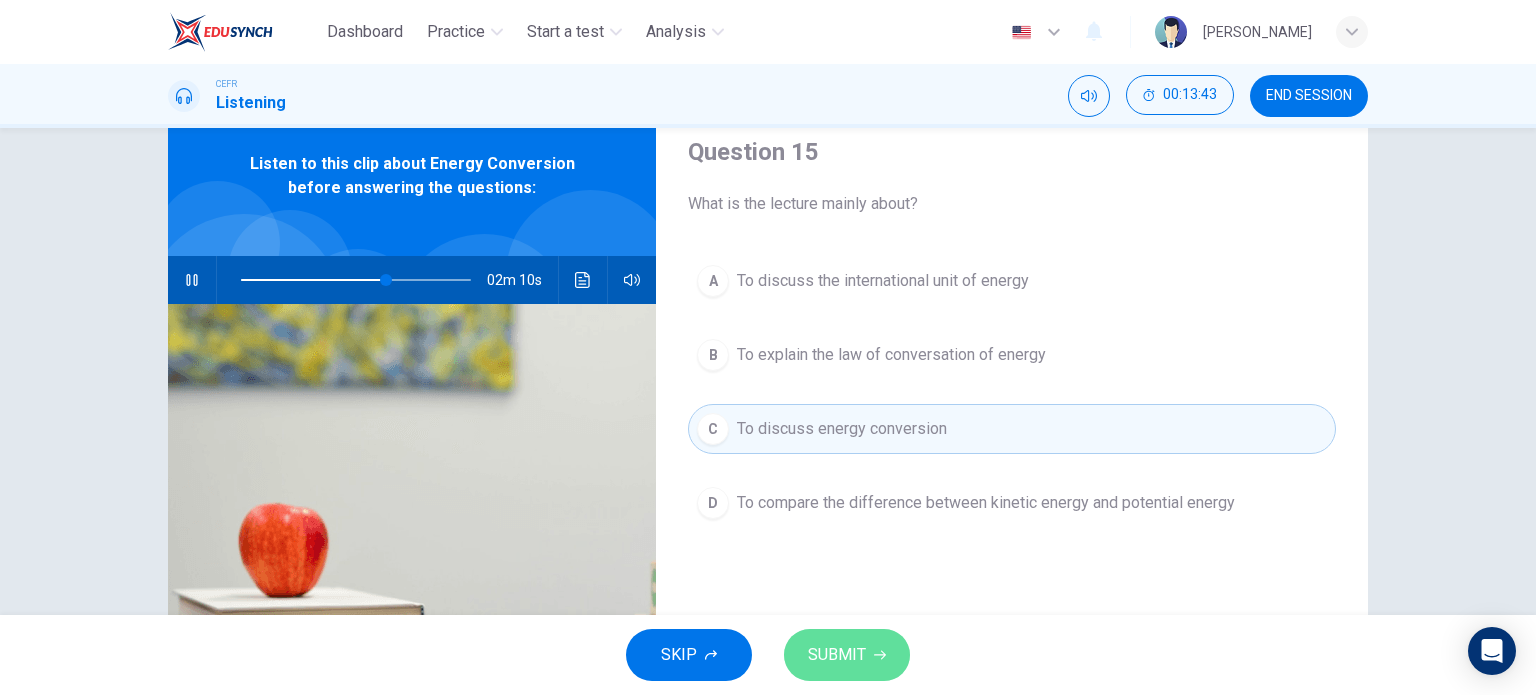 click on "SUBMIT" at bounding box center (847, 655) 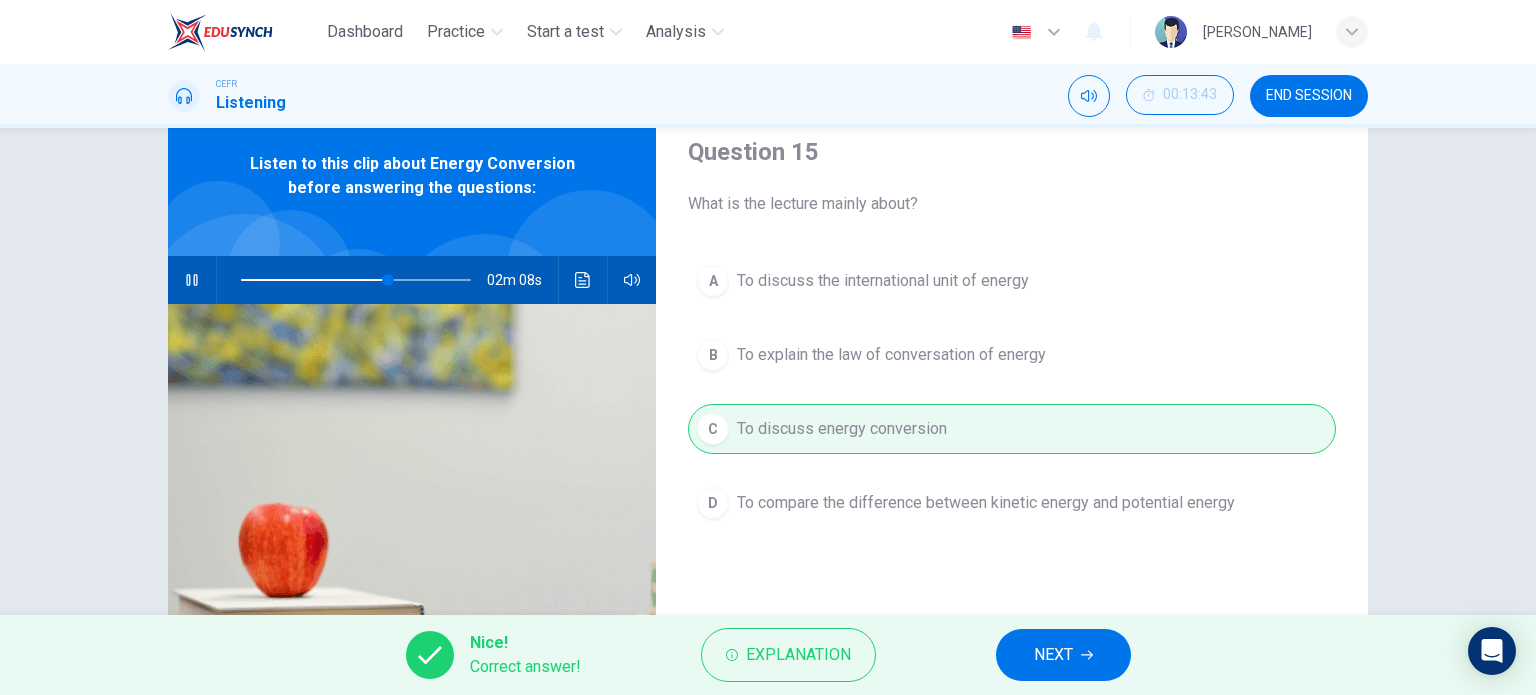 type on "64" 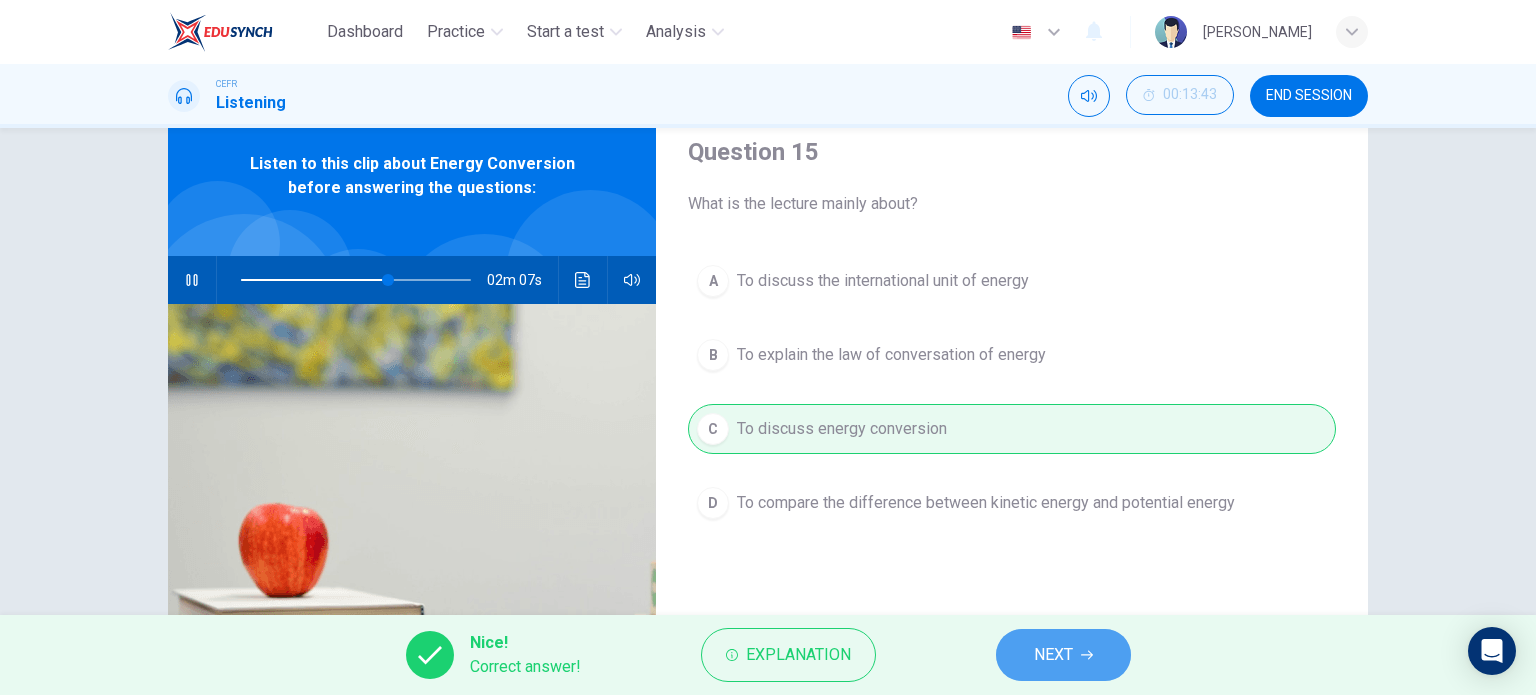 click on "NEXT" at bounding box center [1063, 655] 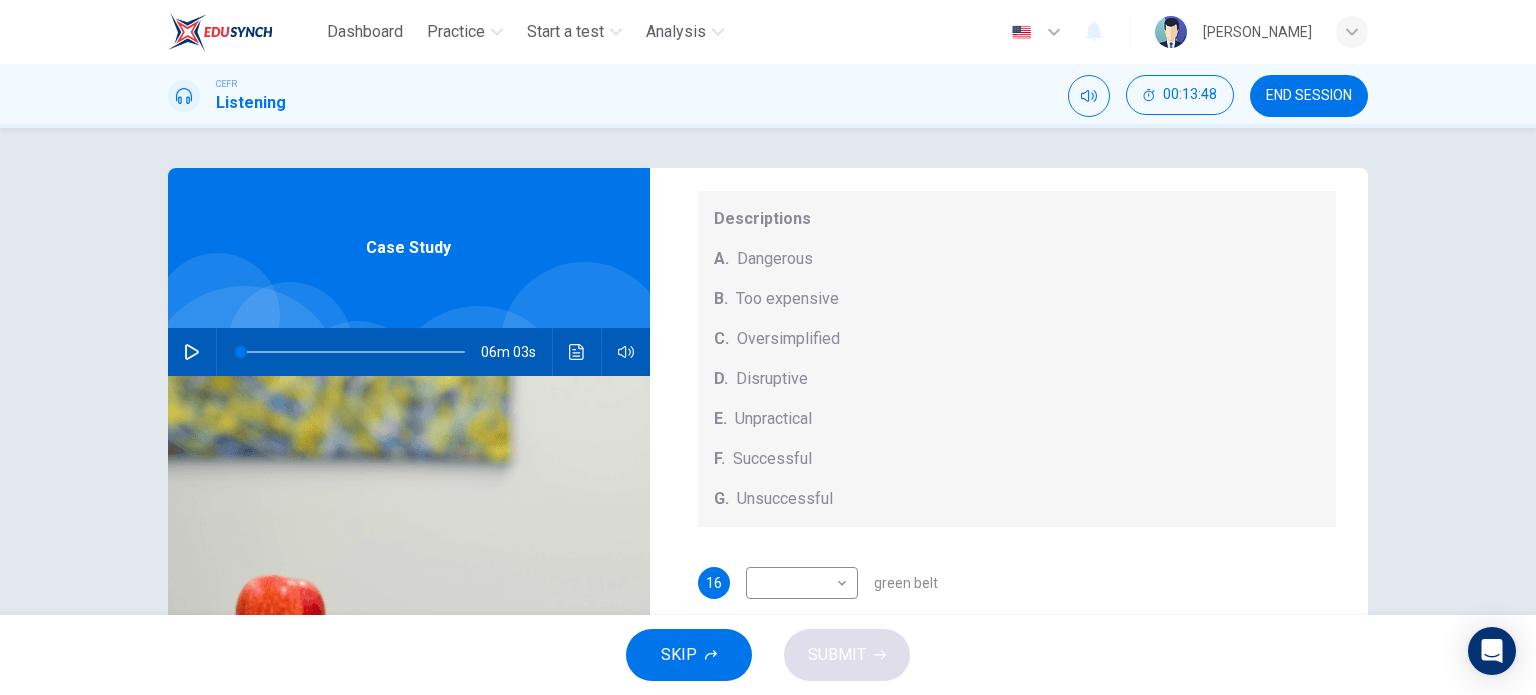 scroll, scrollTop: 208, scrollLeft: 0, axis: vertical 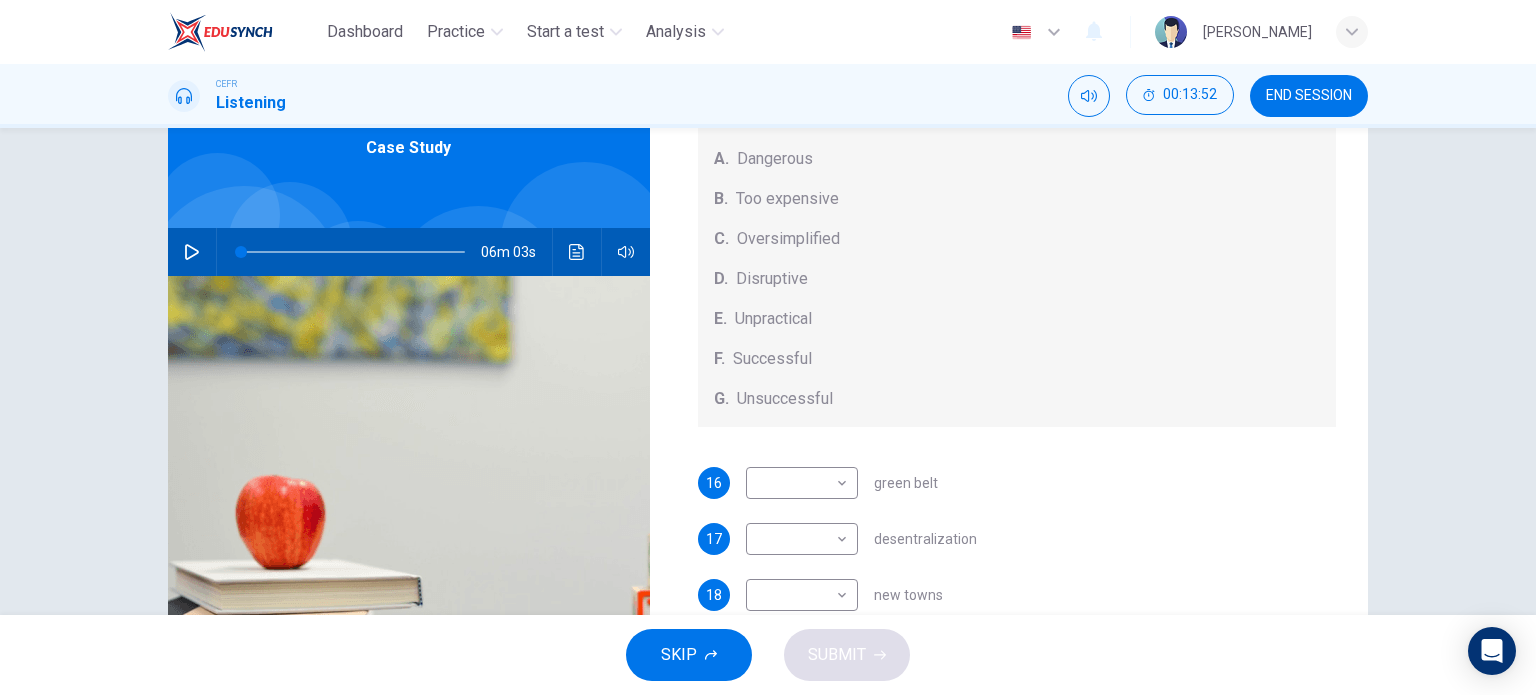 click on "06m 03s" at bounding box center (409, 252) 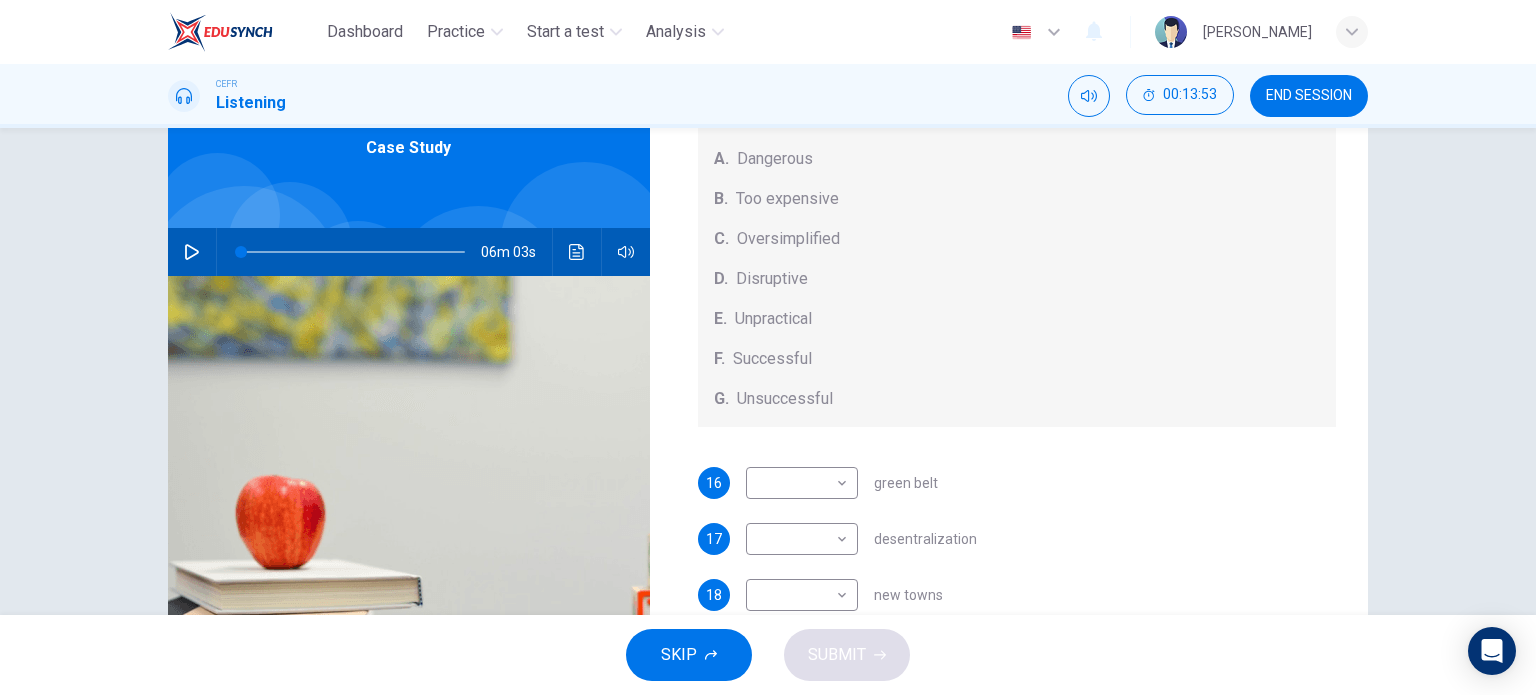 click at bounding box center [192, 252] 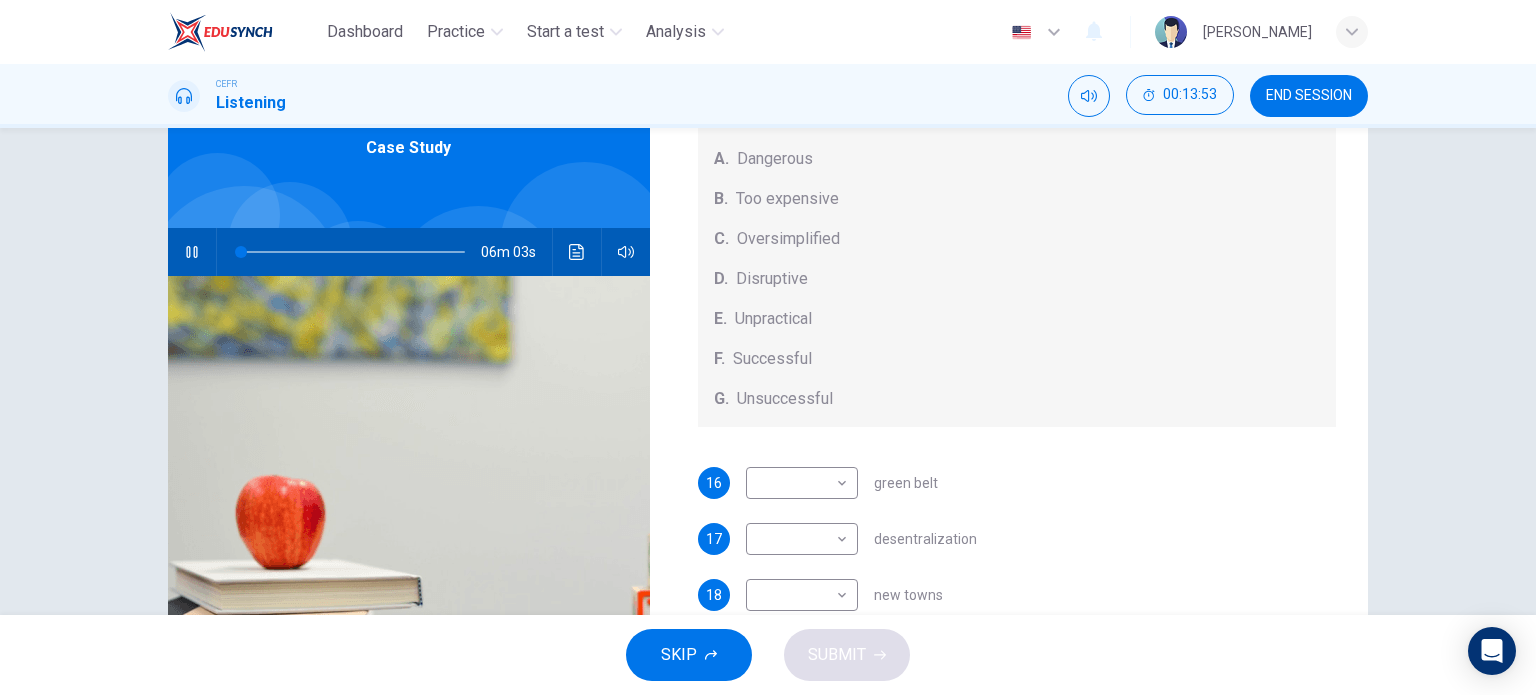 click at bounding box center [192, 252] 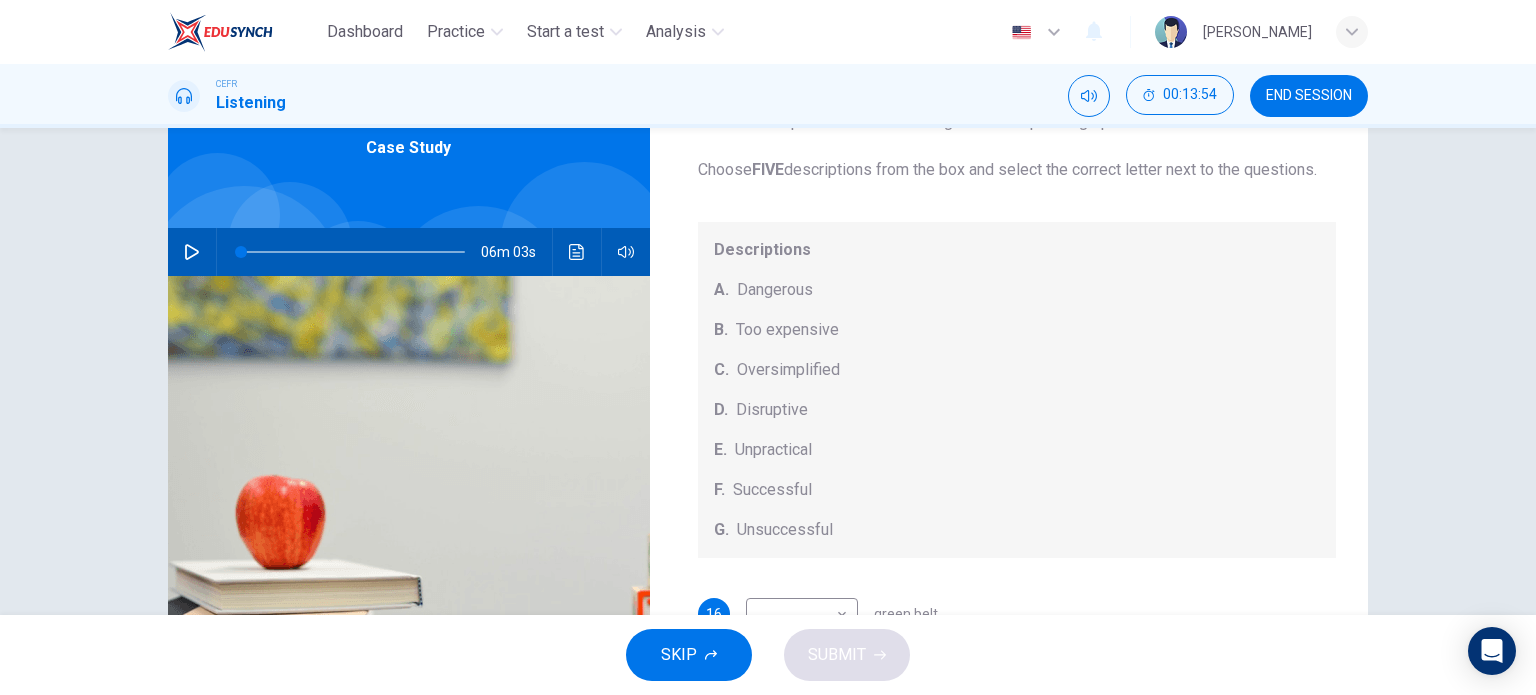 scroll, scrollTop: 8, scrollLeft: 0, axis: vertical 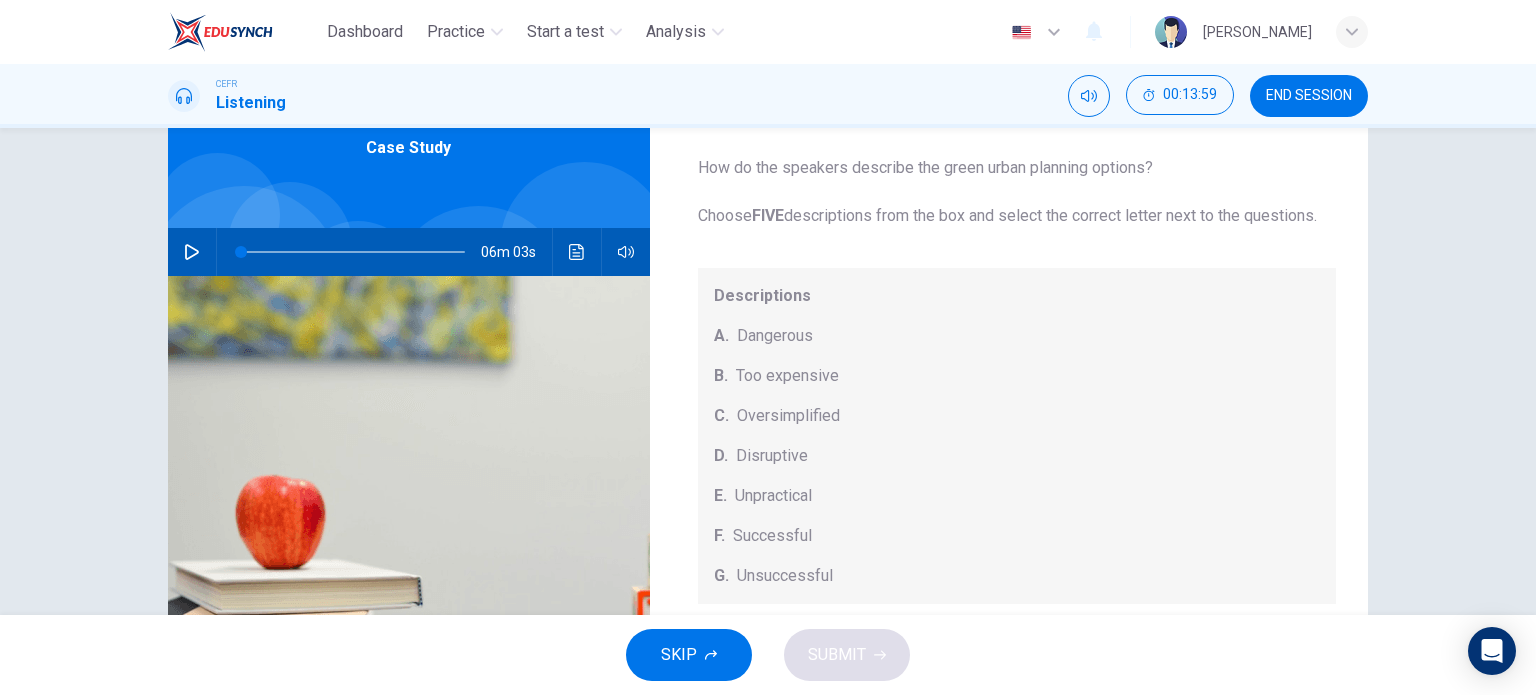 click on "06m 03s" at bounding box center (409, 252) 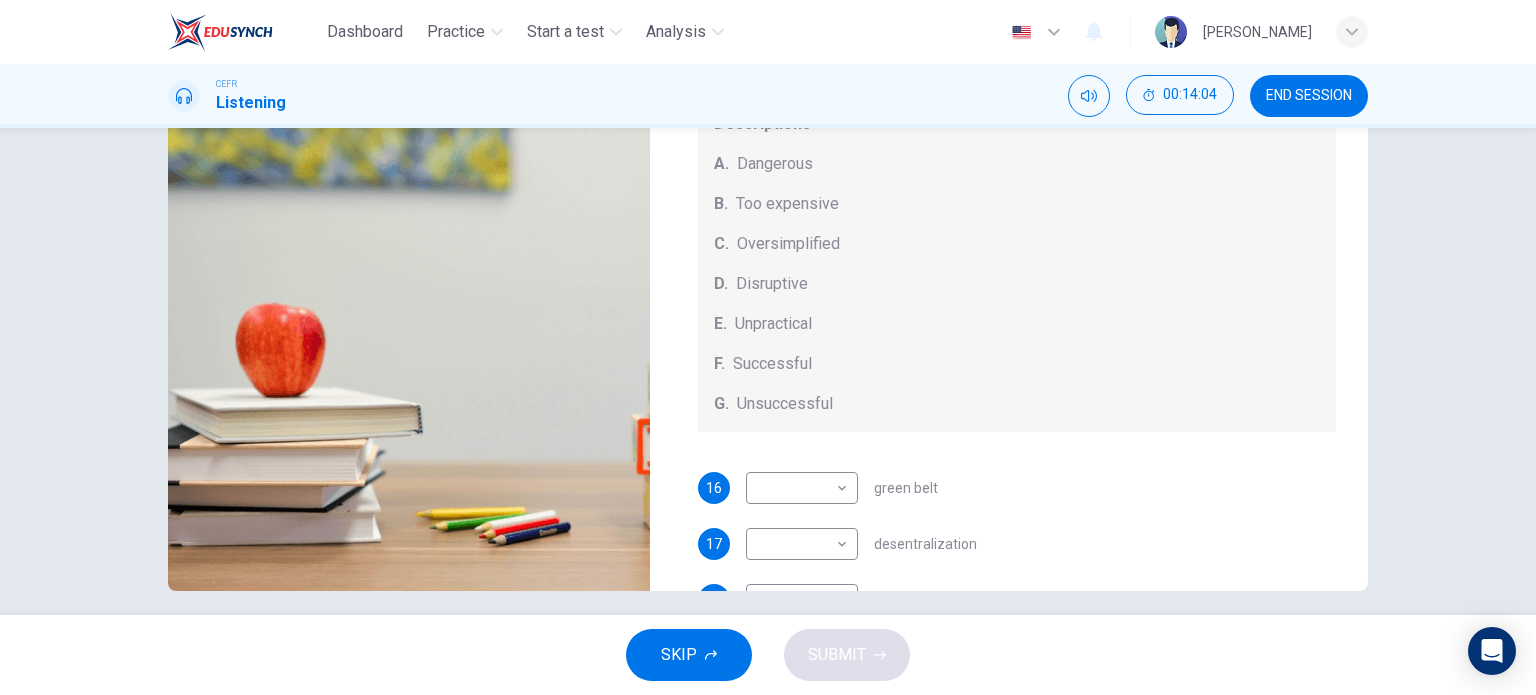 scroll, scrollTop: 274, scrollLeft: 0, axis: vertical 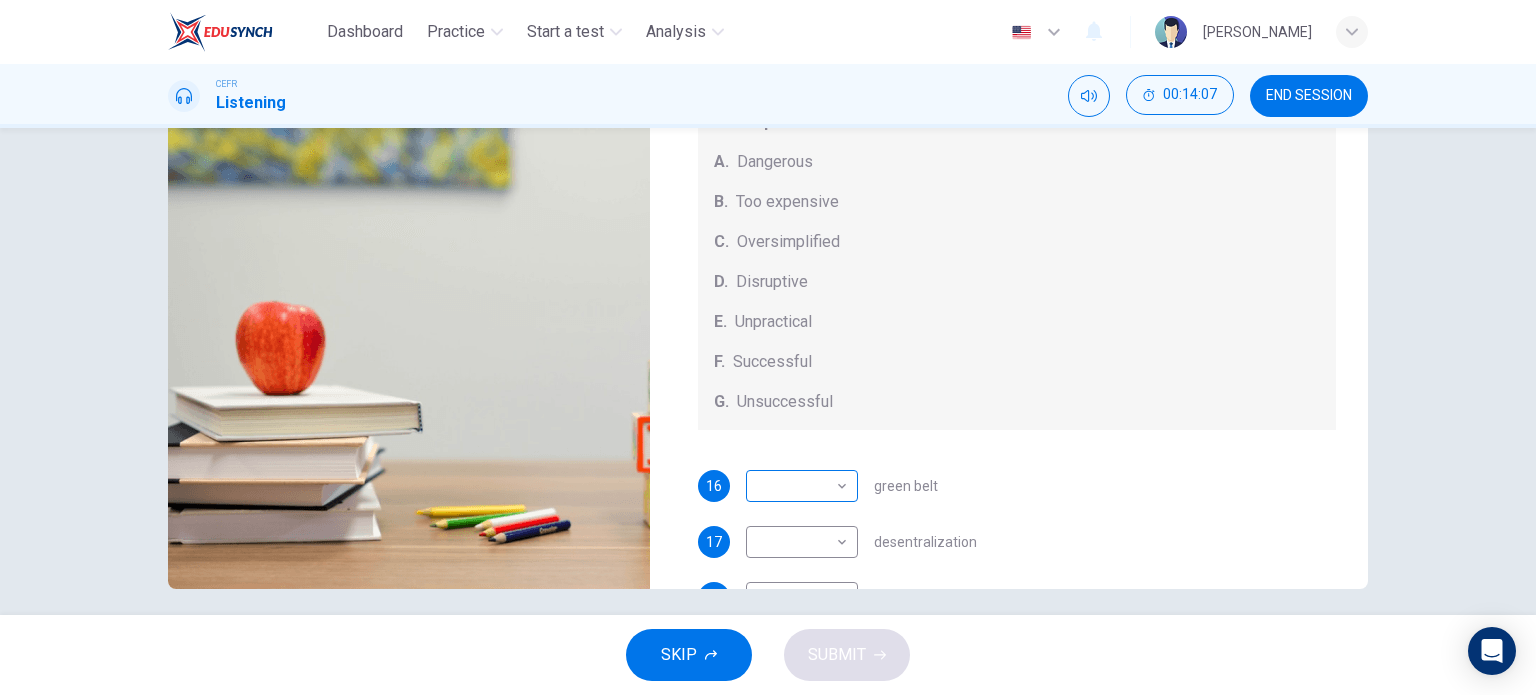 click on "​ ​" at bounding box center [802, 486] 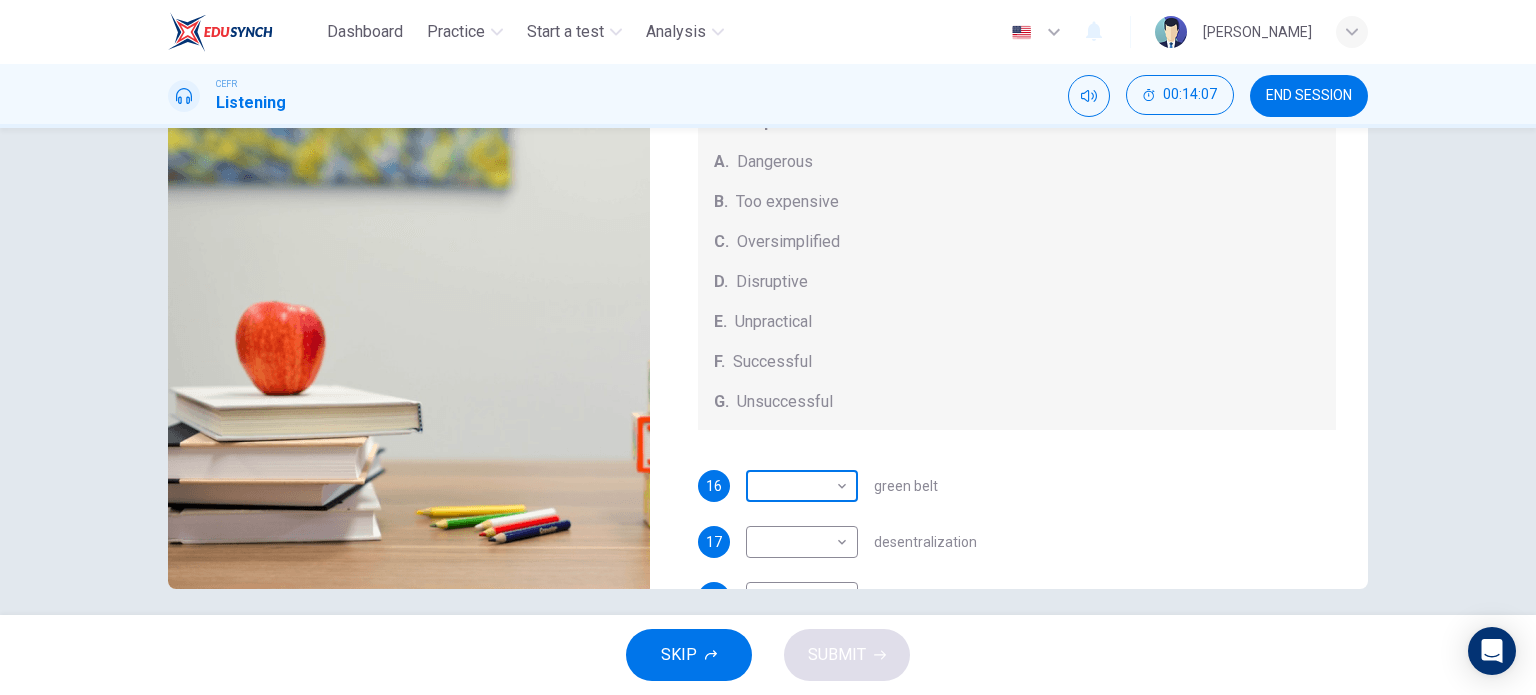 click on "Dashboard Practice Start a test Analysis English en ​ [PERSON_NAME] CEFR Listening 00:14:07 END SESSION Questions 16 - 20 How do the speakers describe the green urban planning options? Choose  FIVE  descriptions from the box and select the correct letter next to the questions. Descriptions A. Dangerous B. Too expensive C. Oversimplified  D. Disruptive E. Unpractical F. Successful G. Unsuccessful 16 ​ ​ green belt 17 ​ ​ desentralization 18 ​ ​ new towns 19 ​ ​ [GEOGRAPHIC_DATA] sites 20 ​ ​ pedestrianized zones Case Study 05m 55s SKIP SUBMIT EduSynch - Online Language Proficiency Testing
Dashboard Practice Start a test Analysis Notifications © Copyright  2025" at bounding box center (768, 347) 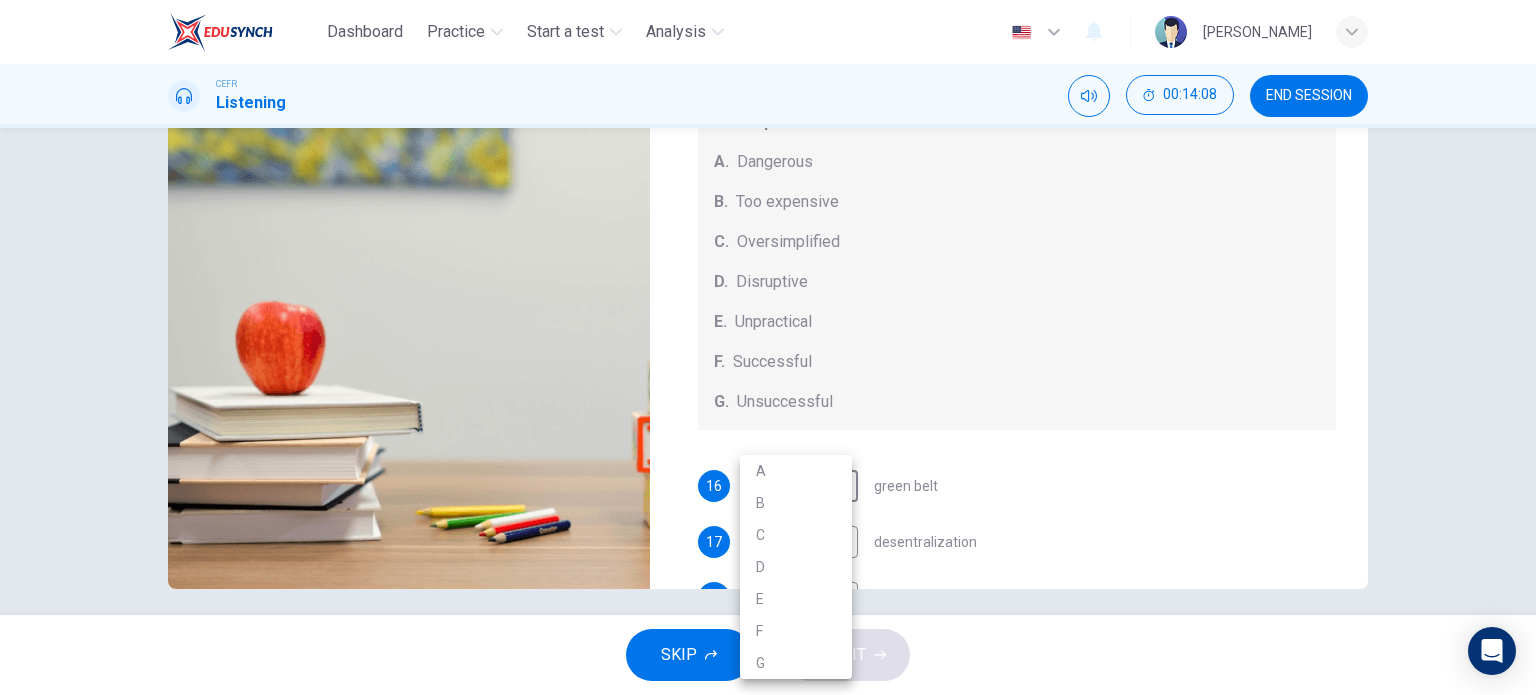 click at bounding box center (768, 347) 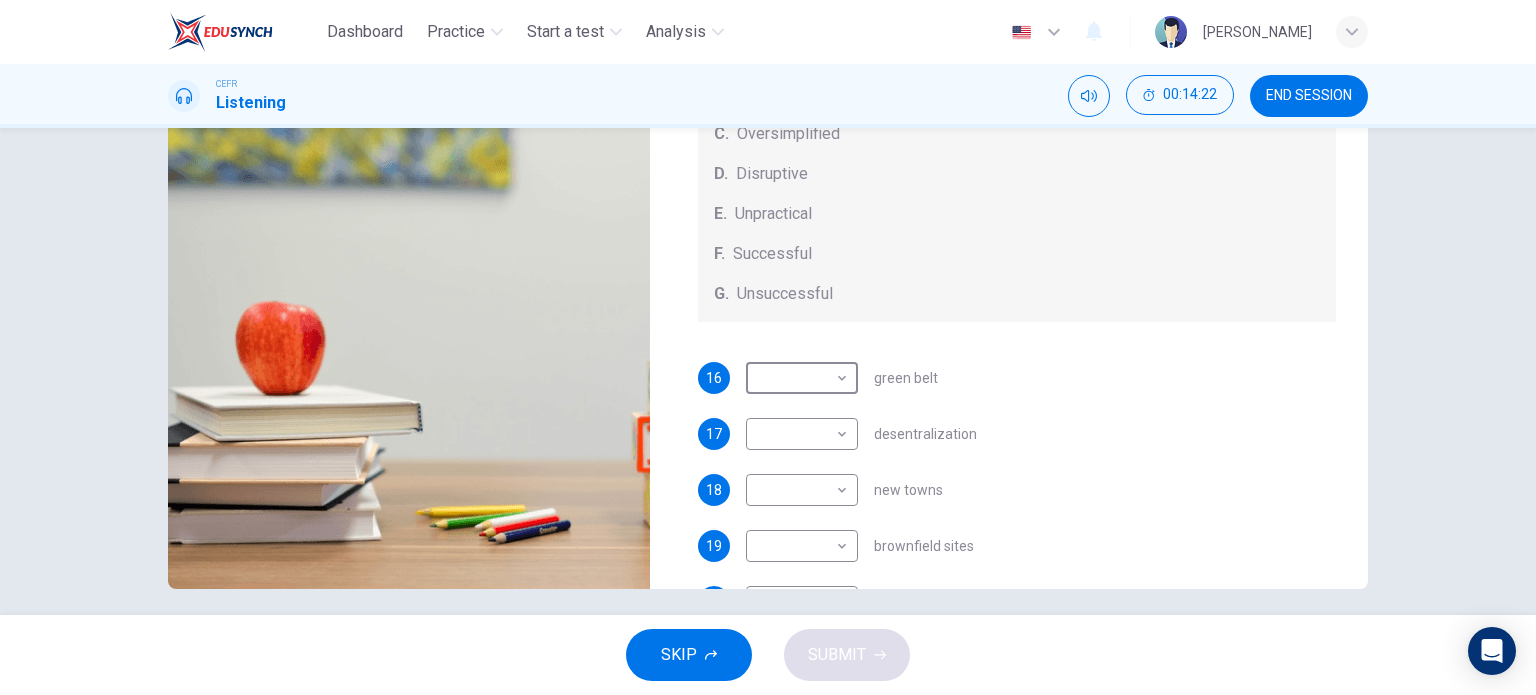 scroll, scrollTop: 208, scrollLeft: 0, axis: vertical 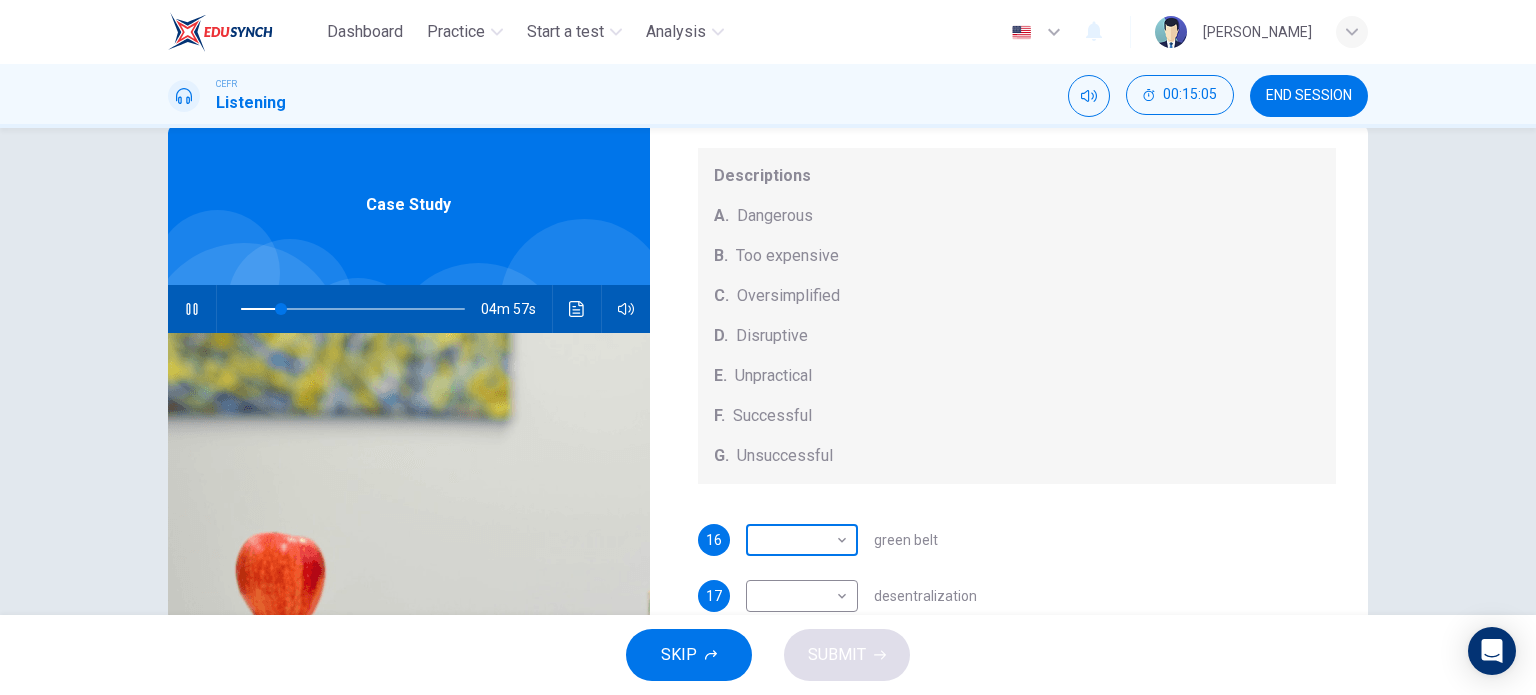 click on "Dashboard Practice Start a test Analysis English en ​ [PERSON_NAME] CEFR Listening 00:15:05 END SESSION Questions 16 - 20 How do the speakers describe the green urban planning options? Choose  FIVE  descriptions from the box and select the correct letter next to the questions. Descriptions A. Dangerous B. Too expensive C. Oversimplified  D. Disruptive E. Unpractical F. Successful G. Unsuccessful 16 ​ ​ green belt 17 ​ ​ desentralization 18 ​ ​ new towns 19 ​ ​ [GEOGRAPHIC_DATA] sites 20 ​ ​ pedestrianized zones Case Study 04m 57s SKIP SUBMIT EduSynch - Online Language Proficiency Testing
Dashboard Practice Start a test Analysis Notifications © Copyright  2025" at bounding box center [768, 347] 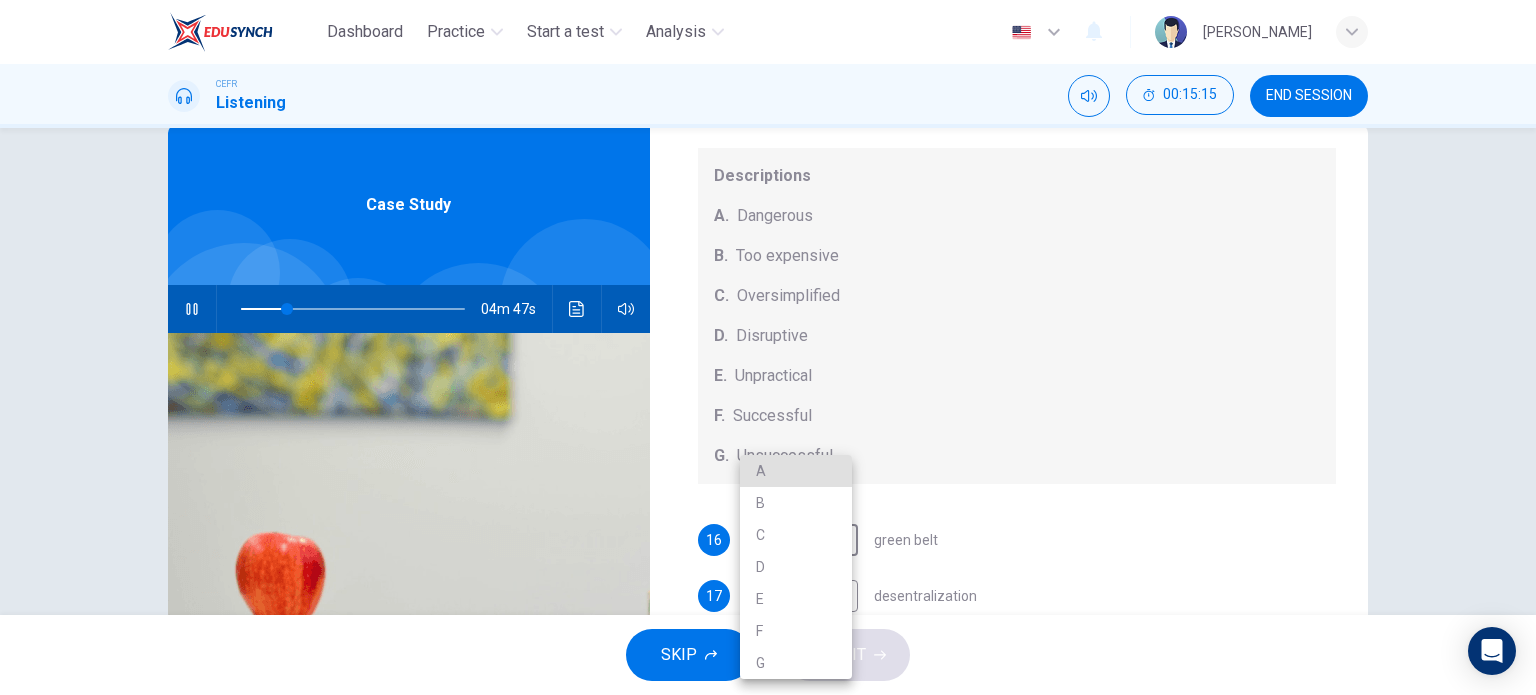 type on "21" 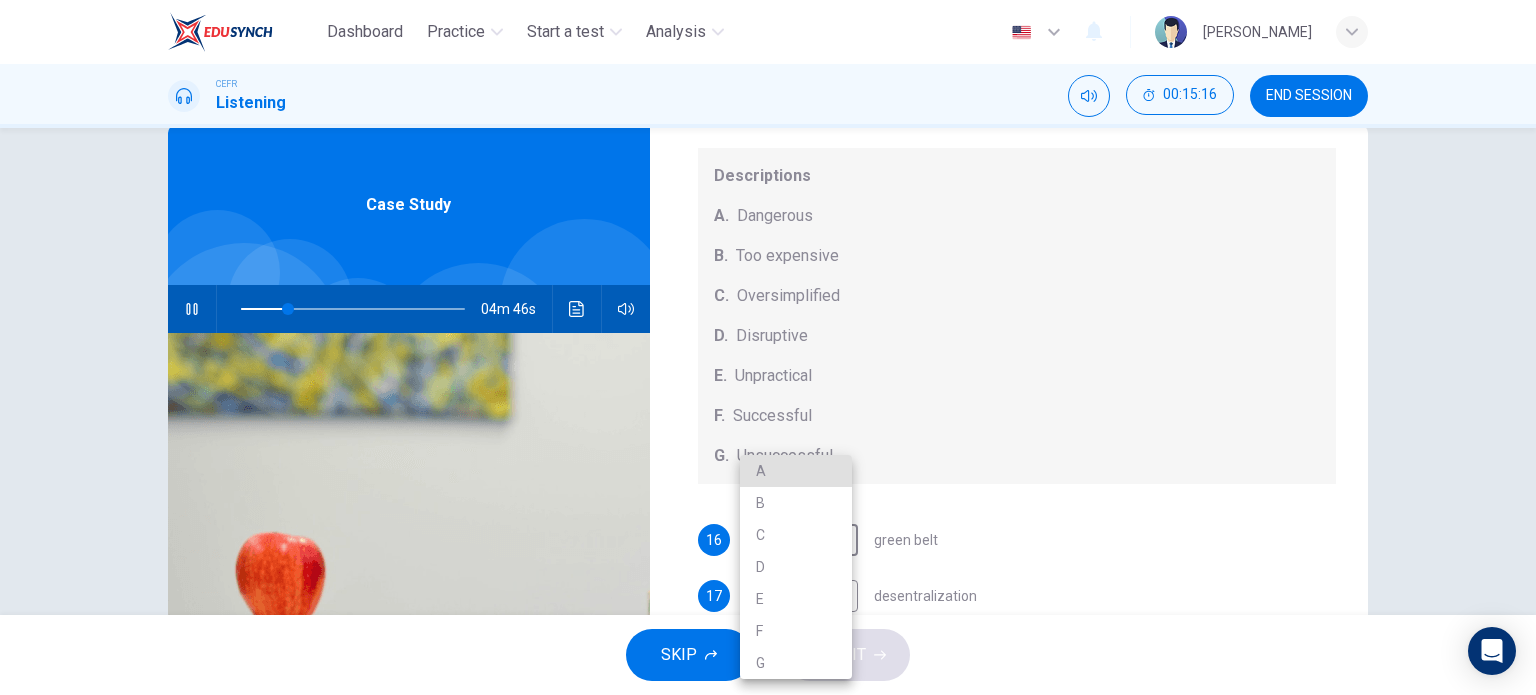 click on "C" at bounding box center (796, 535) 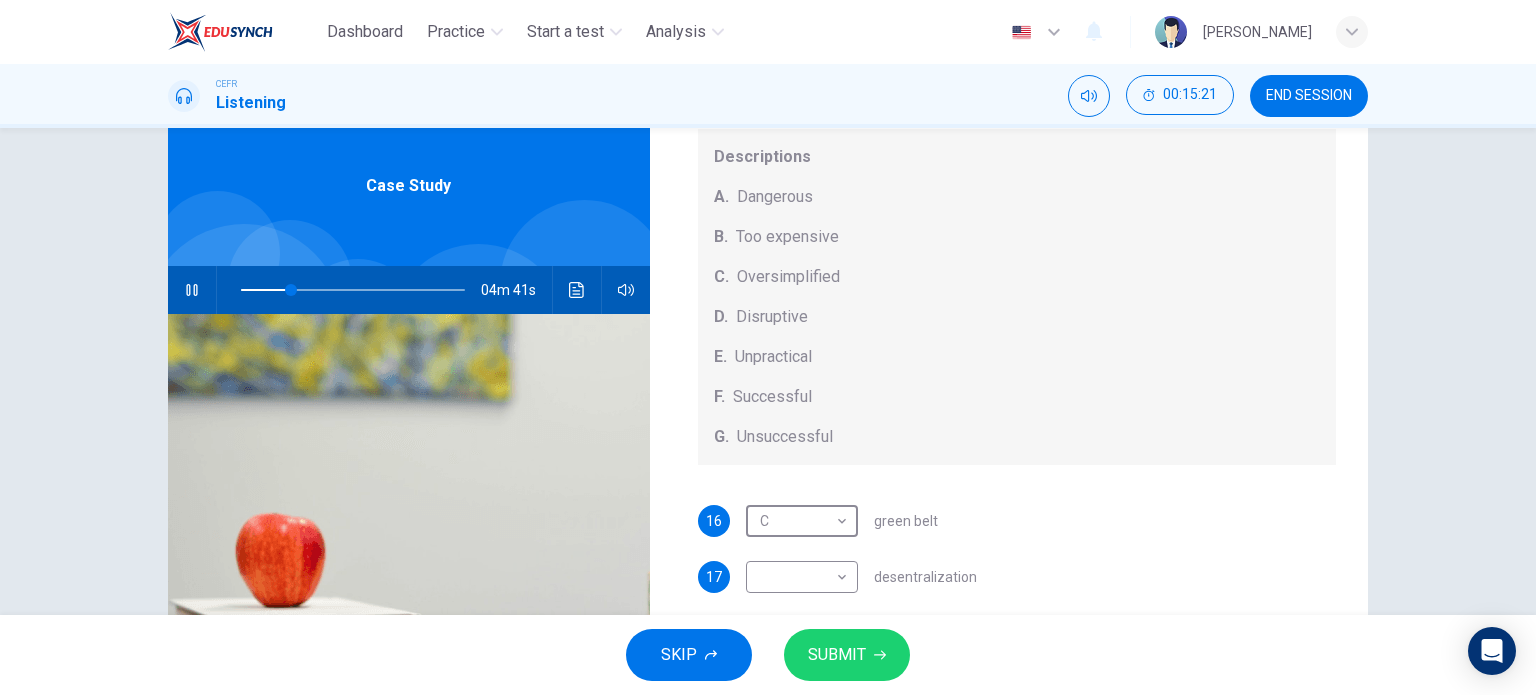 scroll, scrollTop: 71, scrollLeft: 0, axis: vertical 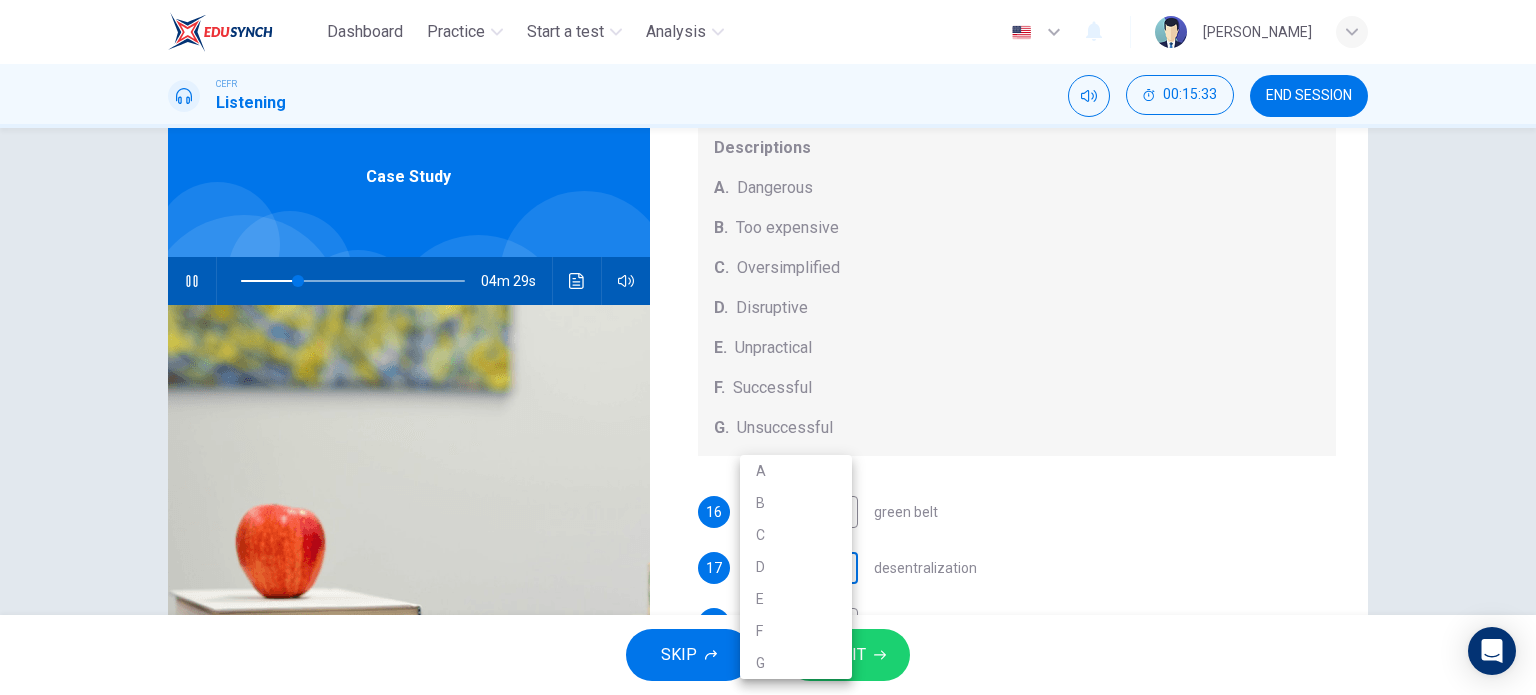 click on "Dashboard Practice Start a test Analysis English en ​ [PERSON_NAME] CEFR Listening 00:15:33 END SESSION Questions 16 - 20 How do the speakers describe the green urban planning options? Choose  FIVE  descriptions from the box and select the correct letter next to the questions. Descriptions A. Dangerous B. Too expensive C. Oversimplified  D. Disruptive E. Unpractical F. Successful G. Unsuccessful 16 C C ​ green belt 17 ​ ​ desentralization 18 ​ ​ new towns 19 ​ ​ [GEOGRAPHIC_DATA] sites 20 ​ ​ pedestrianized zones Case Study 04m 29s SKIP SUBMIT EduSynch - Online Language Proficiency Testing
Dashboard Practice Start a test Analysis Notifications © Copyright  2025 A B C D E F G" at bounding box center (768, 347) 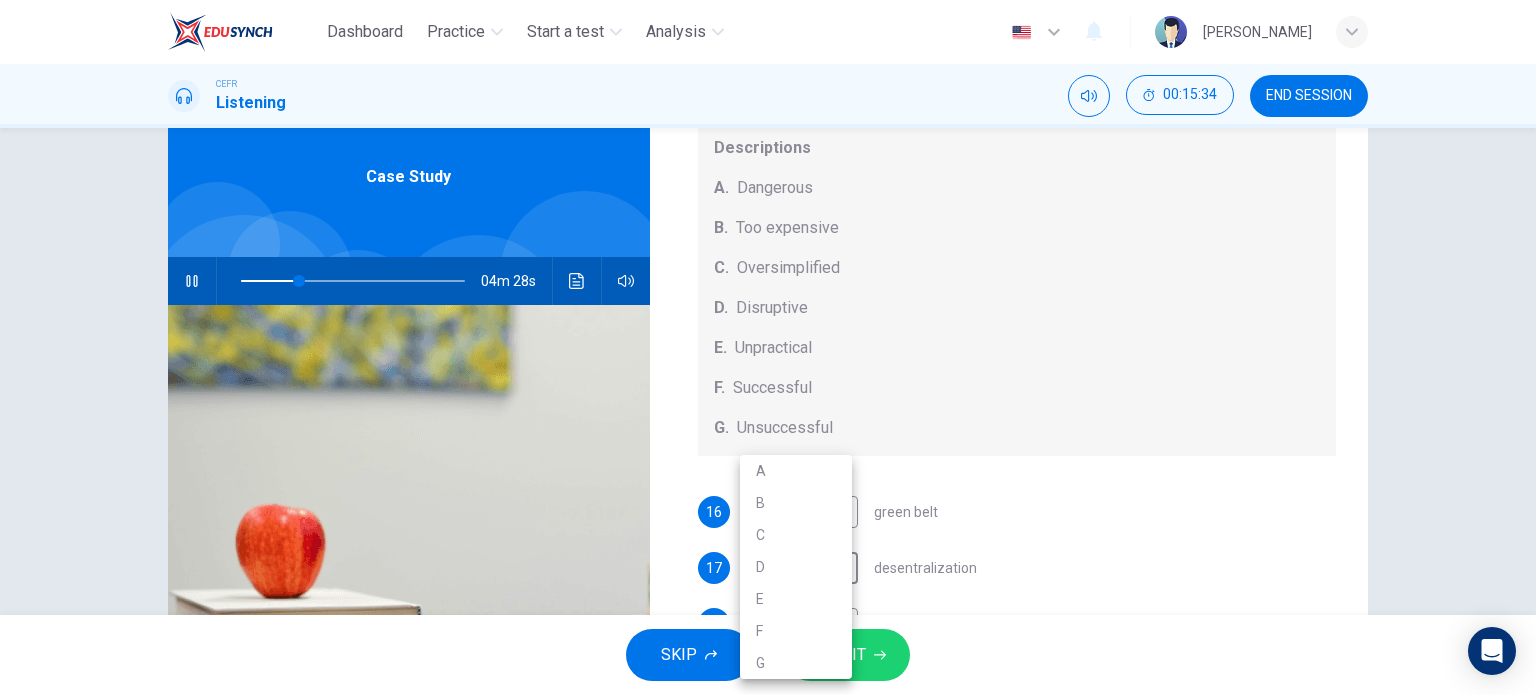 type on "26" 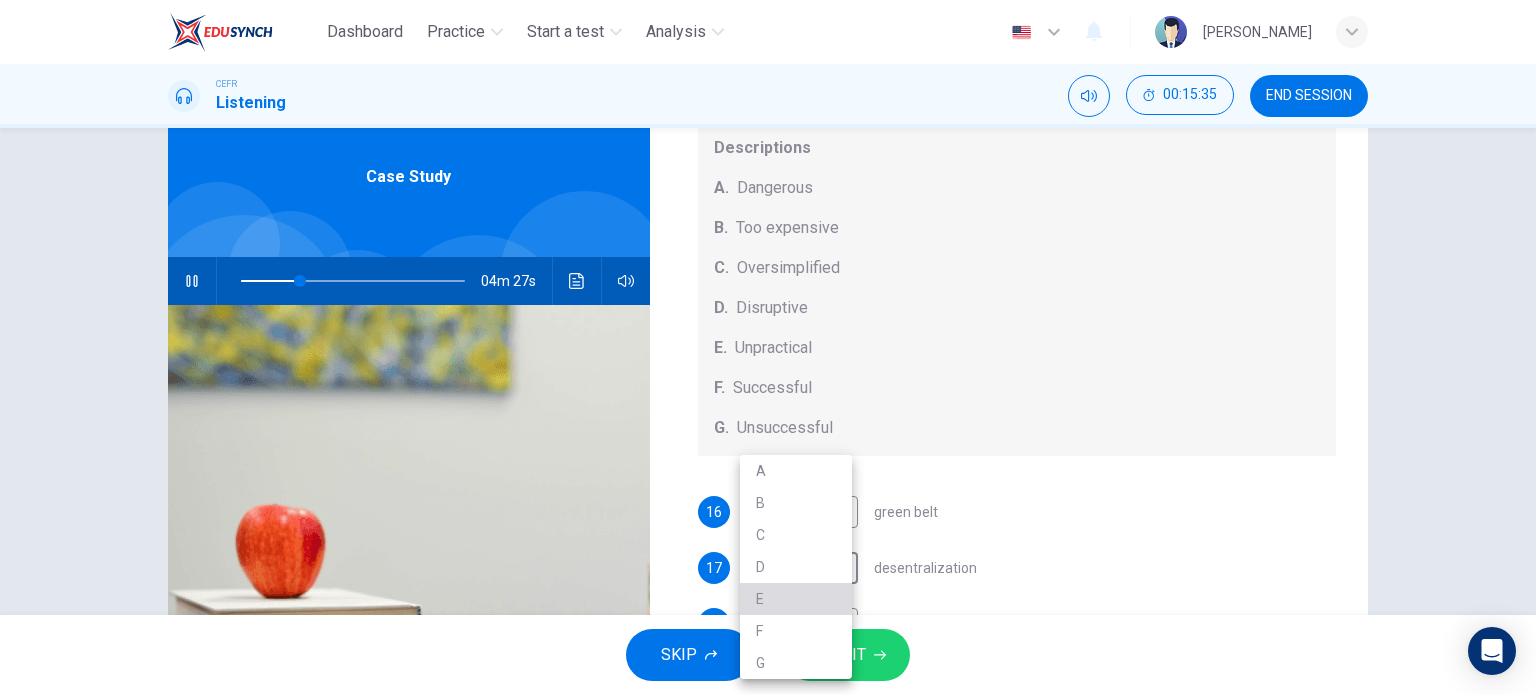 click on "E" at bounding box center [796, 599] 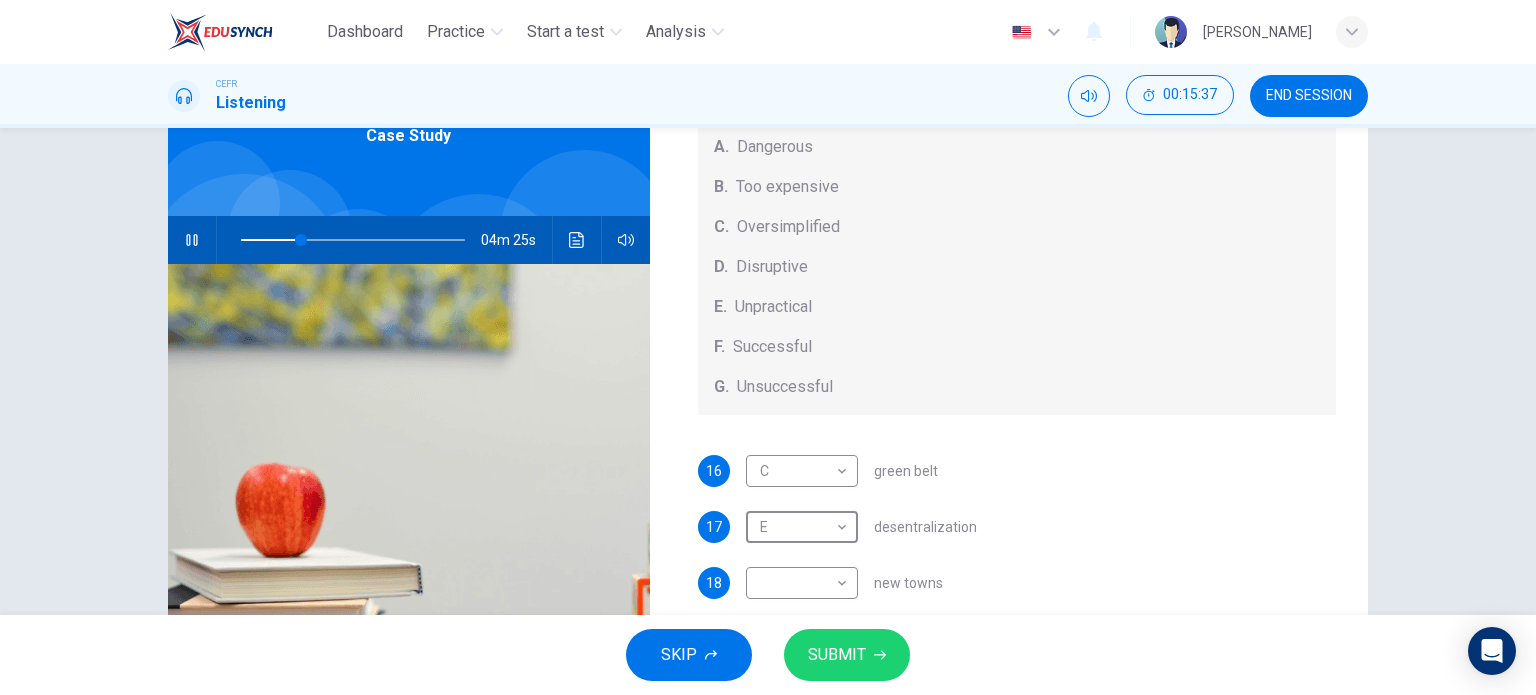 scroll, scrollTop: 108, scrollLeft: 0, axis: vertical 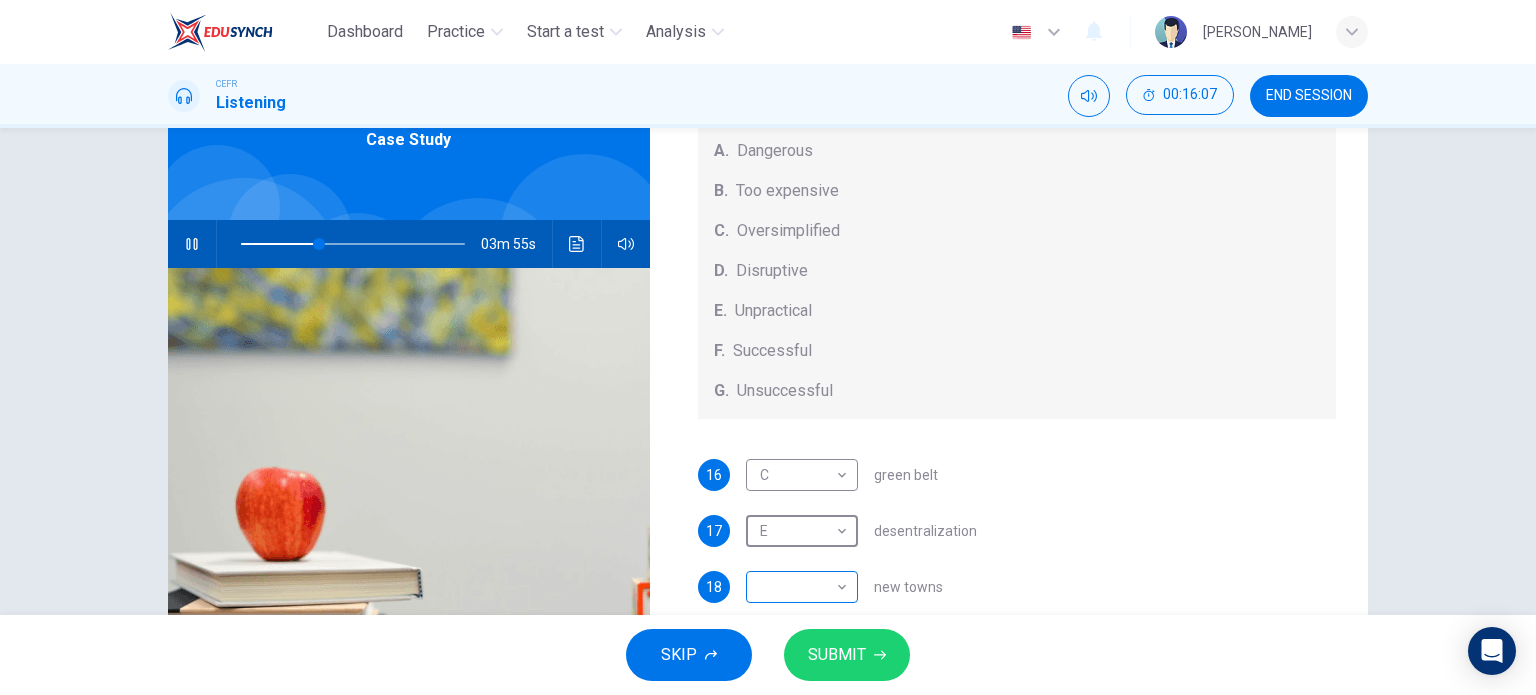 click on "Dashboard Practice Start a test Analysis English en ​ [PERSON_NAME] CEFR Listening 00:16:07 END SESSION Questions 16 - 20 How do the speakers describe the green urban planning options? Choose  FIVE  descriptions from the box and select the correct letter next to the questions. Descriptions A. Dangerous B. Too expensive C. Oversimplified  D. Disruptive E. Unpractical F. Successful G. Unsuccessful 16 C C ​ green belt 17 E E ​ desentralization 18 ​ ​ new towns 19 ​ ​ [GEOGRAPHIC_DATA] sites 20 ​ ​ pedestrianized zones Case Study 03m 55s SKIP SUBMIT EduSynch - Online Language Proficiency Testing
Dashboard Practice Start a test Analysis Notifications © Copyright  2025" at bounding box center [768, 347] 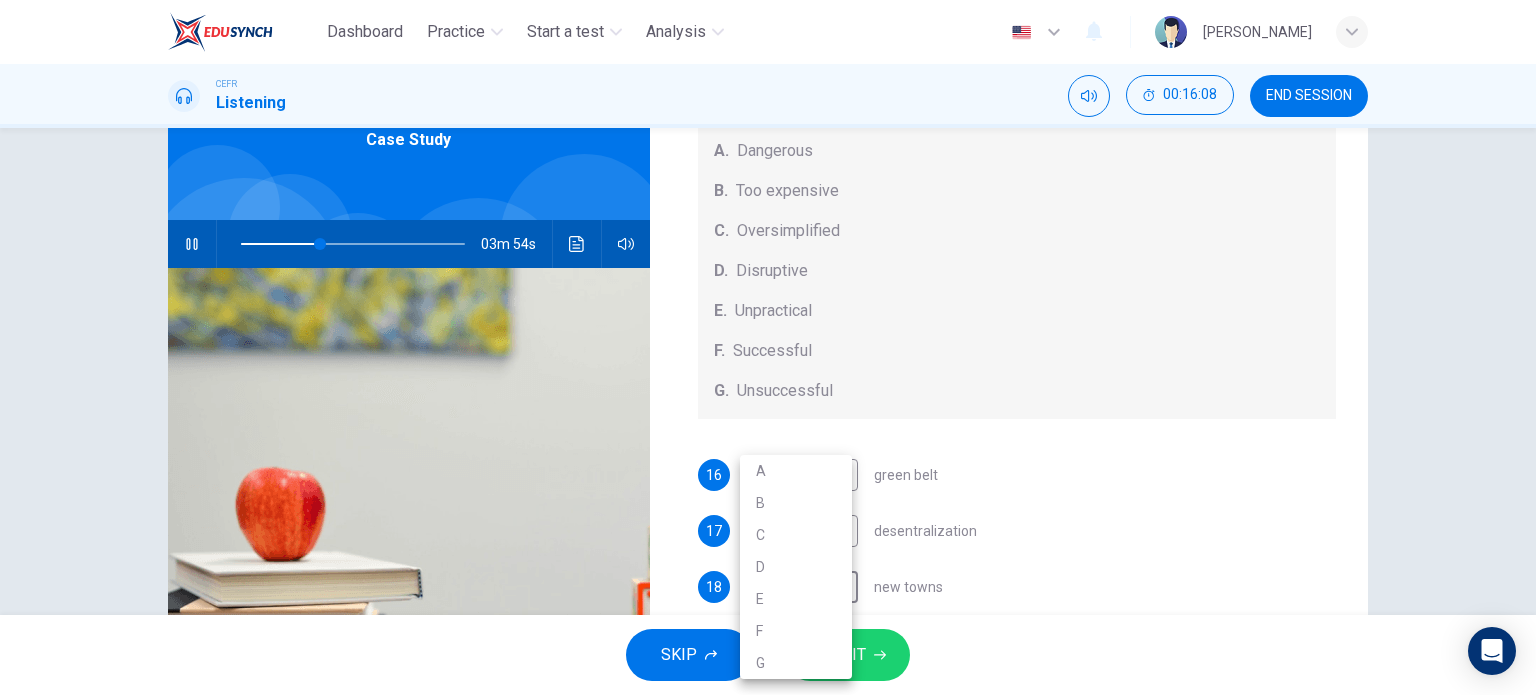 click on "B" at bounding box center [796, 503] 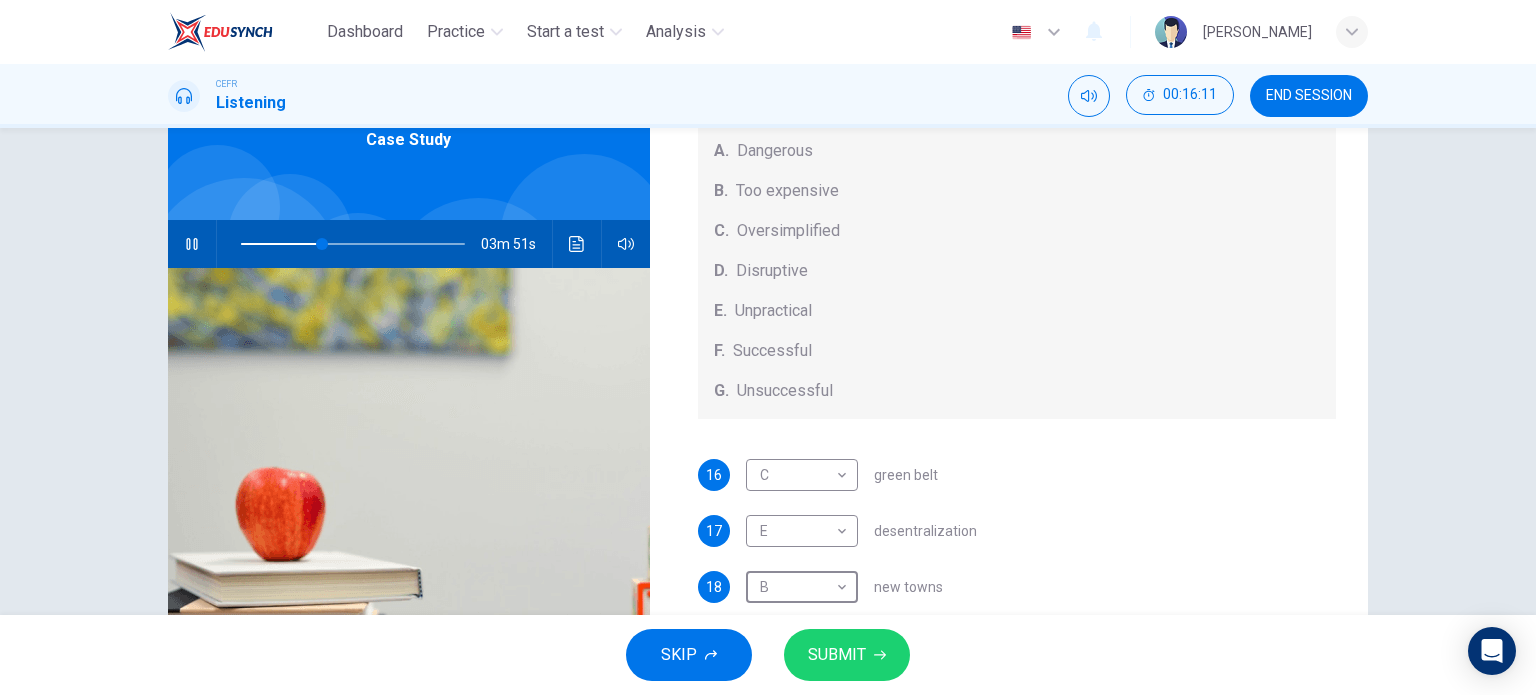 scroll, scrollTop: 156, scrollLeft: 0, axis: vertical 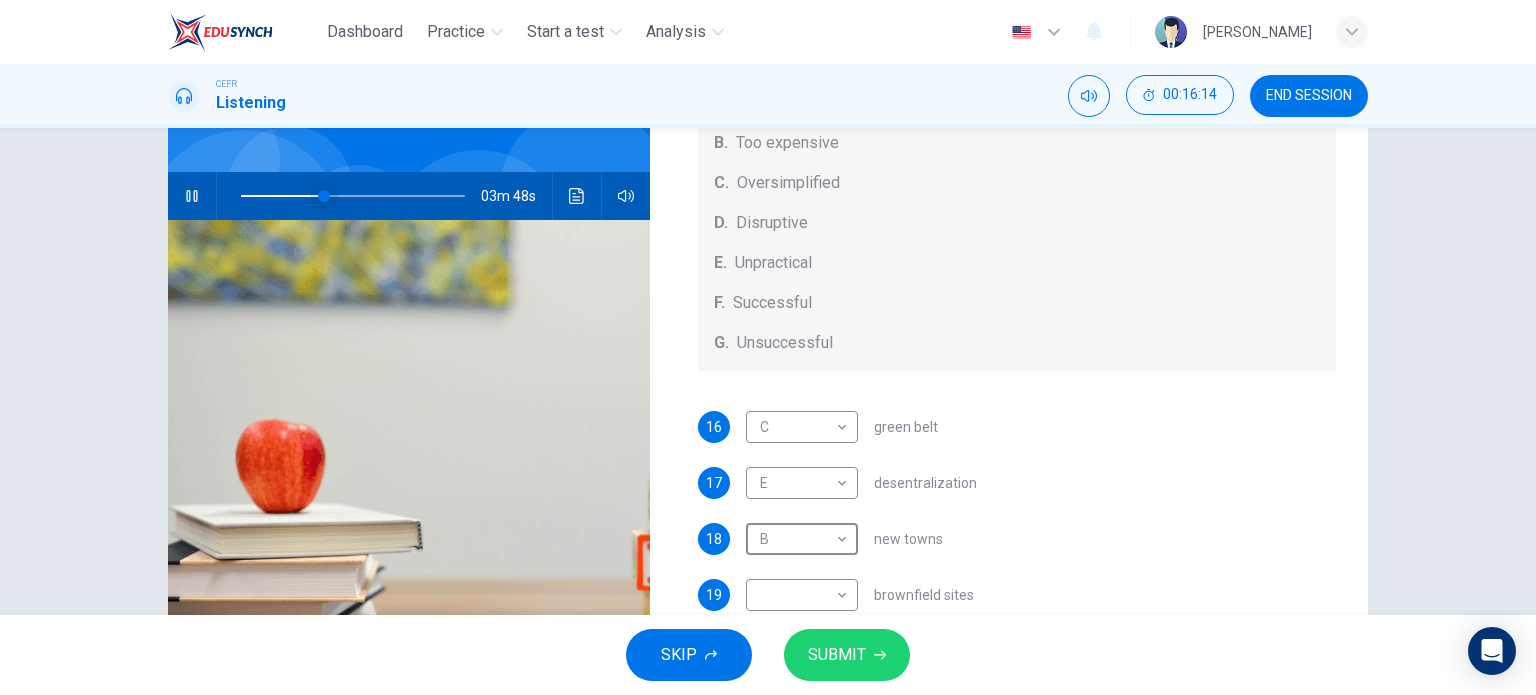 click at bounding box center [324, 196] 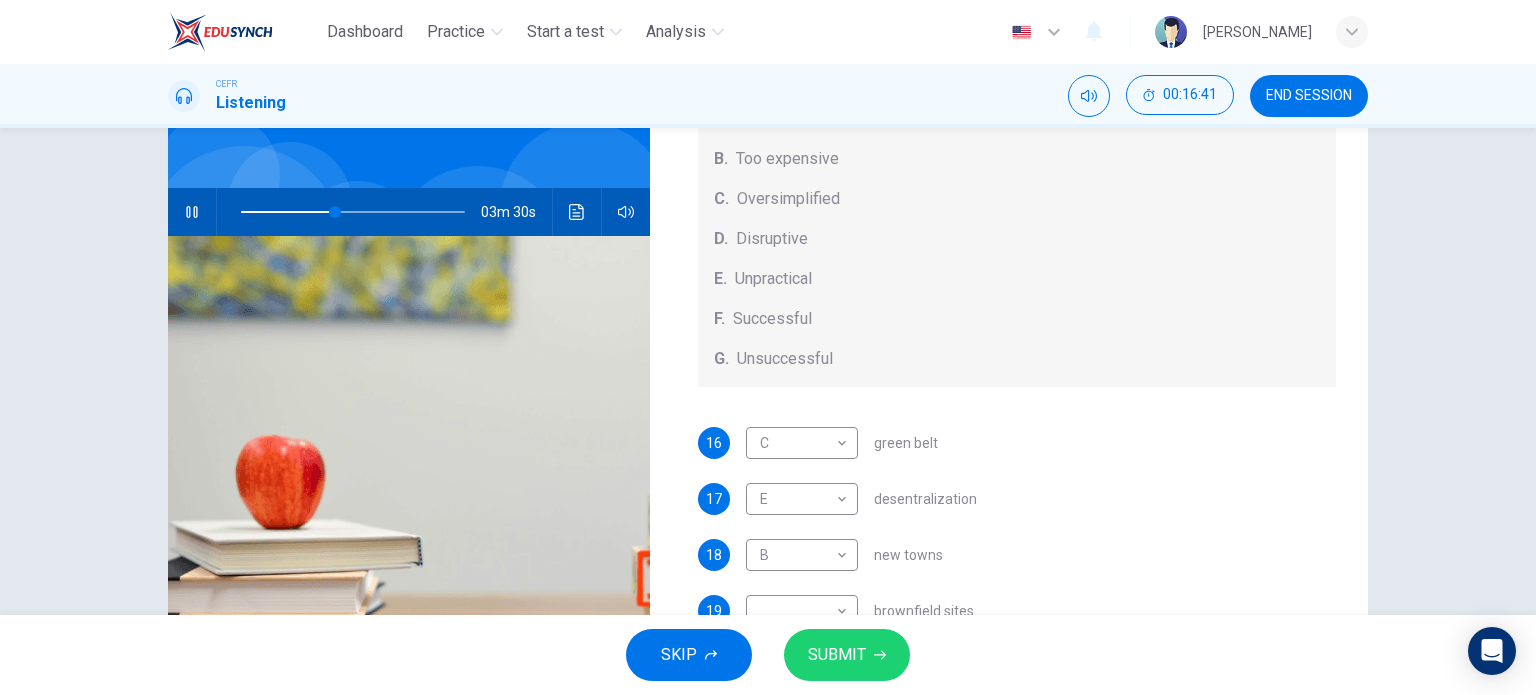 scroll, scrollTop: 171, scrollLeft: 0, axis: vertical 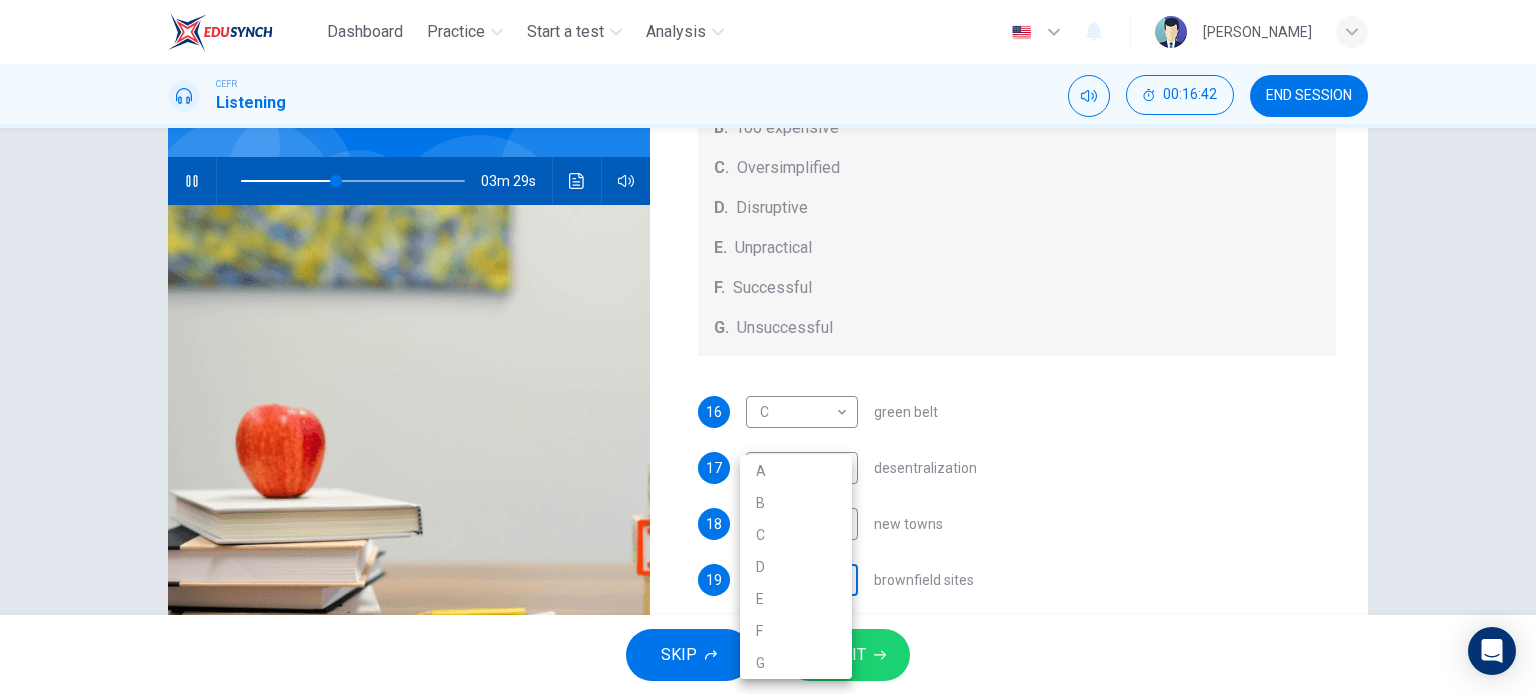click on "Dashboard Practice Start a test Analysis English en ​ [PERSON_NAME] CEFR Listening 00:16:42 END SESSION Questions 16 - 20 How do the speakers describe the green urban planning options? Choose  FIVE  descriptions from the box and select the correct letter next to the questions. Descriptions A. Dangerous B. Too expensive C. Oversimplified  D. Disruptive E. Unpractical F. Successful G. Unsuccessful 16 C C ​ green belt 17 E E ​ desentralization 18 B B ​ new towns 19 ​ ​ [GEOGRAPHIC_DATA] sites 20 ​ ​ pedestrianized zones Case Study 03m 29s SKIP SUBMIT EduSynch - Online Language Proficiency Testing
Dashboard Practice Start a test Analysis Notifications © Copyright  2025 A B C D E F G" at bounding box center [768, 347] 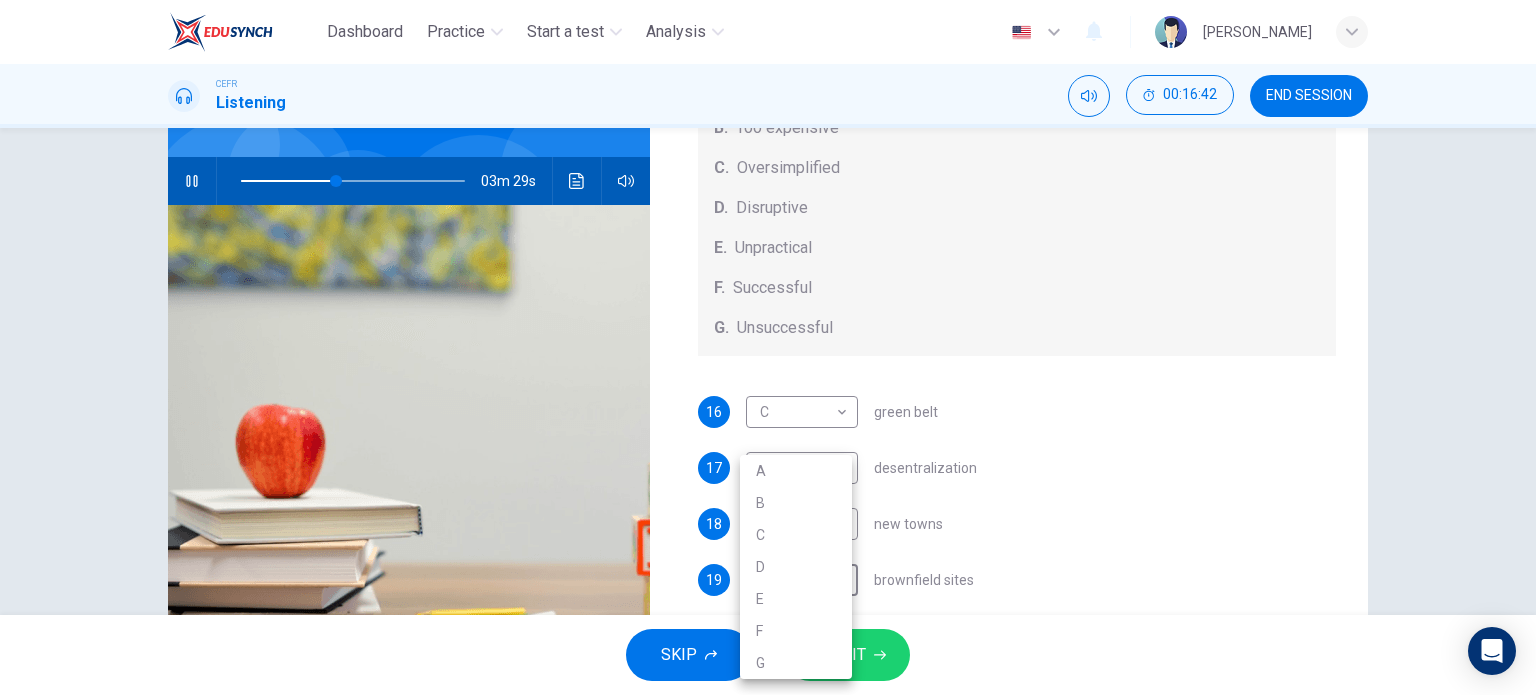 type on "43" 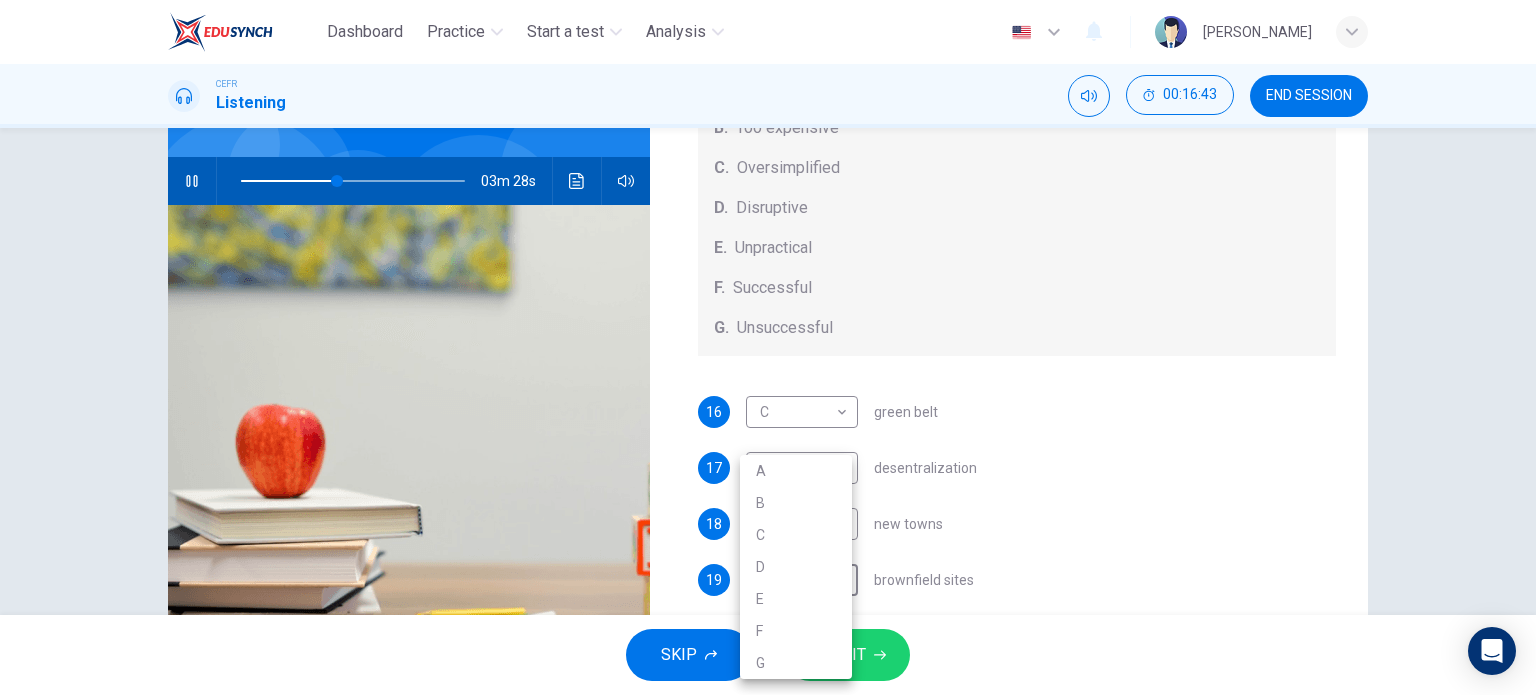 click on "A" at bounding box center (796, 471) 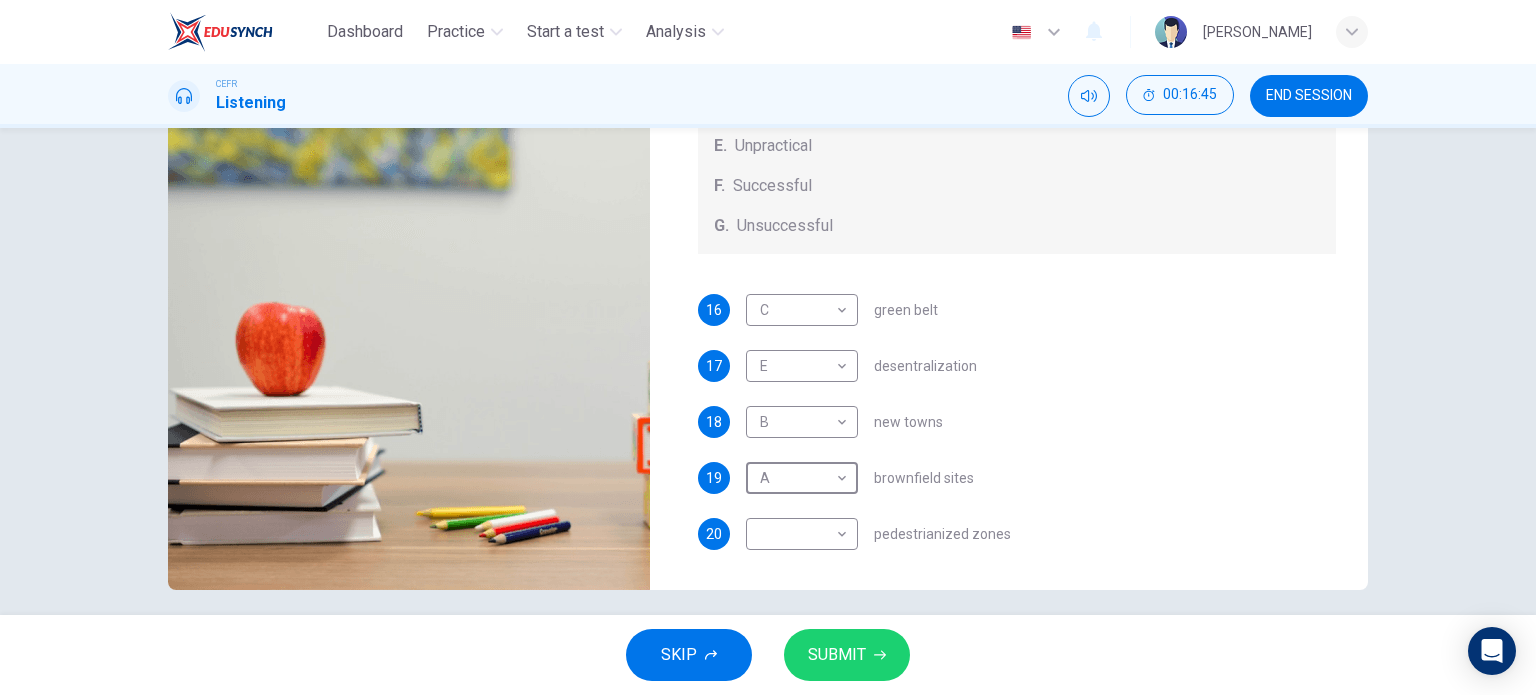 scroll, scrollTop: 277, scrollLeft: 0, axis: vertical 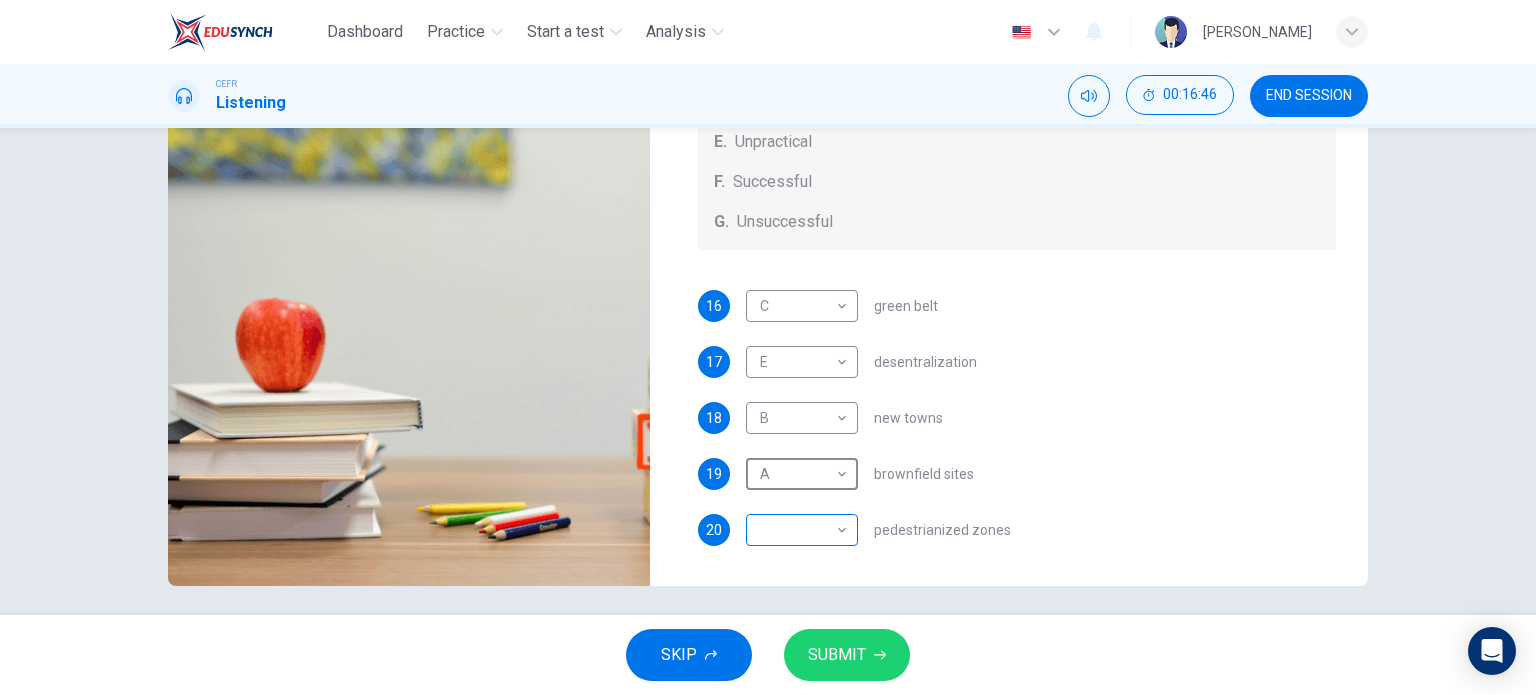 click on "Dashboard Practice Start a test Analysis English en ​ [PERSON_NAME] CEFR Listening 00:16:46 END SESSION Questions 16 - 20 How do the speakers describe the green urban planning options? Choose  FIVE  descriptions from the box and select the correct letter next to the questions. Descriptions A. Dangerous B. Too expensive C. Oversimplified  D. Disruptive E. Unpractical F. Successful G. Unsuccessful 16 C C ​ green belt 17 E E ​ desentralization 18 B B ​ new towns 19 A A ​ [PERSON_NAME] sites 20 ​ ​ pedestrianized zones Case Study 03m 25s SKIP SUBMIT EduSynch - Online Language Proficiency Testing
Dashboard Practice Start a test Analysis Notifications © Copyright  2025" at bounding box center (768, 347) 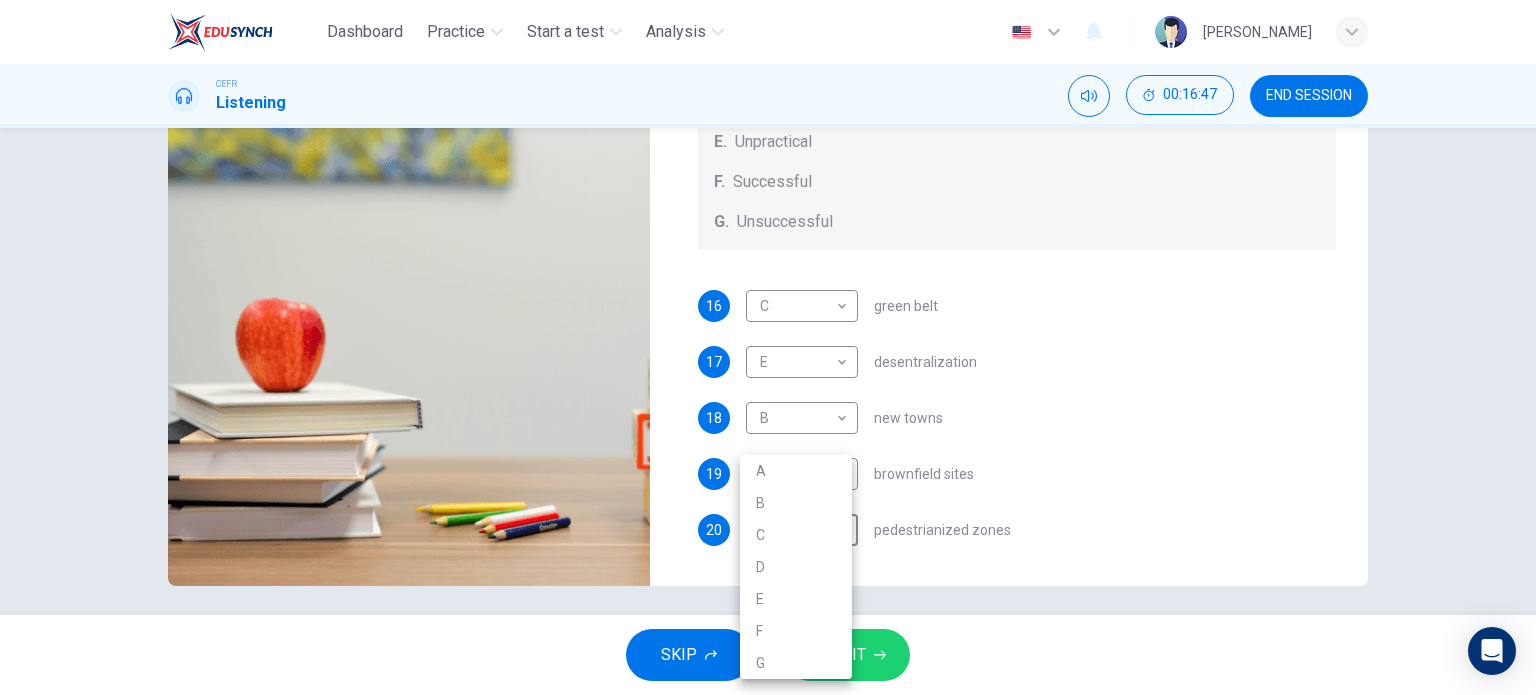 drag, startPoint x: 1535, startPoint y: 379, endPoint x: 1535, endPoint y: 343, distance: 36 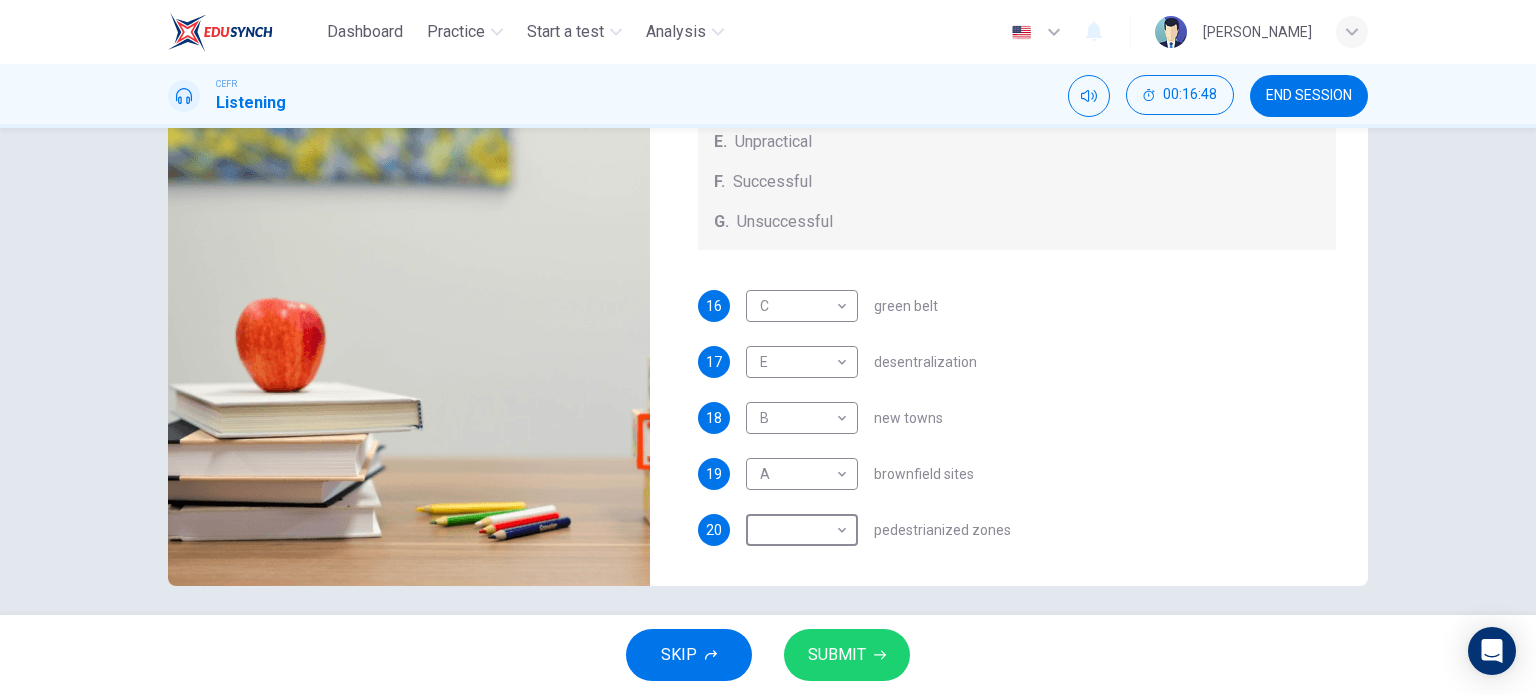 click on "Questions 16 - 20 How do the speakers describe the green urban planning options? Choose  FIVE  descriptions from the box and select the correct letter next to the questions. Descriptions A. Dangerous B. Too expensive C. Oversimplified  D. Disruptive E. Unpractical F. Successful G. Unsuccessful 16 C C ​ green belt 17 E E ​ desentralization 18 B B ​ new towns 19 A A ​ [PERSON_NAME] sites 20 ​ ​ pedestrianized zones Case Study 03m 23s" at bounding box center [768, 371] 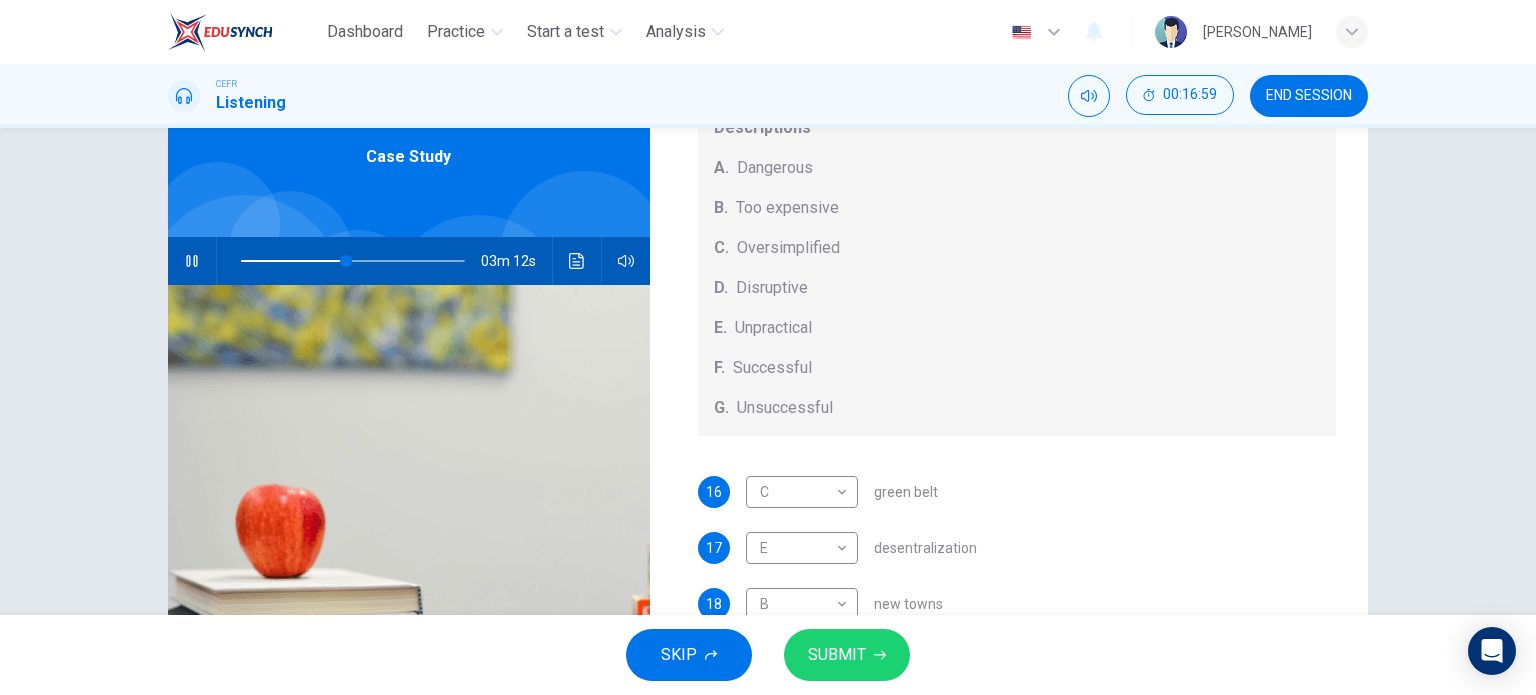 scroll, scrollTop: 83, scrollLeft: 0, axis: vertical 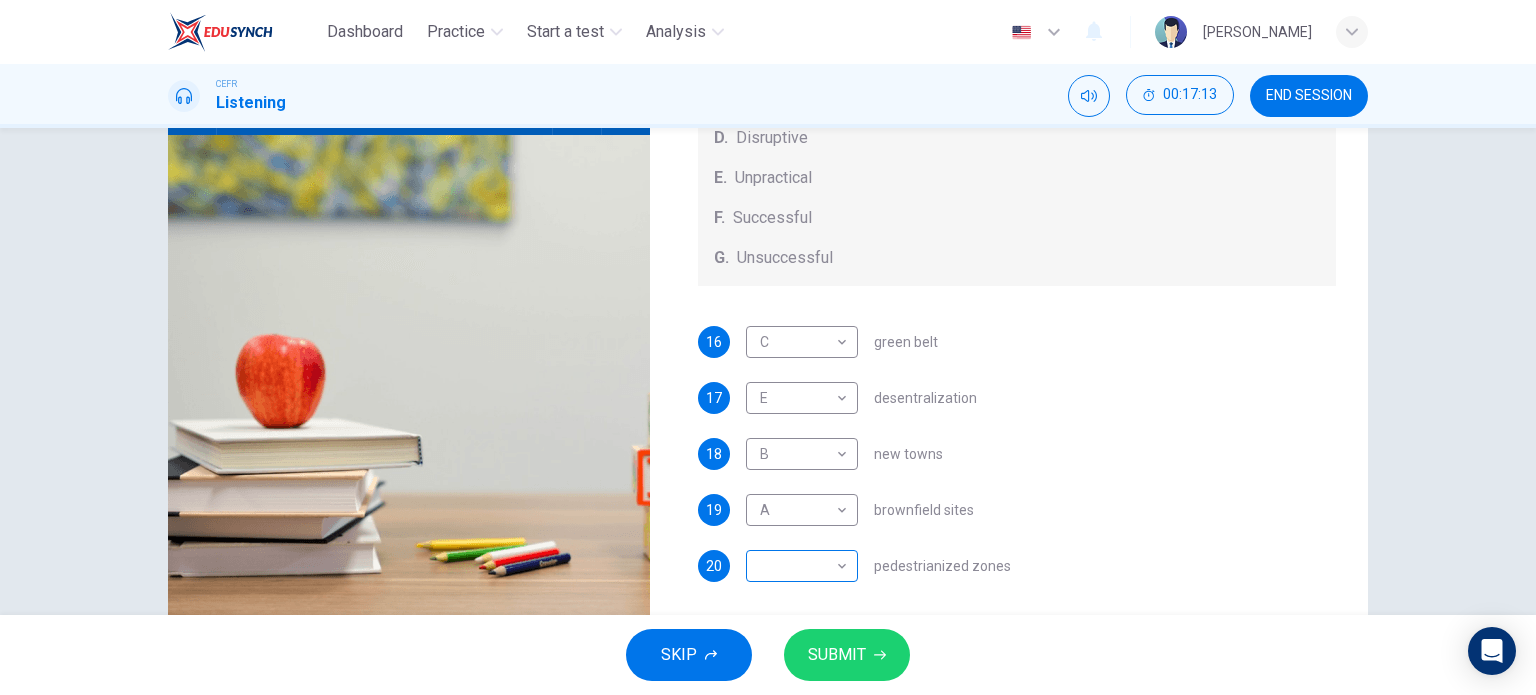 click on "Dashboard Practice Start a test Analysis English en ​ [PERSON_NAME] CEFR Listening 00:17:13 END SESSION Questions 16 - 20 How do the speakers describe the green urban planning options? Choose  FIVE  descriptions from the box and select the correct letter next to the questions. Descriptions A. Dangerous B. Too expensive C. Oversimplified  D. Disruptive E. Unpractical F. Successful G. Unsuccessful 16 C C ​ green belt 17 E E ​ desentralization 18 B B ​ new towns 19 A A ​ [PERSON_NAME] sites 20 ​ ​ pedestrianized zones Case Study 02m 58s SKIP SUBMIT EduSynch - Online Language Proficiency Testing
Dashboard Practice Start a test Analysis Notifications © Copyright  2025" at bounding box center [768, 347] 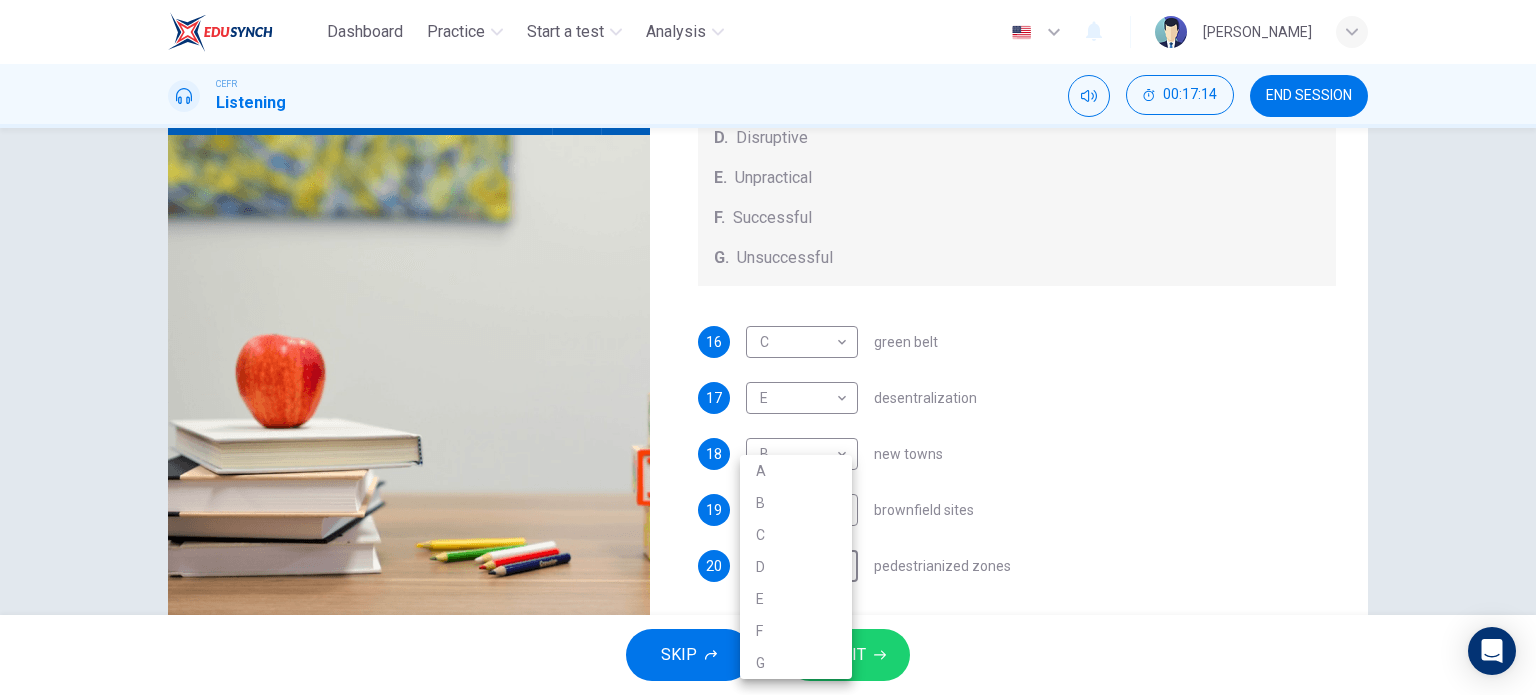 type on "52" 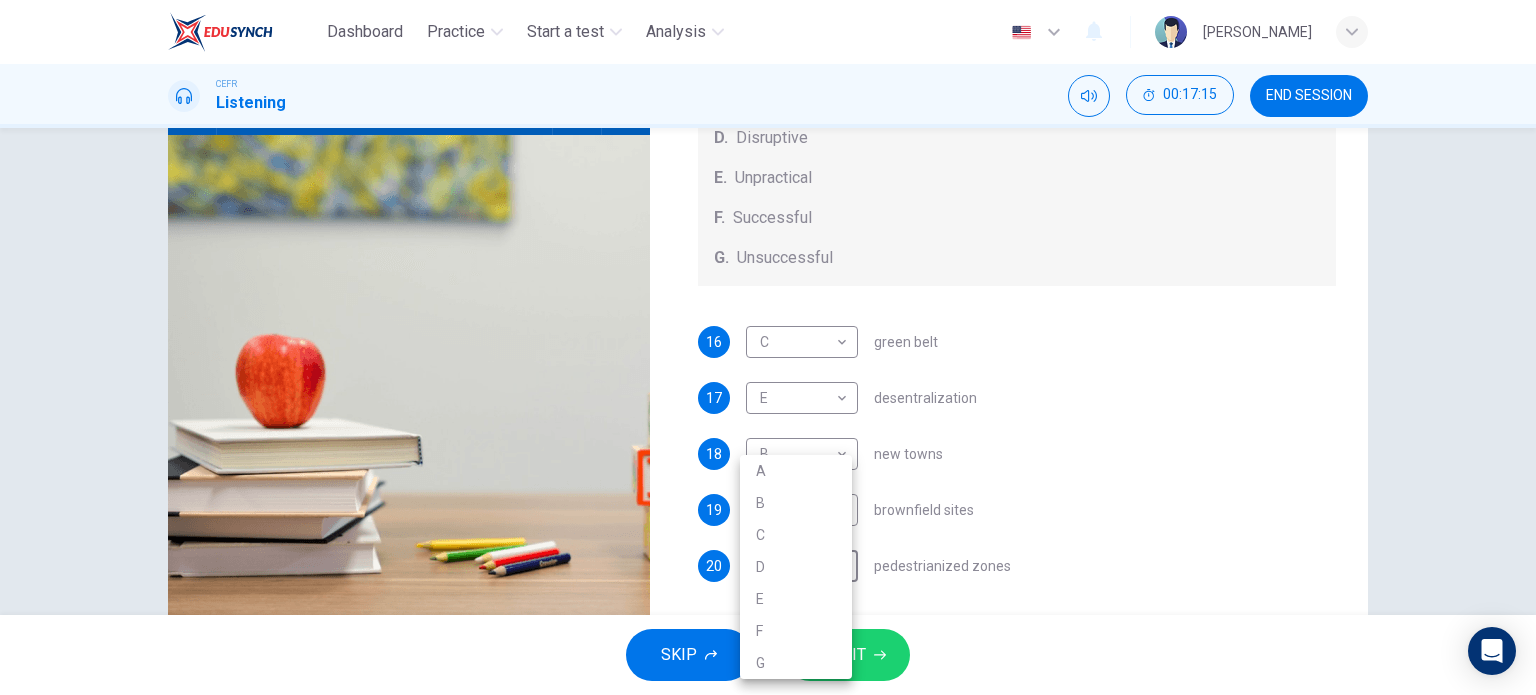 click on "D" at bounding box center [796, 567] 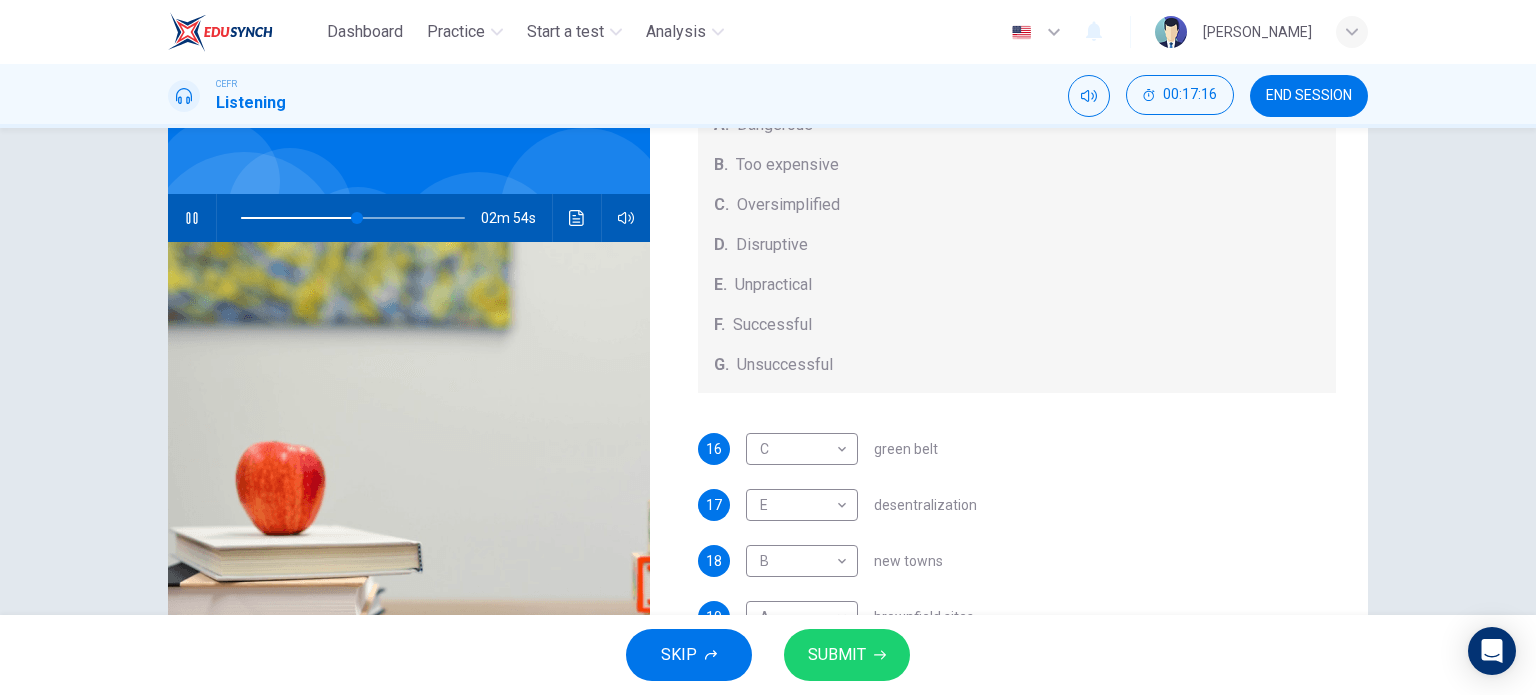 scroll, scrollTop: 0, scrollLeft: 0, axis: both 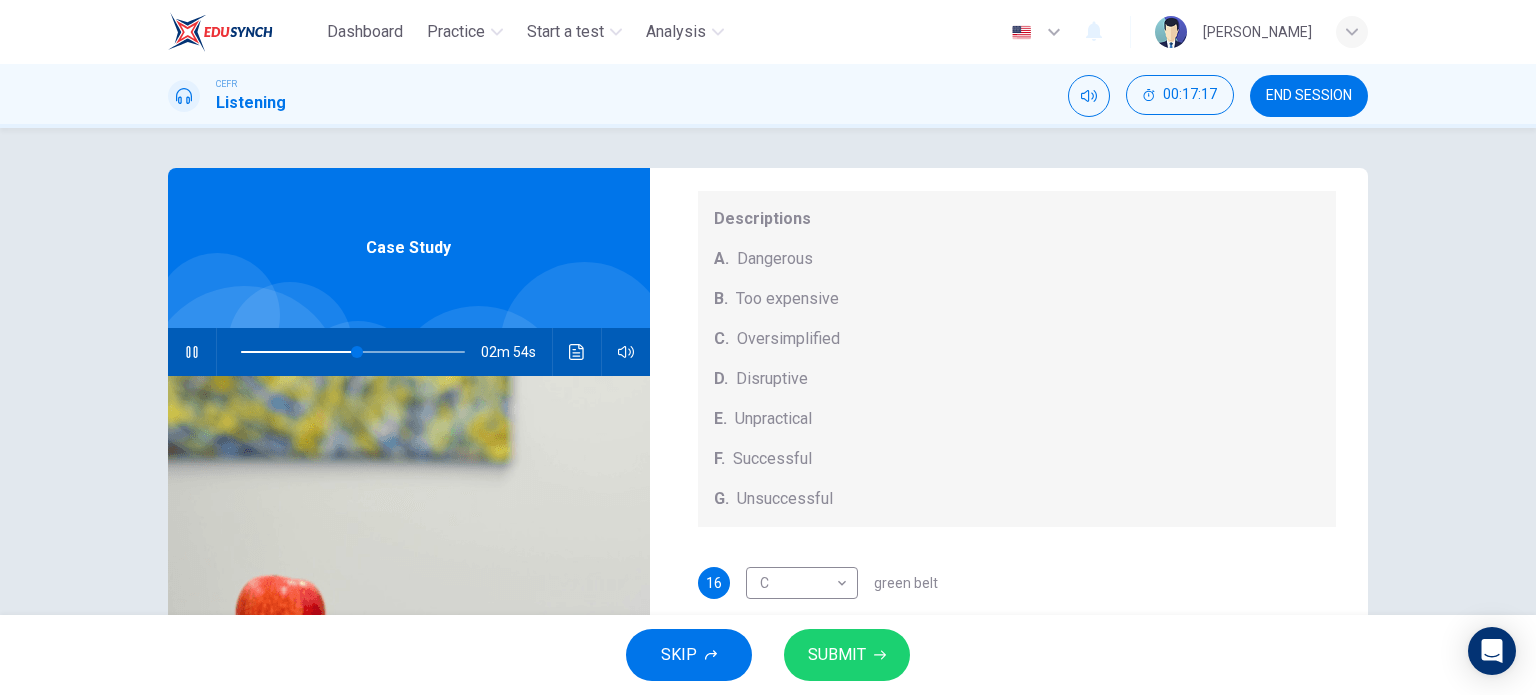 click at bounding box center (192, 352) 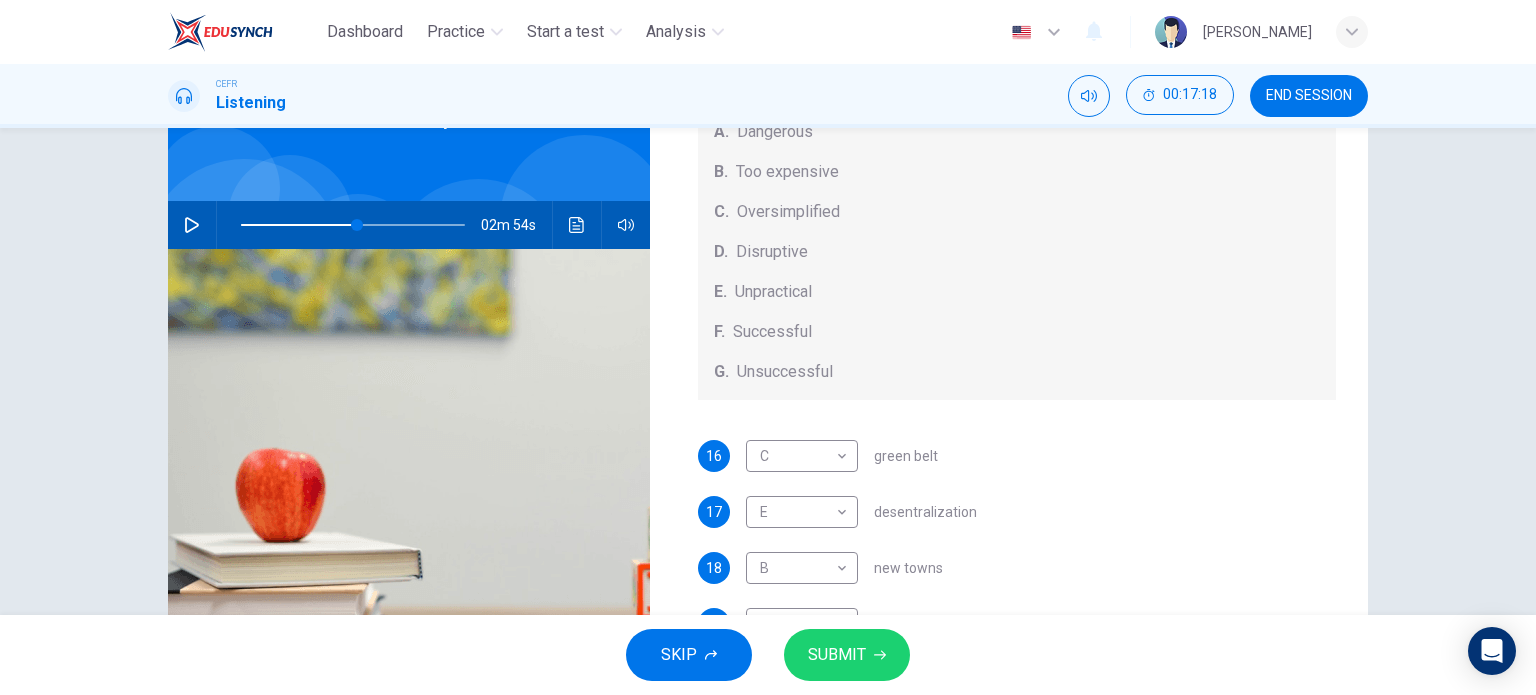 scroll, scrollTop: 288, scrollLeft: 0, axis: vertical 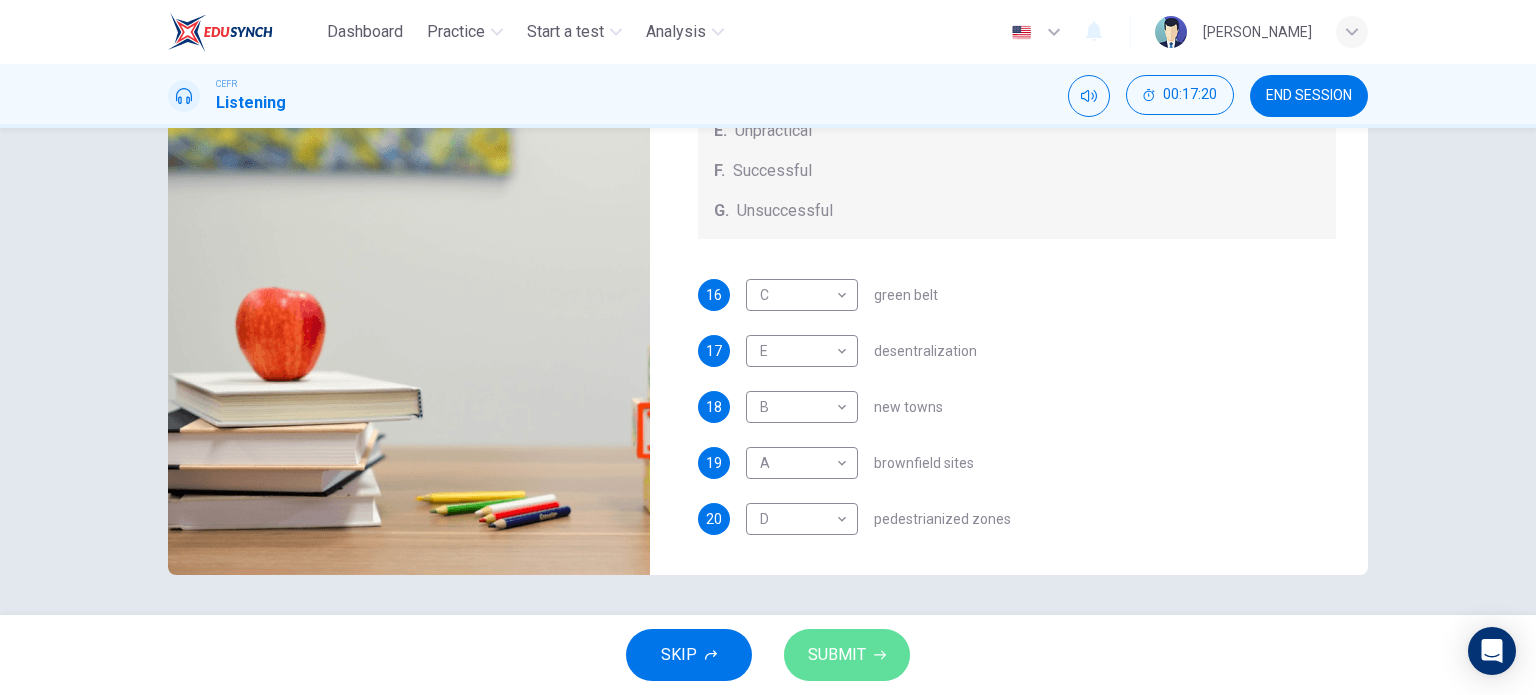 click on "SUBMIT" at bounding box center (847, 655) 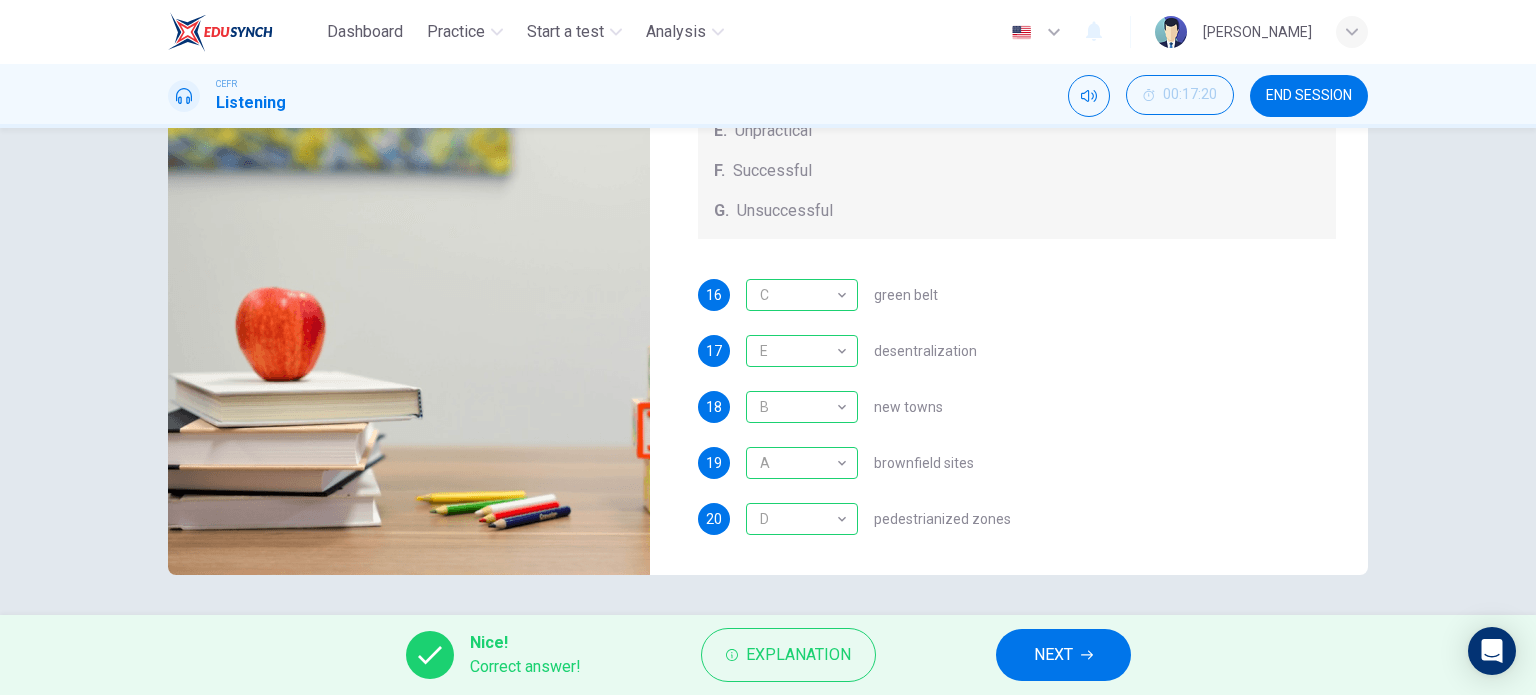 click on "NEXT" at bounding box center [1063, 655] 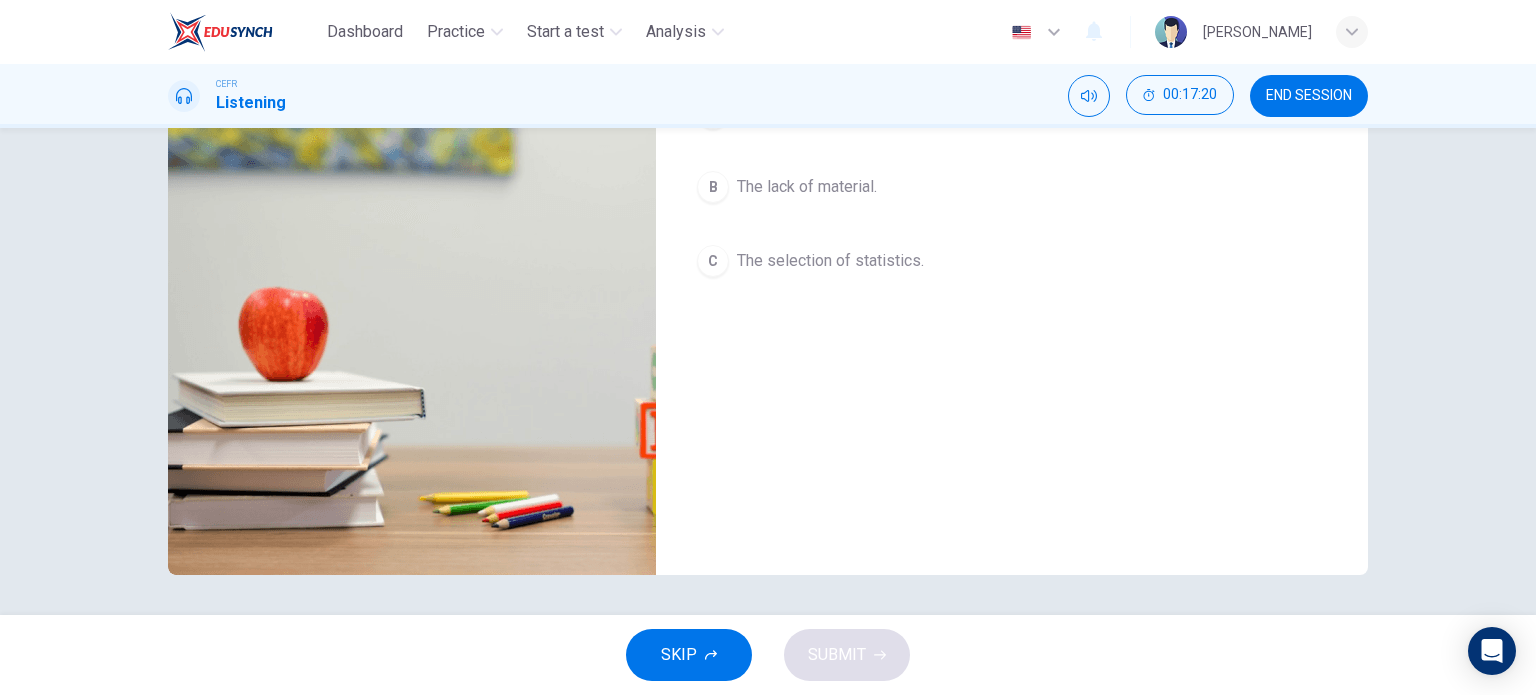 scroll, scrollTop: 0, scrollLeft: 0, axis: both 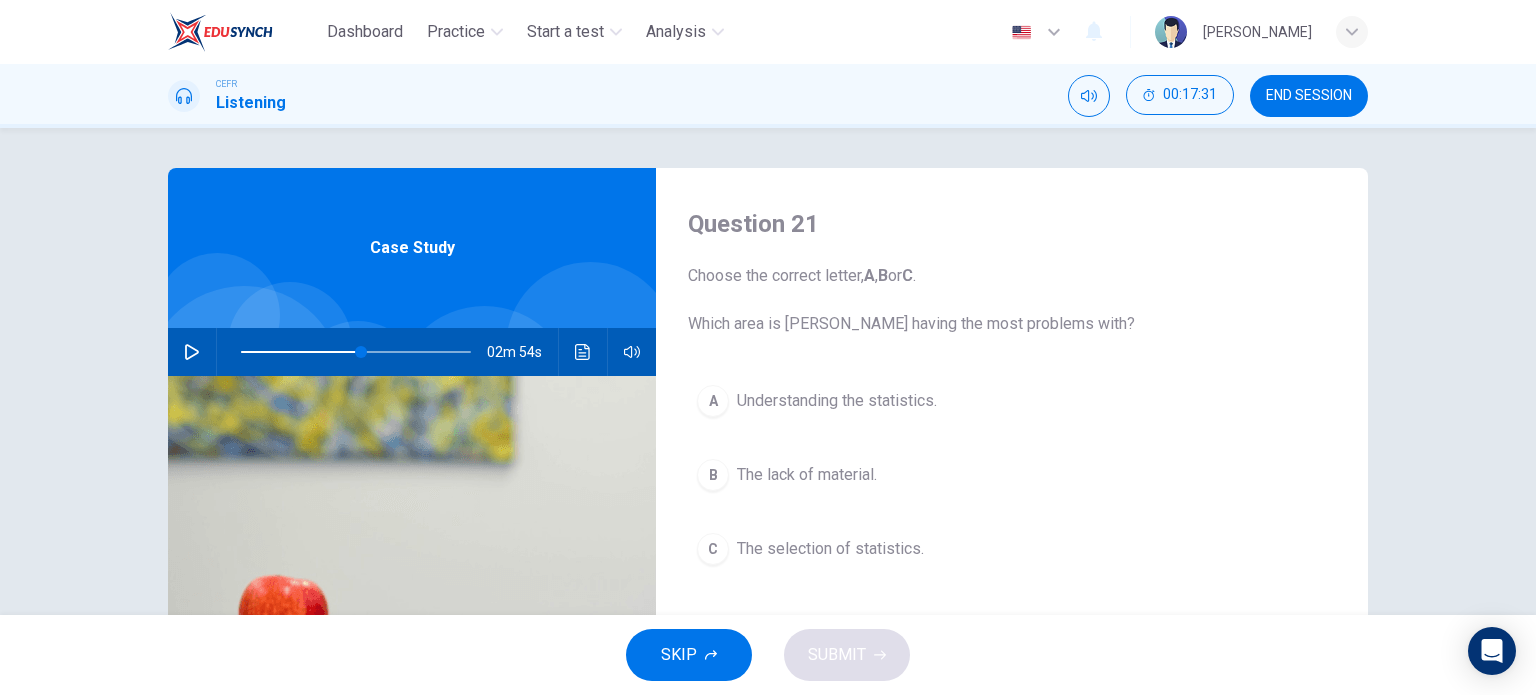 click on "The selection of statistics." at bounding box center [830, 549] 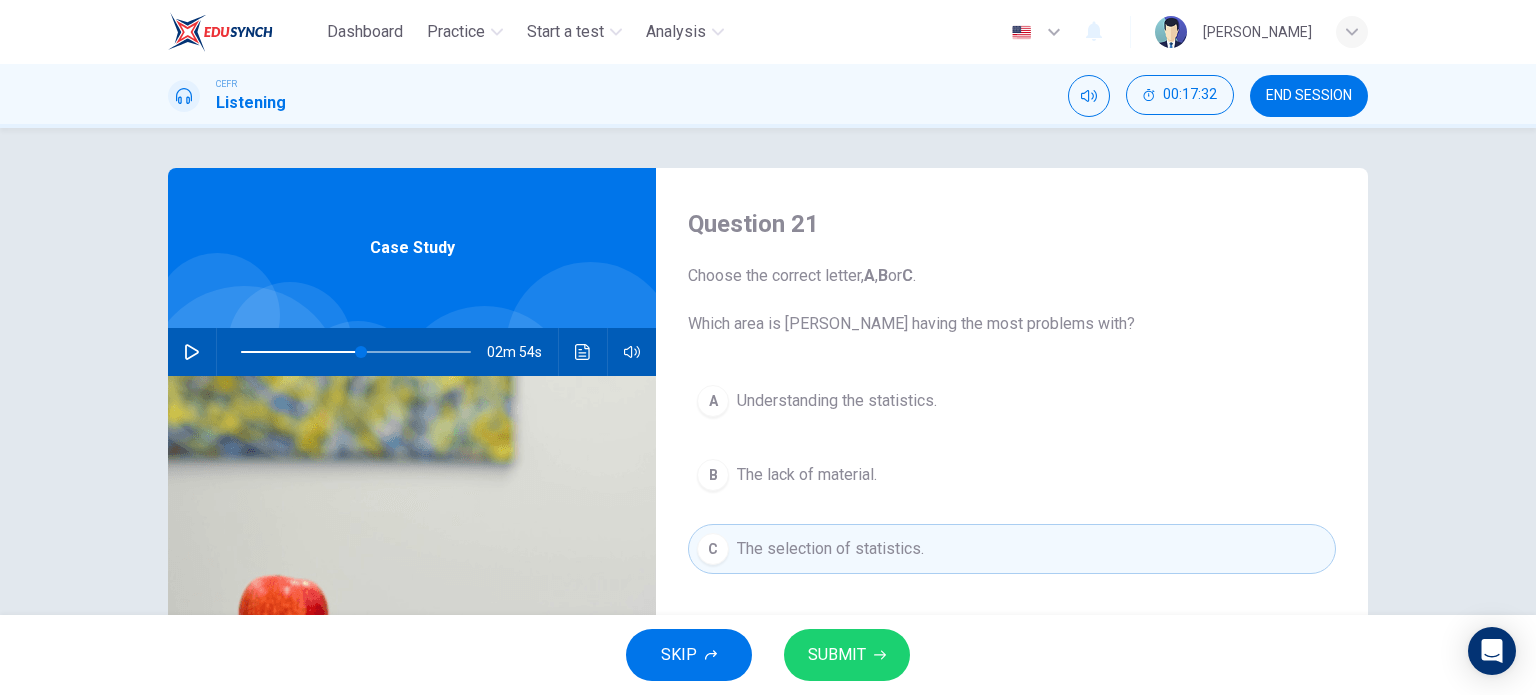 click on "SUBMIT" at bounding box center [837, 655] 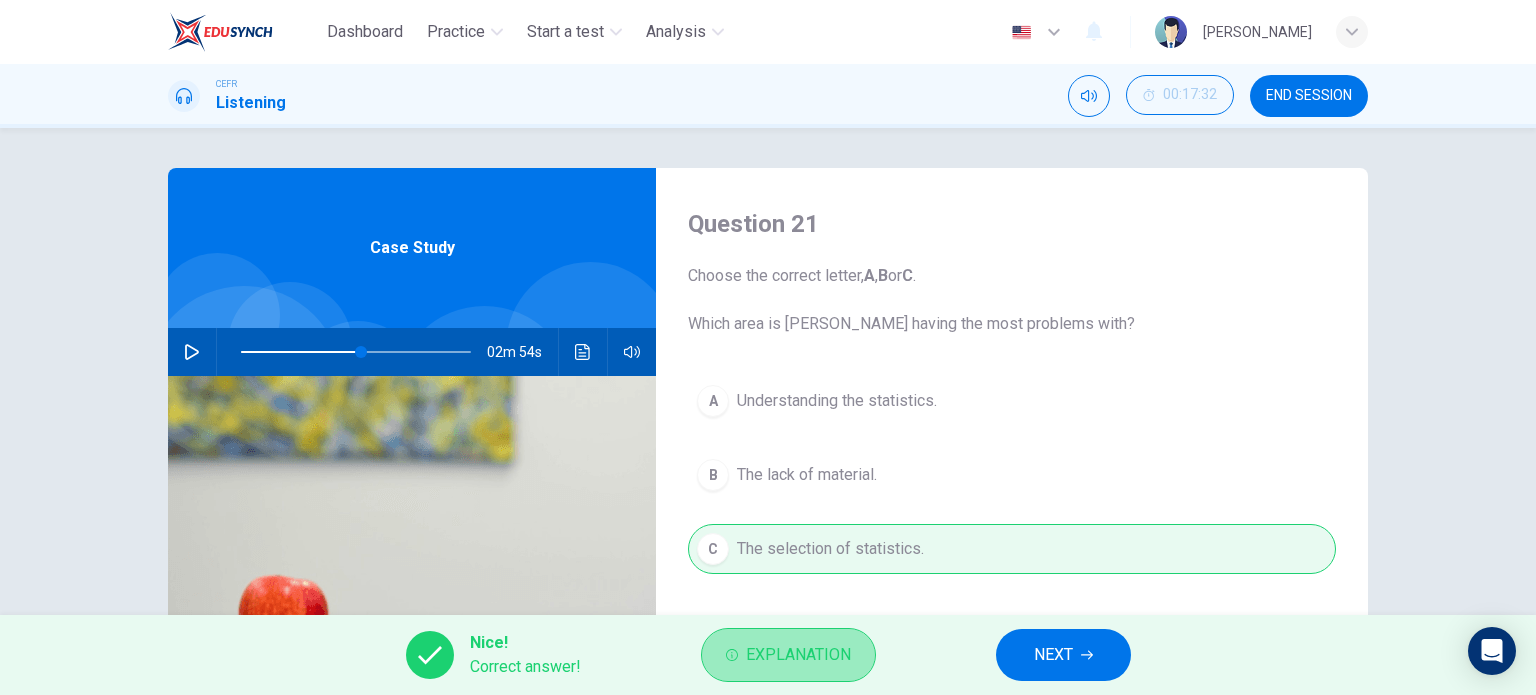 click on "Explanation" at bounding box center [788, 655] 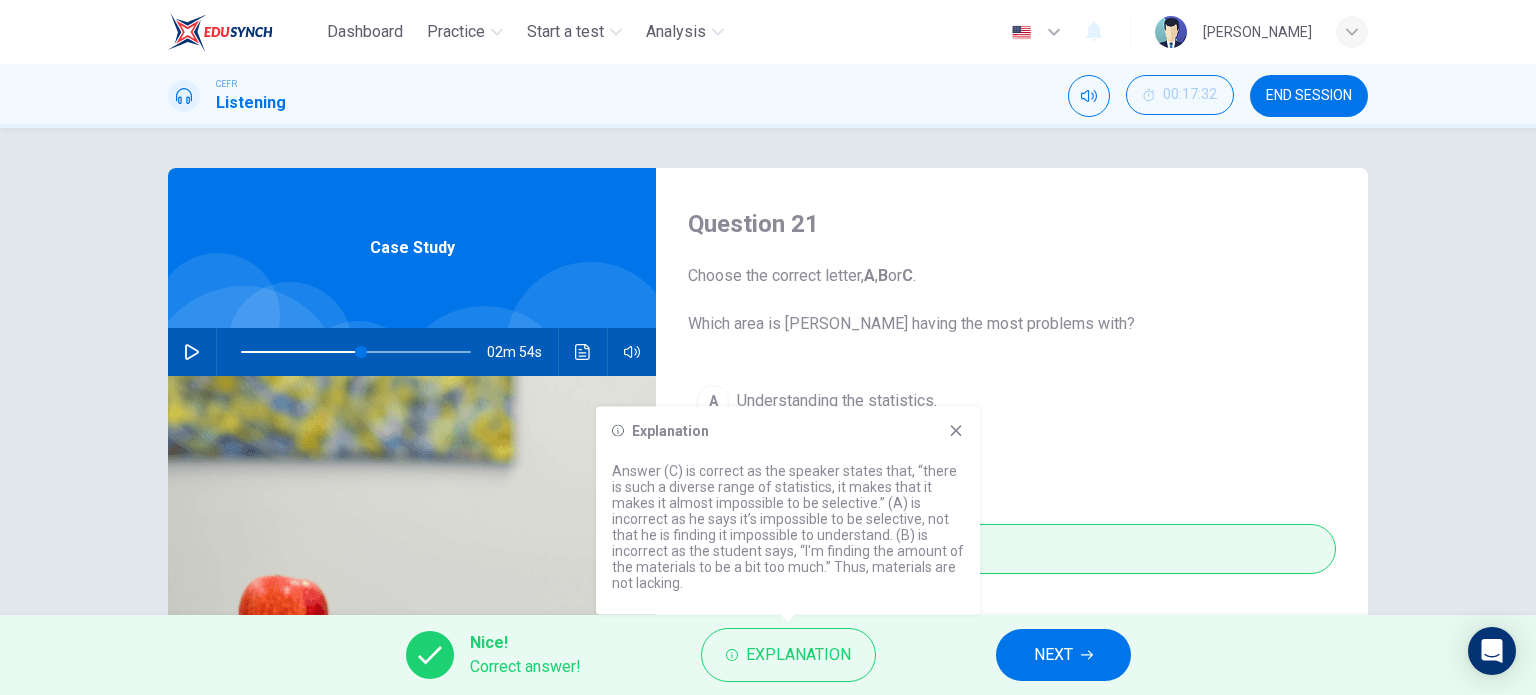 click 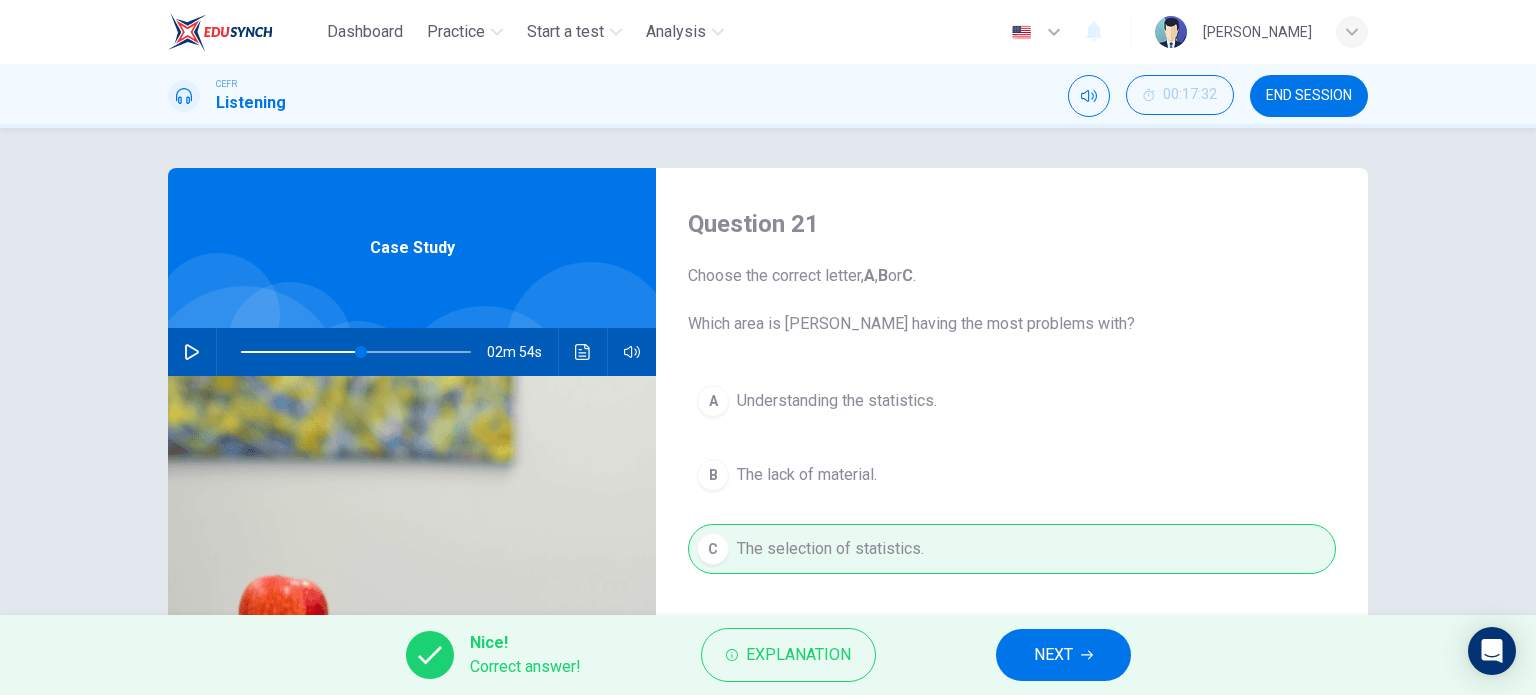 click on "NEXT" at bounding box center (1063, 655) 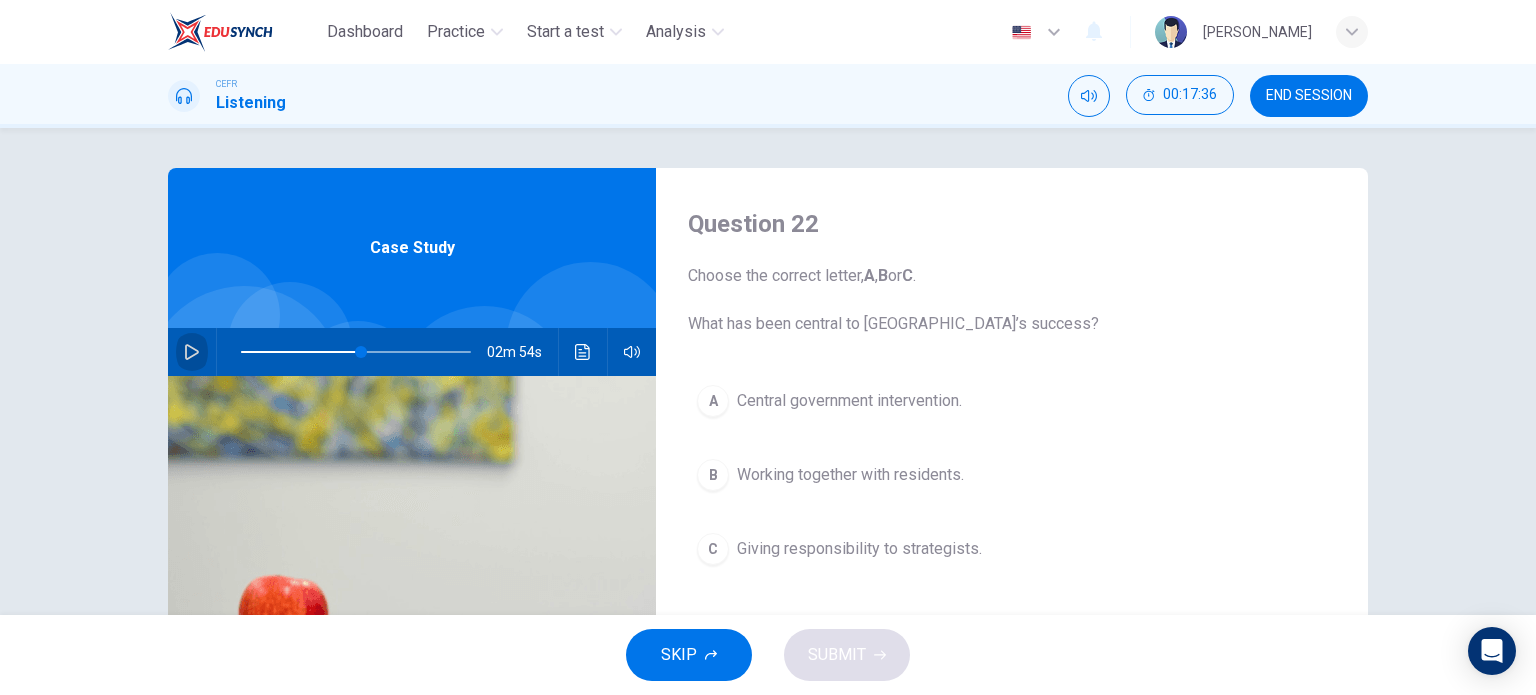 click at bounding box center [192, 352] 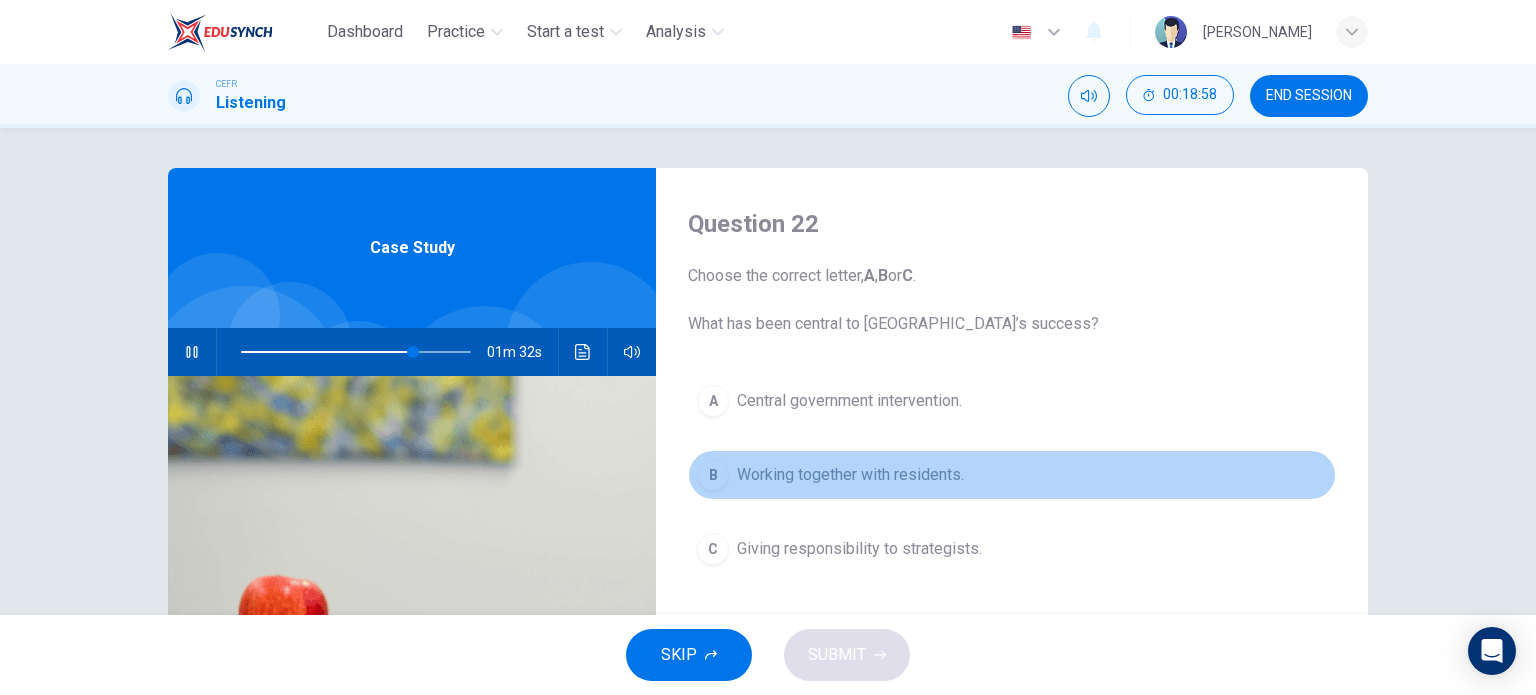 click on "B Working together with residents." at bounding box center [1012, 475] 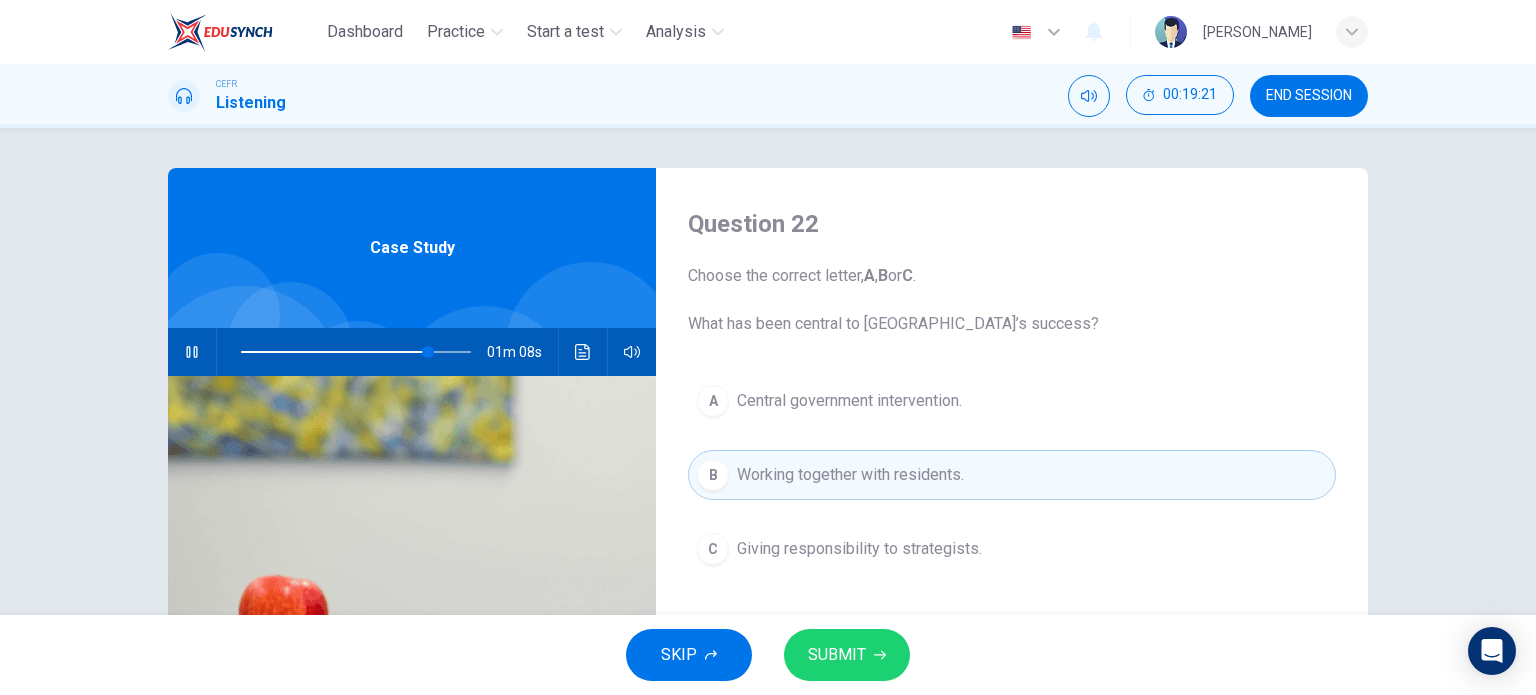 click on "SUBMIT" at bounding box center [847, 655] 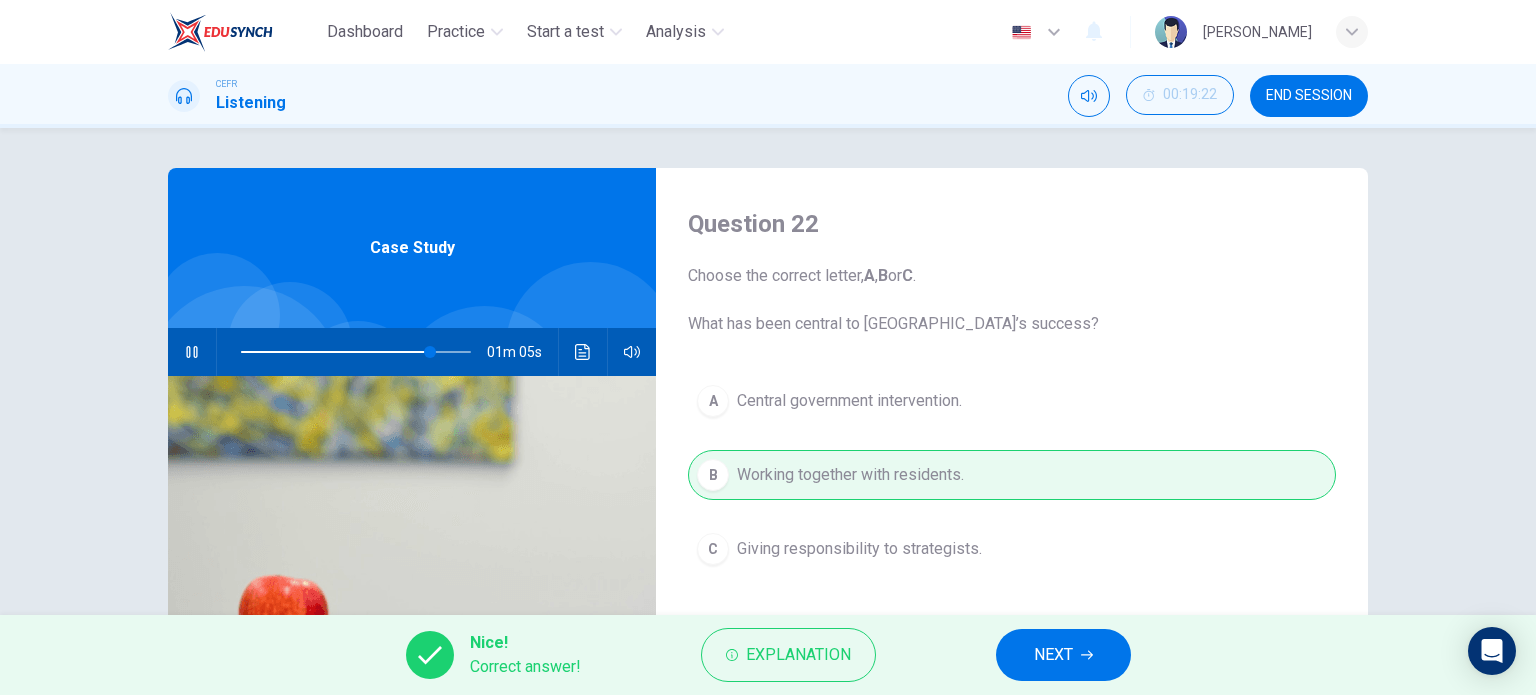 click on "Nice! Correct answer! Explanation NEXT" at bounding box center [768, 655] 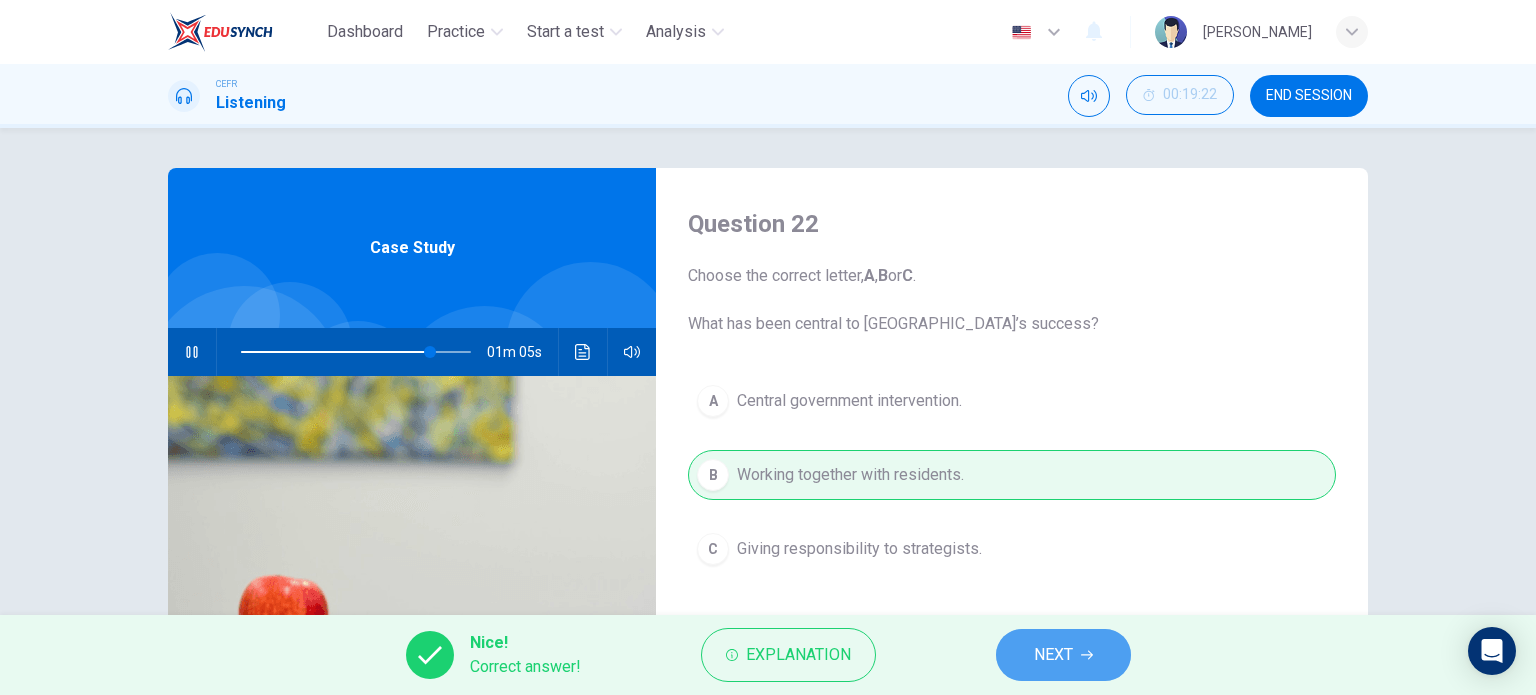 click on "NEXT" at bounding box center [1063, 655] 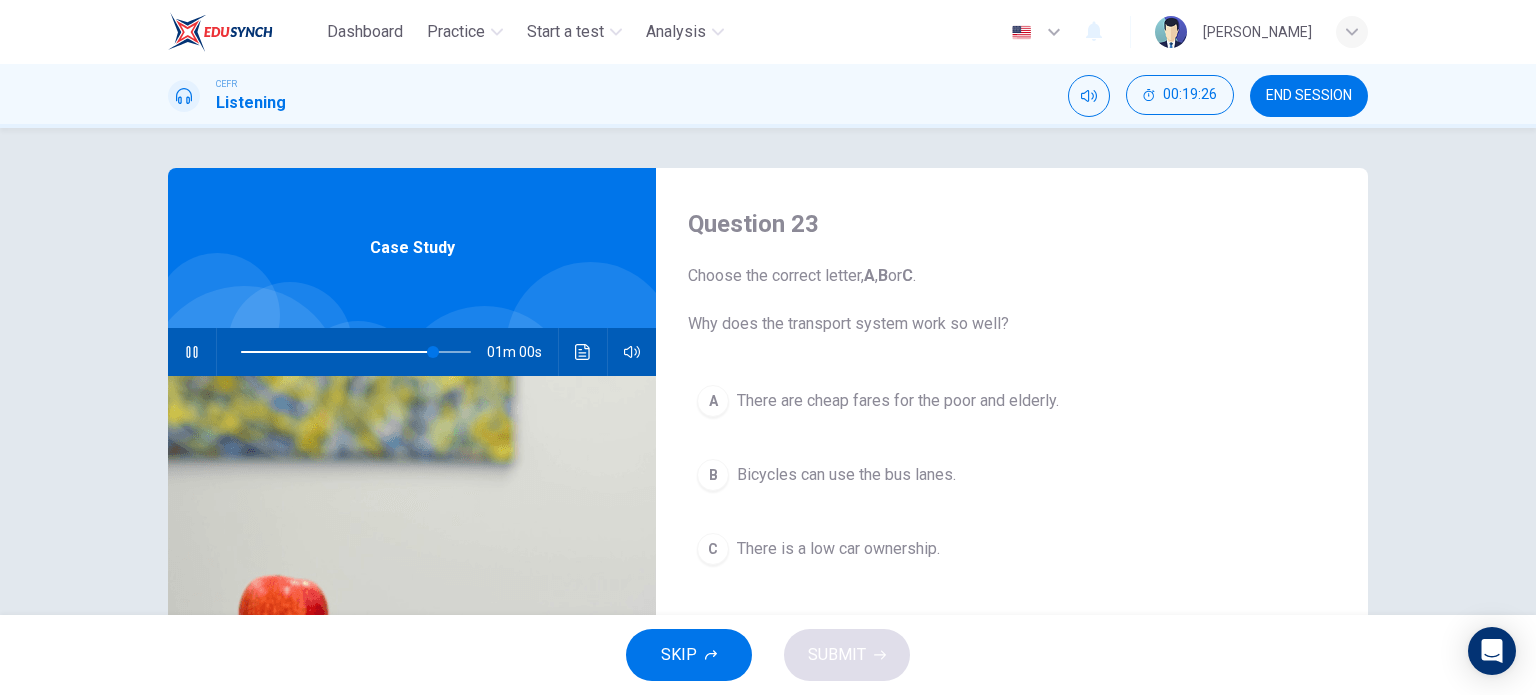click on "B Bicycles can use the bus lanes." at bounding box center [1012, 475] 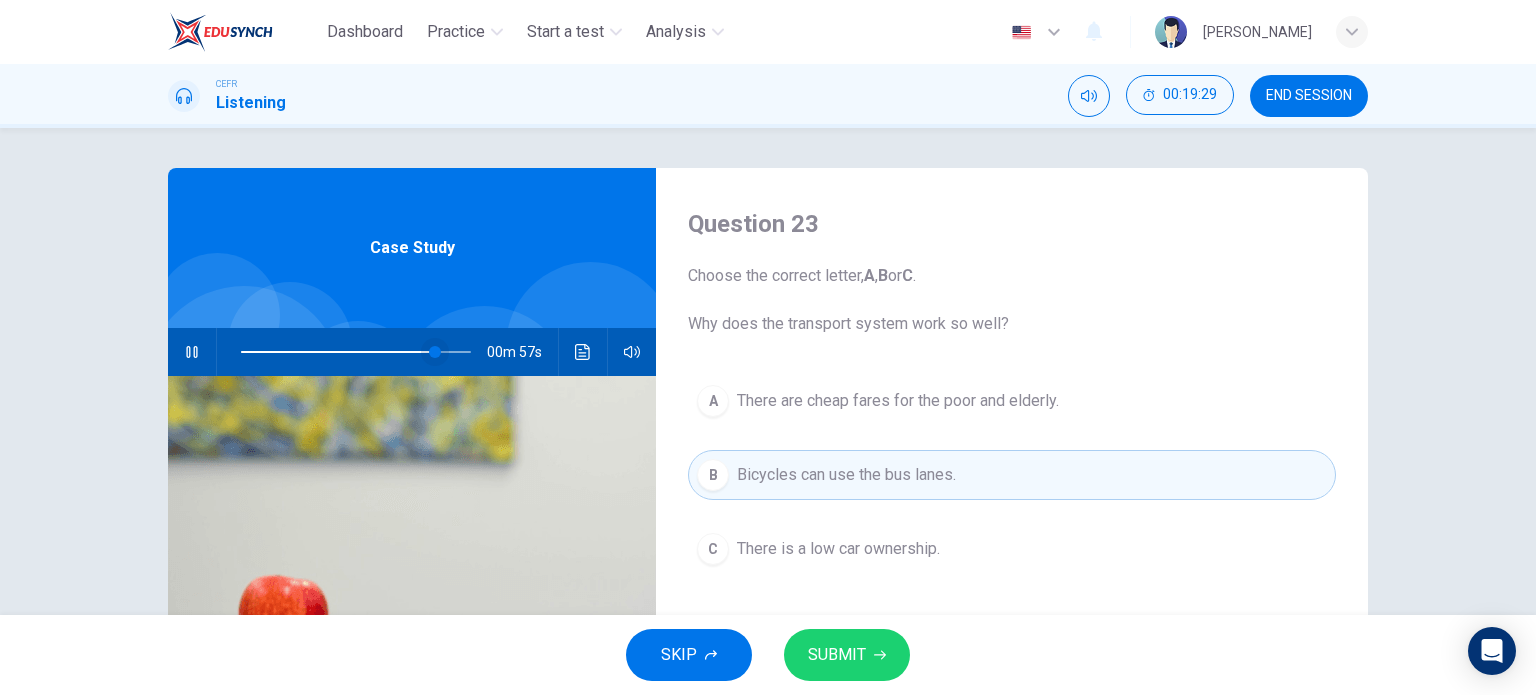 click at bounding box center [435, 352] 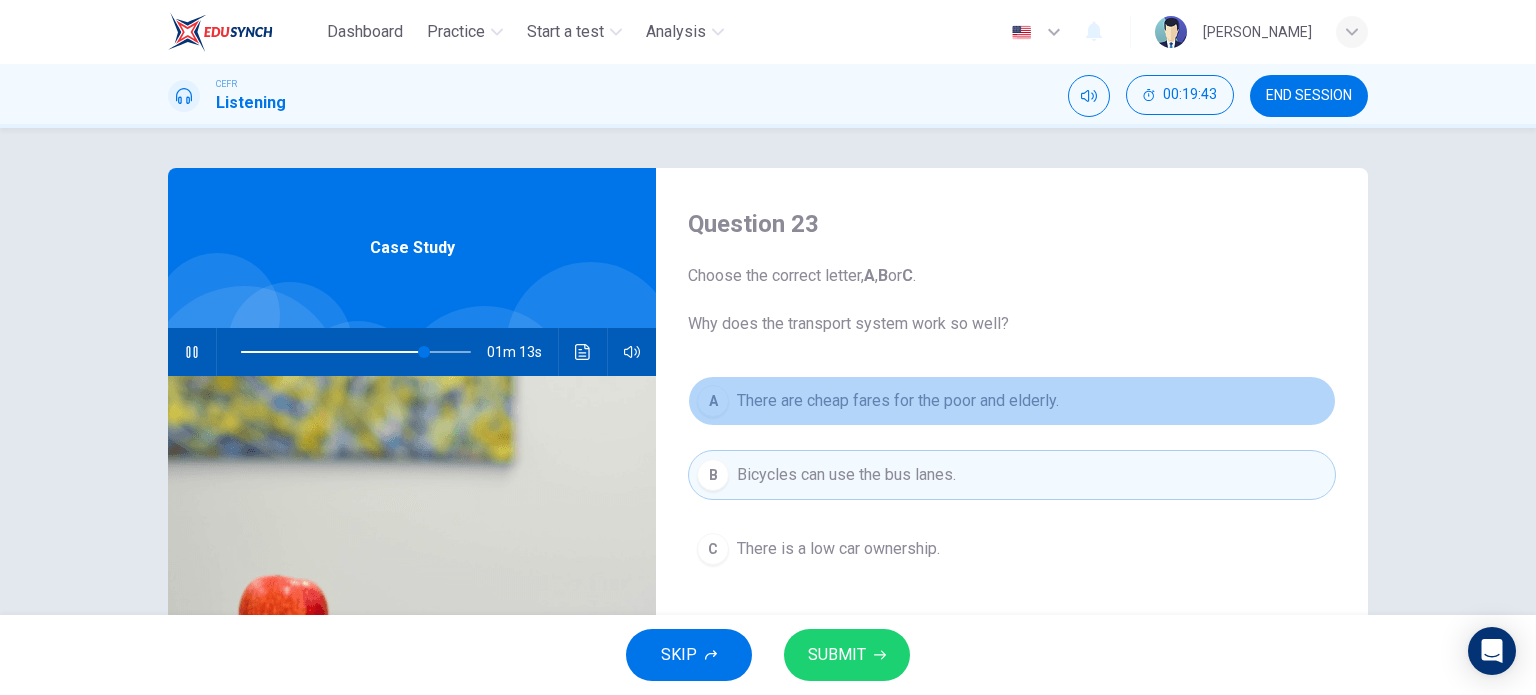 click on "A There are cheap fares for the poor and elderly." at bounding box center (1012, 401) 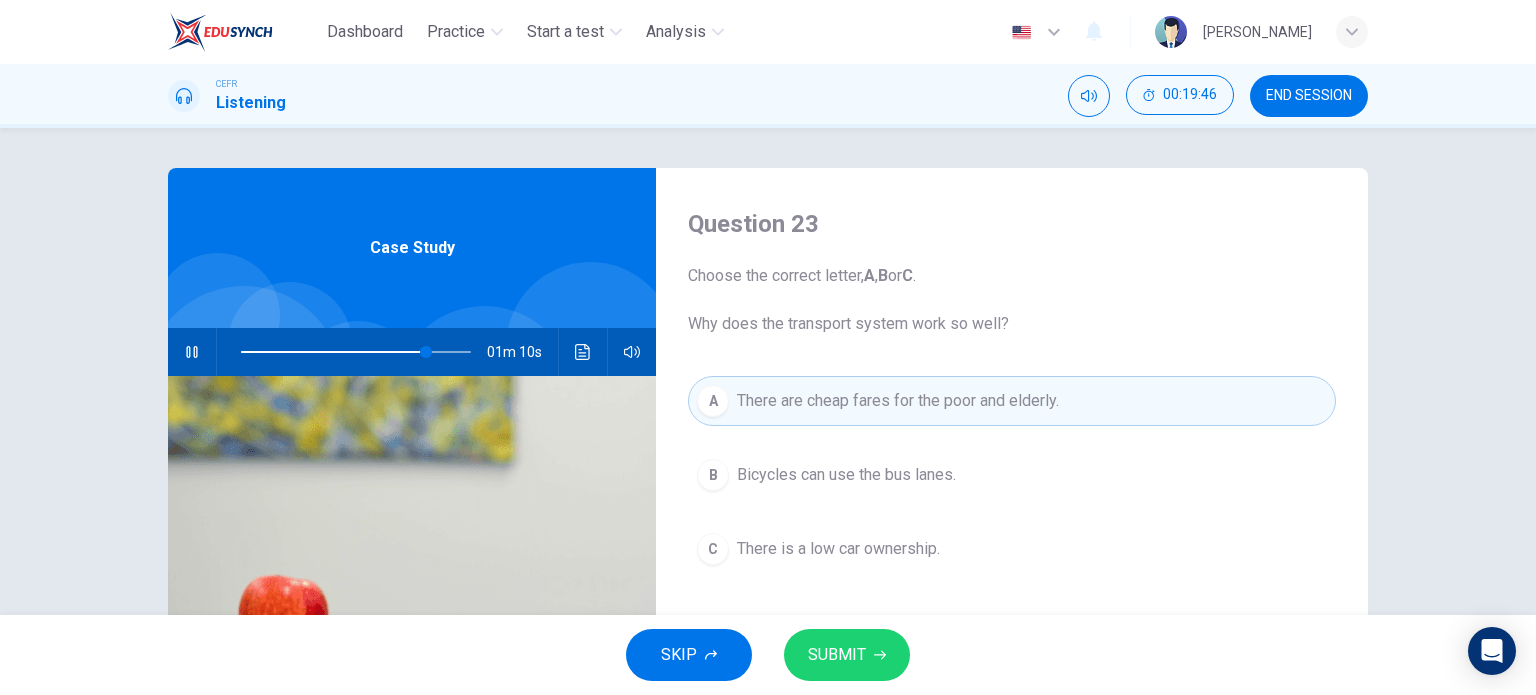 click on "SUBMIT" at bounding box center [847, 655] 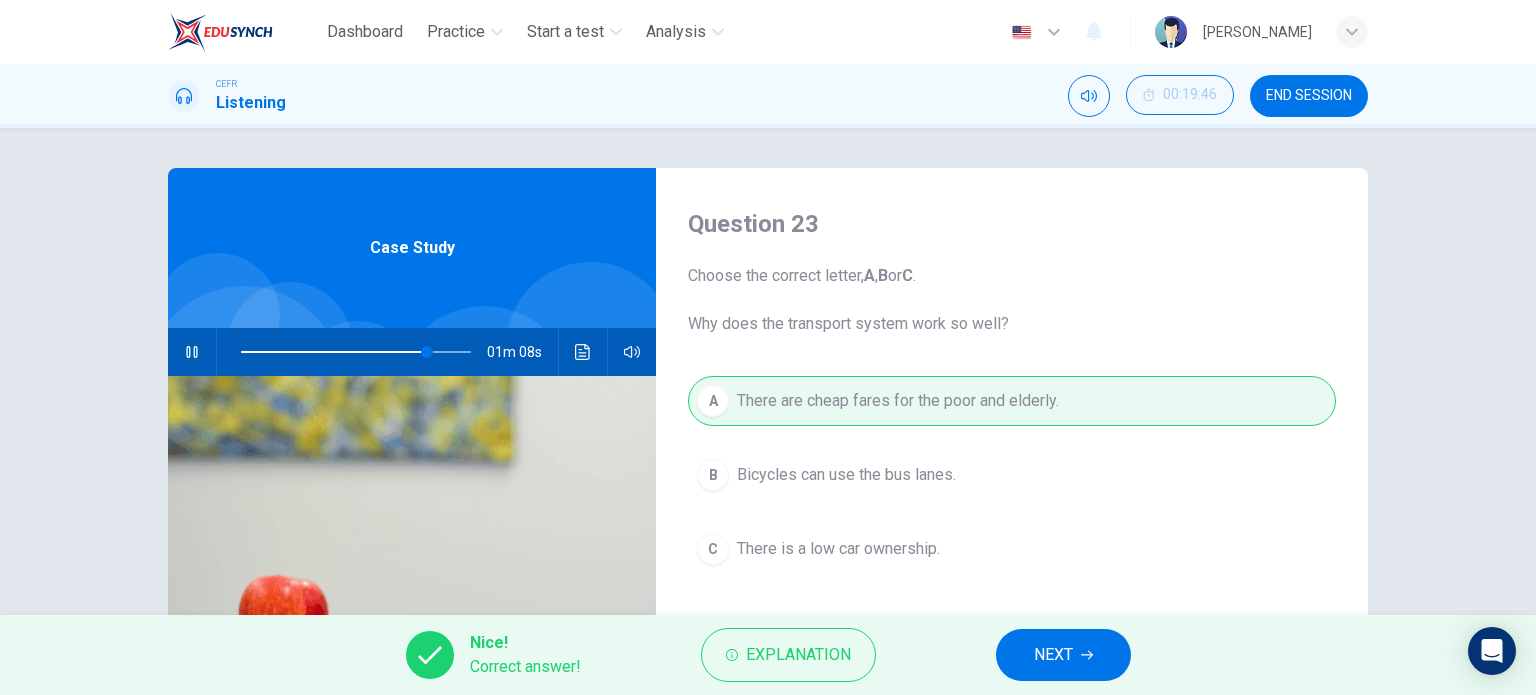 click on "NEXT" at bounding box center (1053, 655) 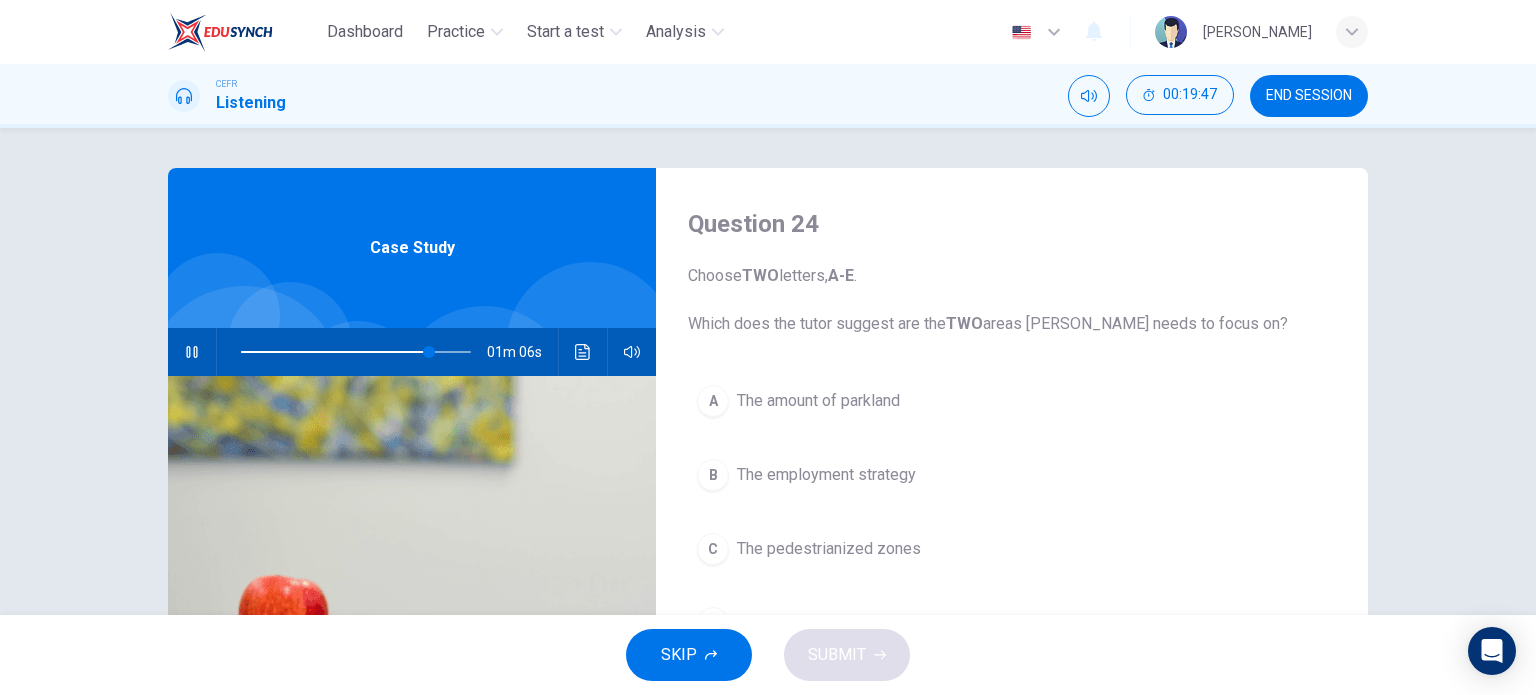 click at bounding box center [192, 352] 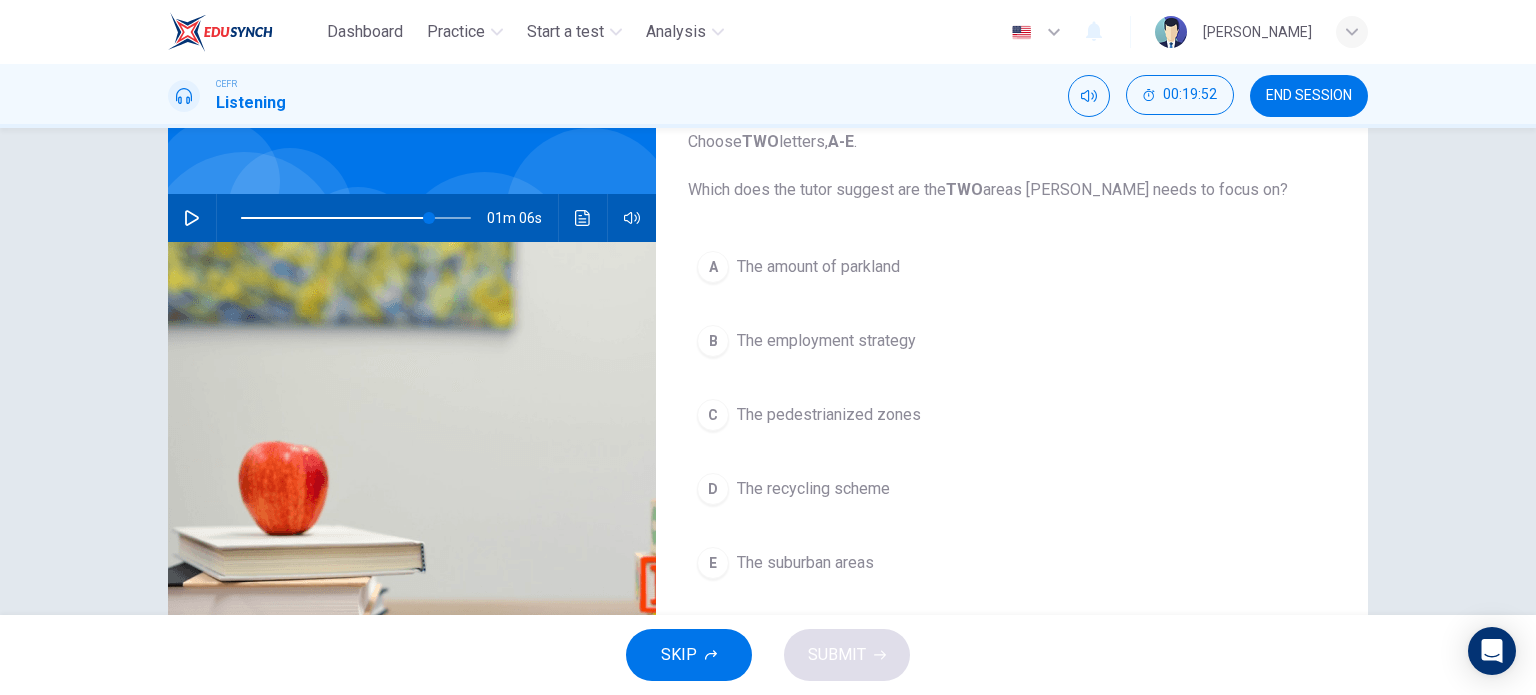 scroll, scrollTop: 100, scrollLeft: 0, axis: vertical 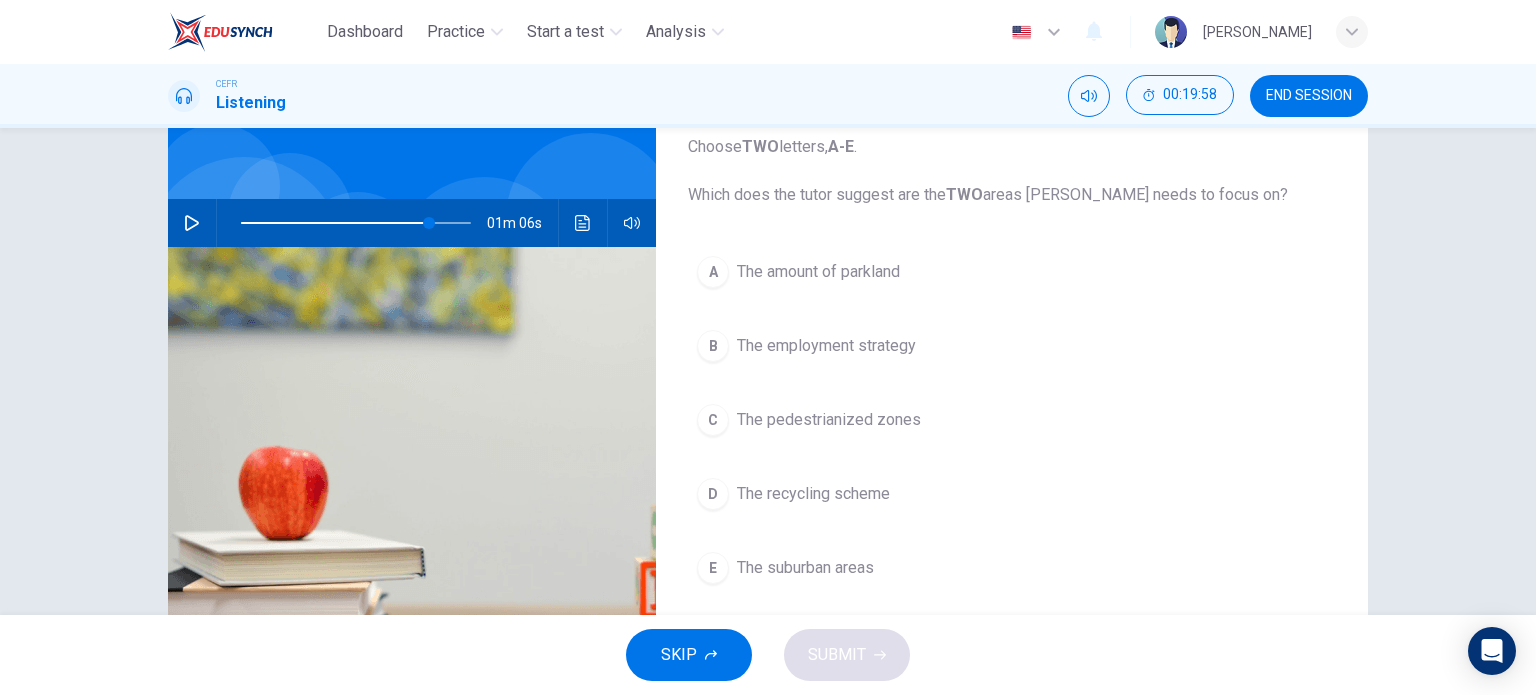 click 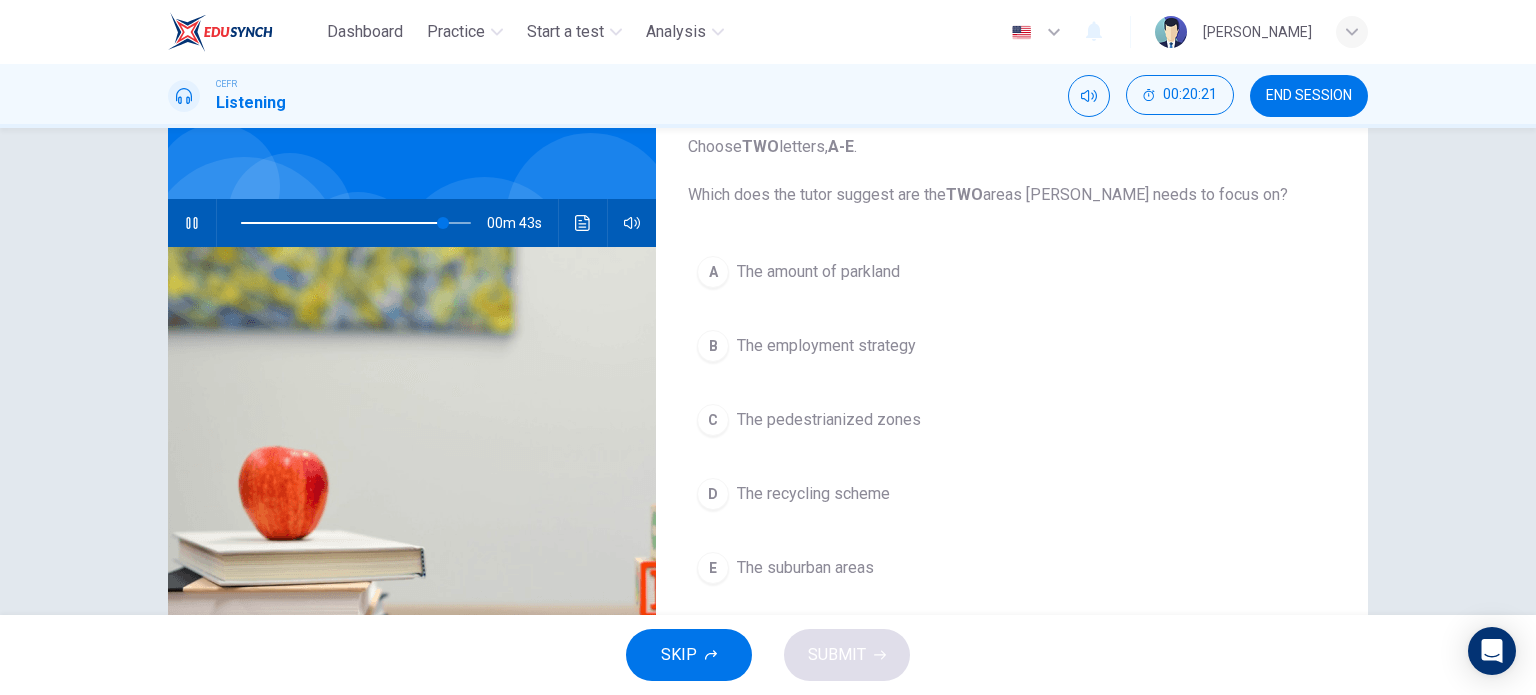 click on "C The pedestrianized zones" at bounding box center (1012, 420) 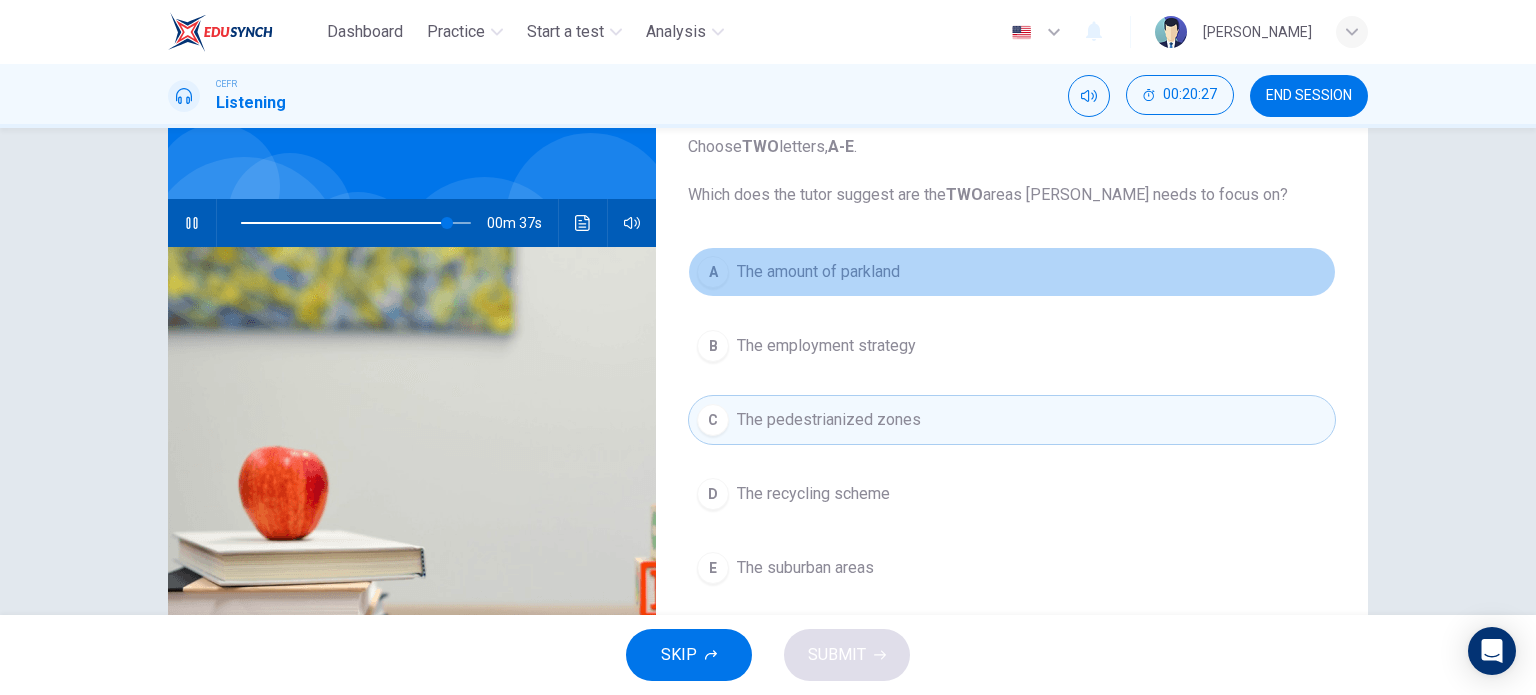 click on "A The amount of parkland" at bounding box center [1012, 272] 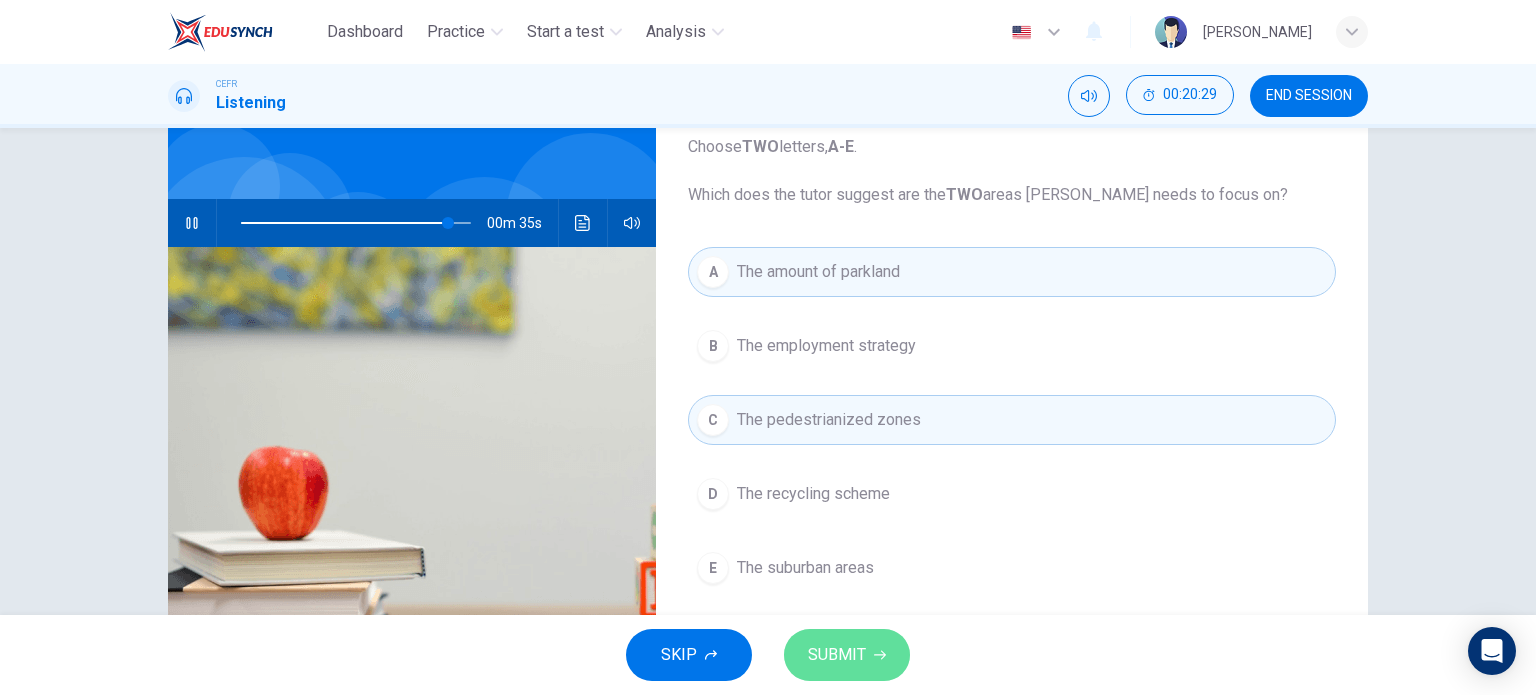 click on "SUBMIT" at bounding box center [847, 655] 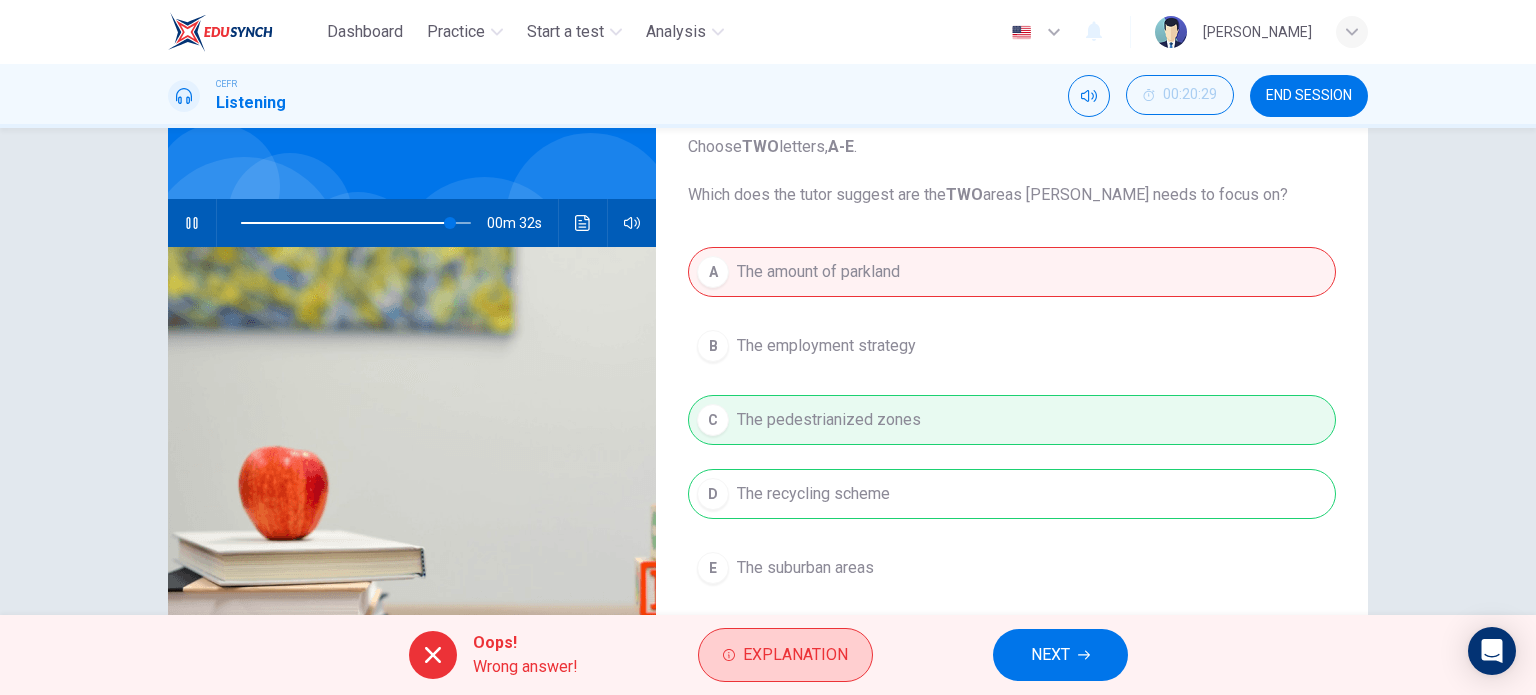 click on "Explanation" at bounding box center (795, 655) 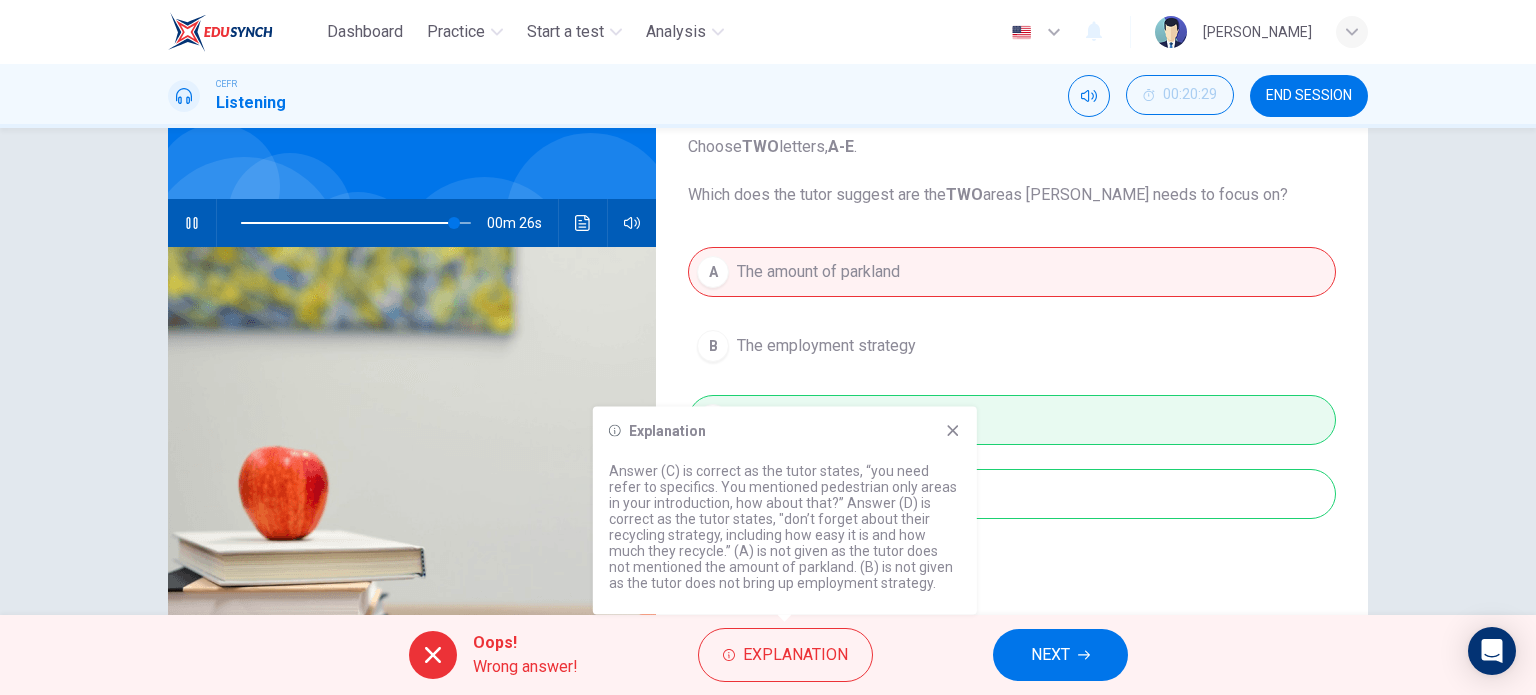 click 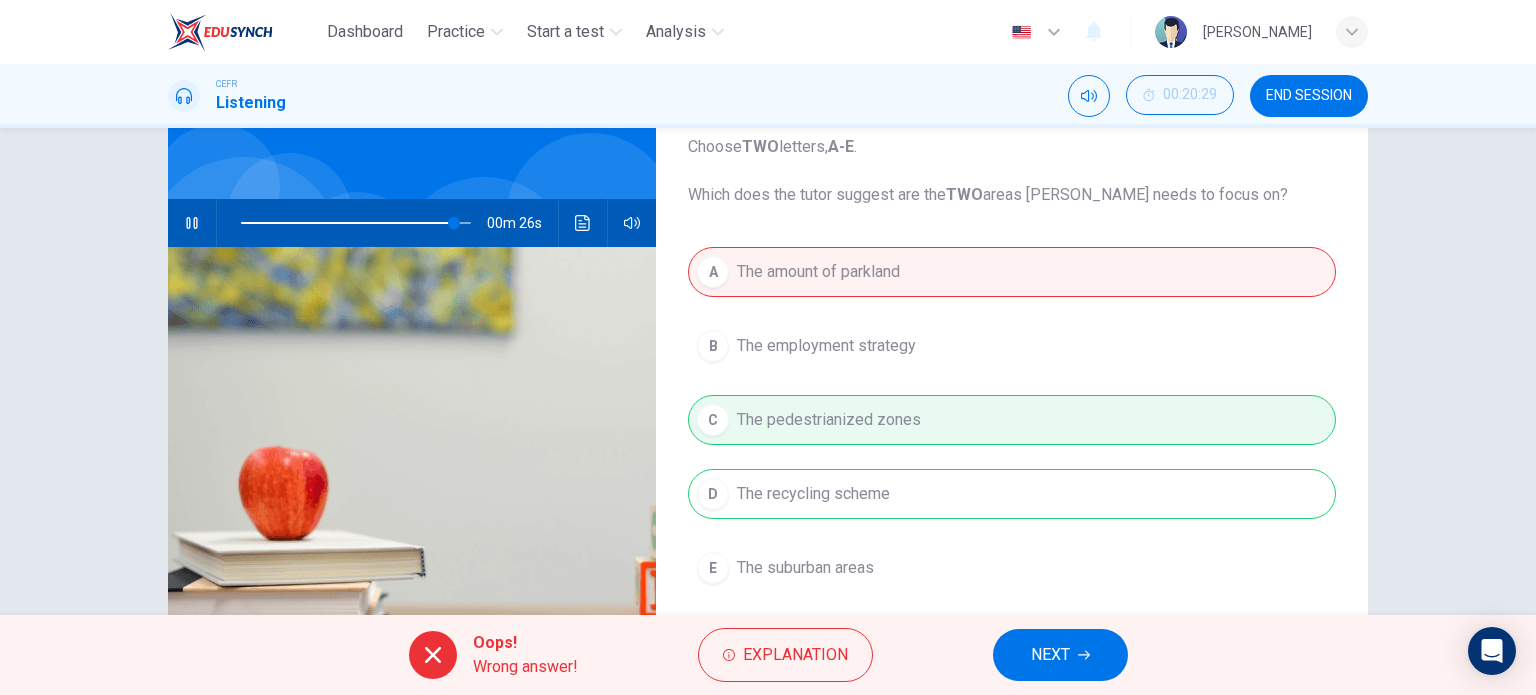 type on "93" 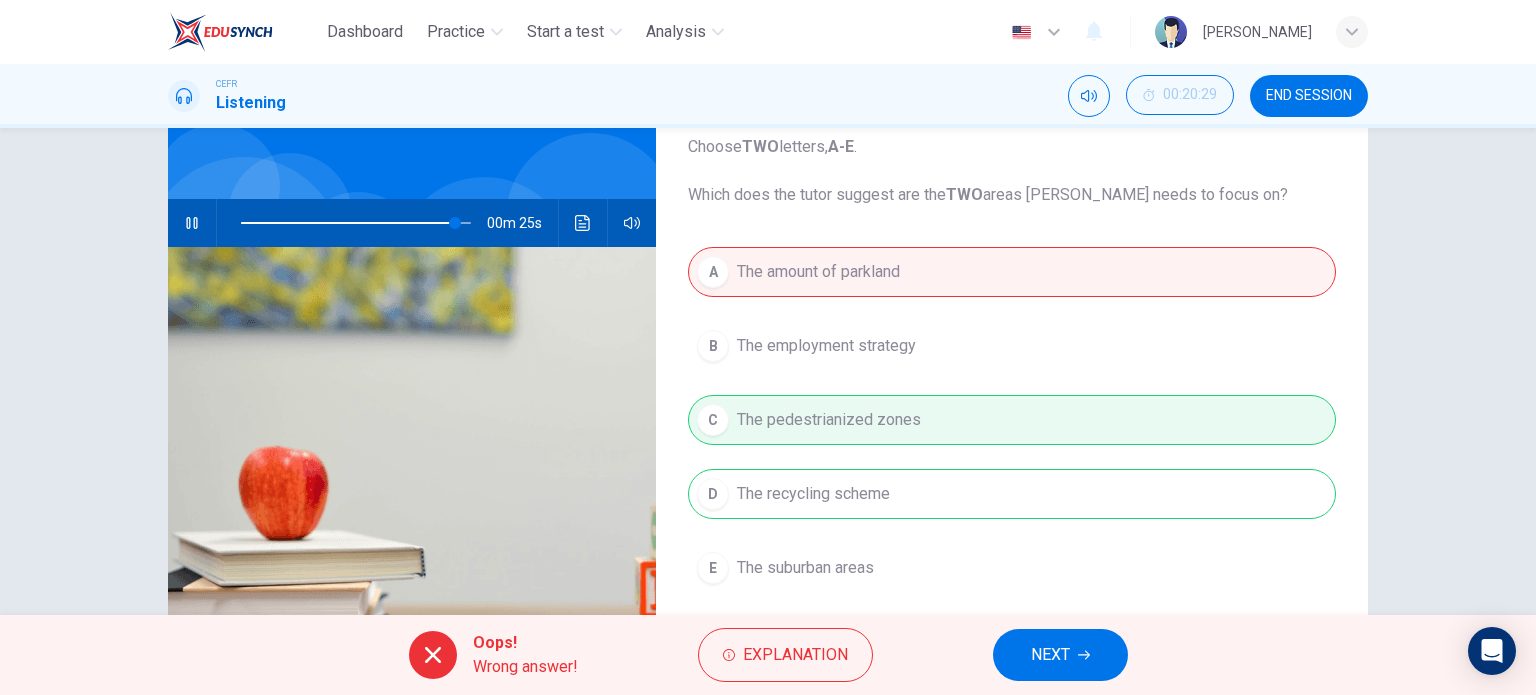 click on "NEXT" at bounding box center (1050, 655) 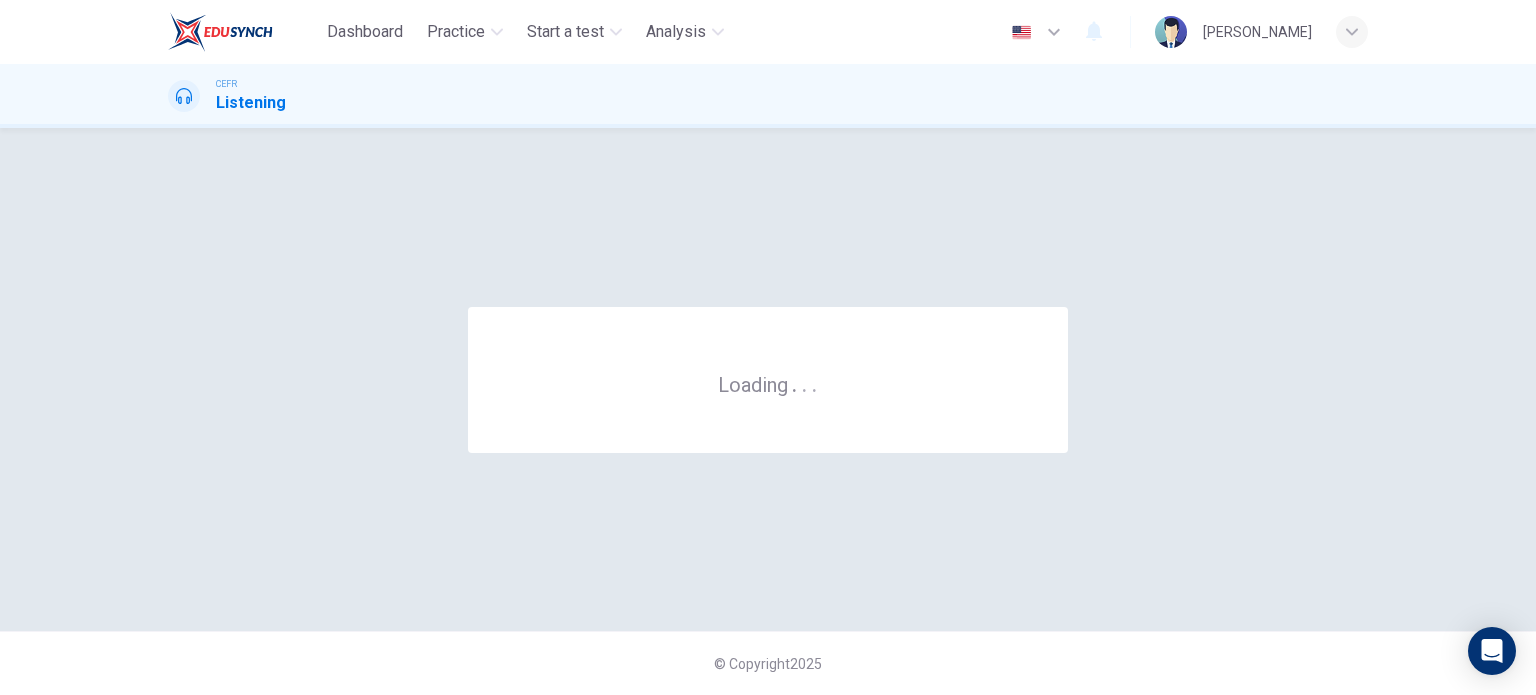scroll, scrollTop: 0, scrollLeft: 0, axis: both 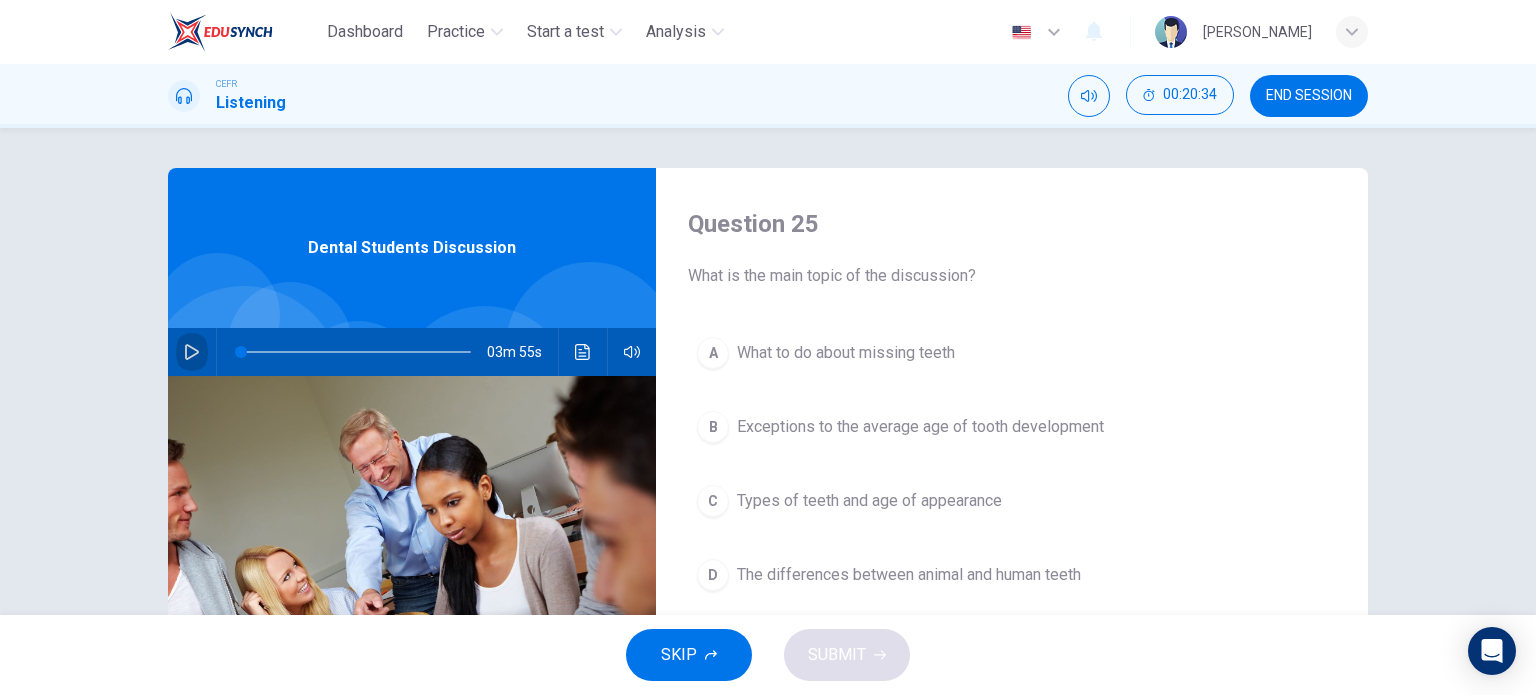 click at bounding box center (192, 352) 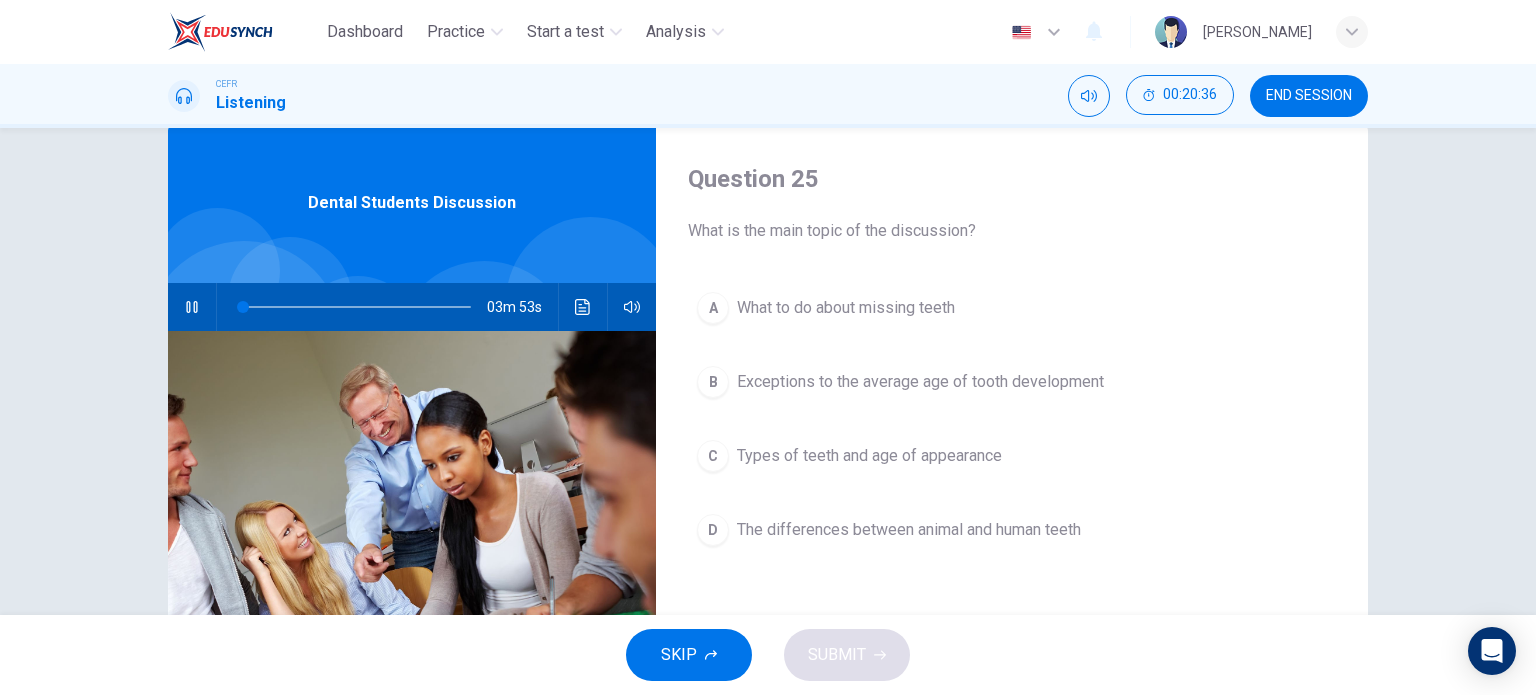 scroll, scrollTop: 47, scrollLeft: 0, axis: vertical 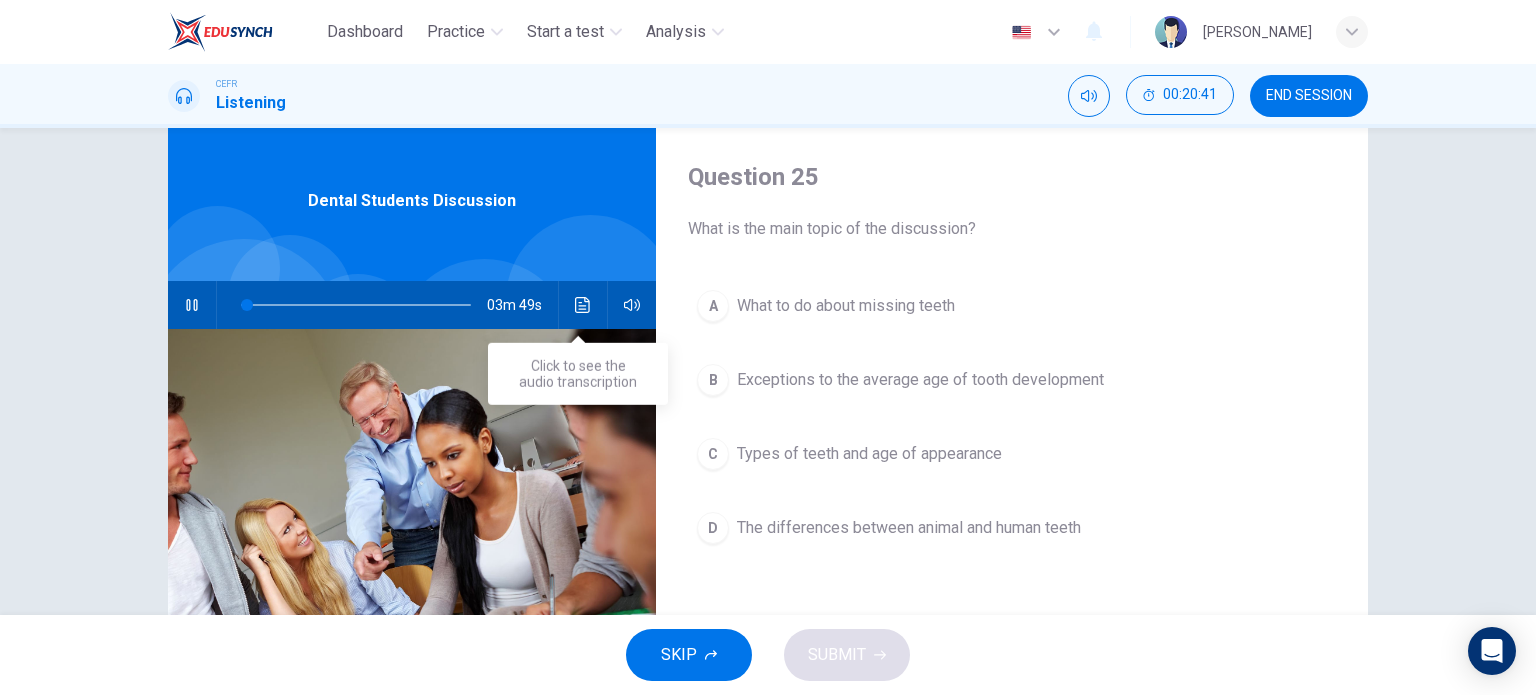 click 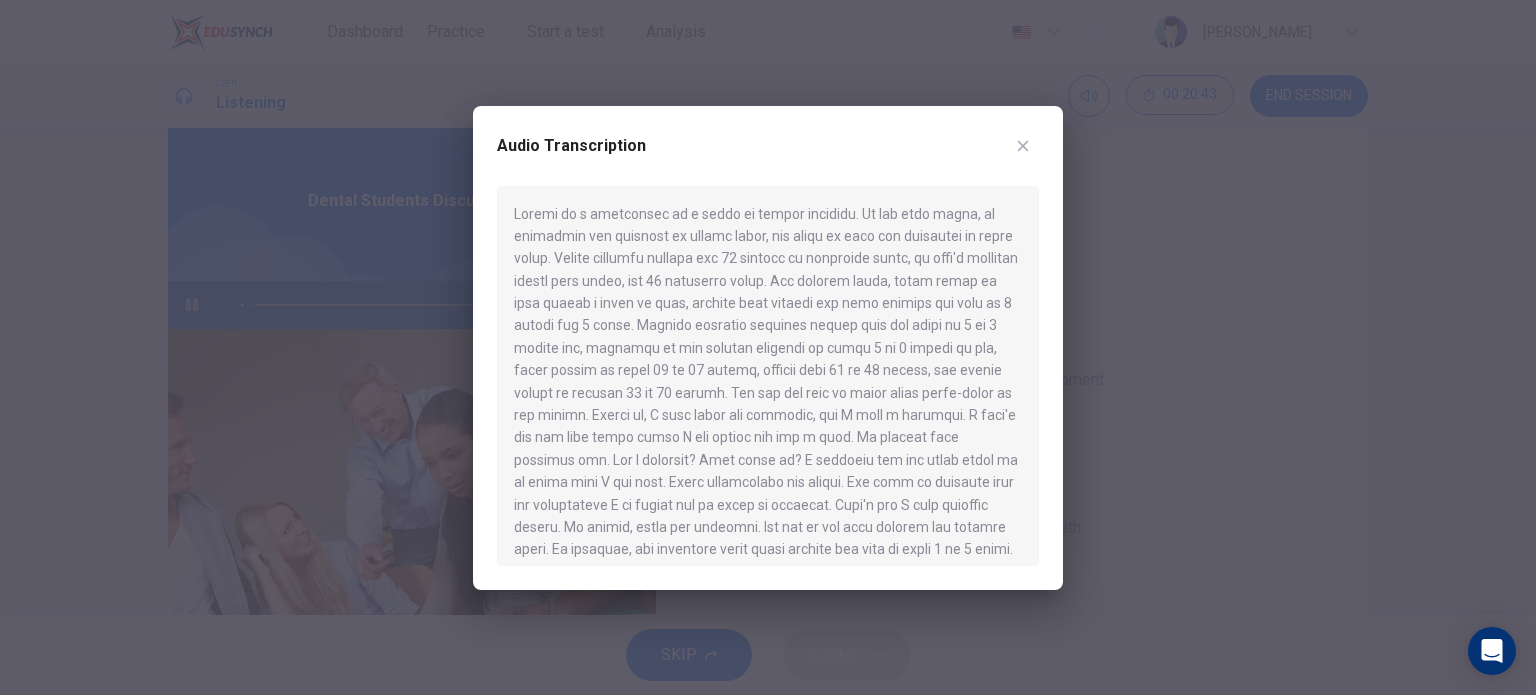 click at bounding box center [1023, 146] 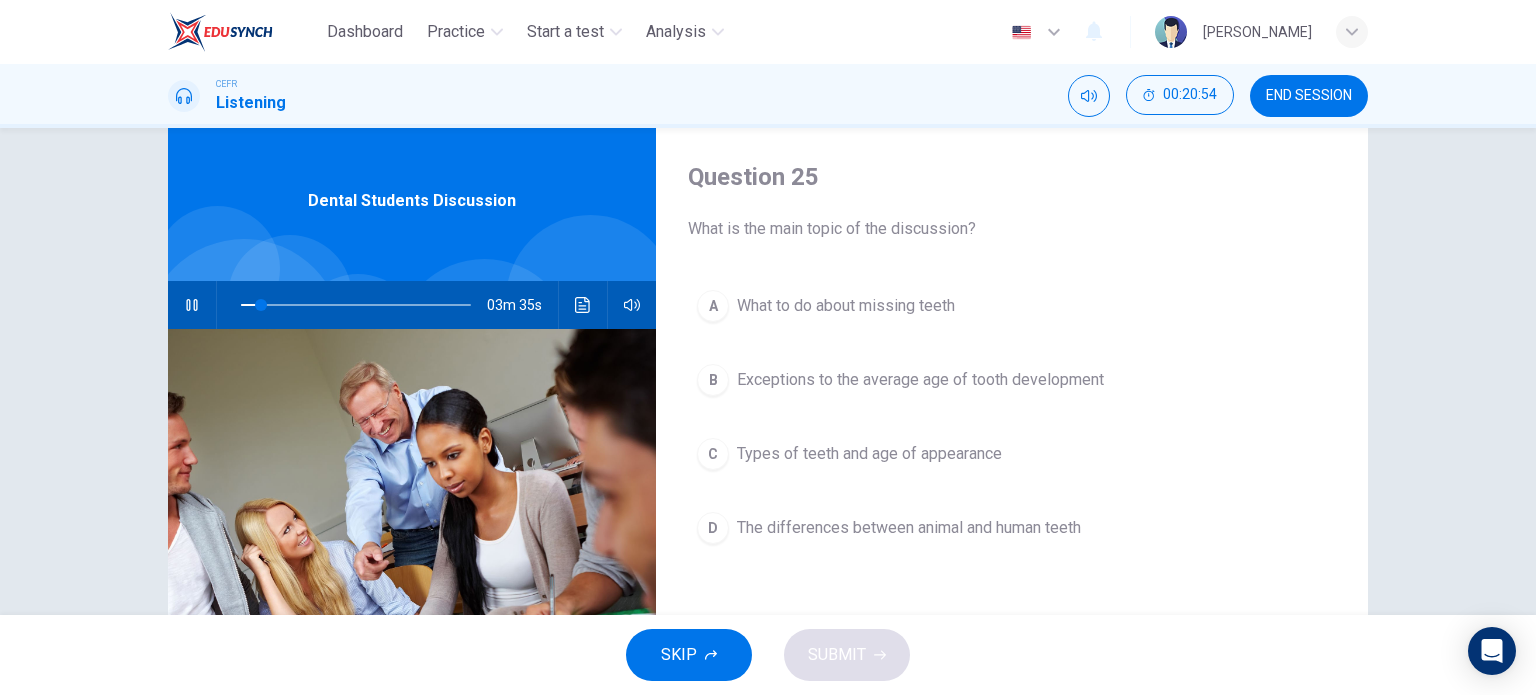 click on "B Exceptions to the average age of tooth development" at bounding box center [1012, 380] 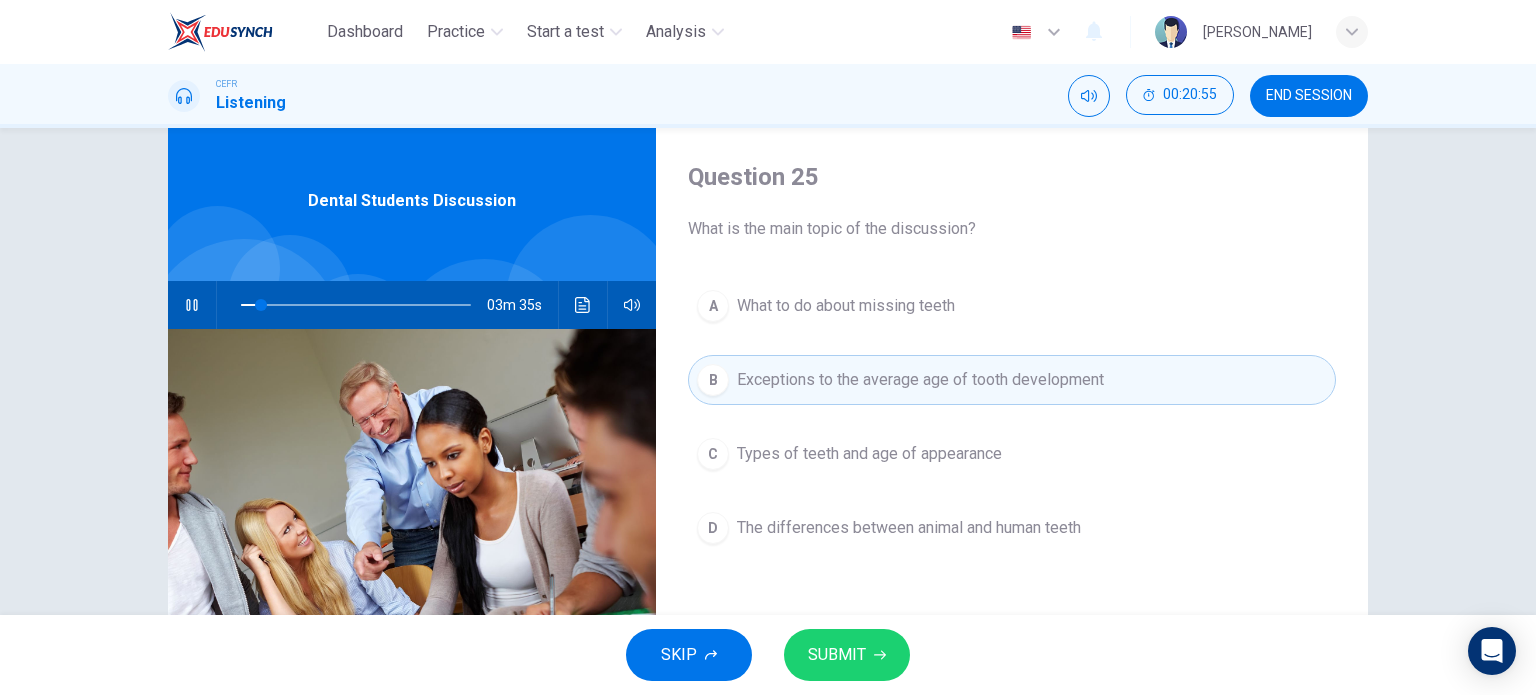 click on "SUBMIT" at bounding box center [847, 655] 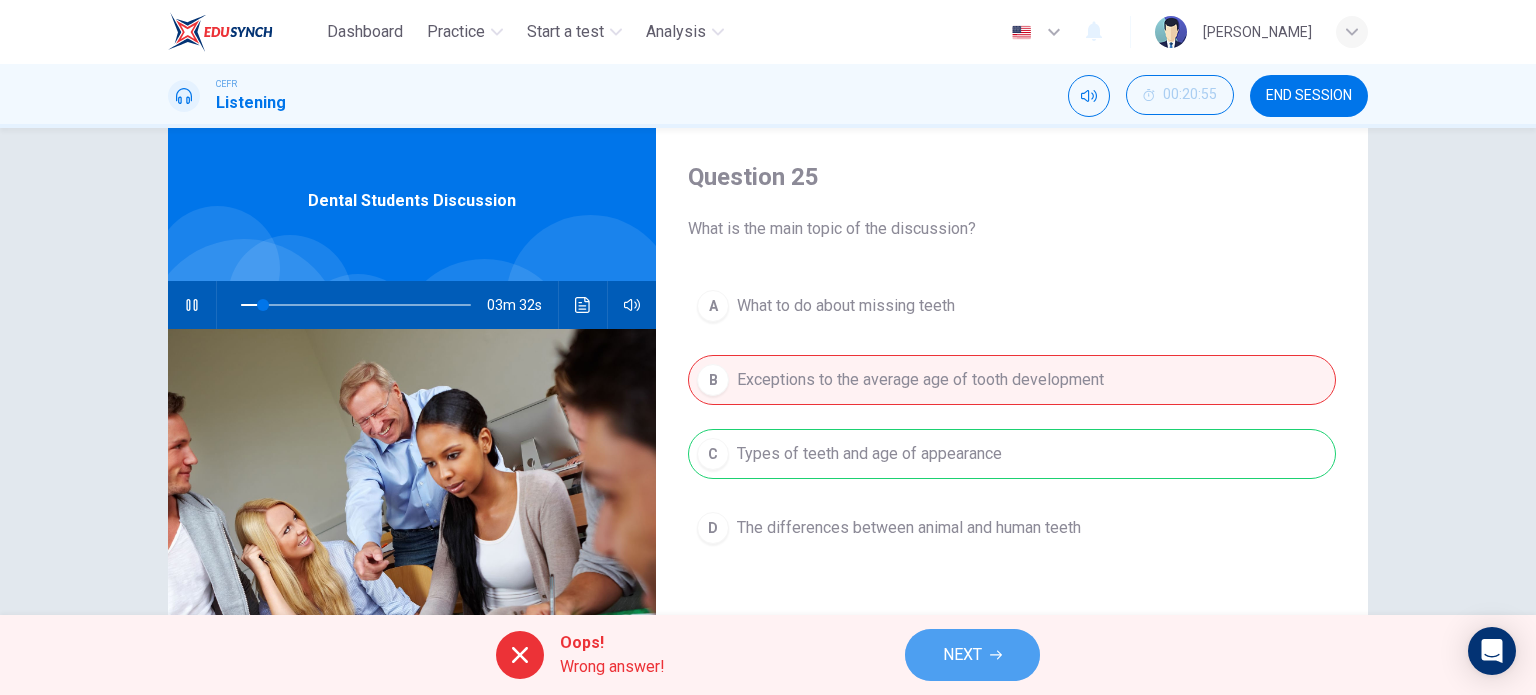 click on "NEXT" at bounding box center (972, 655) 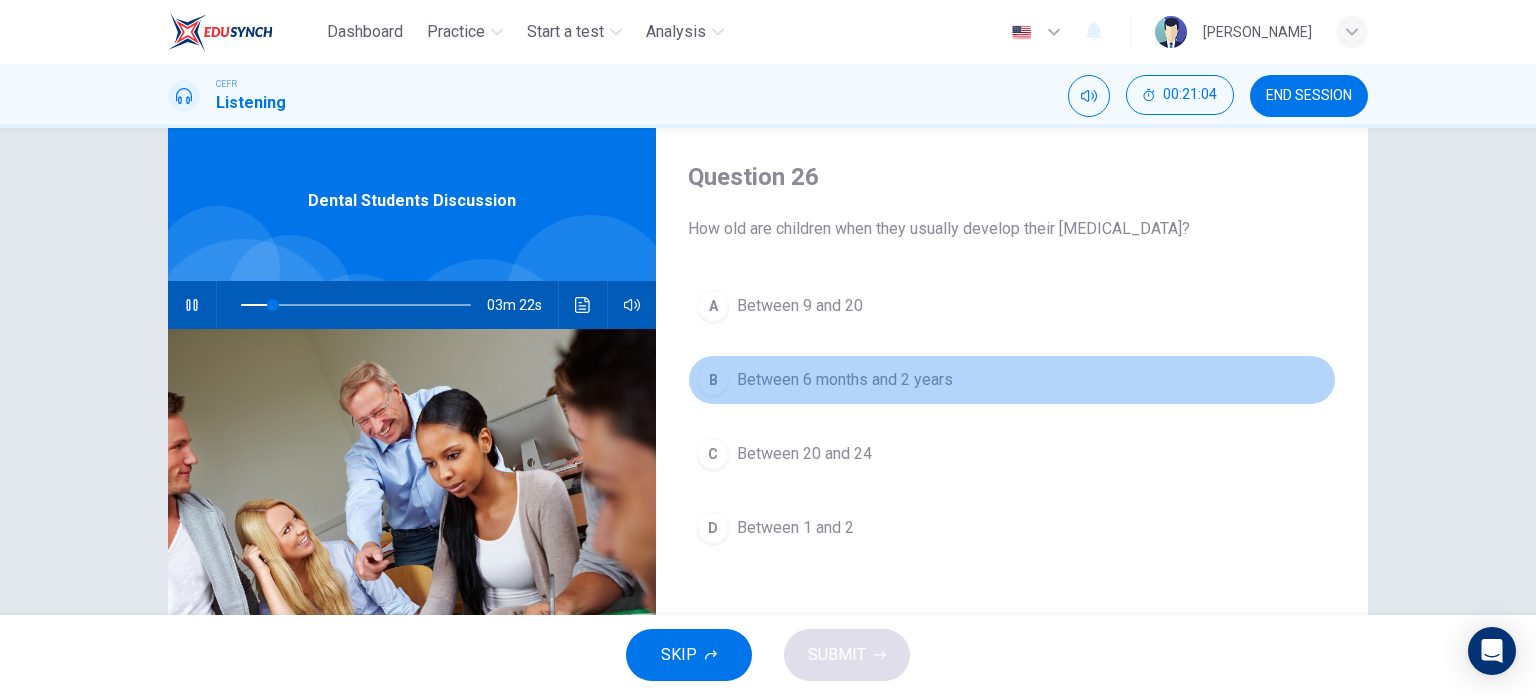 click on "B Between 6 months and 2 years" at bounding box center [1012, 380] 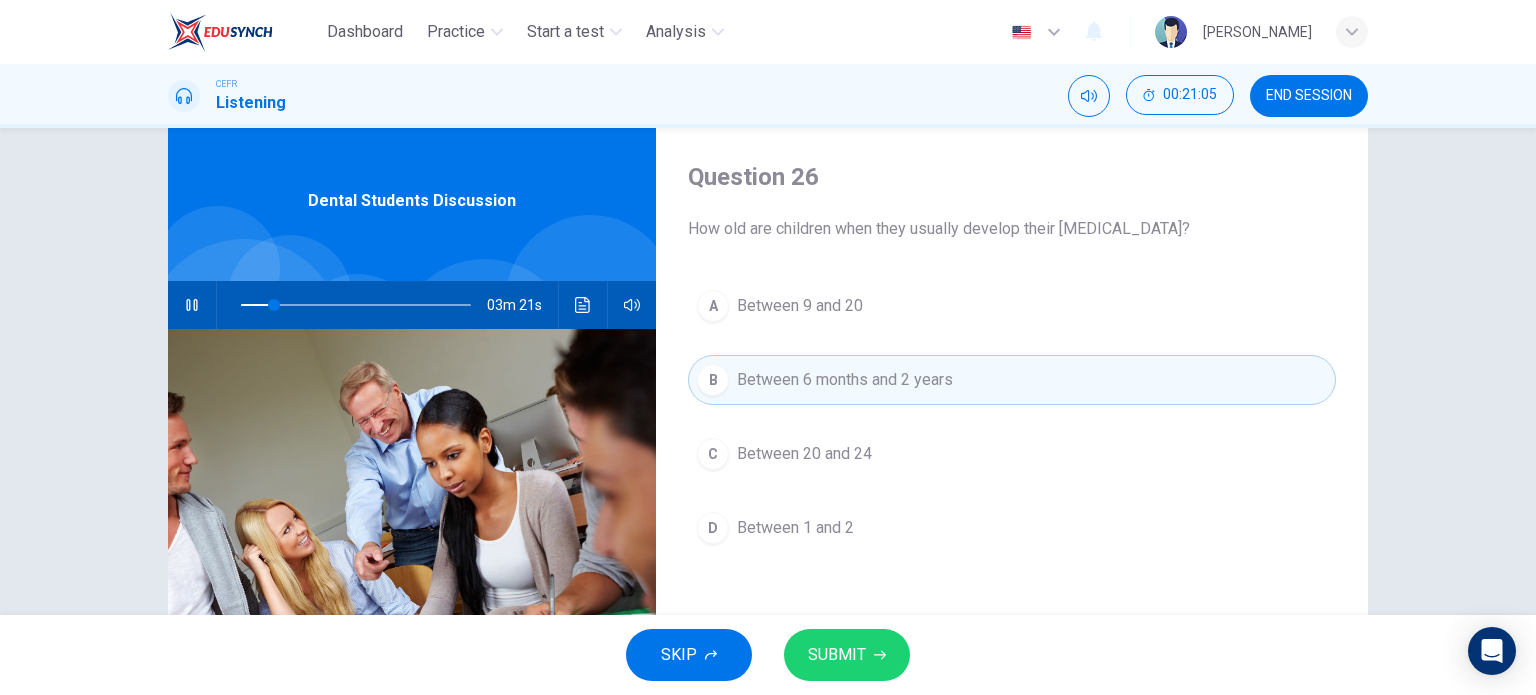 click on "SUBMIT" at bounding box center [847, 655] 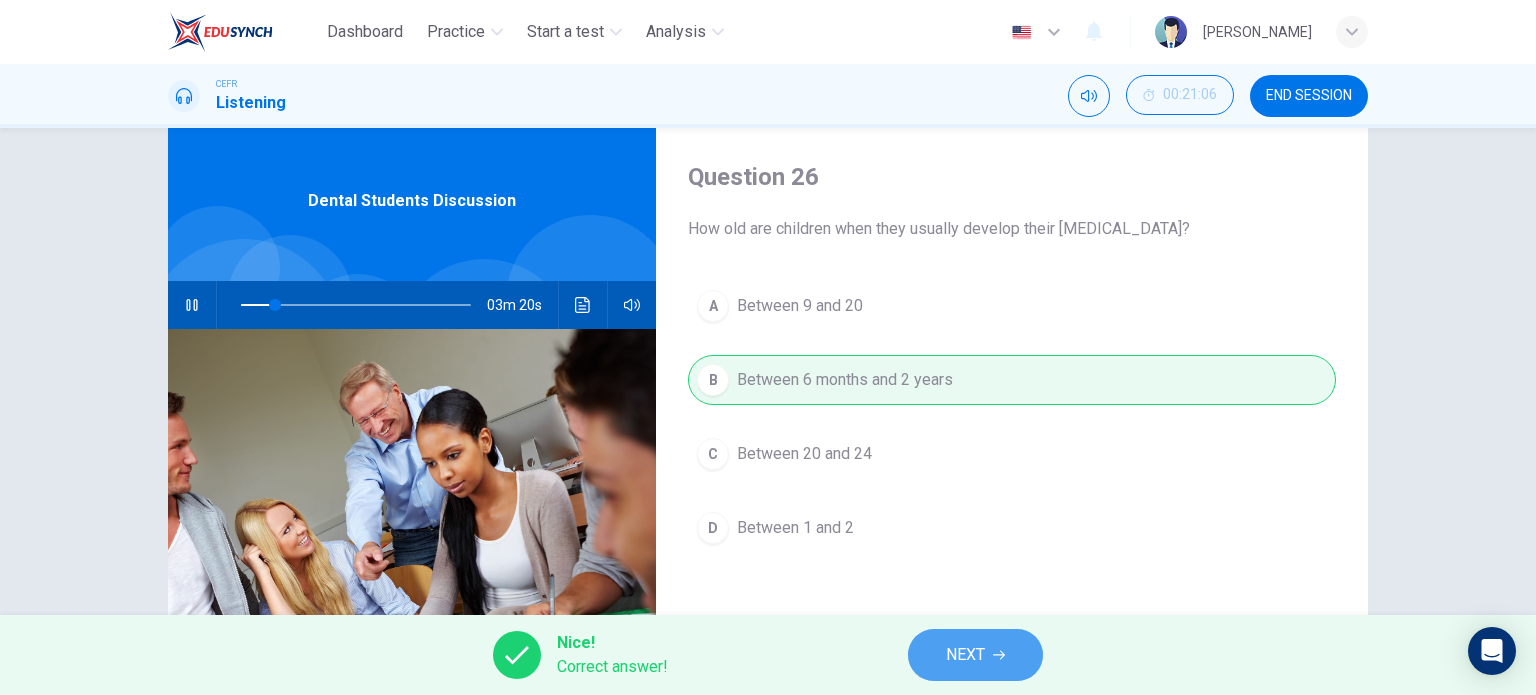 click on "NEXT" at bounding box center (975, 655) 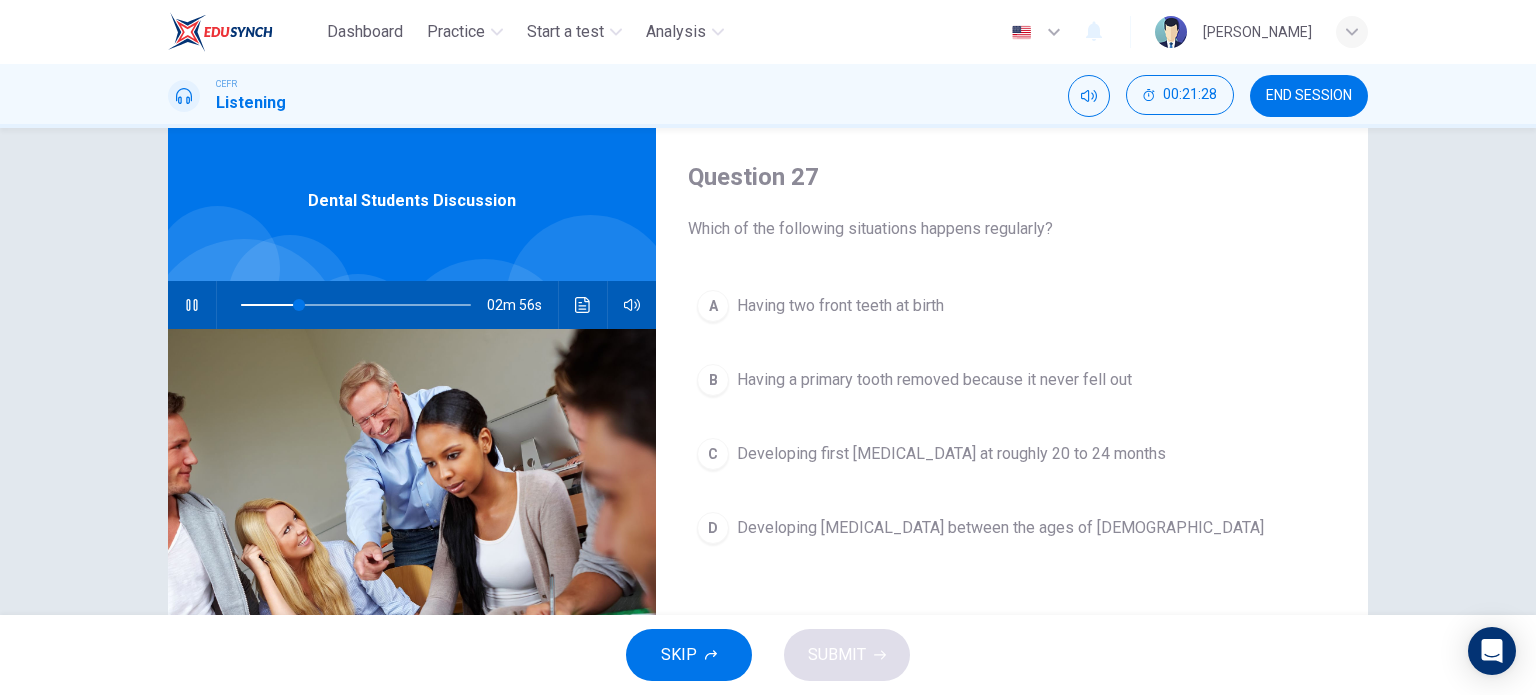 click on "C Developing first [MEDICAL_DATA] at roughly 20 to 24 months" at bounding box center (1012, 454) 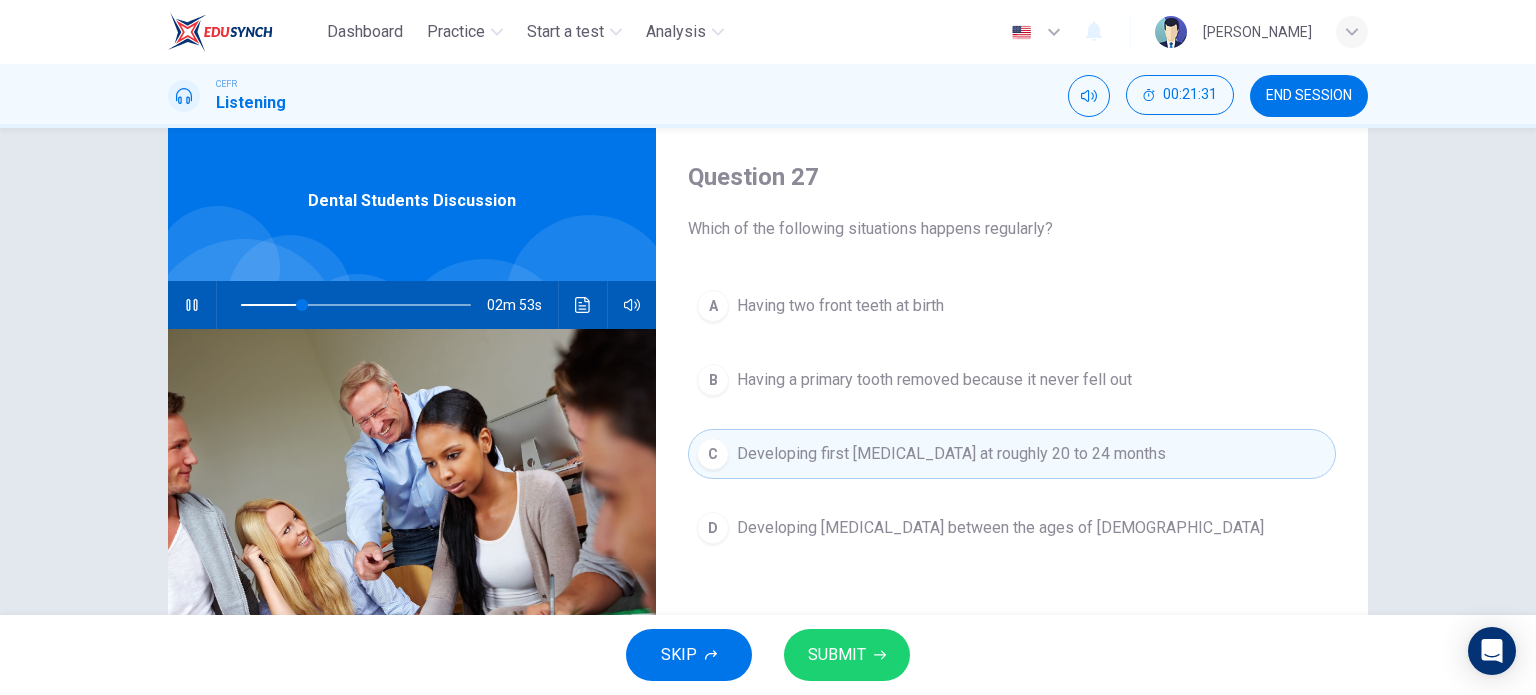 click on "SUBMIT" at bounding box center [847, 655] 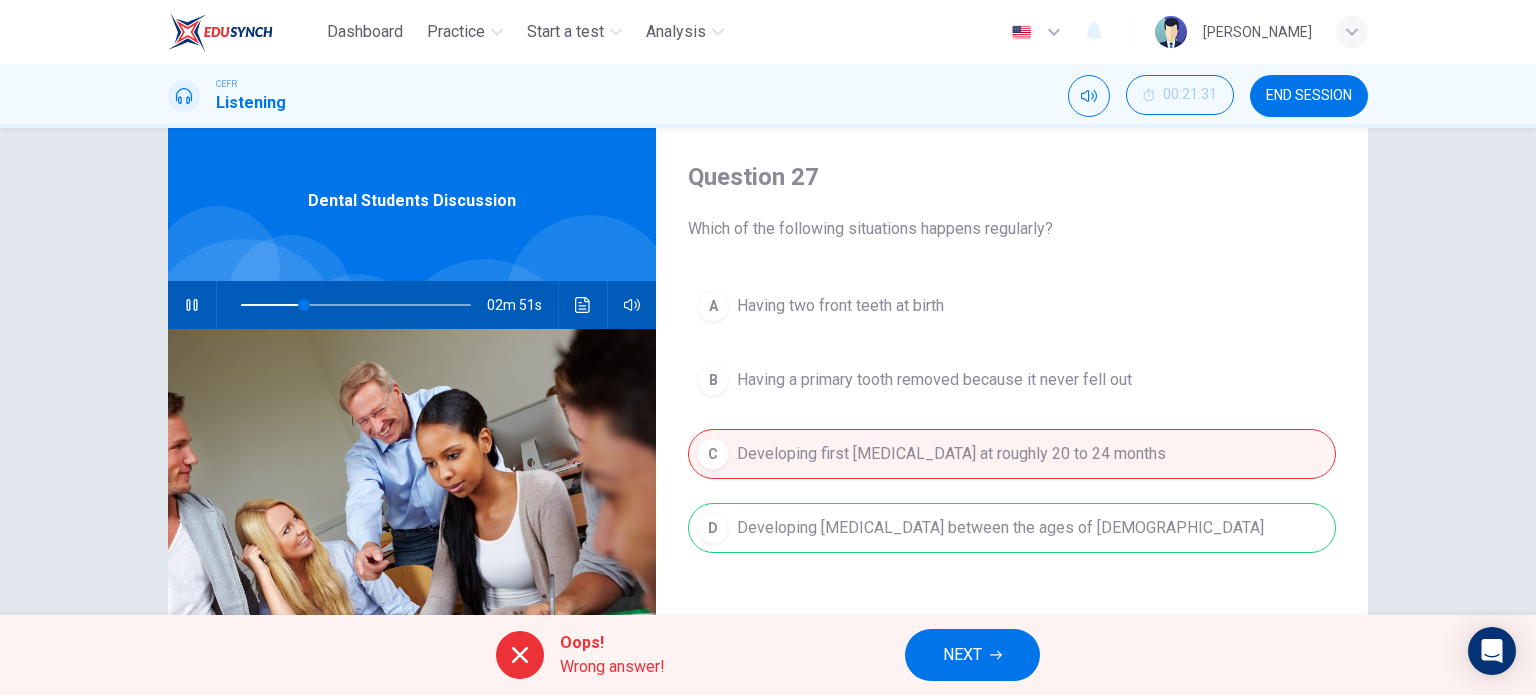 click on "NEXT" at bounding box center (962, 655) 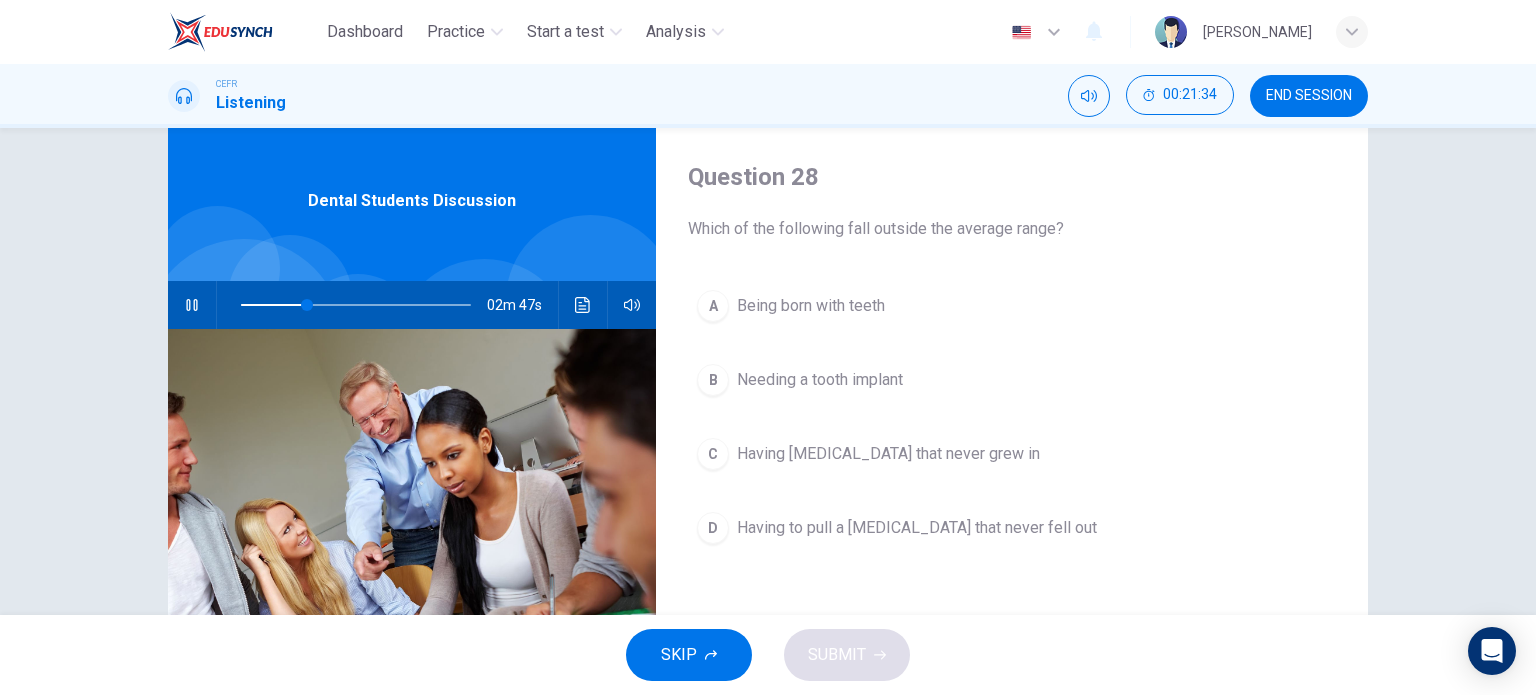 click at bounding box center (192, 305) 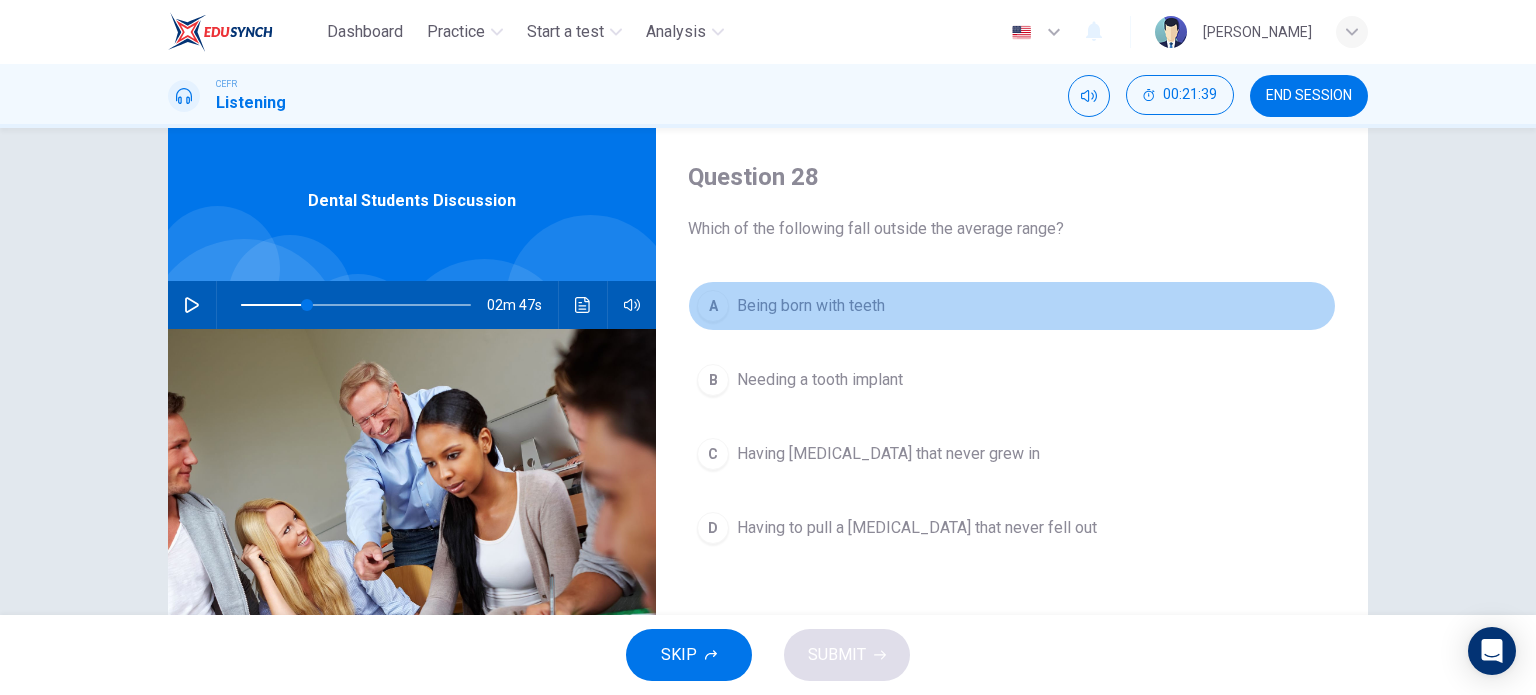 click on "A Being born with teeth" at bounding box center (1012, 306) 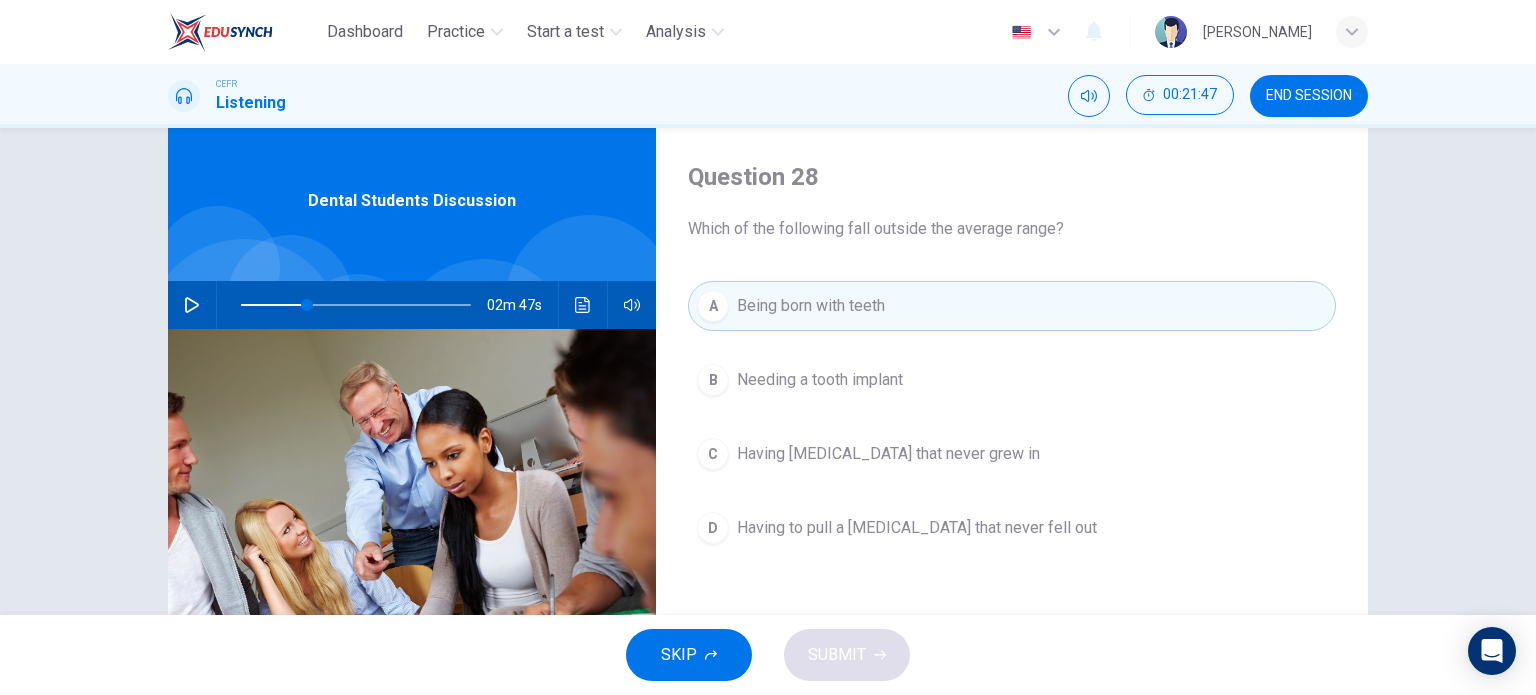 click on "D Having to pull a [MEDICAL_DATA] that never fell out" at bounding box center (1012, 528) 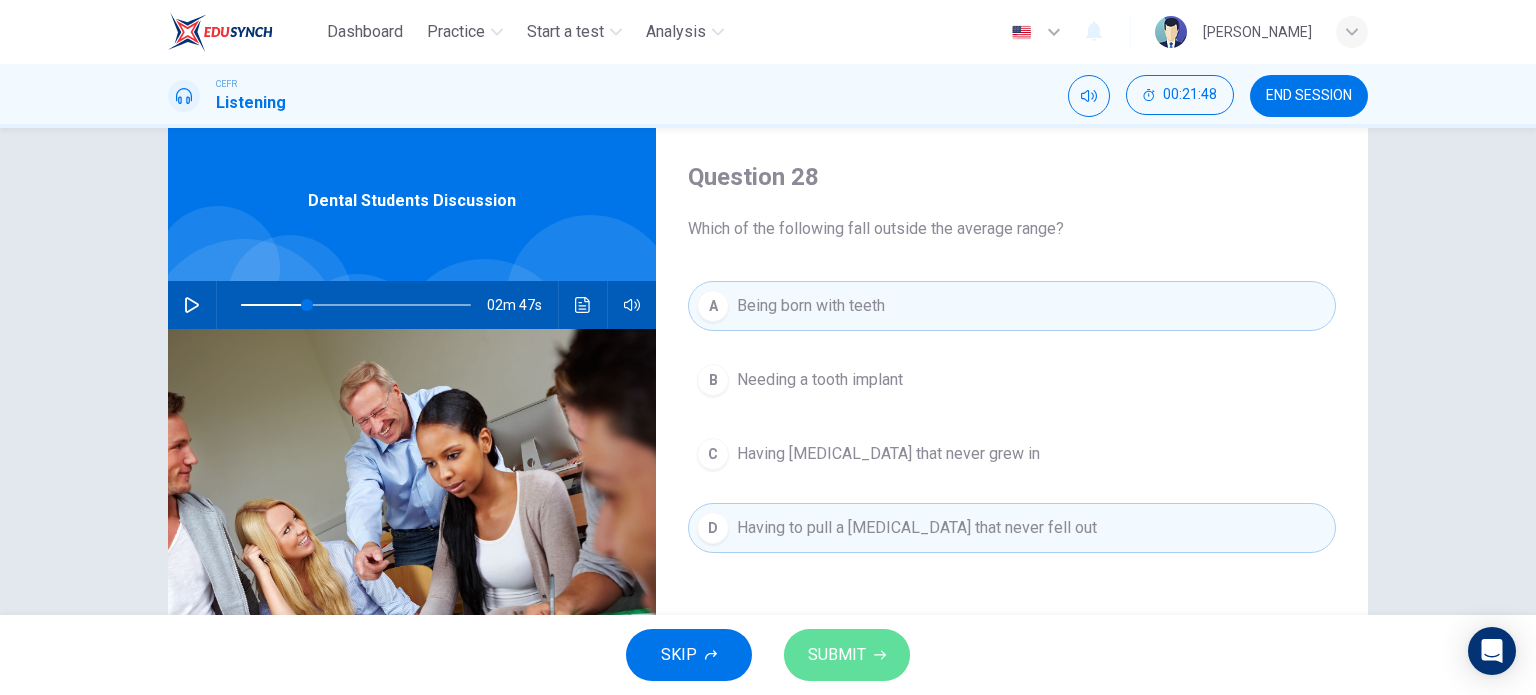 click on "SUBMIT" at bounding box center [847, 655] 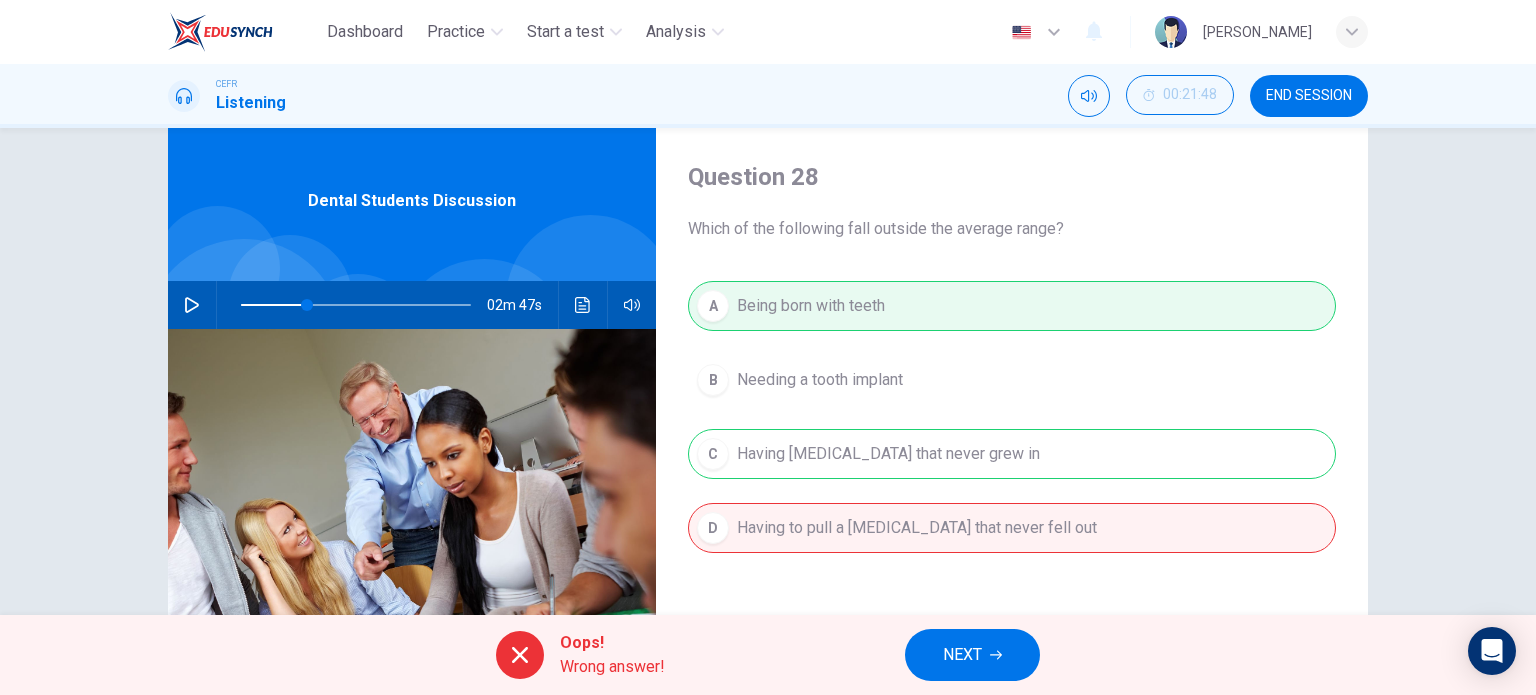 click on "NEXT" at bounding box center (972, 655) 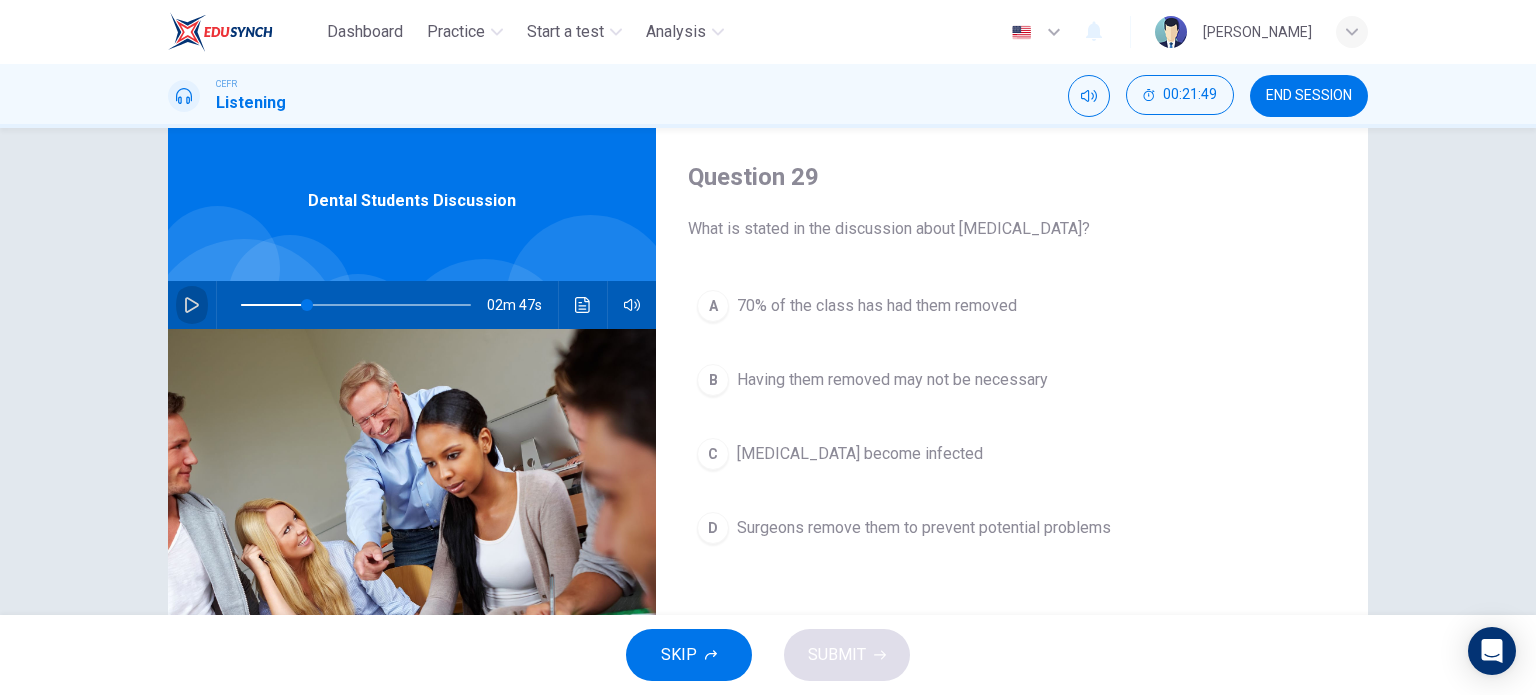 click at bounding box center (192, 305) 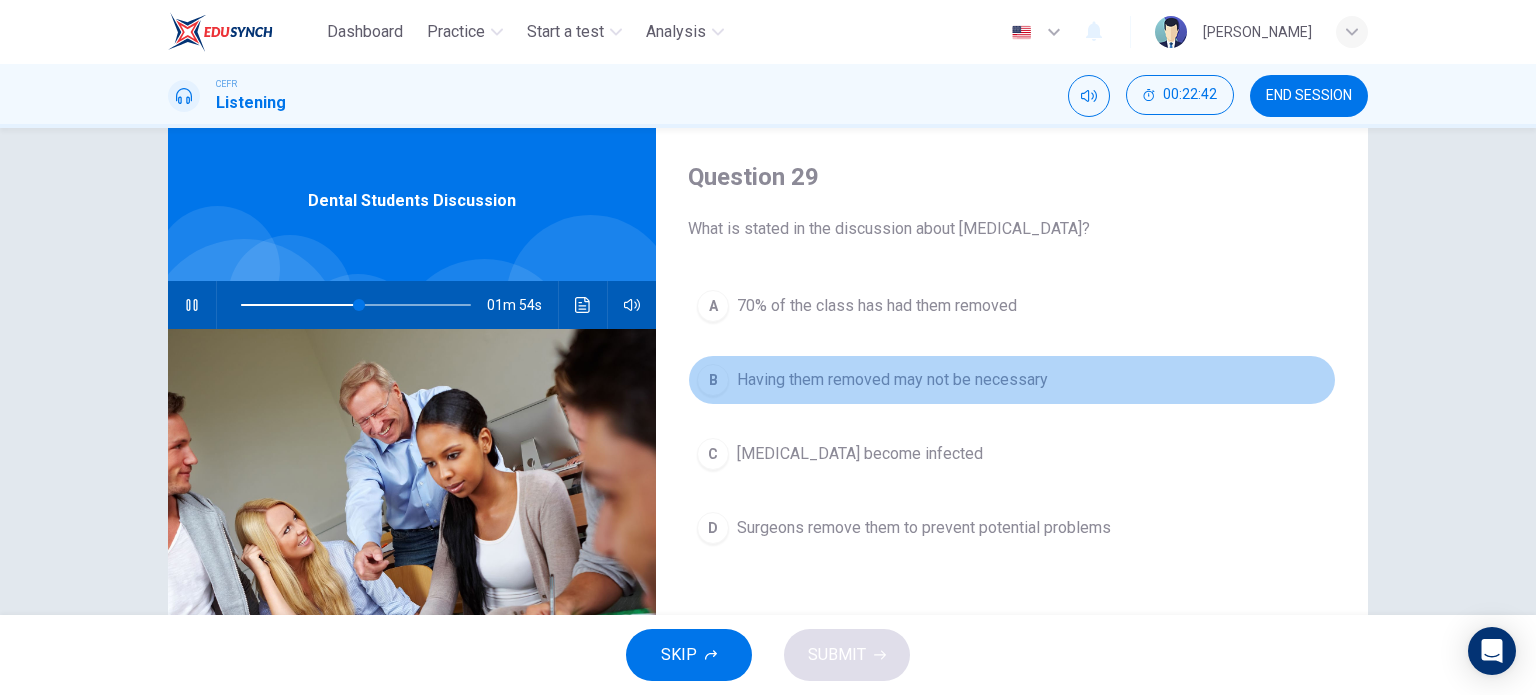 click on "Having them removed may not be necessary" at bounding box center [892, 380] 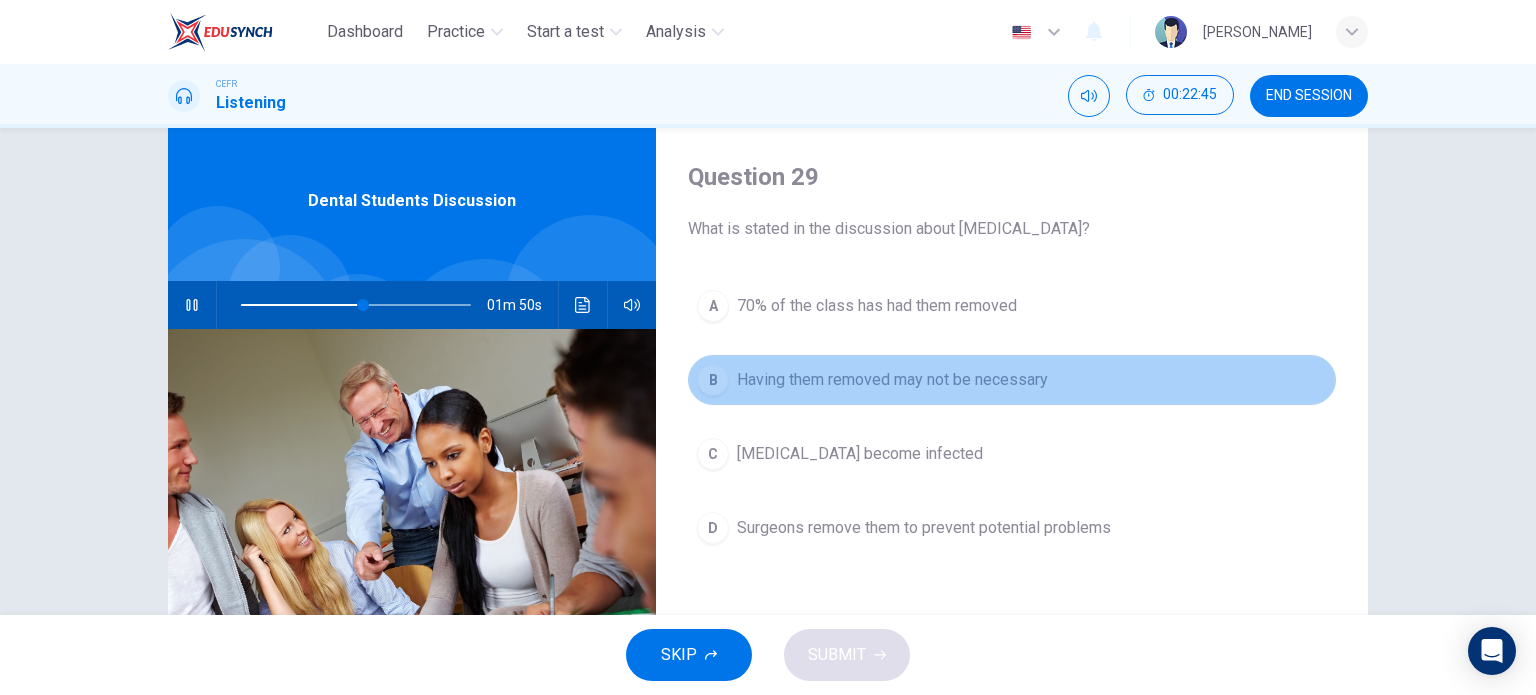 click on "Having them removed may not be necessary" at bounding box center [892, 380] 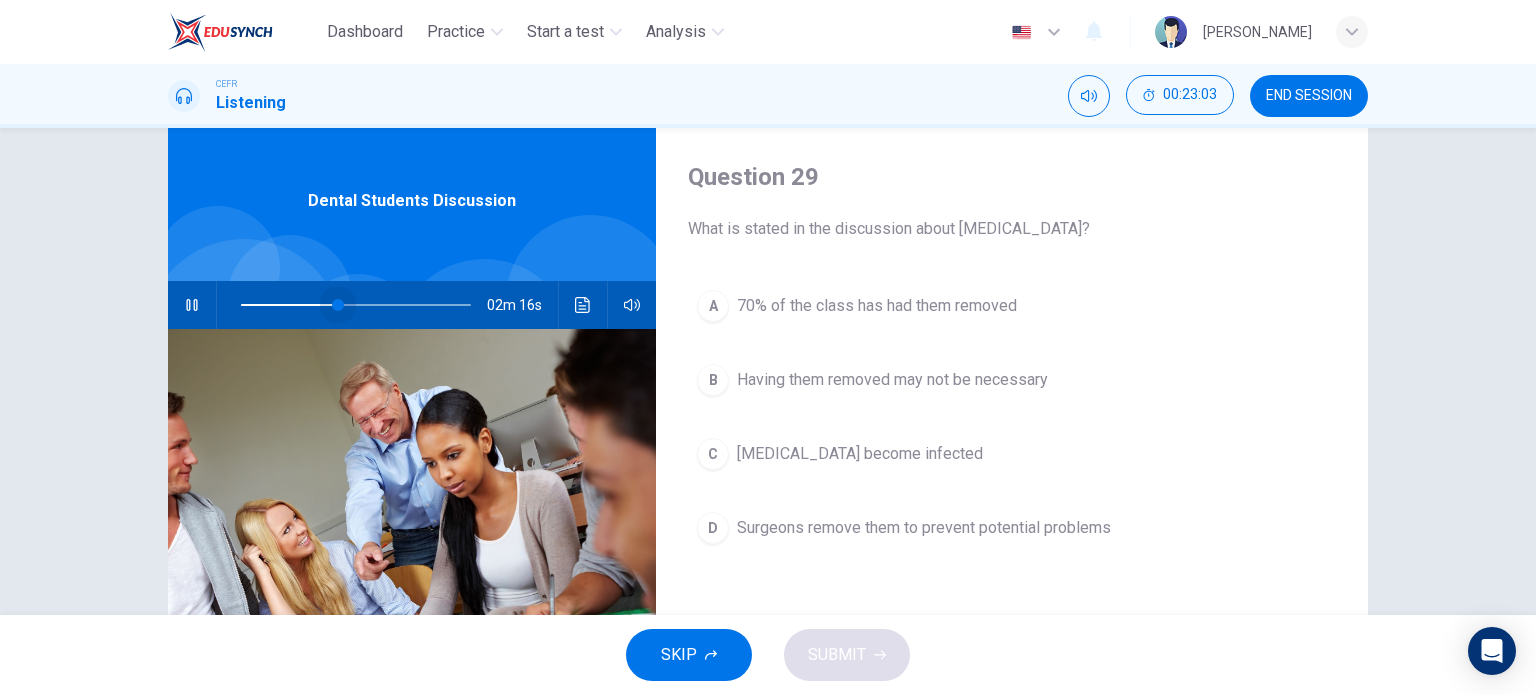 click at bounding box center (356, 305) 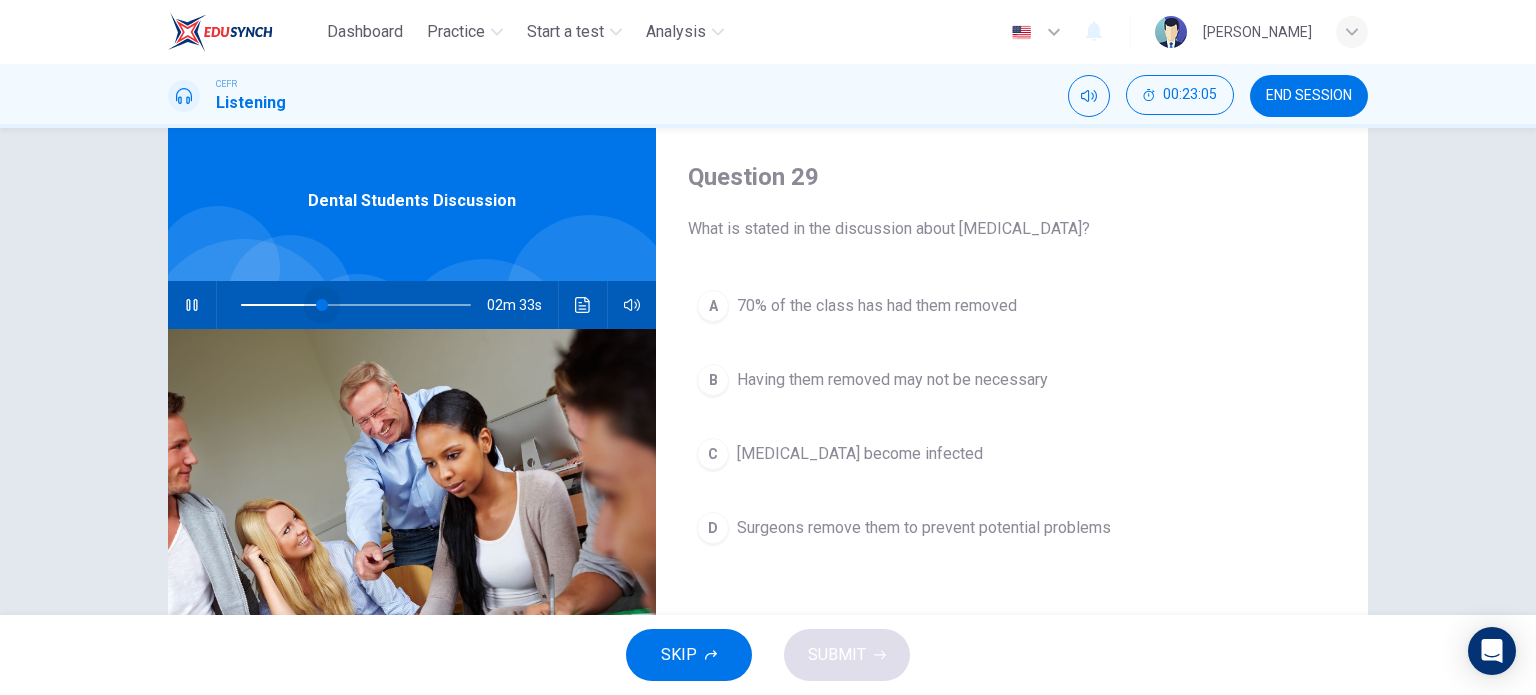 click at bounding box center (322, 305) 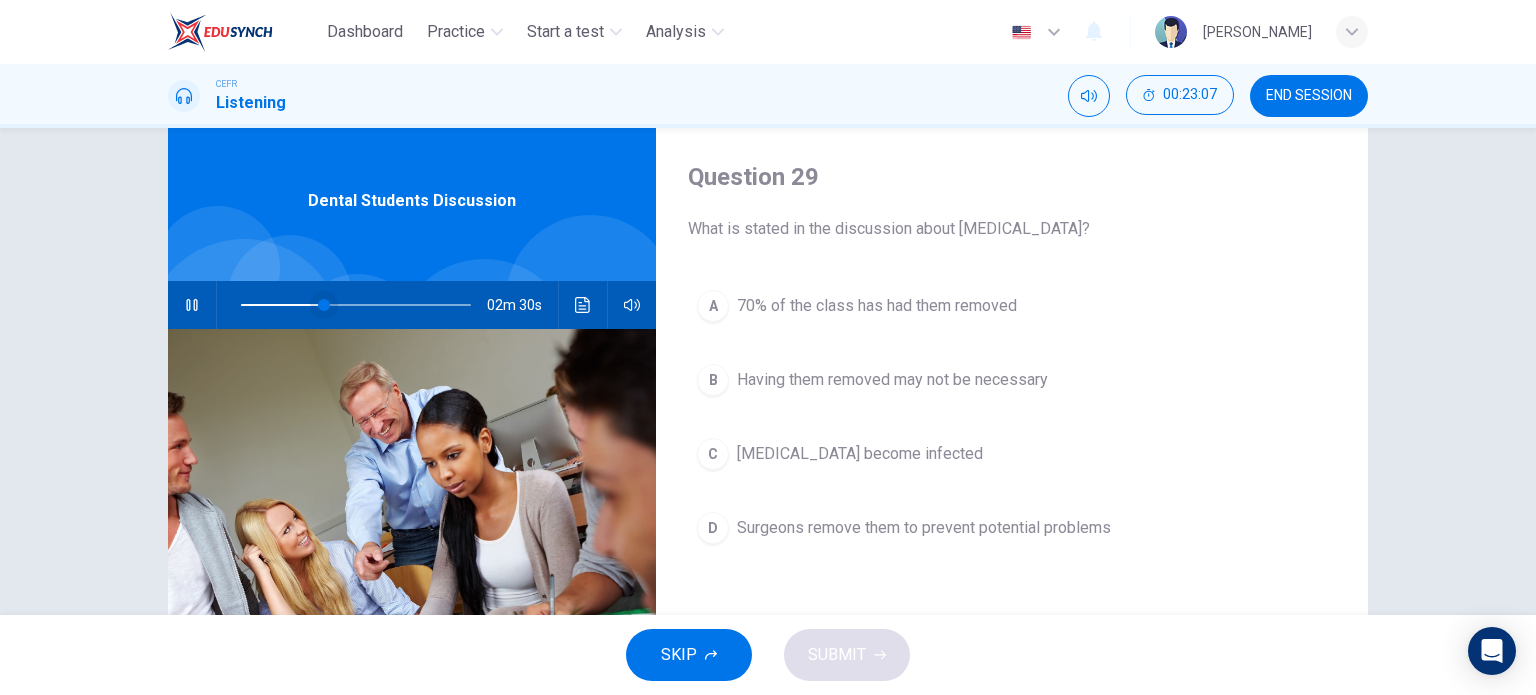 click at bounding box center (324, 305) 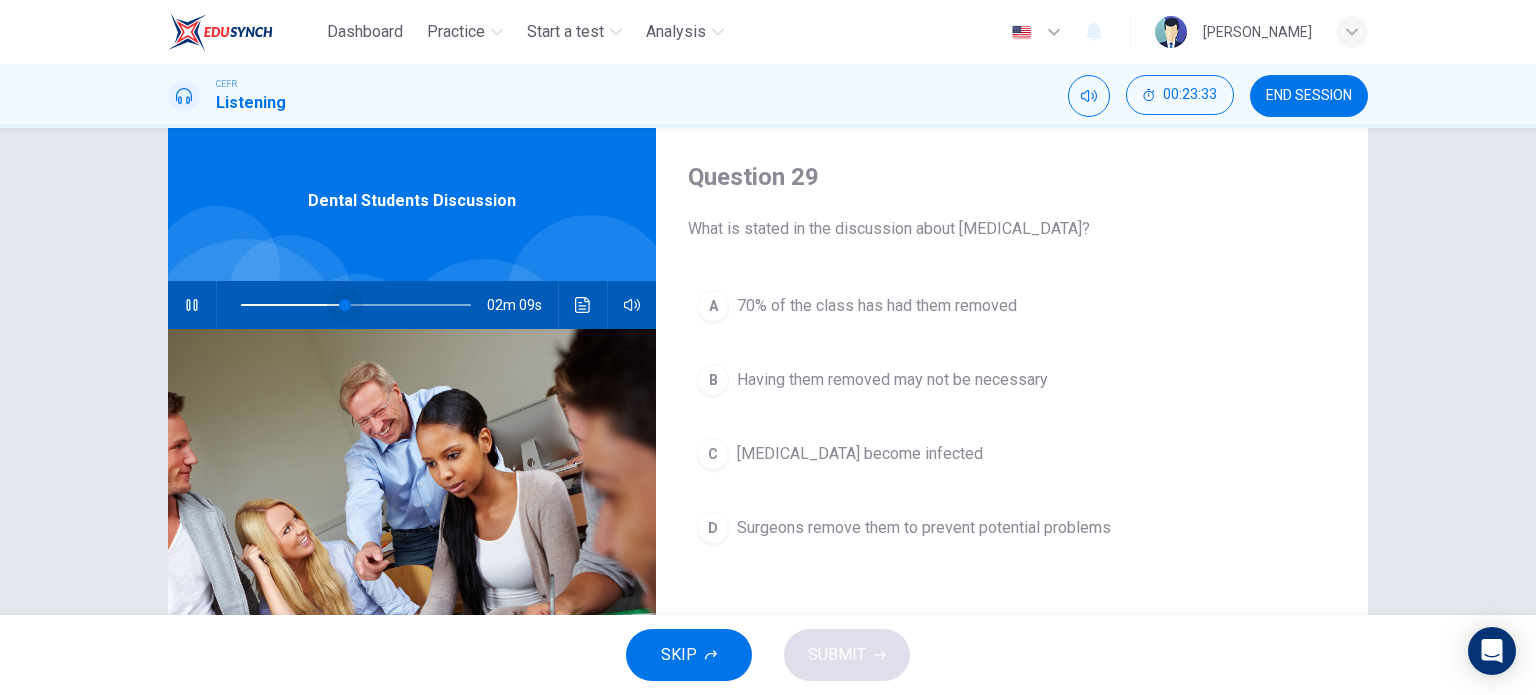 click at bounding box center (345, 305) 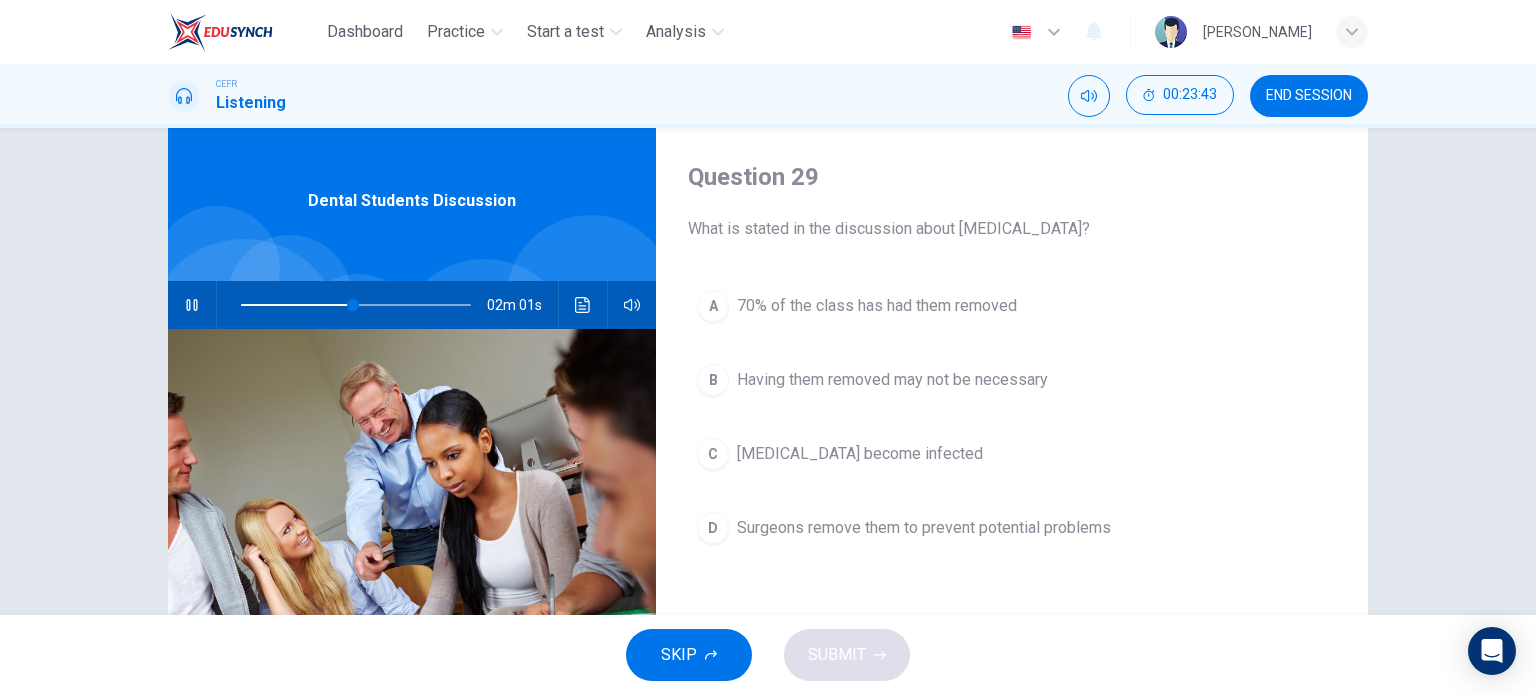 click on "70% of the class has had them removed" at bounding box center [877, 306] 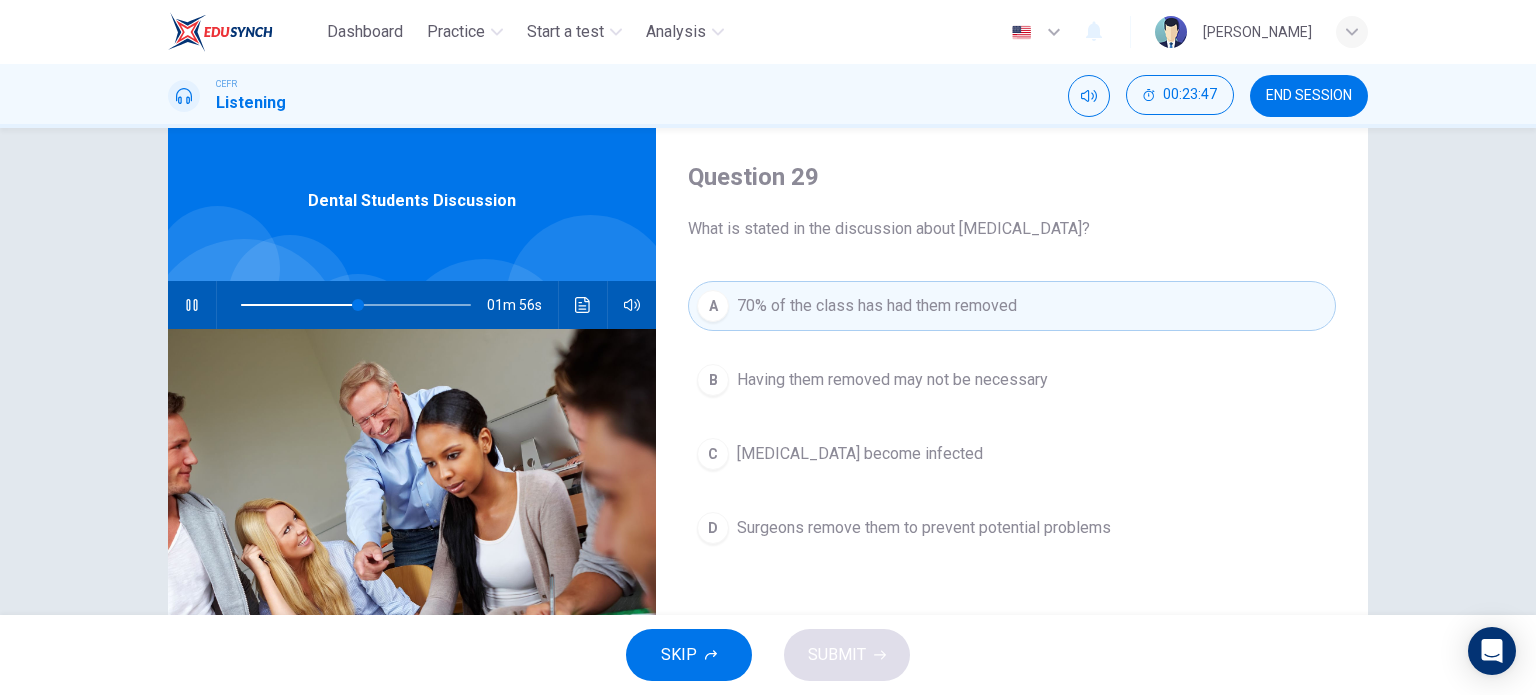 click on "C [MEDICAL_DATA] become infected" at bounding box center (1012, 454) 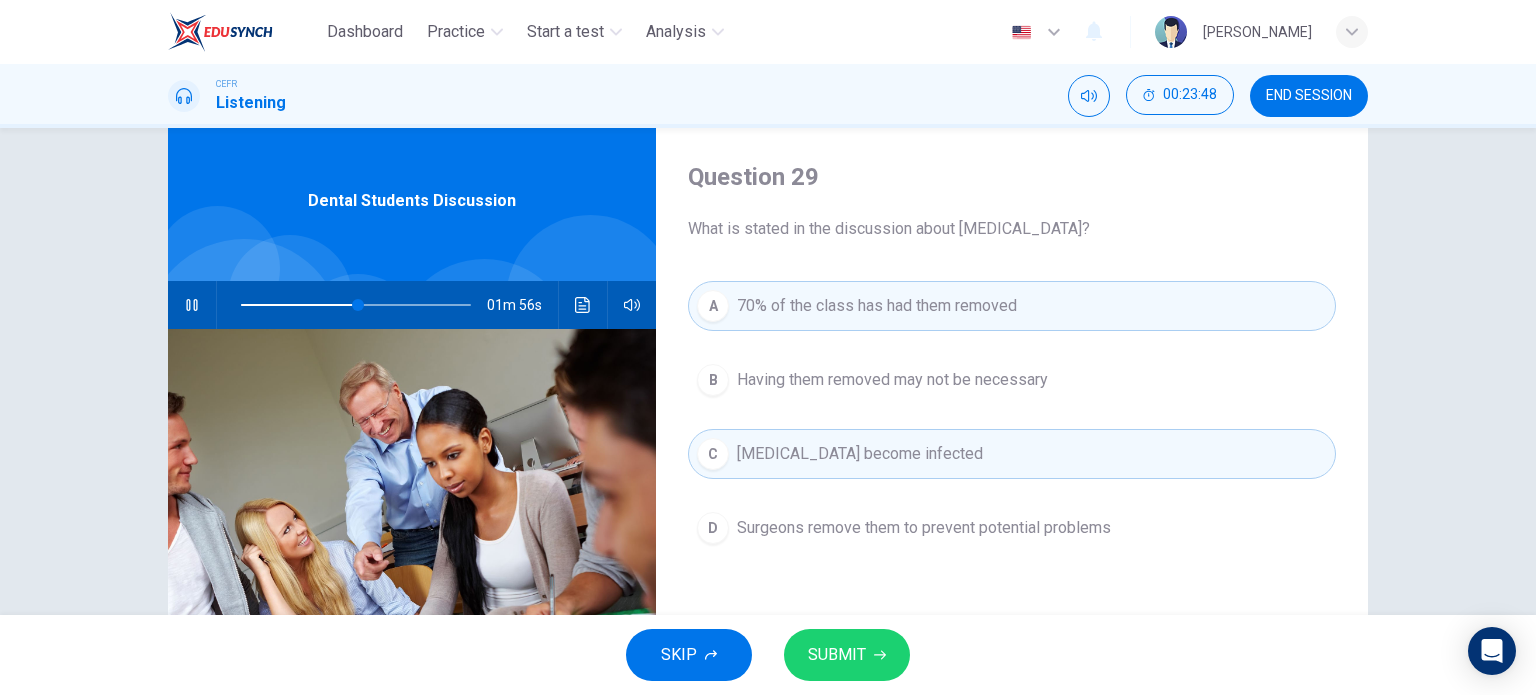 click on "SUBMIT" at bounding box center [847, 655] 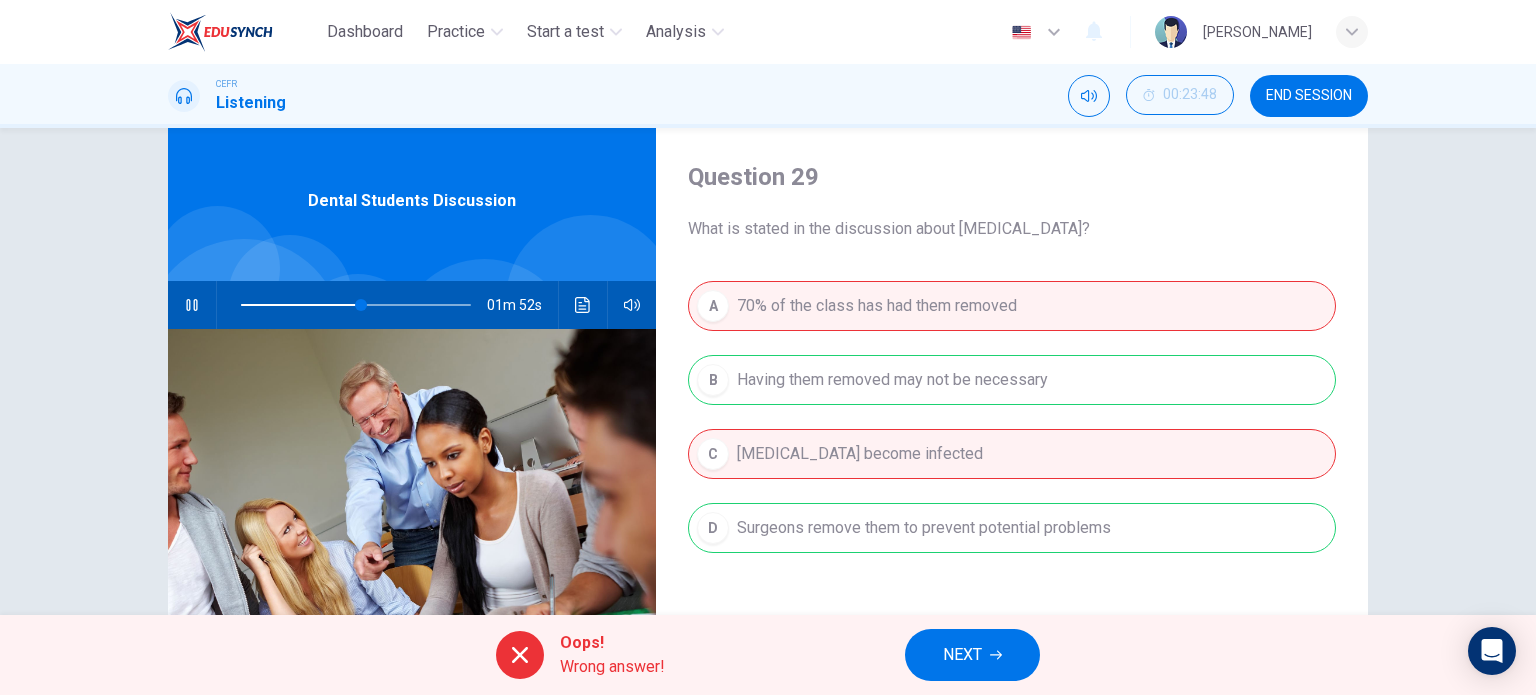 type on "53" 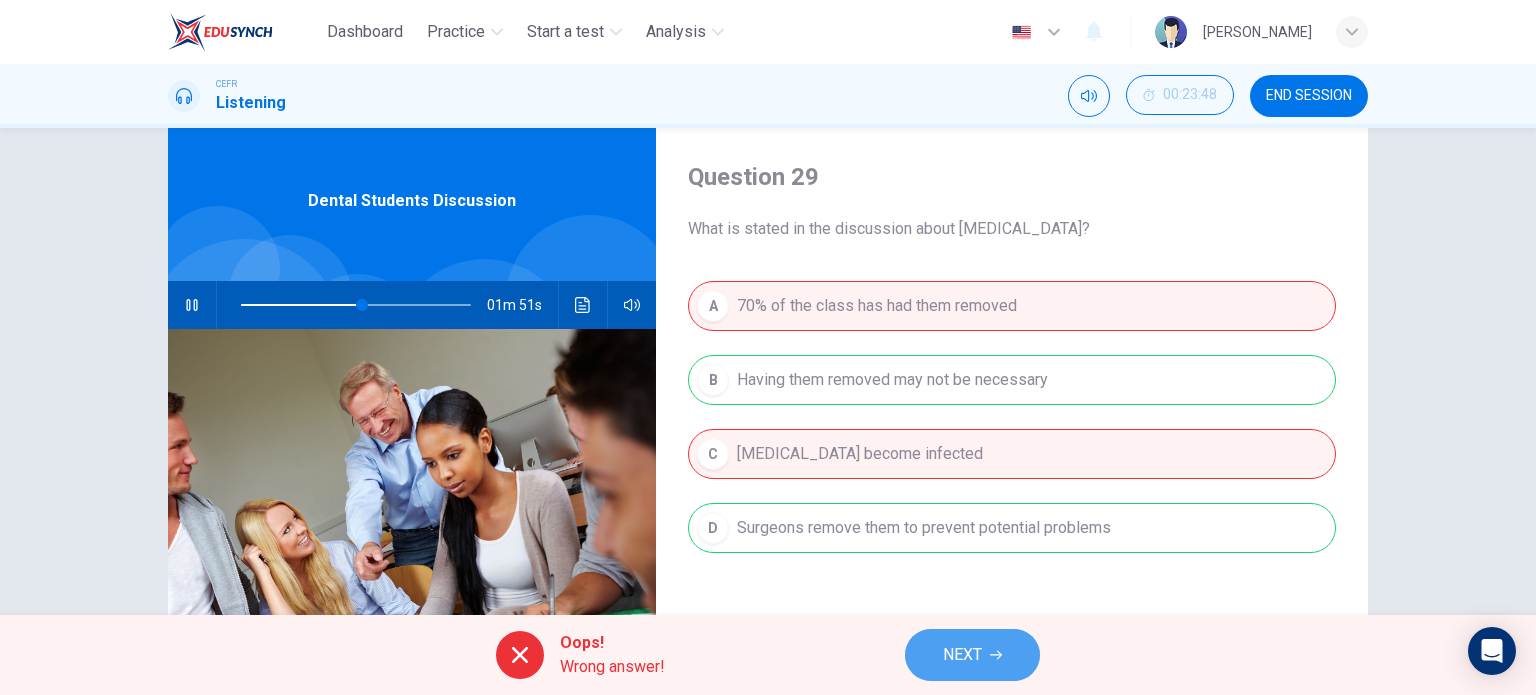 click on "NEXT" at bounding box center [962, 655] 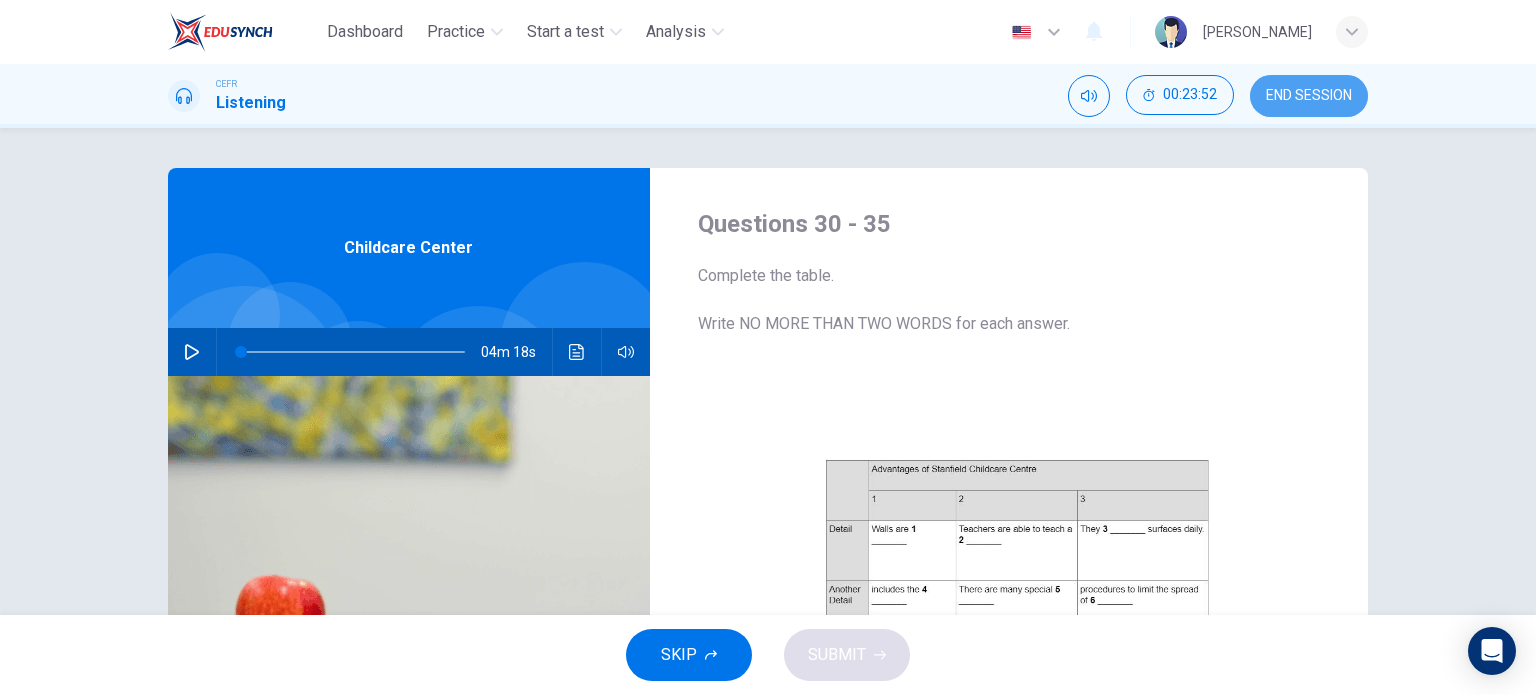 click on "END SESSION" at bounding box center [1309, 96] 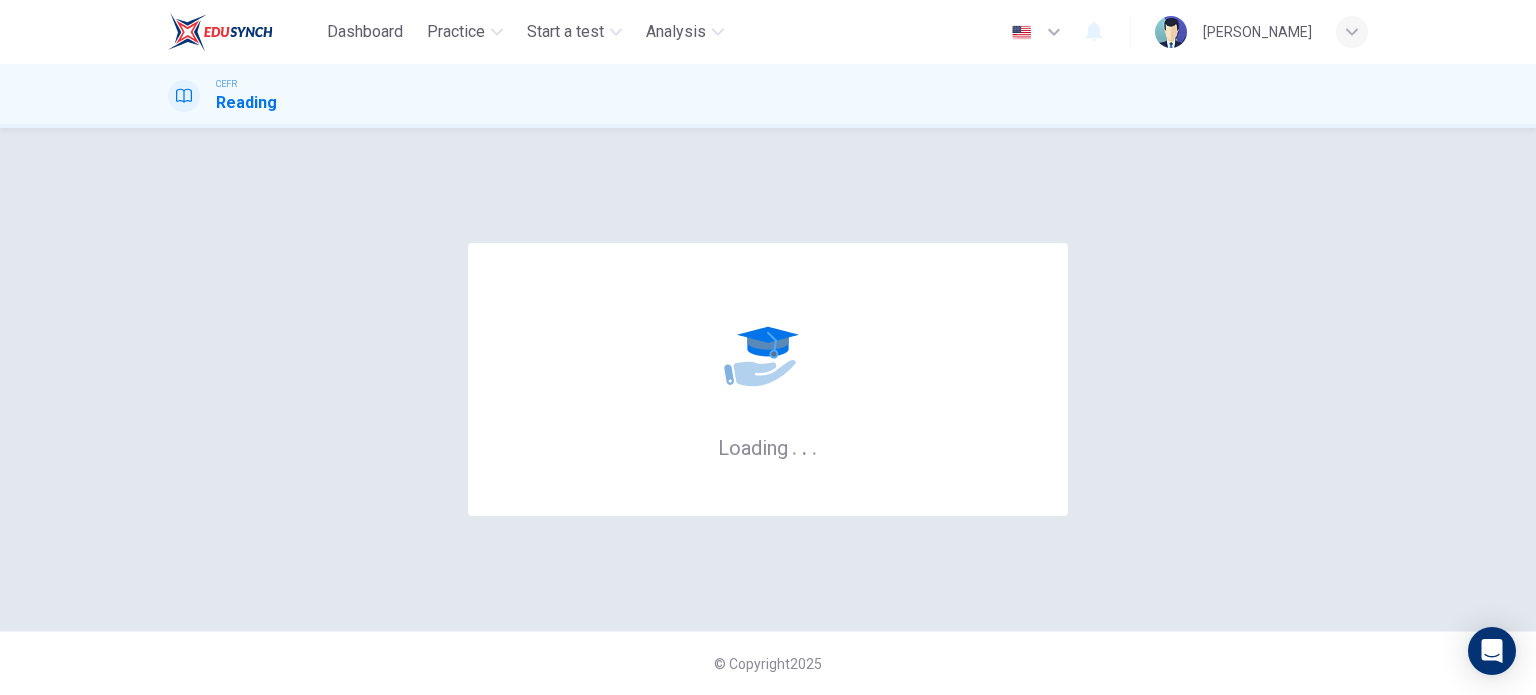 scroll, scrollTop: 0, scrollLeft: 0, axis: both 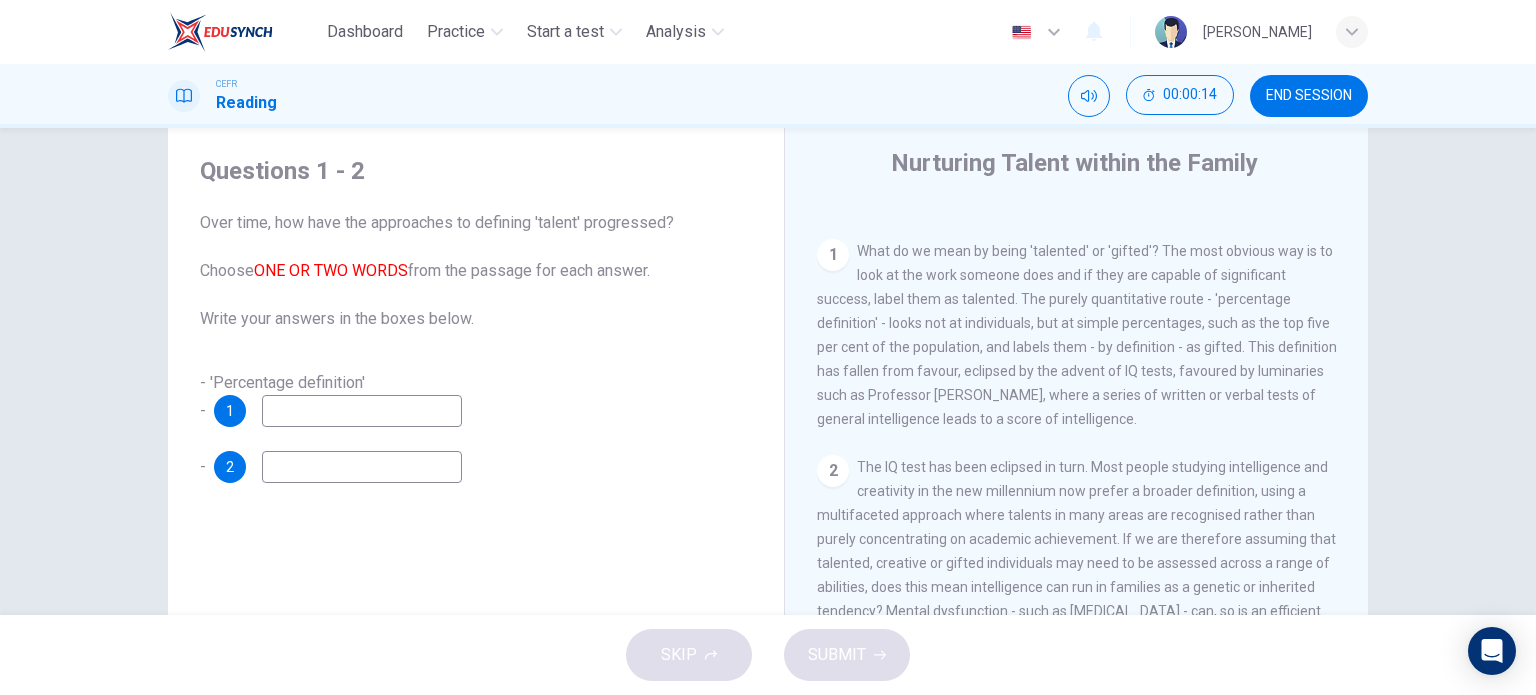 click on "1" at bounding box center (230, 411) 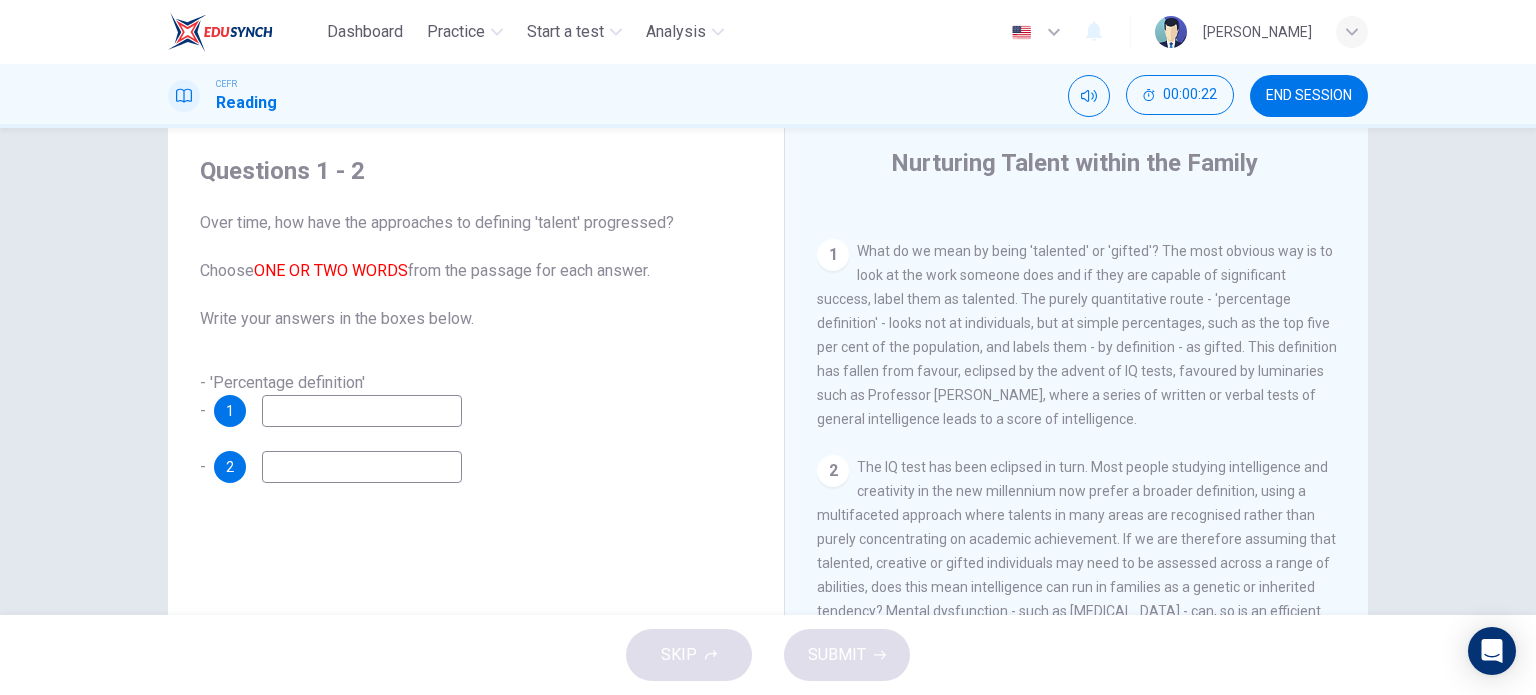 click at bounding box center [362, 411] 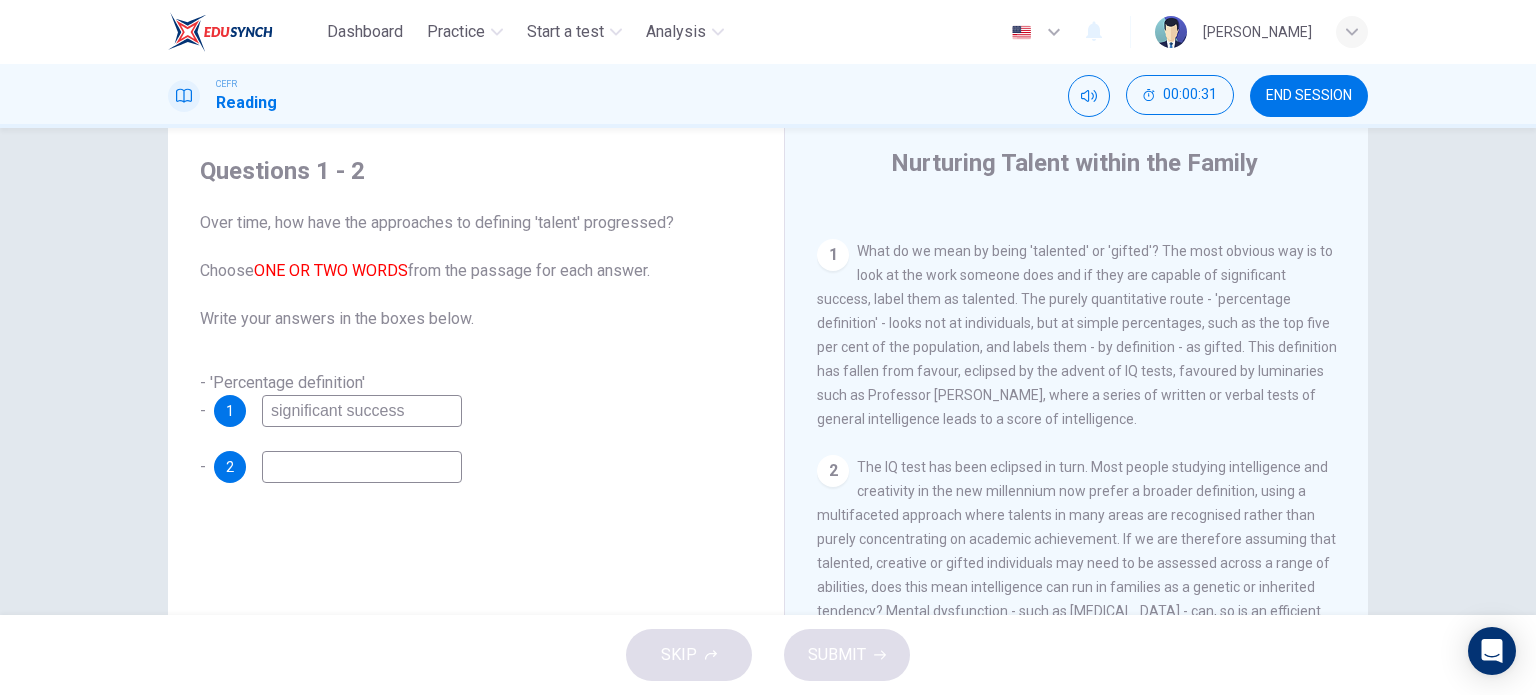 type on "significant success" 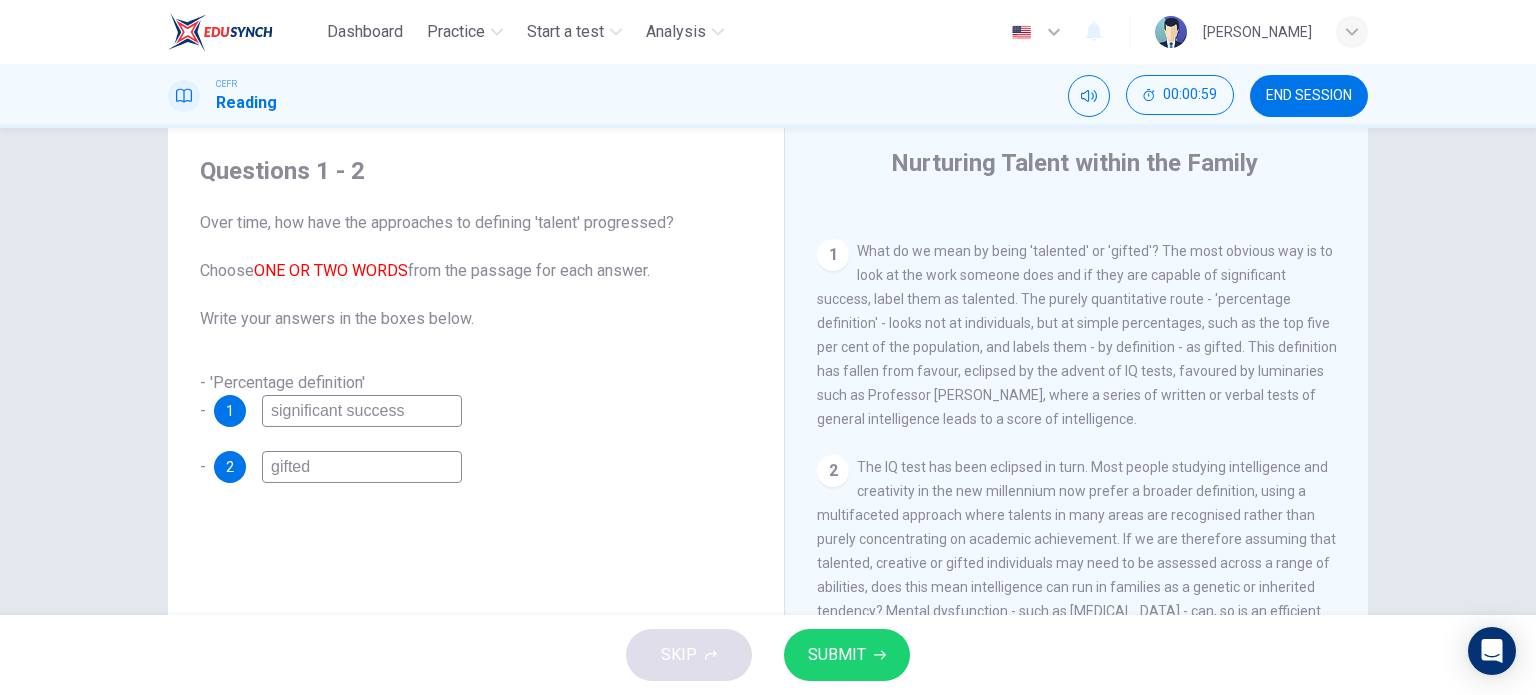 type on "gifted" 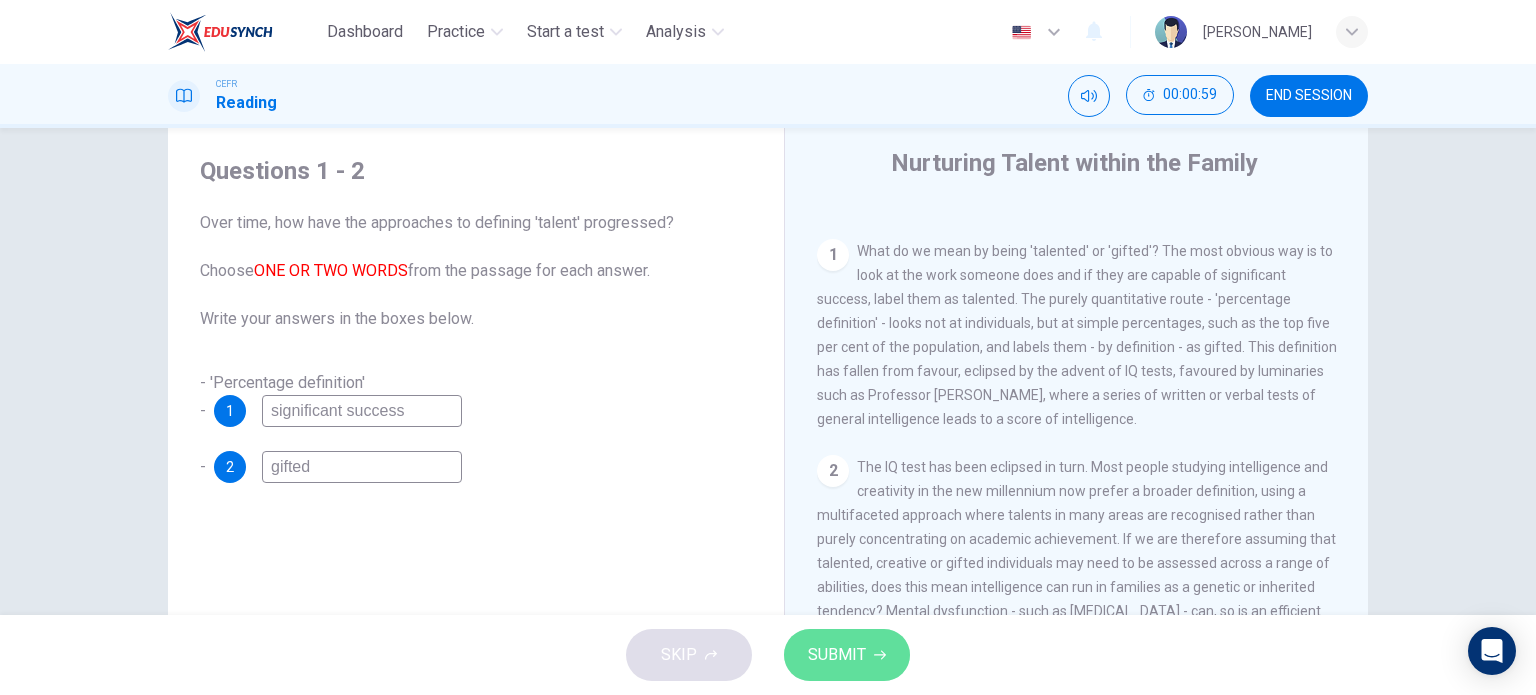 click on "SUBMIT" at bounding box center [837, 655] 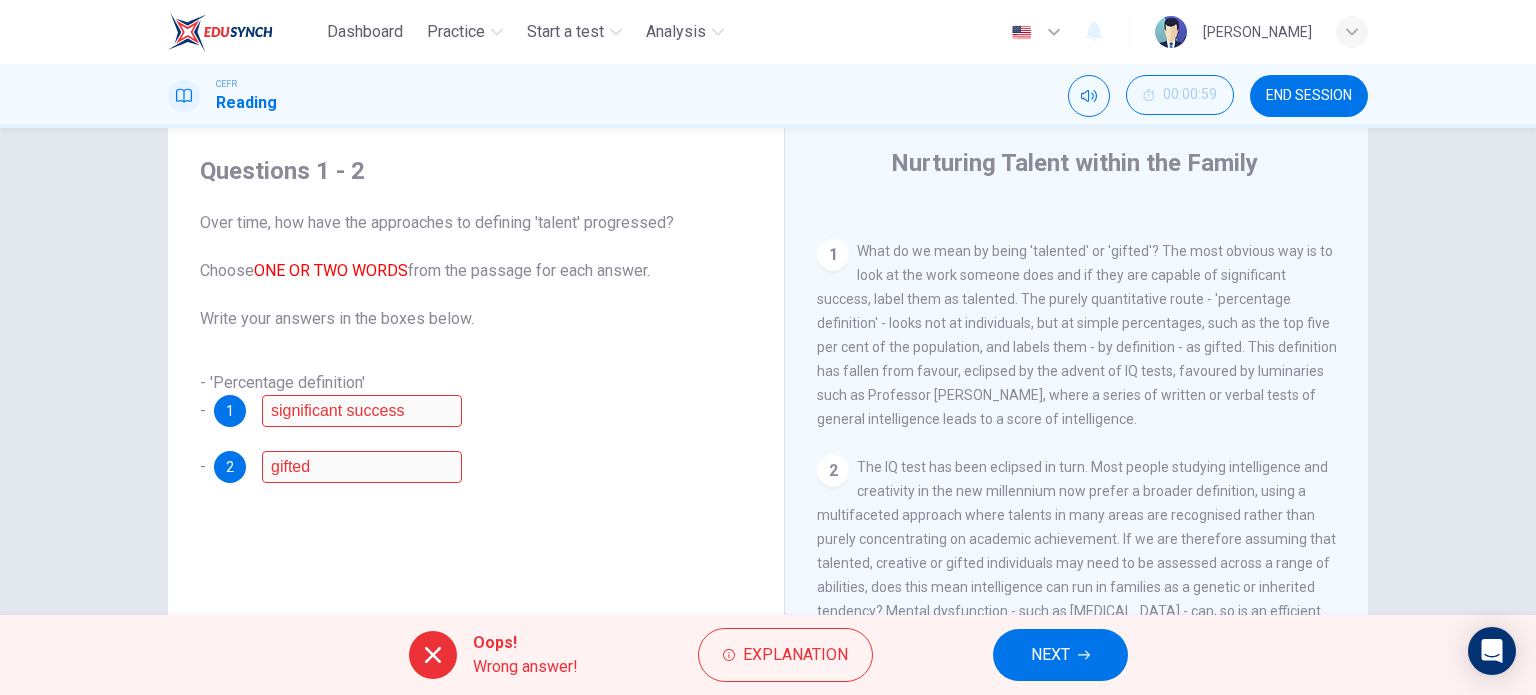 click on "Explanation" at bounding box center [785, 655] 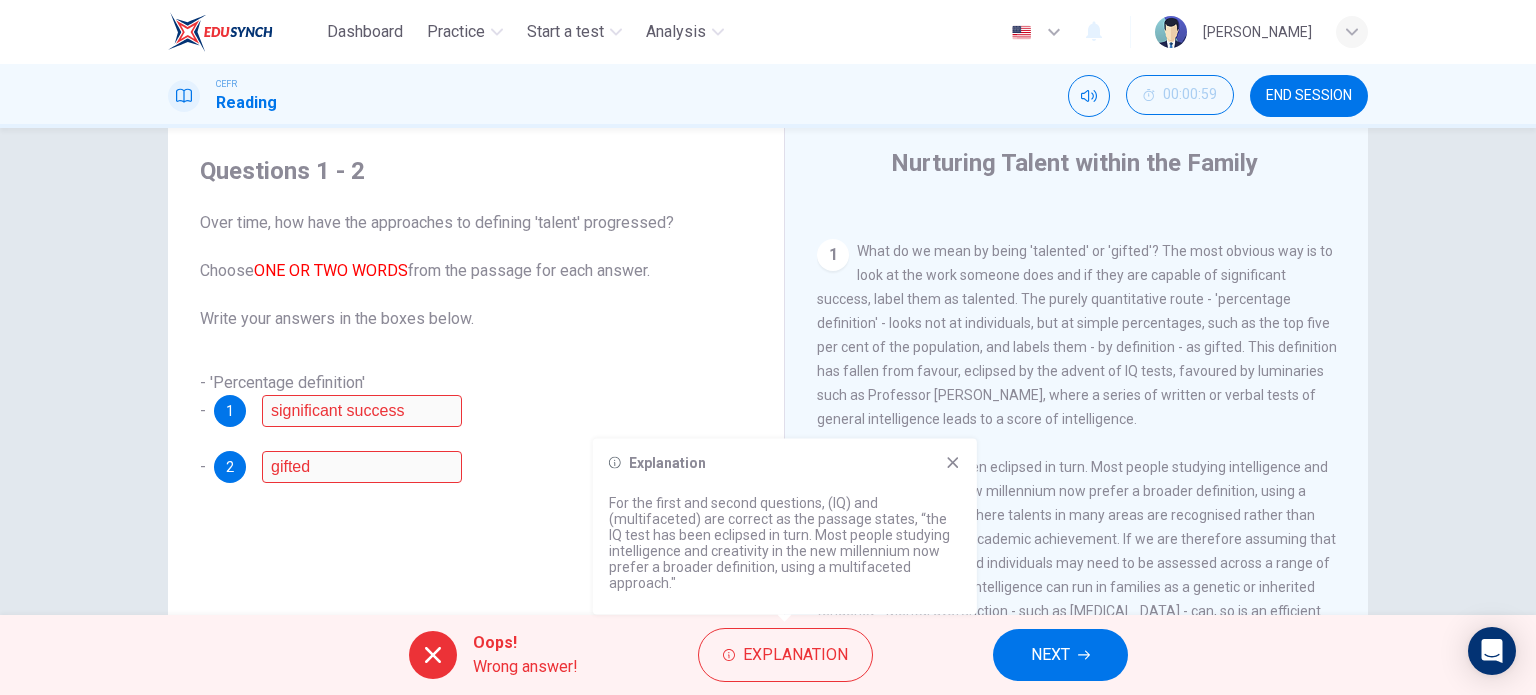 scroll, scrollTop: 485, scrollLeft: 0, axis: vertical 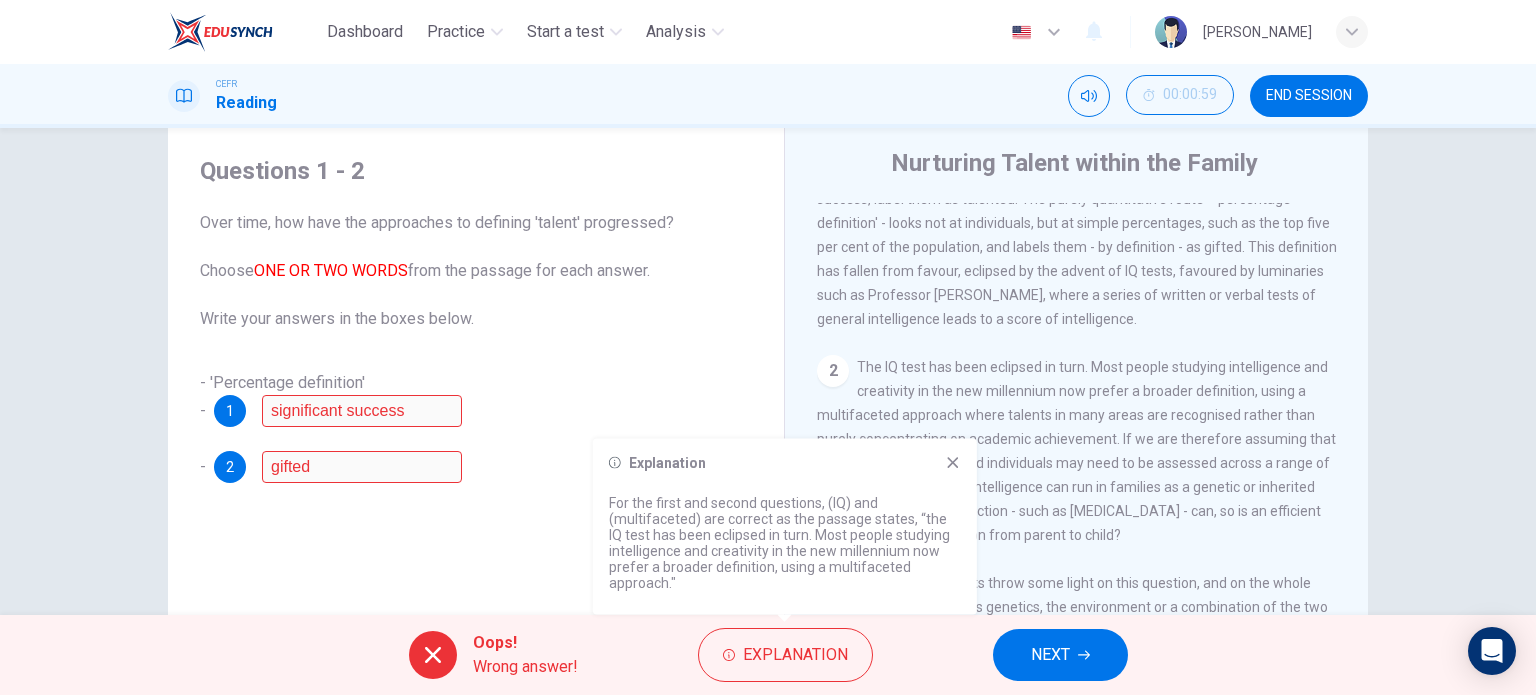 click on "NEXT" at bounding box center [1060, 655] 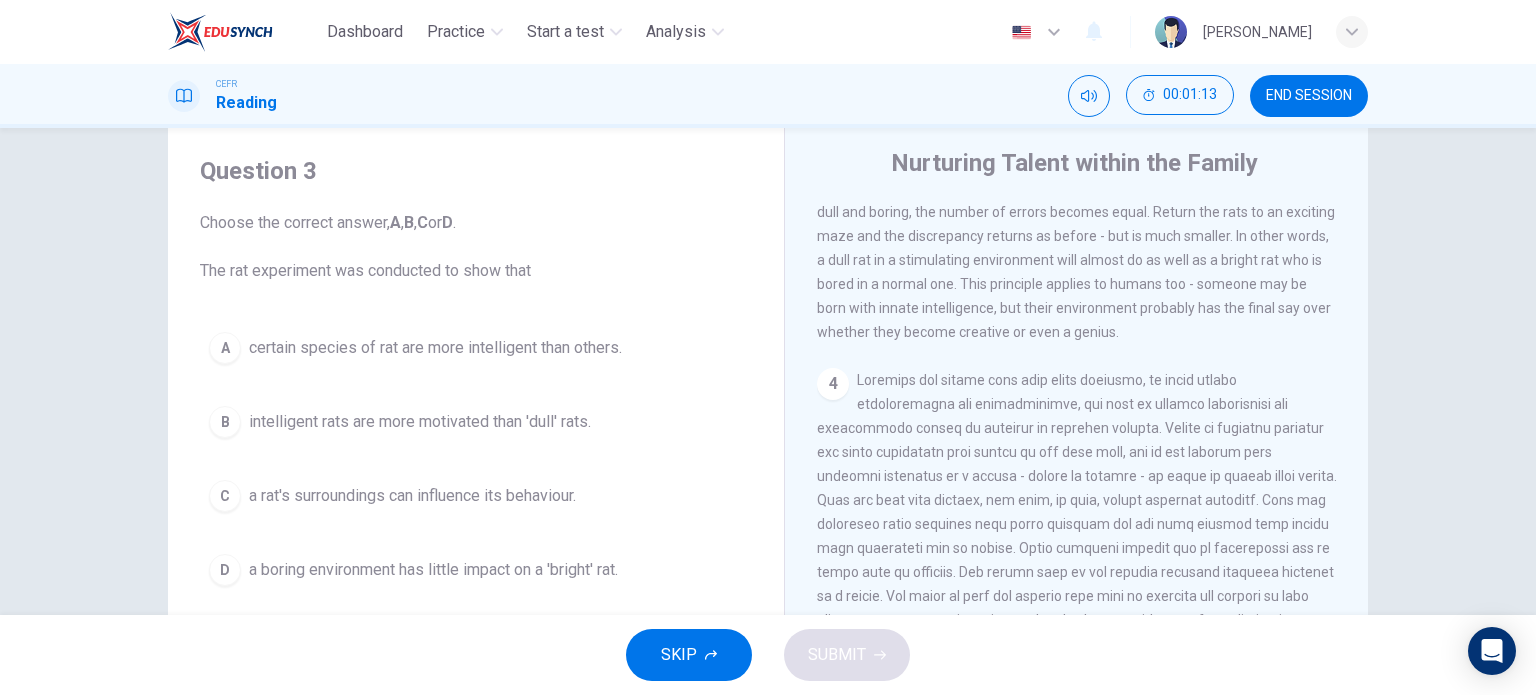 scroll, scrollTop: 800, scrollLeft: 0, axis: vertical 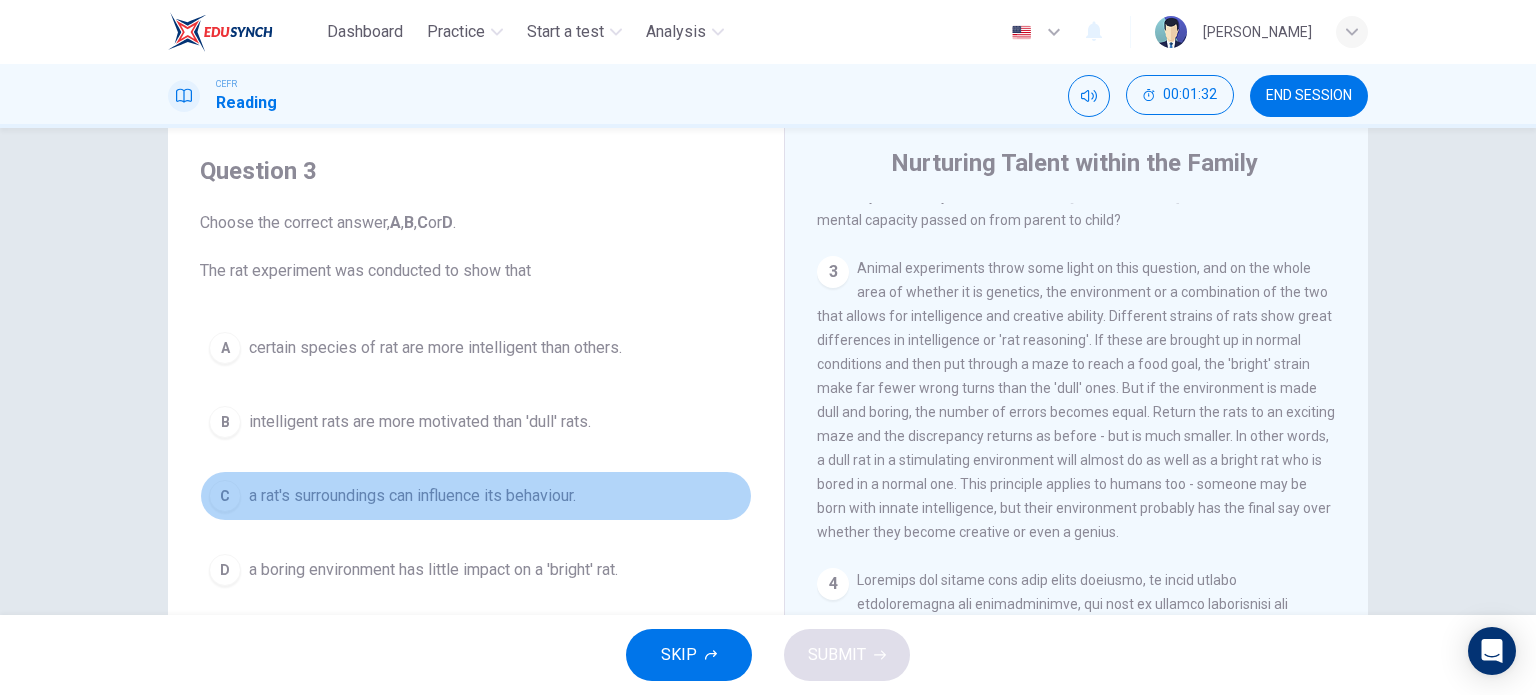 click on "a rat's surroundings can influence its behaviour." at bounding box center [412, 496] 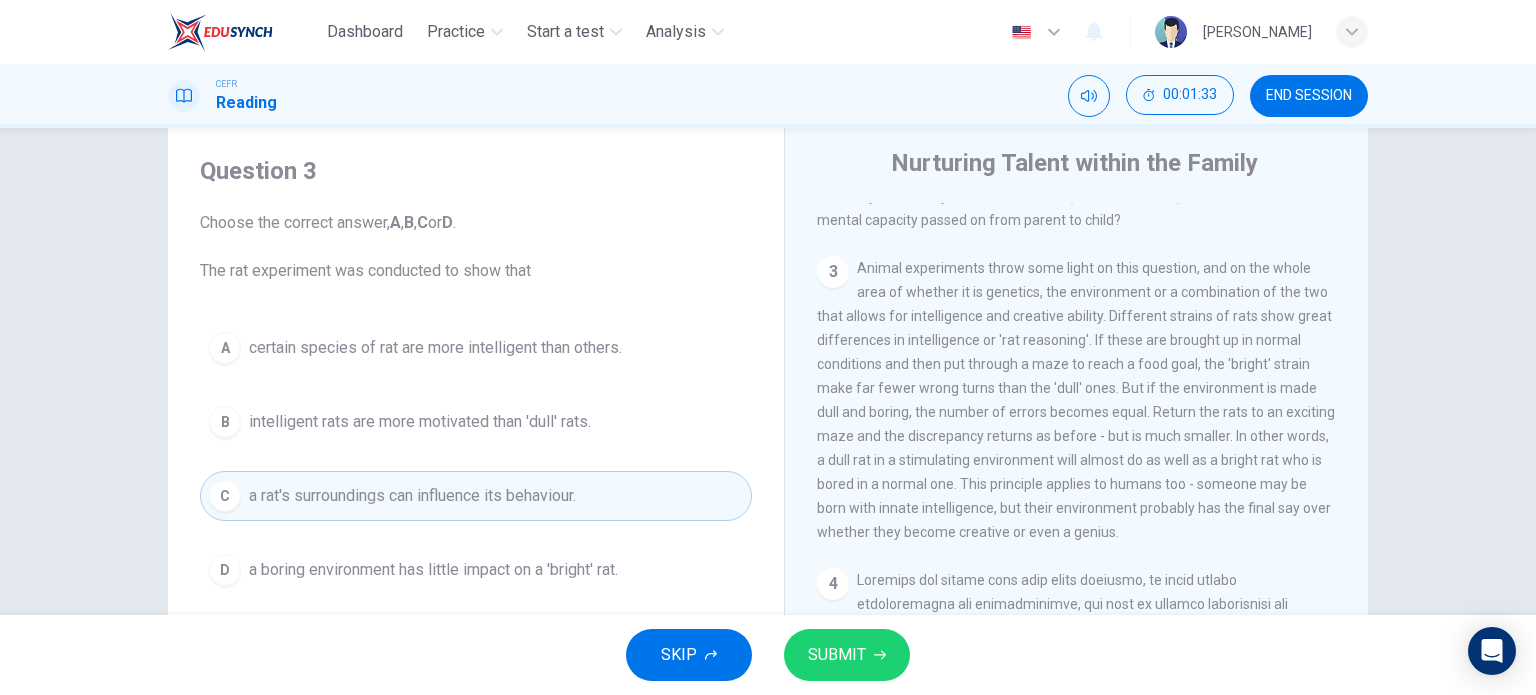 click on "SUBMIT" at bounding box center [837, 655] 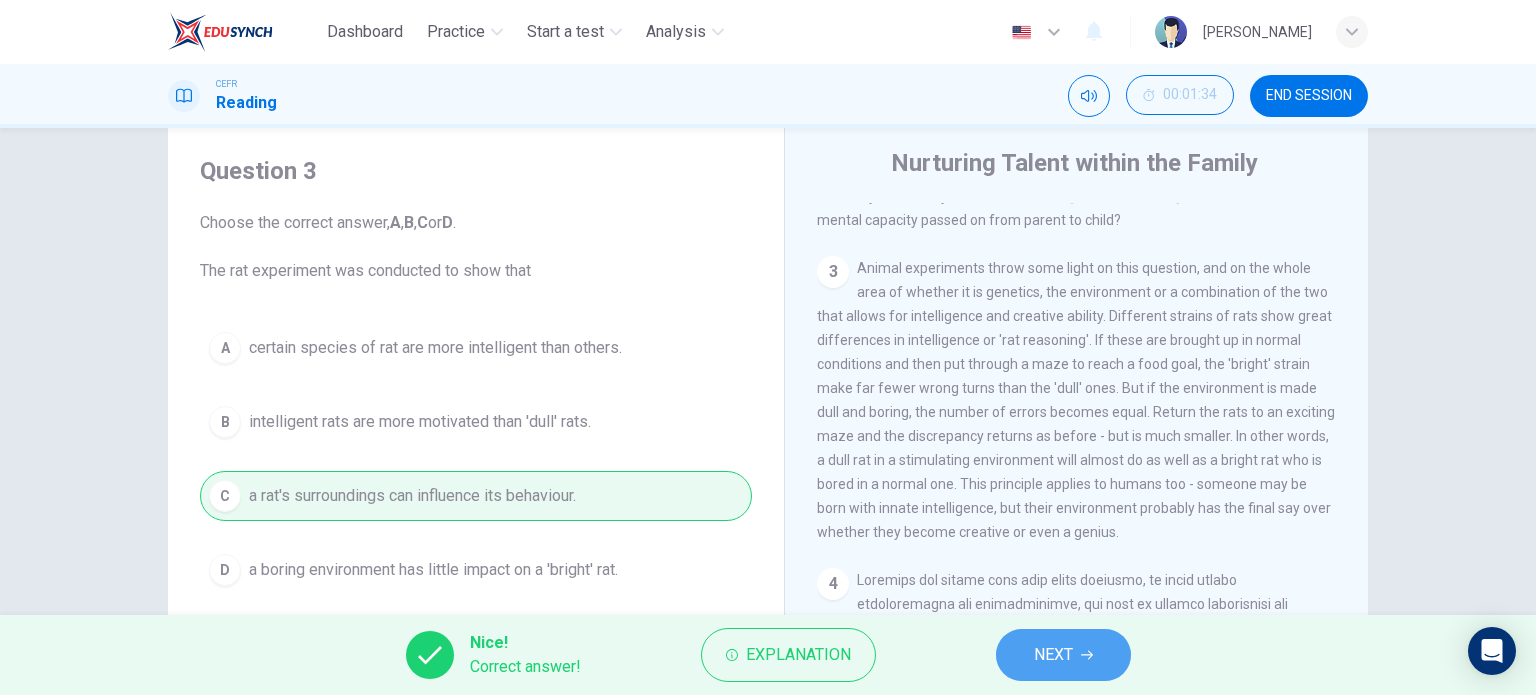 click on "NEXT" at bounding box center (1063, 655) 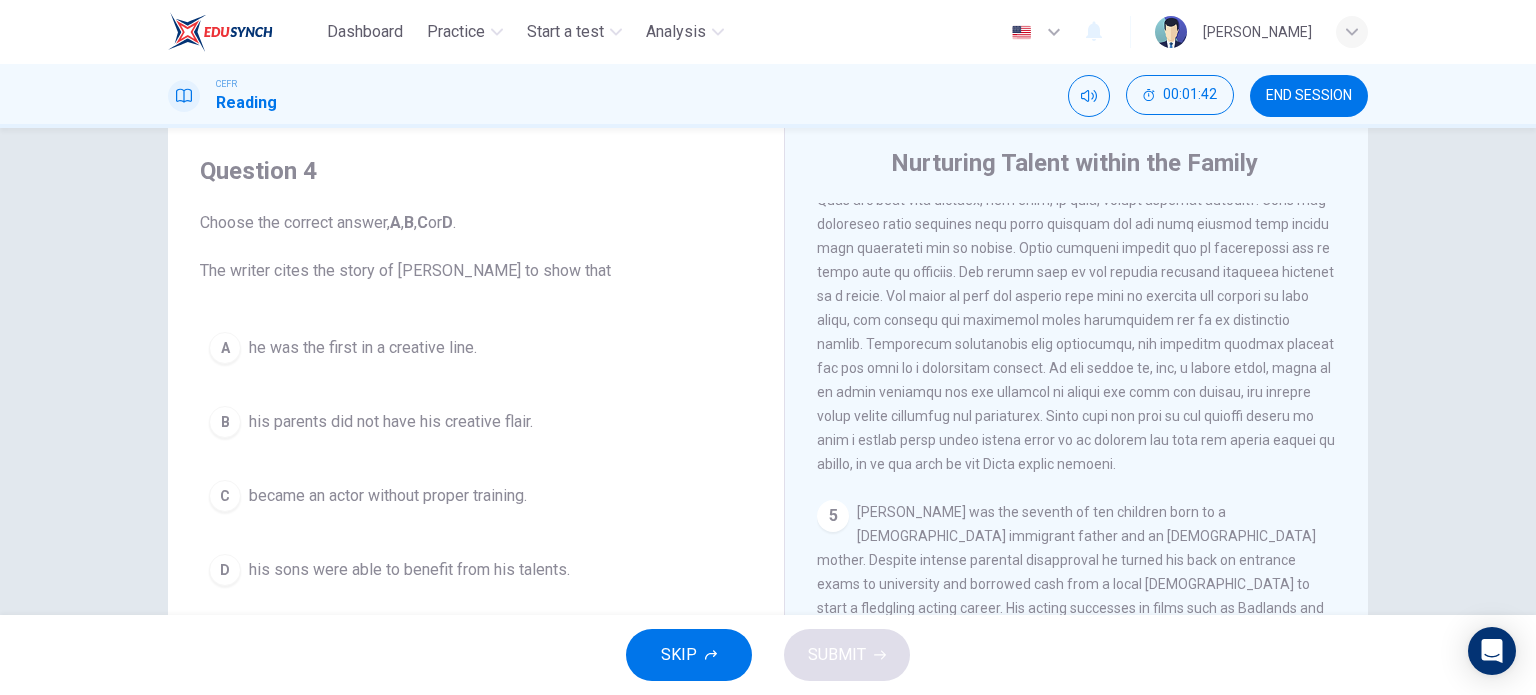 scroll, scrollTop: 1600, scrollLeft: 0, axis: vertical 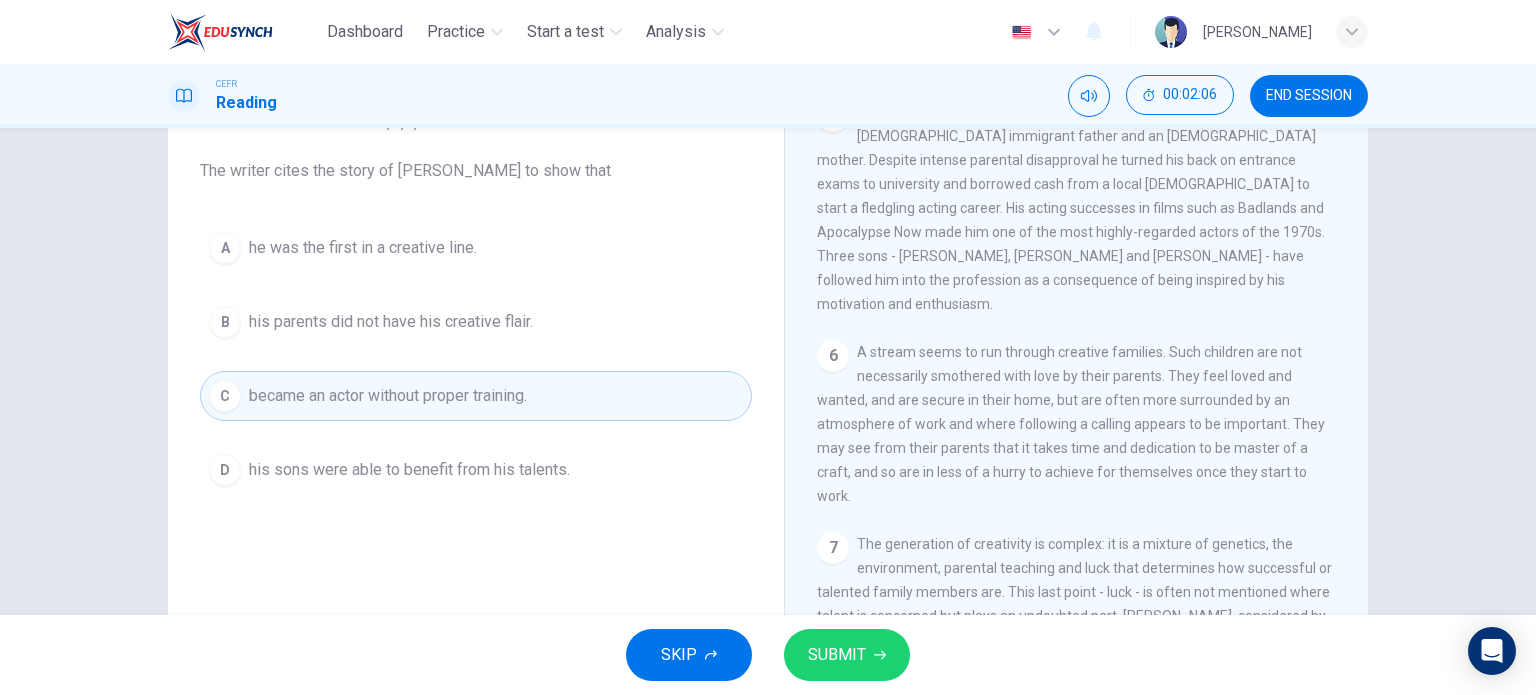 click on "SUBMIT" at bounding box center [837, 655] 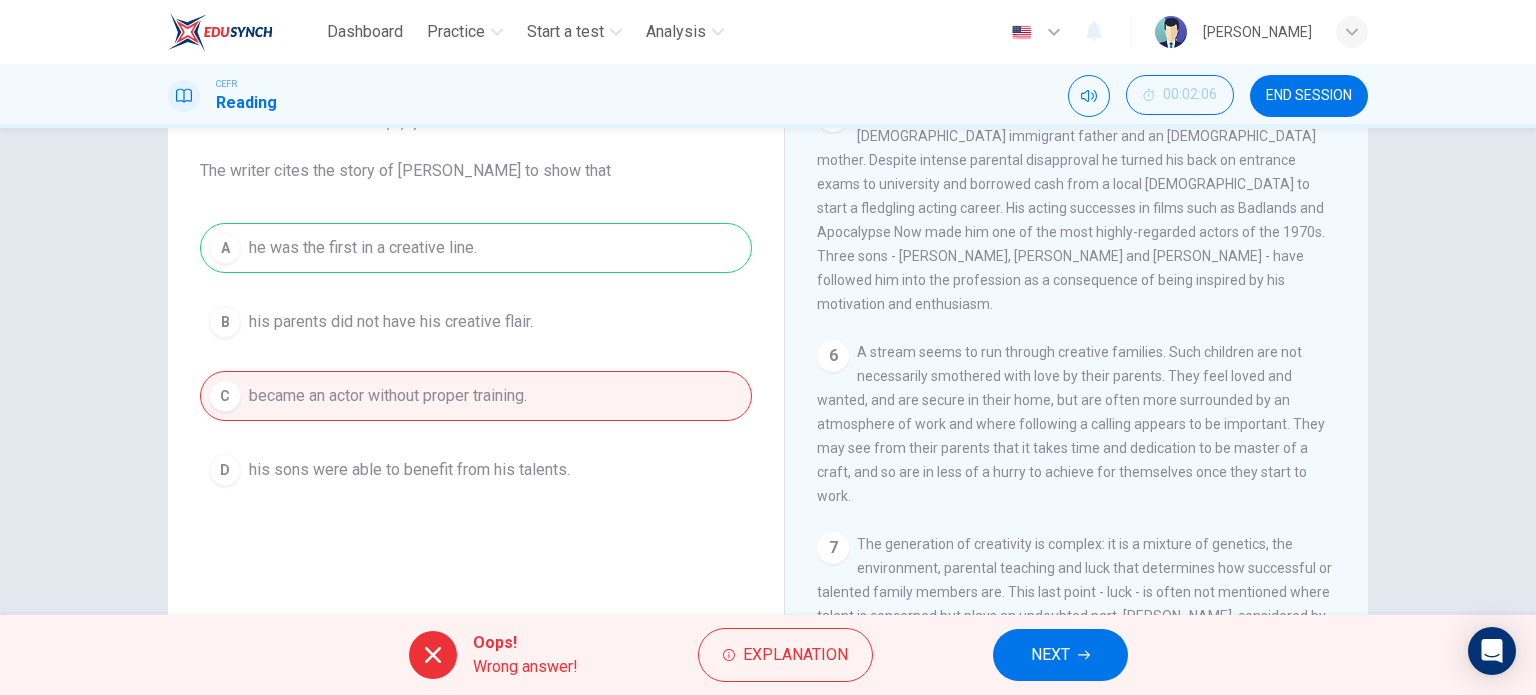 click on "NEXT" at bounding box center [1050, 655] 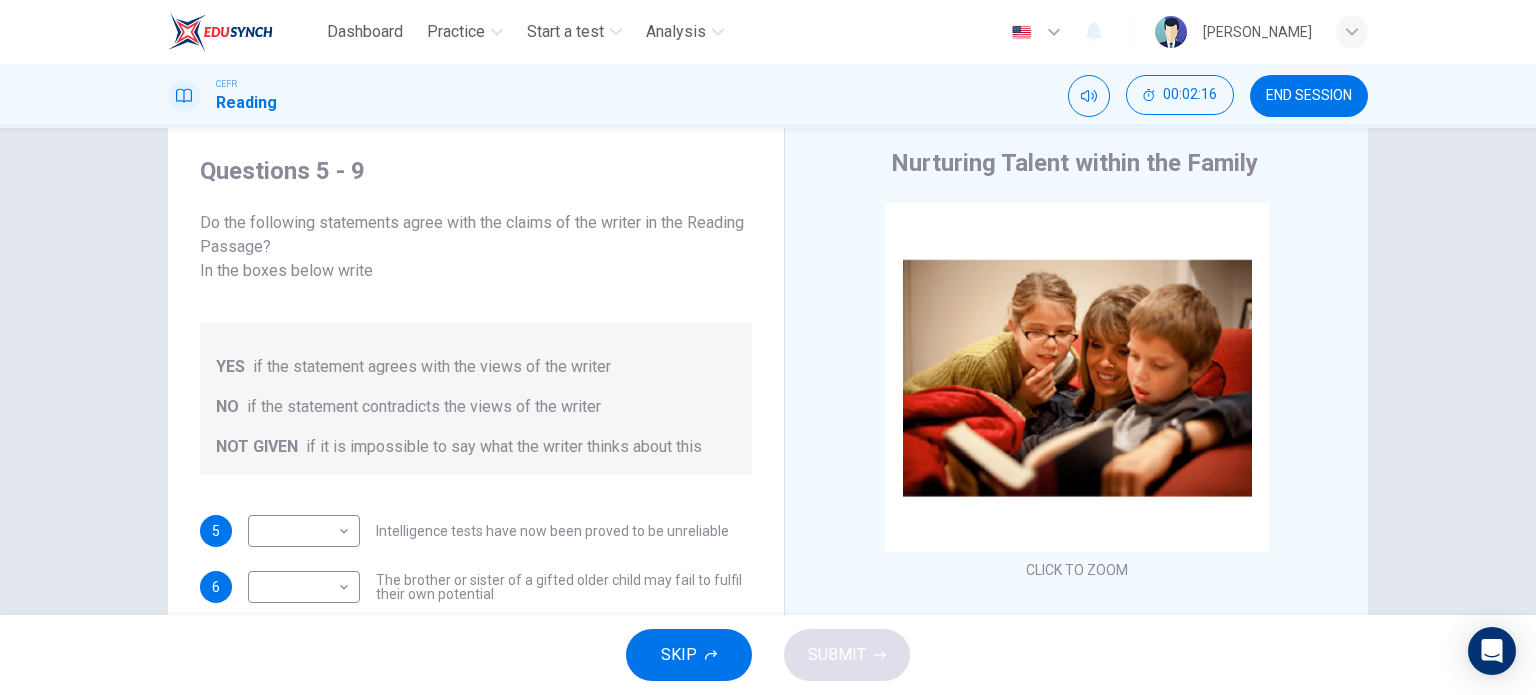 scroll, scrollTop: 153, scrollLeft: 0, axis: vertical 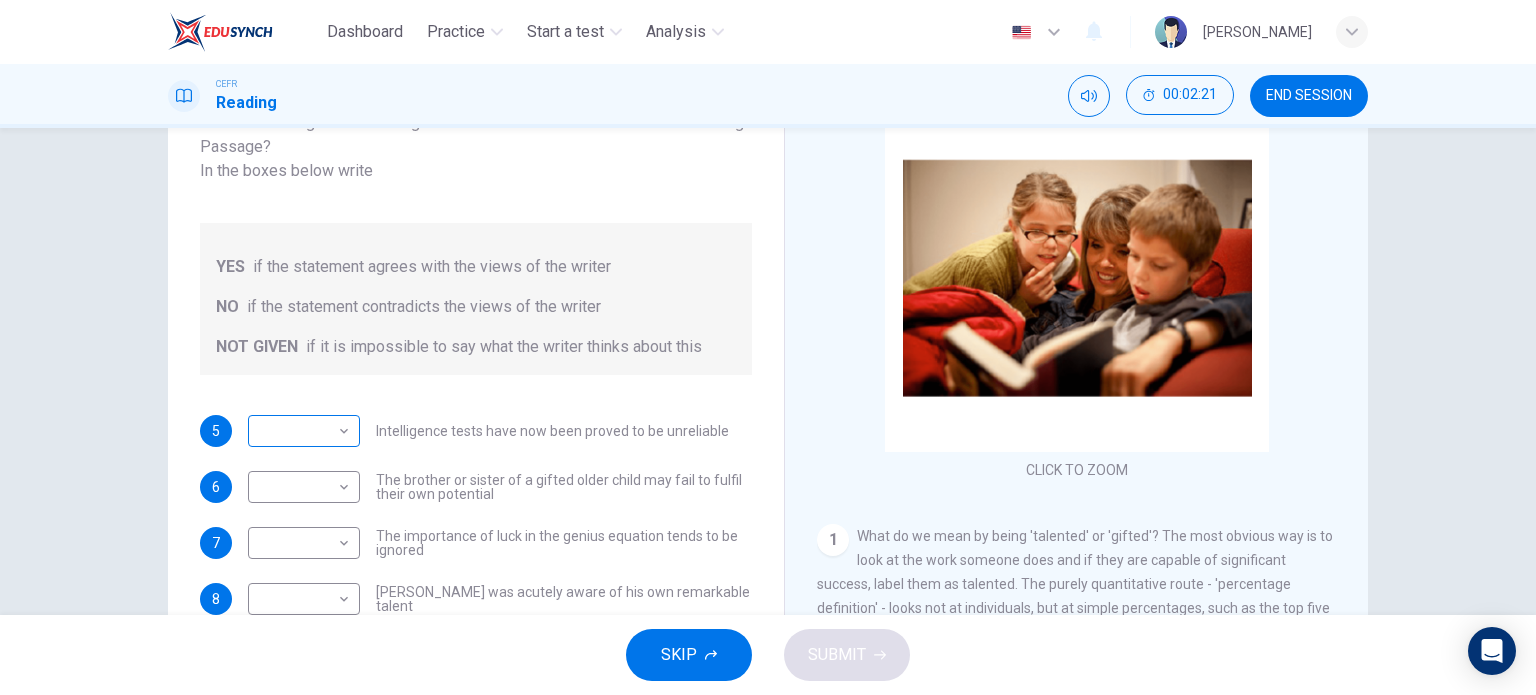 click on "Dashboard Practice Start a test Analysis English en ​ ILIE ZULAIKHA BINTI MAT ROFF CEFR Reading 00:02:21 END SESSION Questions 5 - 9 Do the following statements agree with the claims of the writer in the Reading Passage?
In the boxes below write YES if the statement agrees with the views of the writer NO if the statement contradicts the views of the writer NOT GIVEN if it is impossible to say what the writer thinks about this 5 ​ ​ Intelligence tests have now been proved to be unreliable 6 ​ ​ The brother or sister of a gifted older child may fail to fulfil their own potential 7 ​ ​ The importance of luck in the genius equation tends to be ignored 8 ​ ​ Mozart was acutely aware of his own remarkable talent 9 ​ ​ Einstein and Gates would have achieved success in any era Nurturing Talent within the Family CLICK TO ZOOM Click to Zoom 1 2 3 4 5 6 7 8 SKIP SUBMIT EduSynch - Online Language Proficiency Testing
Dashboard Practice Start a test Analysis Notifications © Copyright  2025" at bounding box center (768, 347) 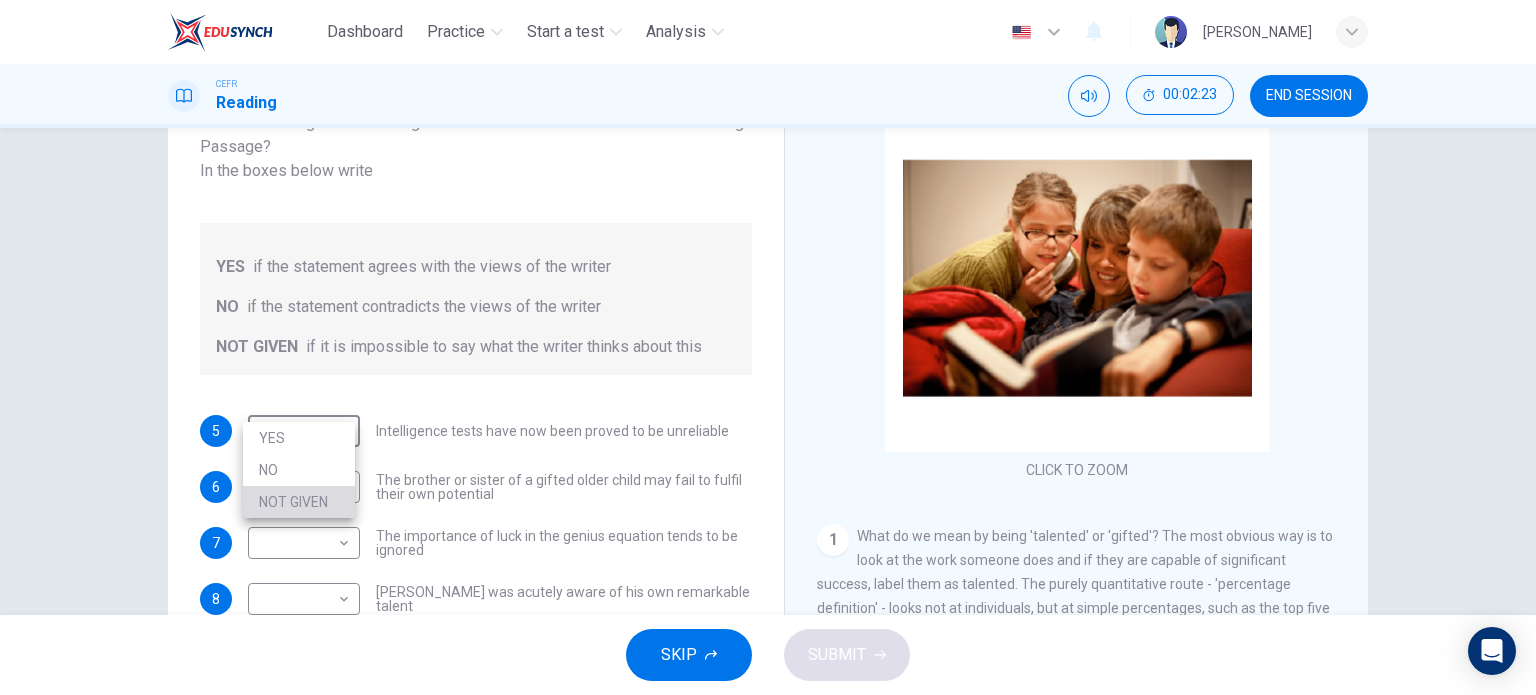 click on "NOT GIVEN" at bounding box center (299, 502) 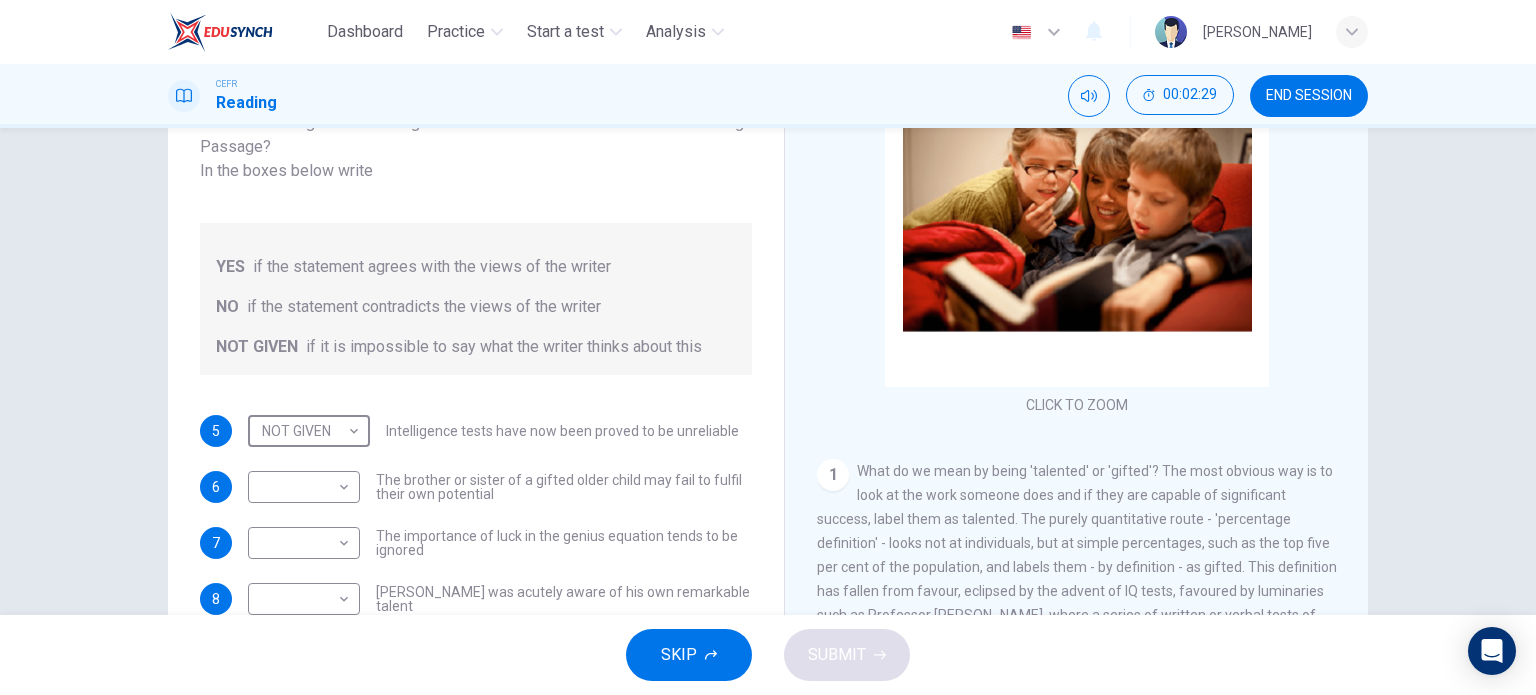 scroll, scrollTop: 100, scrollLeft: 0, axis: vertical 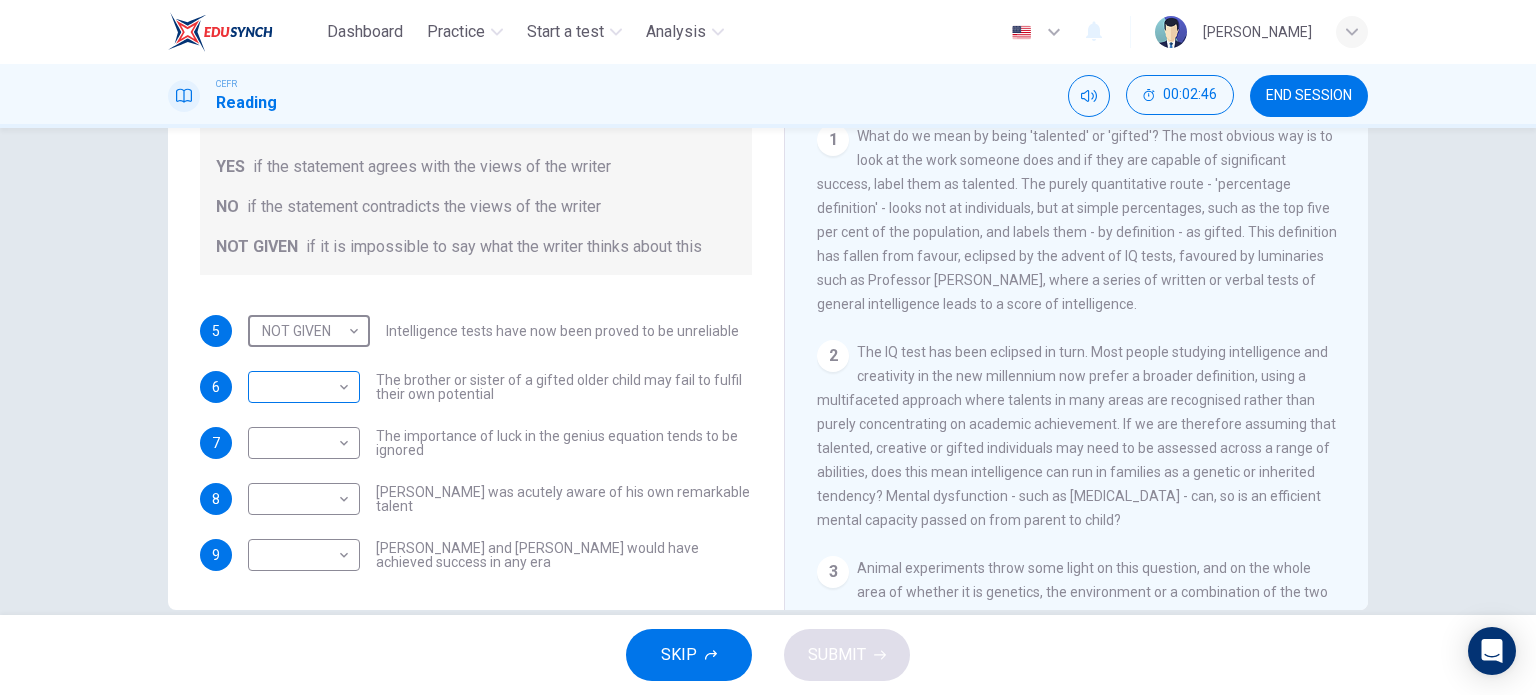 click on "Dashboard Practice Start a test Analysis English en ​ ILIE ZULAIKHA BINTI MAT ROFF CEFR Reading 00:02:46 END SESSION Questions 5 - 9 Do the following statements agree with the claims of the writer in the Reading Passage?
In the boxes below write YES if the statement agrees with the views of the writer NO if the statement contradicts the views of the writer NOT GIVEN if it is impossible to say what the writer thinks about this 5 NOT GIVEN NOT GIVEN ​ Intelligence tests have now been proved to be unreliable 6 ​ ​ The brother or sister of a gifted older child may fail to fulfil their own potential 7 ​ ​ The importance of luck in the genius equation tends to be ignored 8 ​ ​ Mozart was acutely aware of his own remarkable talent 9 ​ ​ Einstein and Gates would have achieved success in any era Nurturing Talent within the Family CLICK TO ZOOM Click to Zoom 1 2 3 4 5 6 7 8 SKIP SUBMIT EduSynch - Online Language Proficiency Testing
Dashboard Practice Start a test Analysis Notifications 2025" at bounding box center (768, 347) 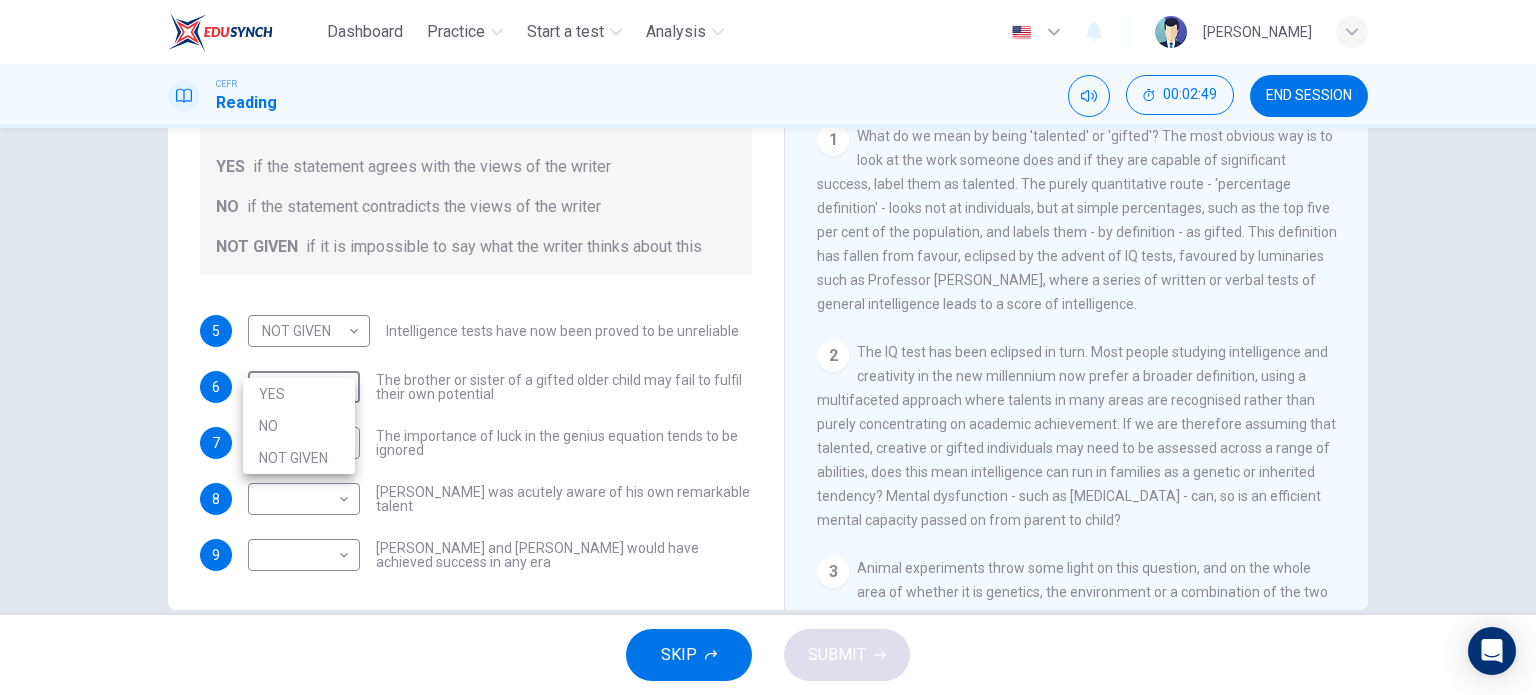 click on "YES" at bounding box center (299, 394) 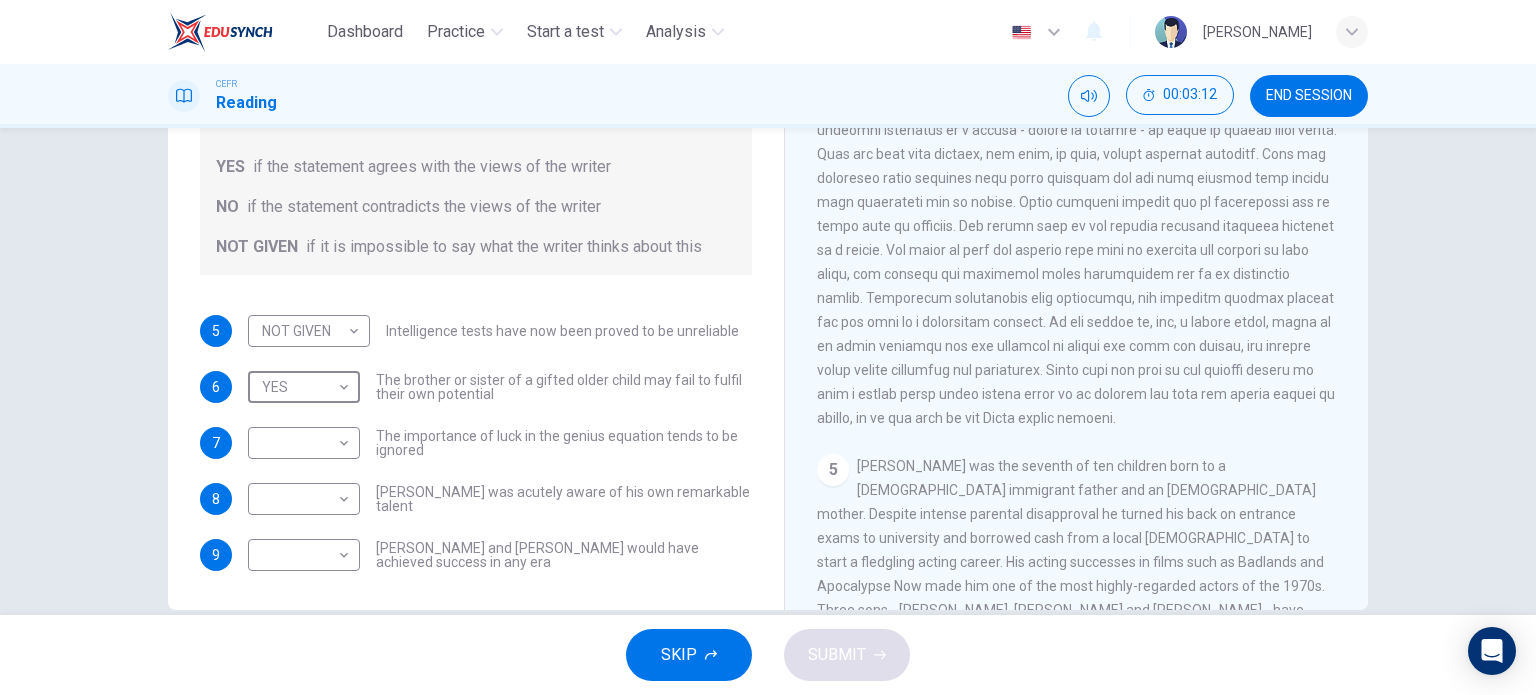 scroll, scrollTop: 1200, scrollLeft: 0, axis: vertical 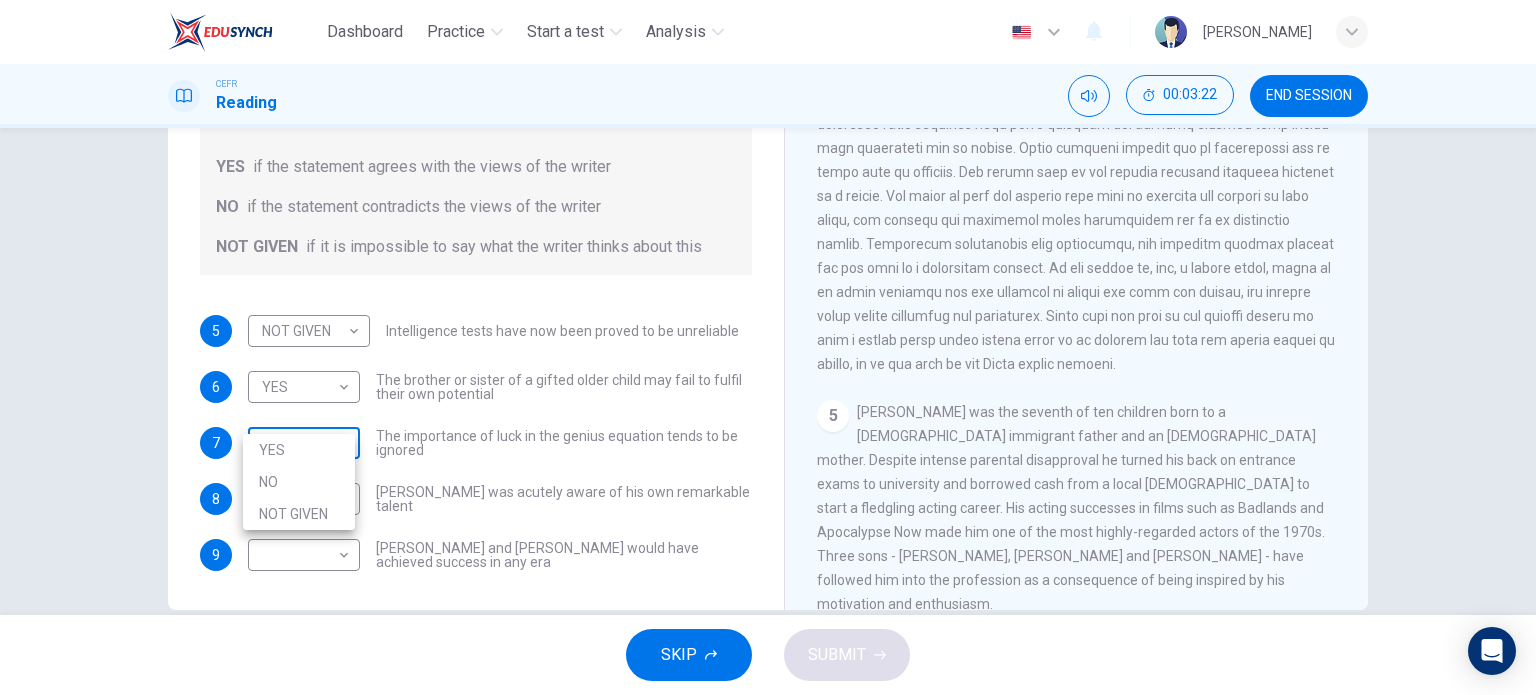 click on "Dashboard Practice Start a test Analysis English en ​ ILIE ZULAIKHA BINTI MAT ROFF CEFR Reading 00:03:22 END SESSION Questions 5 - 9 Do the following statements agree with the claims of the writer in the Reading Passage?
In the boxes below write YES if the statement agrees with the views of the writer NO if the statement contradicts the views of the writer NOT GIVEN if it is impossible to say what the writer thinks about this 5 NOT GIVEN NOT GIVEN ​ Intelligence tests have now been proved to be unreliable 6 YES YES ​ The brother or sister of a gifted older child may fail to fulfil their own potential 7 ​ ​ The importance of luck in the genius equation tends to be ignored 8 ​ ​ Mozart was acutely aware of his own remarkable talent 9 ​ ​ Einstein and Gates would have achieved success in any era Nurturing Talent within the Family CLICK TO ZOOM Click to Zoom 1 2 3 4 5 6 7 8 SKIP SUBMIT EduSynch - Online Language Proficiency Testing
Dashboard Practice Start a test Analysis Notifications" at bounding box center (768, 347) 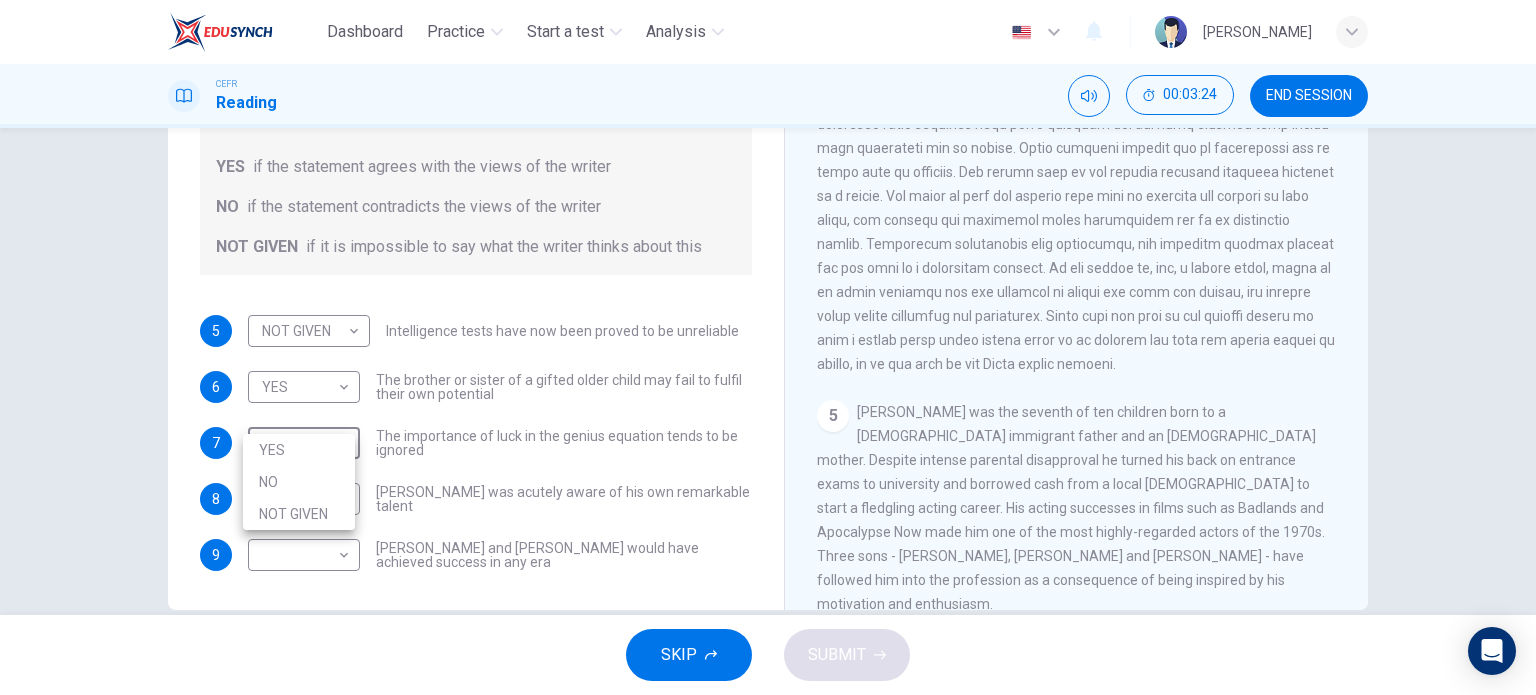 click at bounding box center [768, 347] 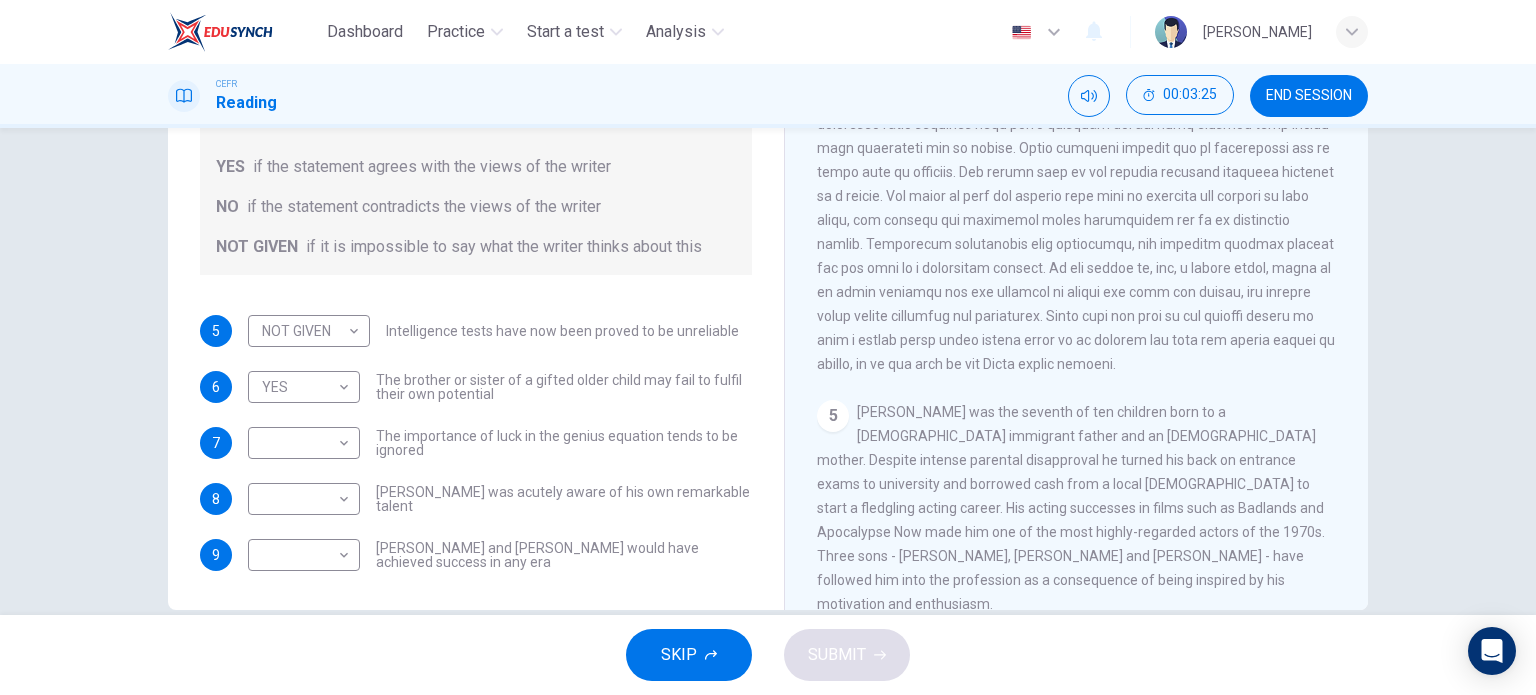 click on "7" at bounding box center [216, 443] 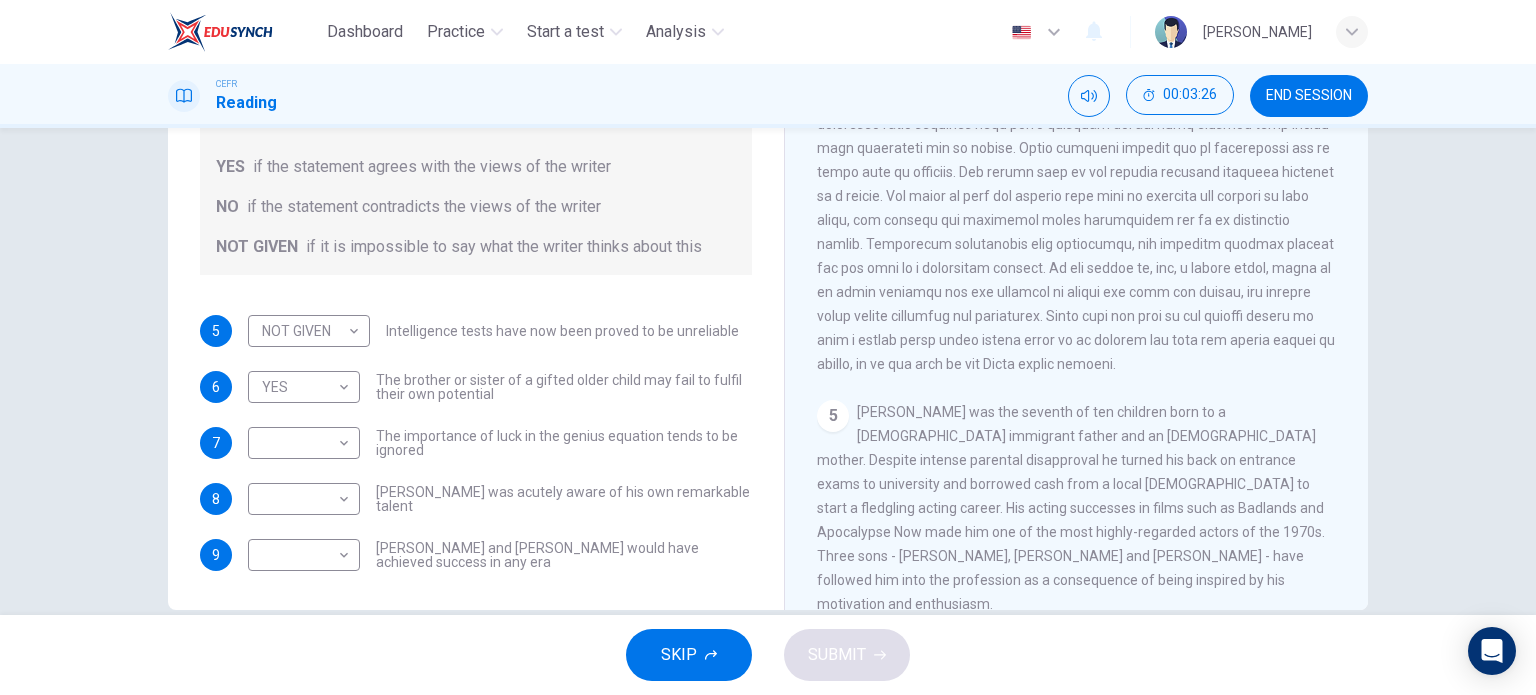 click on "7" at bounding box center [216, 443] 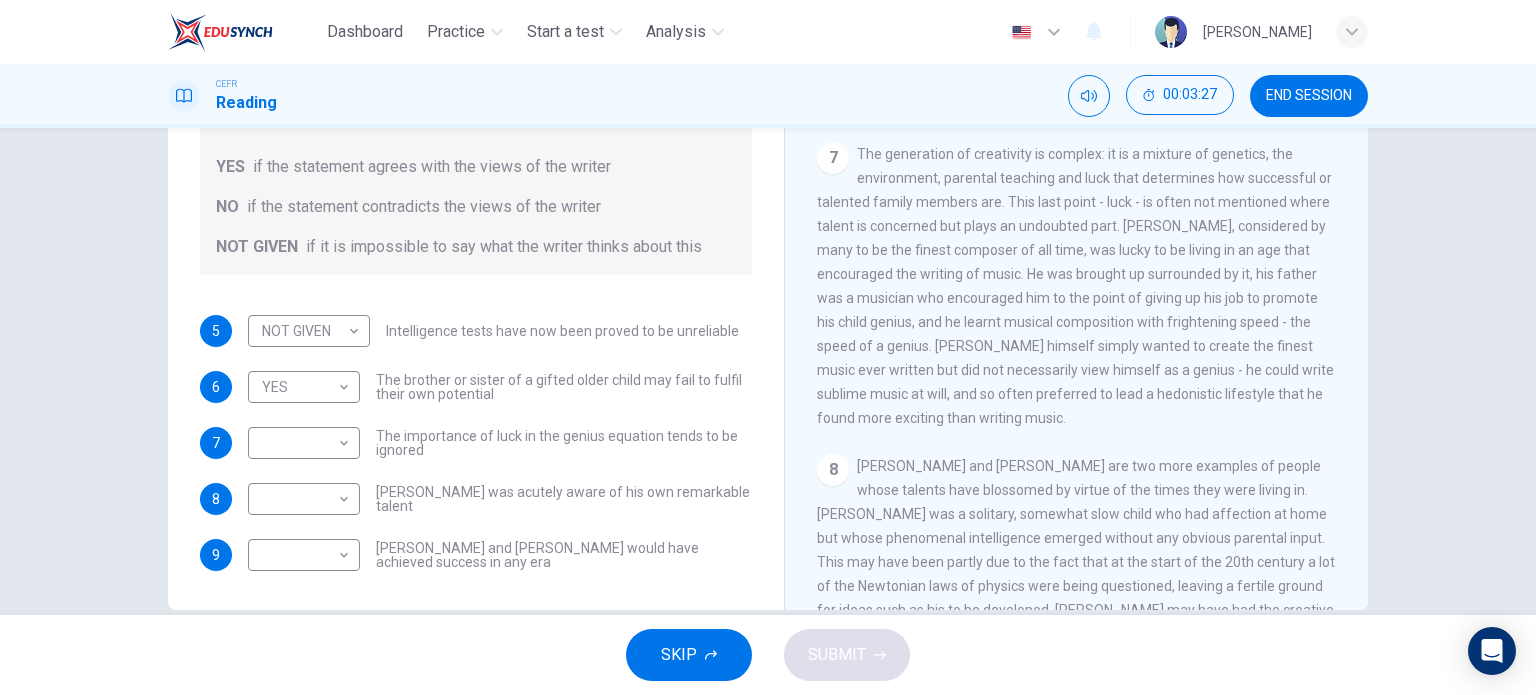 scroll, scrollTop: 1900, scrollLeft: 0, axis: vertical 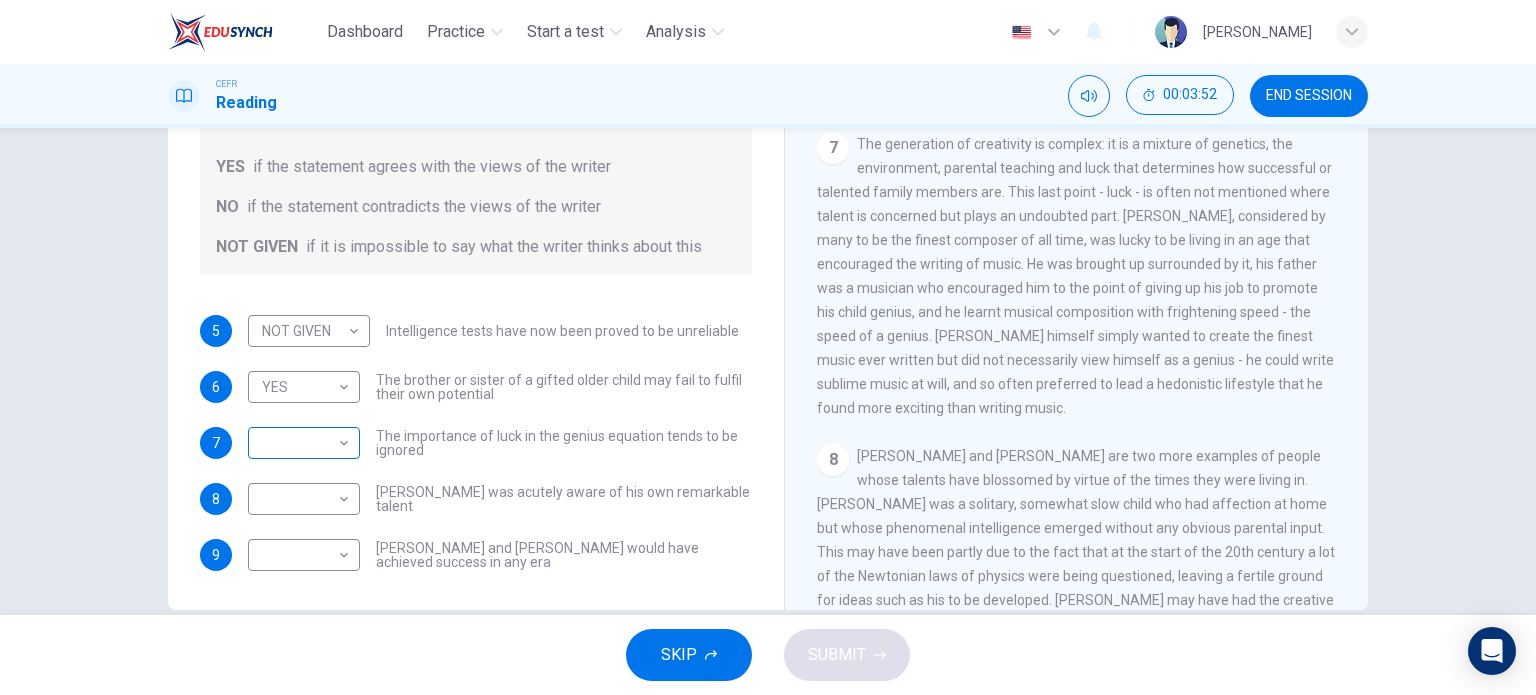 click on "Dashboard Practice Start a test Analysis English en ​ ILIE ZULAIKHA BINTI MAT ROFF CEFR Reading 00:03:52 END SESSION Questions 5 - 9 Do the following statements agree with the claims of the writer in the Reading Passage?
In the boxes below write YES if the statement agrees with the views of the writer NO if the statement contradicts the views of the writer NOT GIVEN if it is impossible to say what the writer thinks about this 5 NOT GIVEN NOT GIVEN ​ Intelligence tests have now been proved to be unreliable 6 YES YES ​ The brother or sister of a gifted older child may fail to fulfil their own potential 7 ​ ​ The importance of luck in the genius equation tends to be ignored 8 ​ ​ Mozart was acutely aware of his own remarkable talent 9 ​ ​ Einstein and Gates would have achieved success in any era Nurturing Talent within the Family CLICK TO ZOOM Click to Zoom 1 2 3 4 5 6 7 8 SKIP SUBMIT EduSynch - Online Language Proficiency Testing
Dashboard Practice Start a test Analysis Notifications" at bounding box center [768, 347] 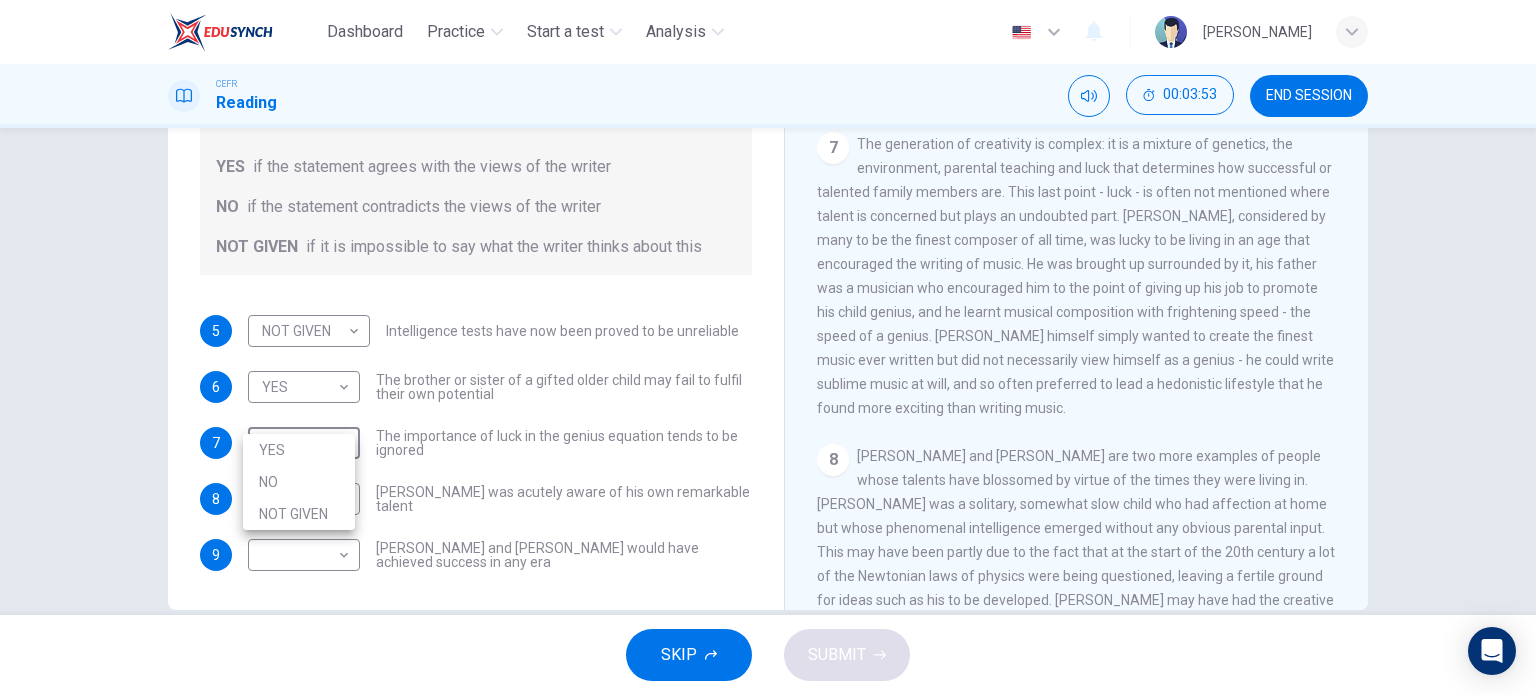 click on "YES" at bounding box center [299, 450] 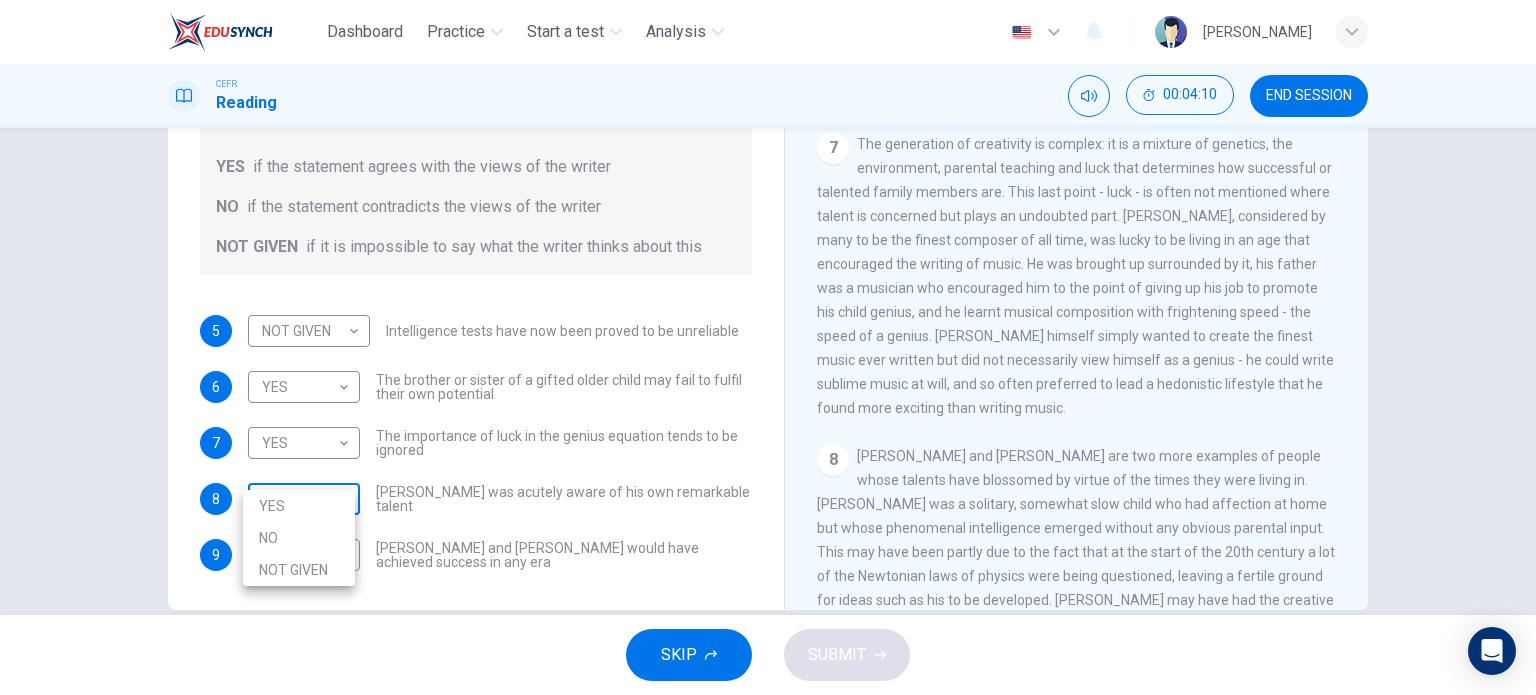 click on "Dashboard Practice Start a test Analysis English en ​ ILIE ZULAIKHA BINTI MAT ROFF CEFR Reading 00:04:10 END SESSION Questions 5 - 9 Do the following statements agree with the claims of the writer in the Reading Passage?
In the boxes below write YES if the statement agrees with the views of the writer NO if the statement contradicts the views of the writer NOT GIVEN if it is impossible to say what the writer thinks about this 5 NOT GIVEN NOT GIVEN ​ Intelligence tests have now been proved to be unreliable 6 YES YES ​ The brother or sister of a gifted older child may fail to fulfil their own potential 7 YES YES ​ The importance of luck in the genius equation tends to be ignored 8 ​ ​ Mozart was acutely aware of his own remarkable talent 9 ​ ​ Einstein and Gates would have achieved success in any era Nurturing Talent within the Family CLICK TO ZOOM Click to Zoom 1 2 3 4 5 6 7 8 SKIP SUBMIT EduSynch - Online Language Proficiency Testing
Dashboard Practice Start a test Analysis 2025 YES" at bounding box center [768, 347] 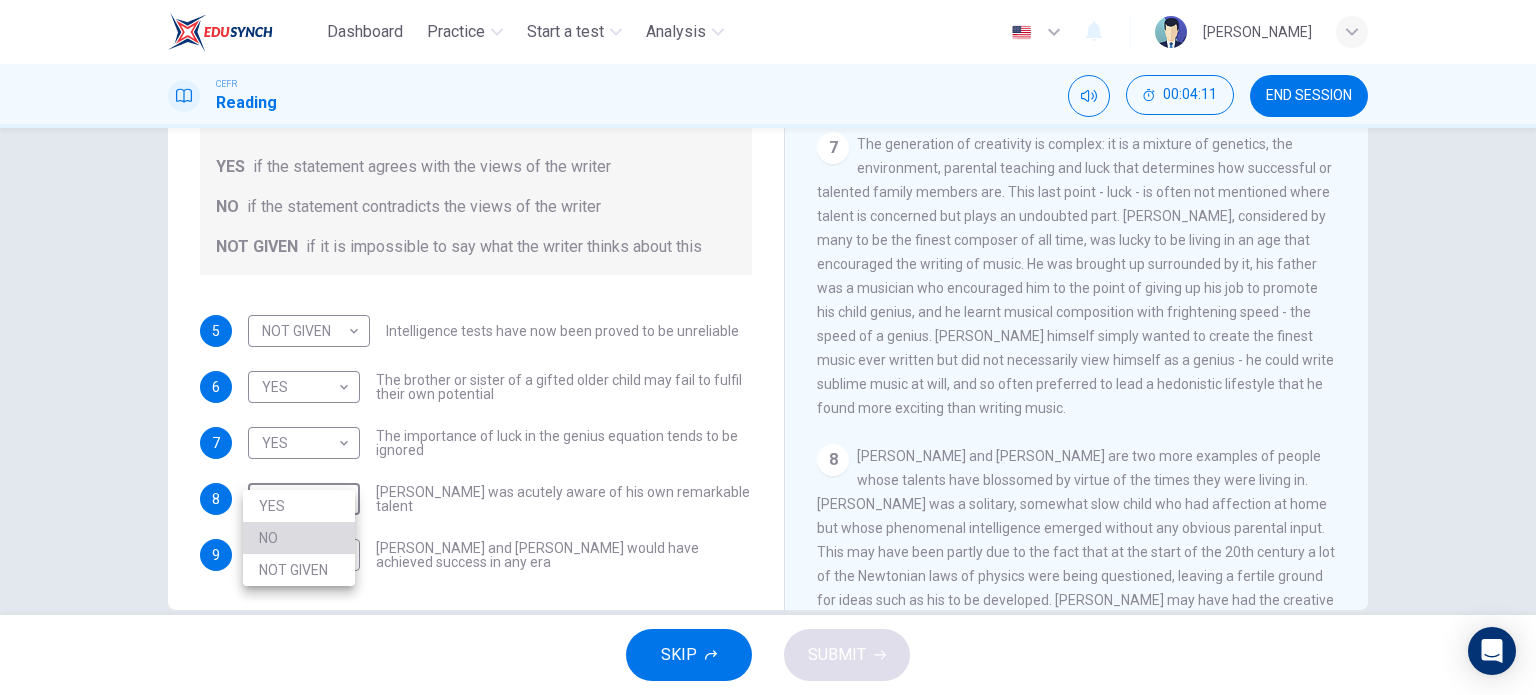 click on "NO" at bounding box center (299, 538) 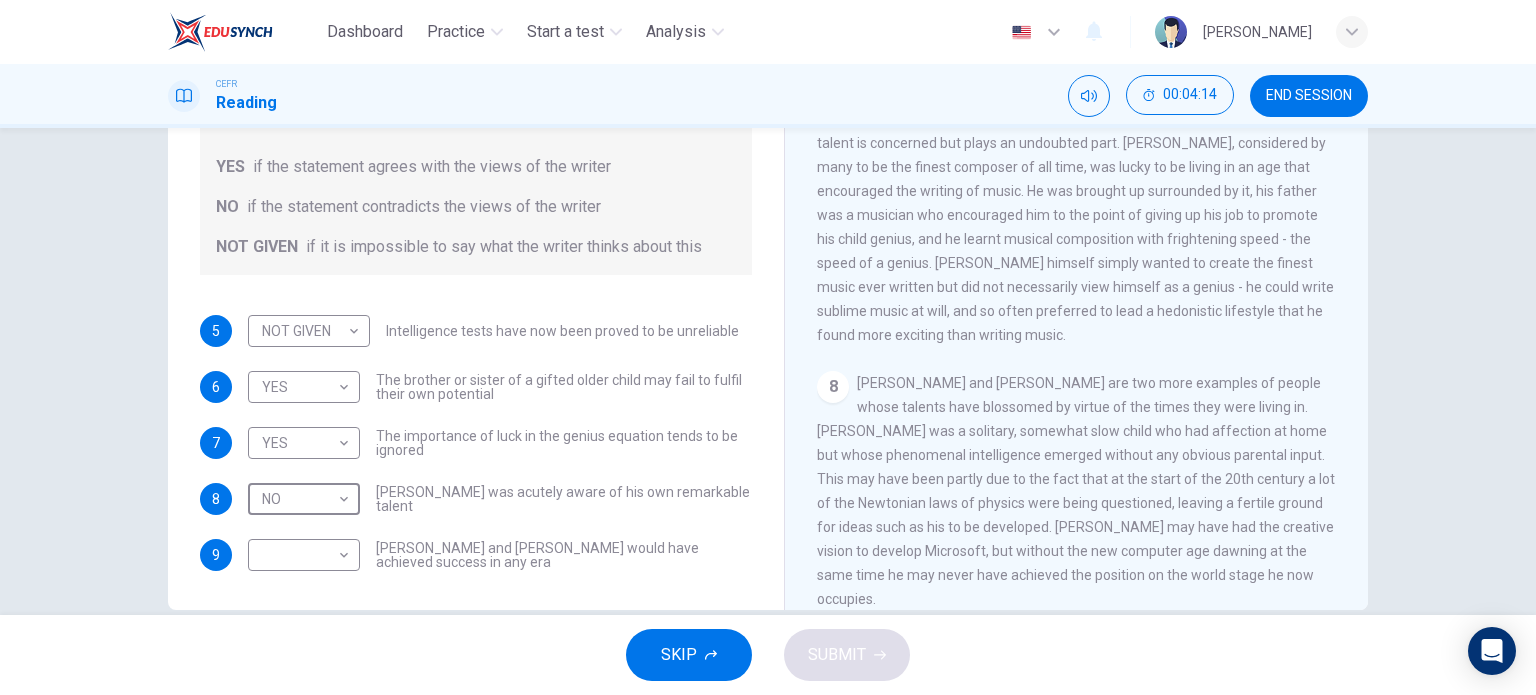 scroll, scrollTop: 2014, scrollLeft: 0, axis: vertical 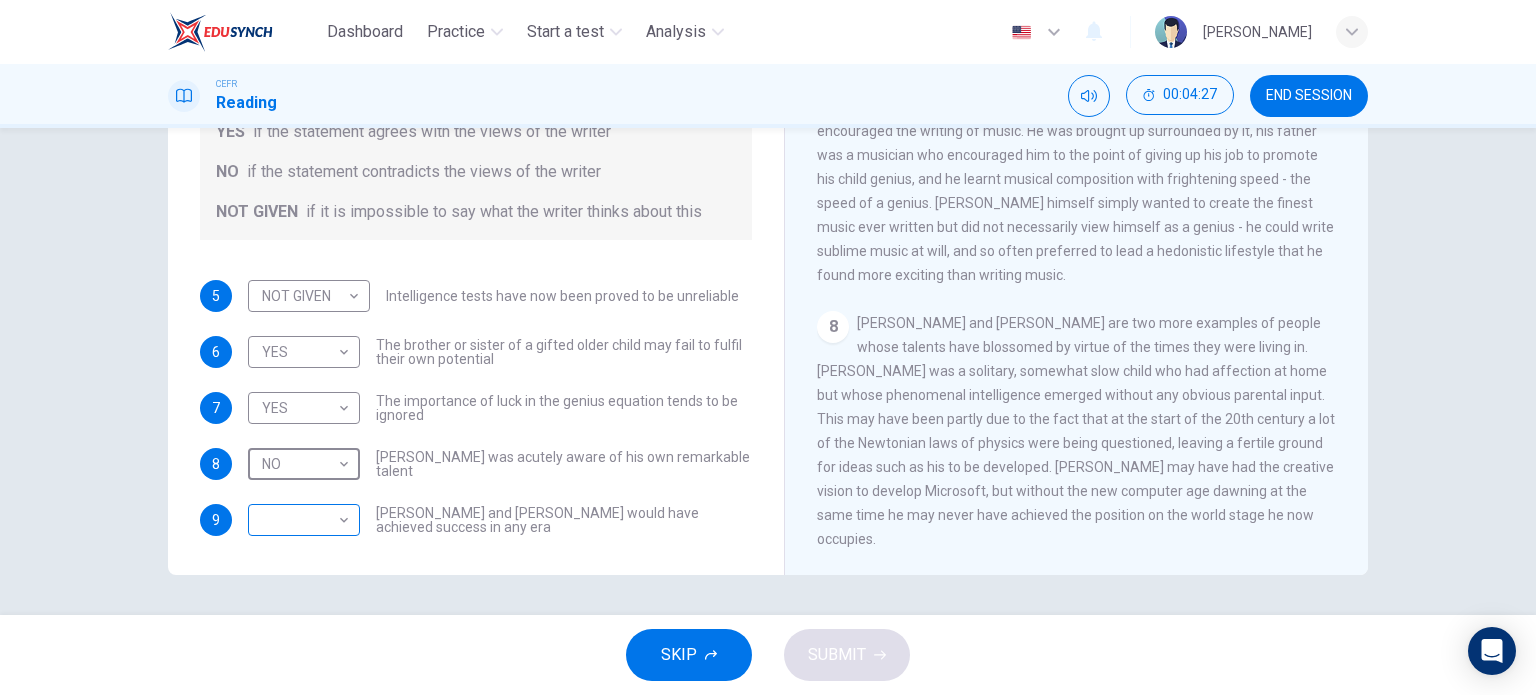 click on "Dashboard Practice Start a test Analysis English en ​ ILIE ZULAIKHA BINTI MAT ROFF CEFR Reading 00:04:27 END SESSION Questions 5 - 9 Do the following statements agree with the claims of the writer in the Reading Passage?
In the boxes below write YES if the statement agrees with the views of the writer NO if the statement contradicts the views of the writer NOT GIVEN if it is impossible to say what the writer thinks about this 5 NOT GIVEN NOT GIVEN ​ Intelligence tests have now been proved to be unreliable 6 YES YES ​ The brother or sister of a gifted older child may fail to fulfil their own potential 7 YES YES ​ The importance of luck in the genius equation tends to be ignored 8 NO NO ​ Mozart was acutely aware of his own remarkable talent 9 ​ ​ Einstein and Gates would have achieved success in any era Nurturing Talent within the Family CLICK TO ZOOM Click to Zoom 1 2 3 4 5 6 7 8 SKIP SUBMIT EduSynch - Online Language Proficiency Testing
Dashboard Practice Start a test Analysis 2025" at bounding box center (768, 347) 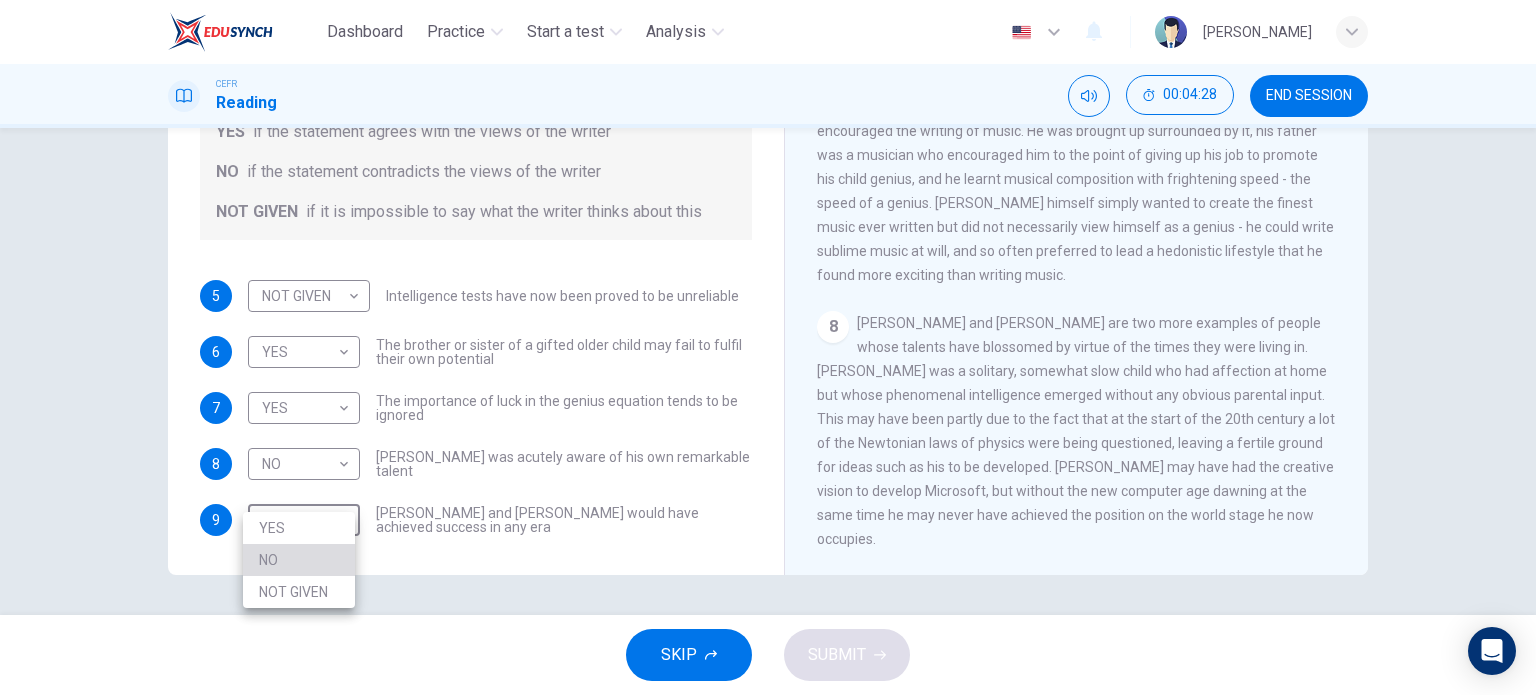 drag, startPoint x: 309, startPoint y: 561, endPoint x: 325, endPoint y: 611, distance: 52.49762 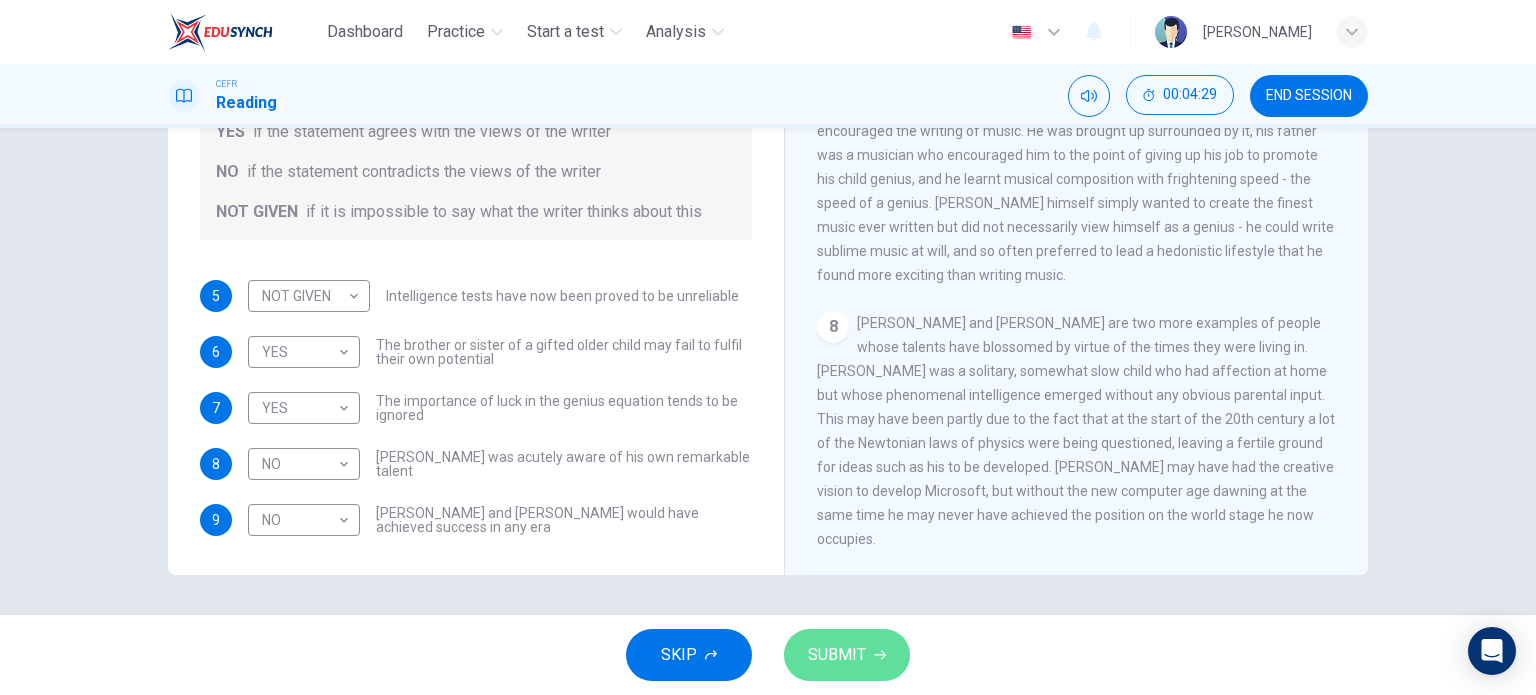 click on "SUBMIT" at bounding box center [837, 655] 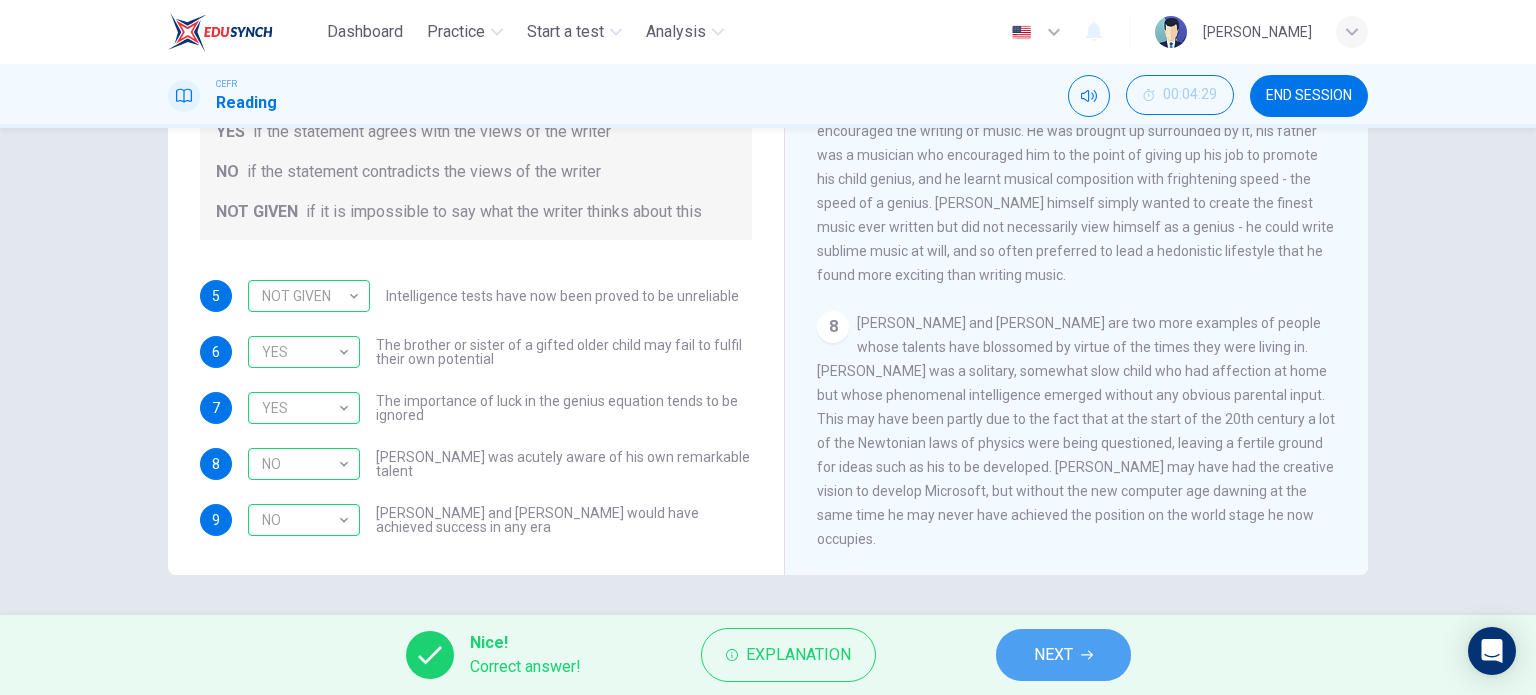 click on "NEXT" at bounding box center [1053, 655] 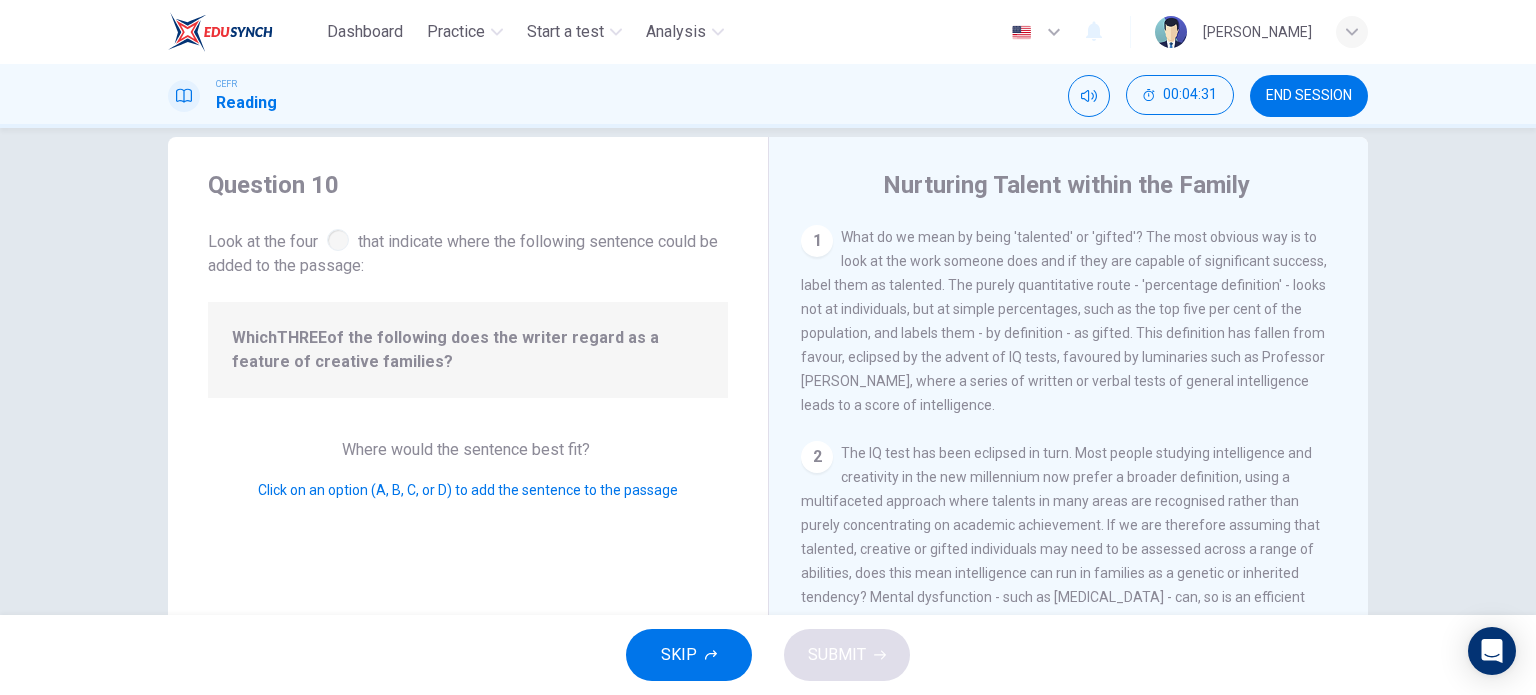 scroll, scrollTop: 0, scrollLeft: 0, axis: both 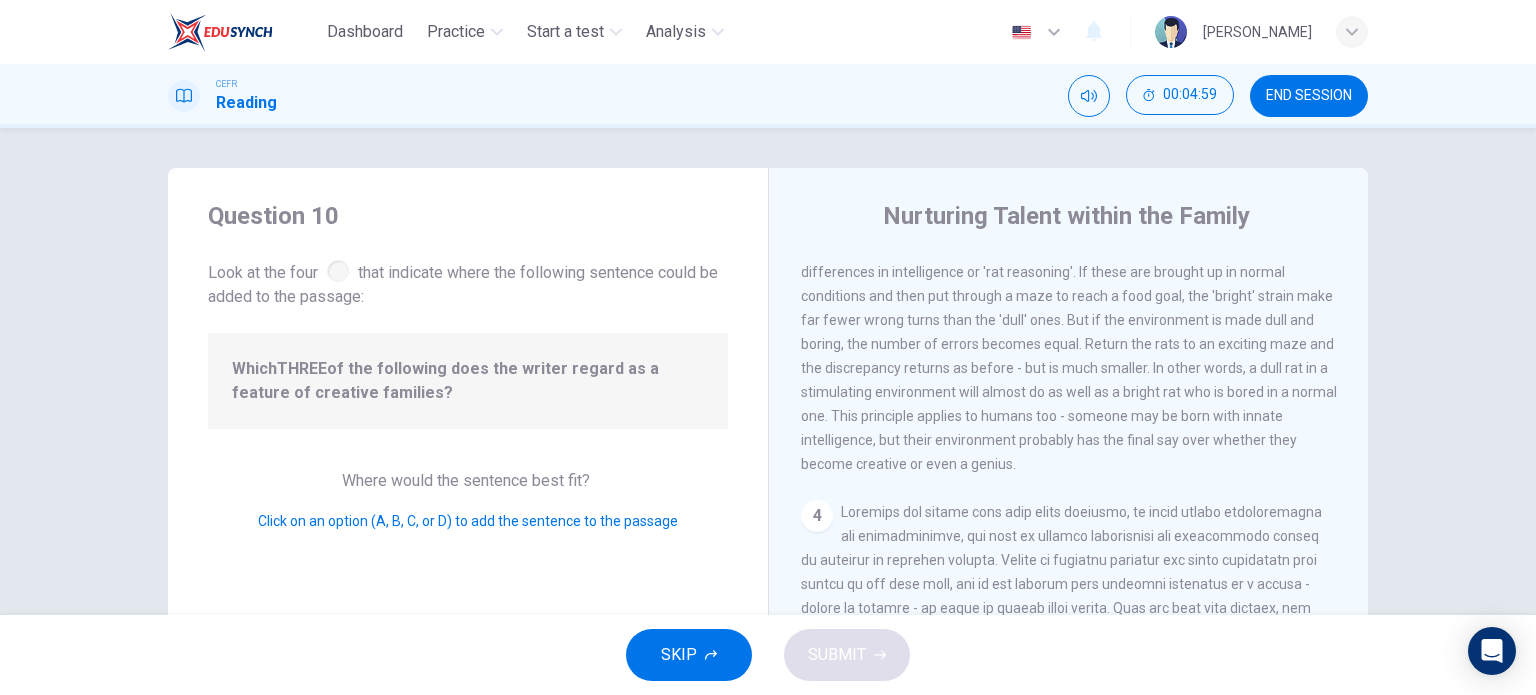 click on "4" at bounding box center [817, 516] 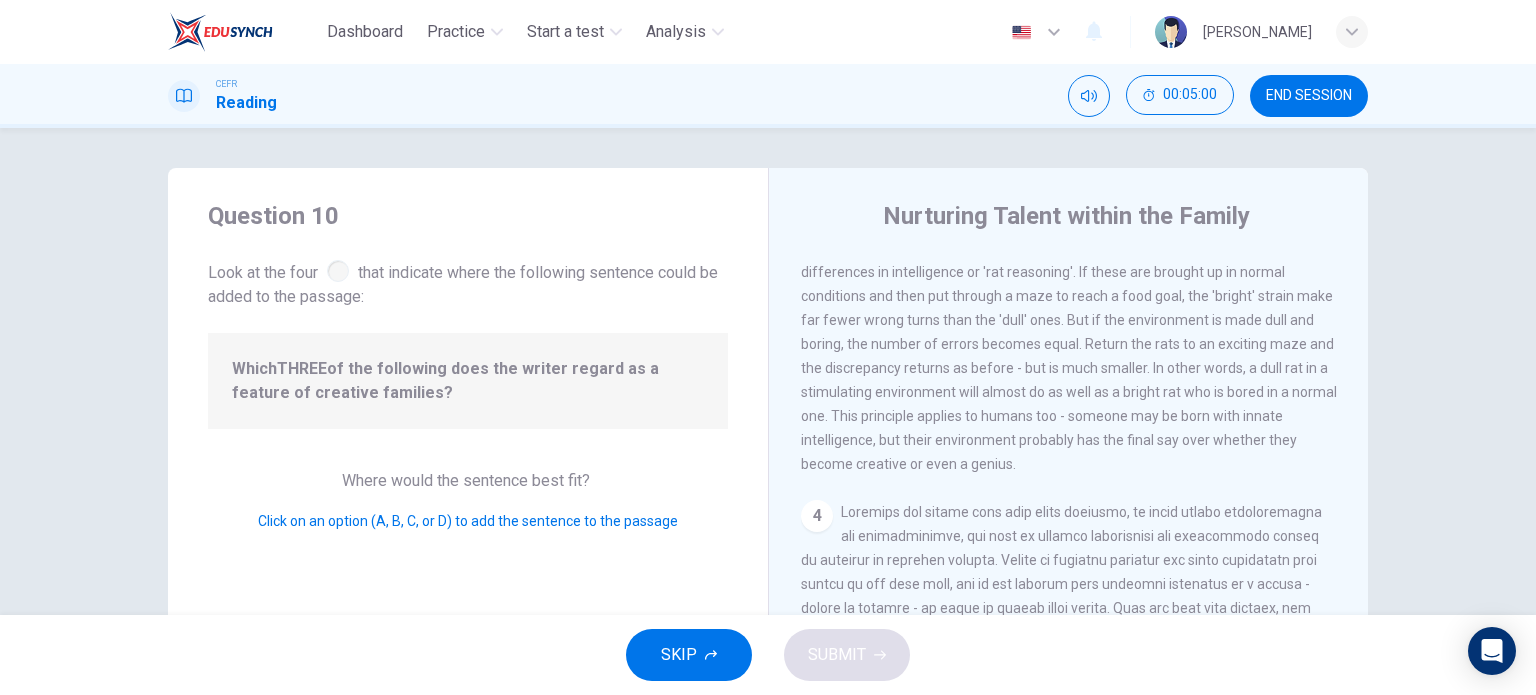 click on "Click on an option (A, B, C, or D) to add the sentence to the passage" at bounding box center (468, 521) 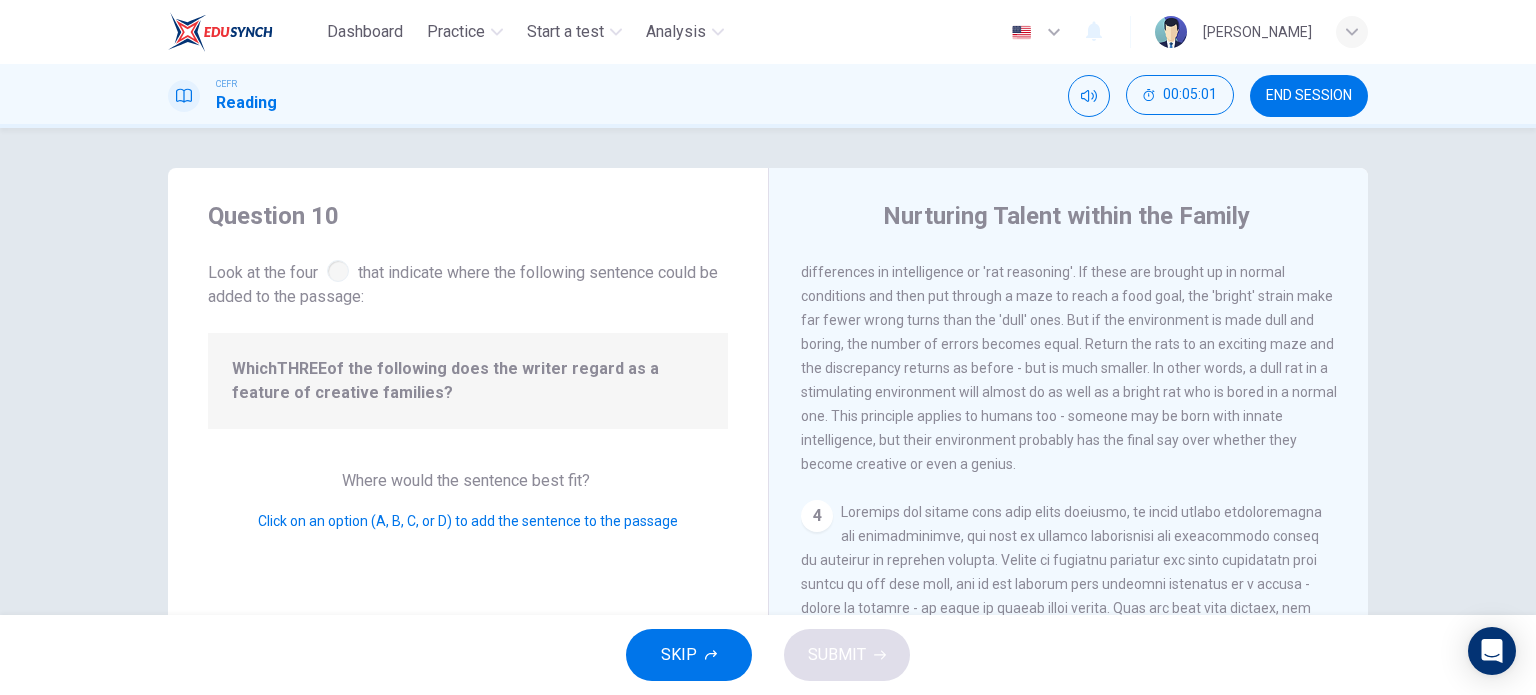 click on "Click on an option (A, B, C, or D) to add the sentence to the passage" at bounding box center (468, 521) 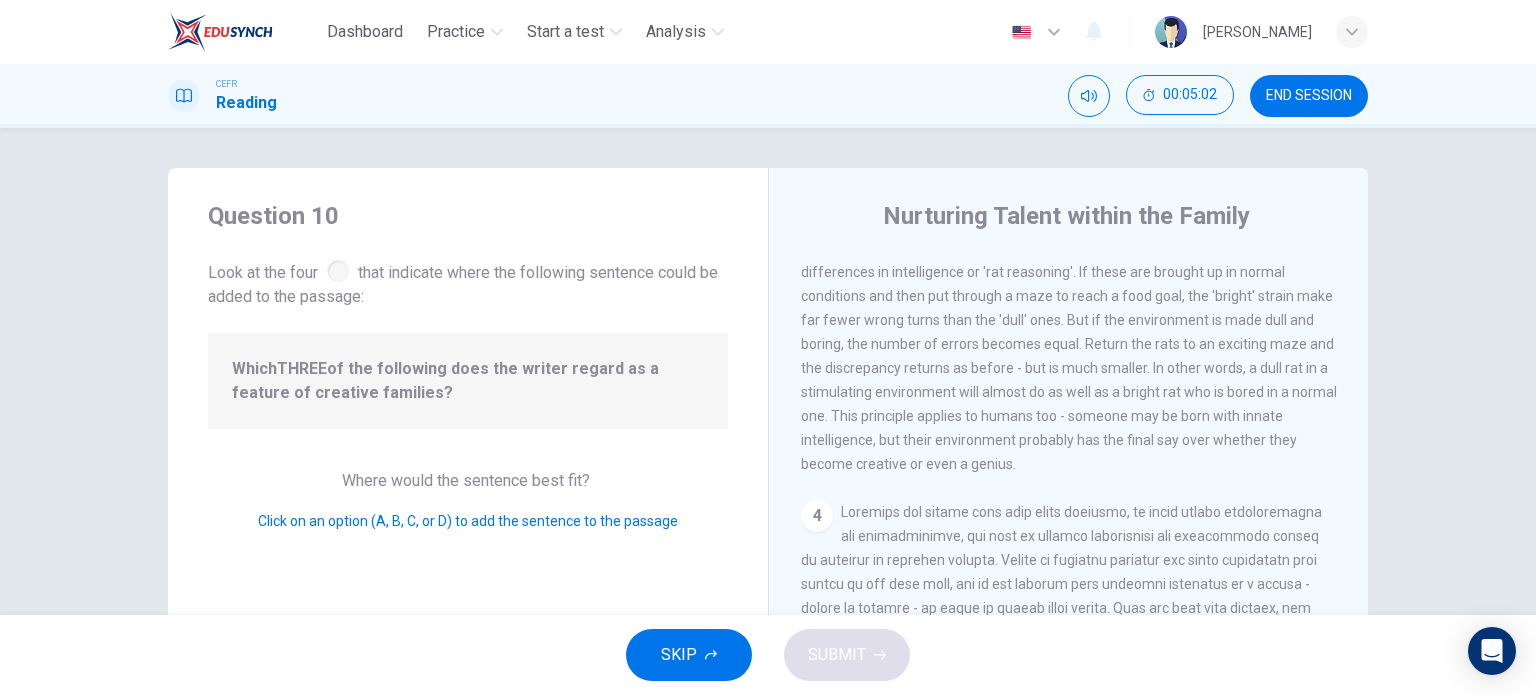 click on "Click on an option (A, B, C, or D) to add the sentence to the passage" at bounding box center (468, 521) 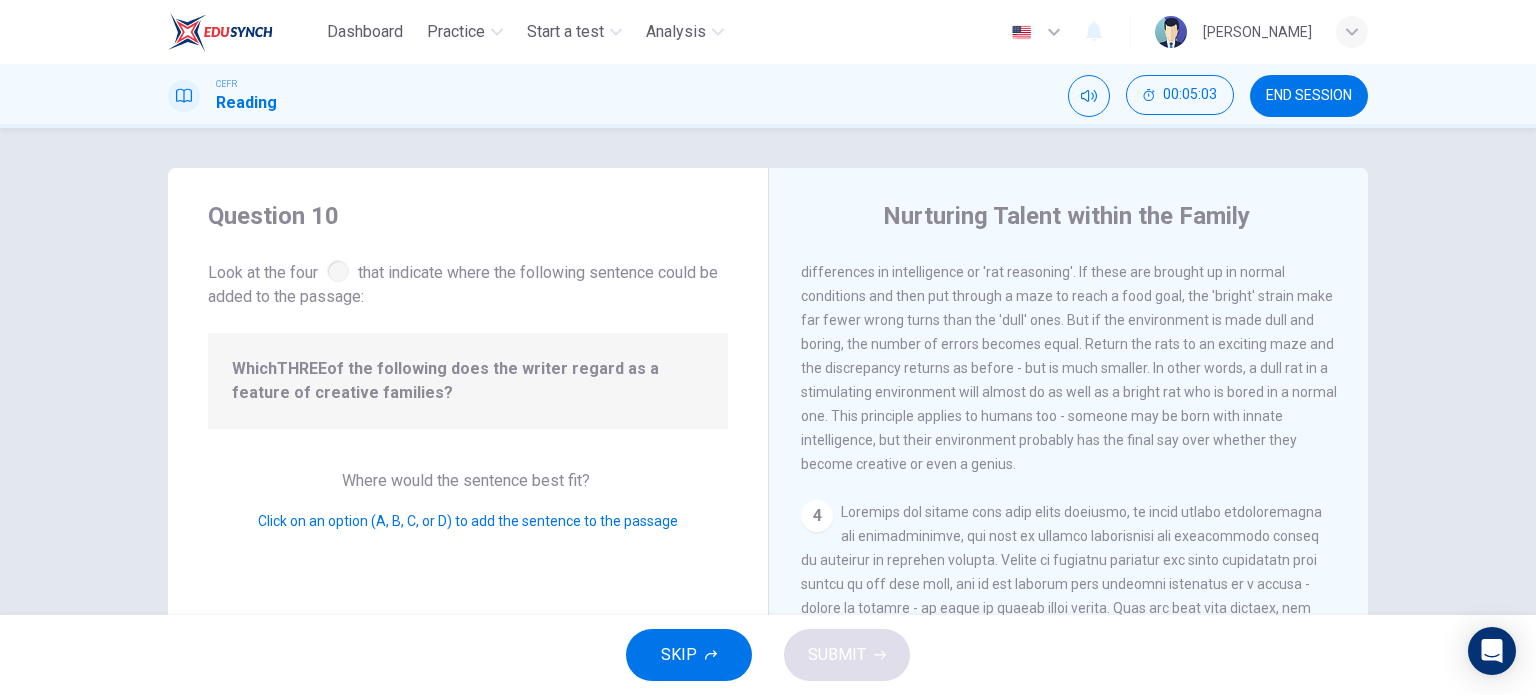 click on "Where would the sentence best fit?" at bounding box center (468, 480) 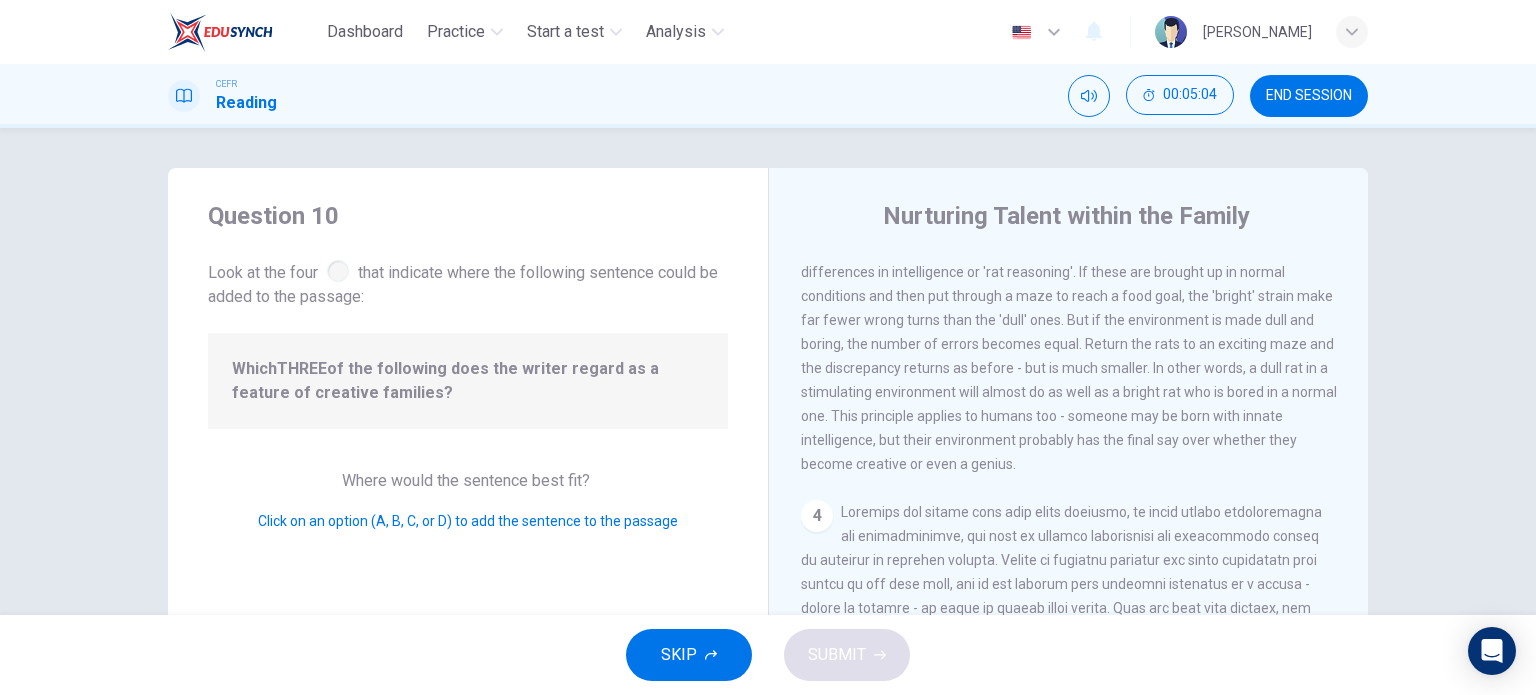click on "Where would the sentence best fit?   Click on an option (A, B, C, or D) to add the sentence to the passage" at bounding box center [468, 501] 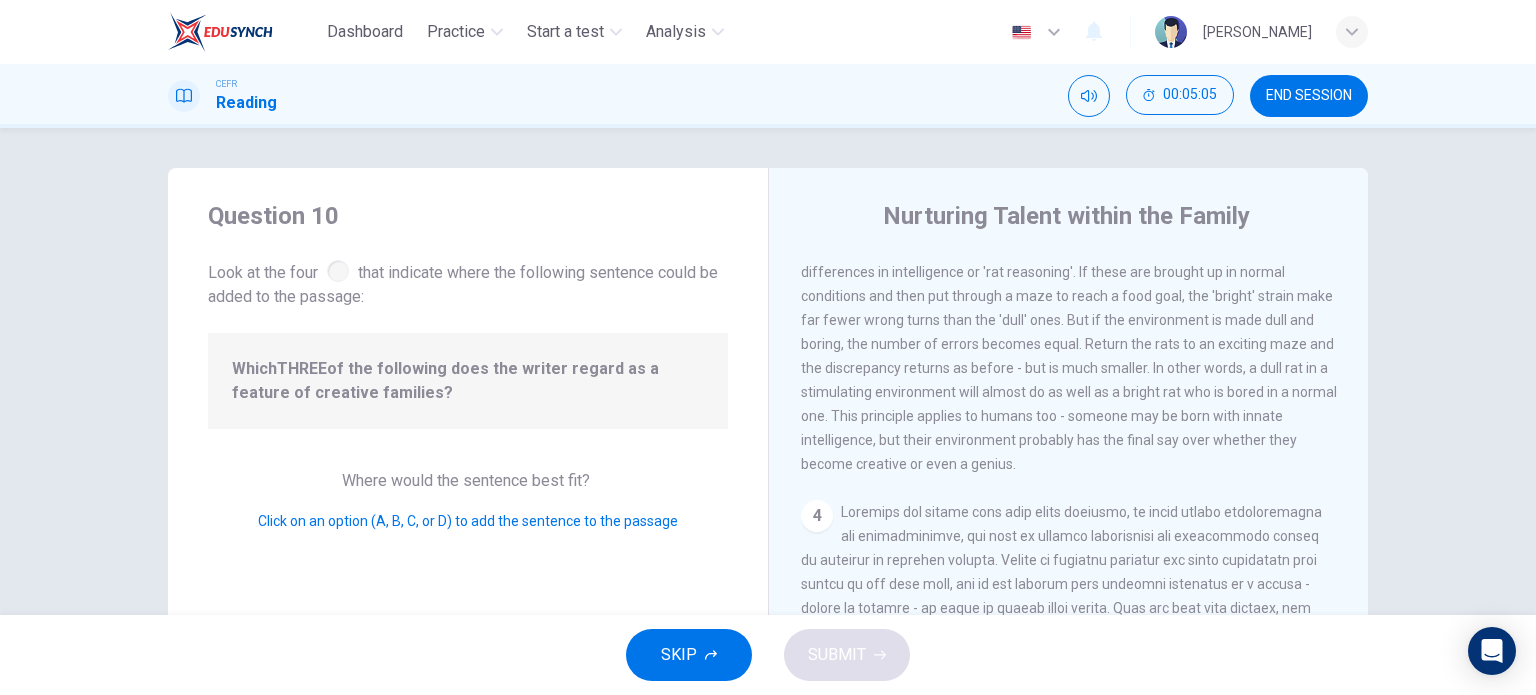 drag, startPoint x: 329, startPoint y: 525, endPoint x: 338, endPoint y: 518, distance: 11.401754 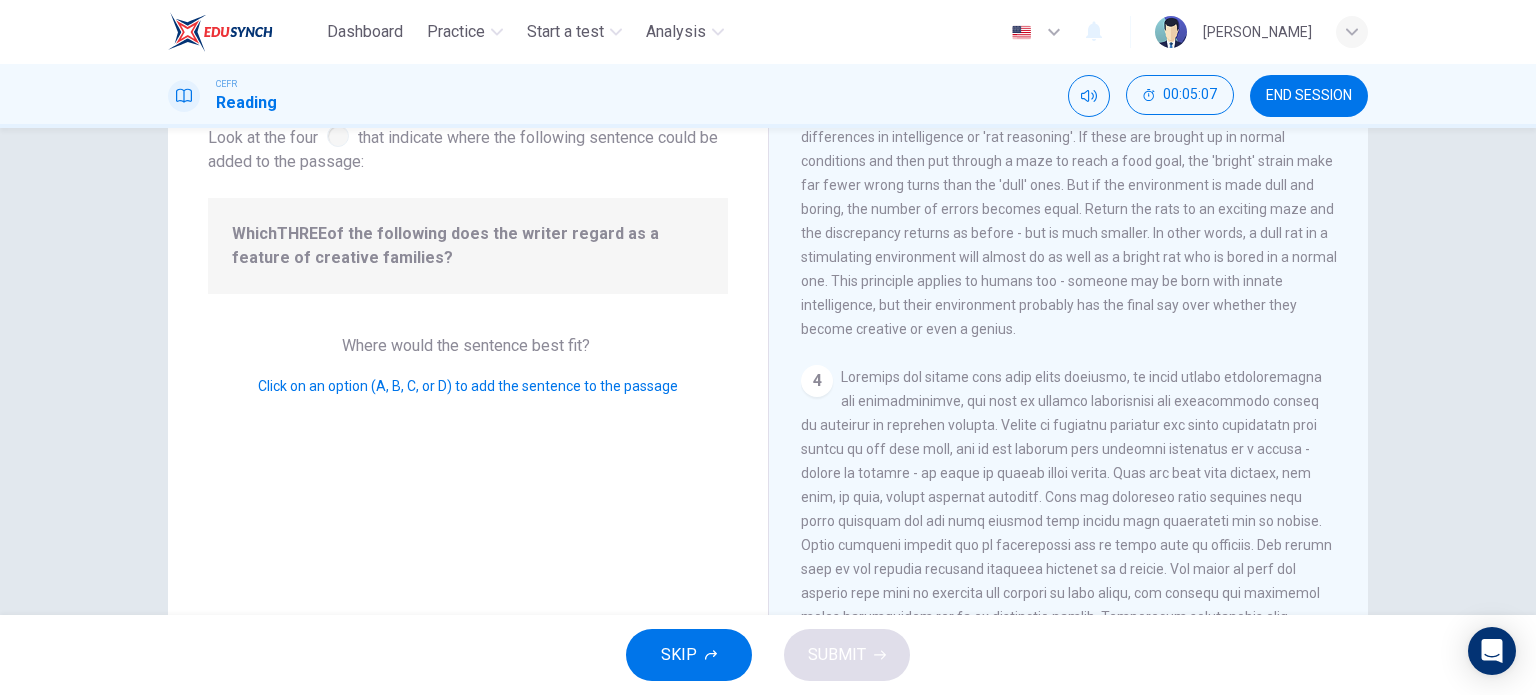 scroll, scrollTop: 0, scrollLeft: 0, axis: both 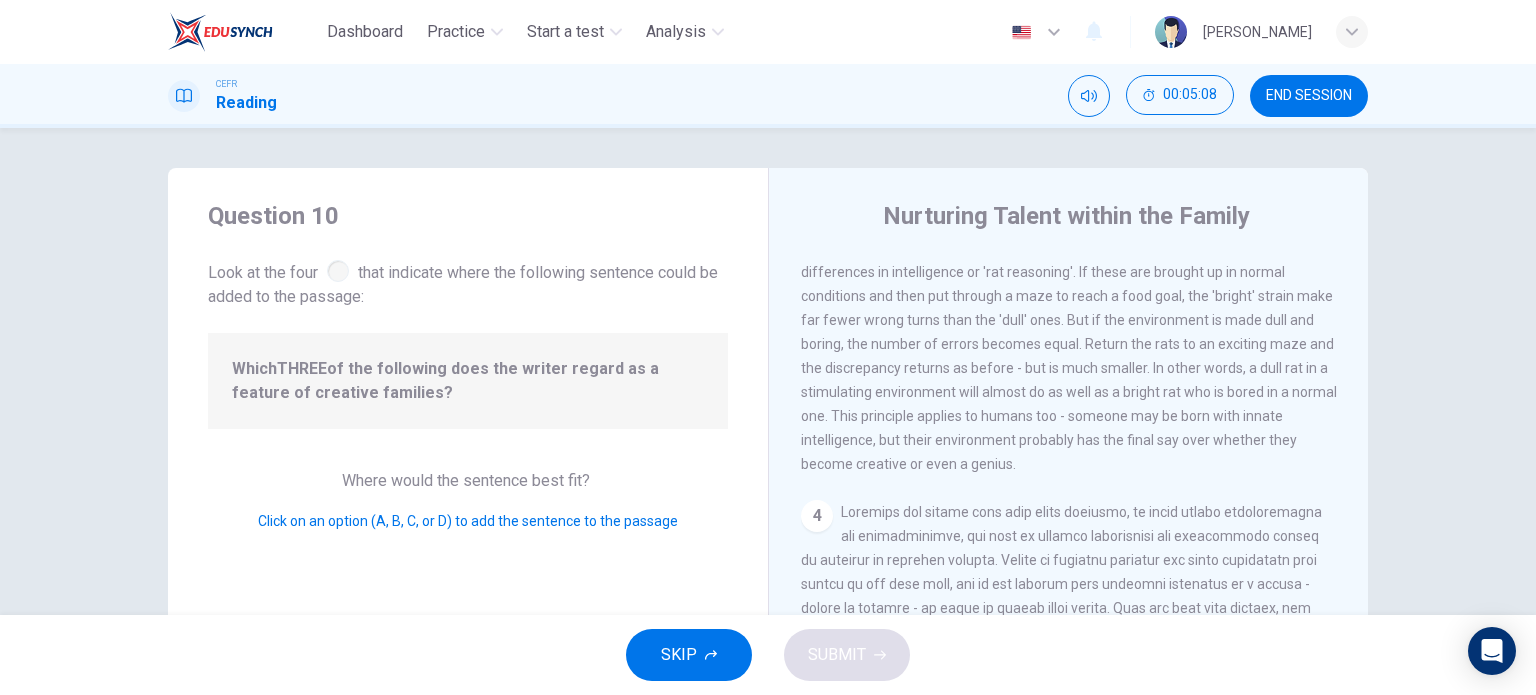 click at bounding box center (338, 271) 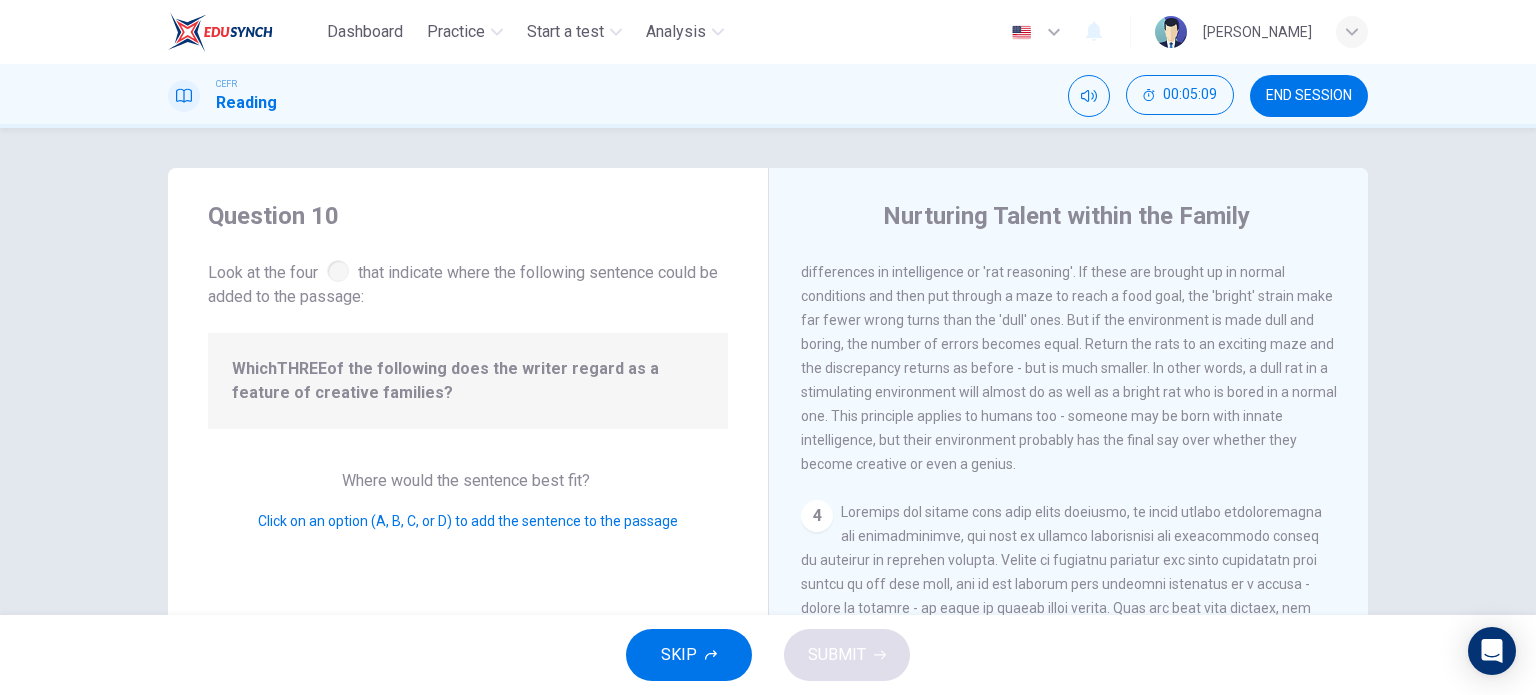 click on "Which  THREE  of the following does the writer regard as a feature of creative families?" at bounding box center [468, 381] 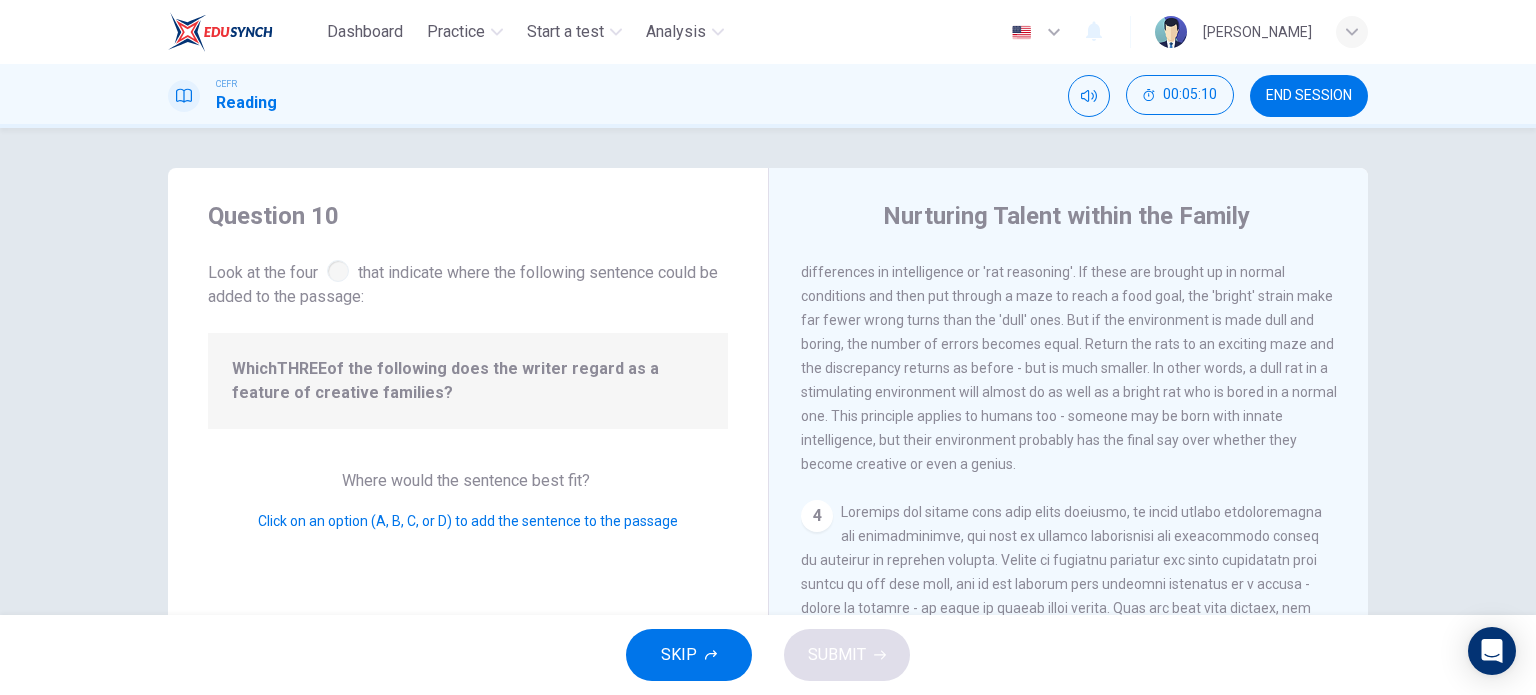 click on "Nurturing Talent within the Family 1 What do we mean by being 'talented' or 'gifted'? The most obvious way is to look at the work someone does and if they are capable of significant success, label them as talented. The purely quantitative route - 'percentage definition' - looks not at individuals, but at simple percentages, such as the top five per cent of the population, and labels them - by definition - as gifted. This definition has fallen from favour, eclipsed by the advent of IQ tests, favoured by luminaries such as Professor Hans Eysenck, where a series of written or verbal tests of general intelligence leads to a score of intelligence. 2 3 4 5 6 7 8" at bounding box center [1068, 515] 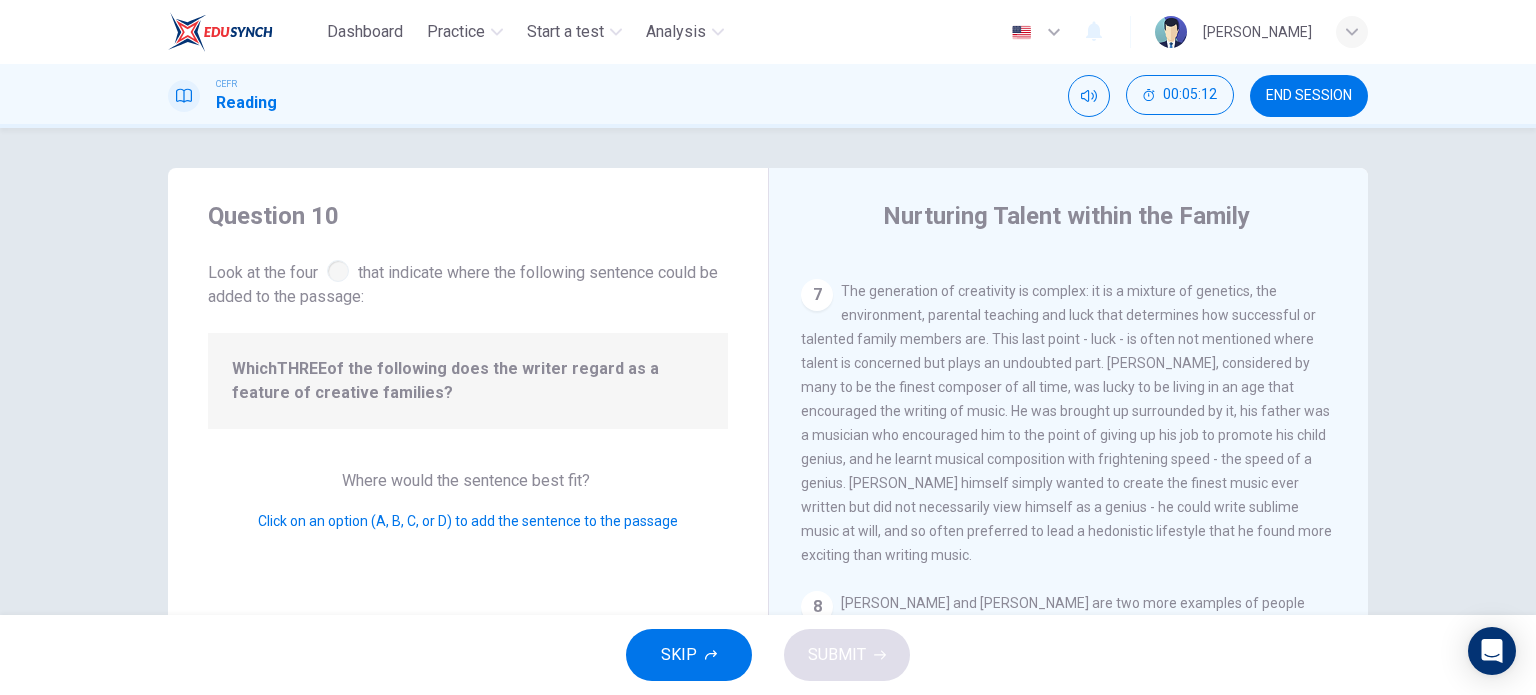 scroll, scrollTop: 1600, scrollLeft: 0, axis: vertical 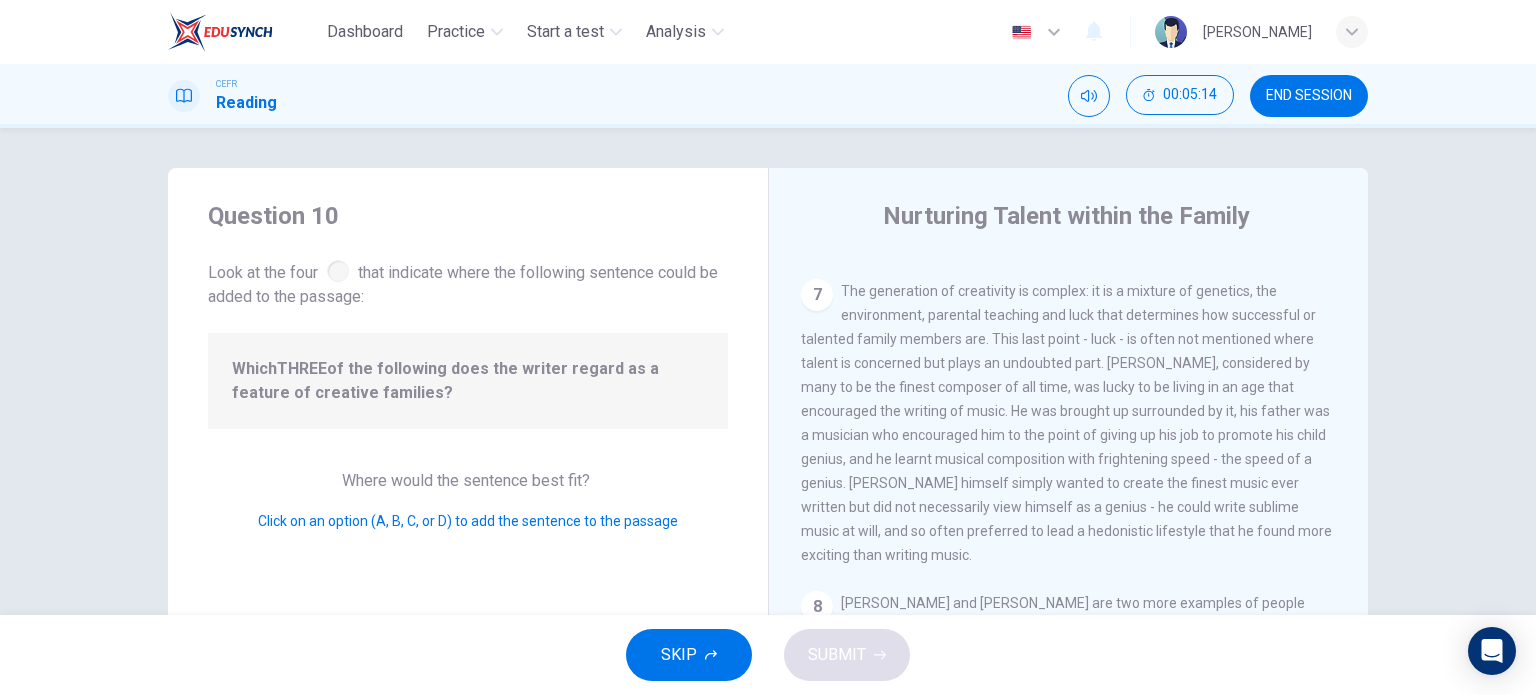 click on "7" at bounding box center (817, 295) 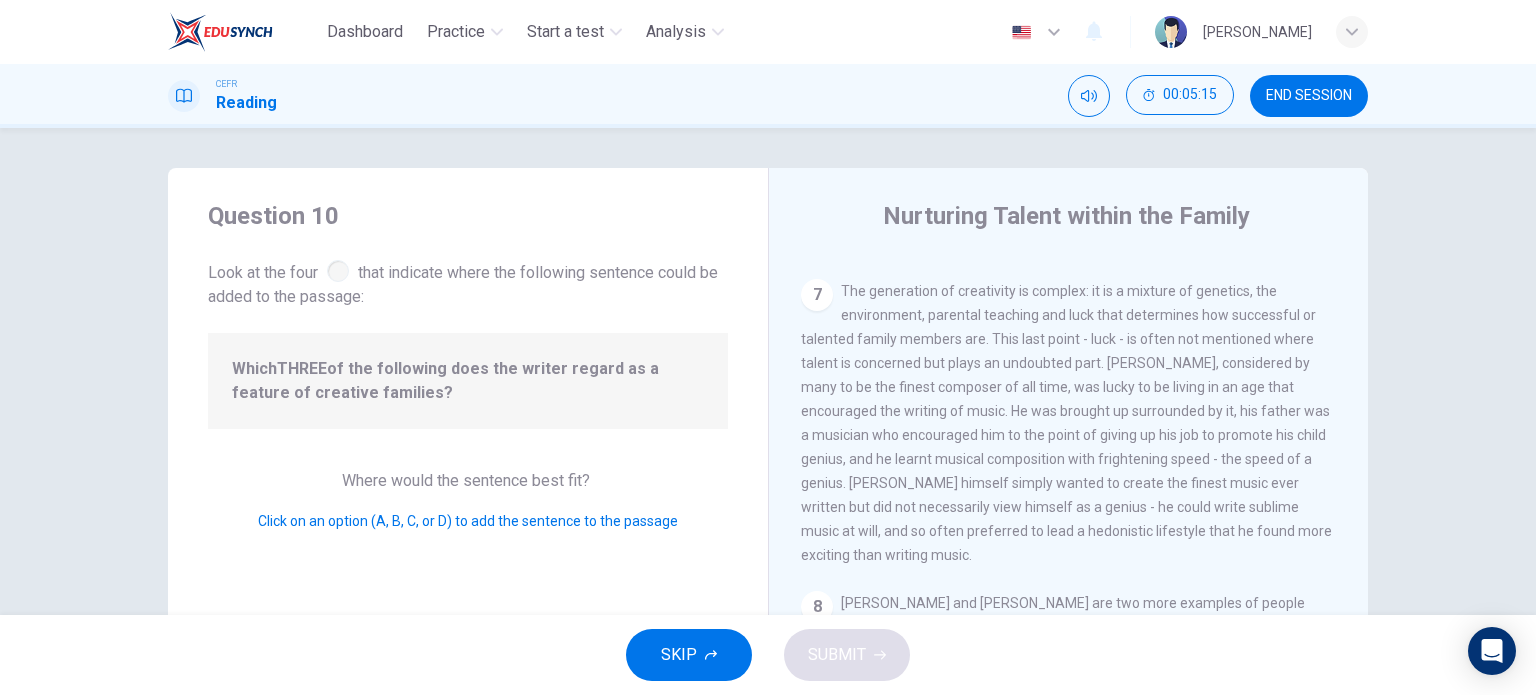 click on "Question 10 Look at the four     that indicate where the following sentence could be added to the passage: Which  THREE  of the following does the writer regard as a feature of creative families? Where would the sentence best fit?   Click on an option (A, B, C, or D) to add the sentence to the passage" at bounding box center [468, 515] 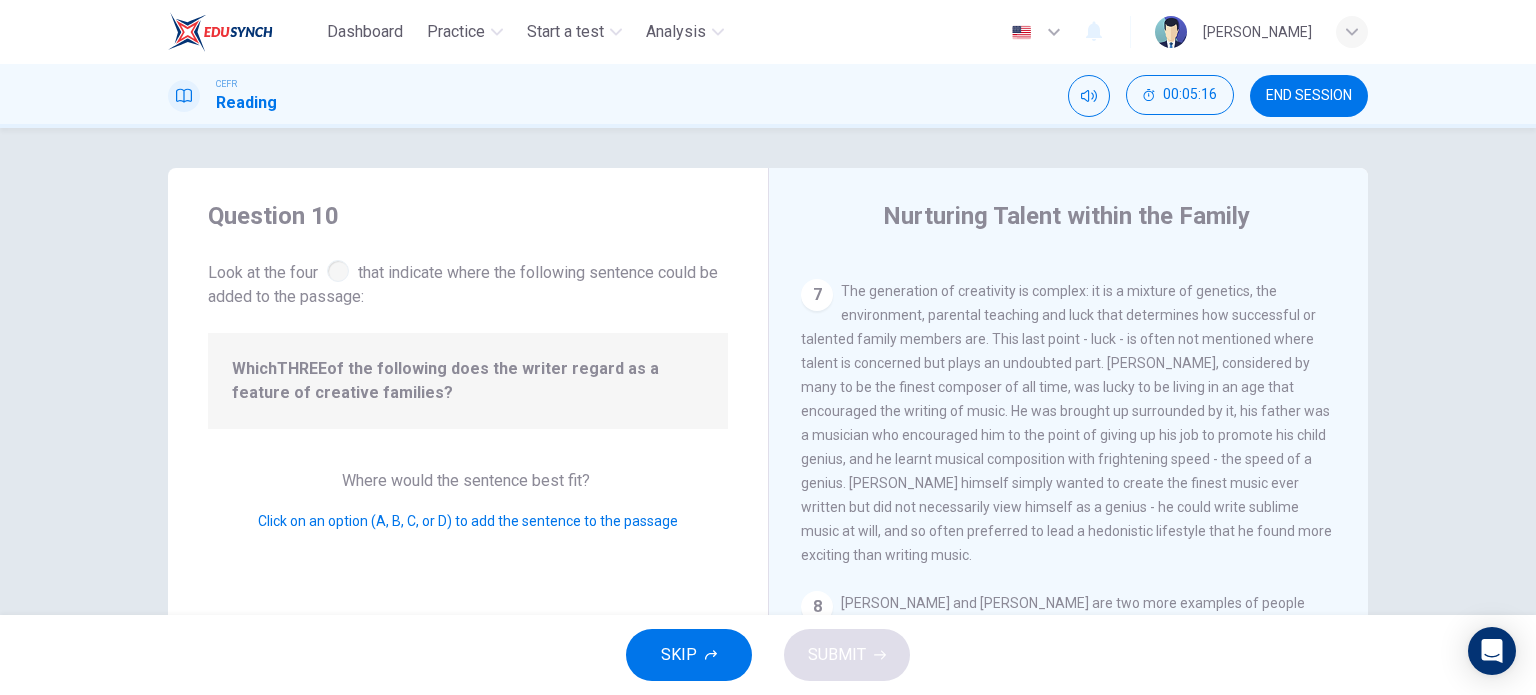 drag, startPoint x: 499, startPoint y: 519, endPoint x: 395, endPoint y: 522, distance: 104.04326 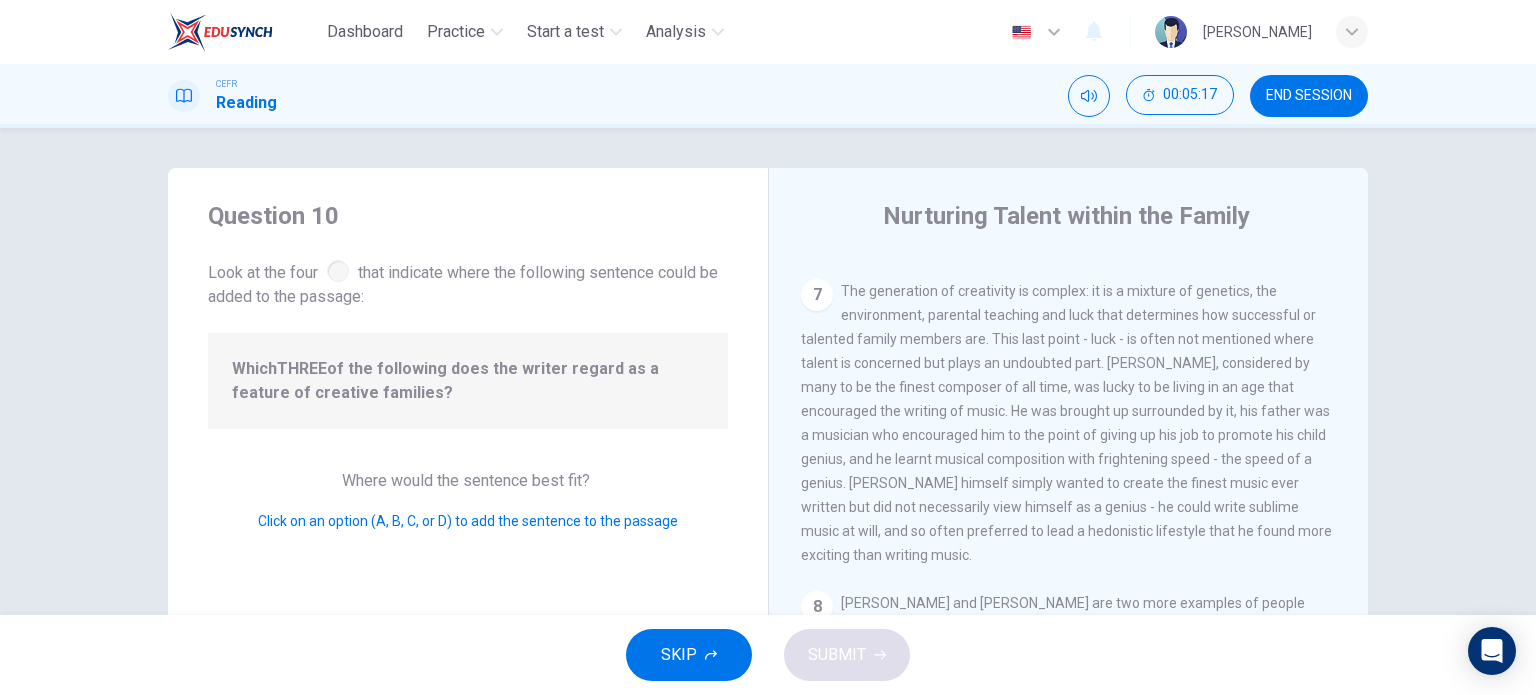click on "Which  THREE  of the following does the writer regard as a feature of creative families?" at bounding box center [468, 381] 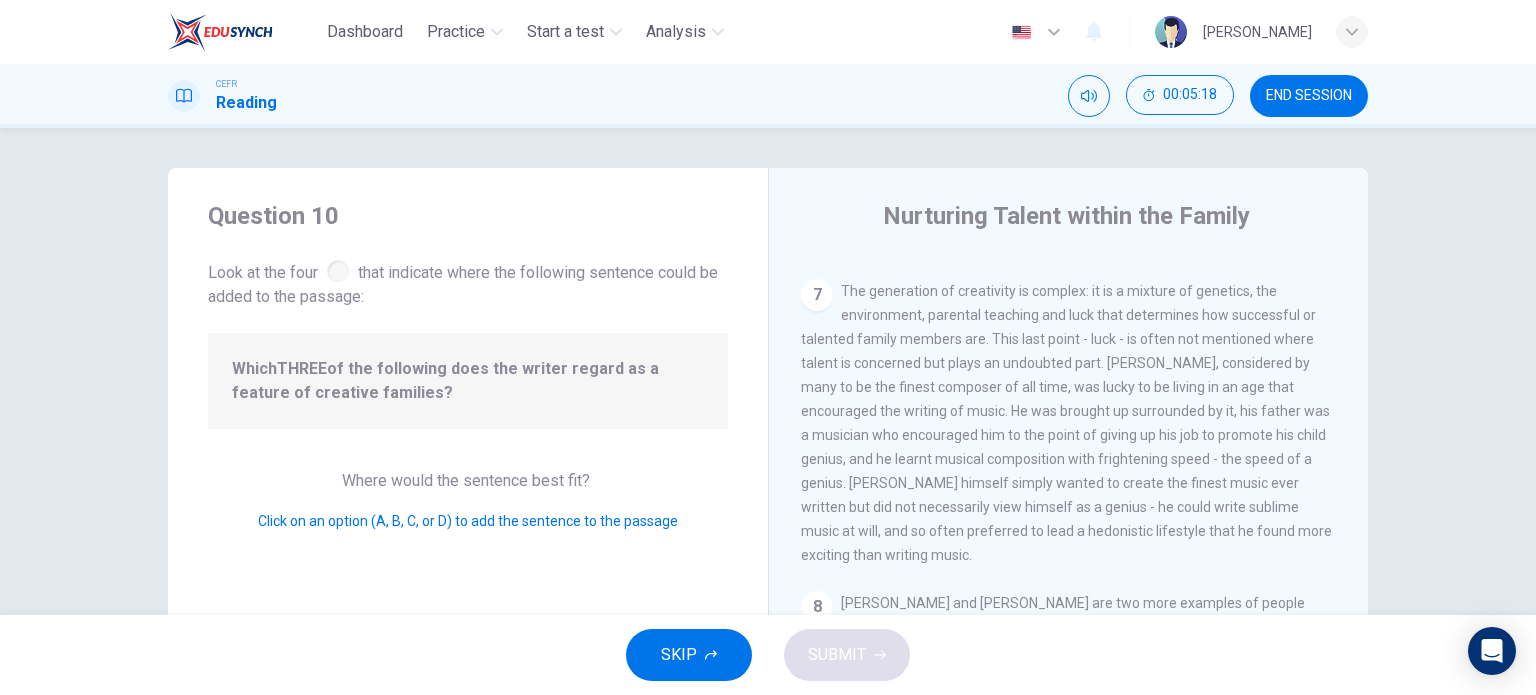 click on "Question 10 Look at the four     that indicate where the following sentence could be added to the passage: Which  THREE  of the following does the writer regard as a feature of creative families? Where would the sentence best fit?   Click on an option (A, B, C, or D) to add the sentence to the passage" at bounding box center [468, 515] 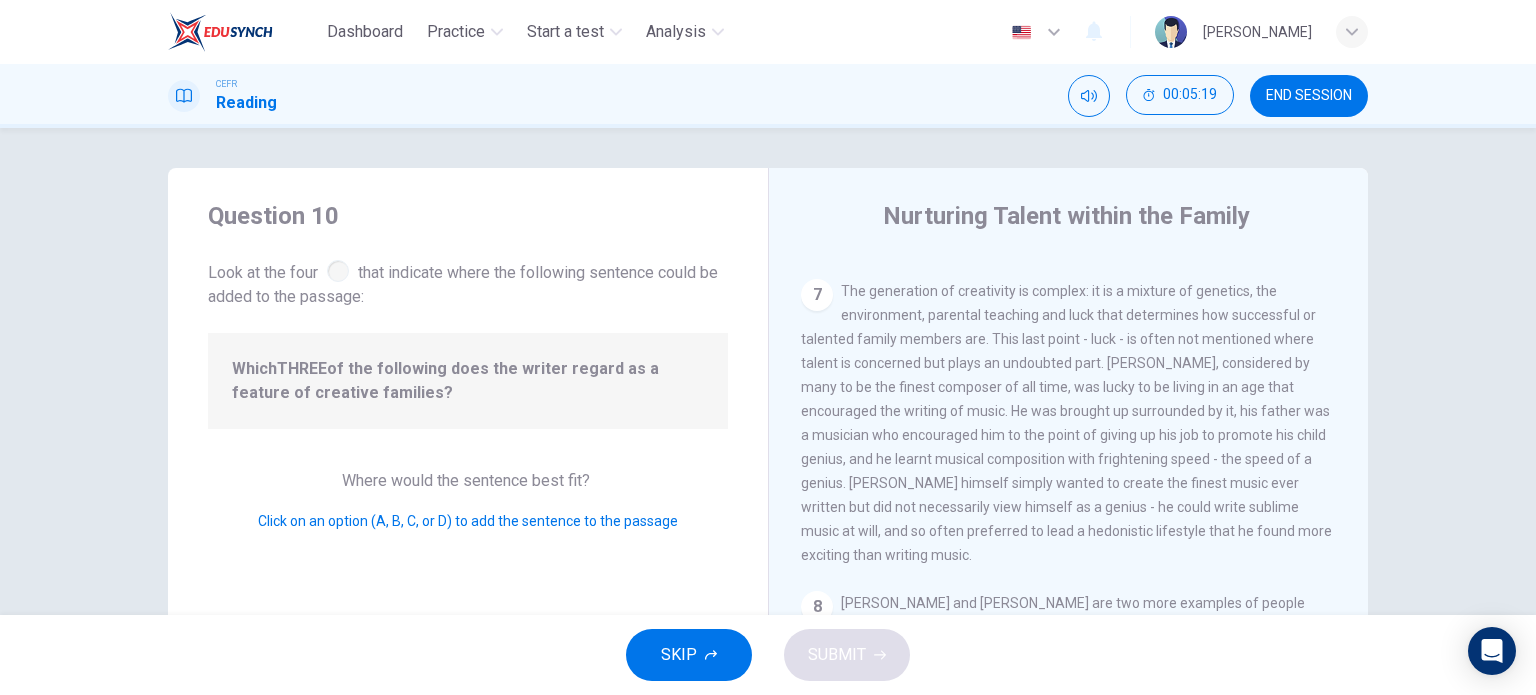click at bounding box center [338, 271] 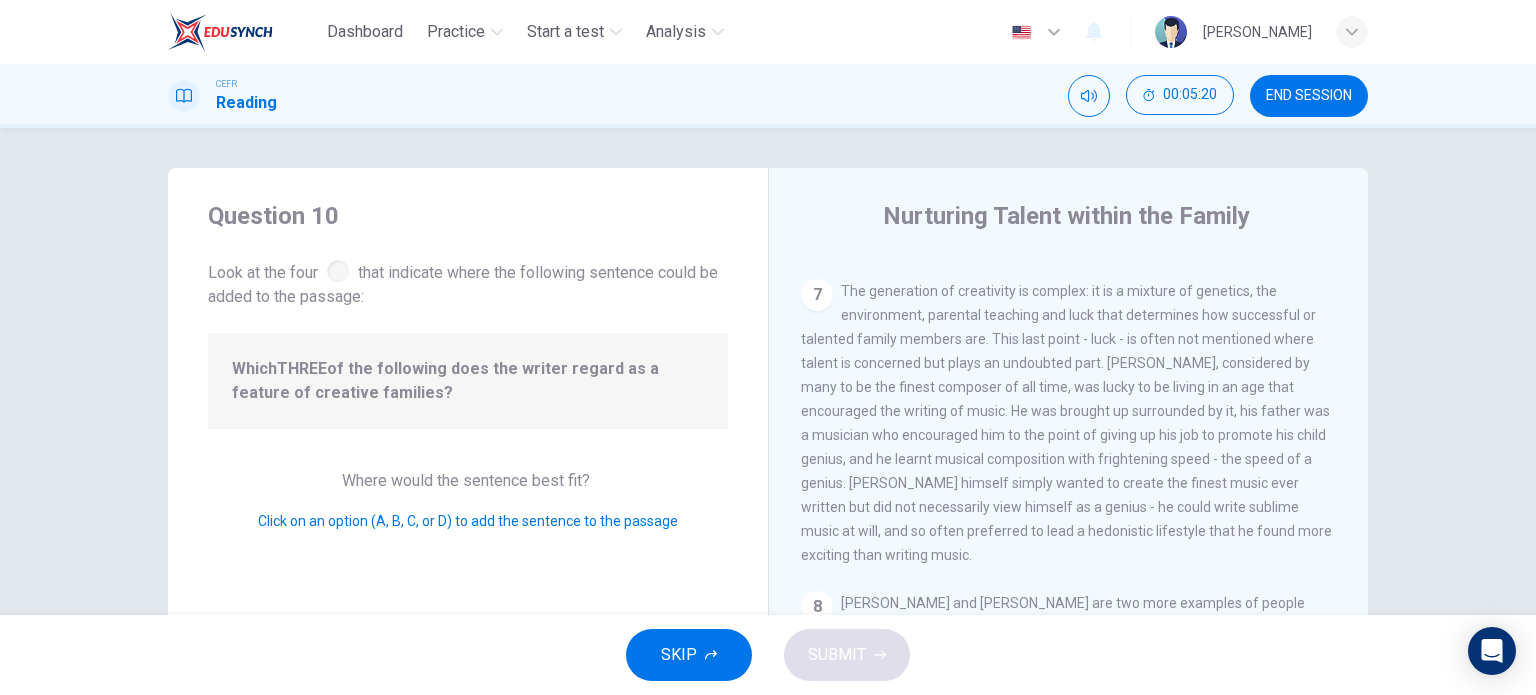 scroll, scrollTop: 288, scrollLeft: 0, axis: vertical 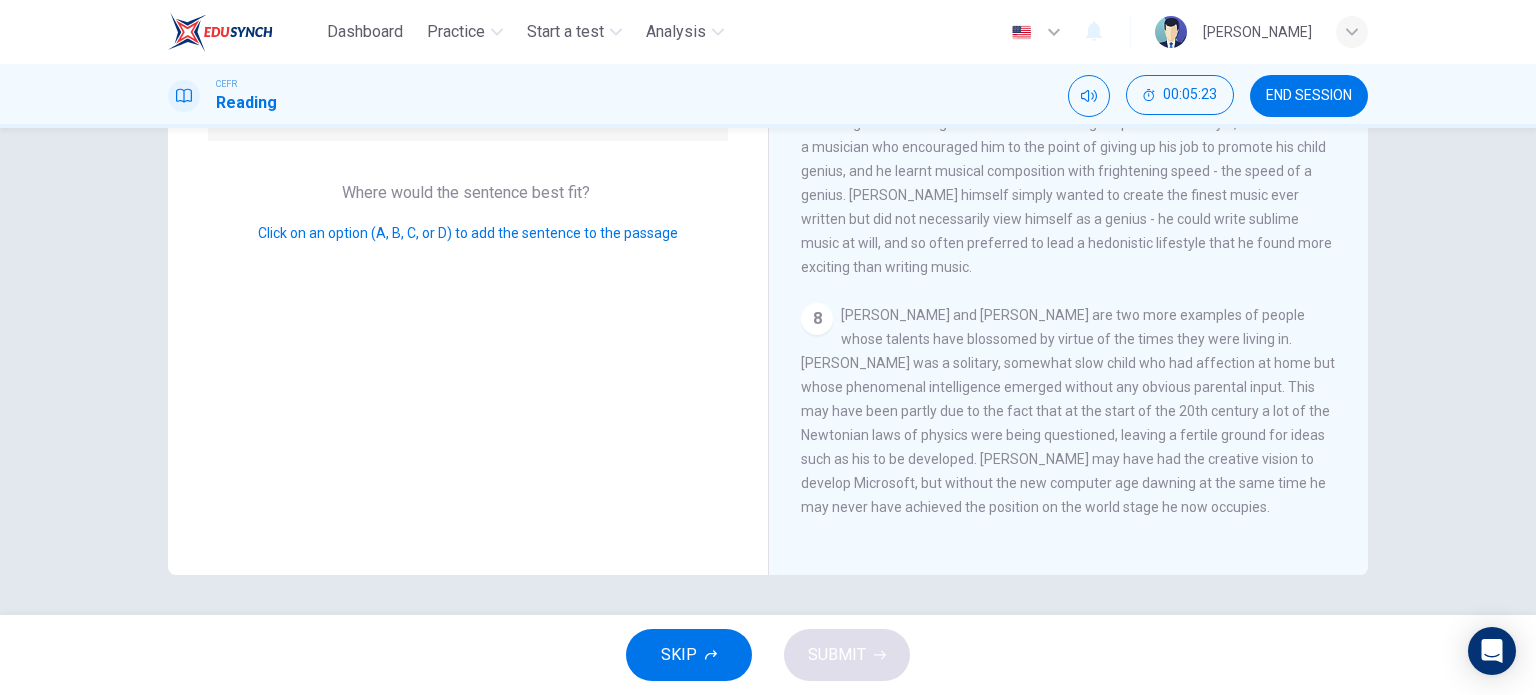 drag, startPoint x: 296, startPoint y: 232, endPoint x: 513, endPoint y: 222, distance: 217.23029 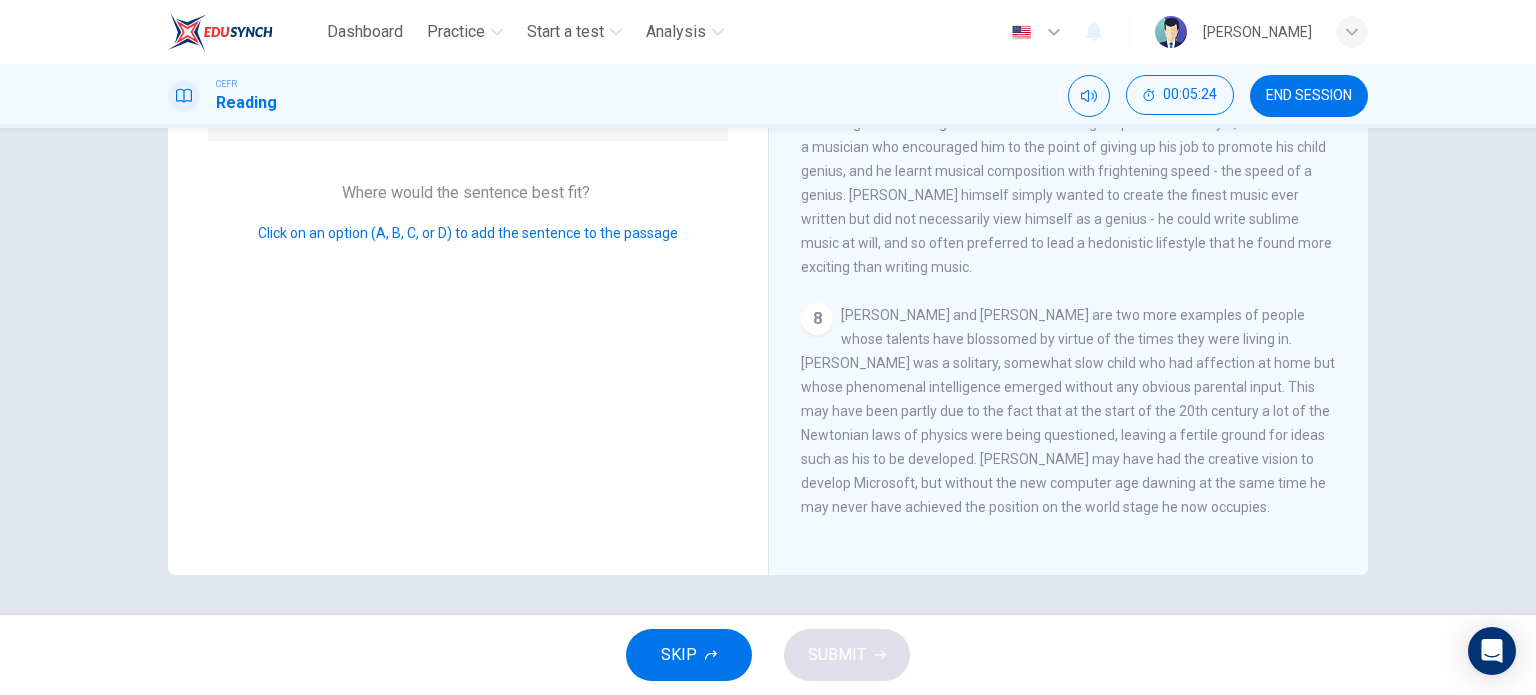 click on "Click on an option (A, B, C, or D) to add the sentence to the passage" at bounding box center (468, 233) 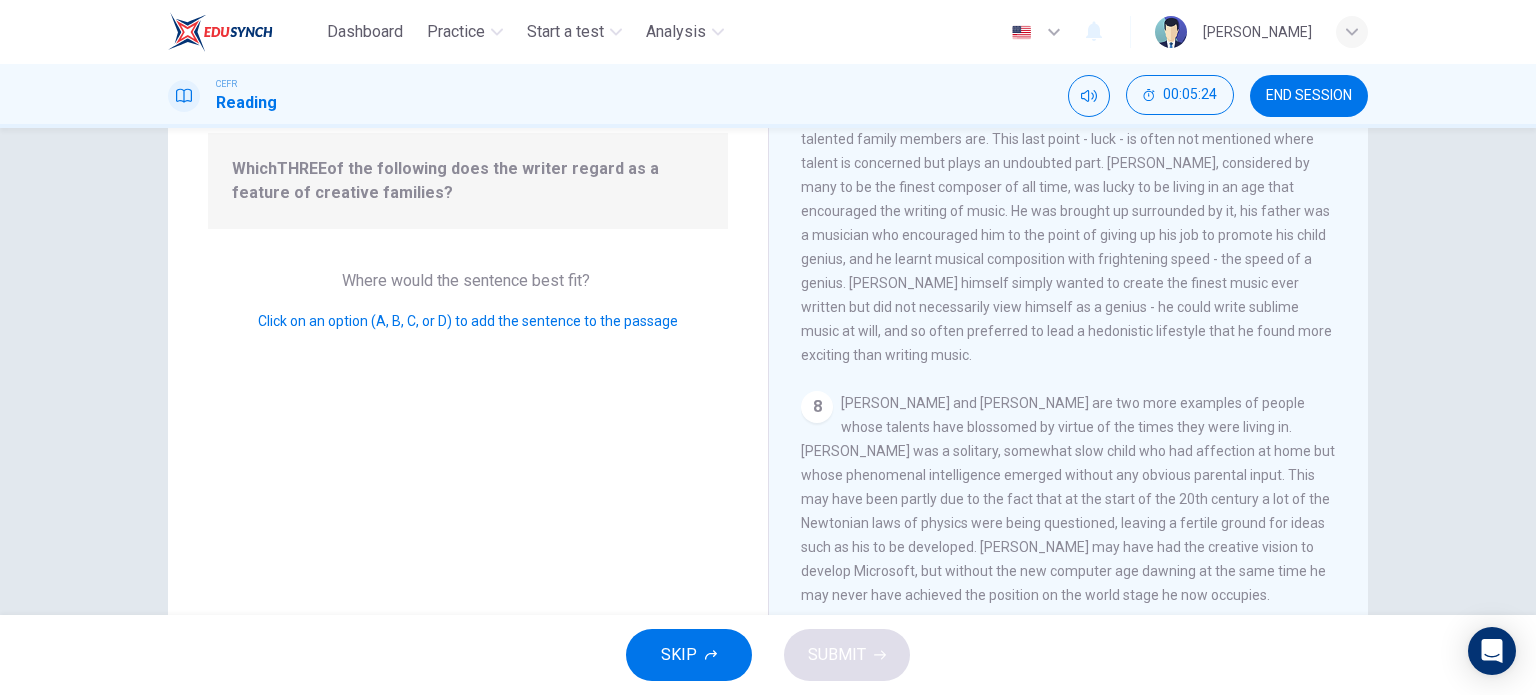 scroll, scrollTop: 88, scrollLeft: 0, axis: vertical 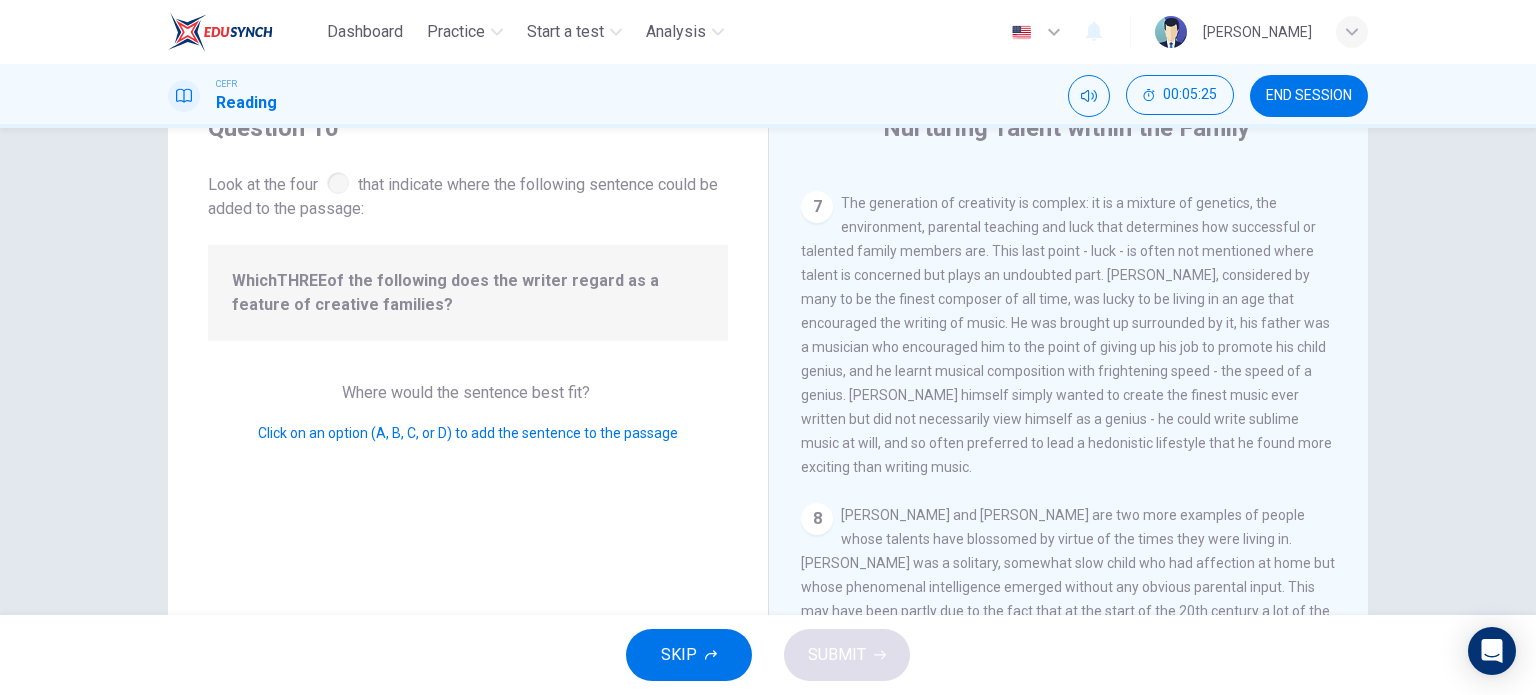 click on "Where would the sentence best fit?" at bounding box center (468, 392) 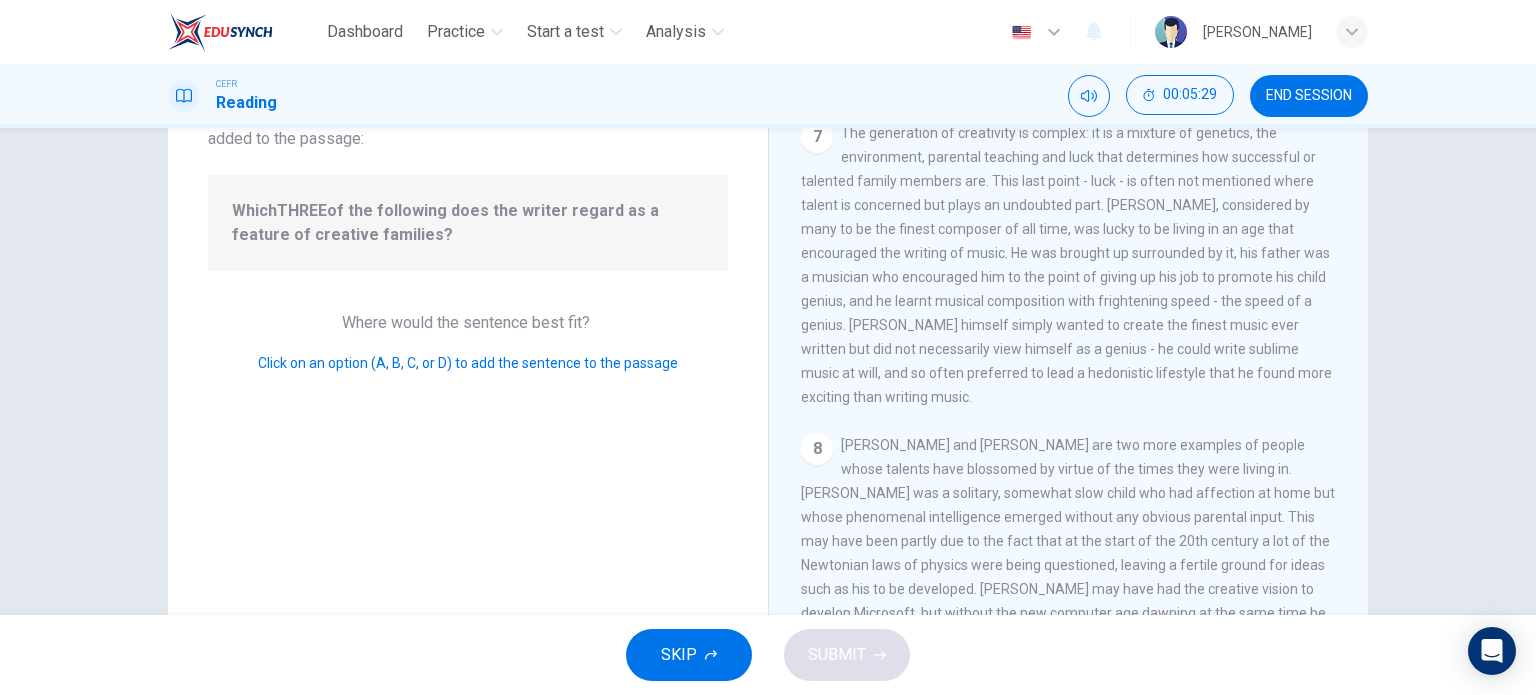 scroll, scrollTop: 288, scrollLeft: 0, axis: vertical 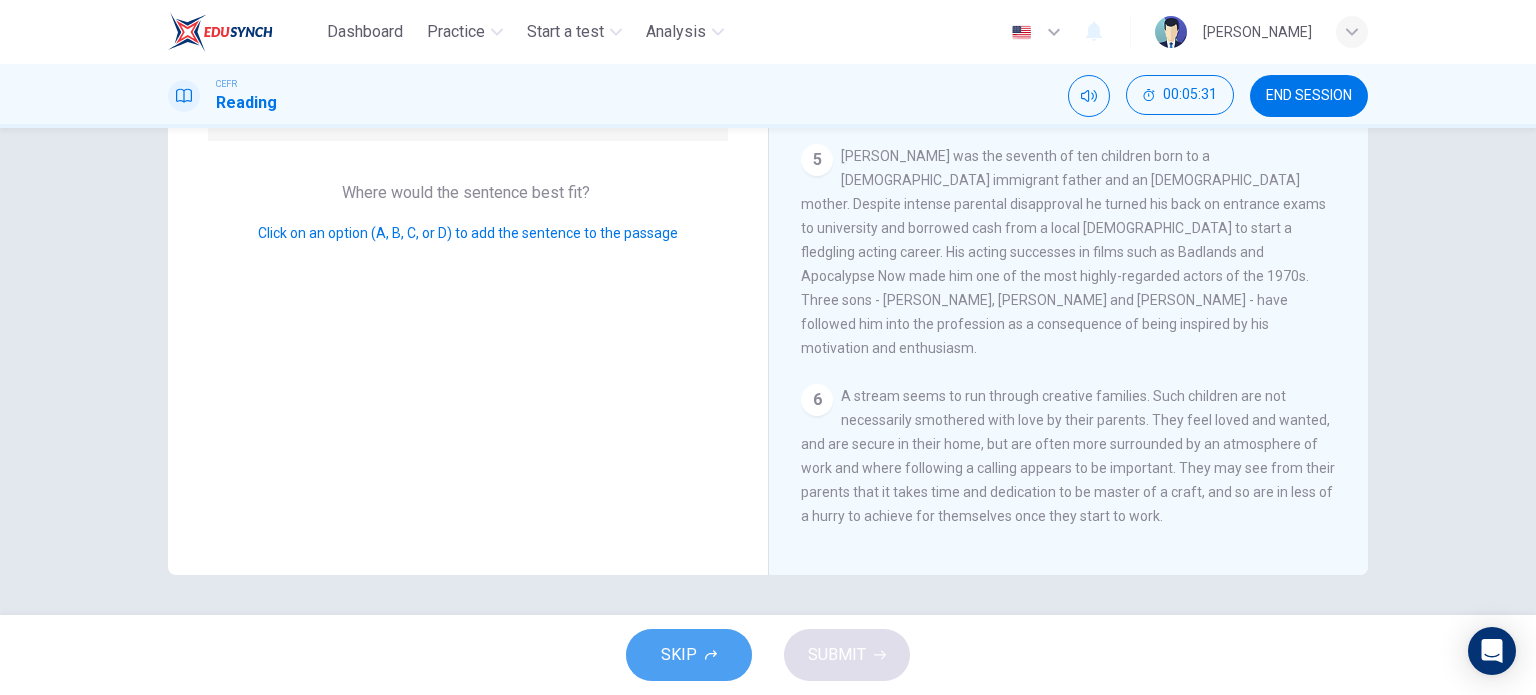 click on "SKIP" at bounding box center [689, 655] 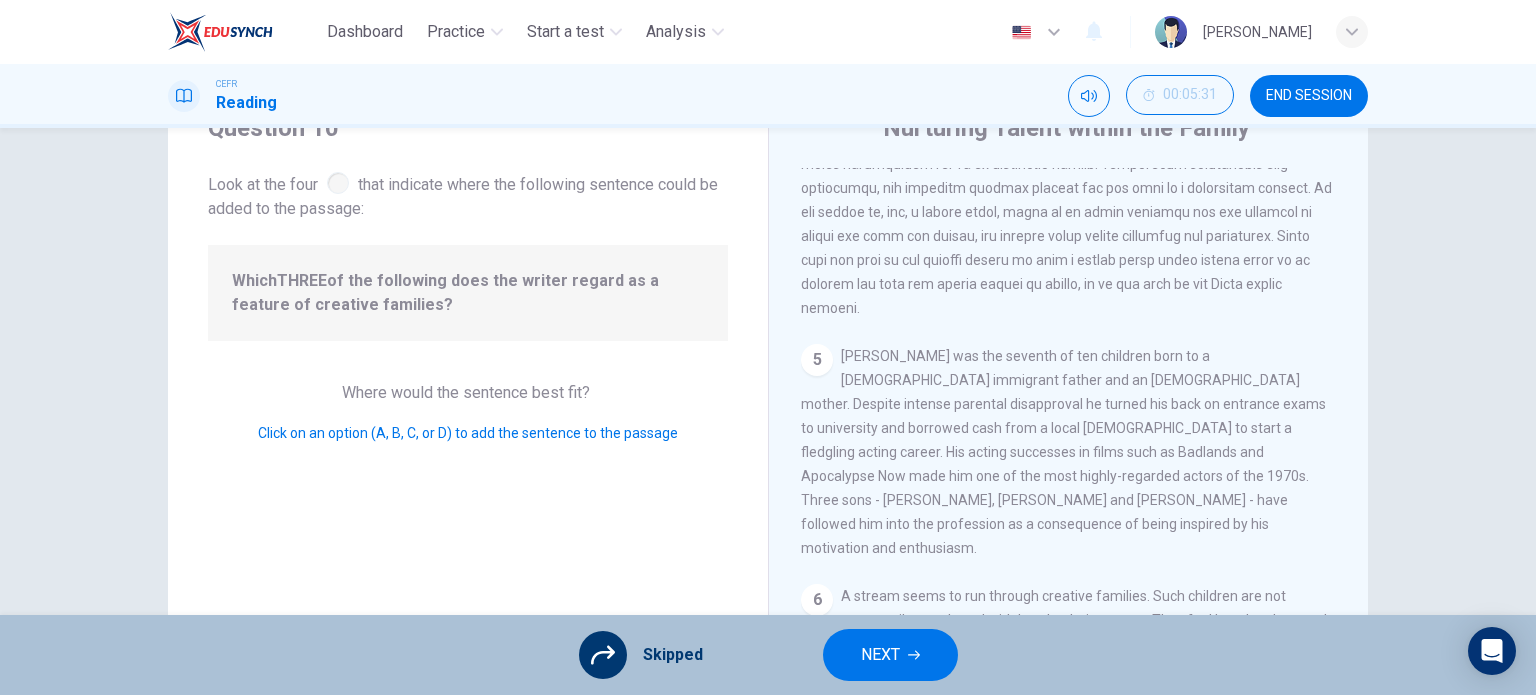 scroll, scrollTop: 0, scrollLeft: 0, axis: both 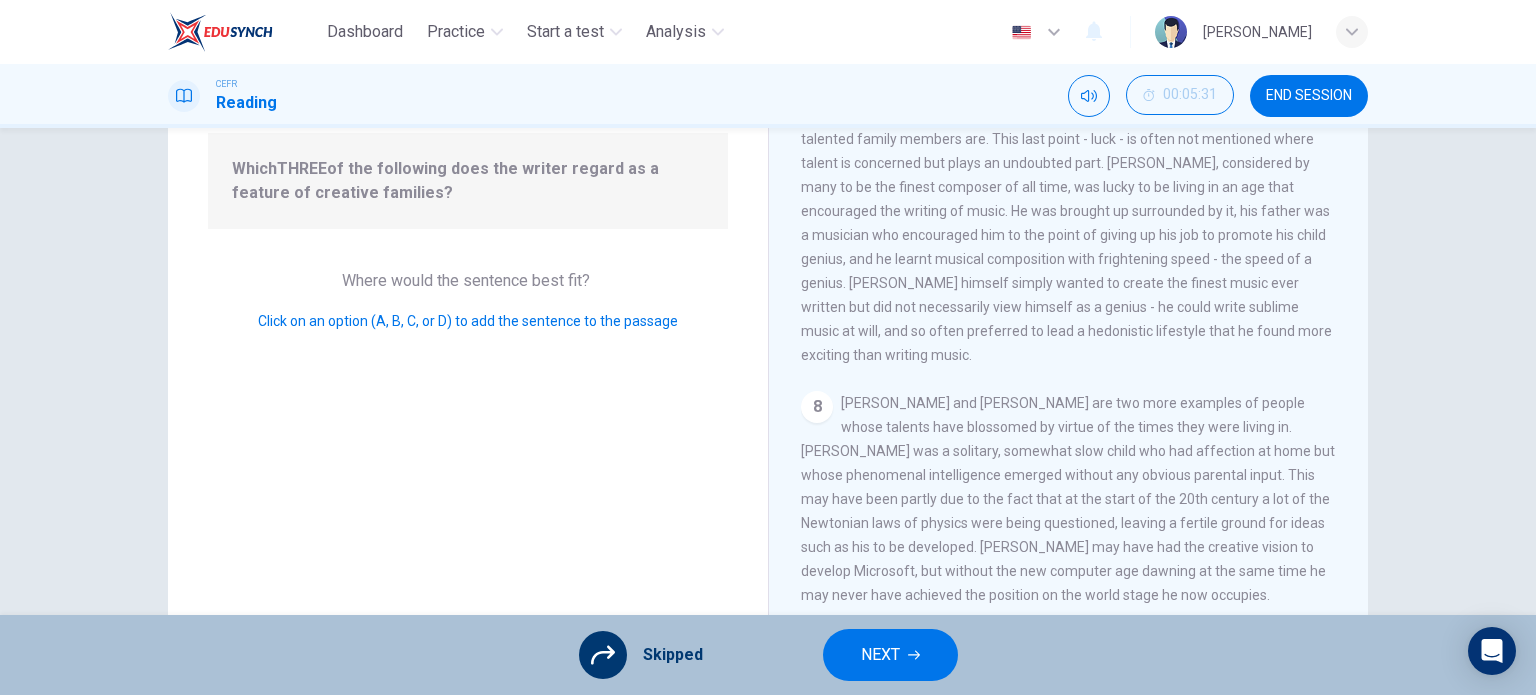 click 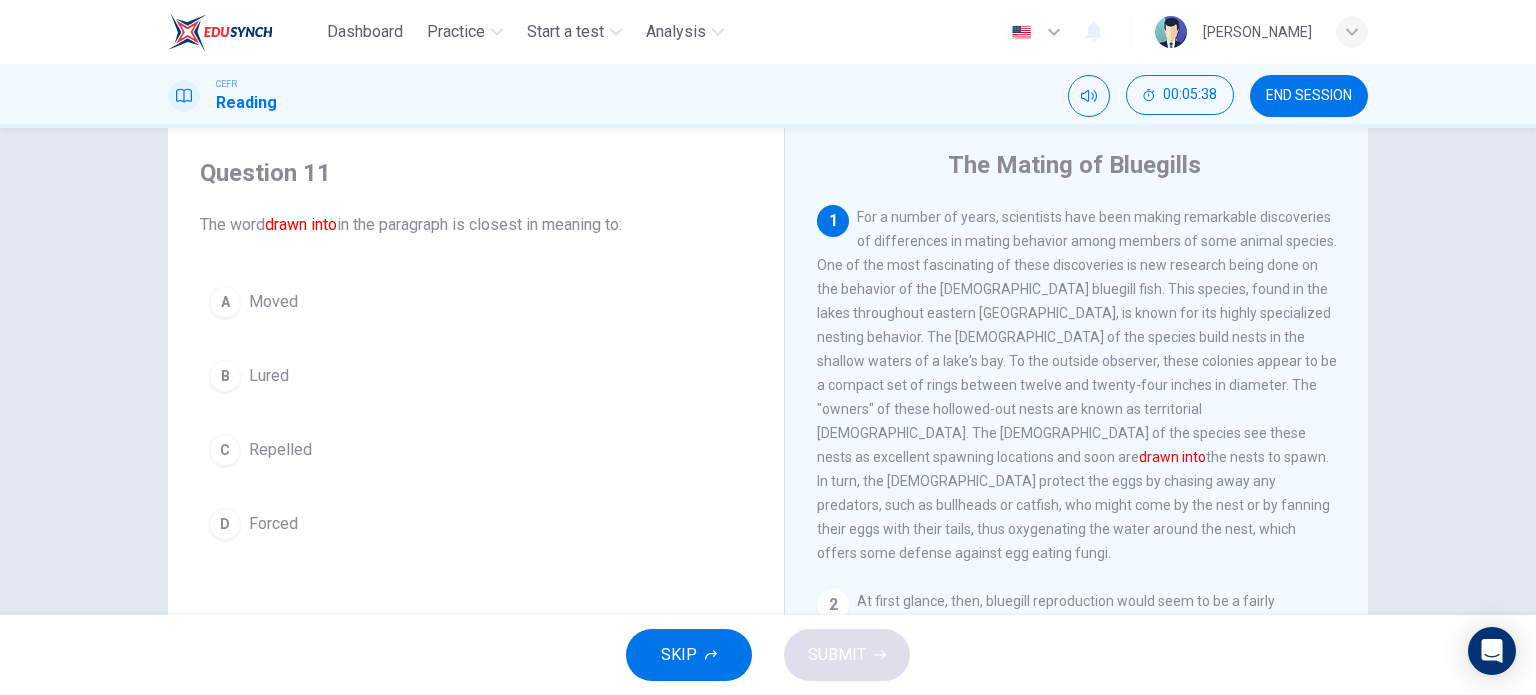 scroll, scrollTop: 100, scrollLeft: 0, axis: vertical 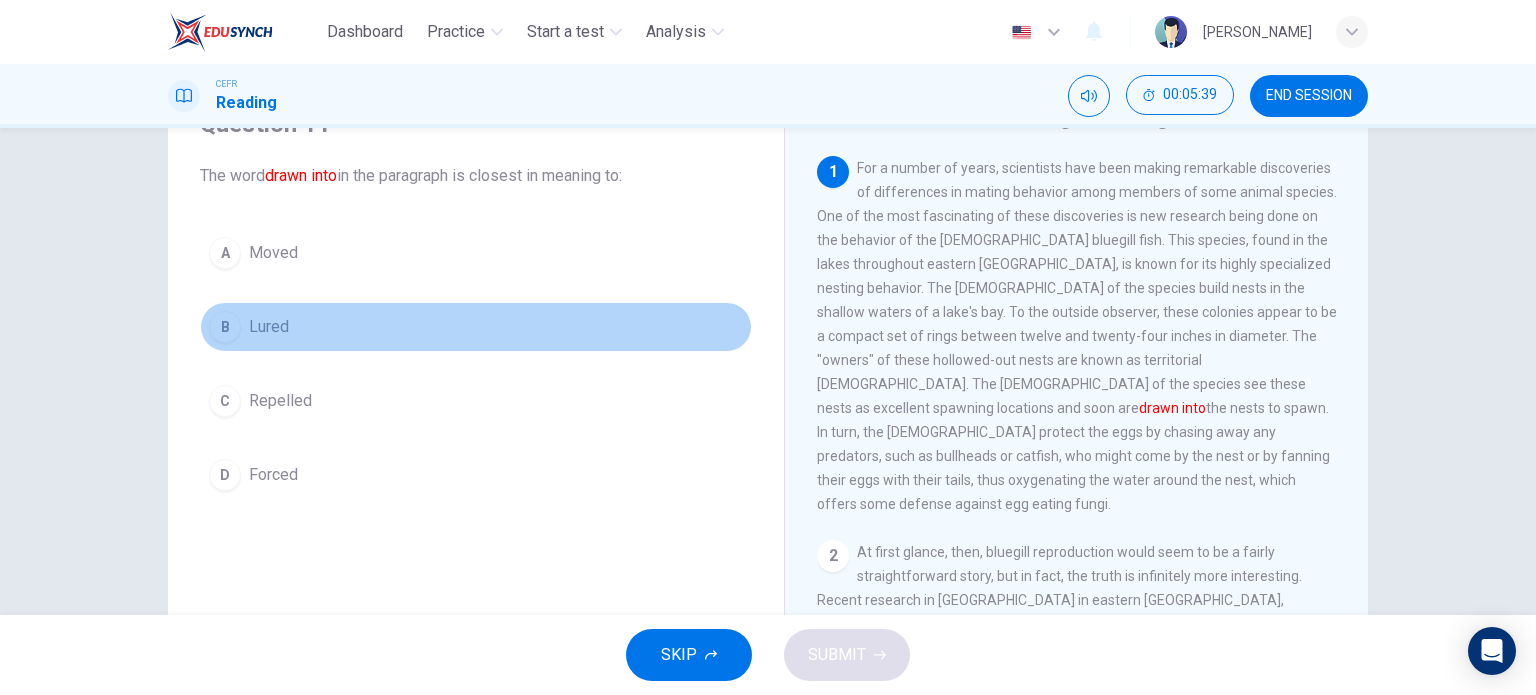 click on "B Lured" at bounding box center [476, 327] 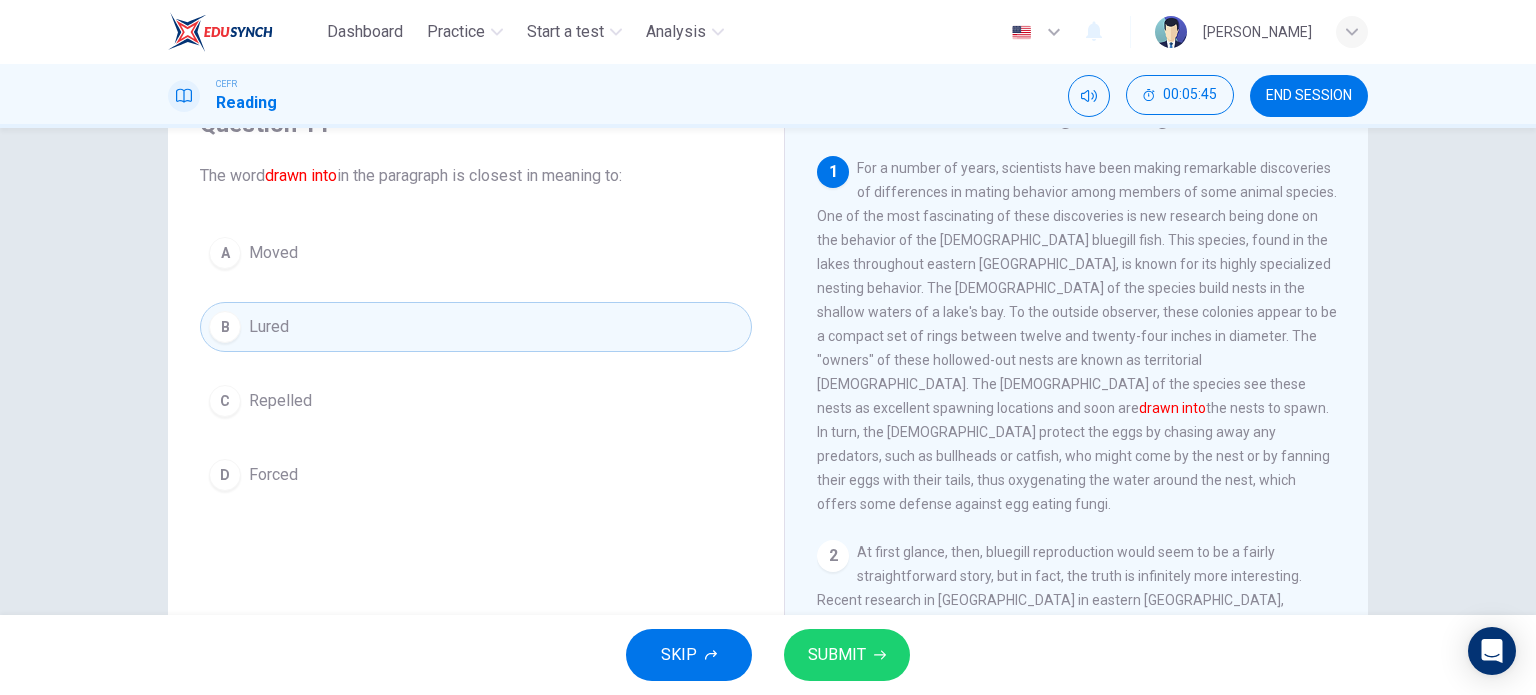 click on "SUBMIT" at bounding box center (847, 655) 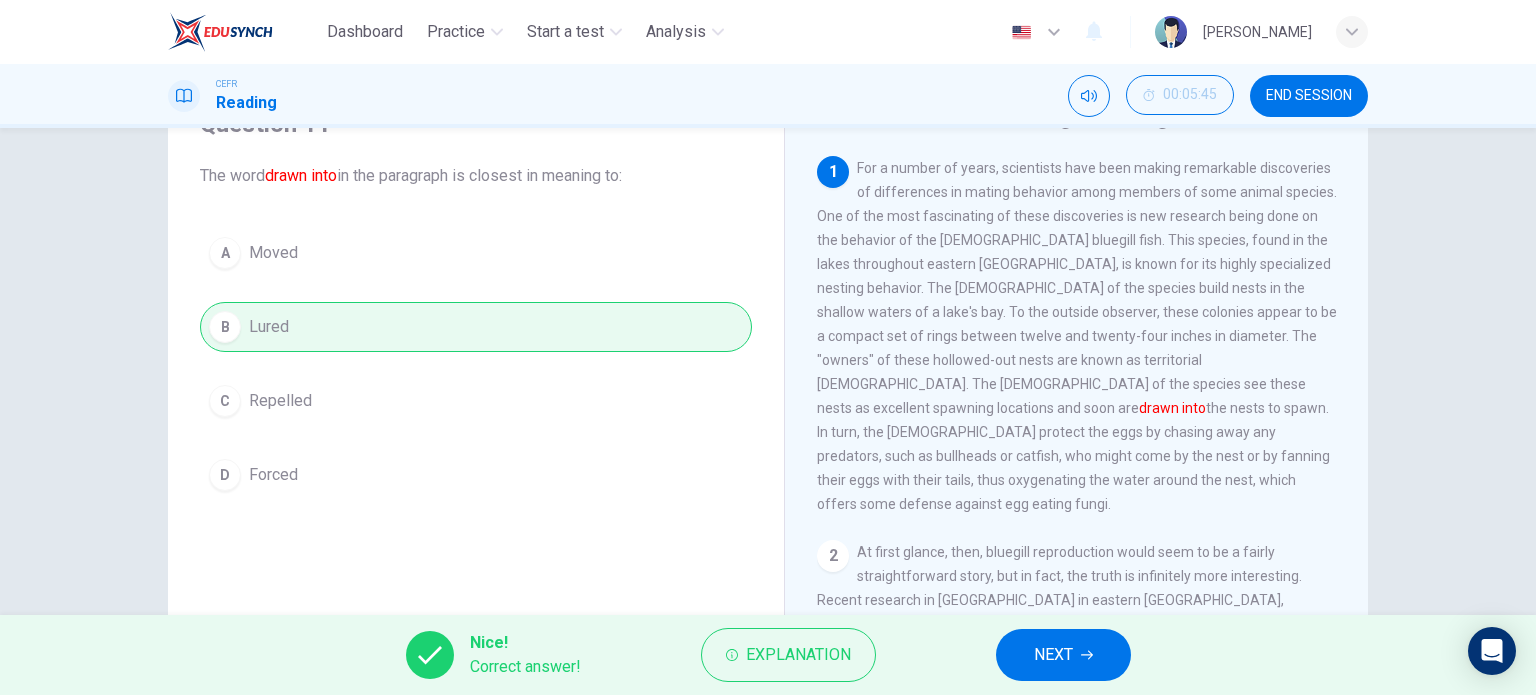 click 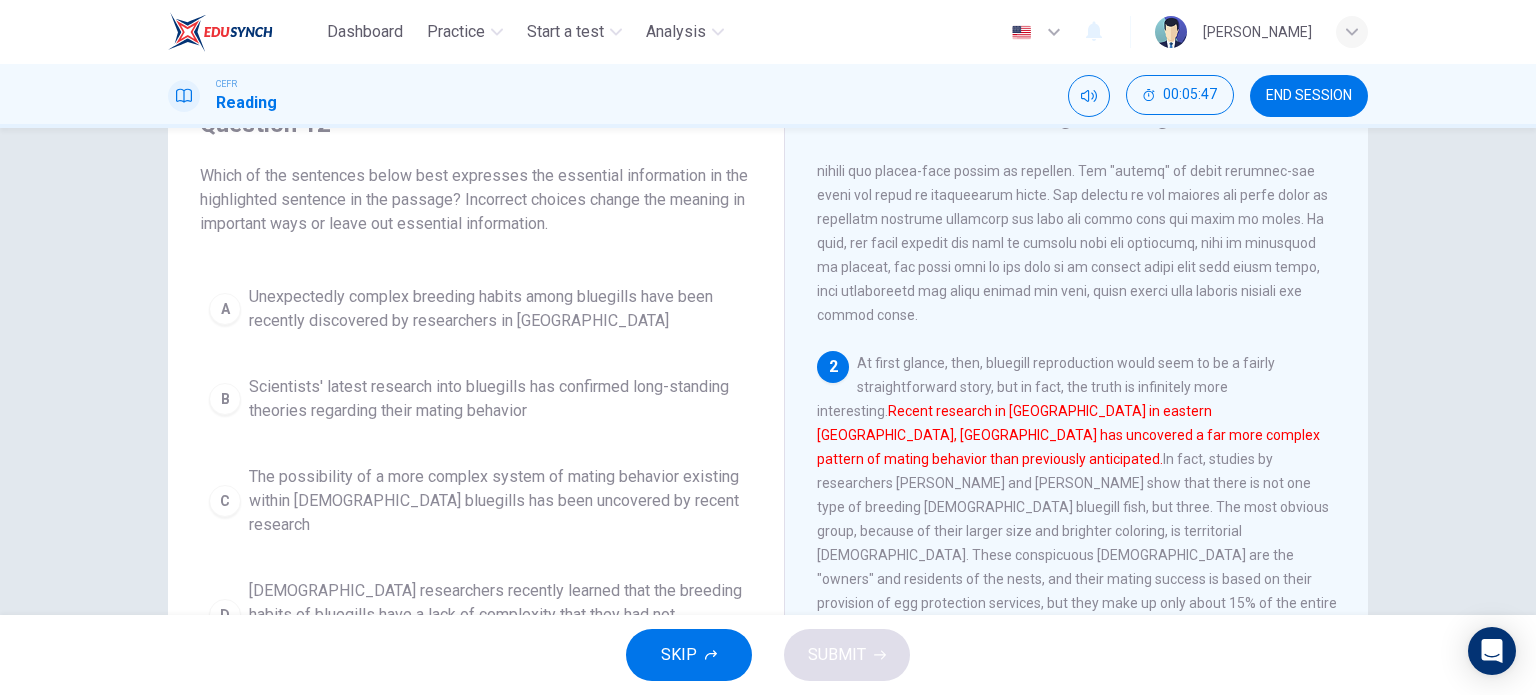 scroll, scrollTop: 200, scrollLeft: 0, axis: vertical 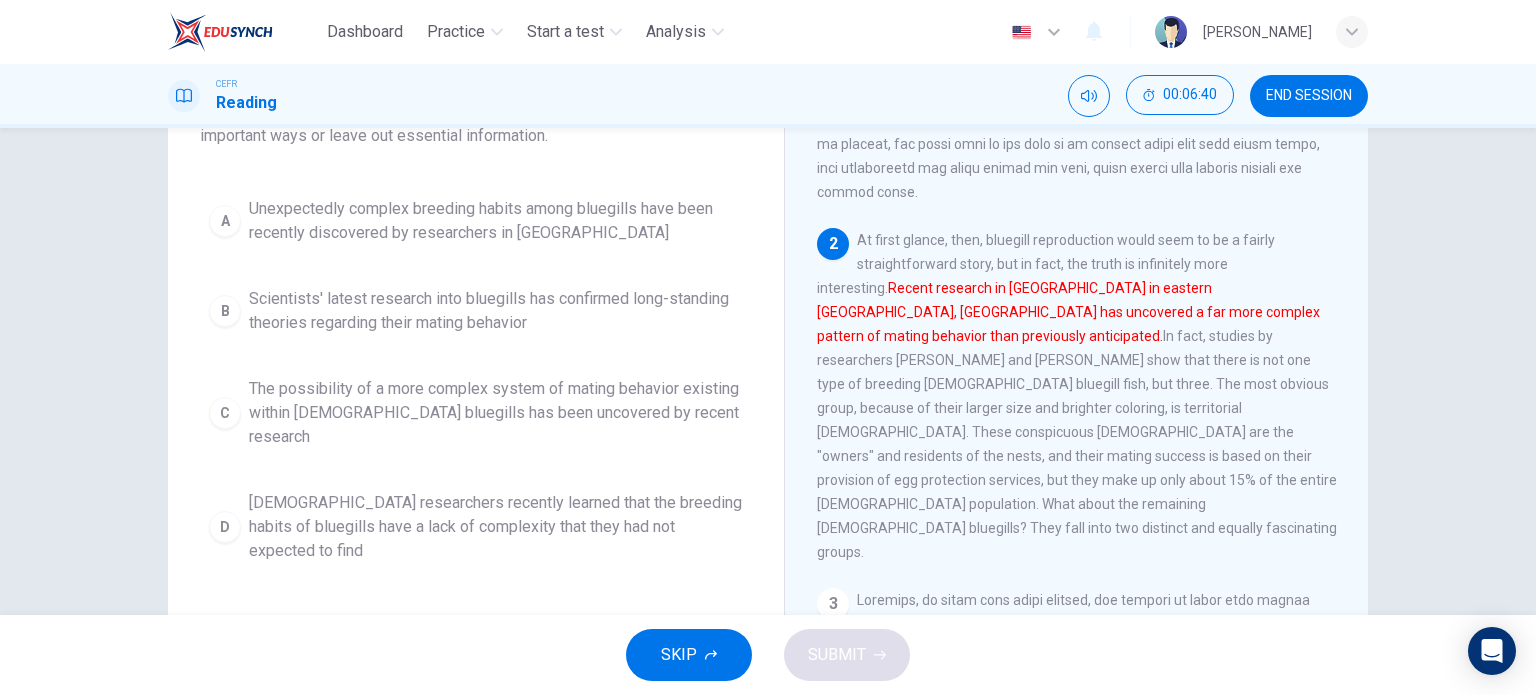 click on "Unexpectedly complex breeding habits among bluegills have been recently discovered by researchers in Canada" at bounding box center [496, 221] 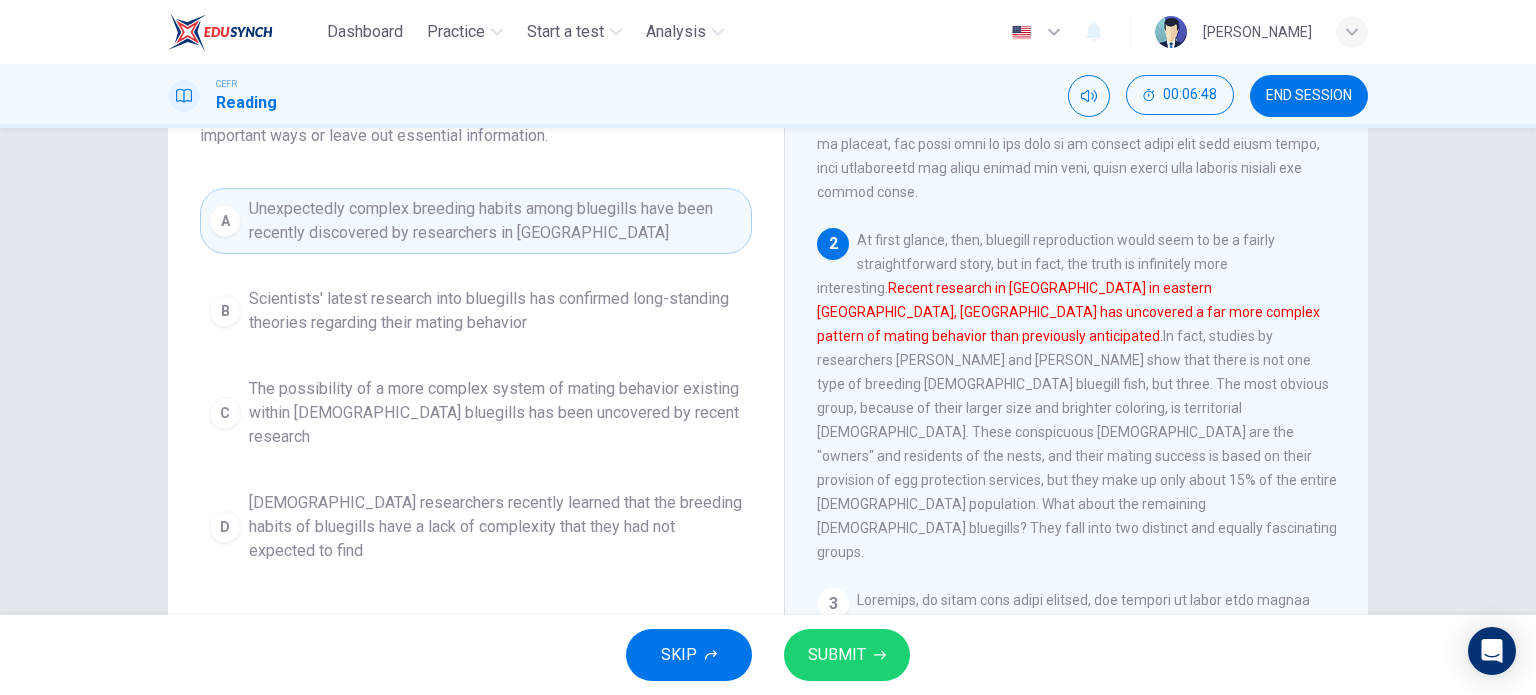 click on "Scientists' latest research into bluegills has confirmed long-standing theories regarding their mating behavior" at bounding box center (496, 311) 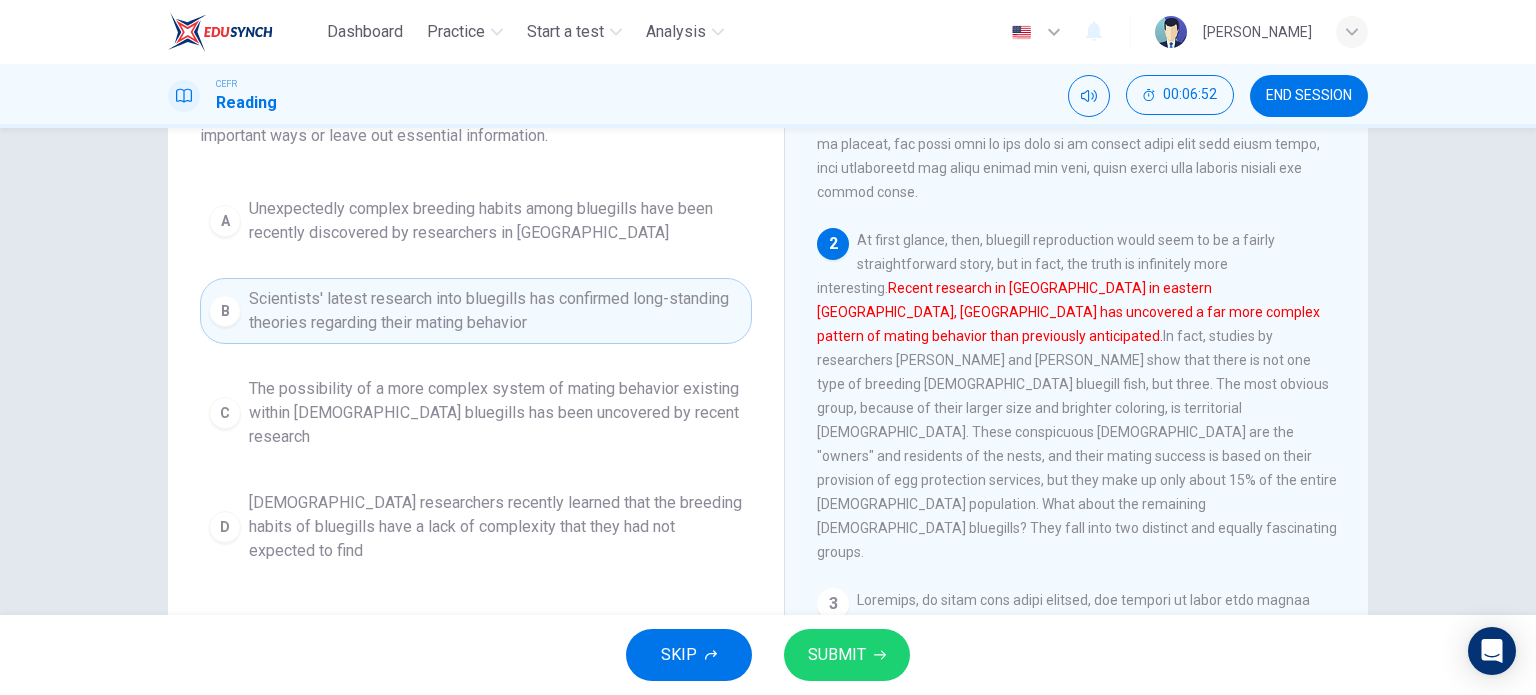 click on "Unexpectedly complex breeding habits among bluegills have been recently discovered by researchers in Canada" at bounding box center [496, 221] 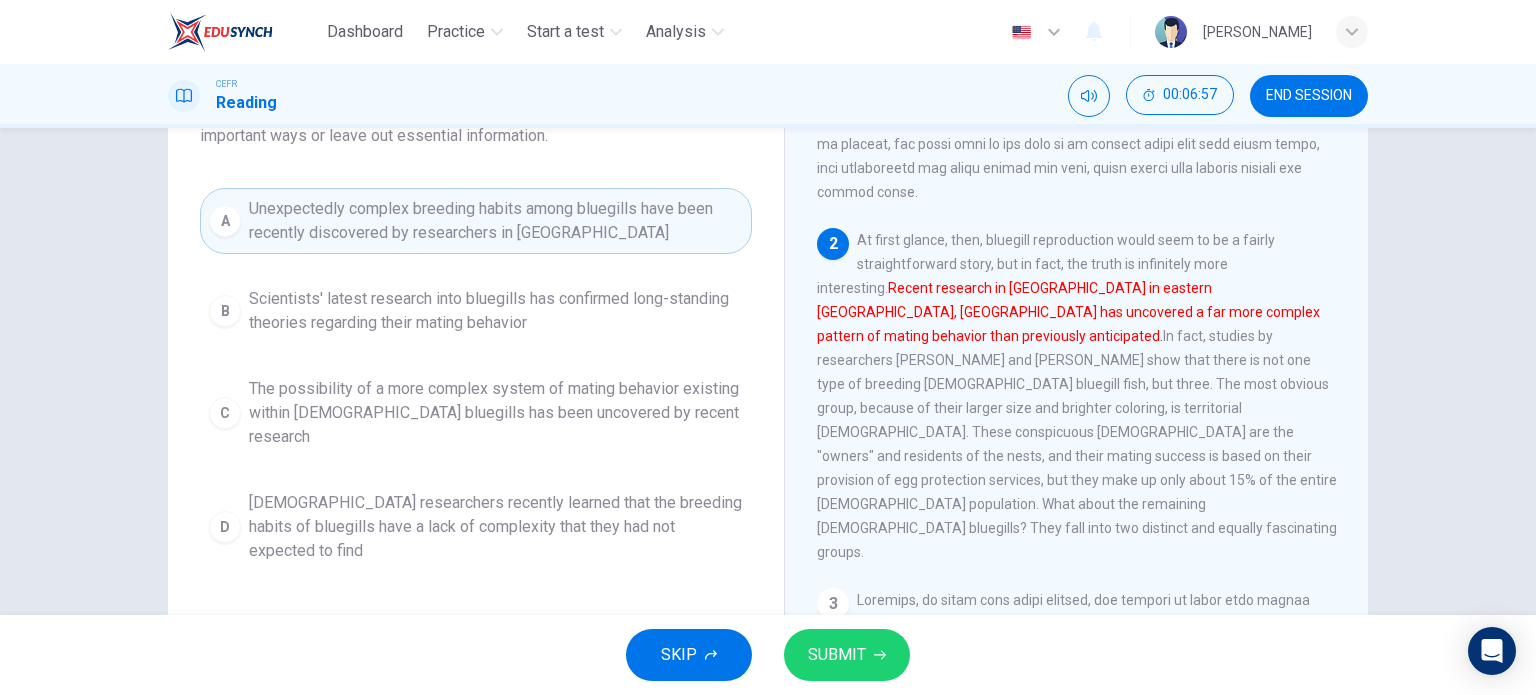 click on "SUBMIT" at bounding box center [837, 655] 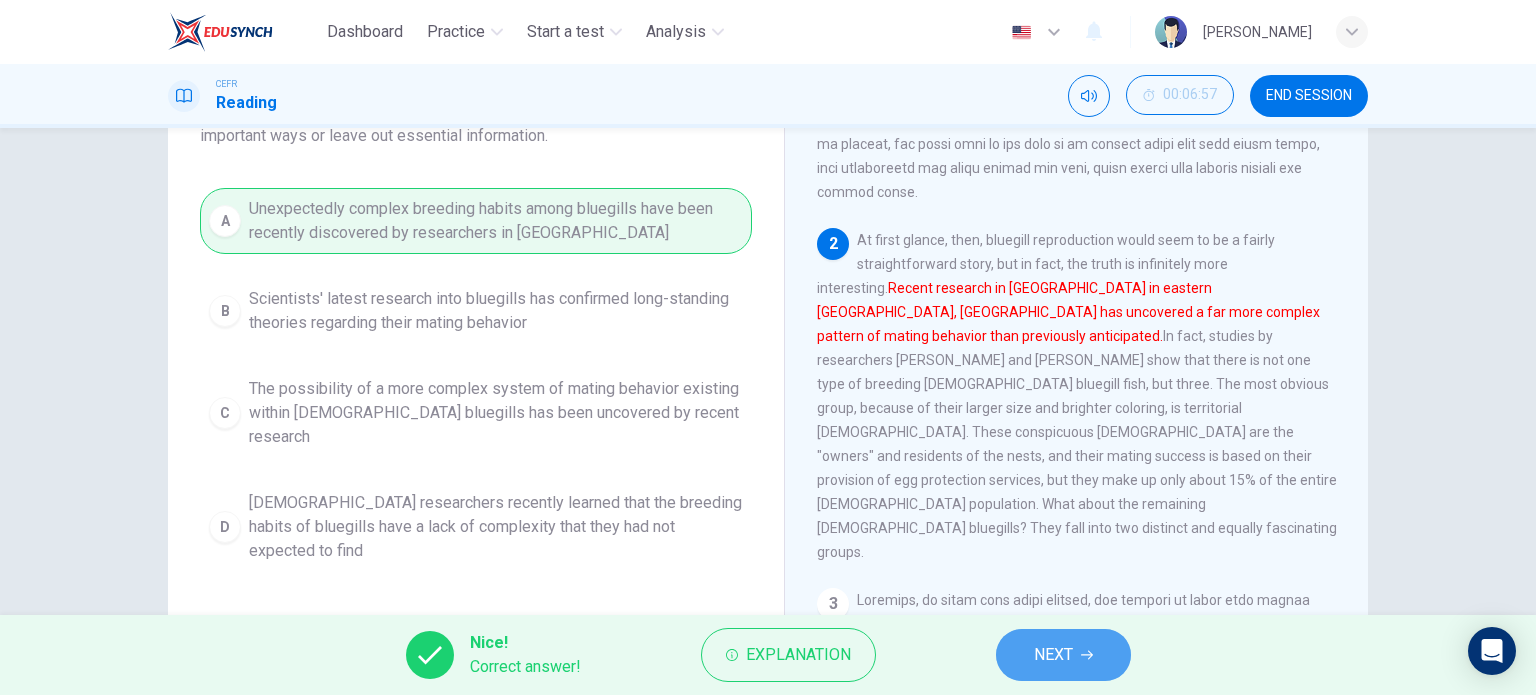 click on "NEXT" at bounding box center [1063, 655] 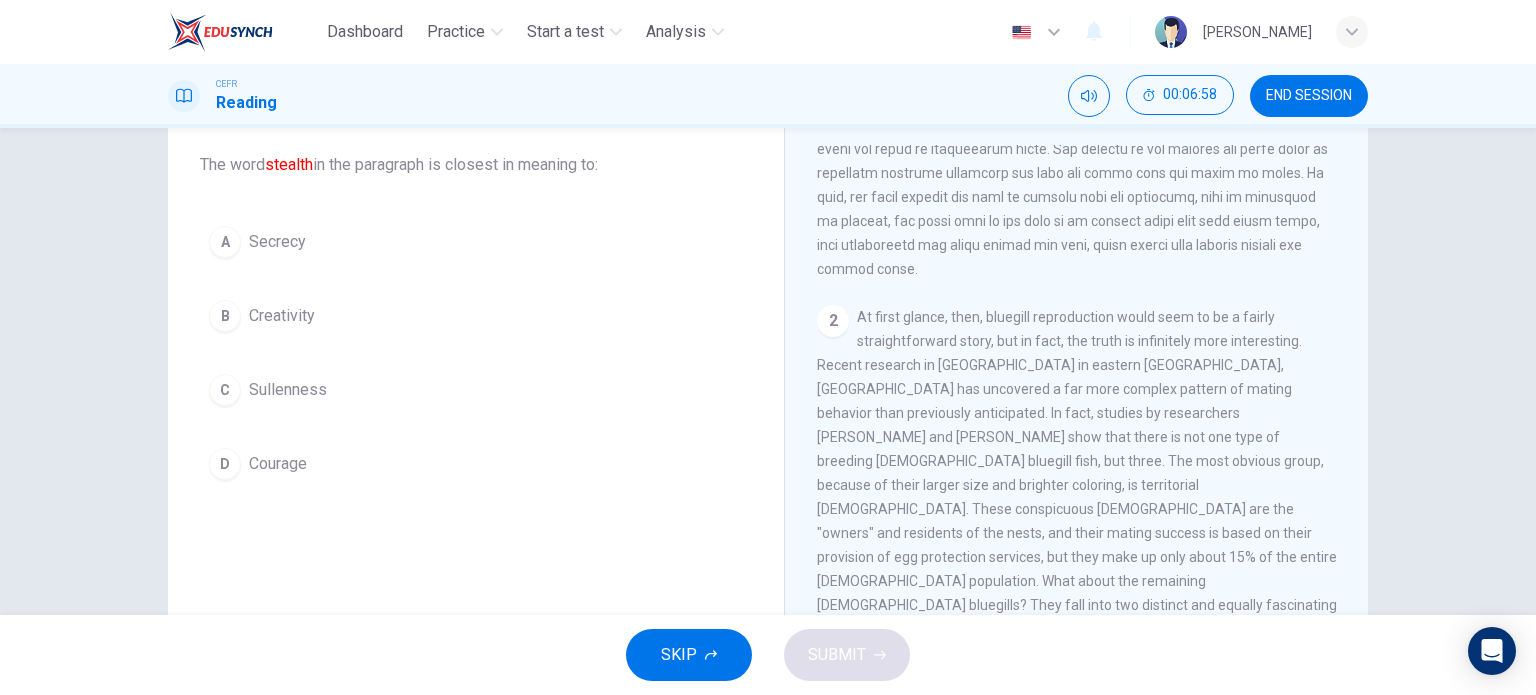 scroll, scrollTop: 0, scrollLeft: 0, axis: both 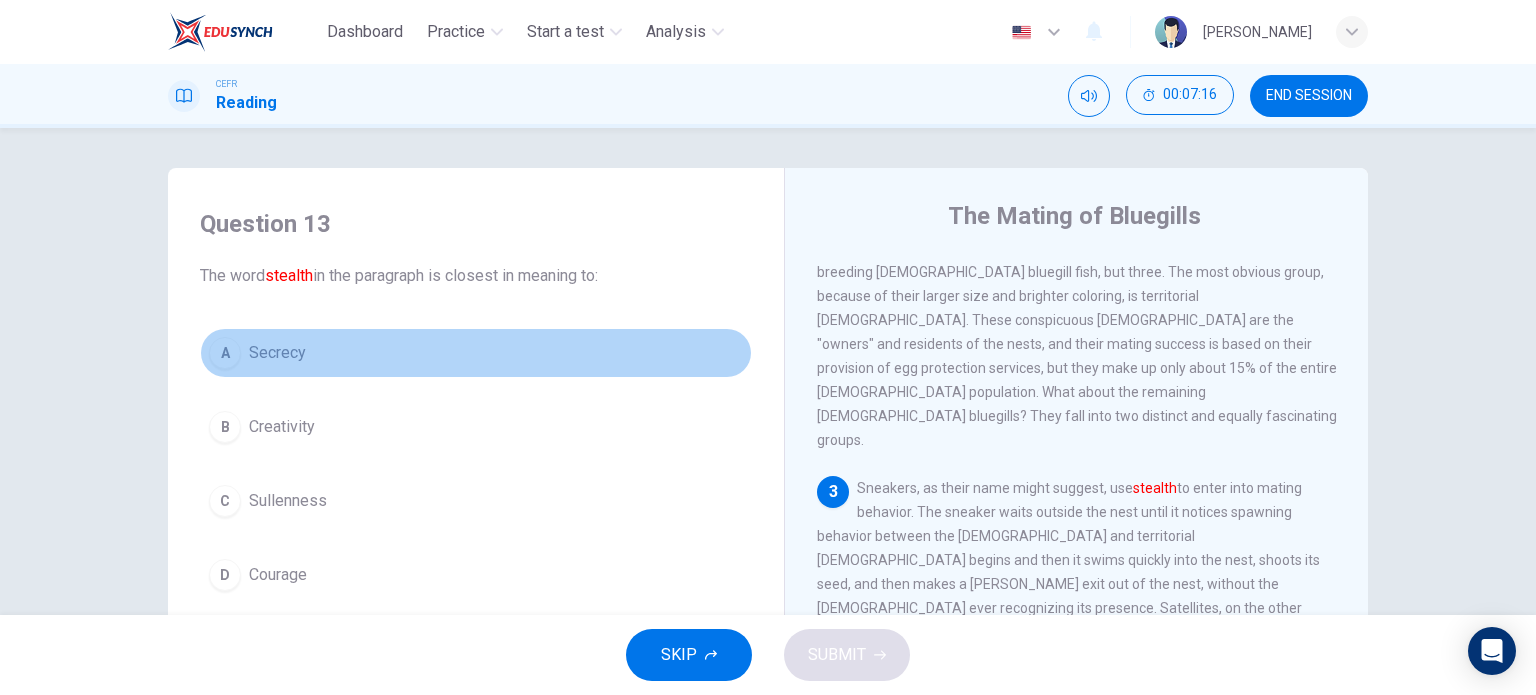 click on "A Secrecy" at bounding box center [476, 353] 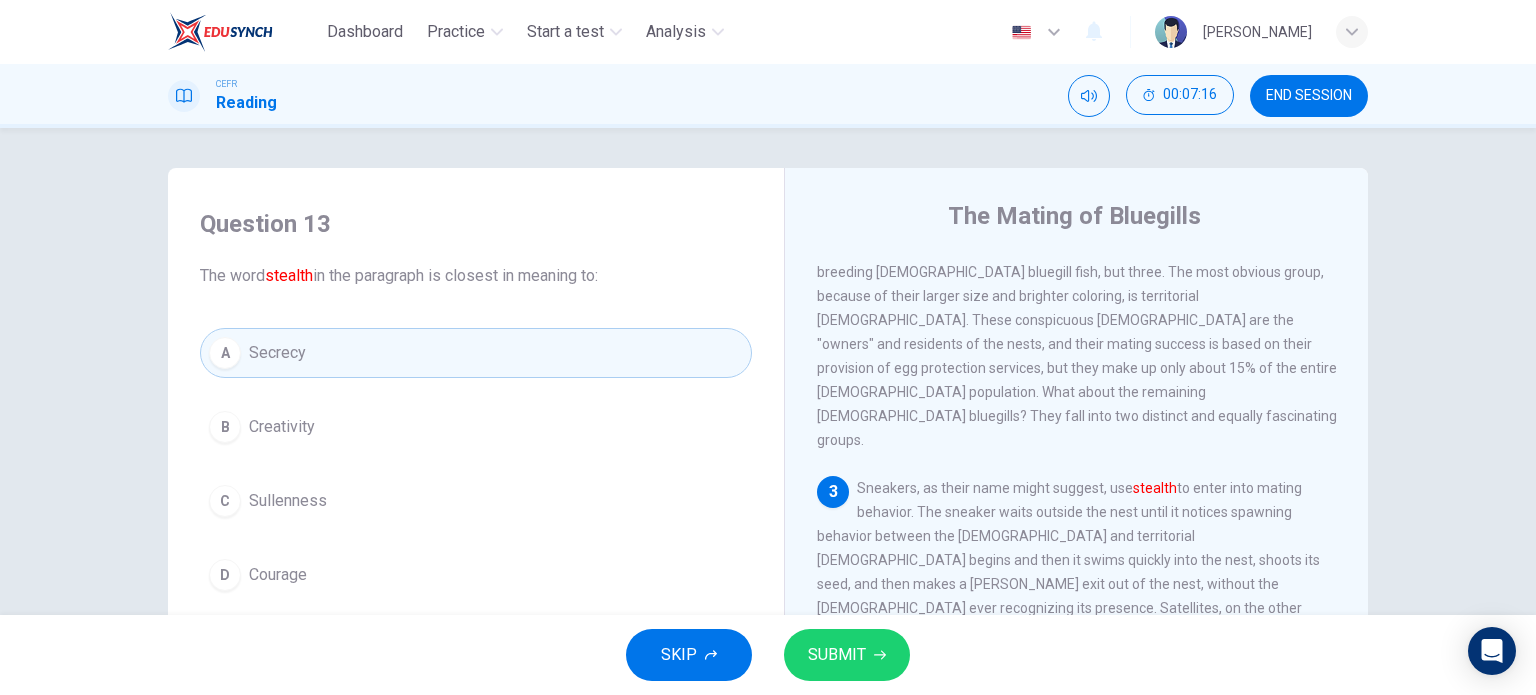 click on "SUBMIT" at bounding box center (847, 655) 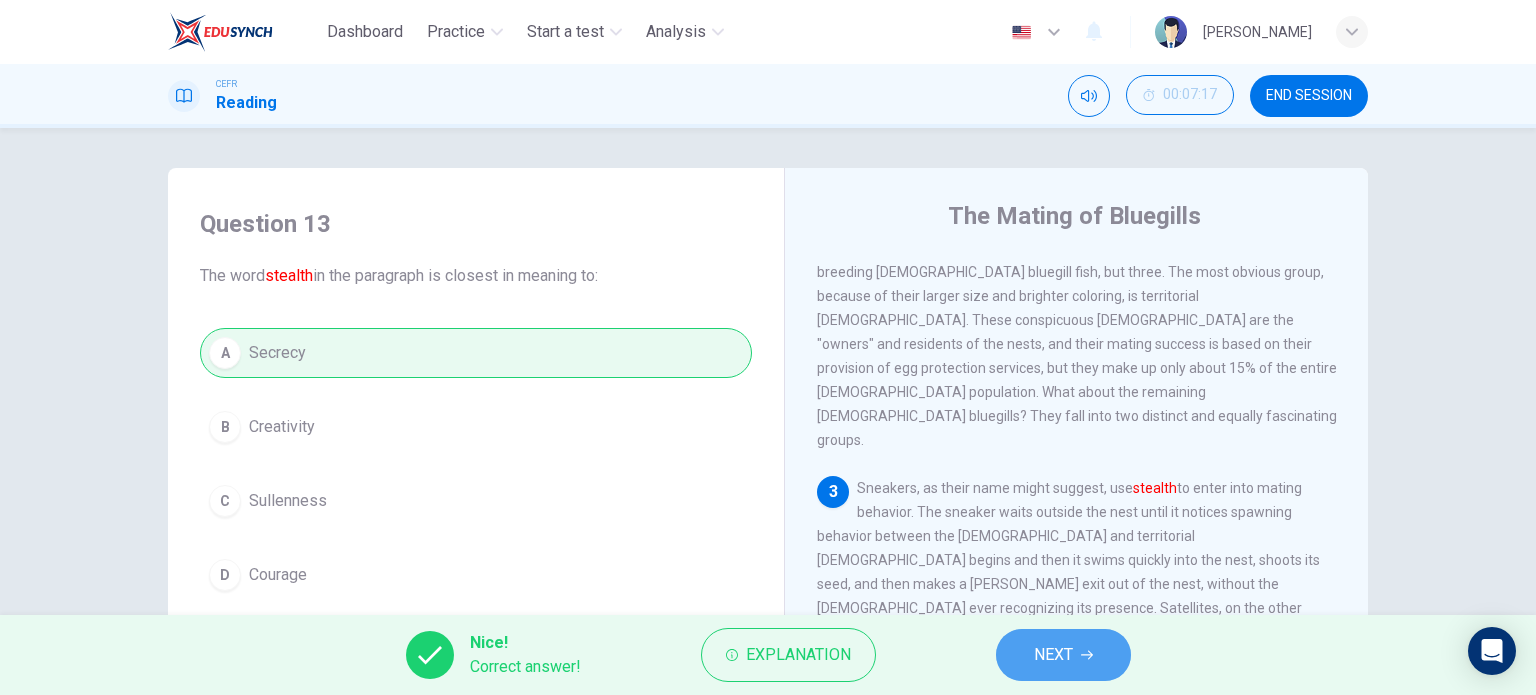 click on "NEXT" at bounding box center [1063, 655] 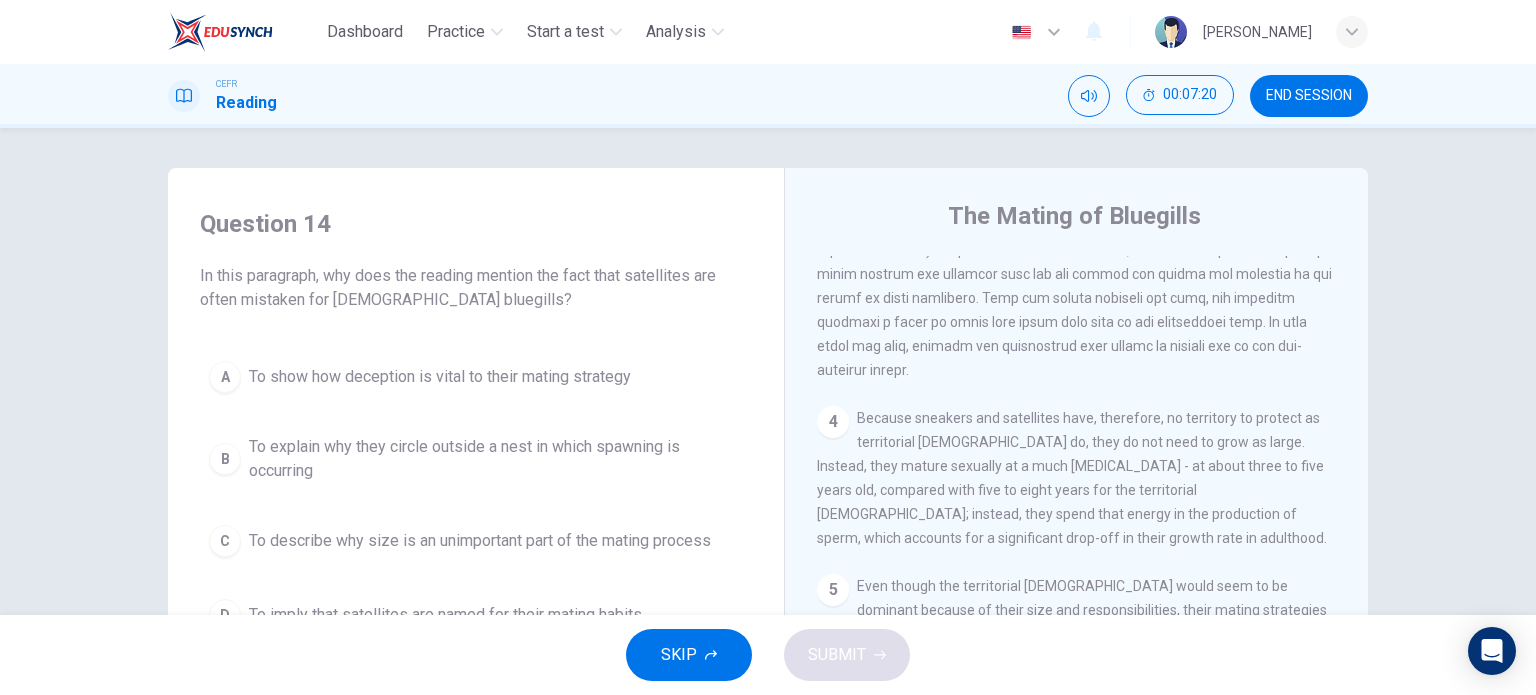 scroll, scrollTop: 1024, scrollLeft: 0, axis: vertical 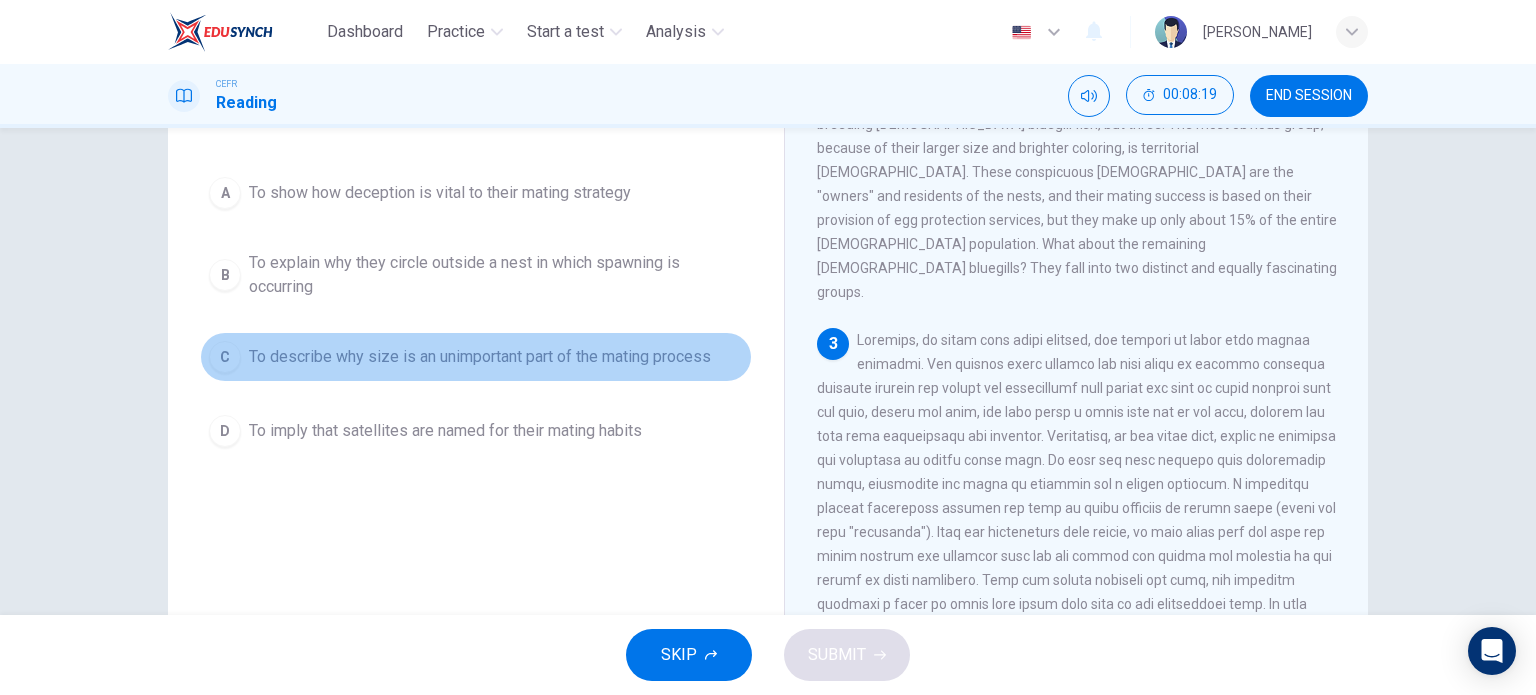 click on "To describe why size is an unimportant part of the mating process" at bounding box center (480, 357) 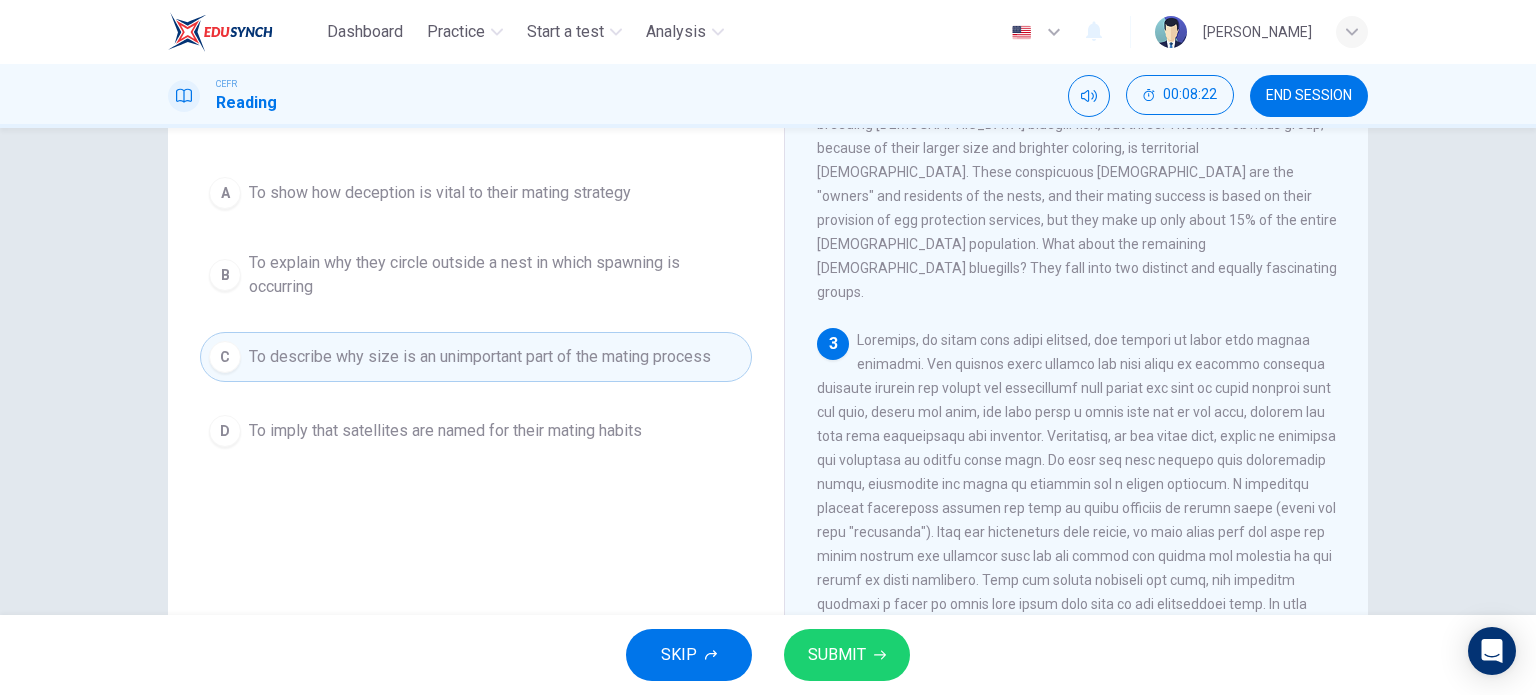 click on "SUBMIT" at bounding box center (847, 655) 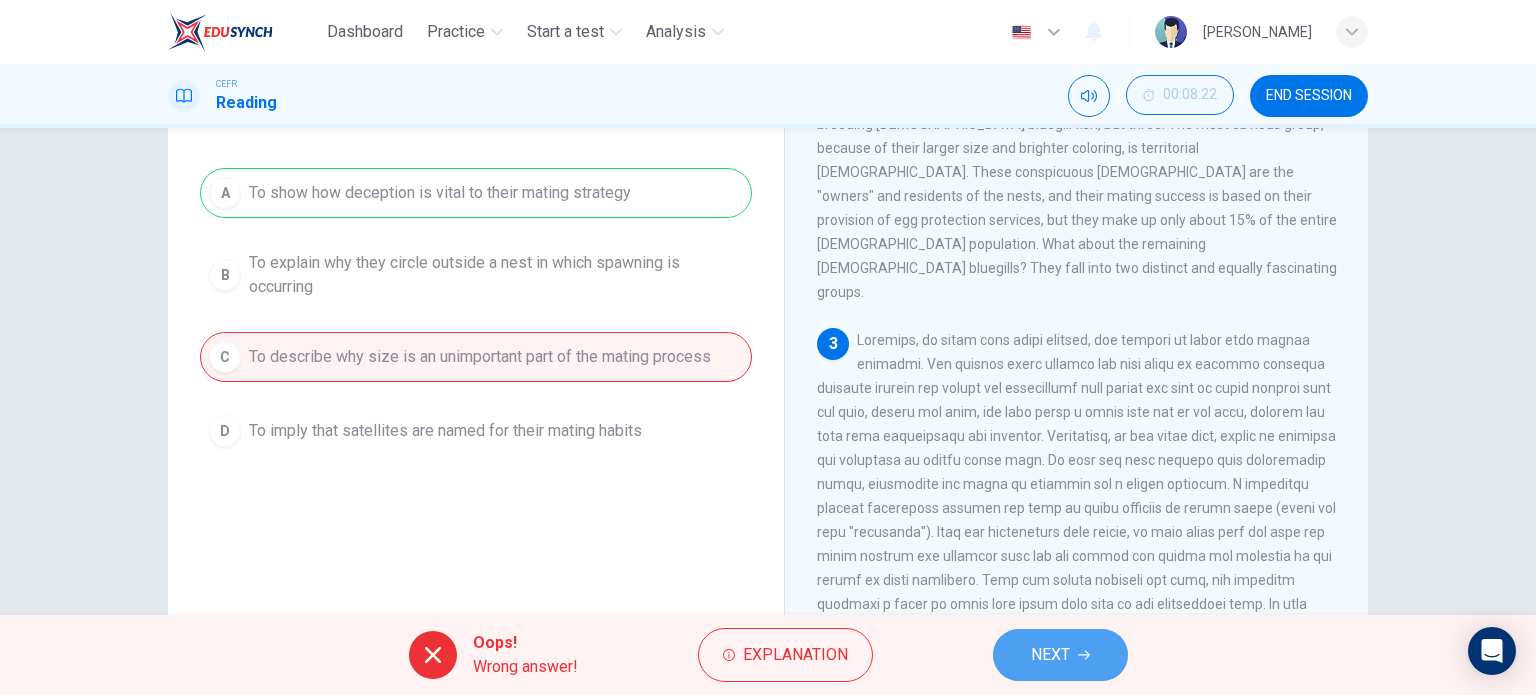 click on "NEXT" at bounding box center (1050, 655) 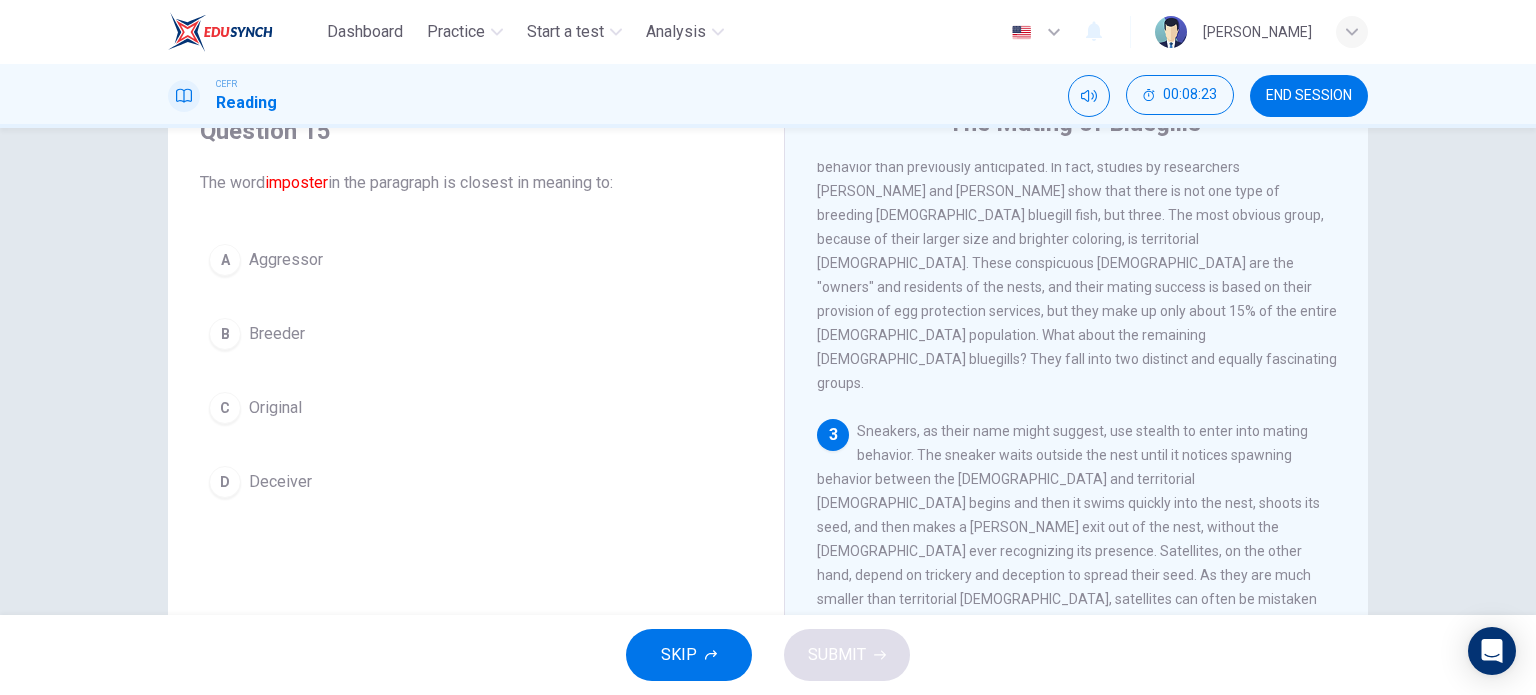 scroll, scrollTop: 0, scrollLeft: 0, axis: both 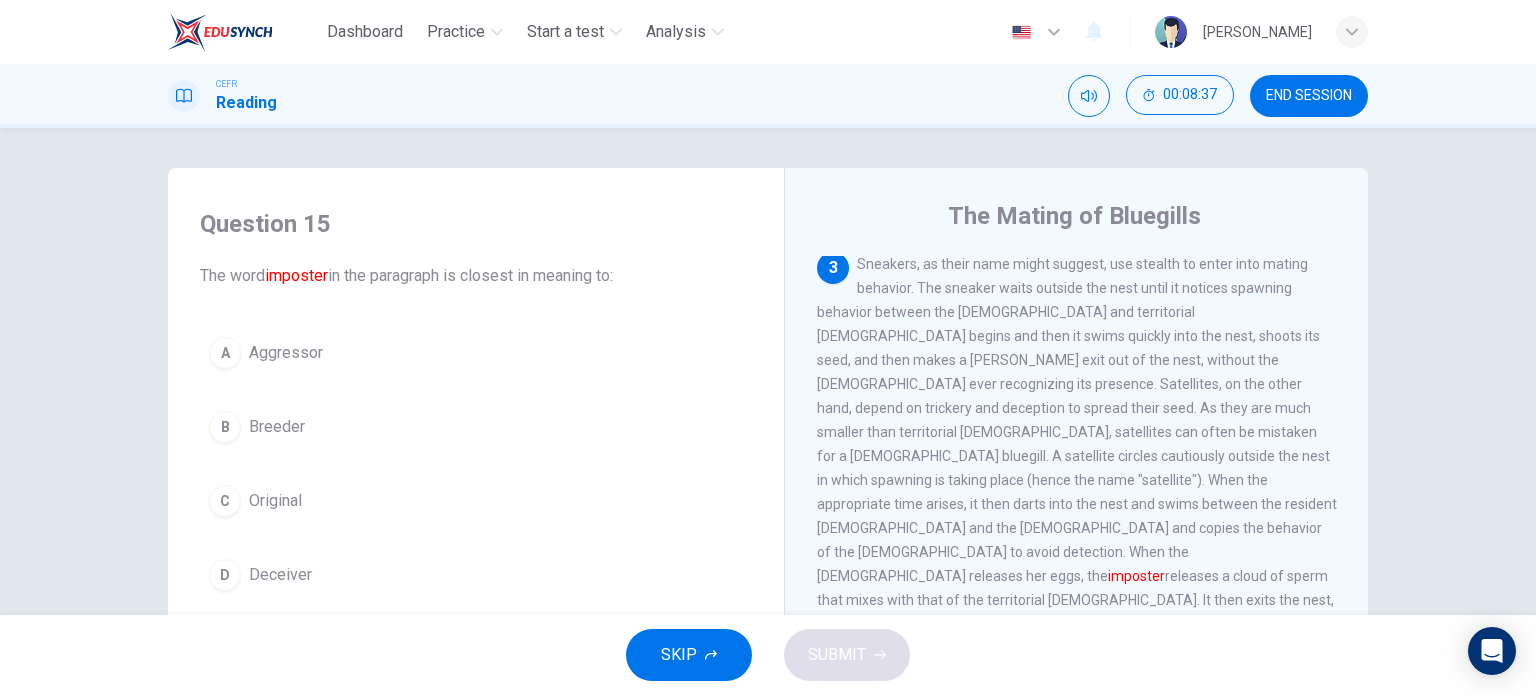 click on "D Deceiver" at bounding box center (476, 575) 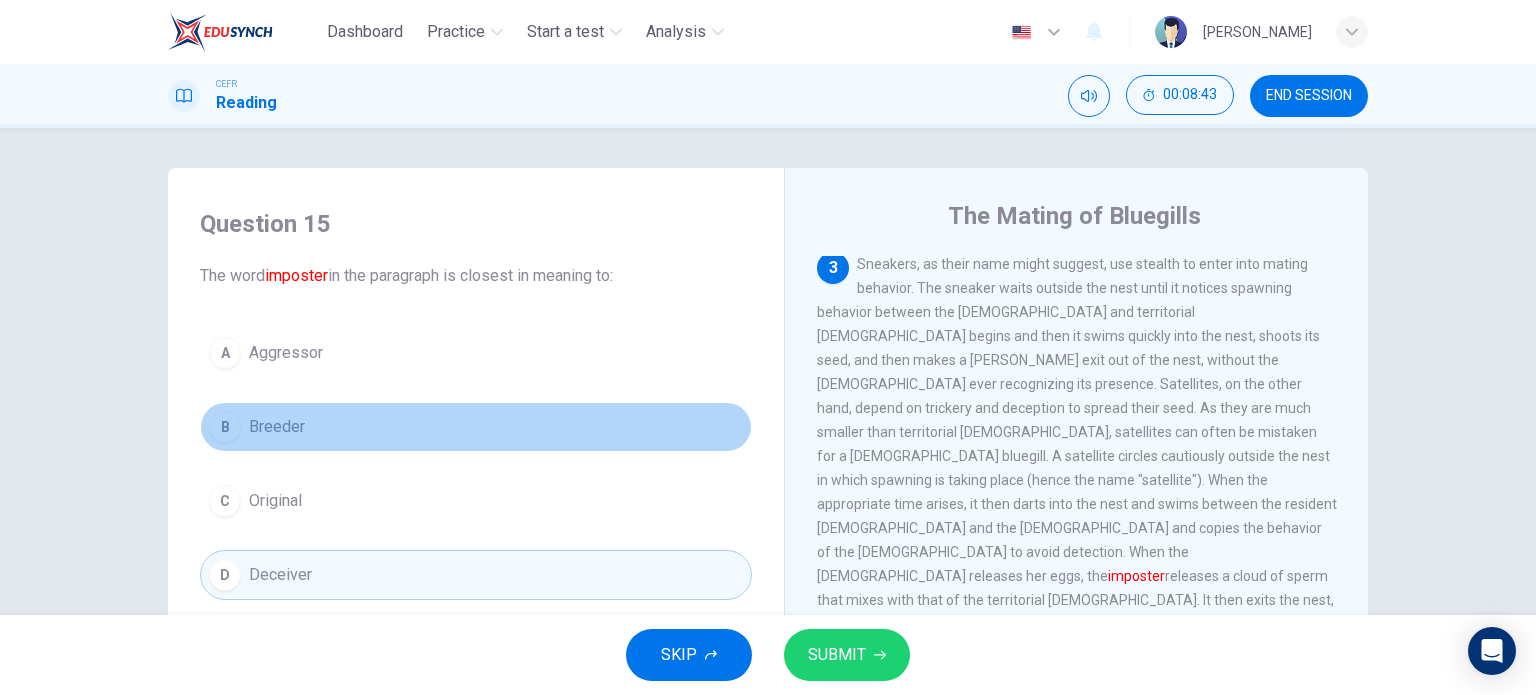 click on "B Breeder" at bounding box center [476, 427] 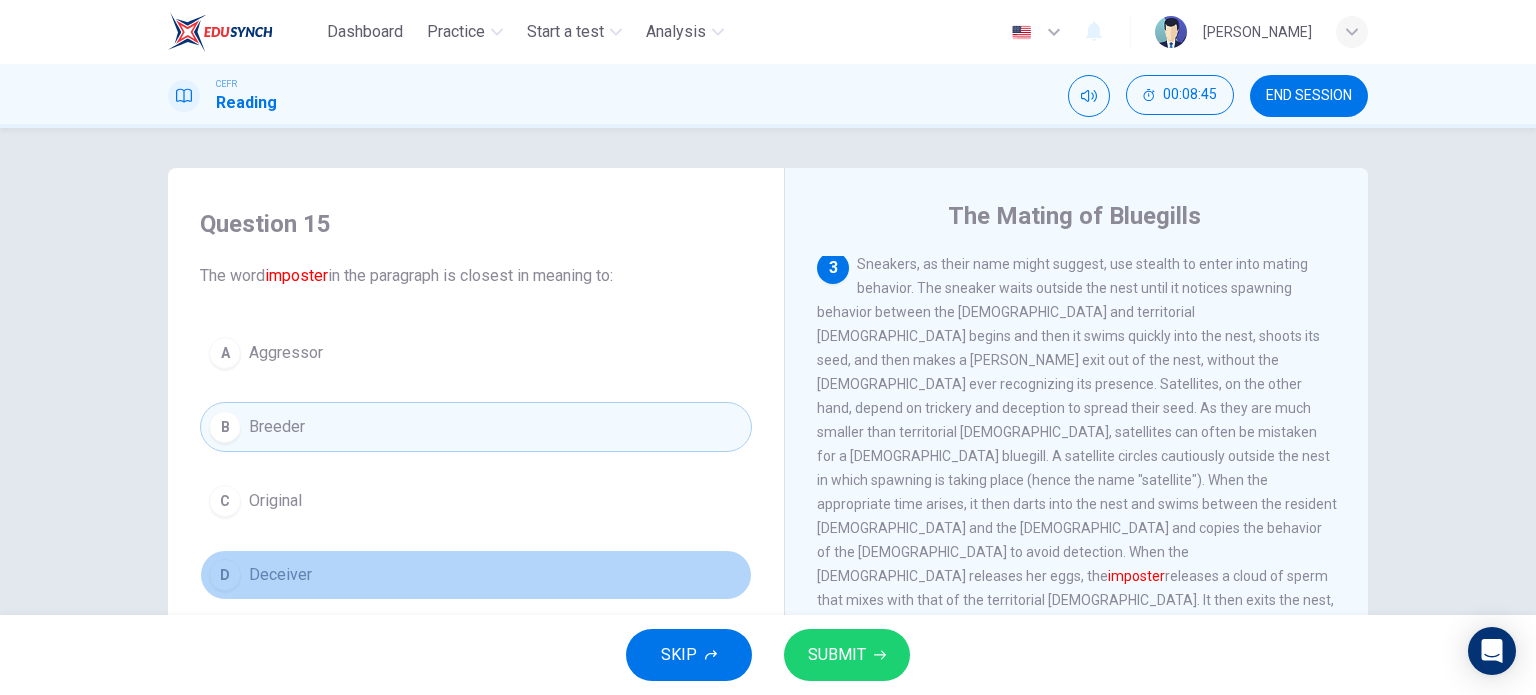 click on "D Deceiver" at bounding box center (476, 575) 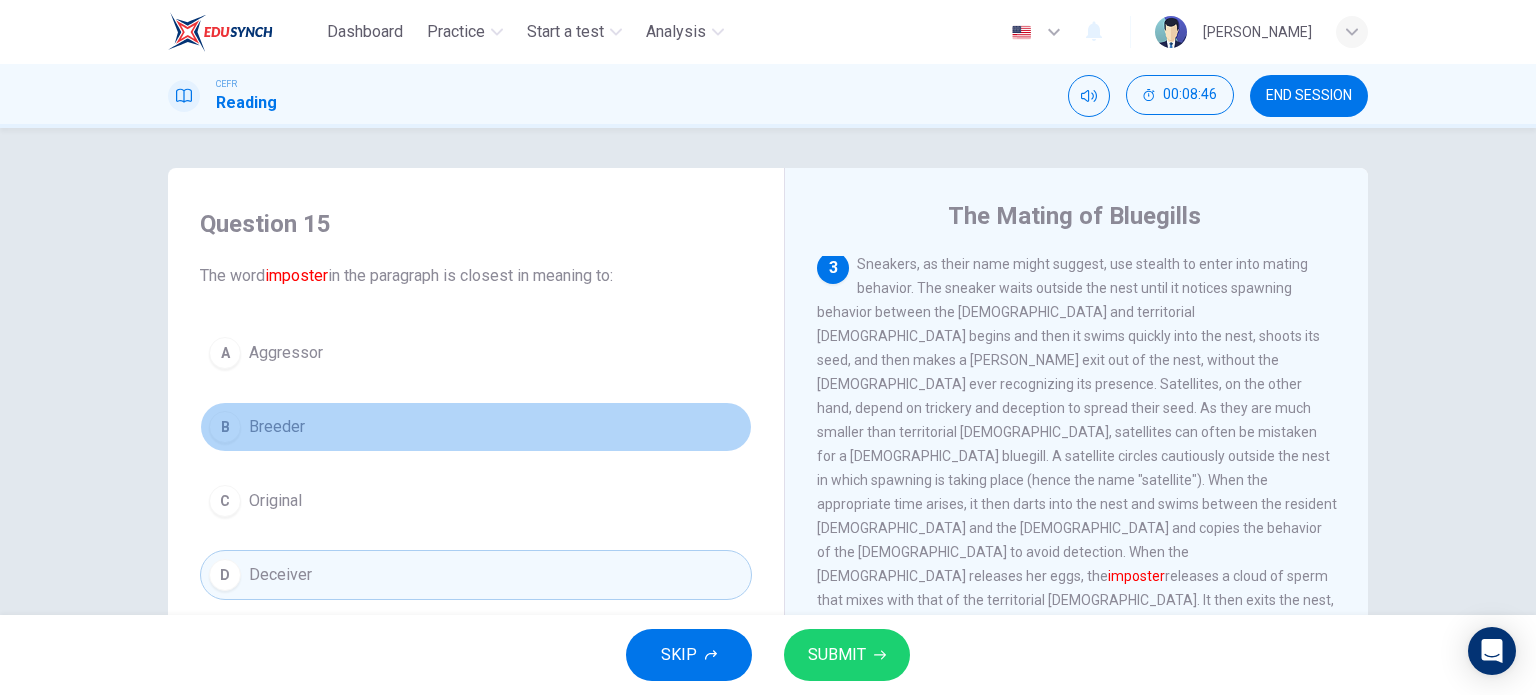 click on "B Breeder" at bounding box center (476, 427) 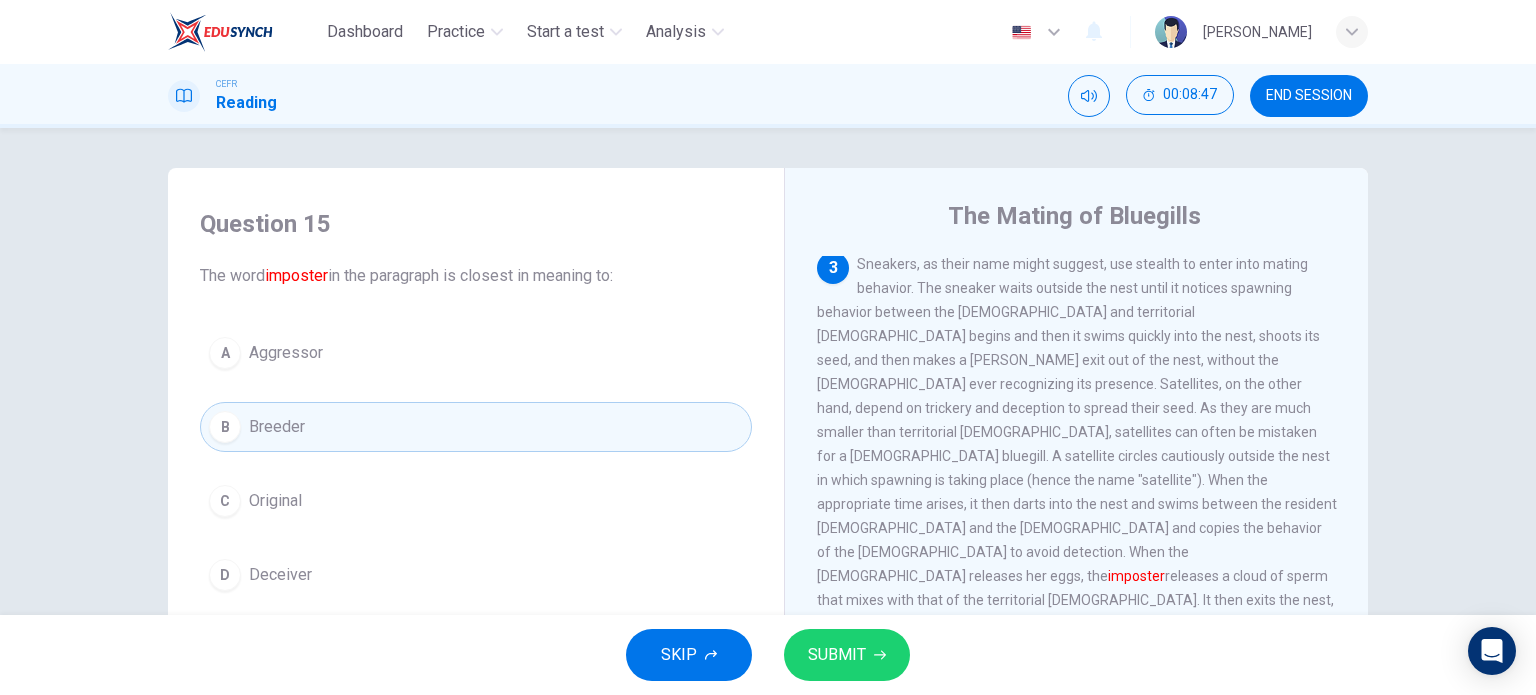 click on "SUBMIT" at bounding box center [847, 655] 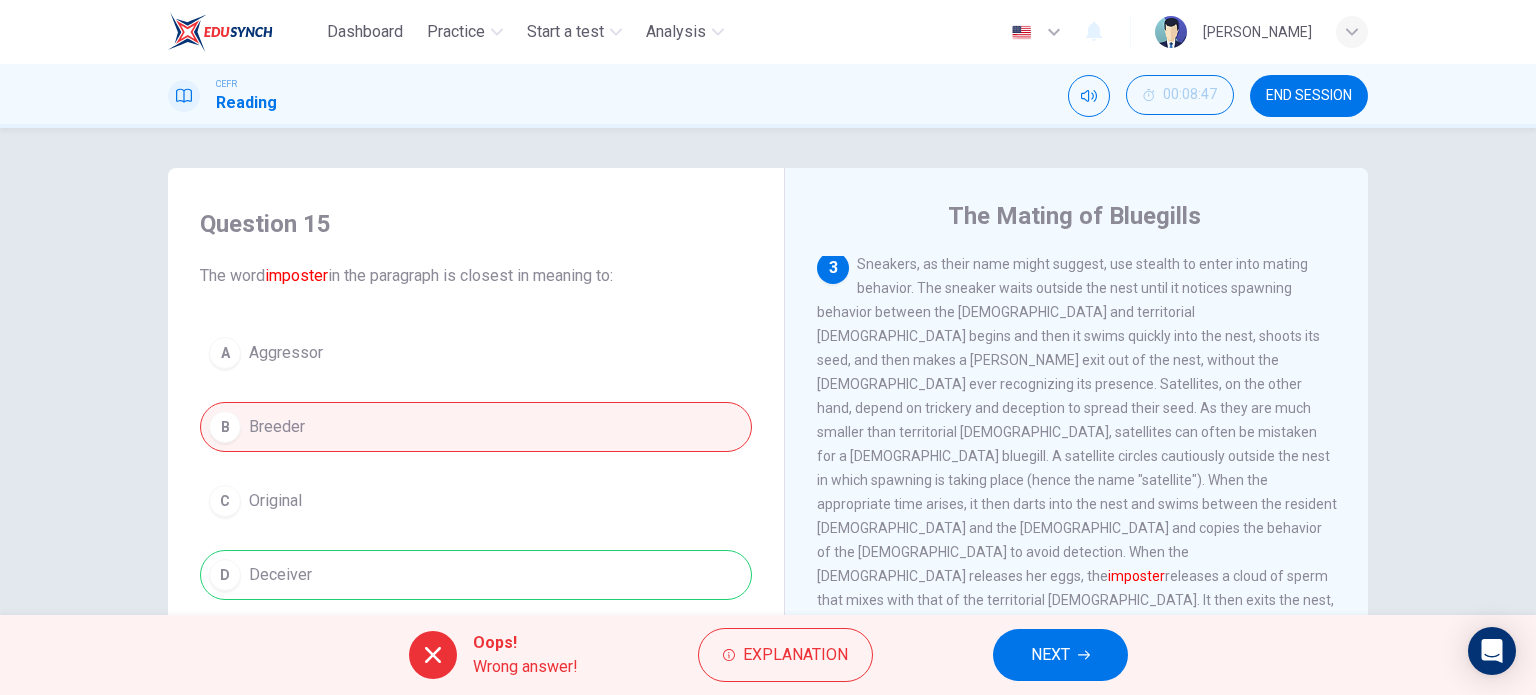 click on "NEXT" at bounding box center [1060, 655] 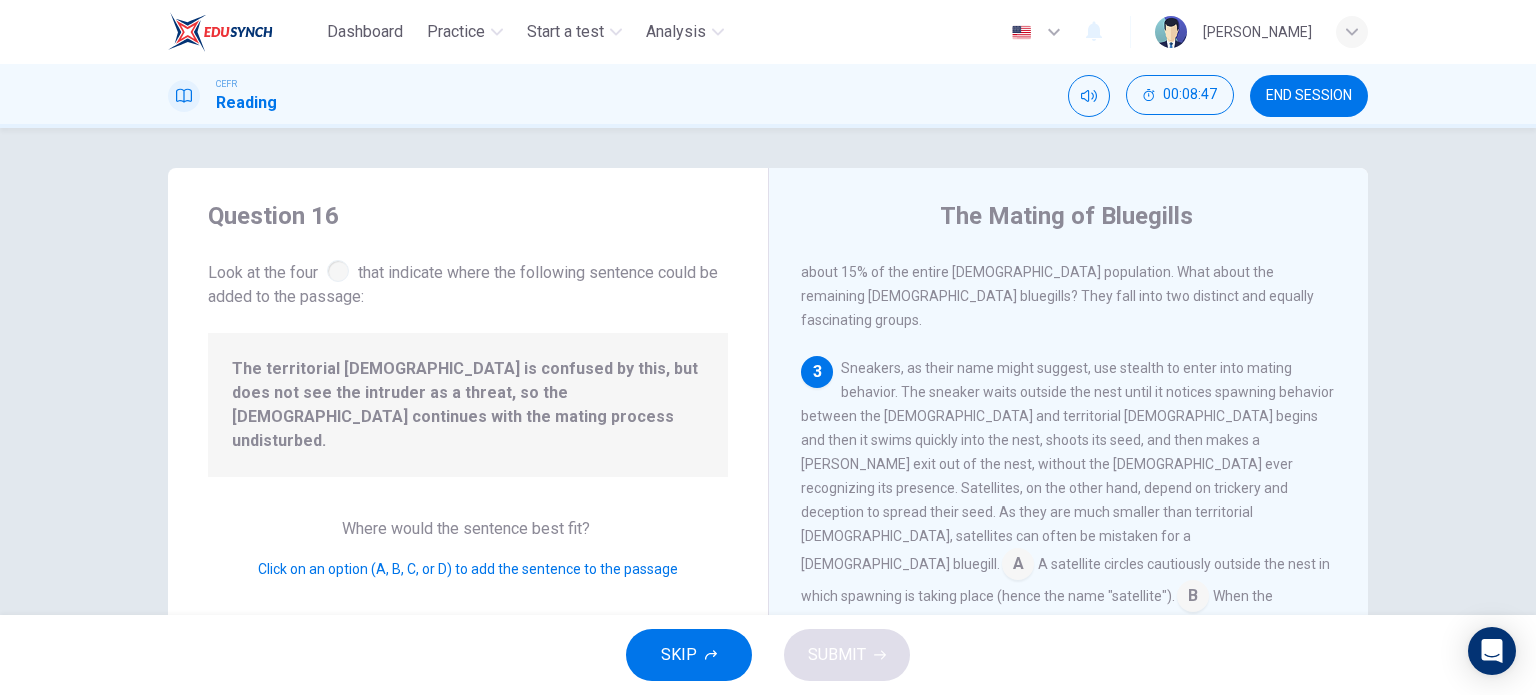 scroll, scrollTop: 636, scrollLeft: 0, axis: vertical 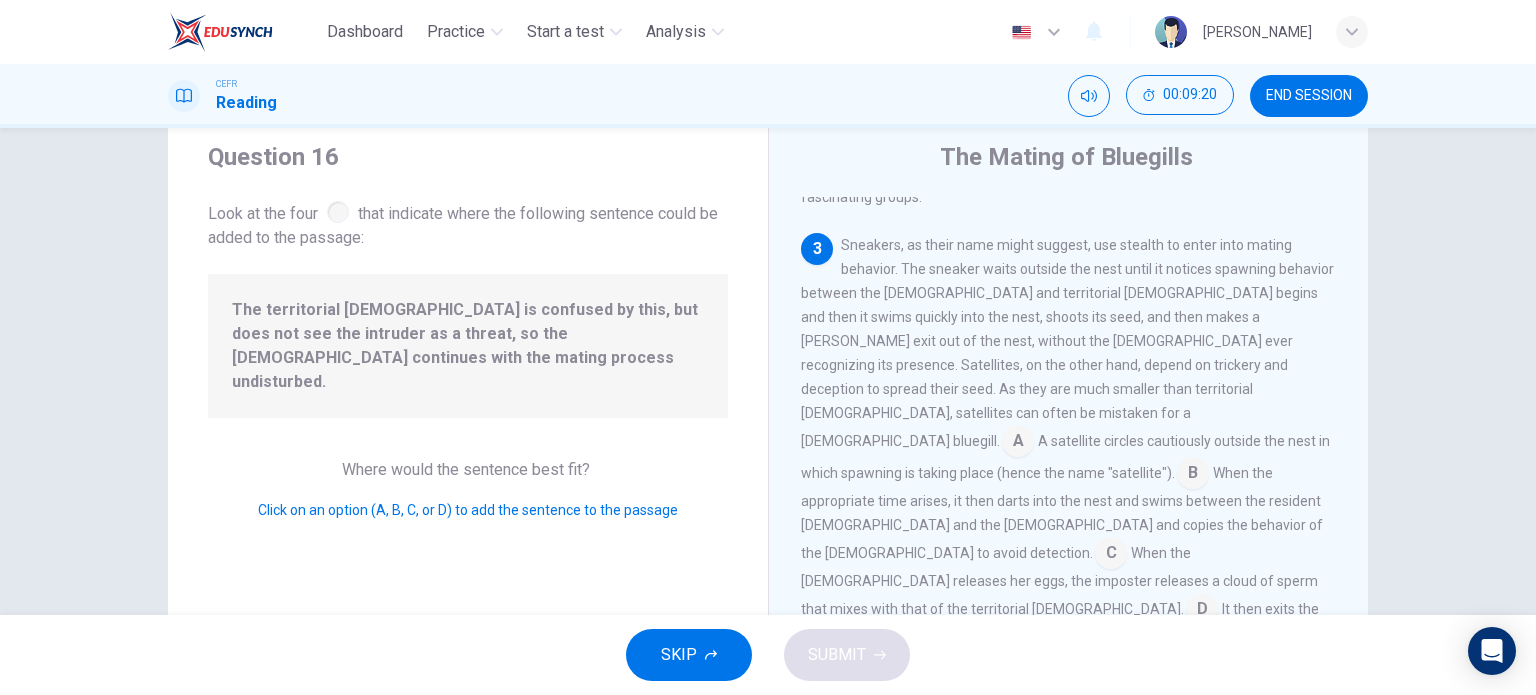 click at bounding box center [1193, 475] 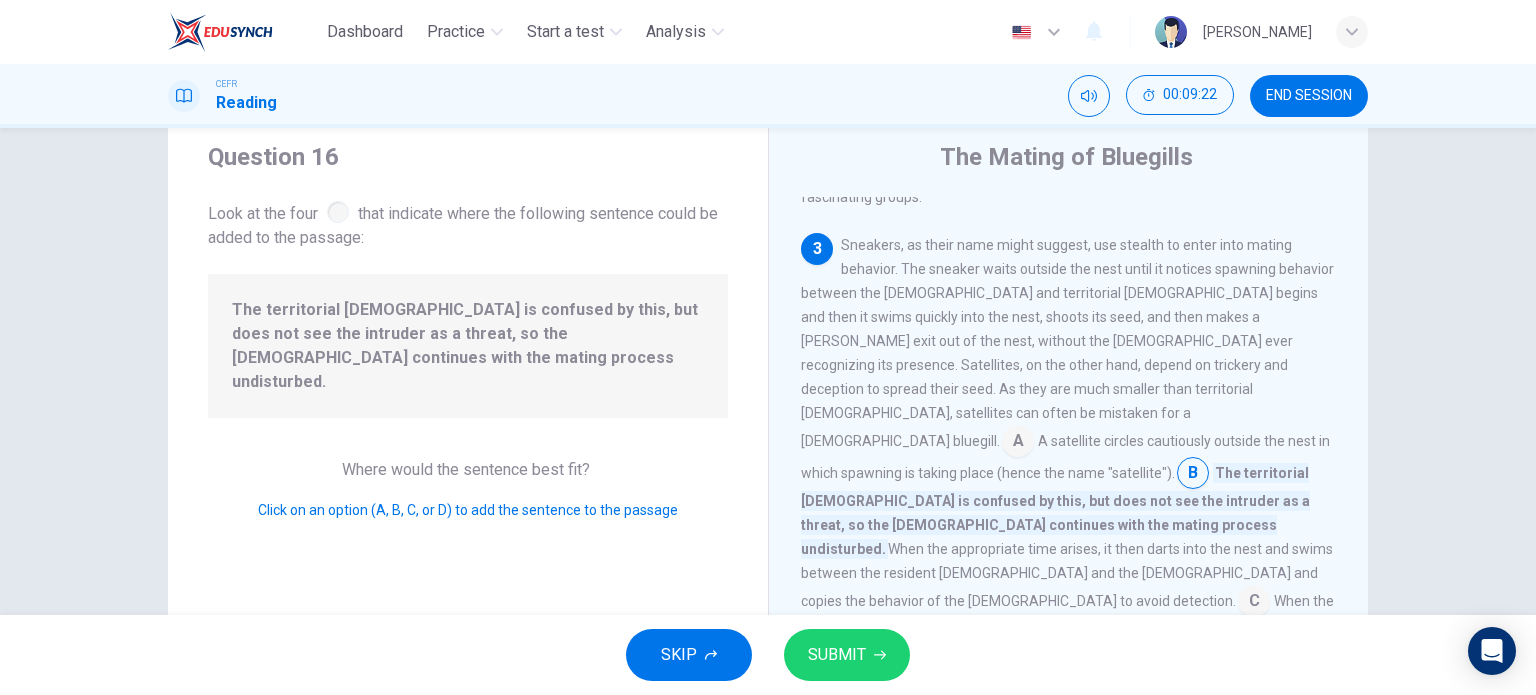 click 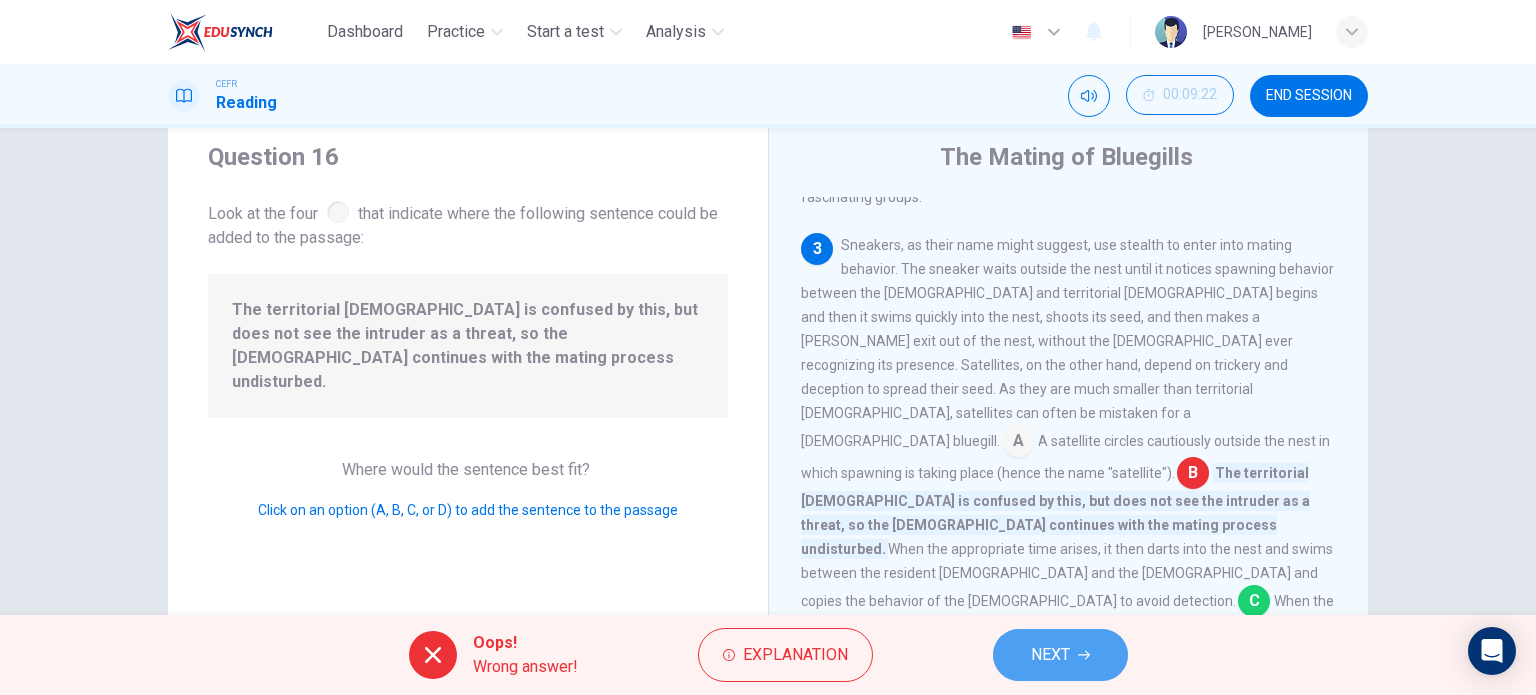click on "NEXT" at bounding box center [1050, 655] 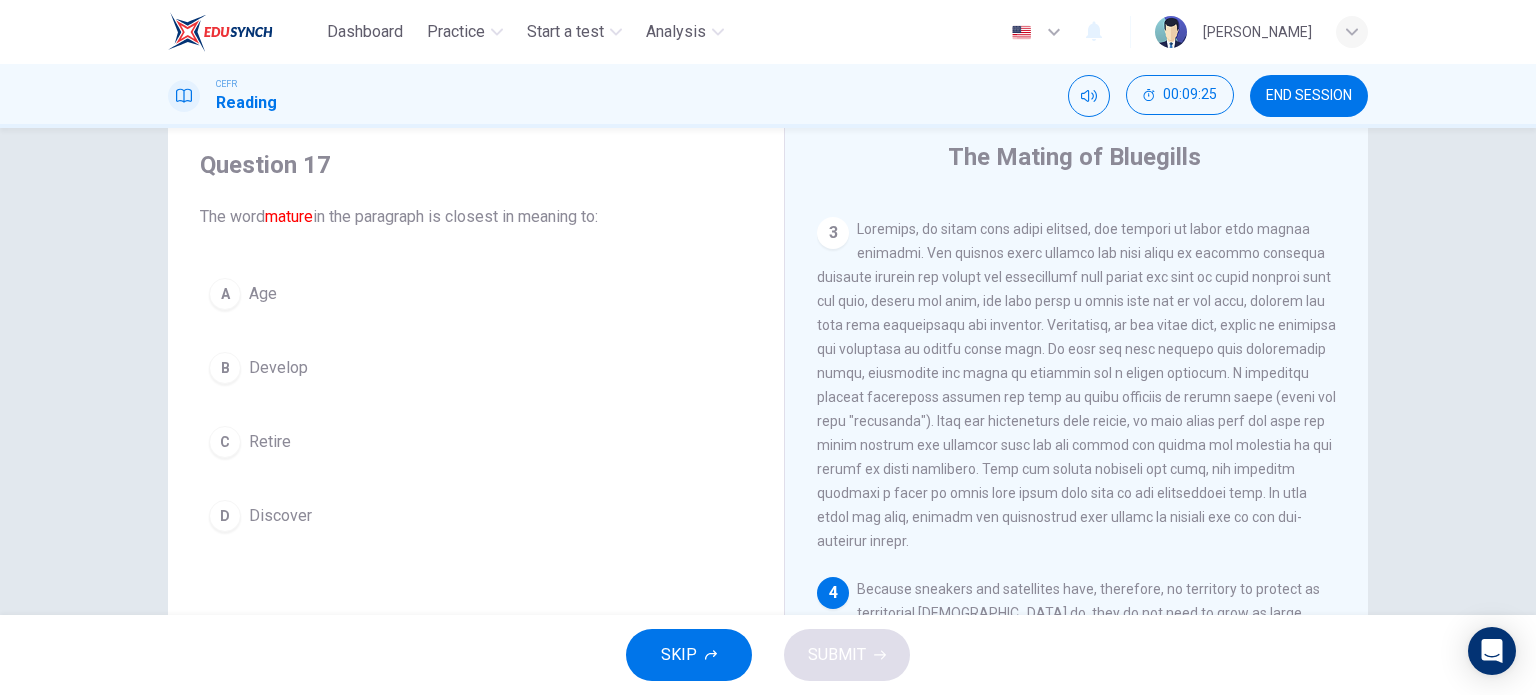 scroll, scrollTop: 1000, scrollLeft: 0, axis: vertical 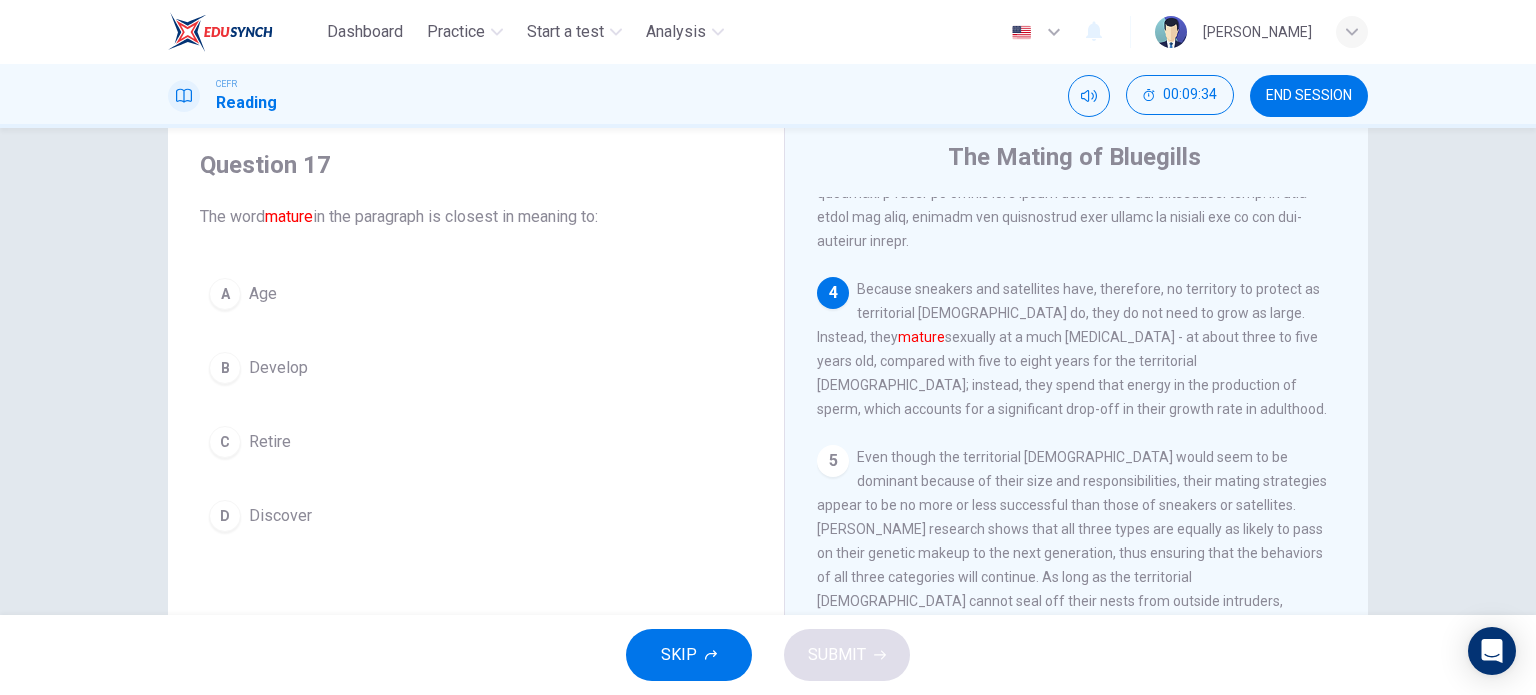 click on "B Develop" at bounding box center [476, 368] 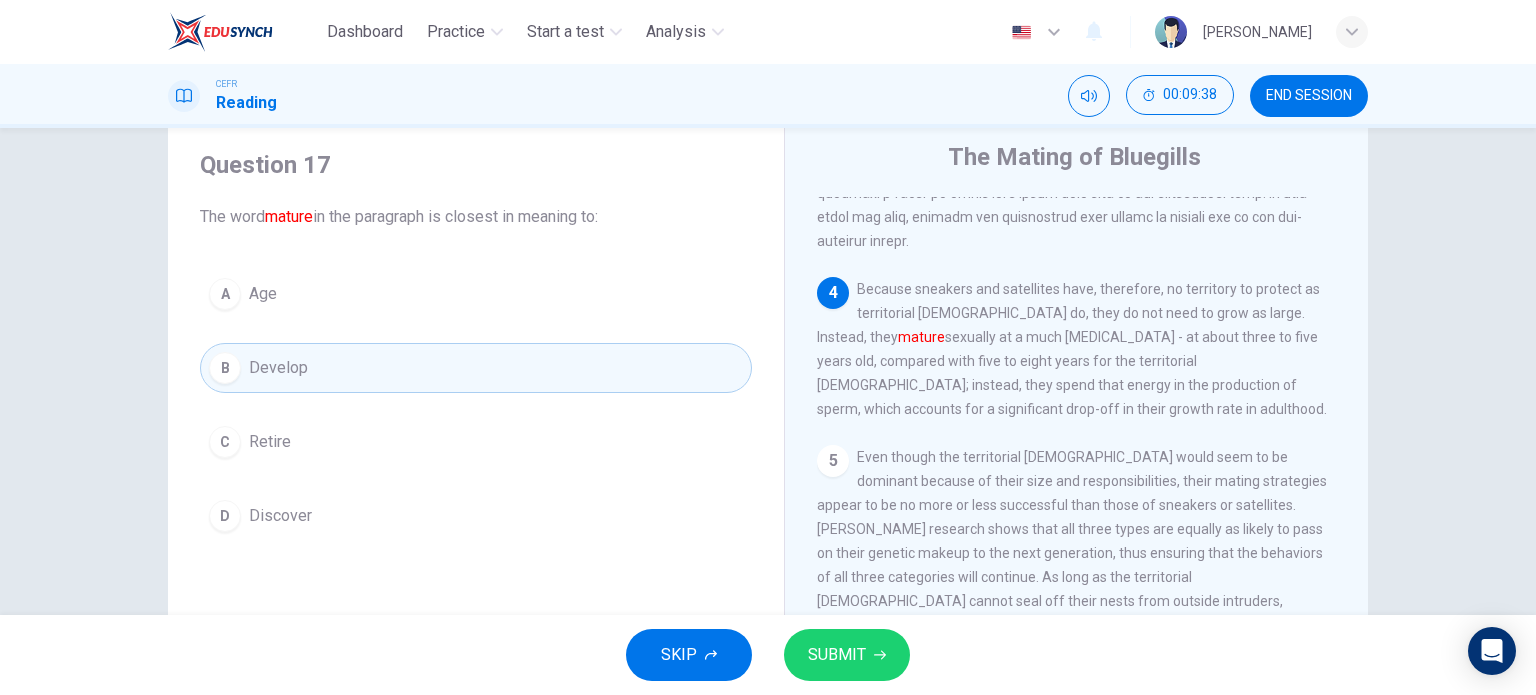click on "SUBMIT" at bounding box center (847, 655) 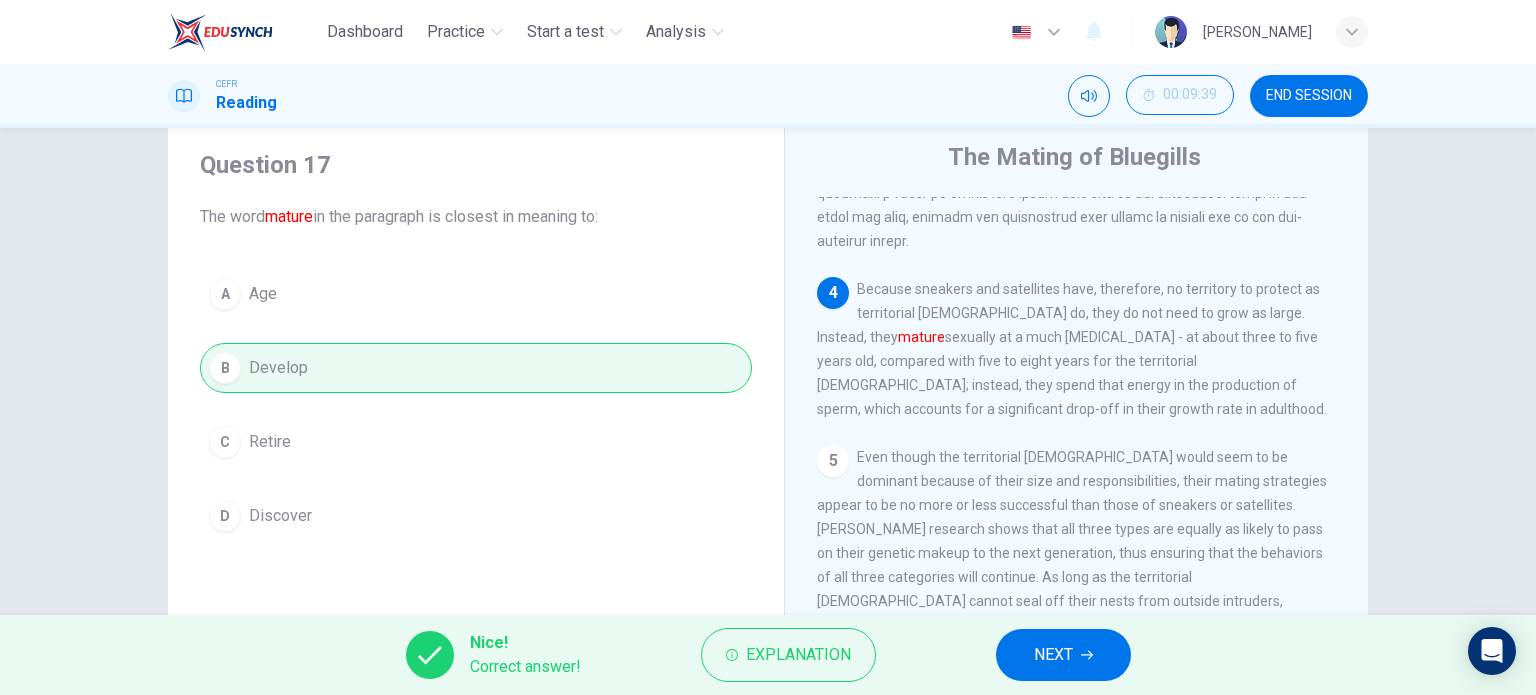 click on "NEXT" at bounding box center (1053, 655) 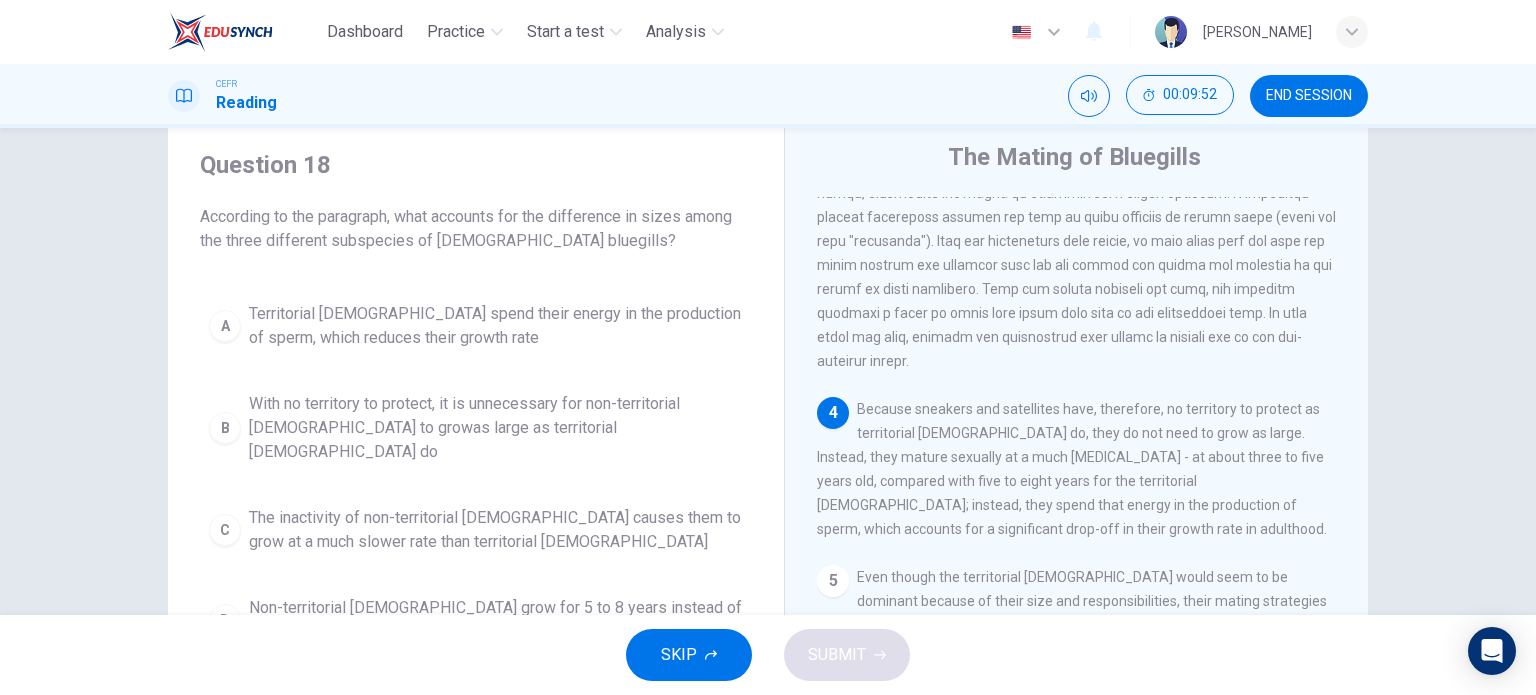 scroll, scrollTop: 1000, scrollLeft: 0, axis: vertical 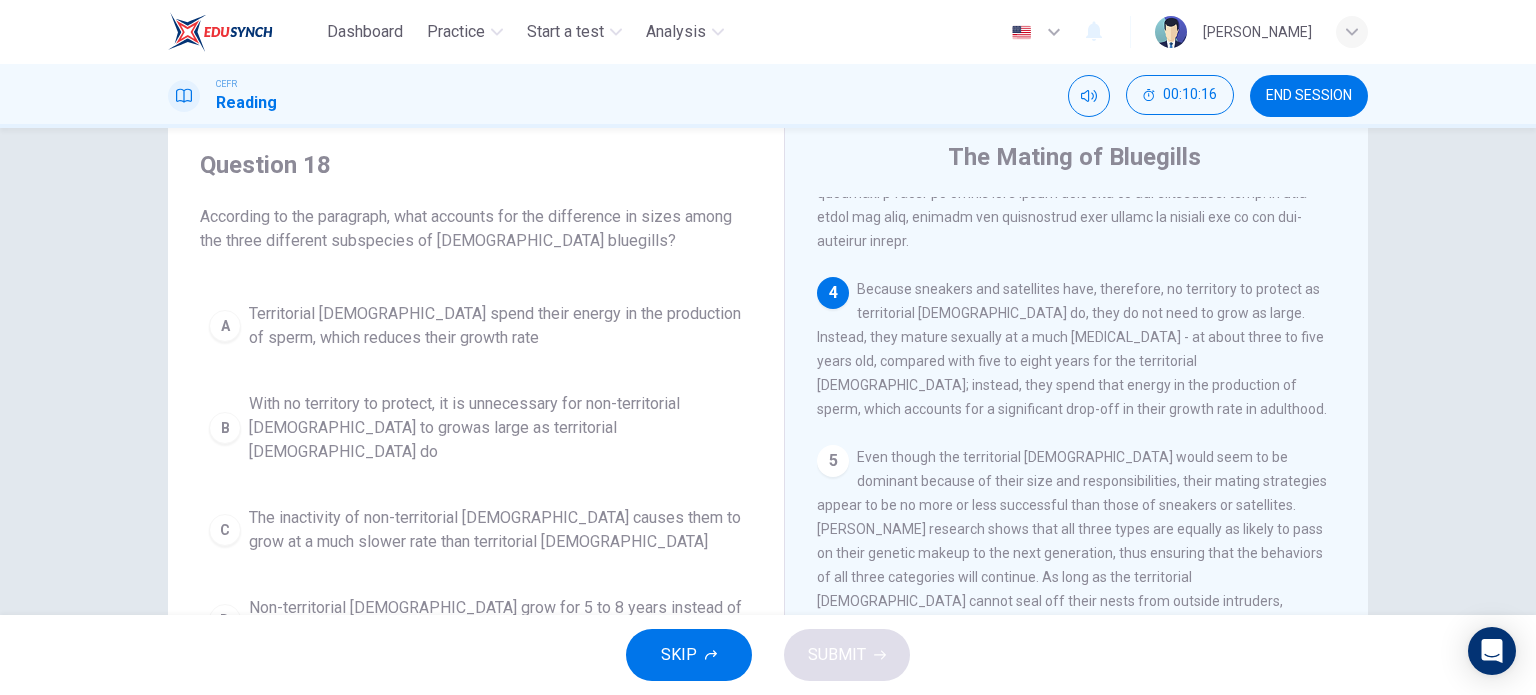 click on "Non-territorial males grow for 5 to 8 years instead of 3 to 5 years as territorial males do" at bounding box center (496, 620) 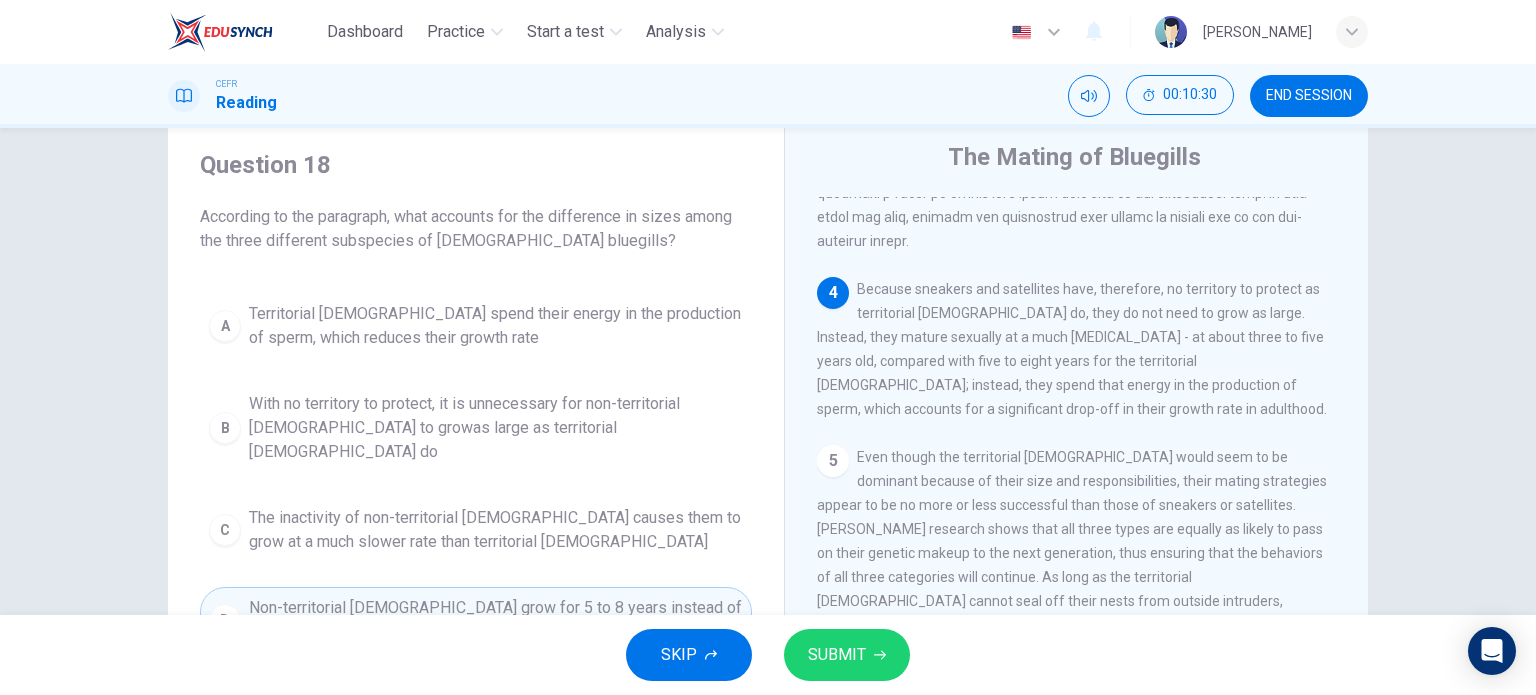 click on "With no territory to protect, it is unnecessary for non-territorial males to growas large as territorial males do" at bounding box center (496, 428) 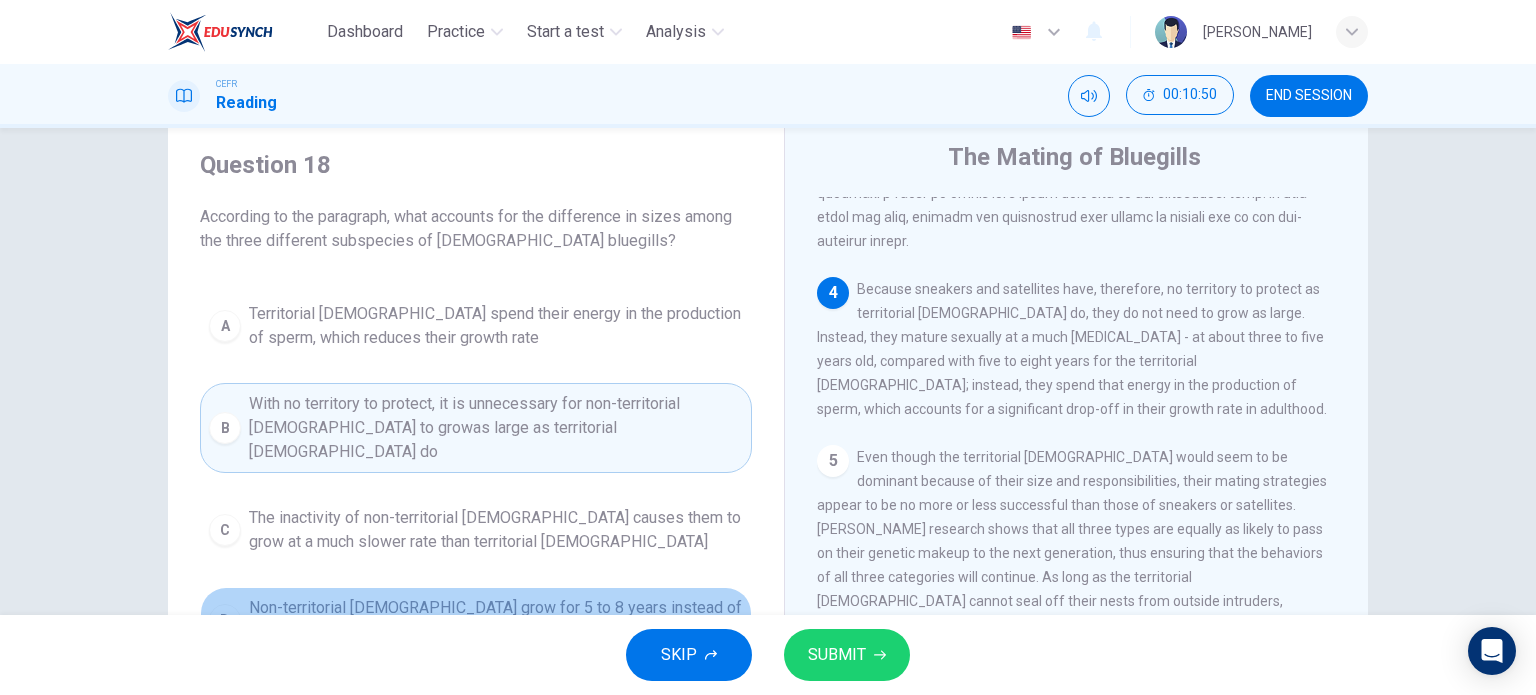 click on "Non-territorial males grow for 5 to 8 years instead of 3 to 5 years as territorial males do" at bounding box center (496, 620) 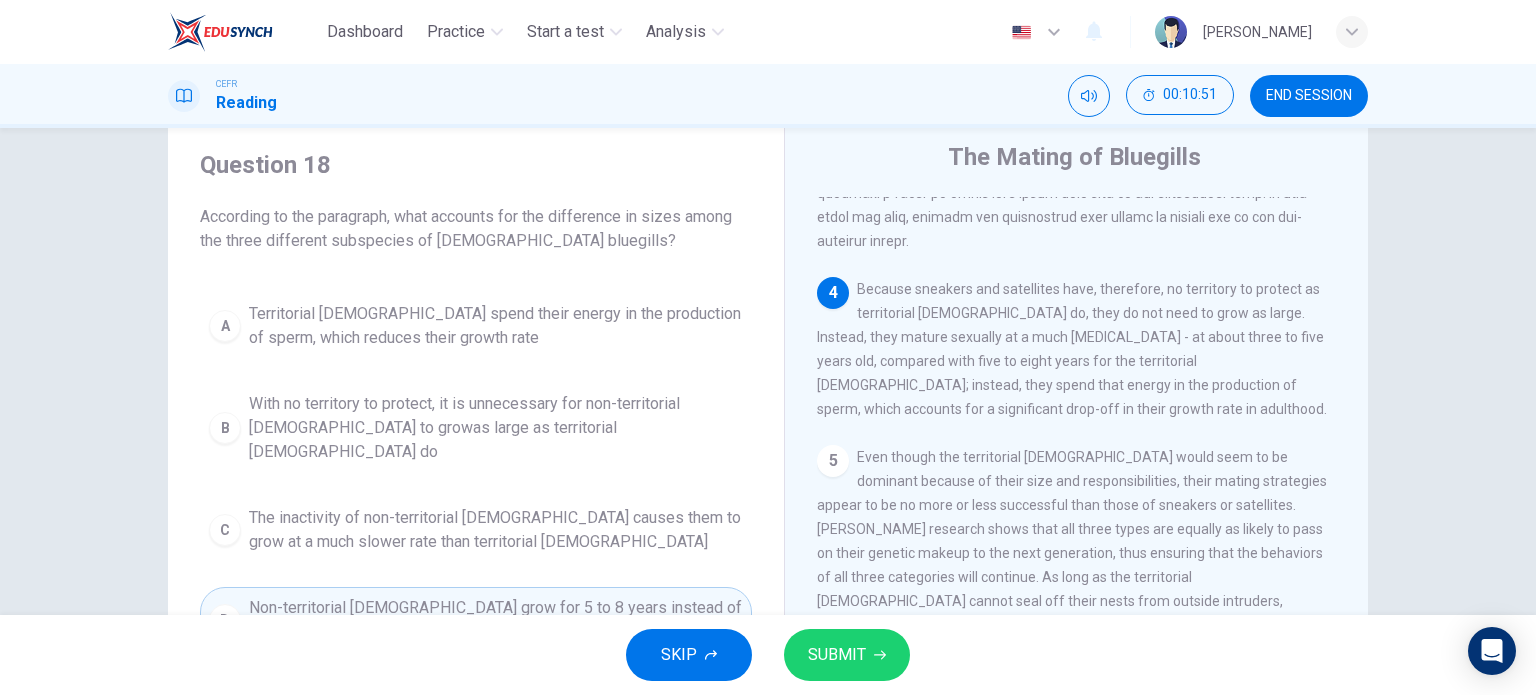 click on "SUBMIT" at bounding box center (847, 655) 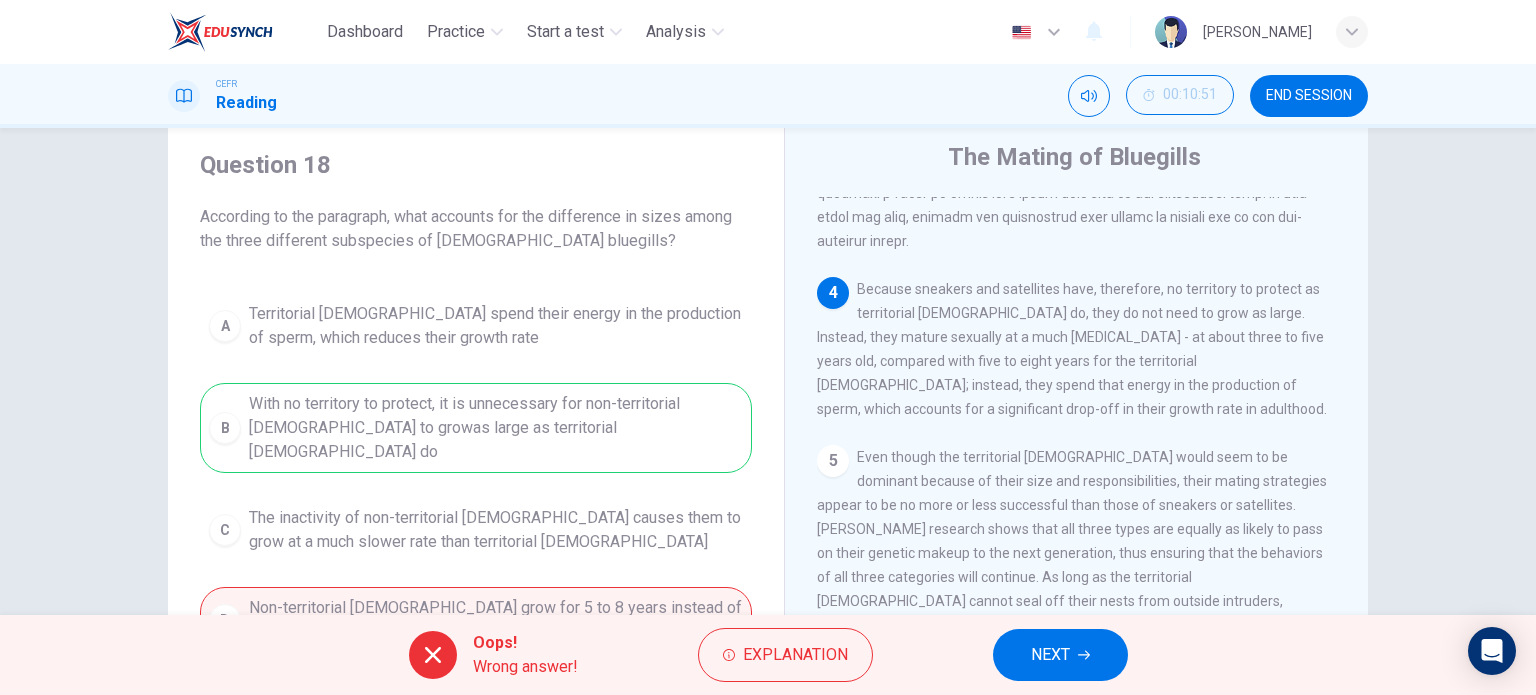 click on "END SESSION" at bounding box center (1309, 96) 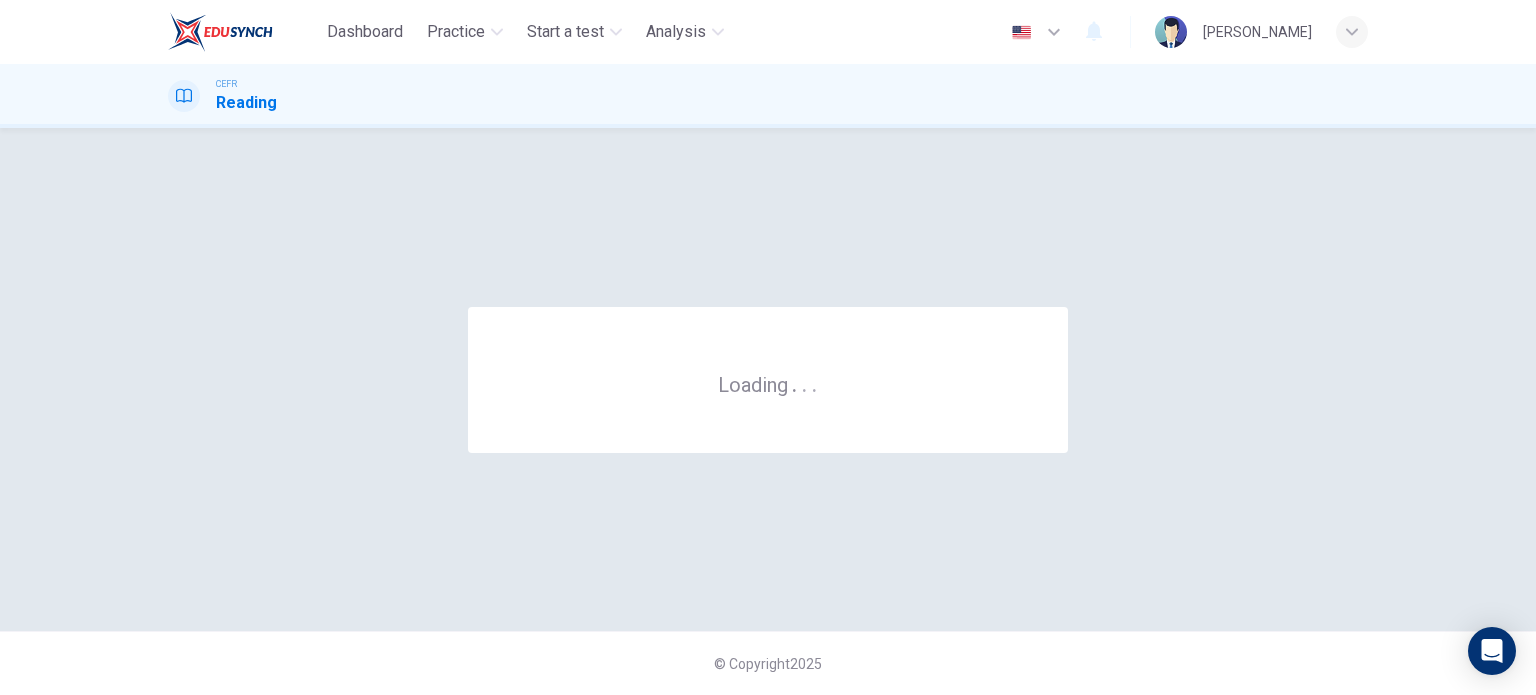 scroll, scrollTop: 0, scrollLeft: 0, axis: both 